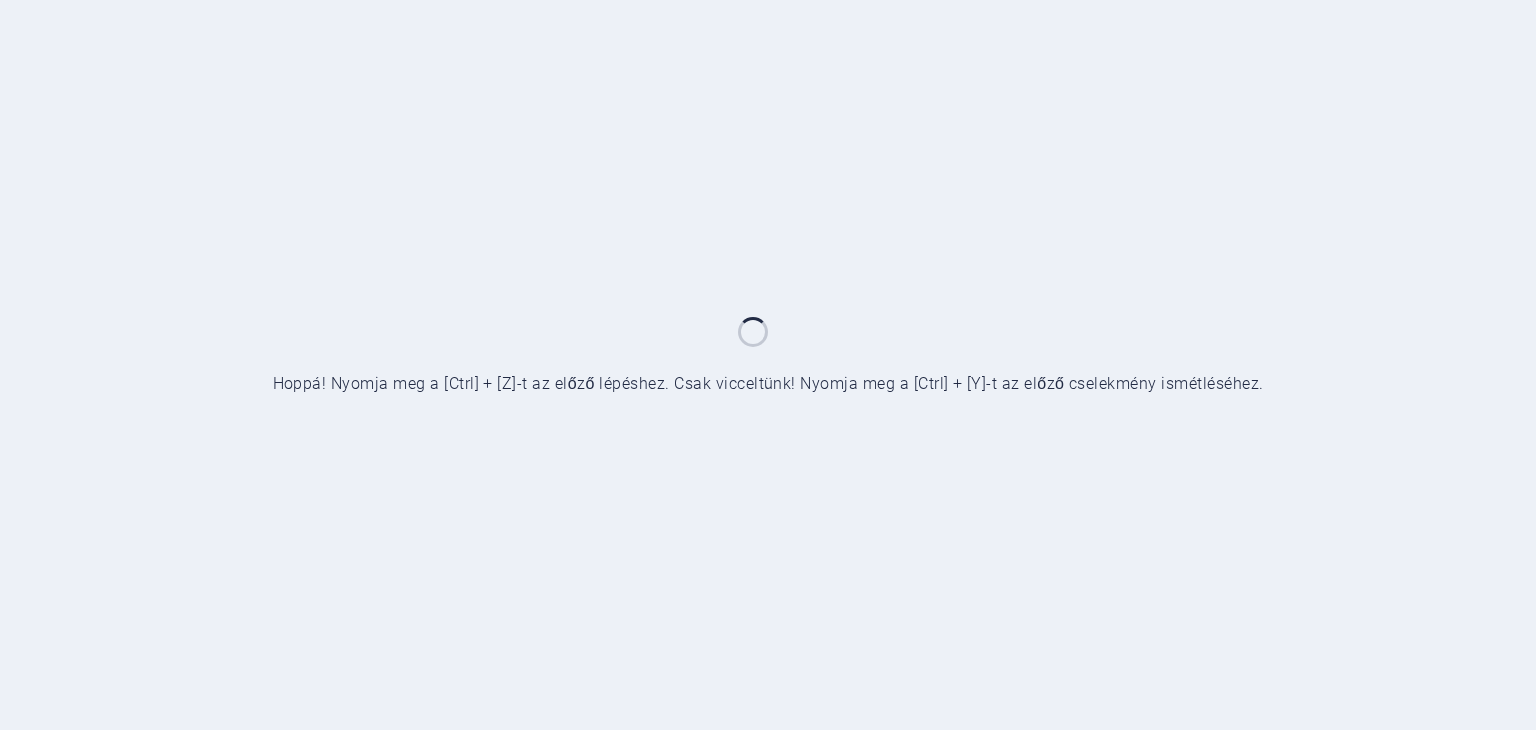 scroll, scrollTop: 0, scrollLeft: 0, axis: both 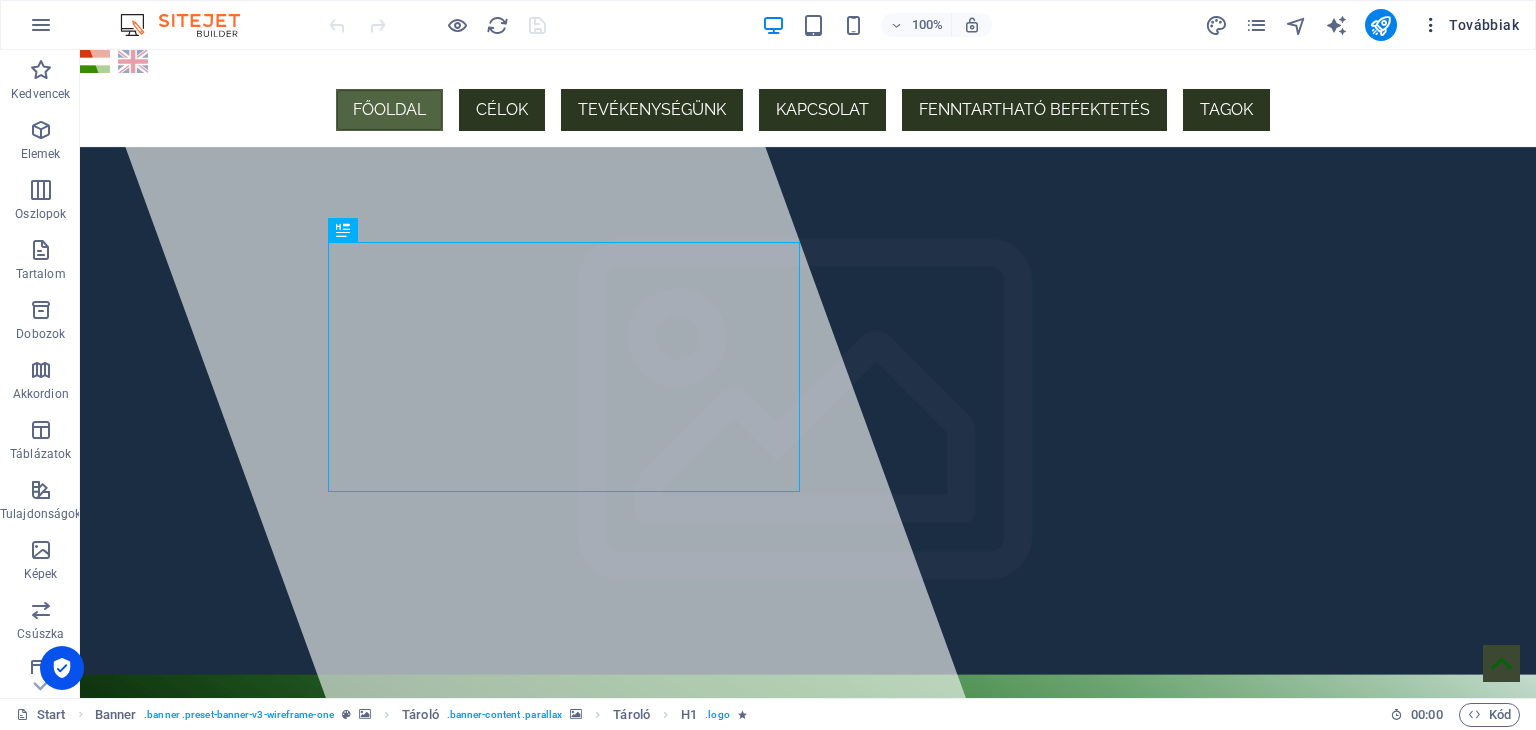 click on "Továbbiak" at bounding box center (1470, 25) 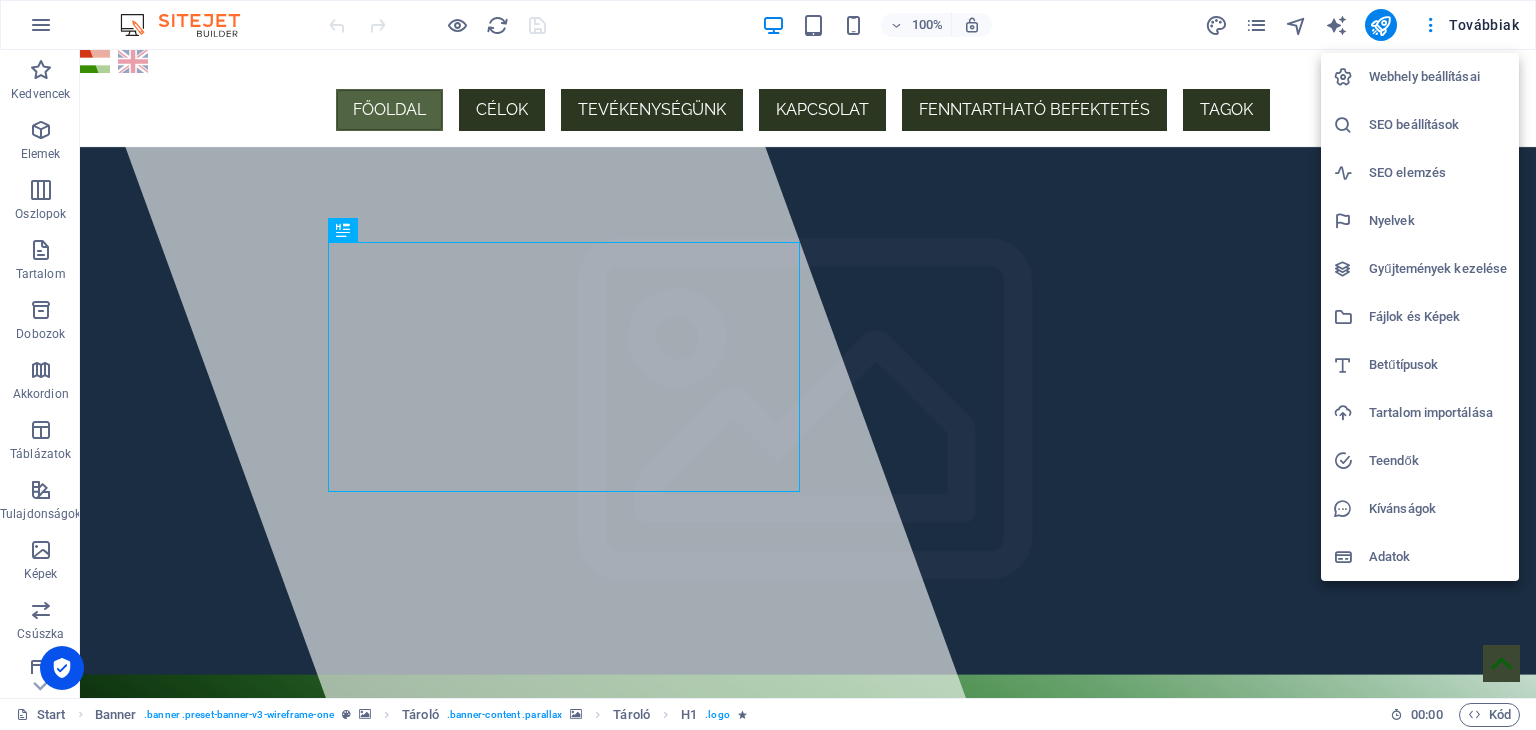 click at bounding box center (768, 365) 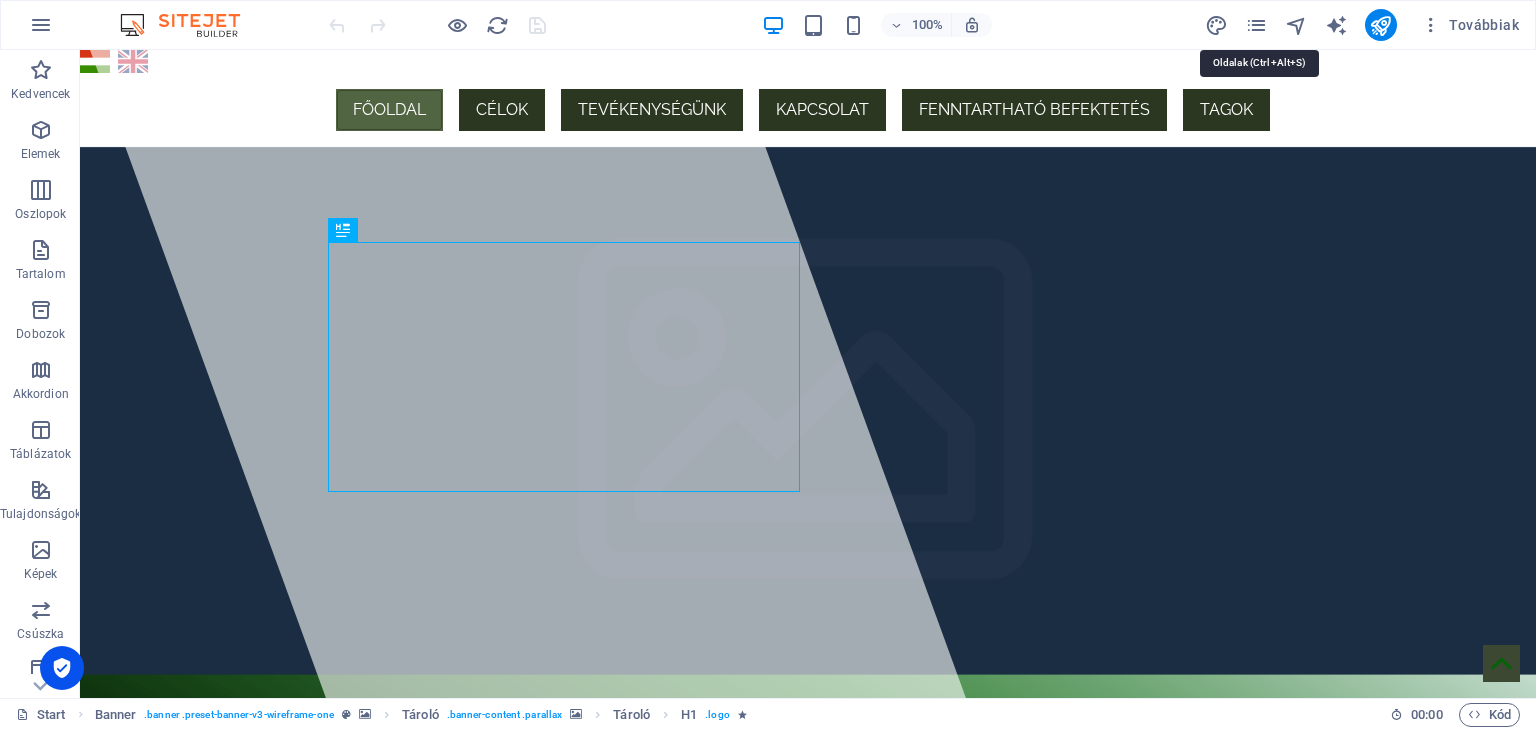 click at bounding box center [1256, 25] 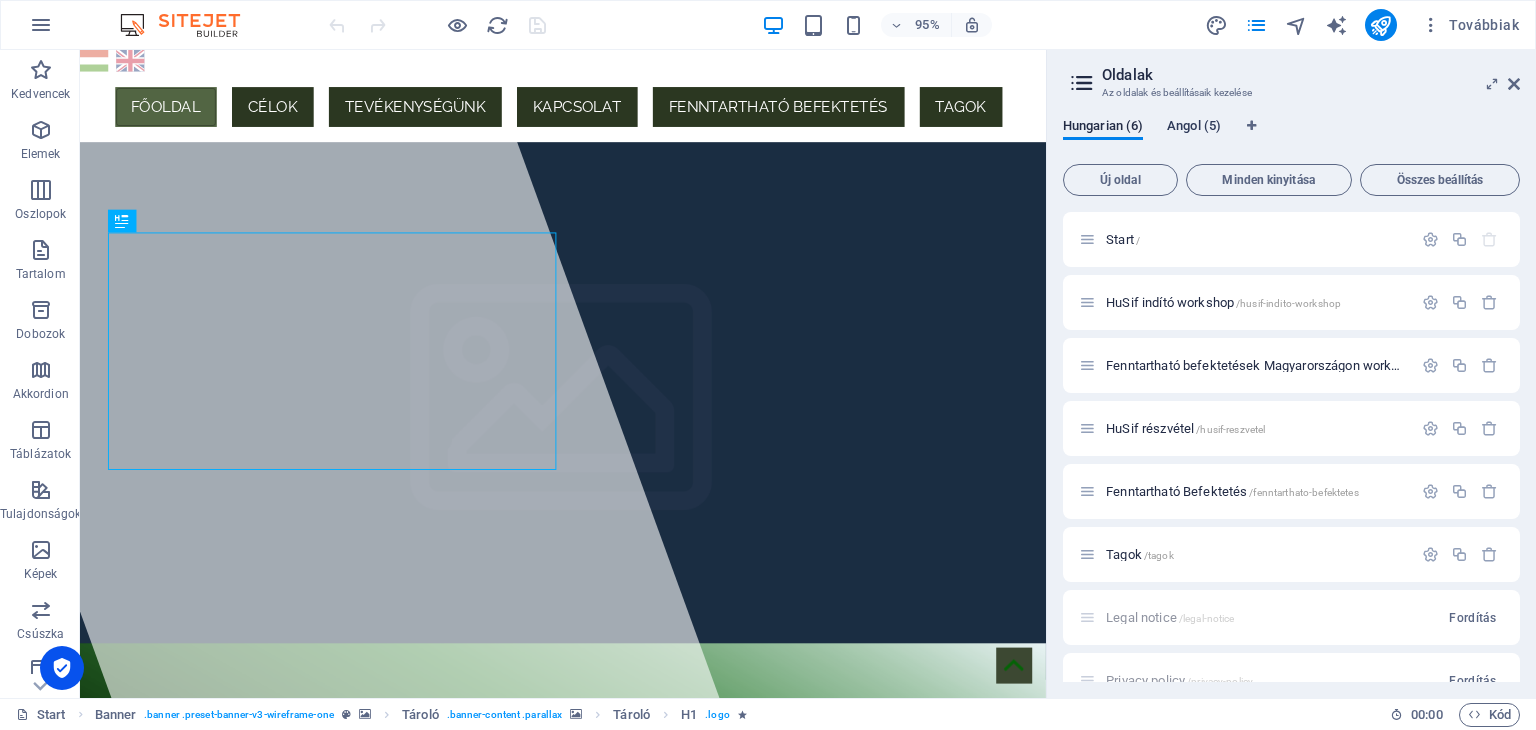 click on "Angol (5)" at bounding box center [1194, 128] 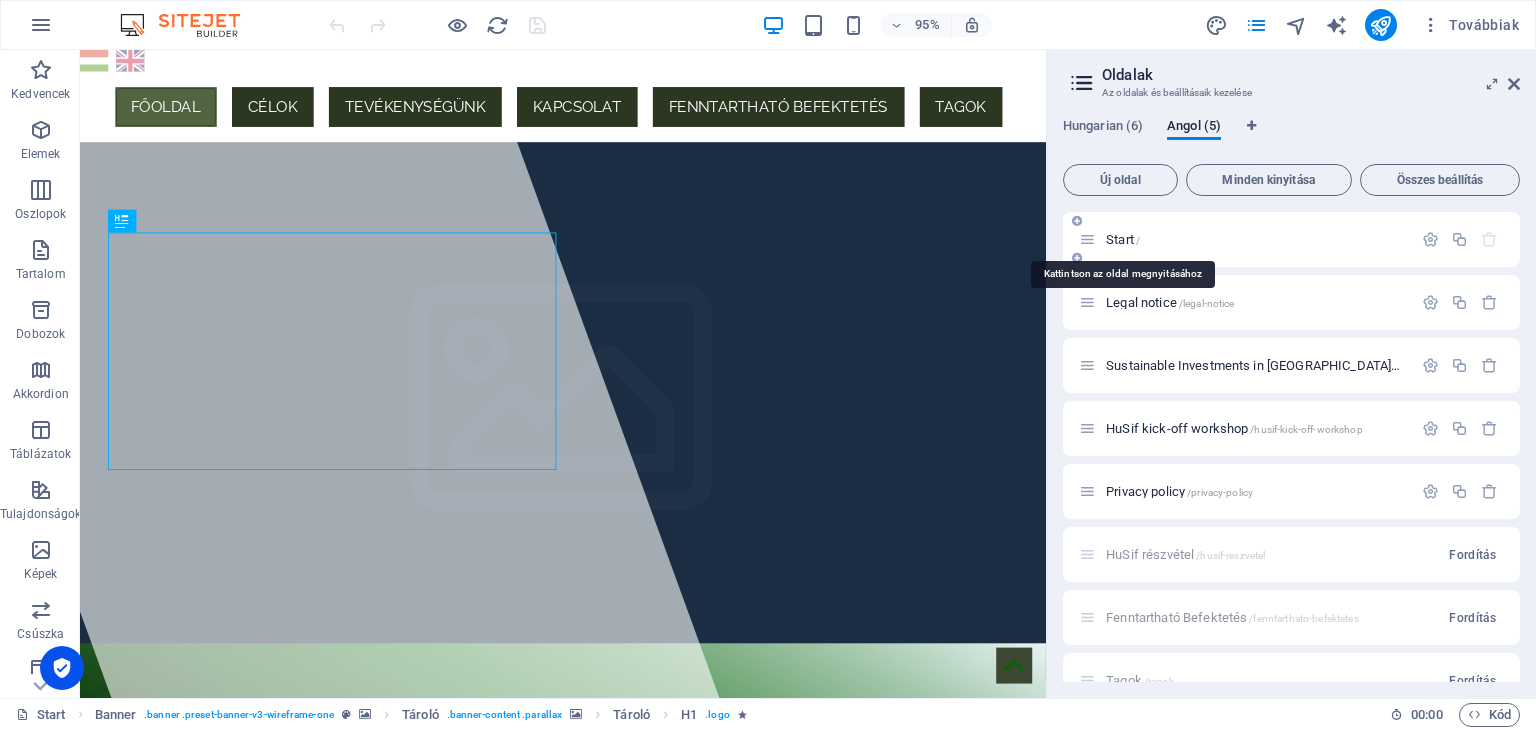 click on "Start /" at bounding box center [1123, 239] 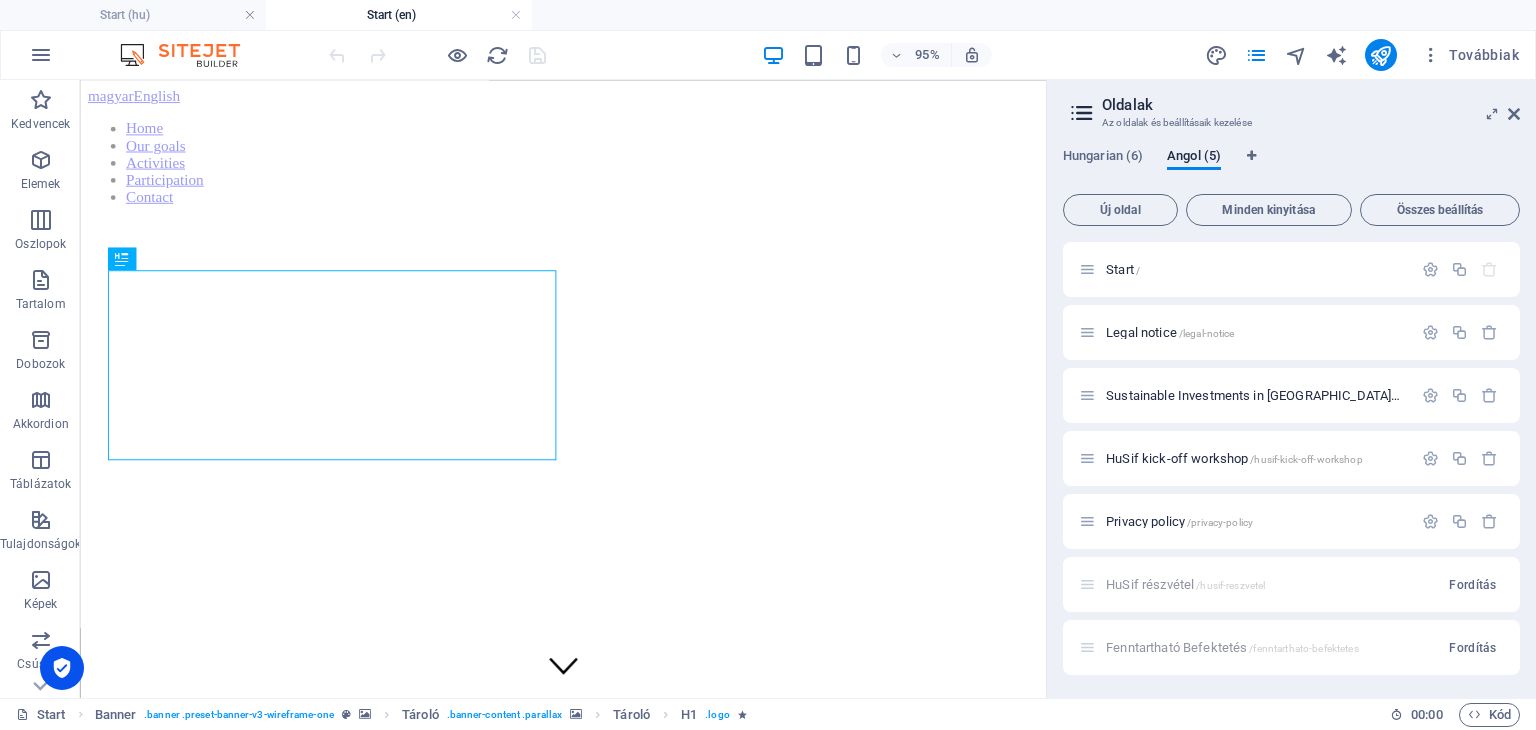 scroll, scrollTop: 0, scrollLeft: 0, axis: both 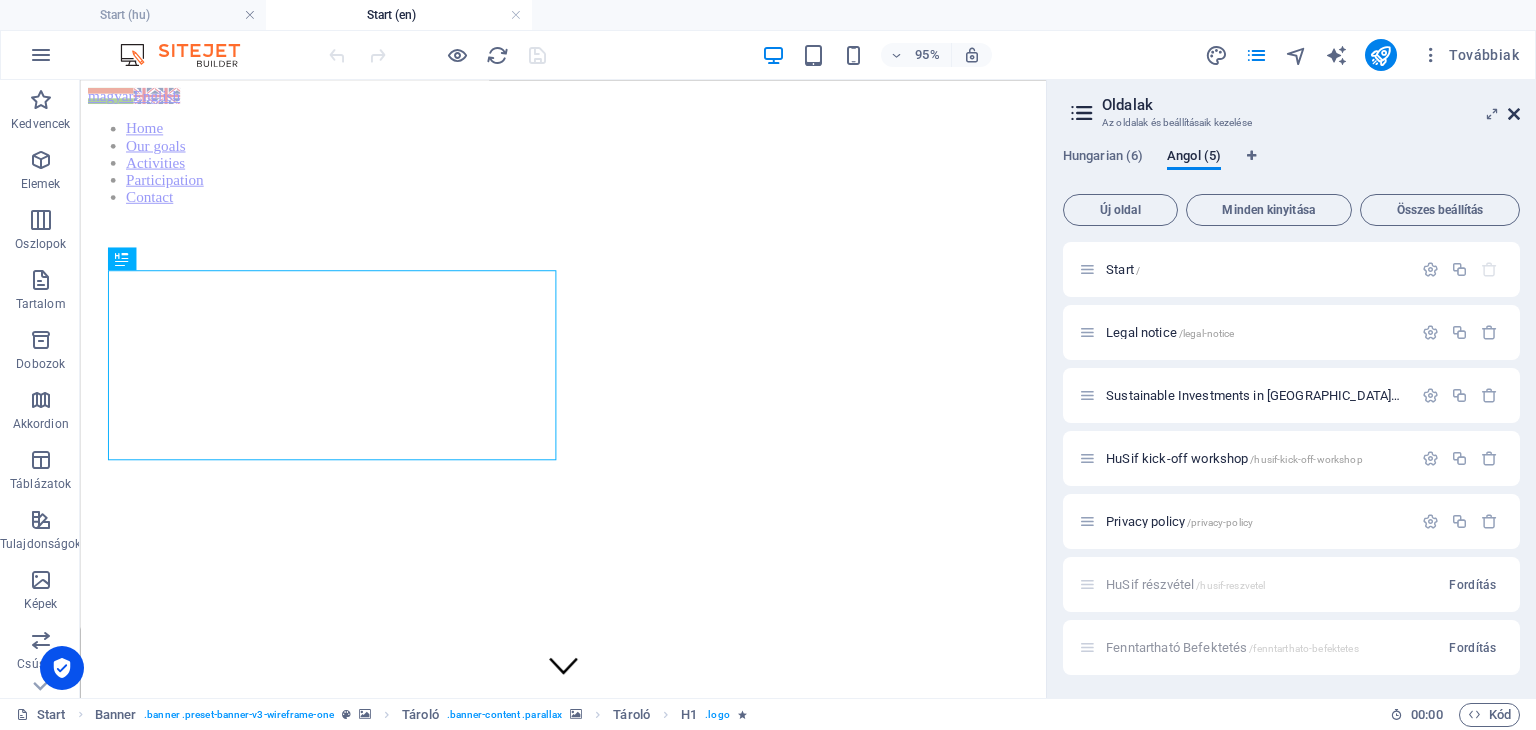 click at bounding box center [1514, 114] 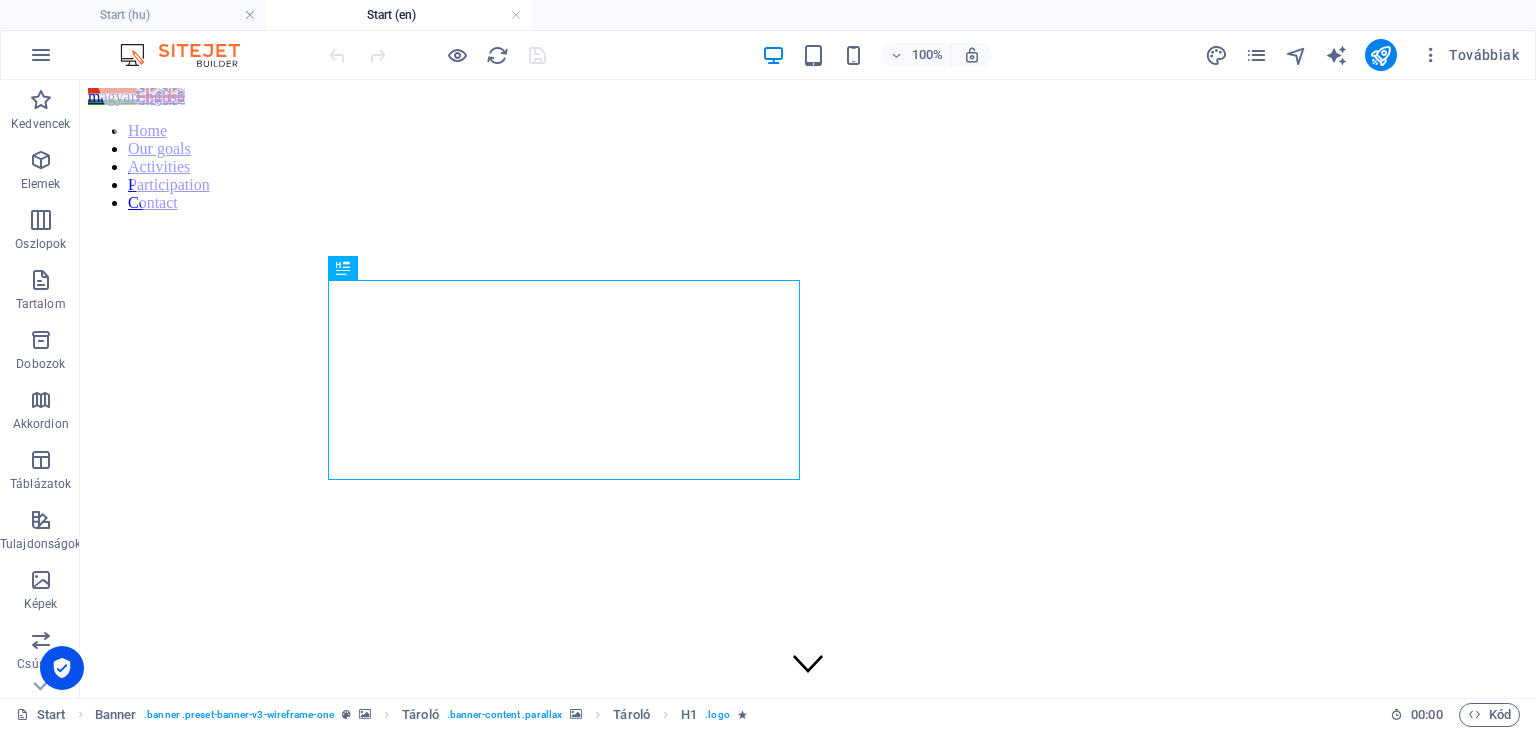 click at bounding box center [808, 732] 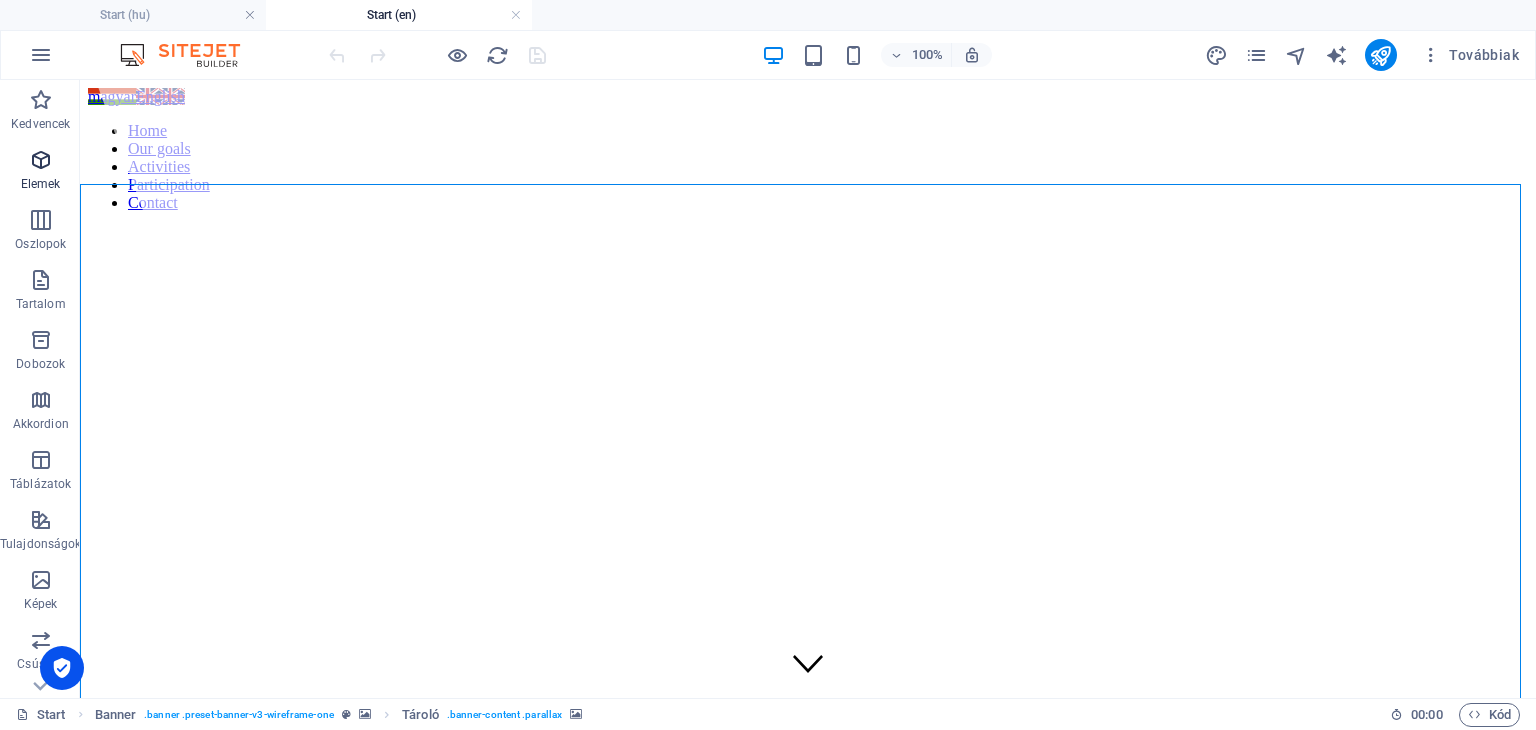 click at bounding box center [41, 160] 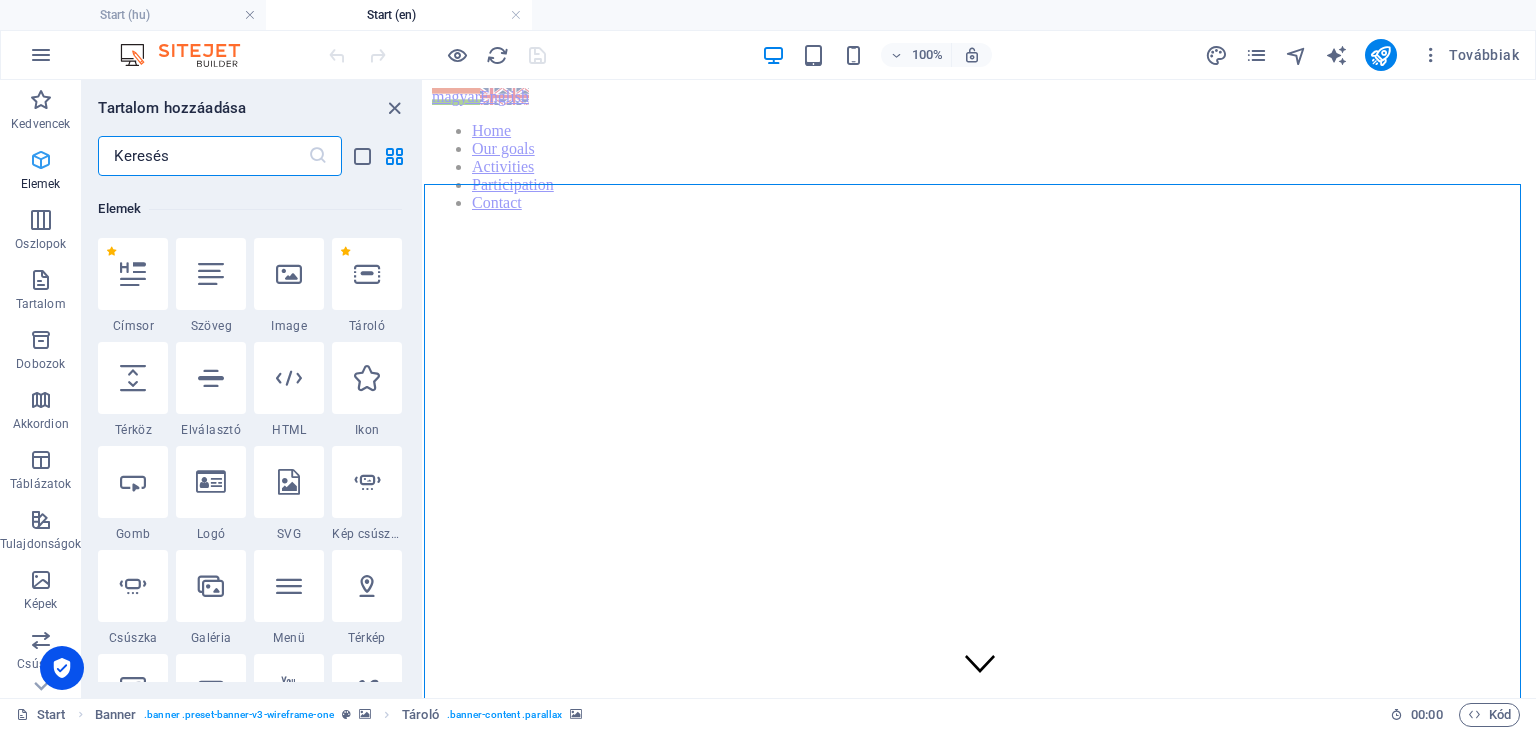 scroll, scrollTop: 212, scrollLeft: 0, axis: vertical 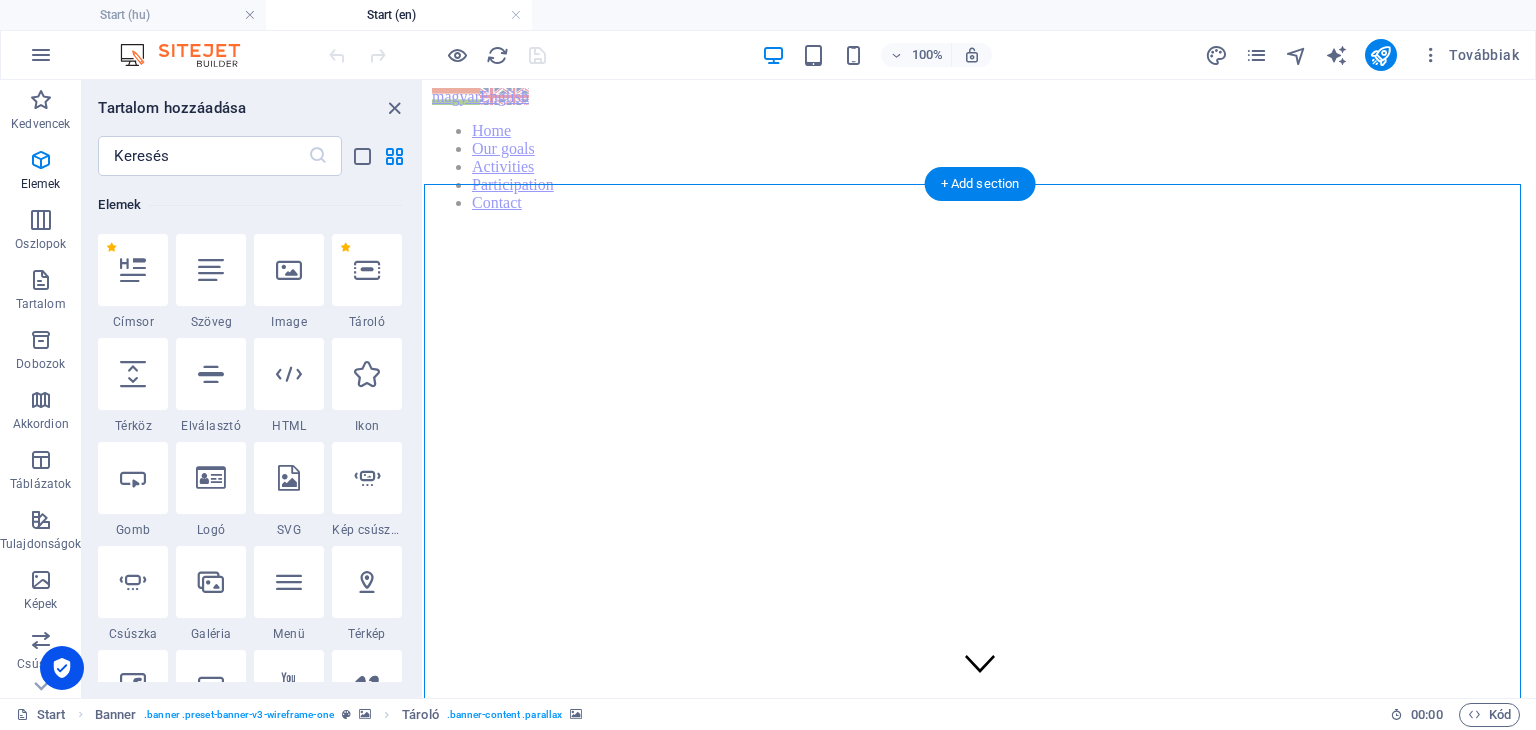 click at bounding box center [980, 732] 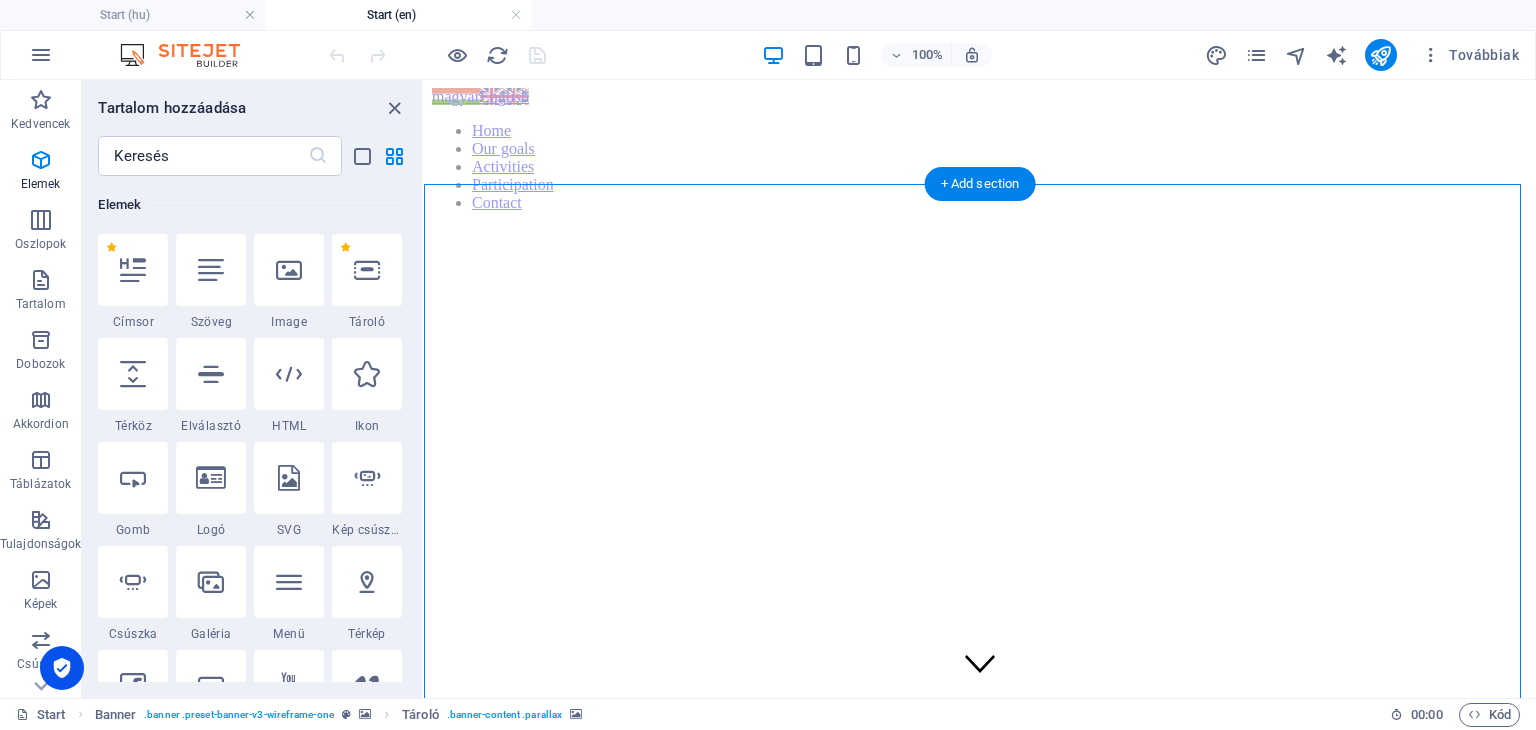 click at bounding box center (980, 732) 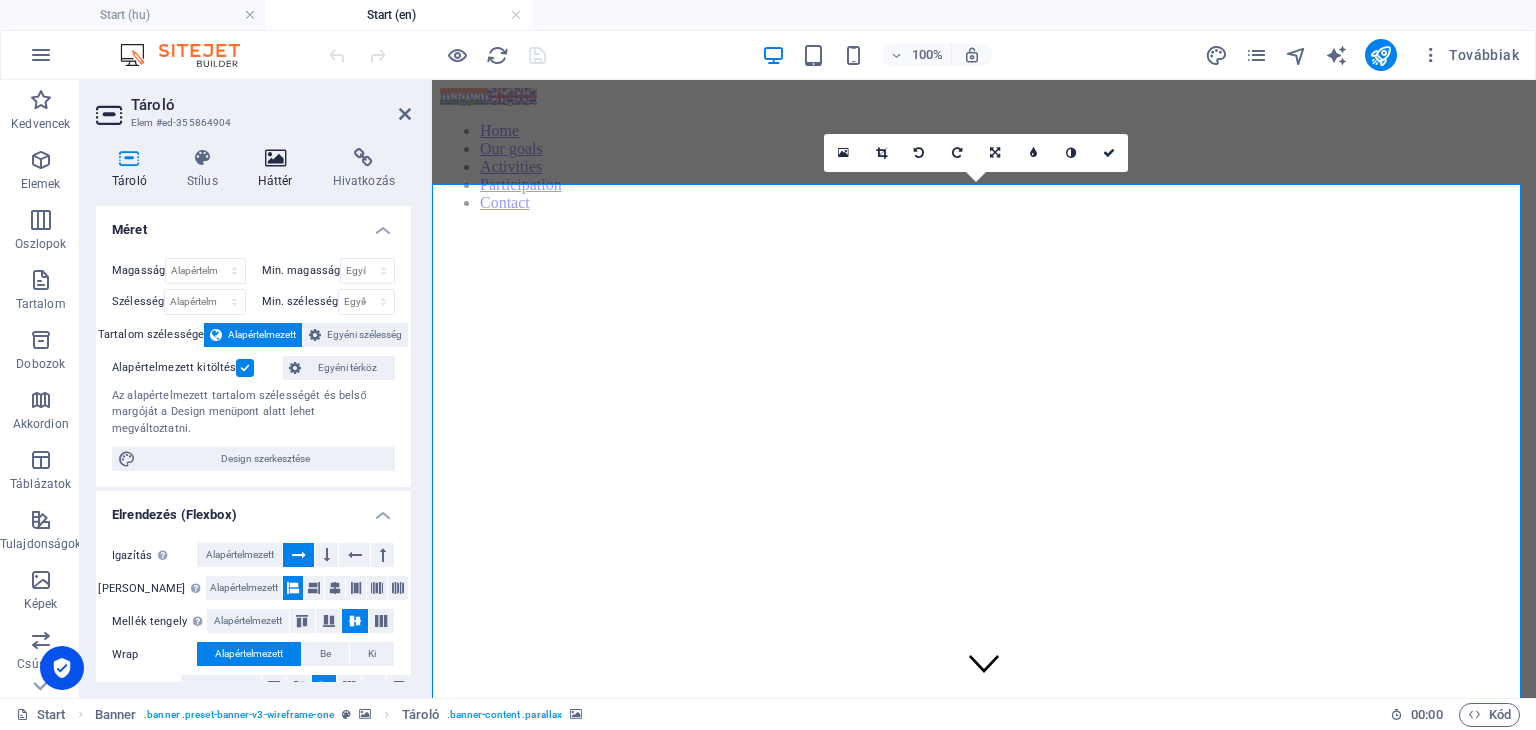 click at bounding box center [275, 158] 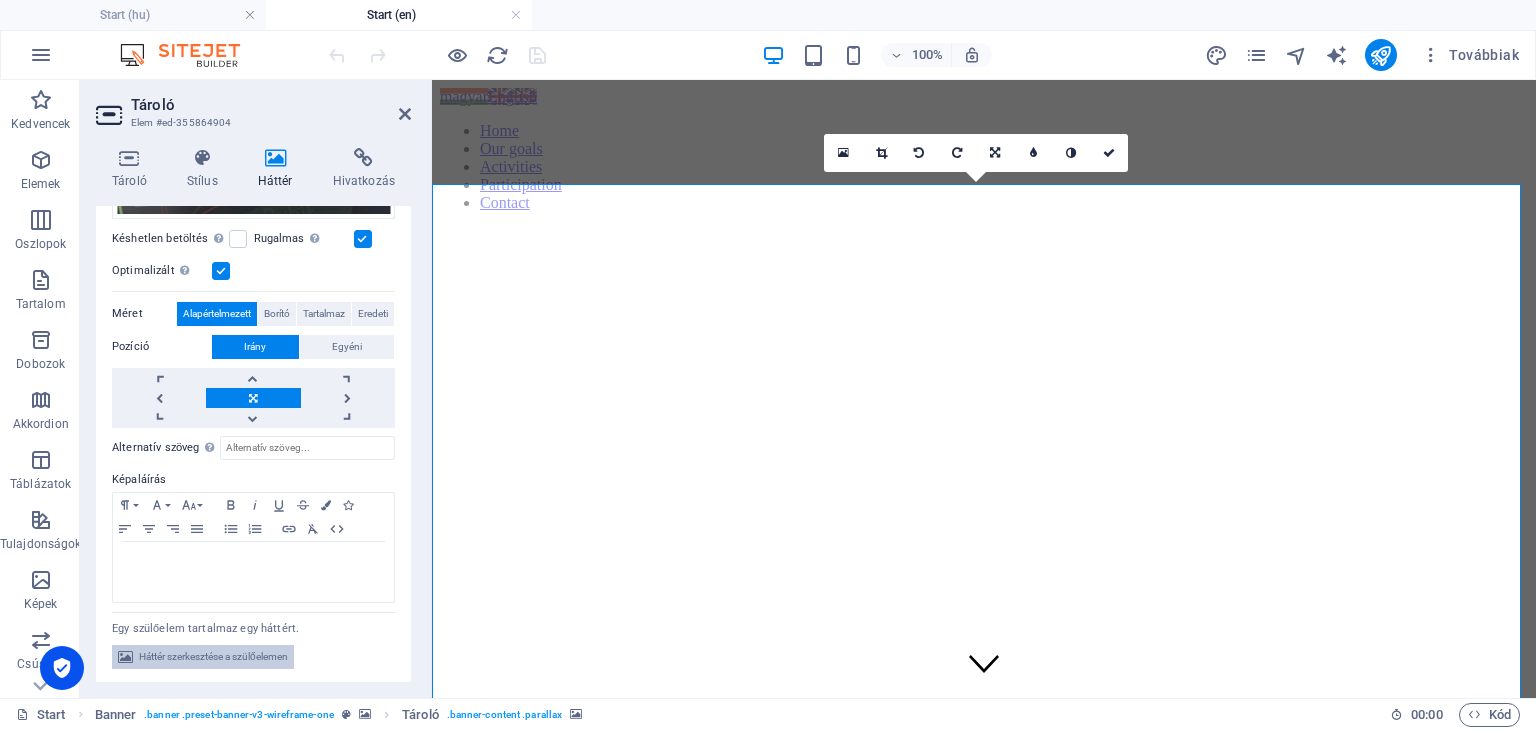 scroll, scrollTop: 0, scrollLeft: 0, axis: both 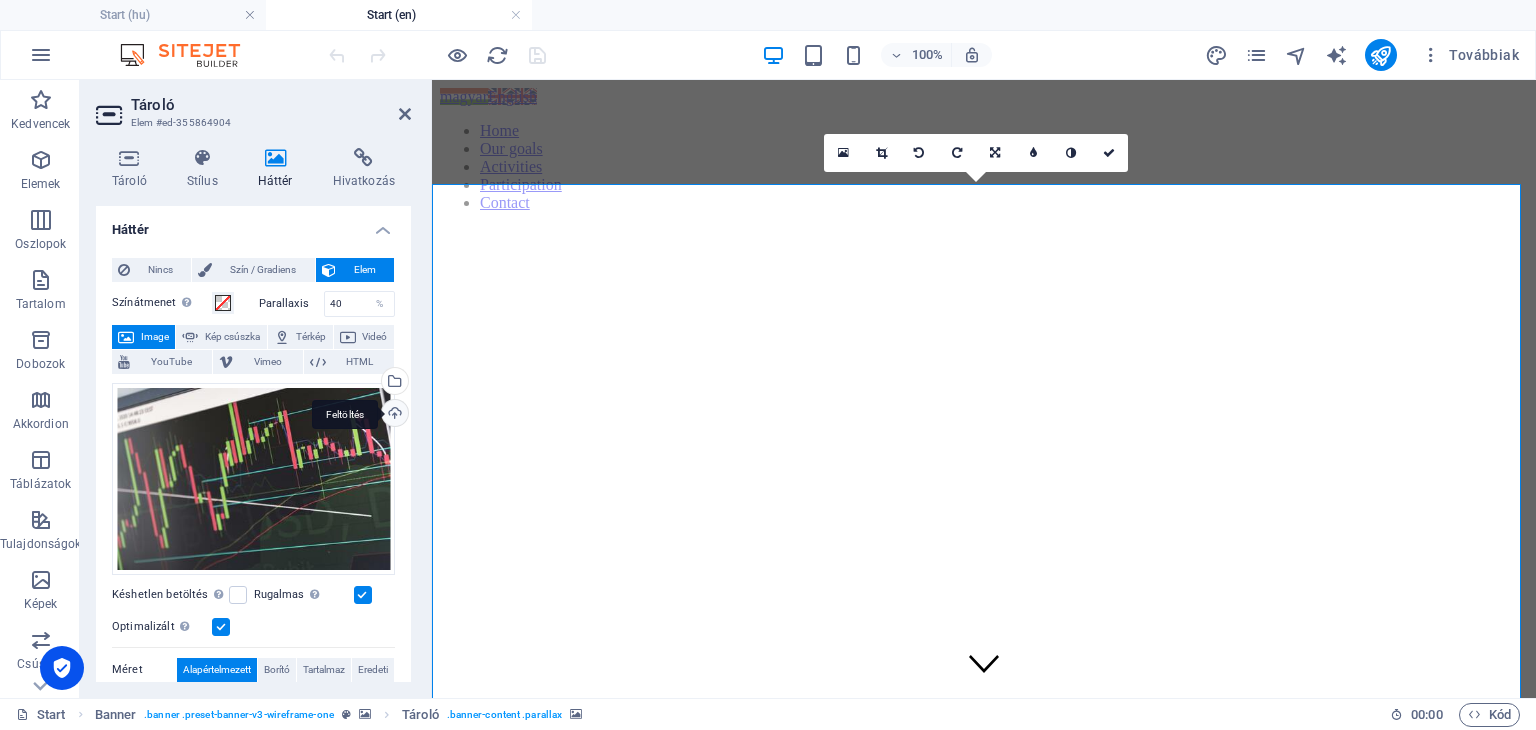 click on "Feltöltés" at bounding box center [393, 415] 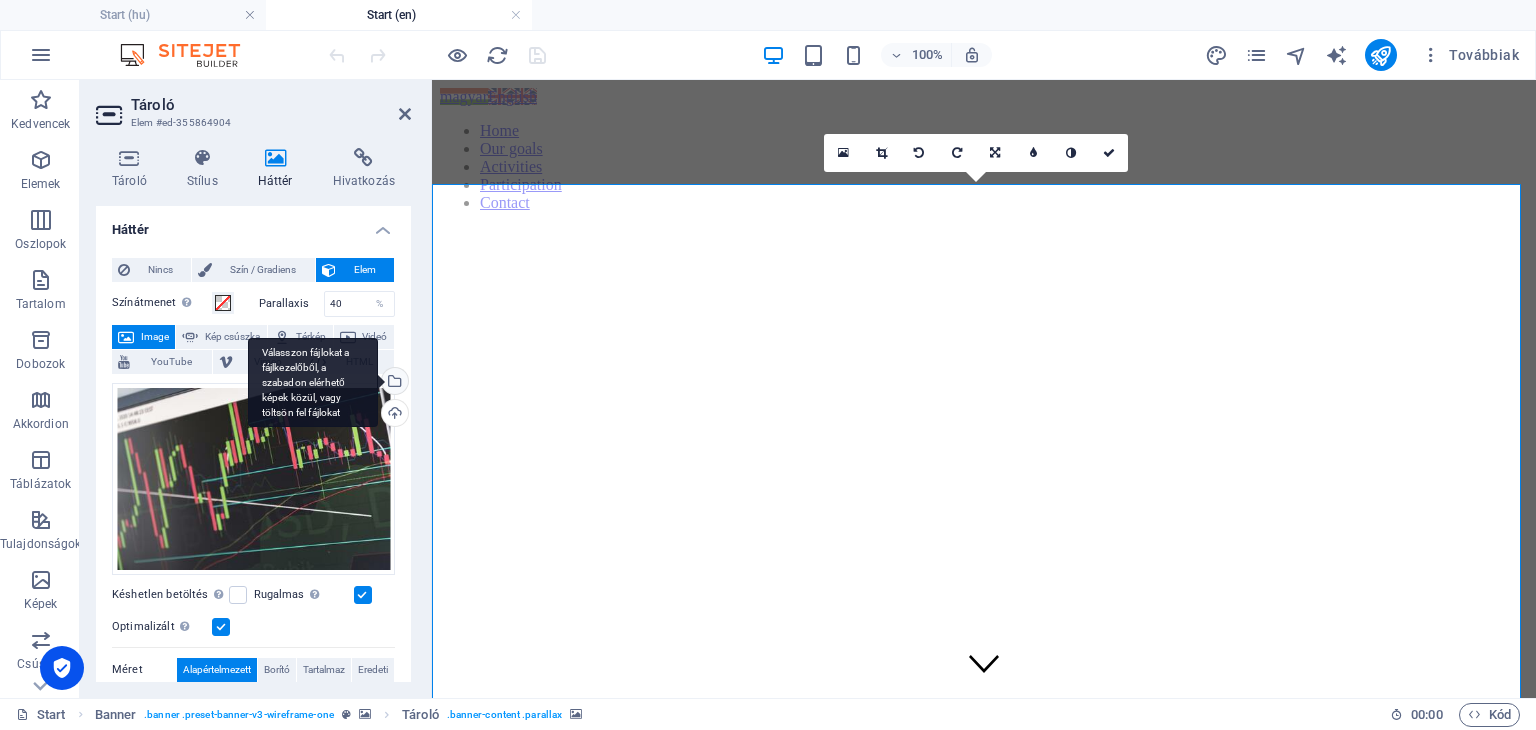 click on "Válasszon fájlokat a fájlkezelőből, a szabadon elérhető képek közül, vagy töltsön fel fájlokat" at bounding box center (393, 383) 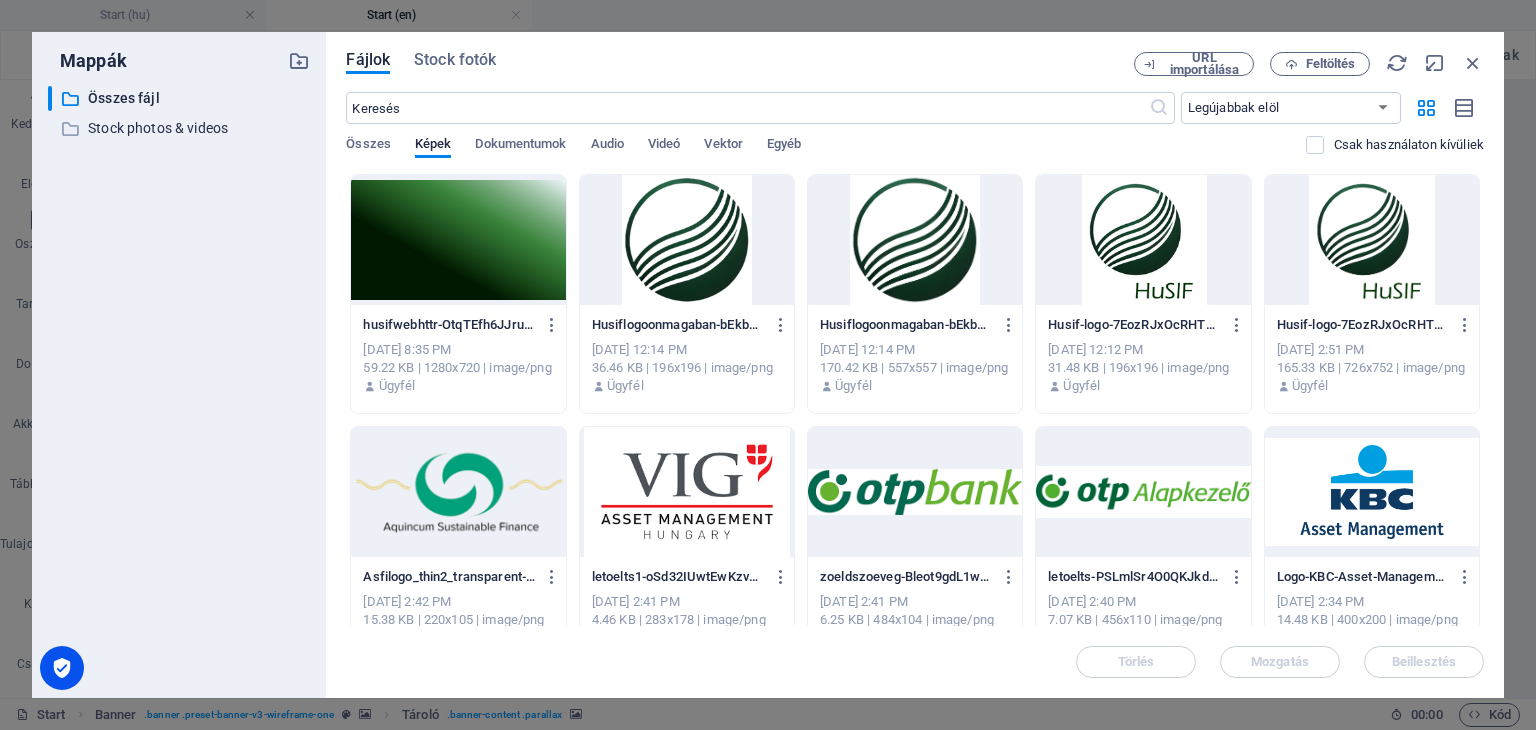 click at bounding box center (458, 240) 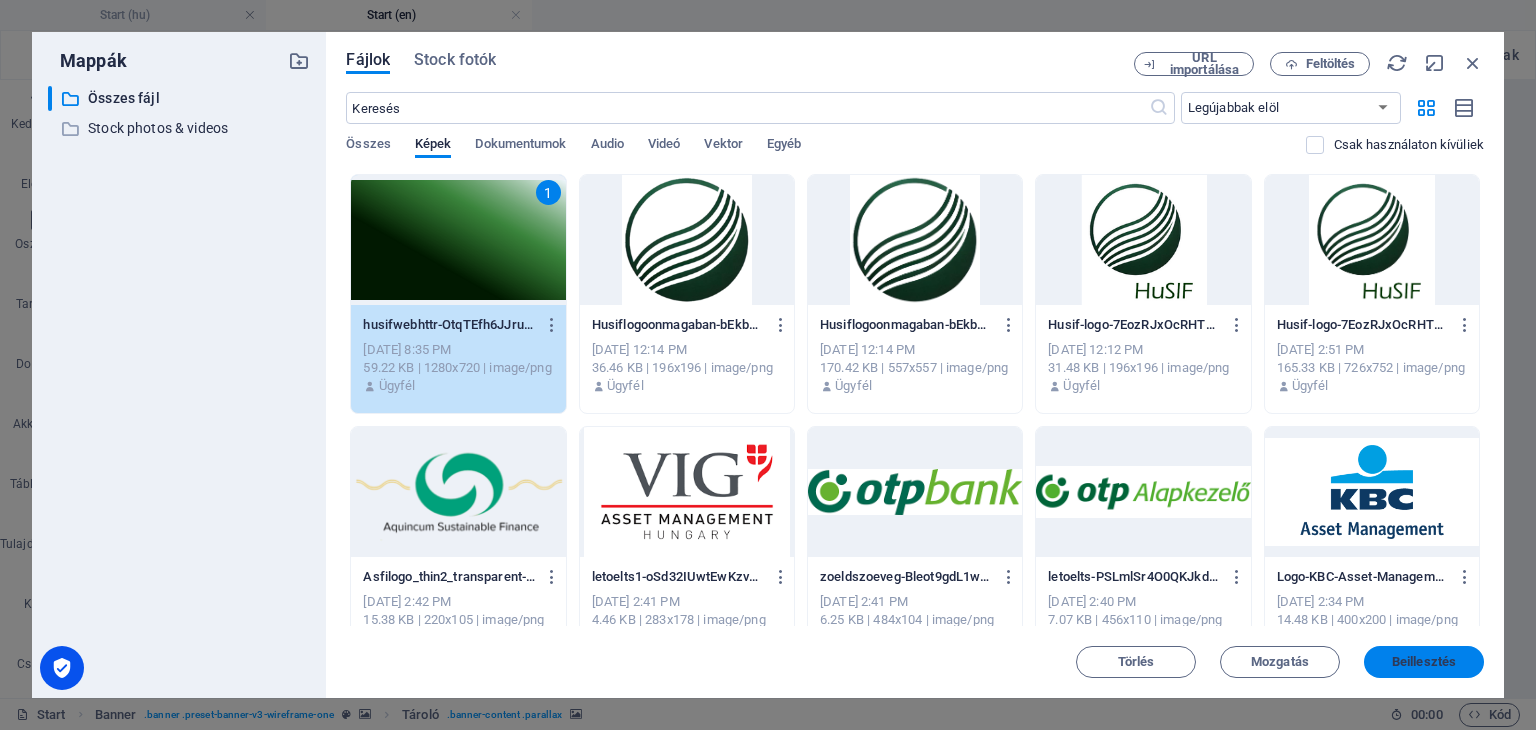 click on "Beillesztés" at bounding box center [1424, 662] 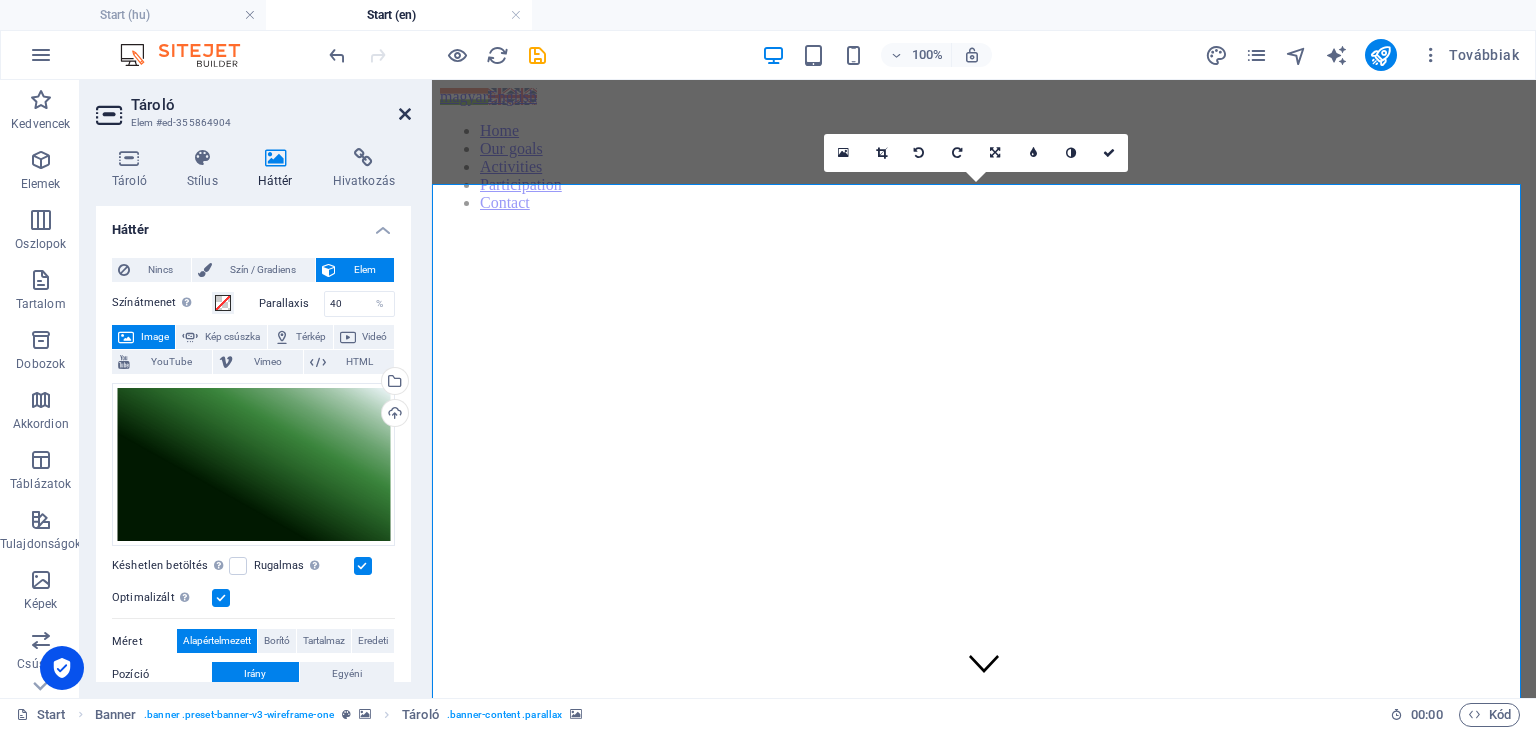click at bounding box center (405, 114) 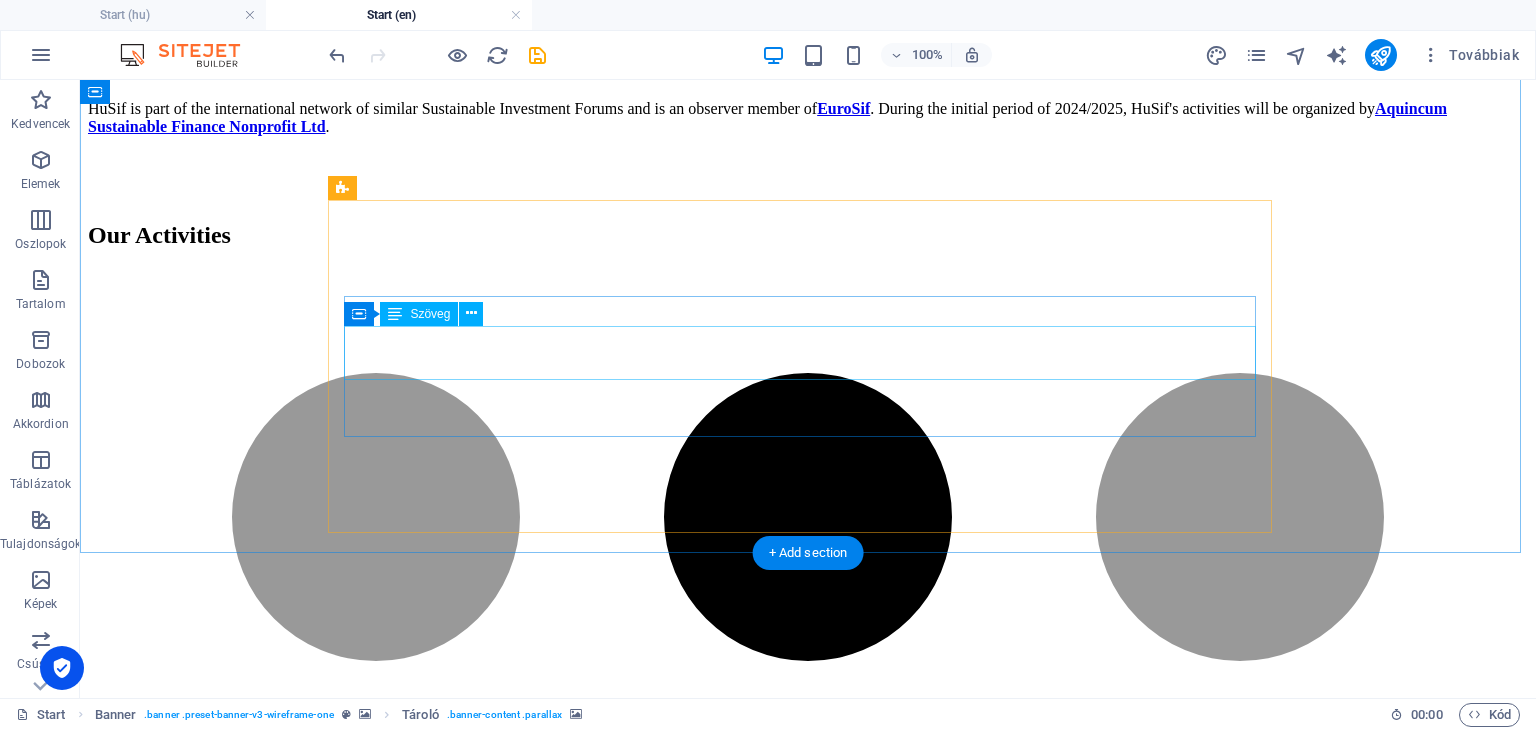scroll, scrollTop: 1930, scrollLeft: 0, axis: vertical 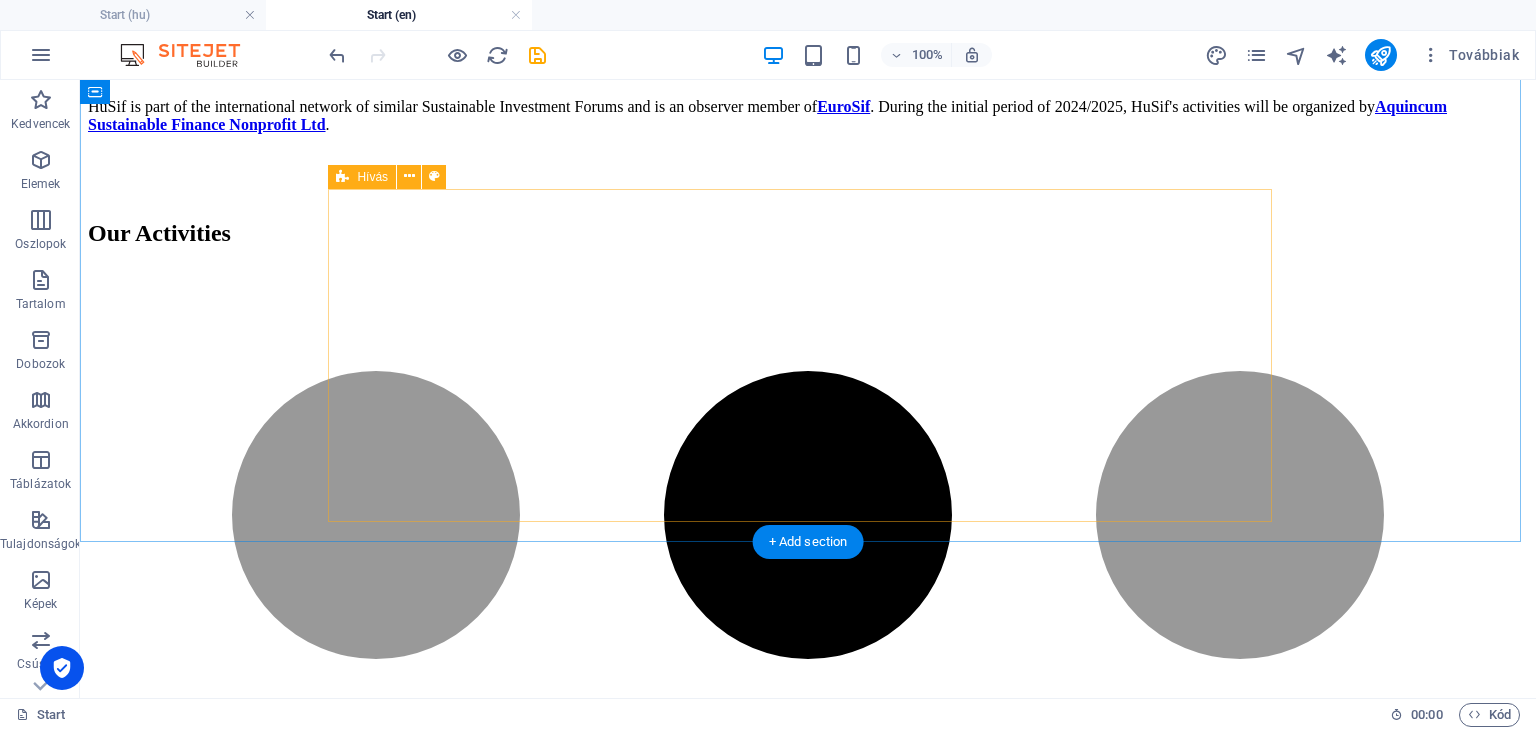 click on "Interested in participating? ‌Please note that most of [PERSON_NAME]'s activities will be conducted in Hungarian. However, inclusivity is important to us, so if you work in [GEOGRAPHIC_DATA] within the investments sector but don't speak Hungarian, please don't hesitate to reach out to us. DETAILS (In HUNGARIAN)" at bounding box center (808, 4791) 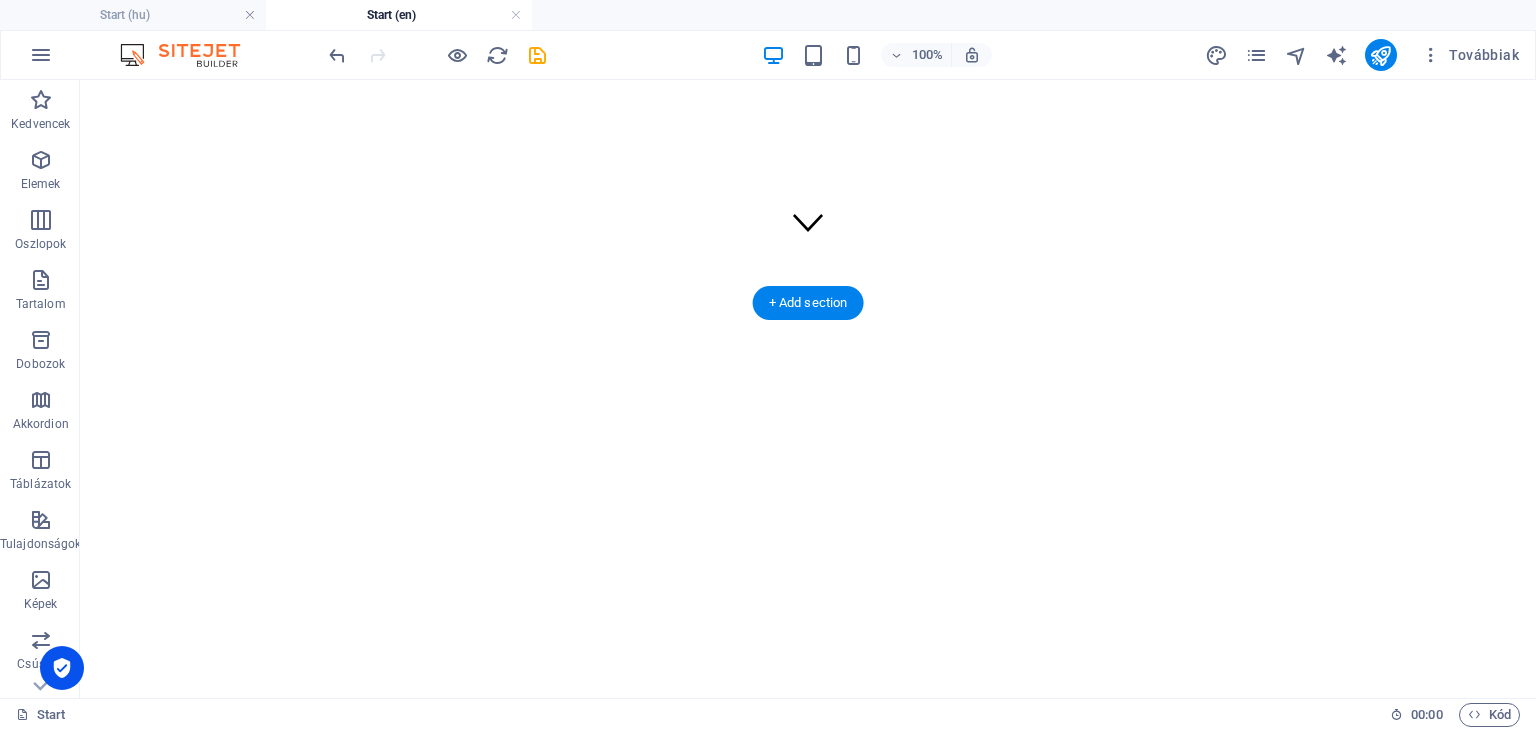 scroll, scrollTop: 0, scrollLeft: 0, axis: both 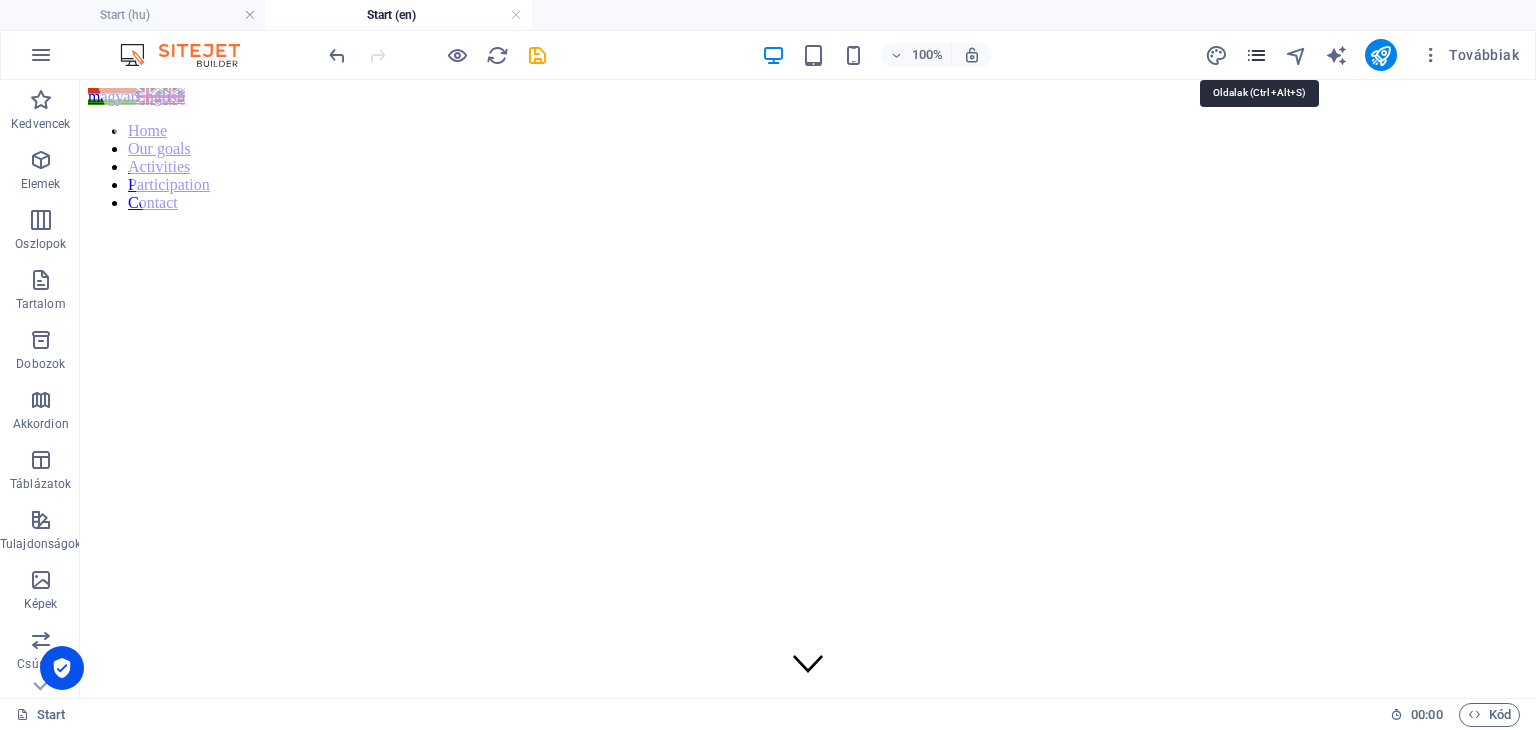click at bounding box center (1256, 55) 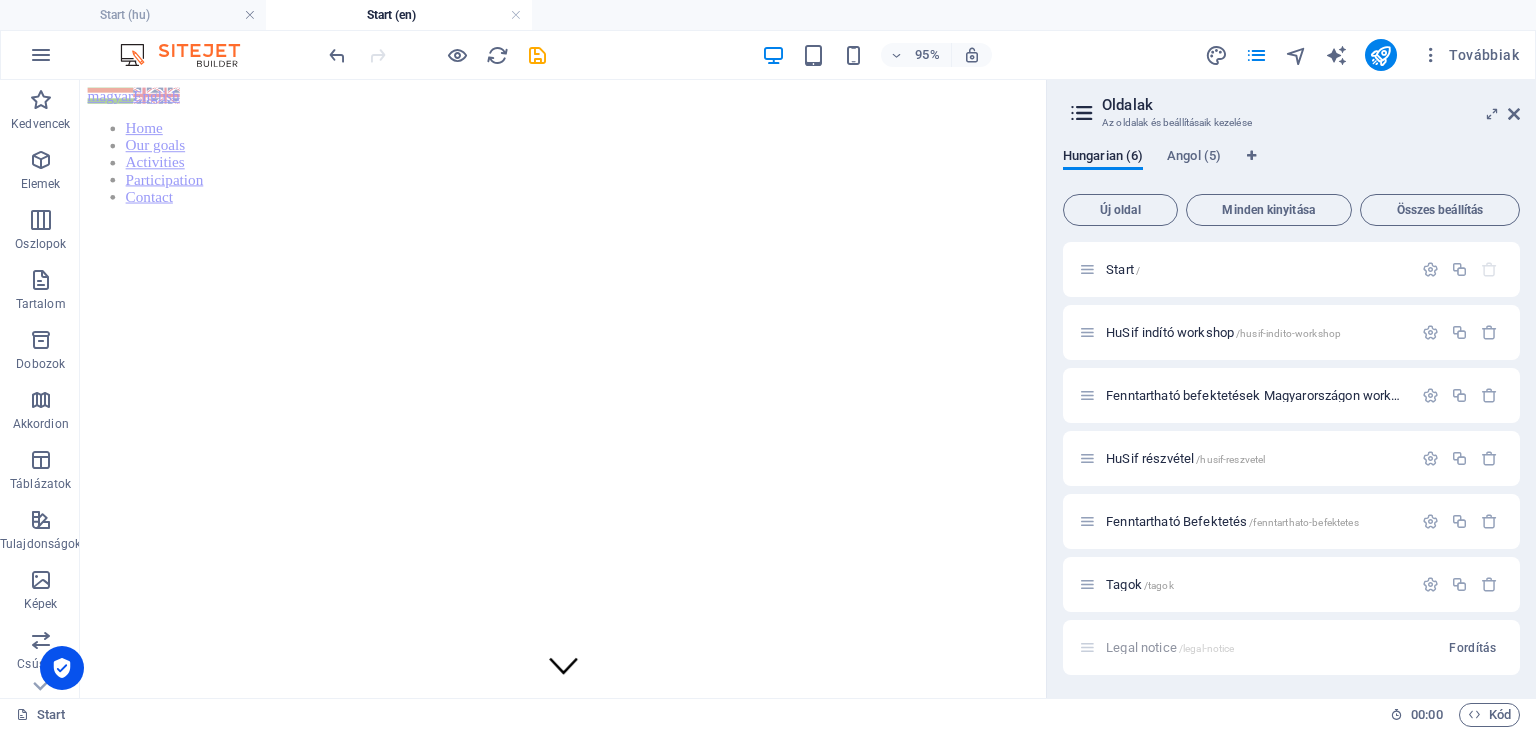 scroll, scrollTop: 64, scrollLeft: 0, axis: vertical 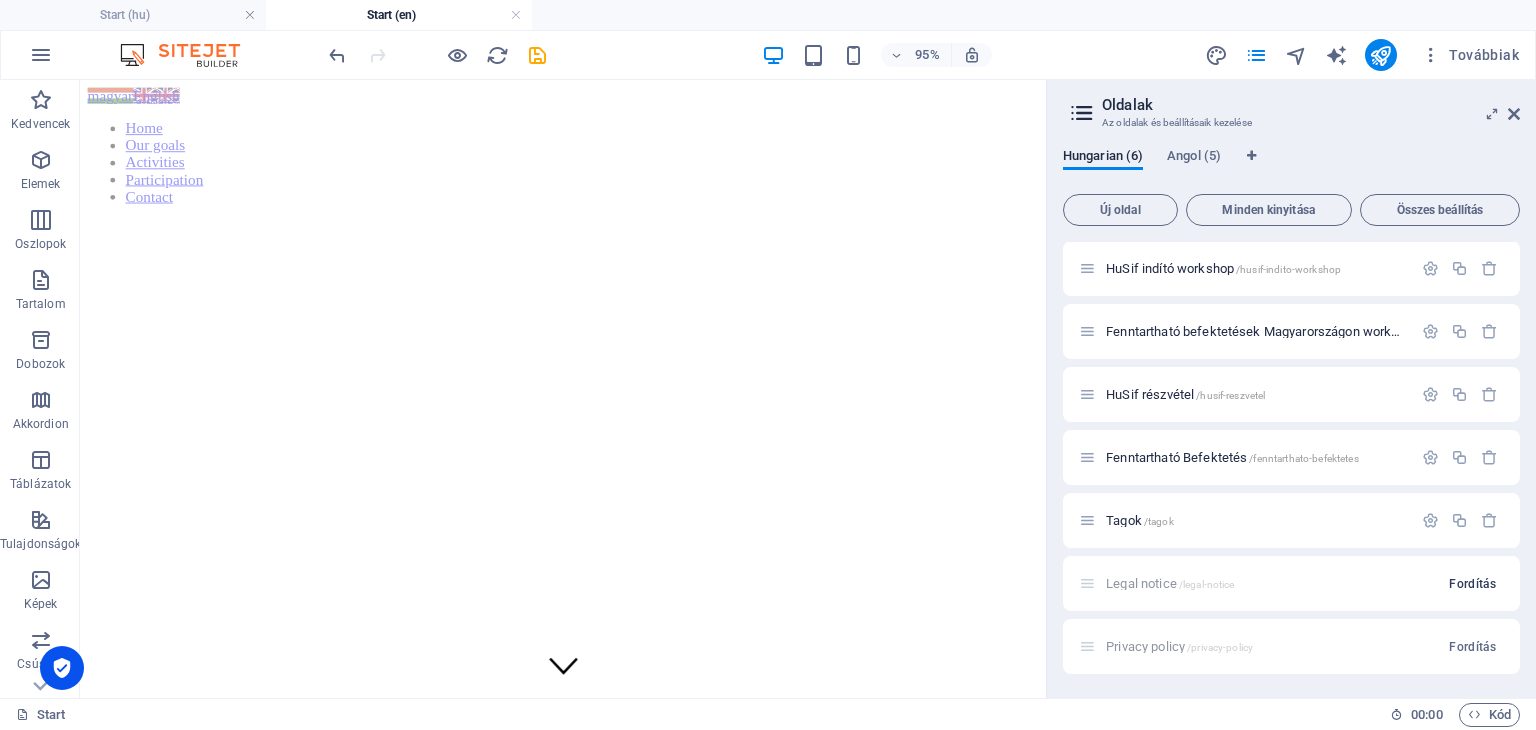 click on "Fordítás" at bounding box center (1472, 584) 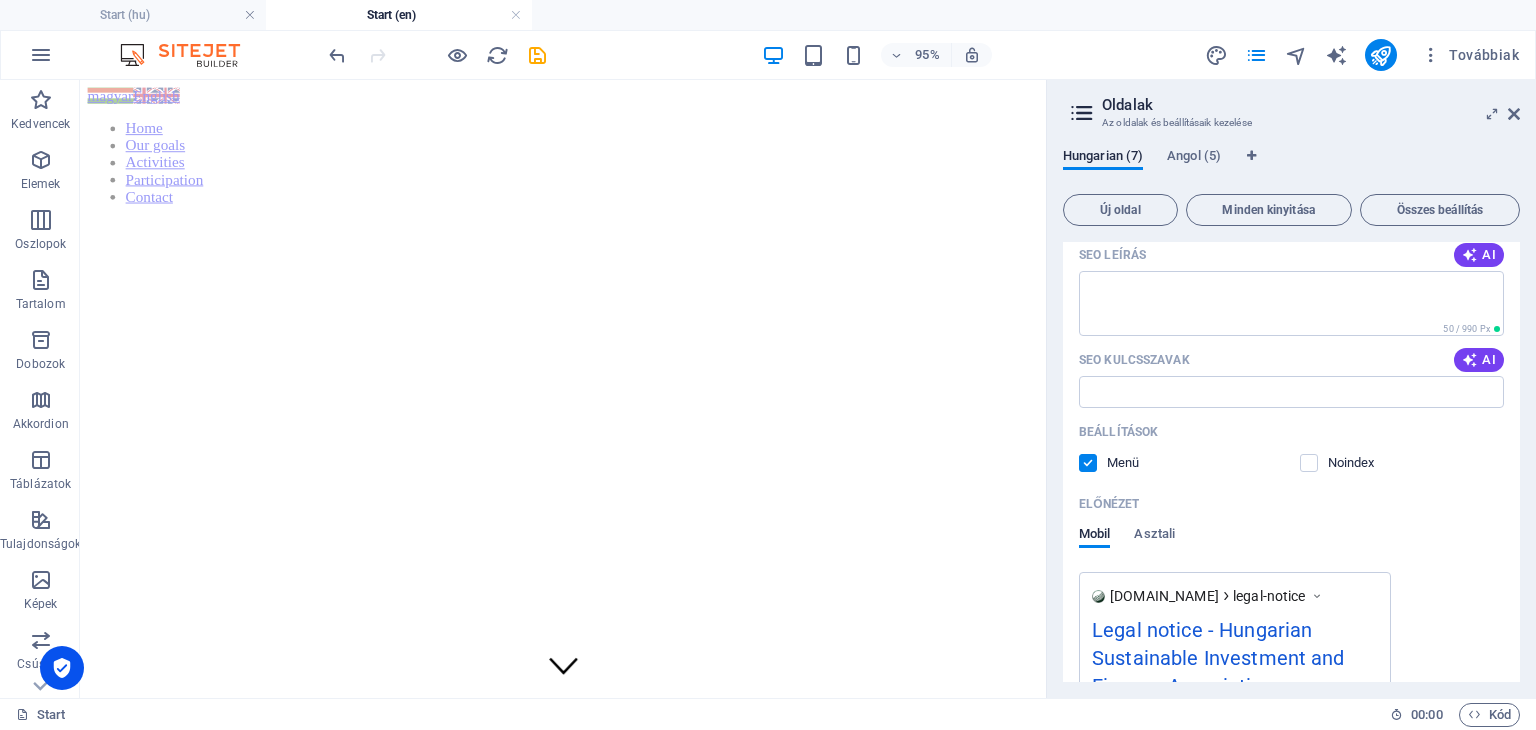 scroll, scrollTop: 0, scrollLeft: 0, axis: both 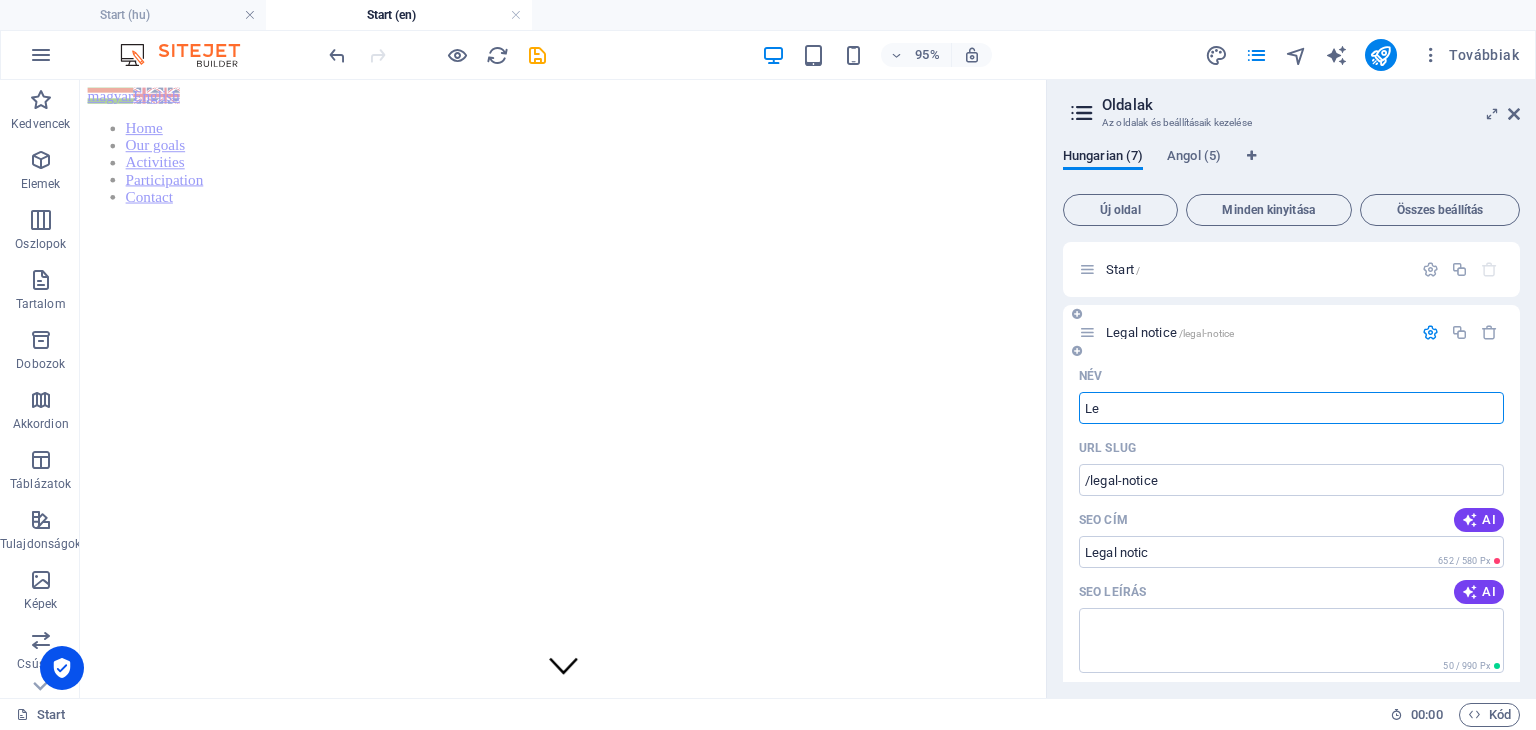 type on "L" 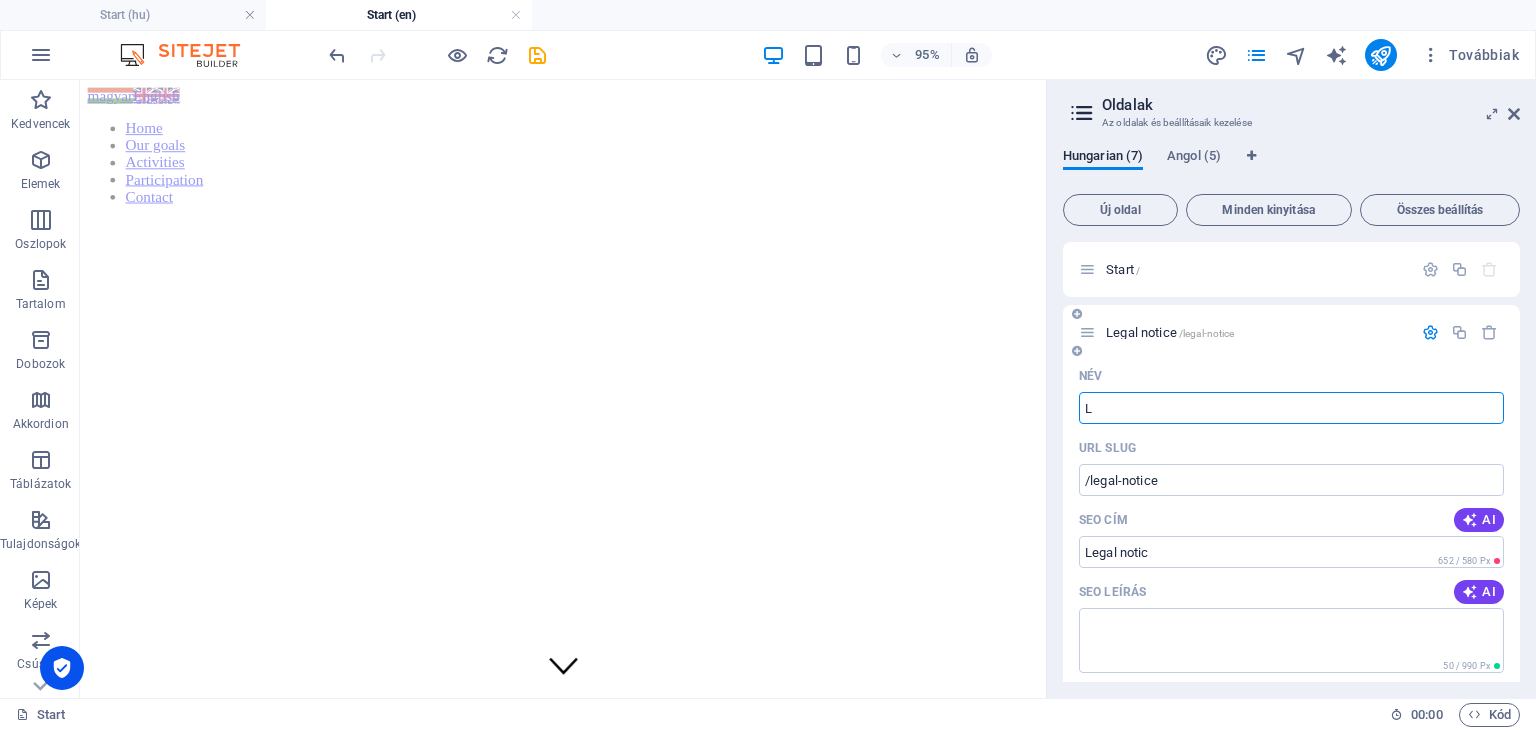 type 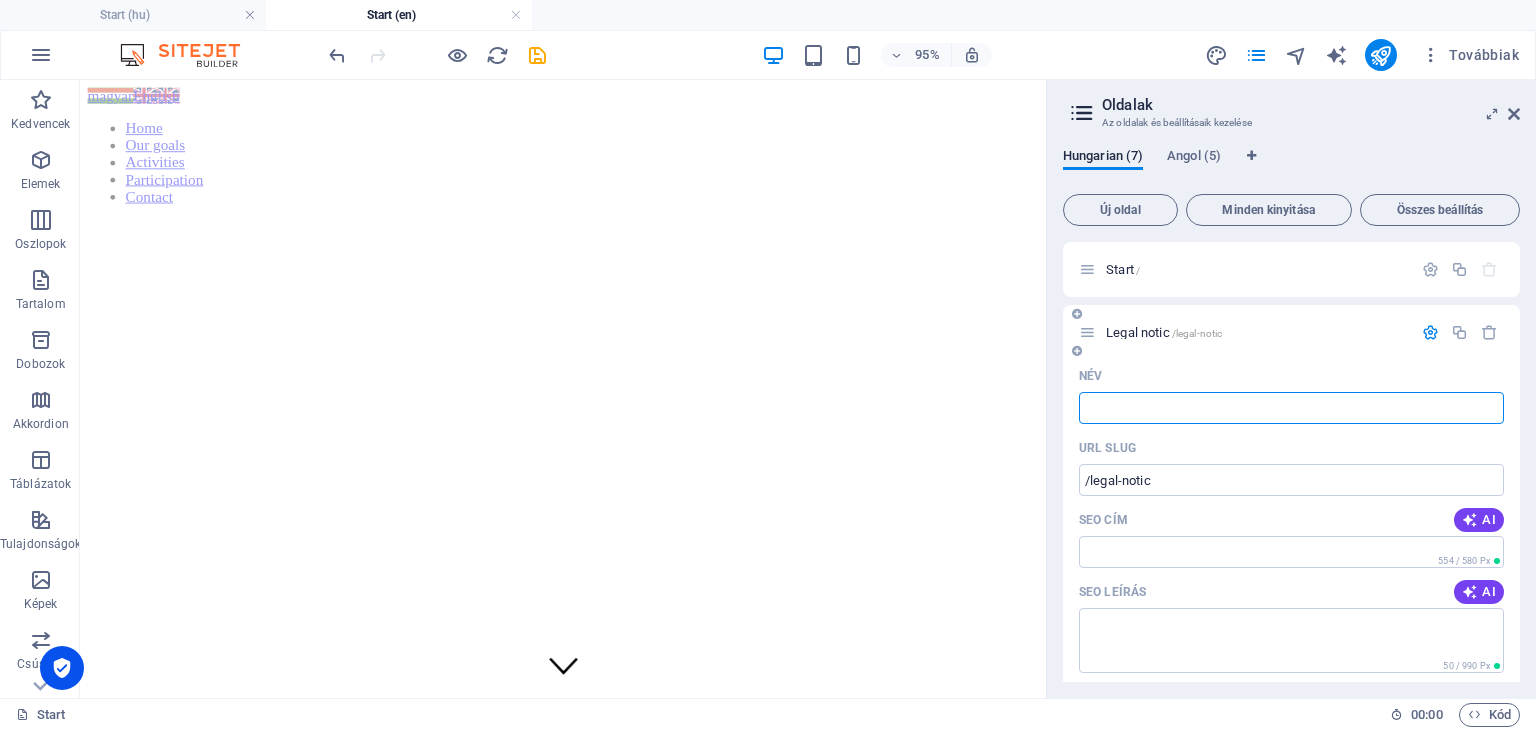 type on "/legal-notic" 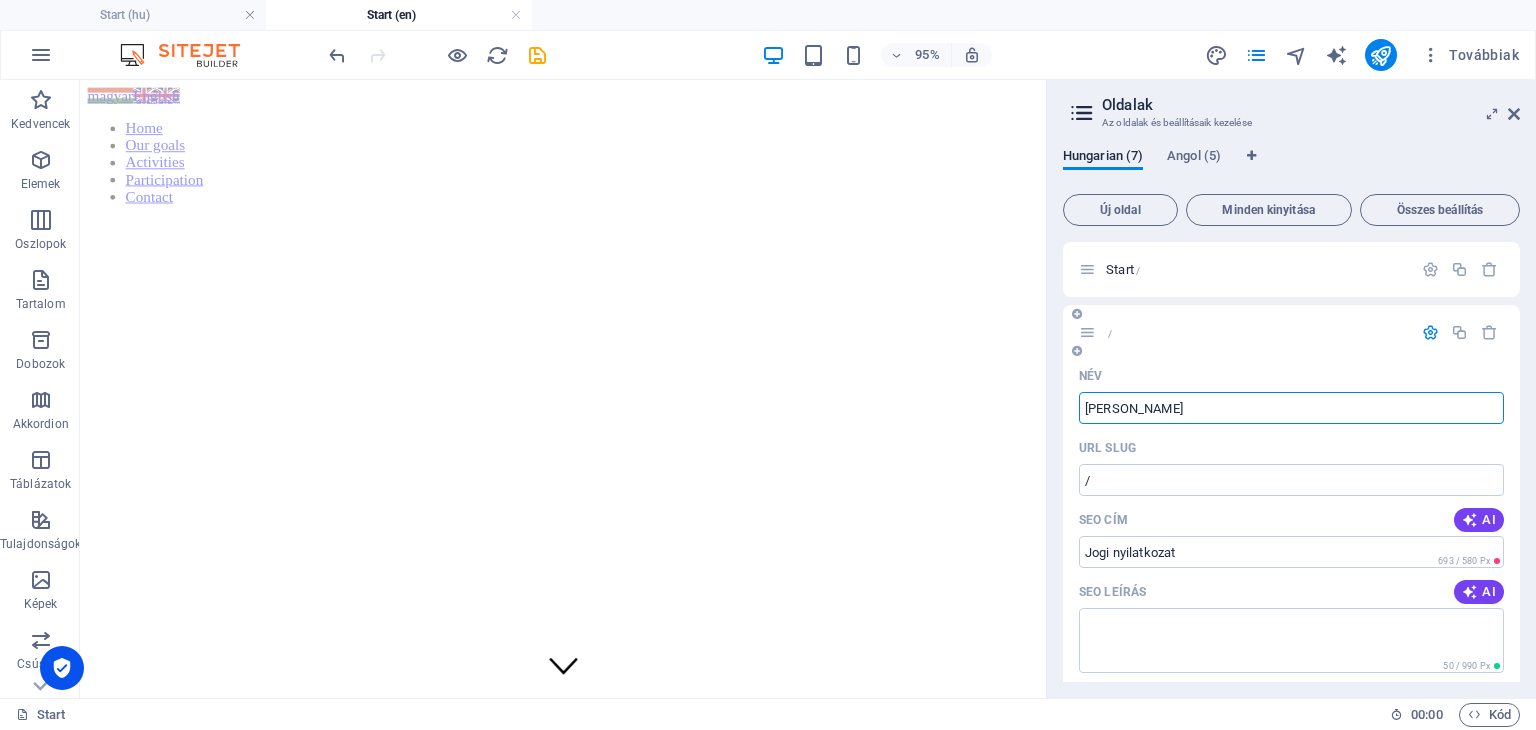 type on "[PERSON_NAME]" 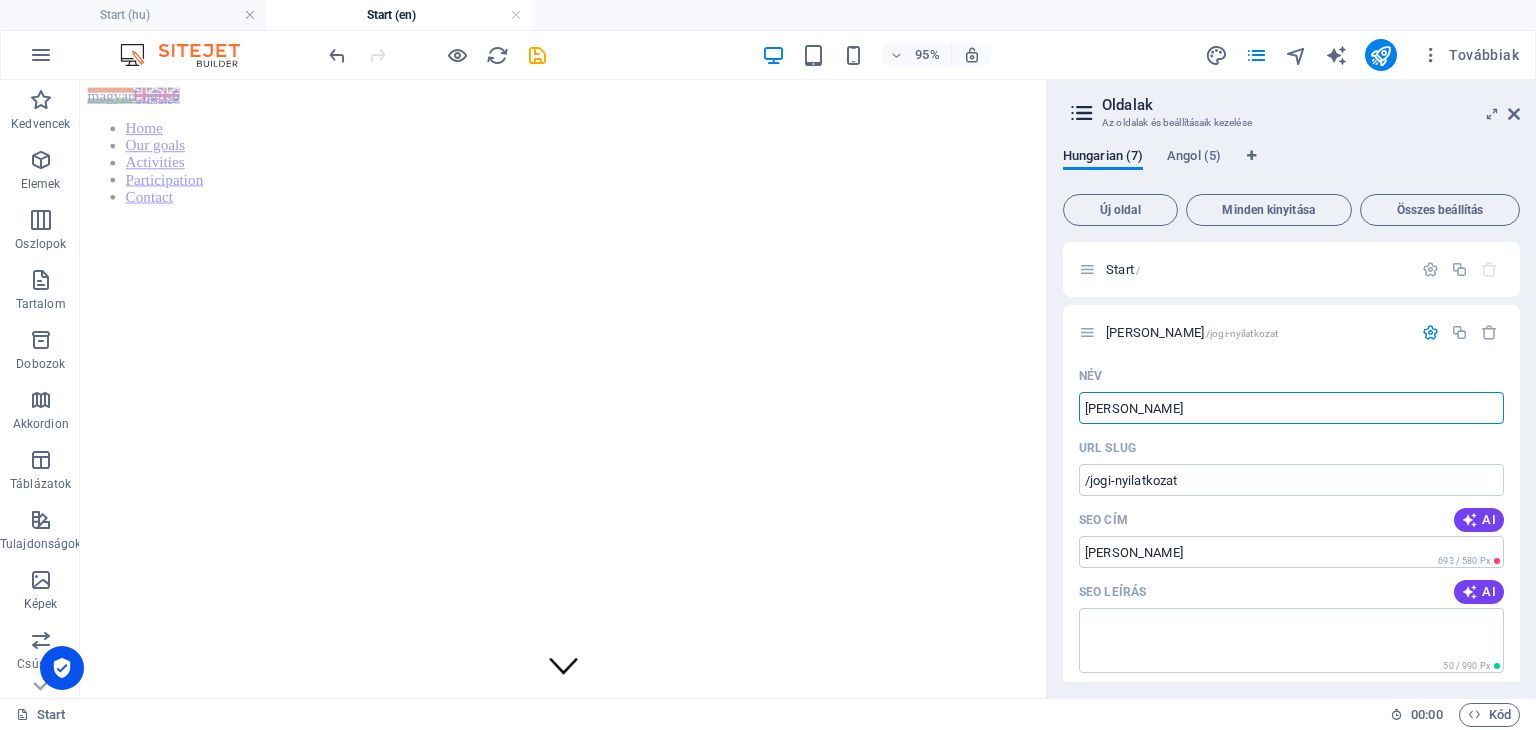 type on "[PERSON_NAME]" 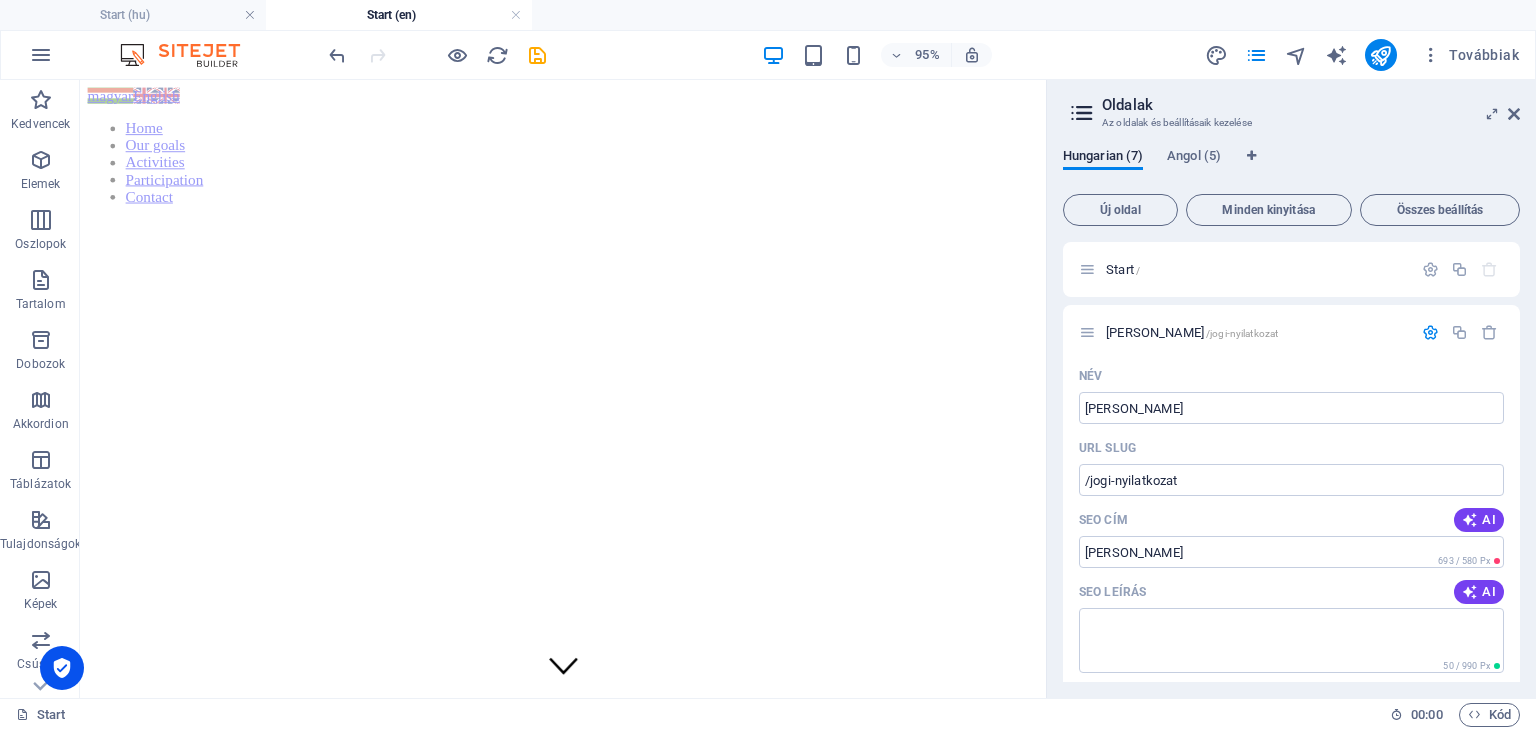 click on "[PERSON_NAME] /[PERSON_NAME]-nyilatkozat" at bounding box center [1256, 332] 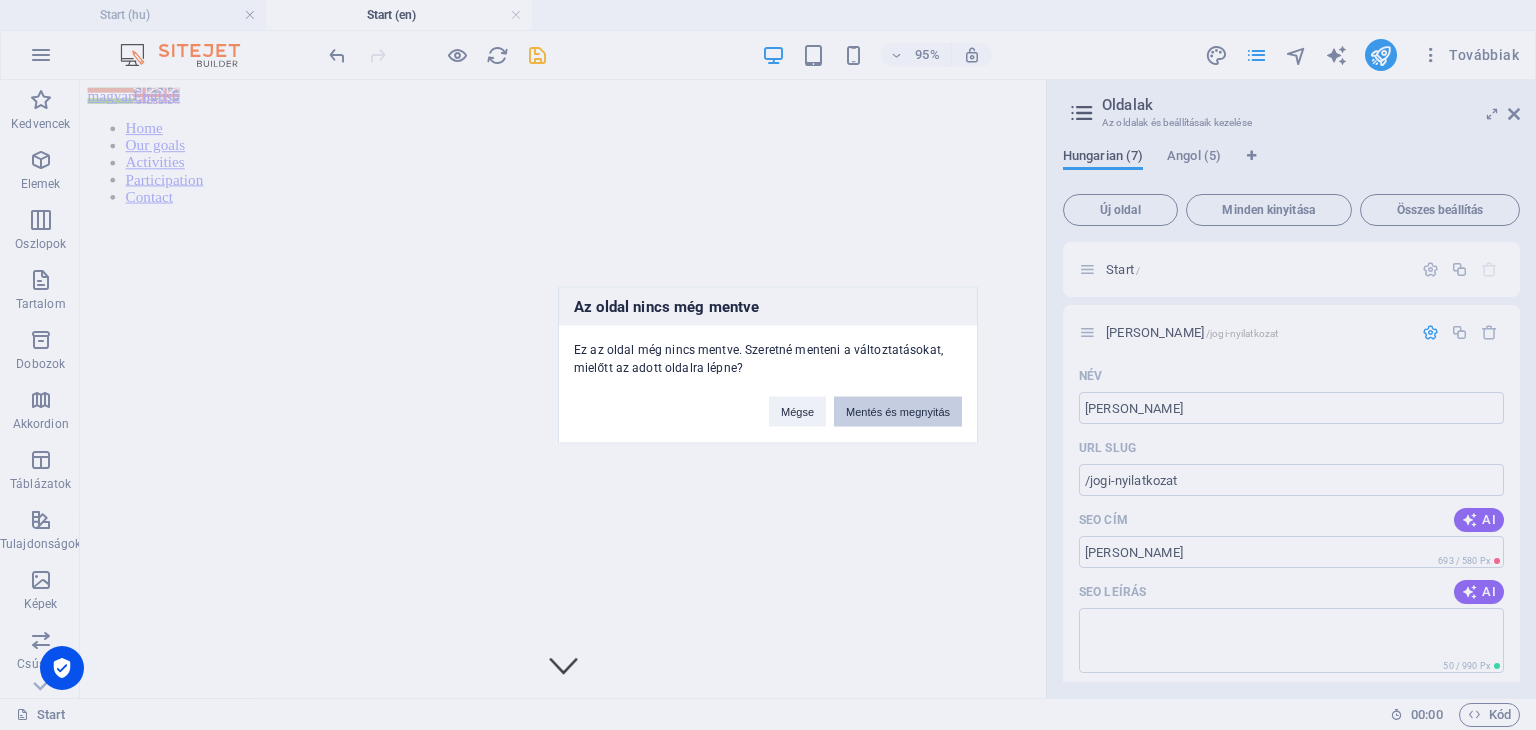 click on "Mentés és megnyitás" at bounding box center [898, 412] 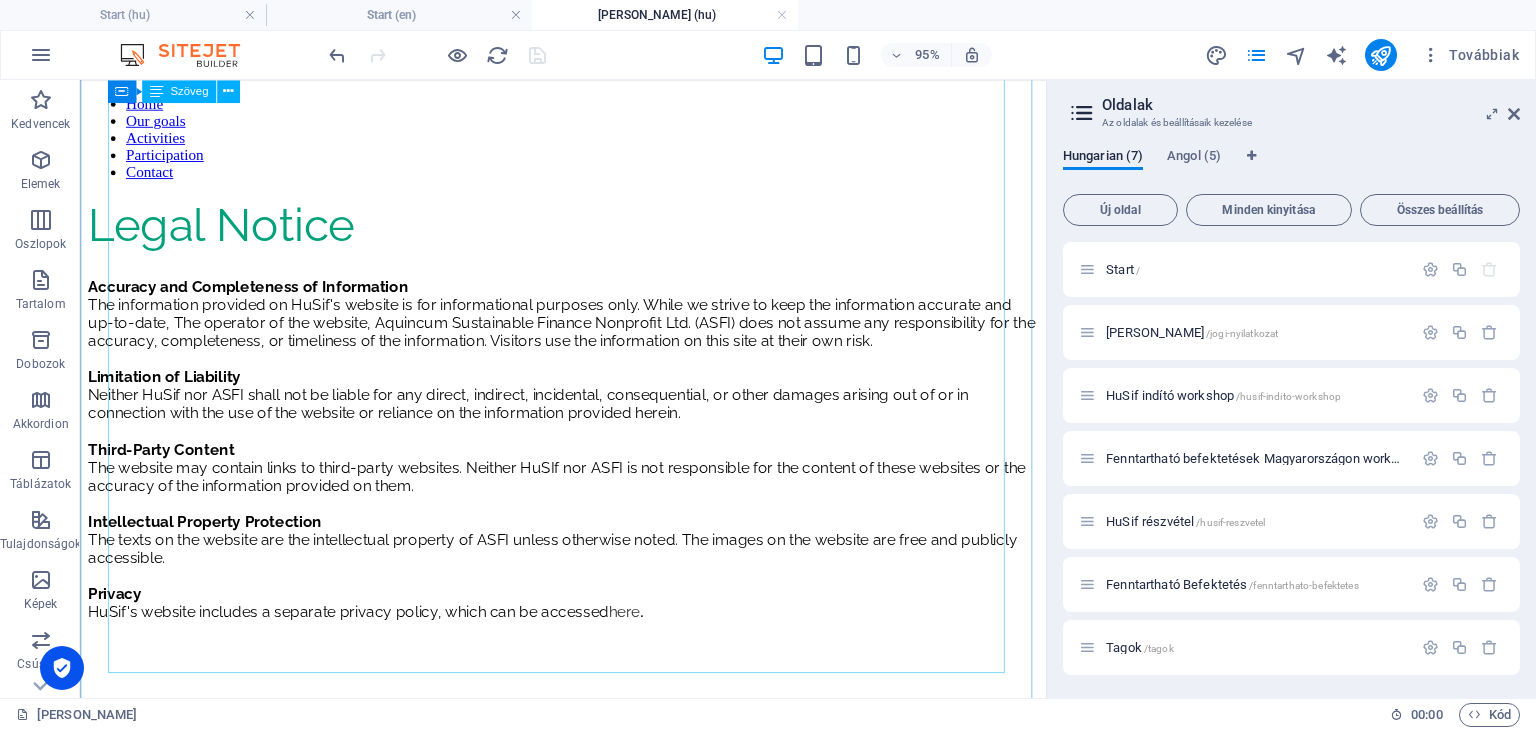 scroll, scrollTop: 0, scrollLeft: 0, axis: both 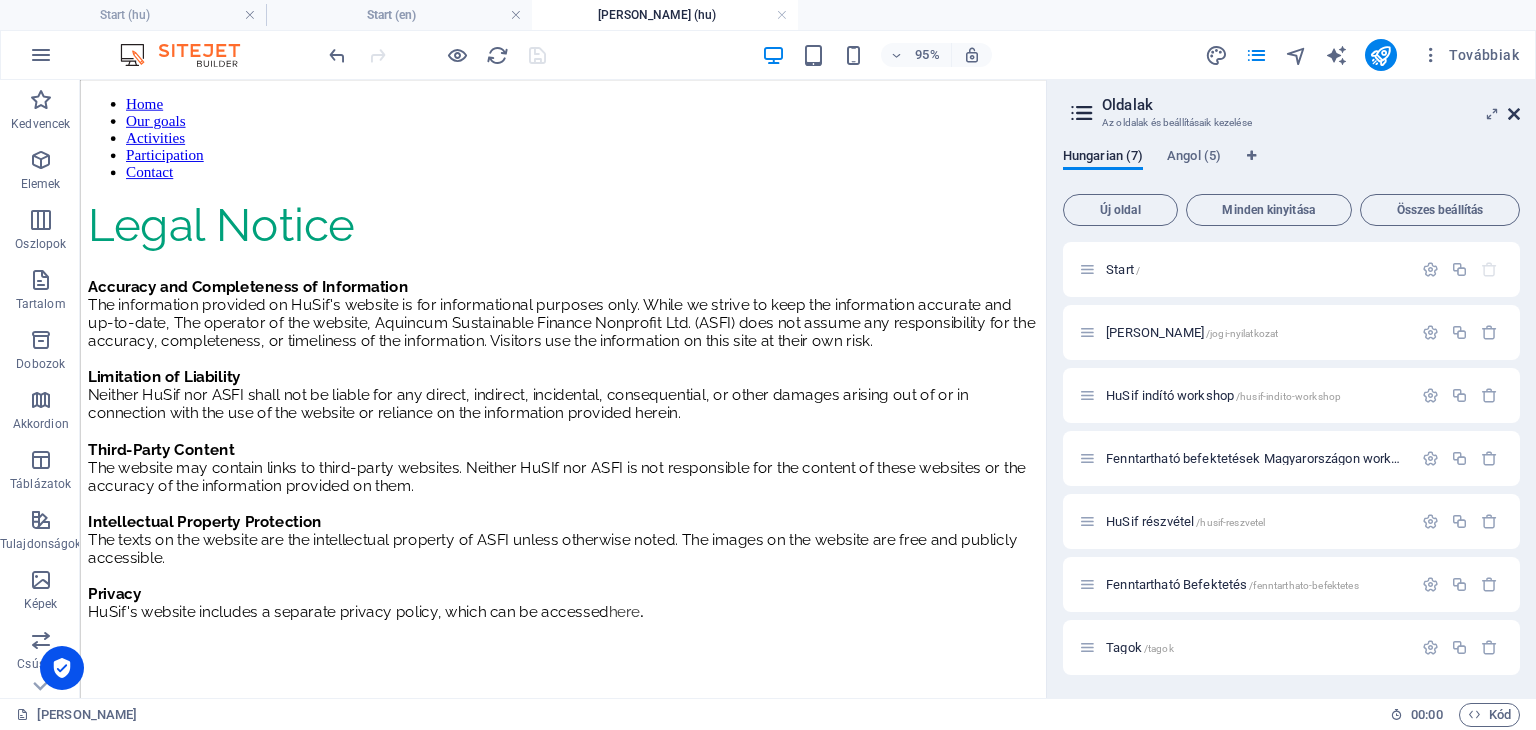 click at bounding box center (1514, 114) 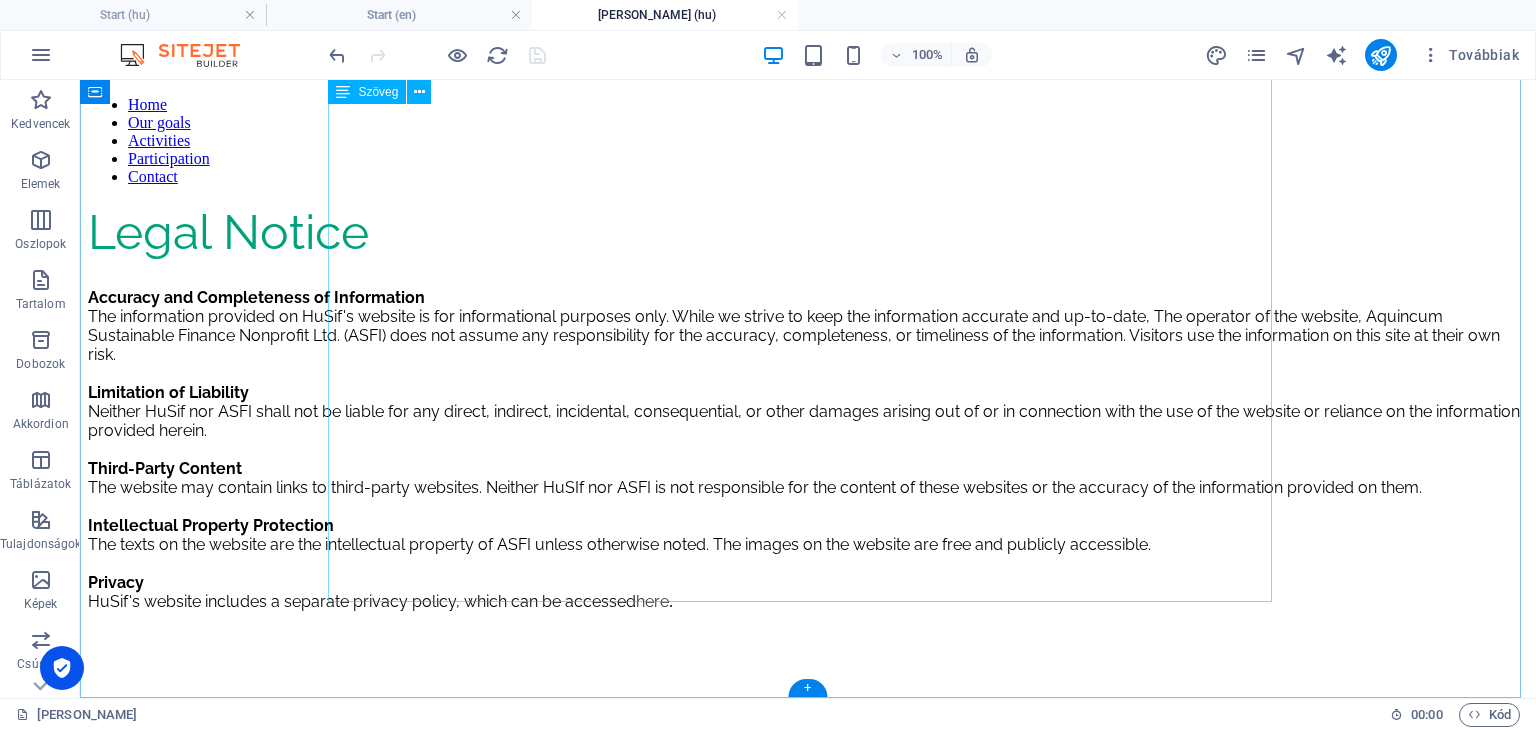 scroll, scrollTop: 300, scrollLeft: 0, axis: vertical 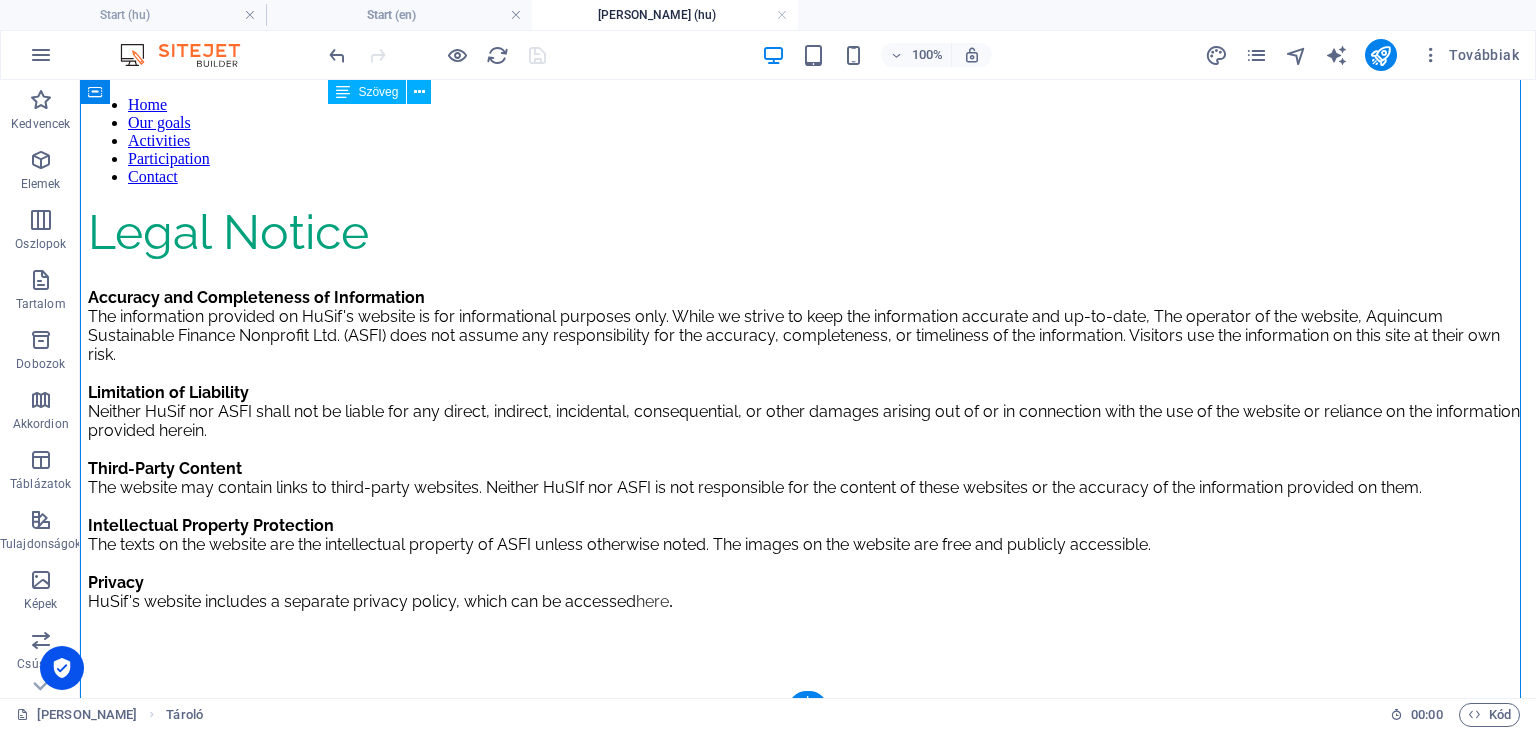 drag, startPoint x: 922, startPoint y: 573, endPoint x: 450, endPoint y: 531, distance: 473.86496 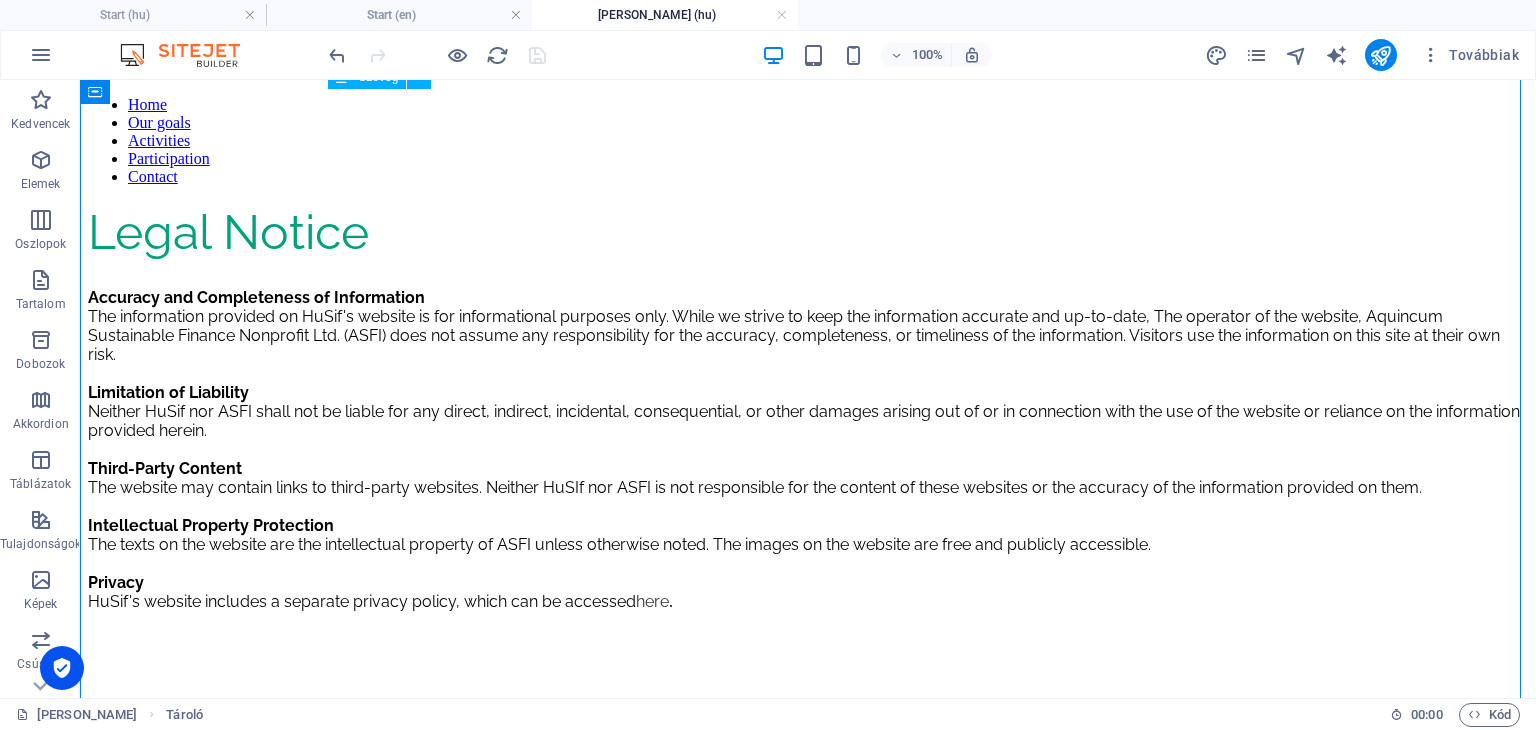 scroll, scrollTop: 0, scrollLeft: 0, axis: both 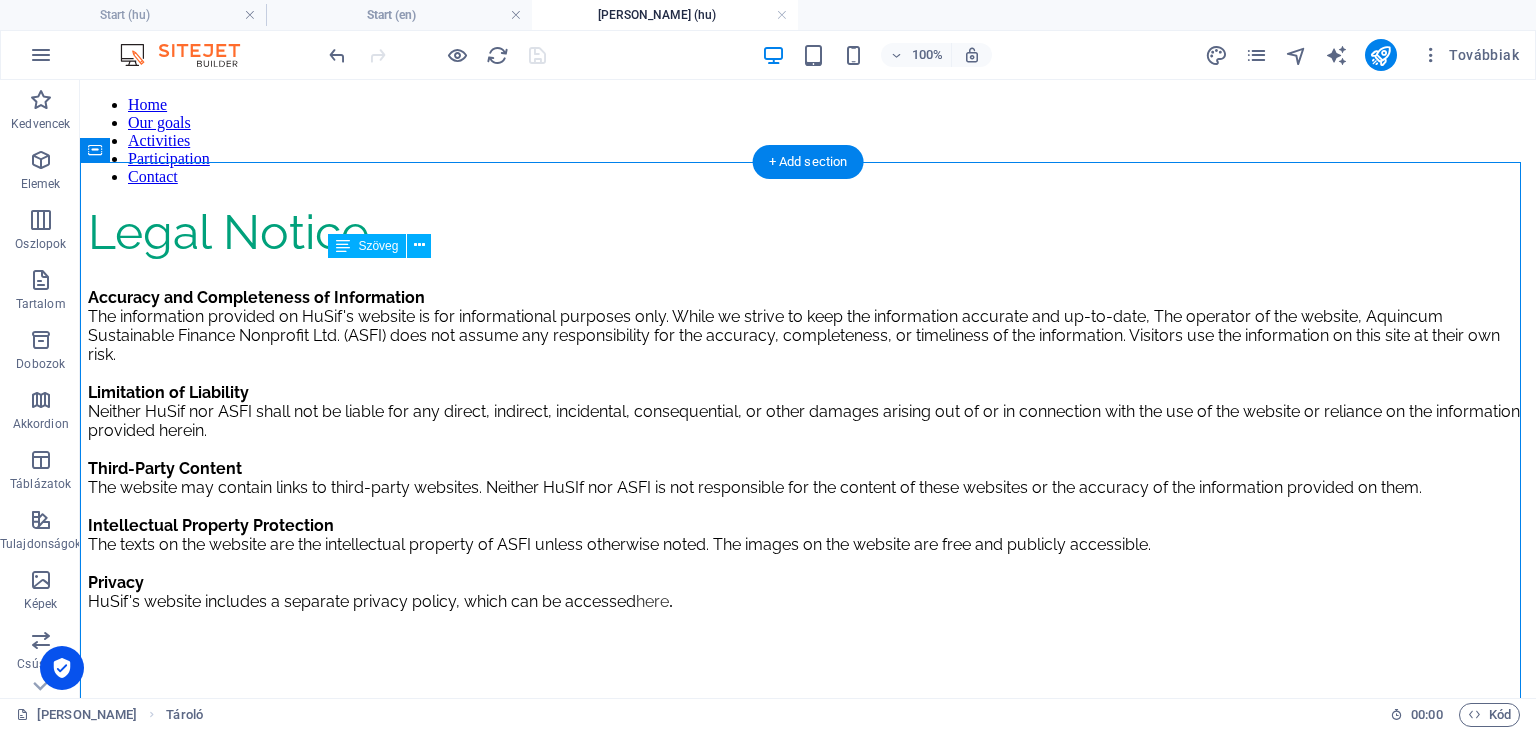 click on "Accuracy and Completeness of Information" at bounding box center (256, 297) 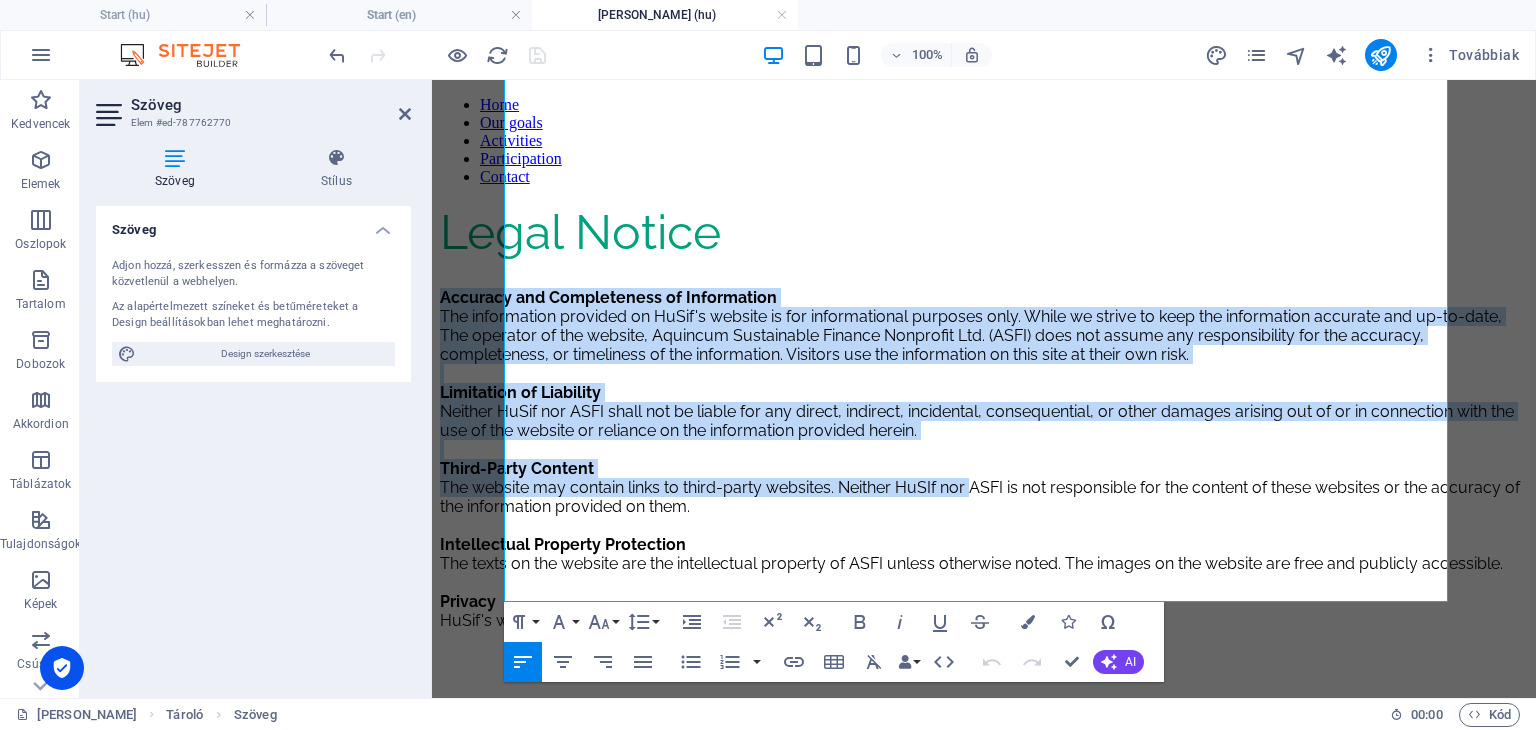 scroll, scrollTop: 312, scrollLeft: 0, axis: vertical 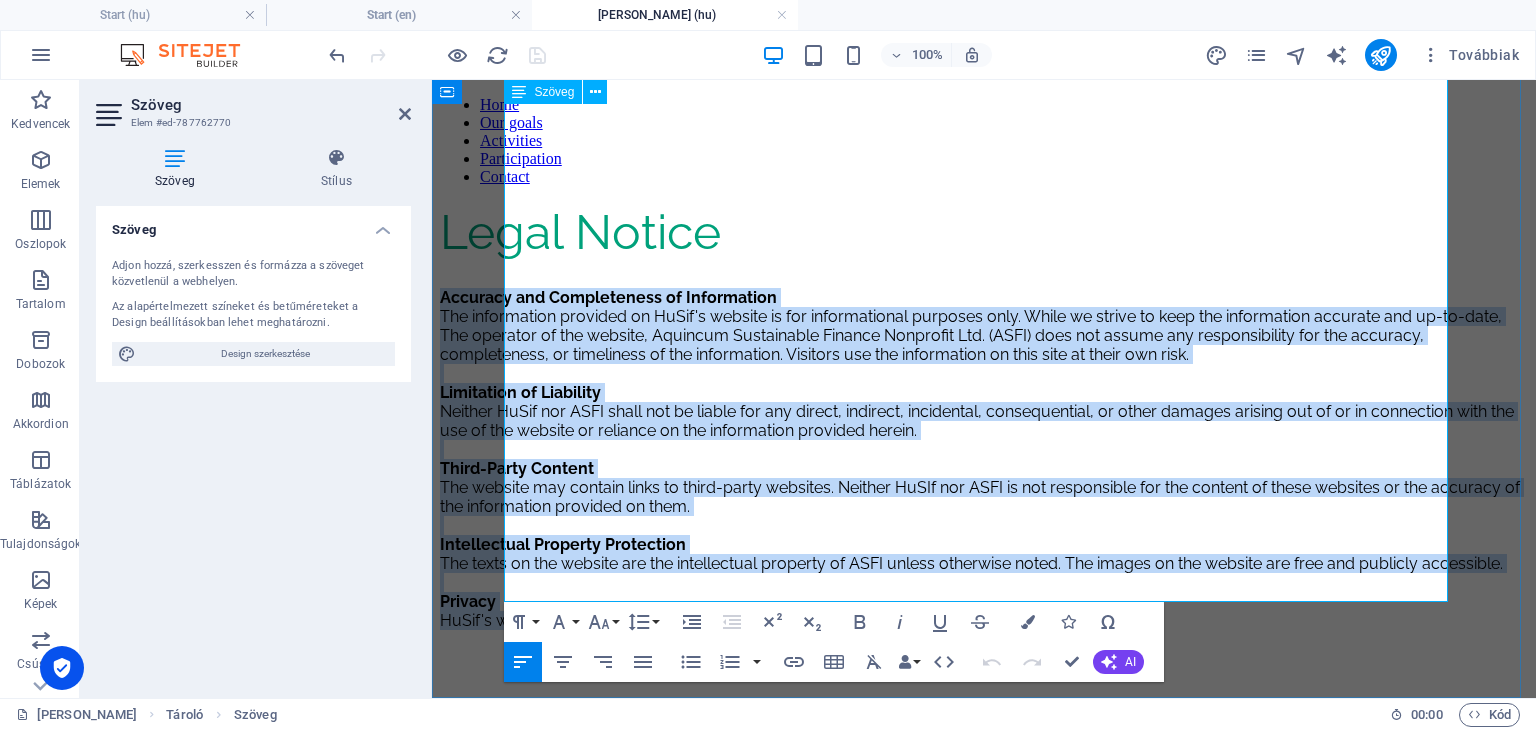 drag, startPoint x: 506, startPoint y: 355, endPoint x: 1115, endPoint y: 559, distance: 642.2593 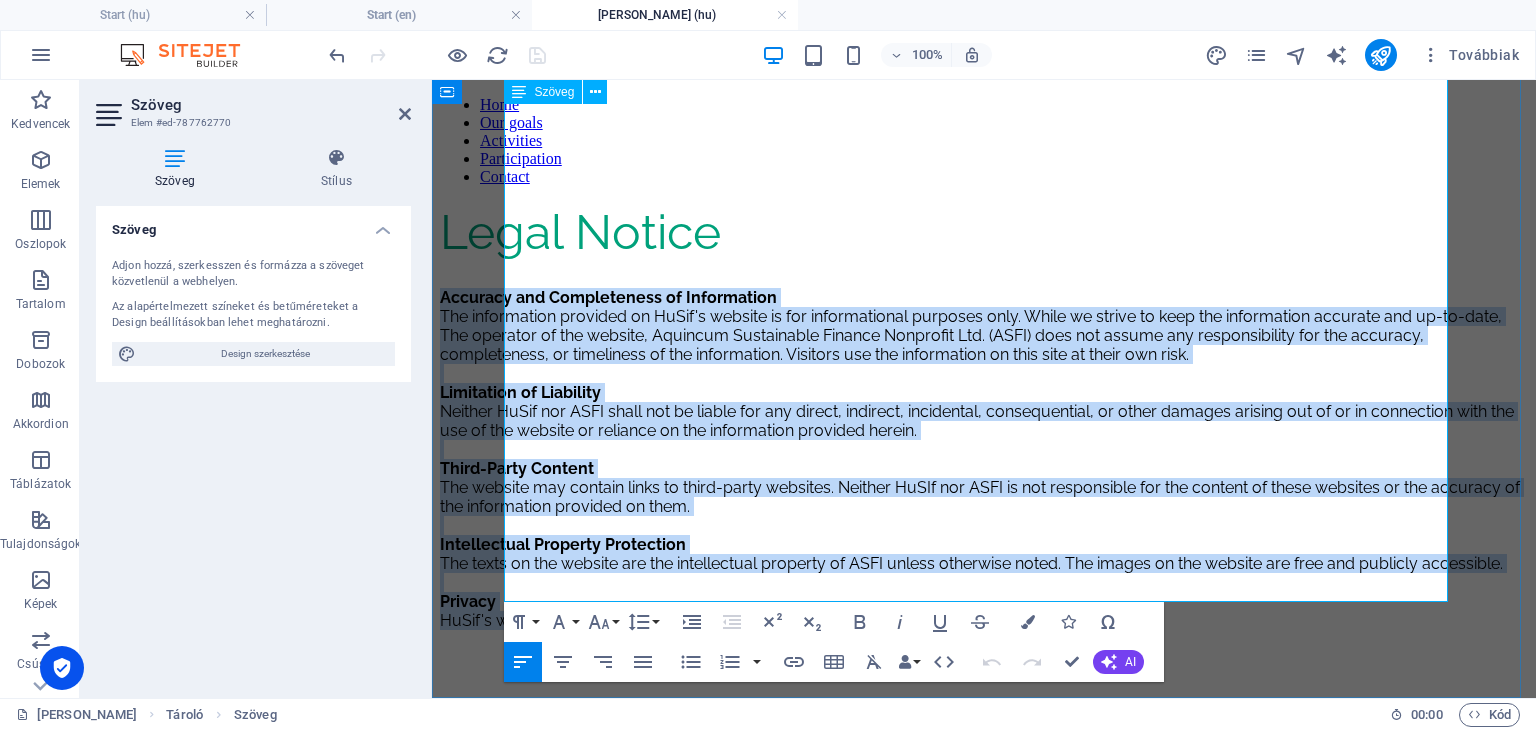 click on "Accuracy and Completeness of Information The information provided on HuSif's website is for informational purposes only. While we strive to keep the information accurate and up-to-date, The operator of the website, Aquincum Sustainable Finance Nonprofit Ltd. (ASFI) does not assume any responsibility for the accuracy, completeness, or timeliness of the information. Visitors use the information on this site at their own risk. Limitation of Liability Neither HuSif nor ASFI shall not be liable for any direct, indirect, incidental, consequential, or other damages arising out of or in connection with the use of the website or reliance on the information provided herein. Third-Party Content The website may contain links to third-party websites. Neither HuSIf nor ASFI is not responsible for the content of these websites or the accuracy of the information provided on them. Intellectual Property Protection Privacy HuSif's website includes a separate privacy policy, which can be accessed  here ." at bounding box center (984, 468) 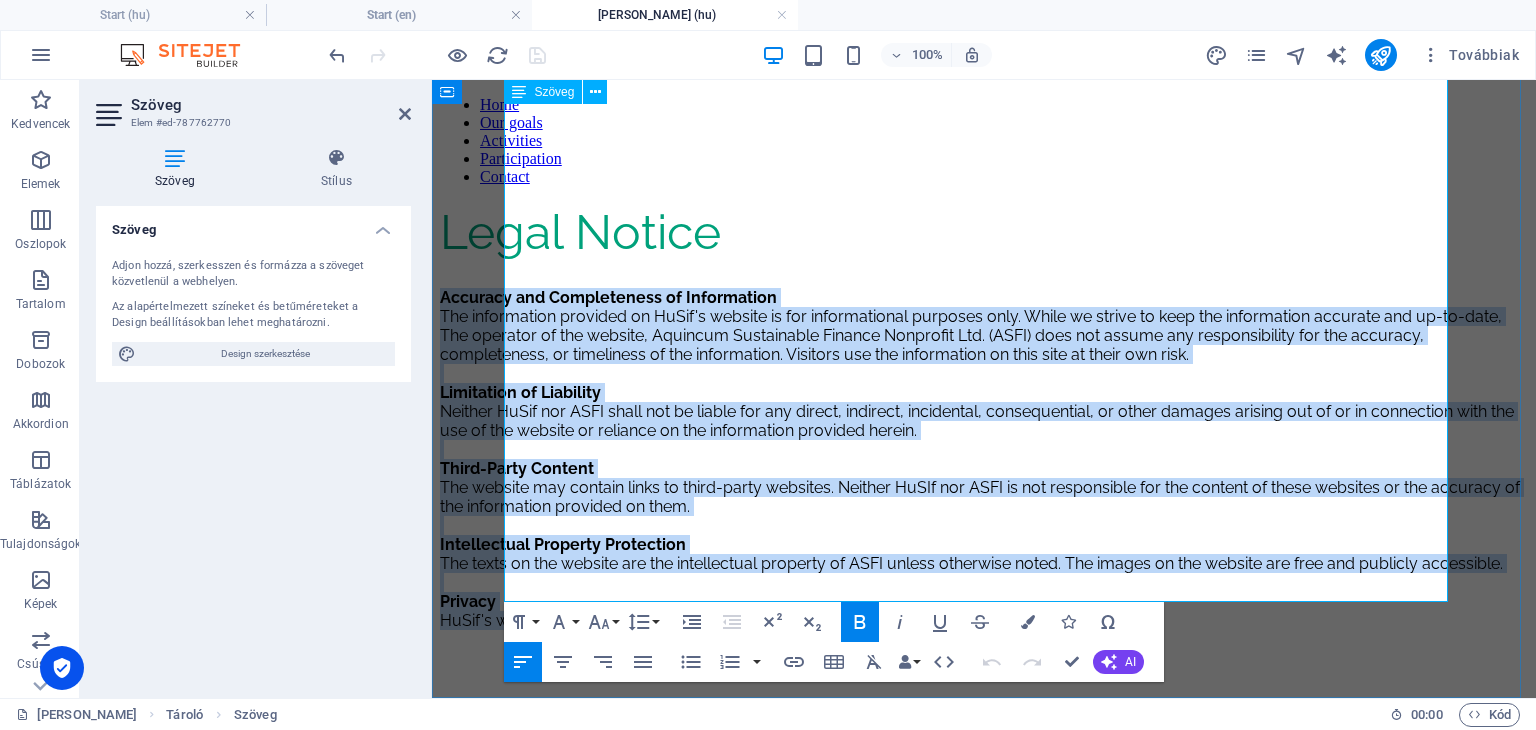 copy on "Accuracy and Completeness of Information The information provided on HuSif's website is for informational purposes only. While we strive to keep the information accurate and up-to-date, The operator of the website, Aquincum Sustainable Finance Nonprofit Ltd. (ASFI) does not assume any responsibility for the accuracy, completeness, or timeliness of the information. Visitors use the information on this site at their own risk. Limitation of Liability Neither HuSif nor ASFI shall not be liable for any direct, indirect, incidental, consequential, or other damages arising out of or in connection with the use of the website or reliance on the information provided herein. Third-Party Content The website may contain links to third-party websites. Neither HuSIf nor ASFI is not responsible for the content of these websites or the accuracy of the information provided on them. Intellectual Property Protection The texts on the website are the intellectual property of ASFI unless otherwise noted. The images on the websit..." 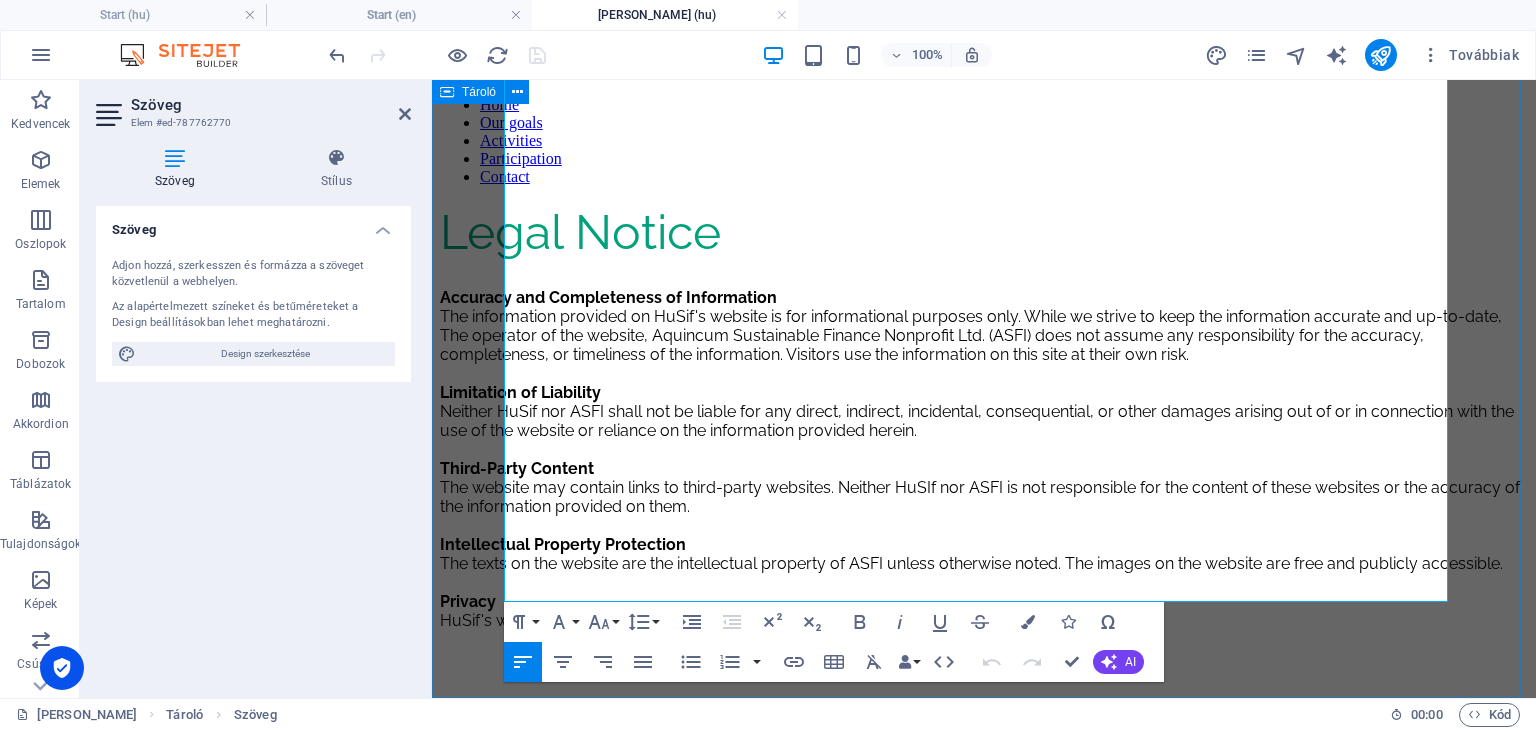 click on "Legal Notice Accuracy and Completeness of Information The information provided on HuSif's website is for informational purposes only. While we strive to keep the information accurate and up-to-date, The operator of the website, Aquincum Sustainable Finance Nonprofit Ltd. (ASFI) does not assume any responsibility for the accuracy, completeness, or timeliness of the information. Visitors use the information on this site at their own risk. Limitation of Liability Neither HuSif nor ASFI shall not be liable for any direct, indirect, incidental, consequential, or other damages arising out of or in connection with the use of the website or reliance on the information provided herein. Third-Party Content The website may contain links to third-party websites. Neither HuSIf nor ASFI is not responsible for the content of these websites or the accuracy of the information provided on them. Intellectual Property Protection Privacy HuSif's website includes a separate privacy policy, which can be accessed  here ." at bounding box center [984, 425] 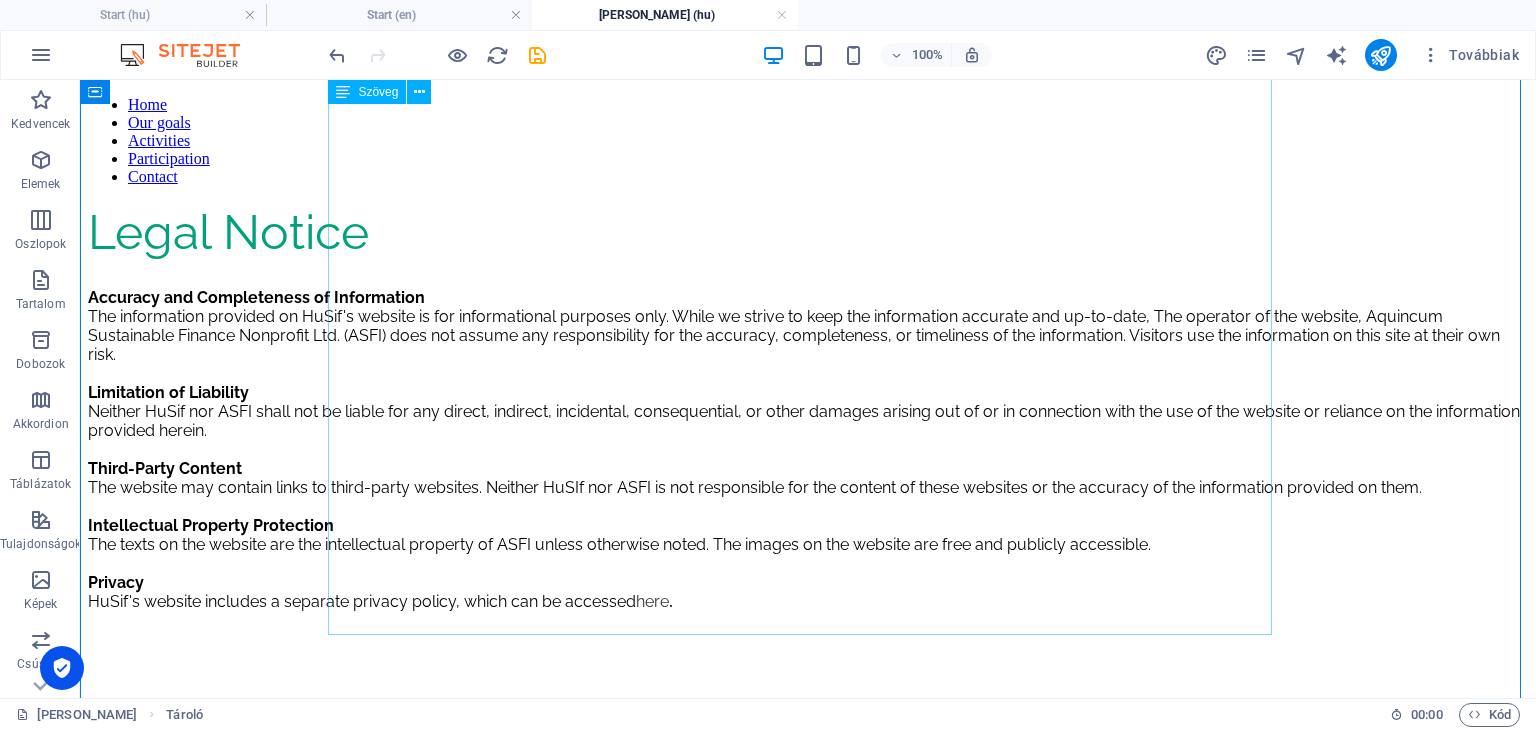 scroll, scrollTop: 276, scrollLeft: 0, axis: vertical 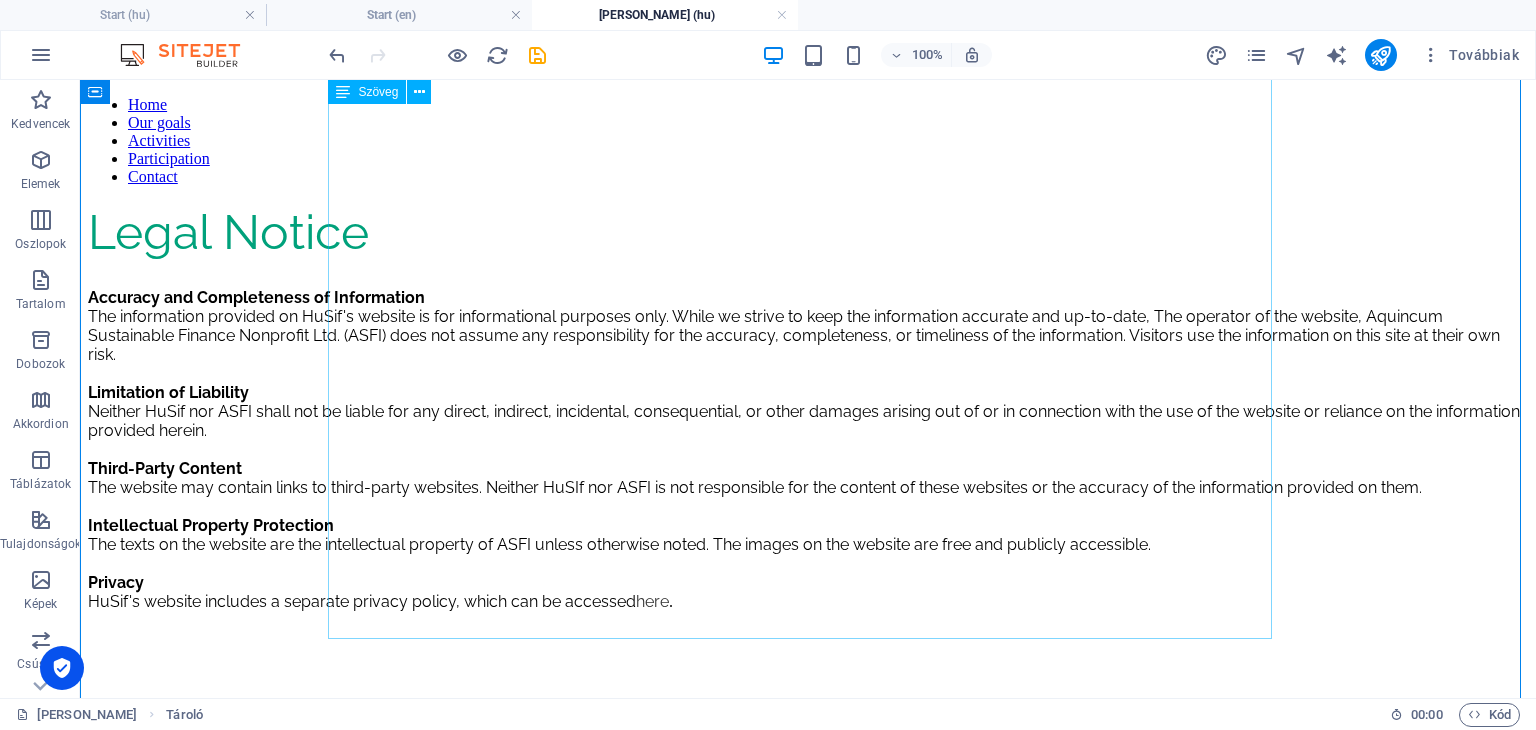 click on "here" at bounding box center [652, 601] 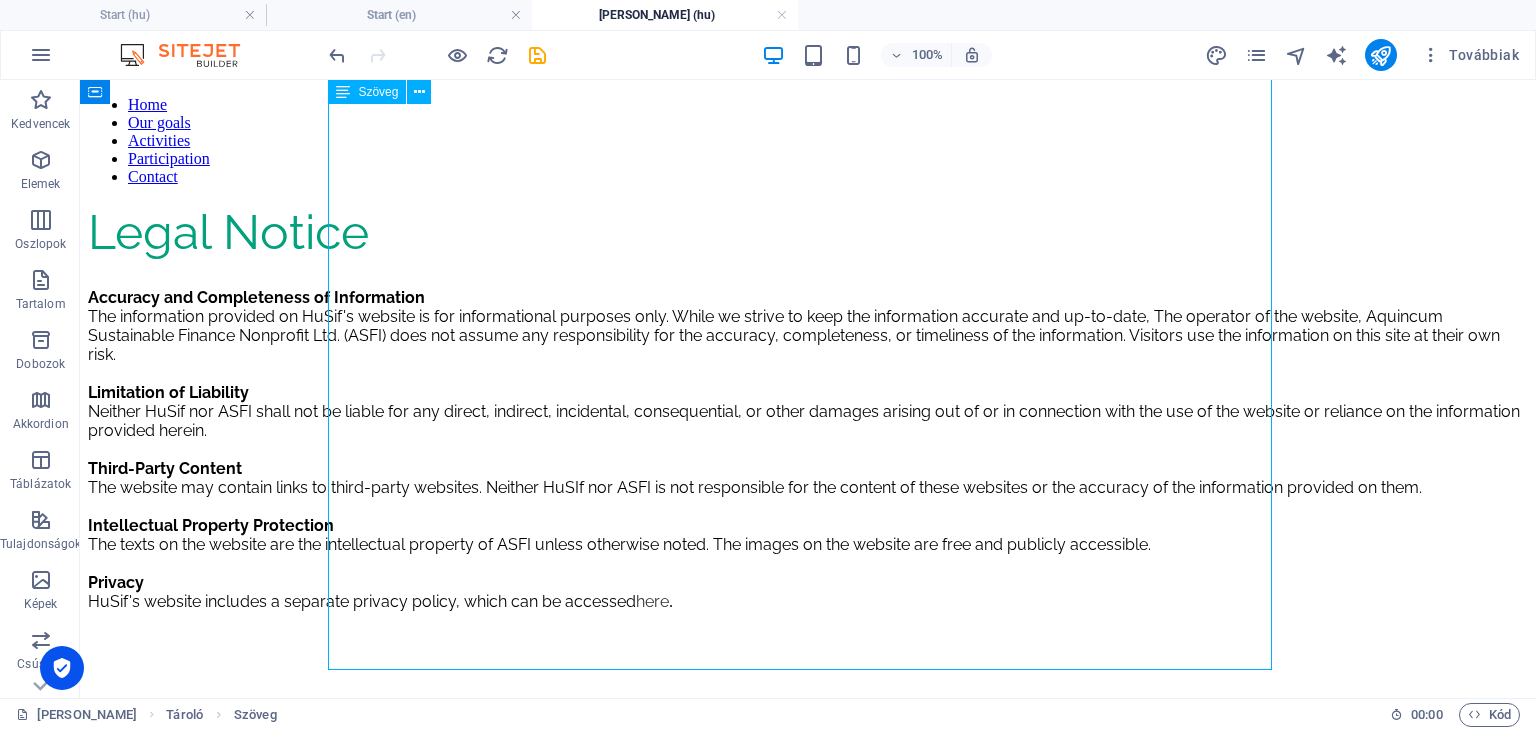 scroll, scrollTop: 244, scrollLeft: 0, axis: vertical 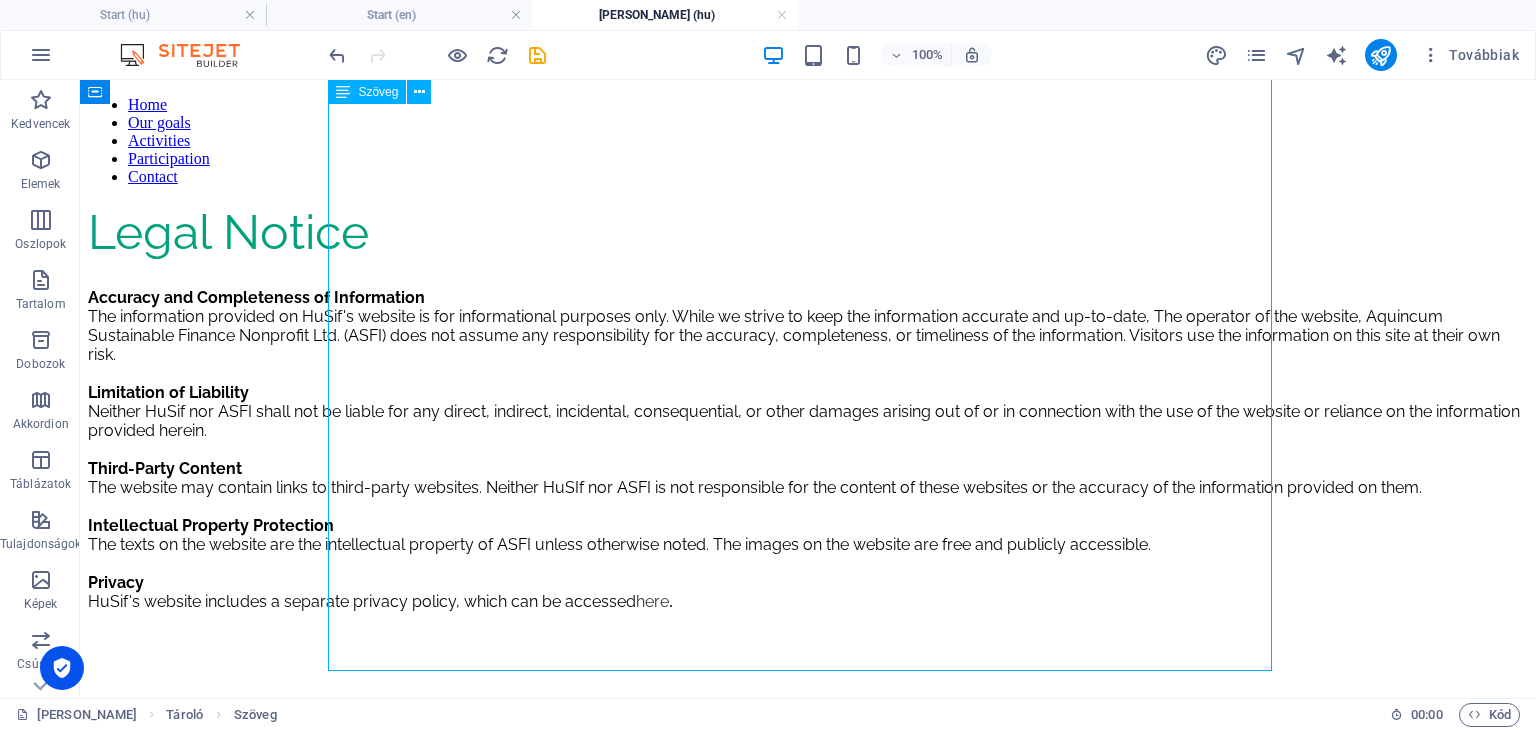 click on "here" at bounding box center (652, 601) 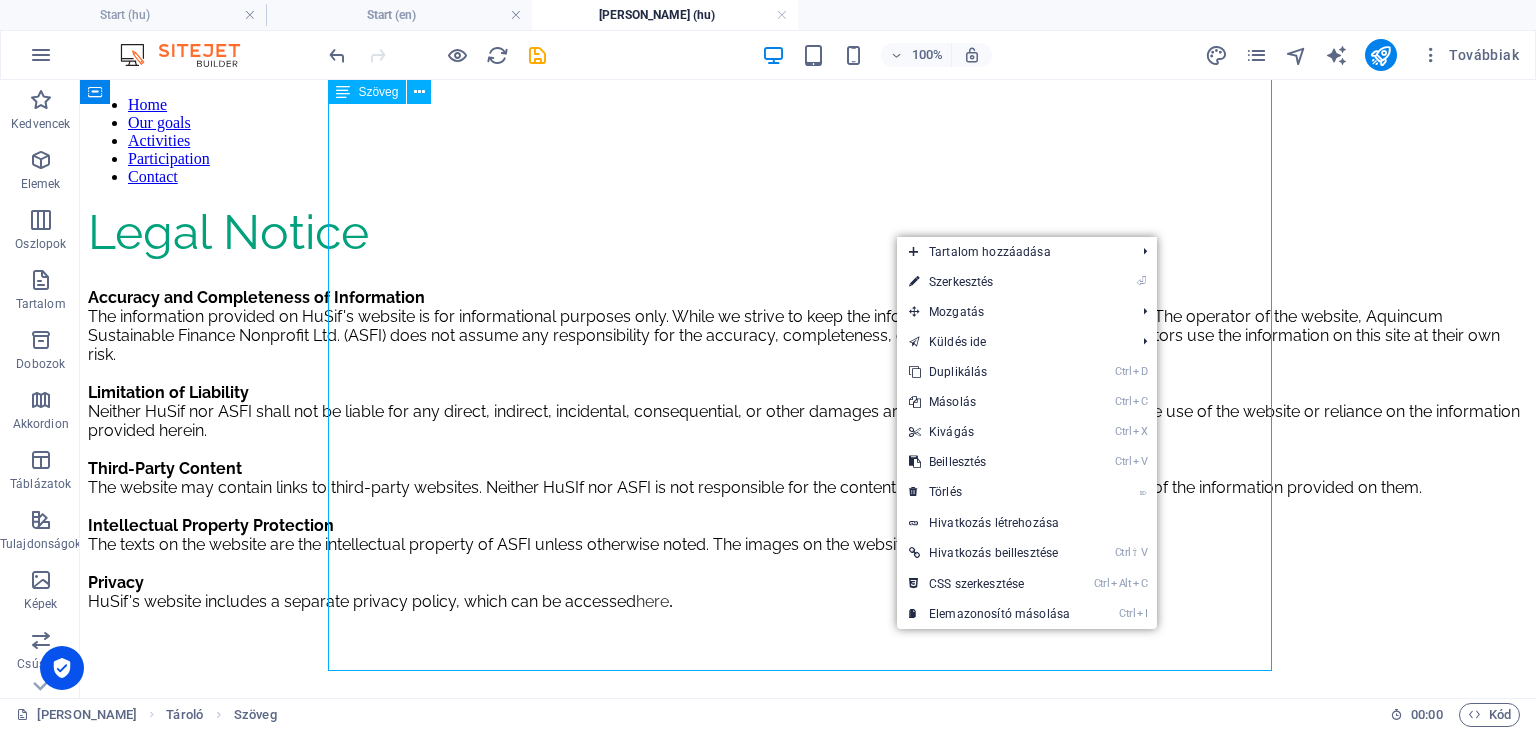 click at bounding box center [808, 620] 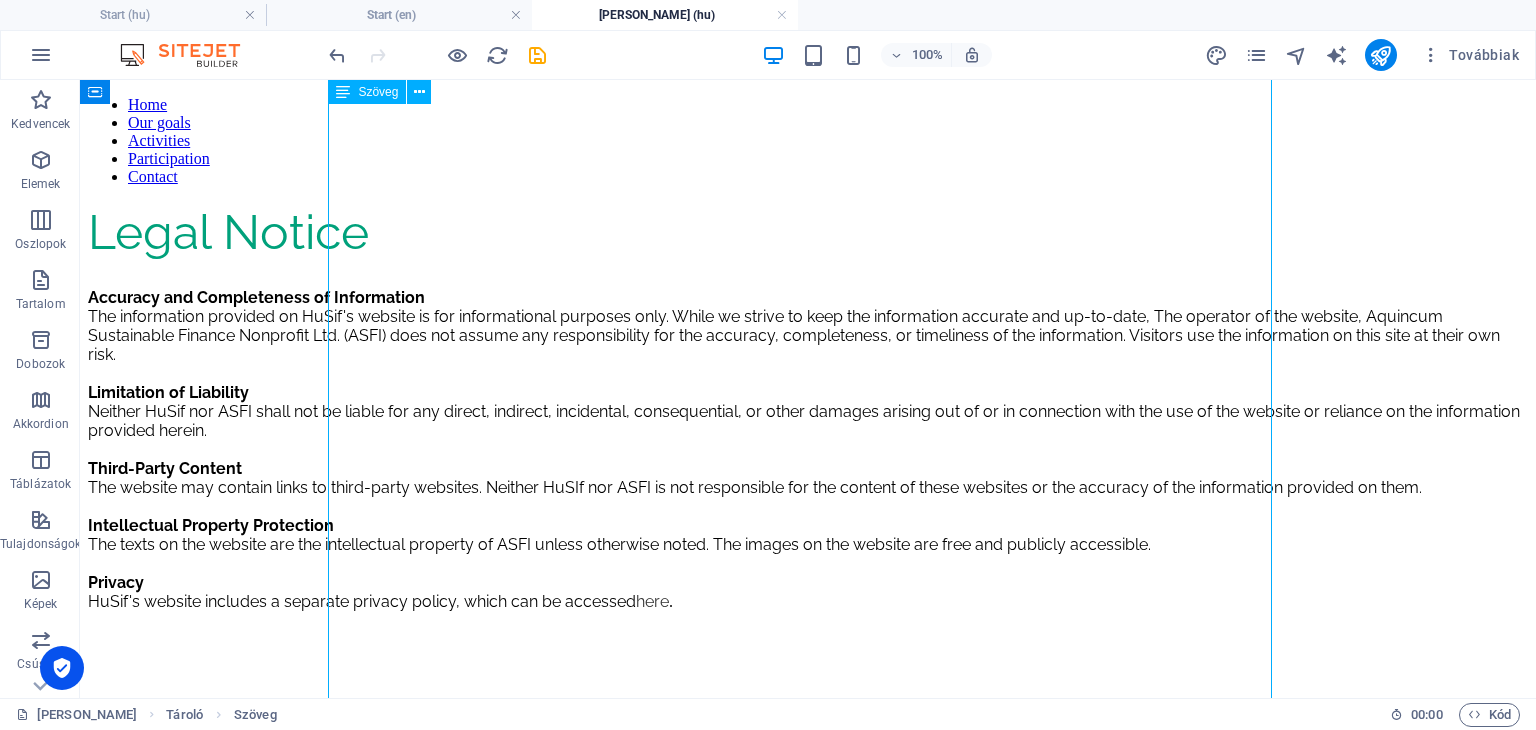 scroll, scrollTop: 200, scrollLeft: 0, axis: vertical 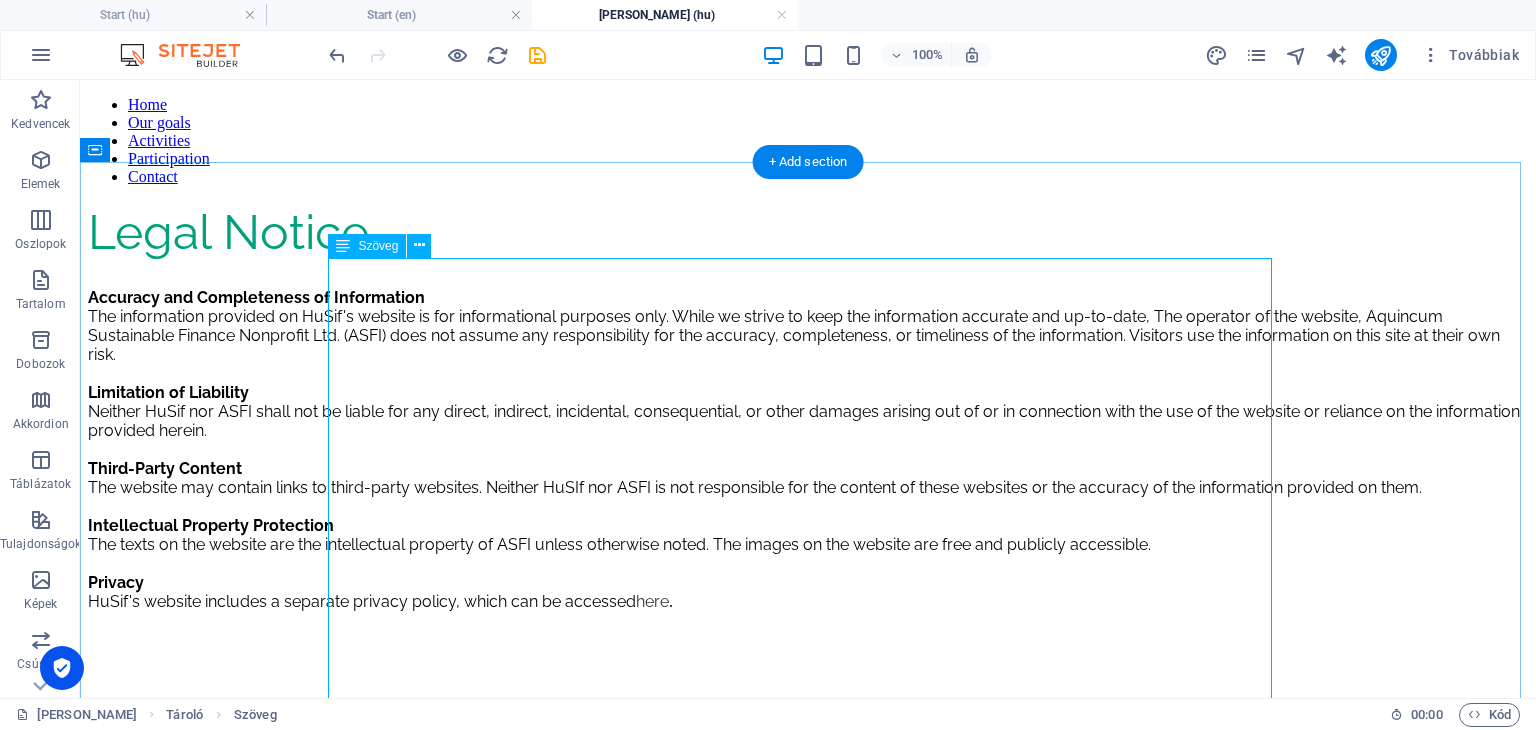 click on "Legal Notice" at bounding box center (228, 232) 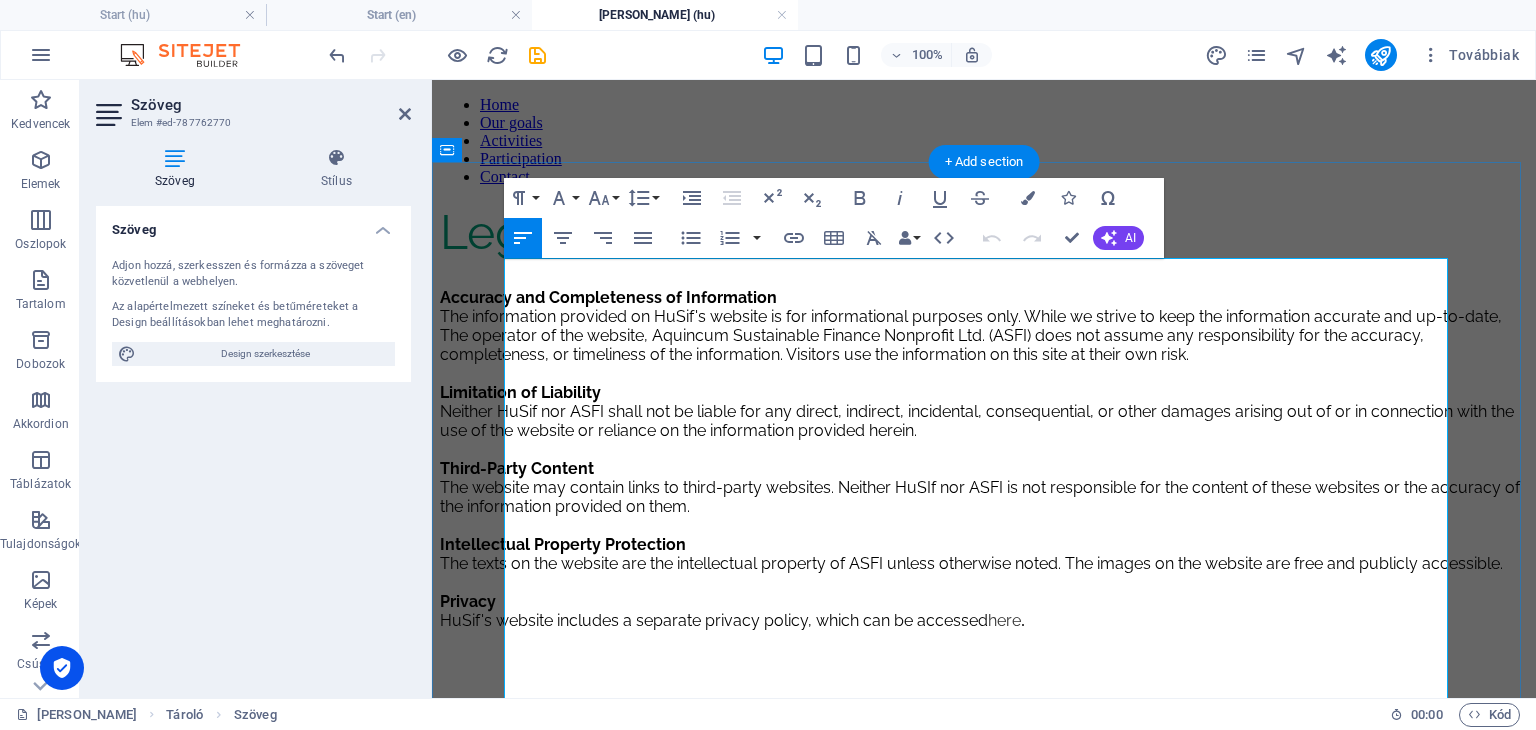 click on "Legal Notice" at bounding box center [580, 232] 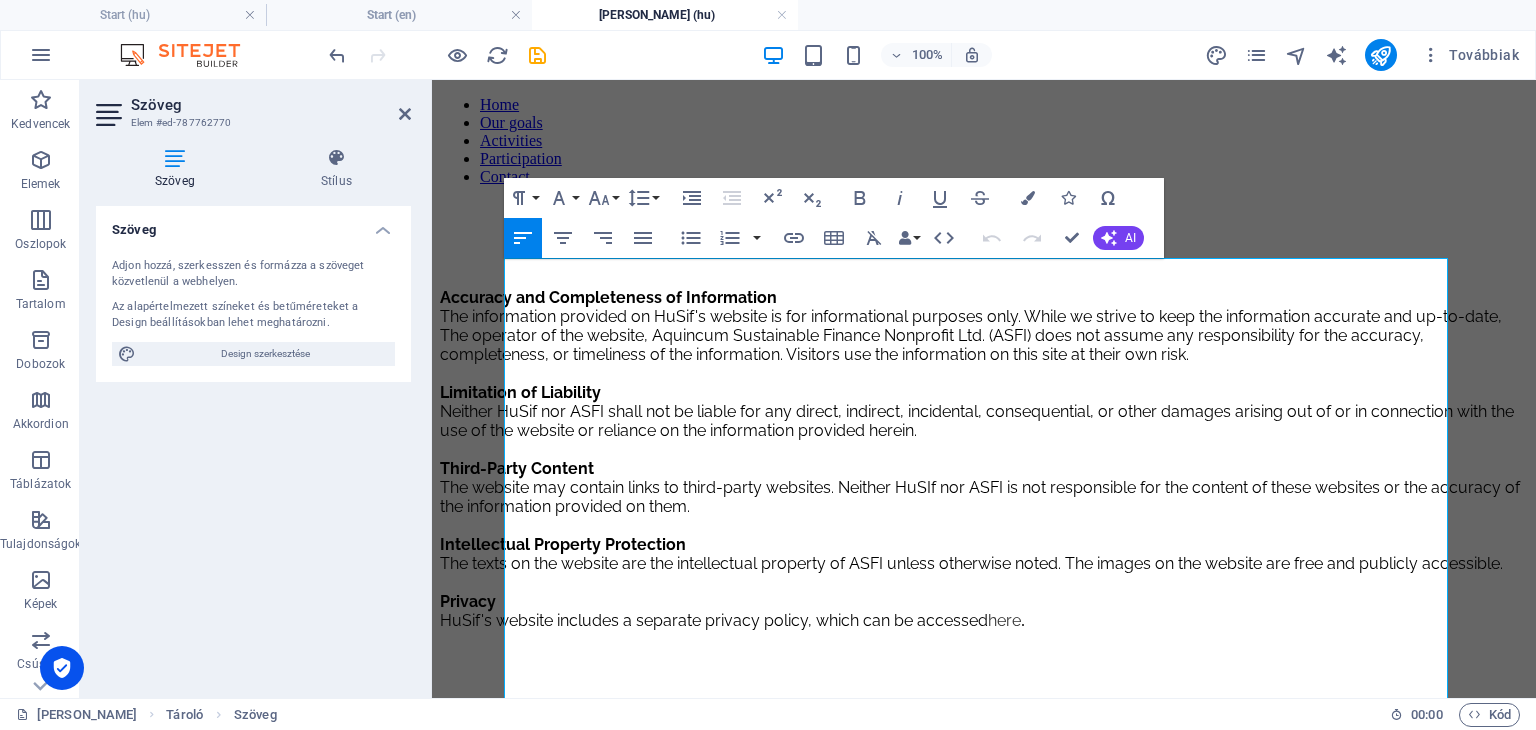 type 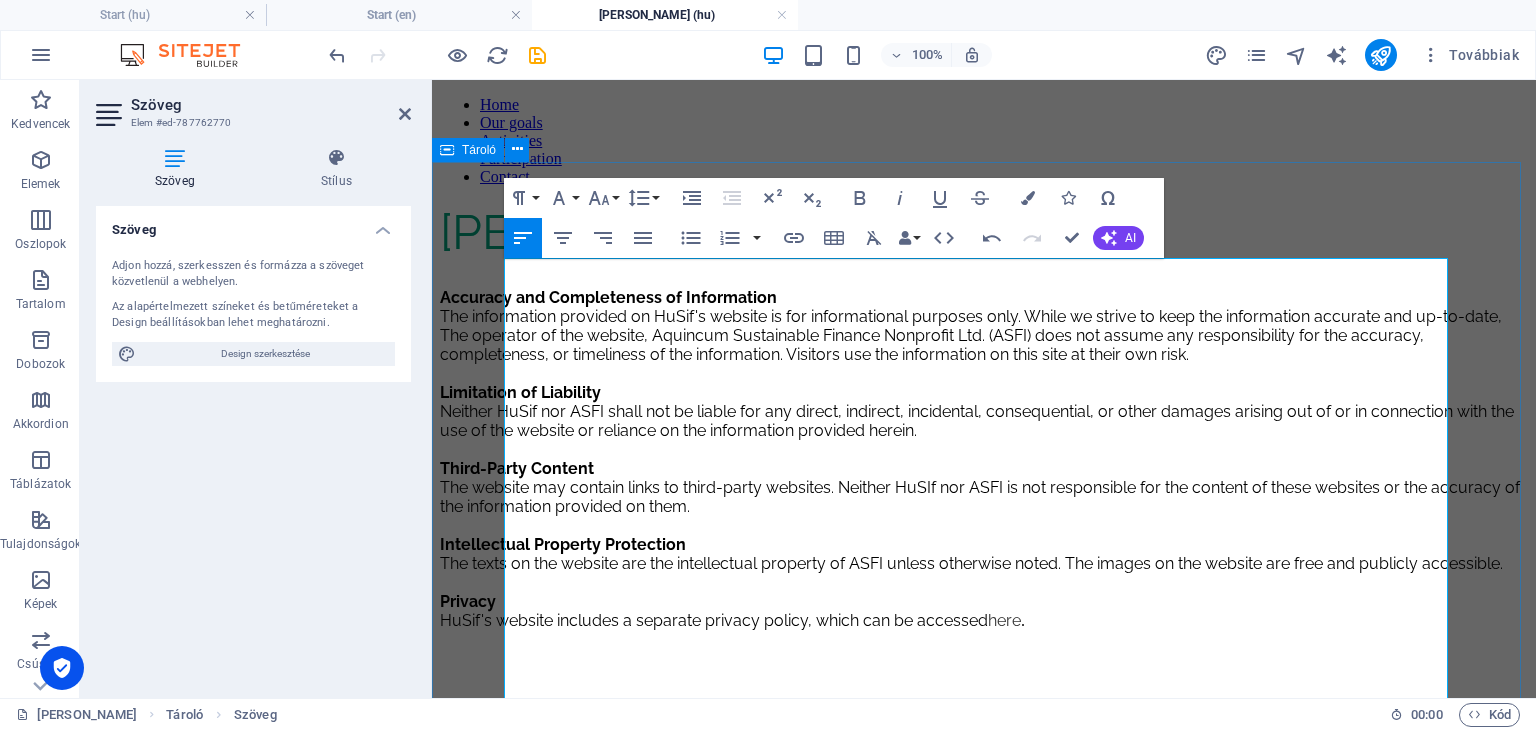 click on "[PERSON_NAME] and Completeness of Information The information provided on HuSif's website is for informational purposes only. While we strive to keep the information accurate and up-to-date, The operator of the website, Aquincum Sustainable Finance Nonprofit Ltd. (ASFI) does not assume any responsibility for the accuracy, completeness, or timeliness of the information. Visitors use the information on this site at their own risk. Limitation of Liability Neither HuSif nor ASFI shall not be liable for any direct, indirect, incidental, consequential, or other damages arising out of or in connection with the use of the website or reliance on the information provided herein. Third-Party Content The website may contain links to third-party websites. Neither HuSIf nor ASFI is not responsible for the content of these websites or the accuracy of the information provided on them. Intellectual Property Protection Privacy HuSif's website includes a separate privacy policy, which can be accessed  here ." at bounding box center (984, 425) 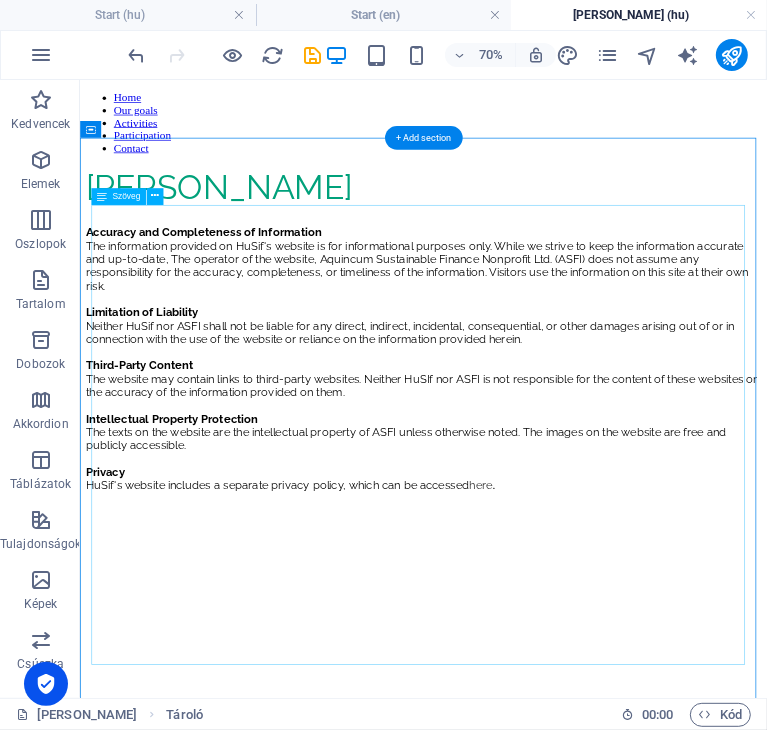 click on "Accuracy and Completeness of Information" at bounding box center [256, 296] 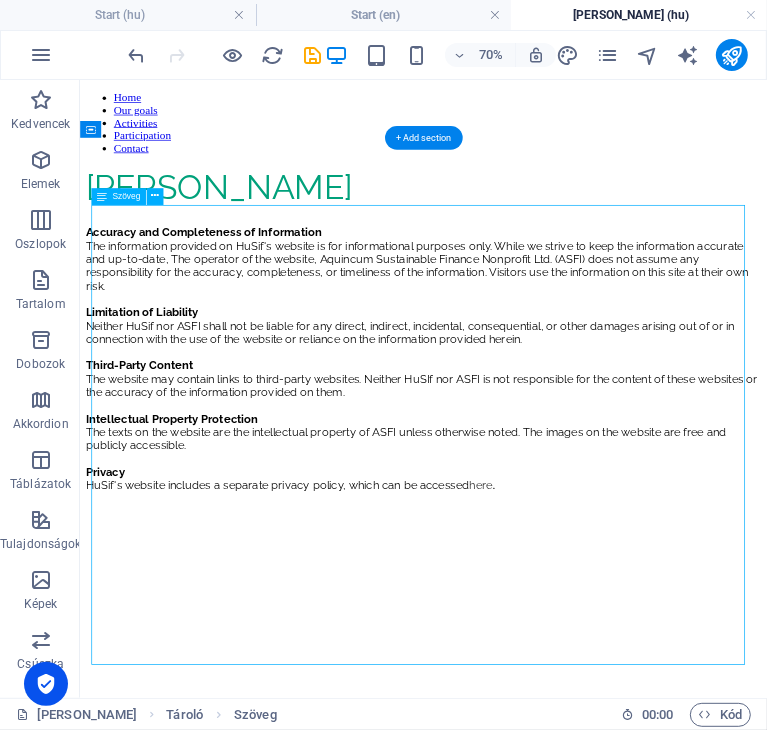 click on "Accuracy and Completeness of Information" at bounding box center [256, 296] 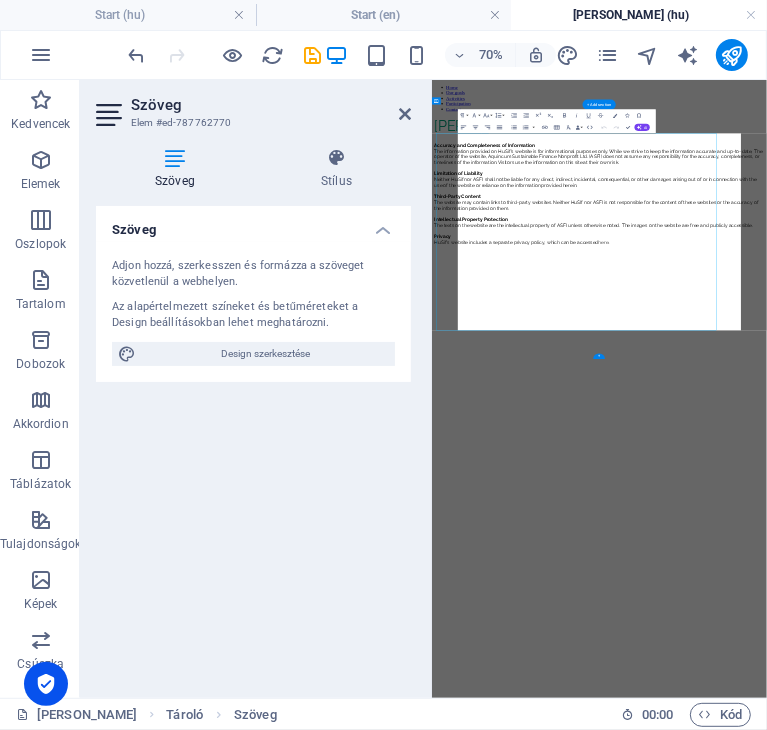 click on "Adjon hozzá, szerkesszen és formázza a szöveget közvetlenül a webhelyen." at bounding box center (253, 274) 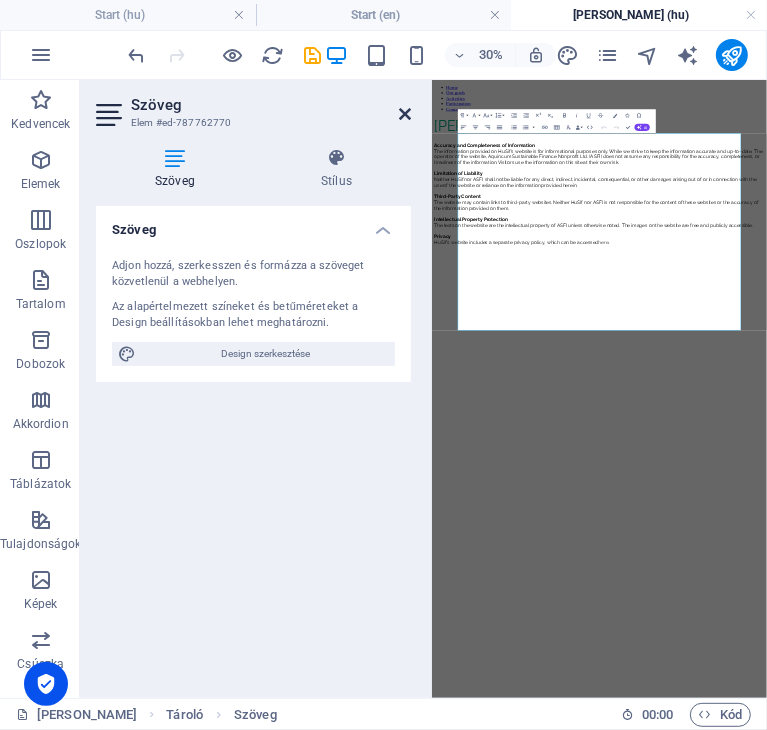 click at bounding box center (405, 114) 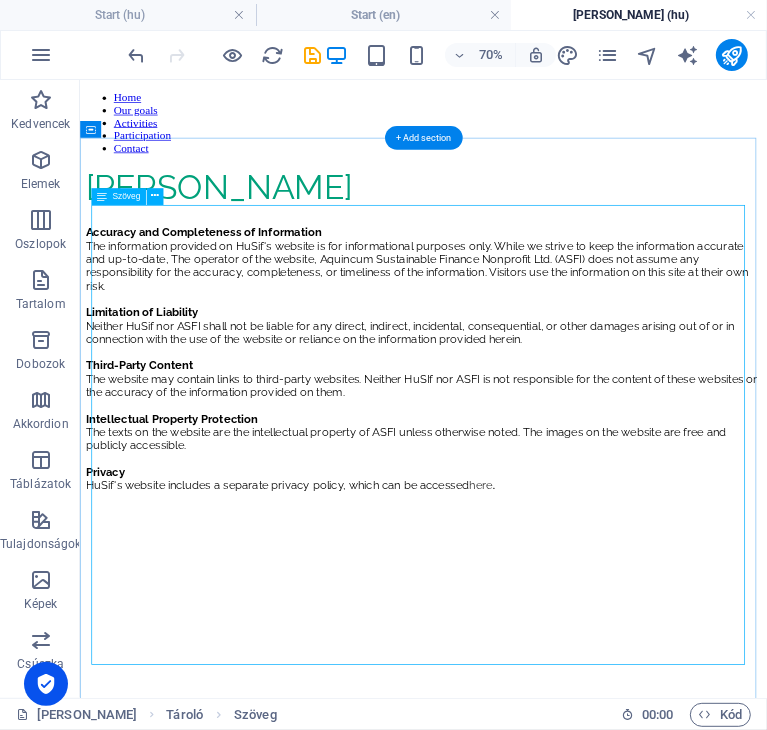 click on "Accuracy and Completeness of Information" at bounding box center [256, 296] 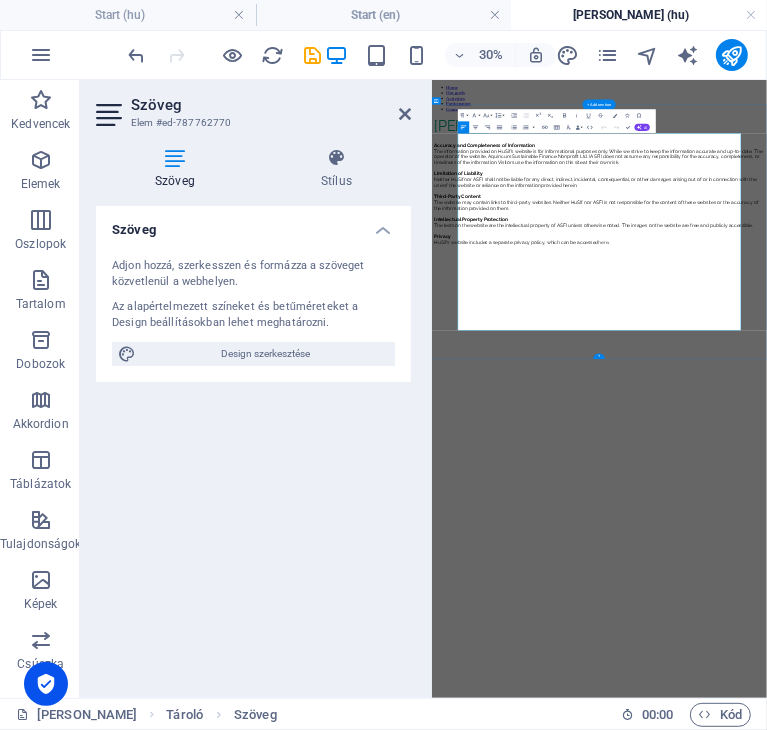 click on "Accuracy and Completeness of Information" at bounding box center [989, 297] 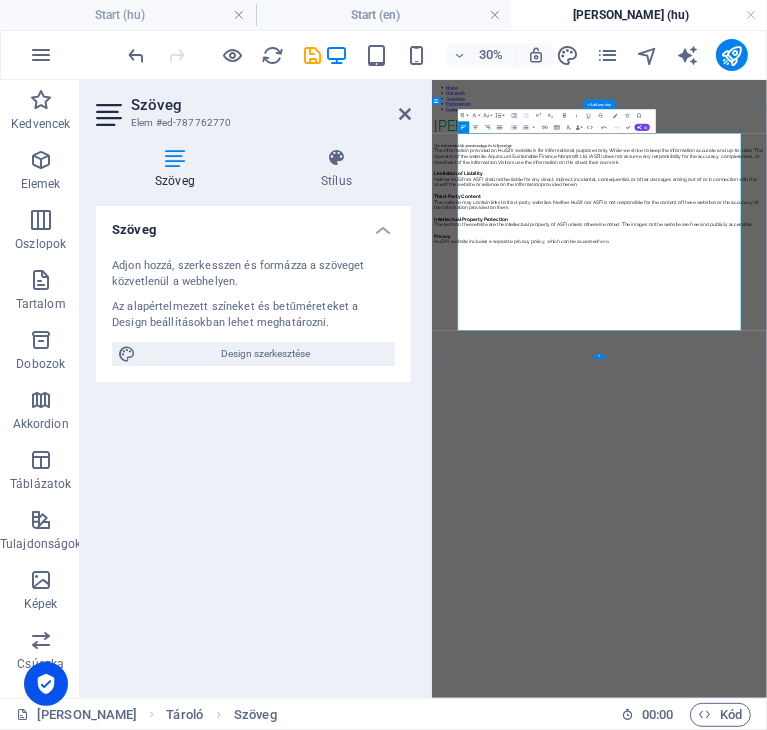 scroll, scrollTop: 0, scrollLeft: 8, axis: horizontal 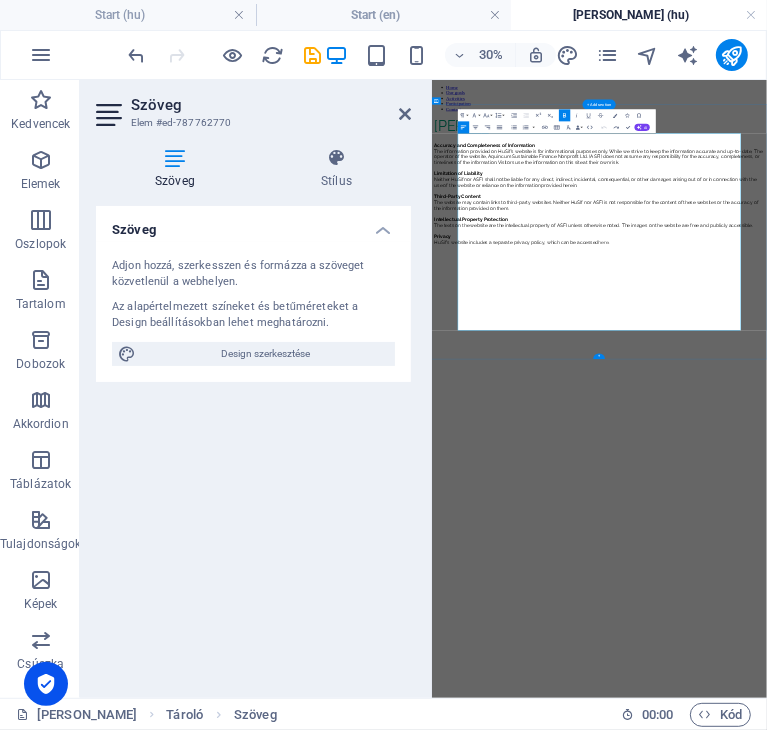 click on "Accuracy and Completeness of Information" at bounding box center (989, 297) 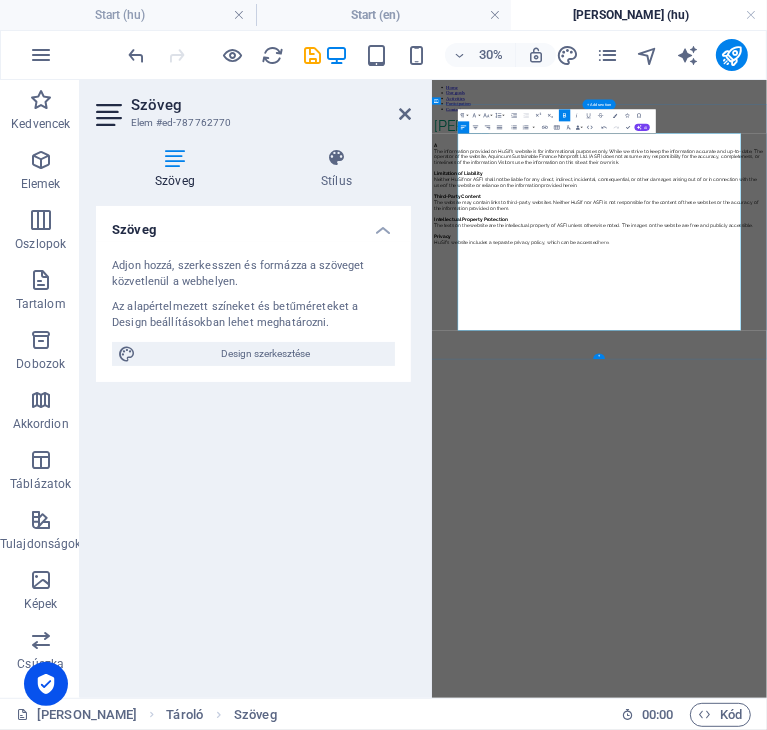 type 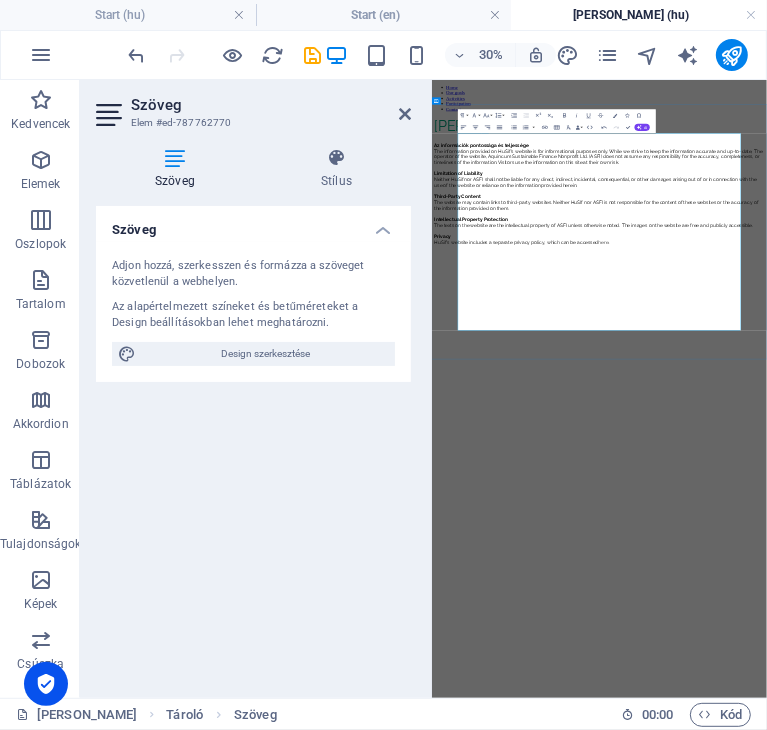 click on "The information provided on HuSif's website is for informational purposes only. While we strive to keep the information accurate and up-to-date, The operator of the website, Aquincum Sustainable Finance Nonprofit Ltd. (ASFI) does not assume any responsibility for the accuracy, completeness, or timeliness of the information. Visitors use the information on this site at their own risk." at bounding box center [989, 335] 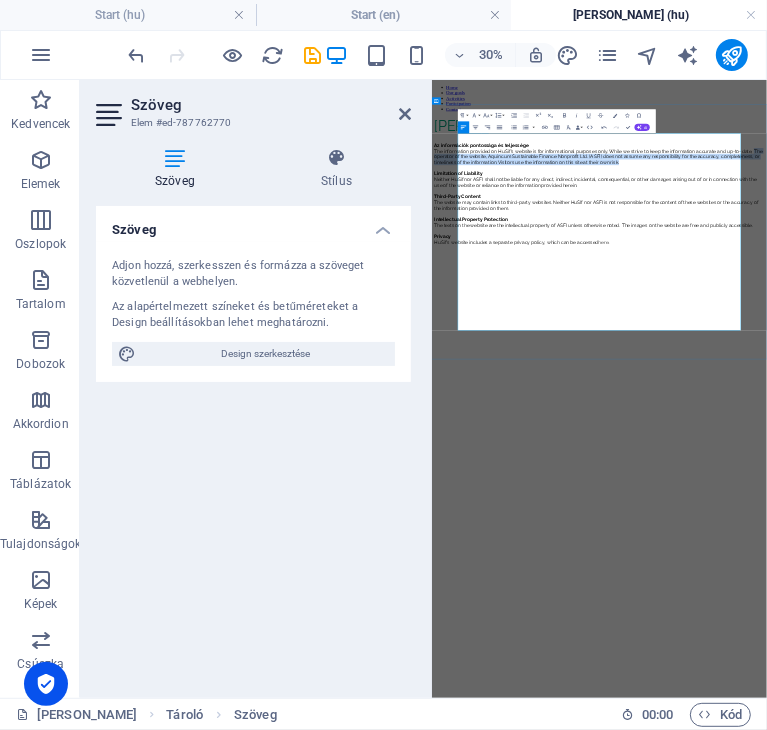 drag, startPoint x: 585, startPoint y: 472, endPoint x: 636, endPoint y: 400, distance: 88.23265 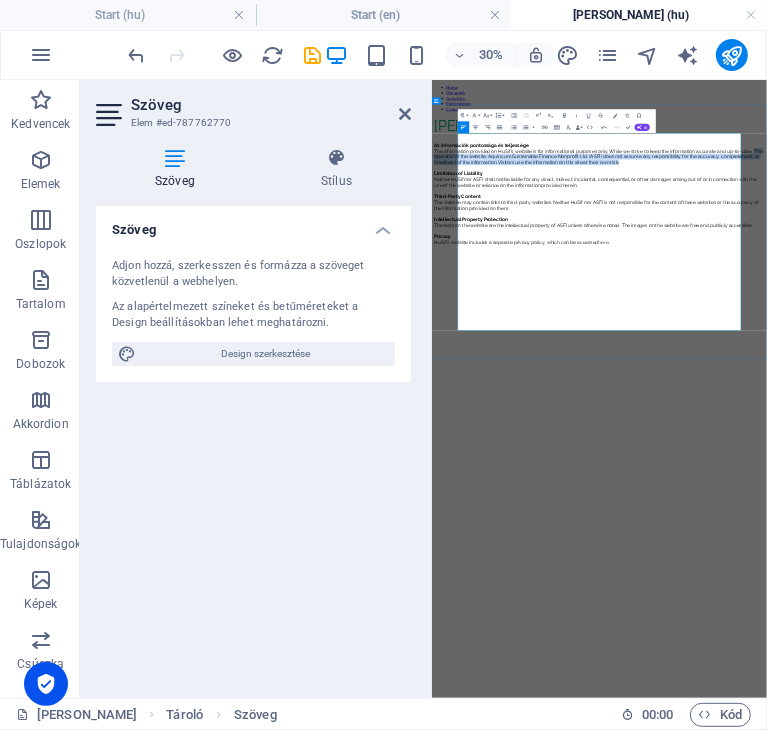 click on "The information provided on HuSif's website is for informational purposes only. While we strive to keep the information accurate and up-to-date, The operator of the website, Aquincum Sustainable Finance Nonprofit Ltd. (ASFI) does not assume any responsibility for the accuracy, completeness, or timeliness of the information. Visitors use the information on this site at their own risk." at bounding box center [989, 335] 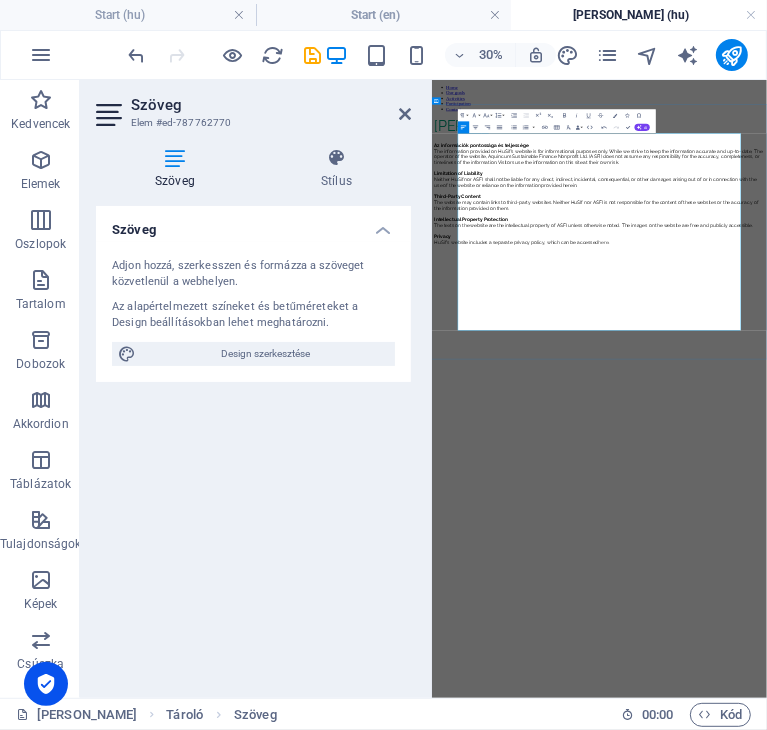 click on "The information provided on HuSif's website is for informational purposes only. While we strive to keep the information accurate and up-to-date, The operator of the website, Aquincum Sustainable Finance Nonprofit Ltd. (ASFI) does not assume any responsibility for the accuracy, completeness, or timeliness of the information. Visitors use the information on this site at their own risk." at bounding box center (989, 335) 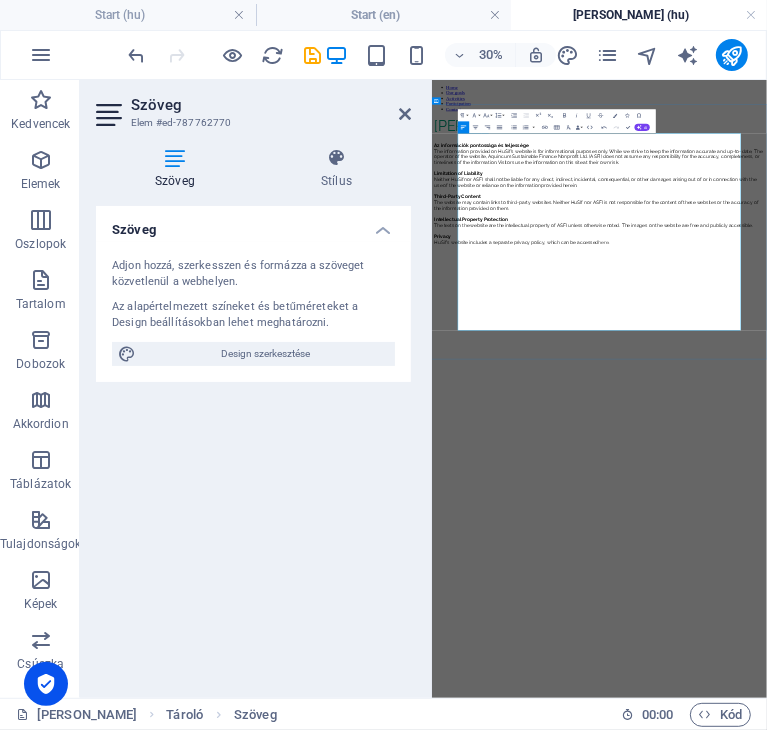 drag, startPoint x: 630, startPoint y: 397, endPoint x: 654, endPoint y: 400, distance: 24.186773 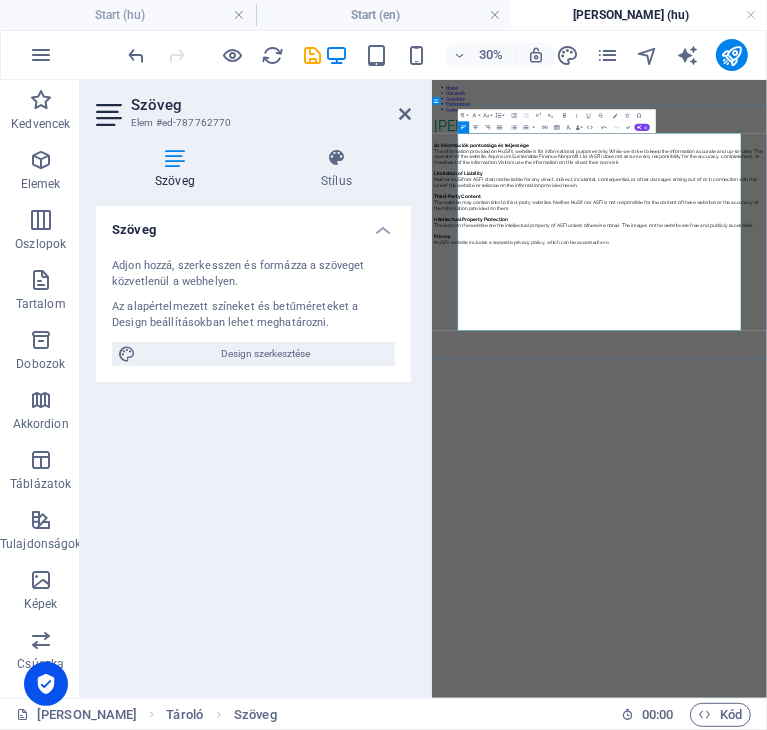 click on "The information provided on HuSif's website is for informational purposes only. While we strive to keep the information accurate and up-to-date, The operator of the website, Aquincum Sustainable Finance Nonprofit Ltd. (ASFI) does not assume any responsibility for the accuracy, completeness, or timeliness of the information. Visitors use the information on this site at their own risk." at bounding box center [989, 335] 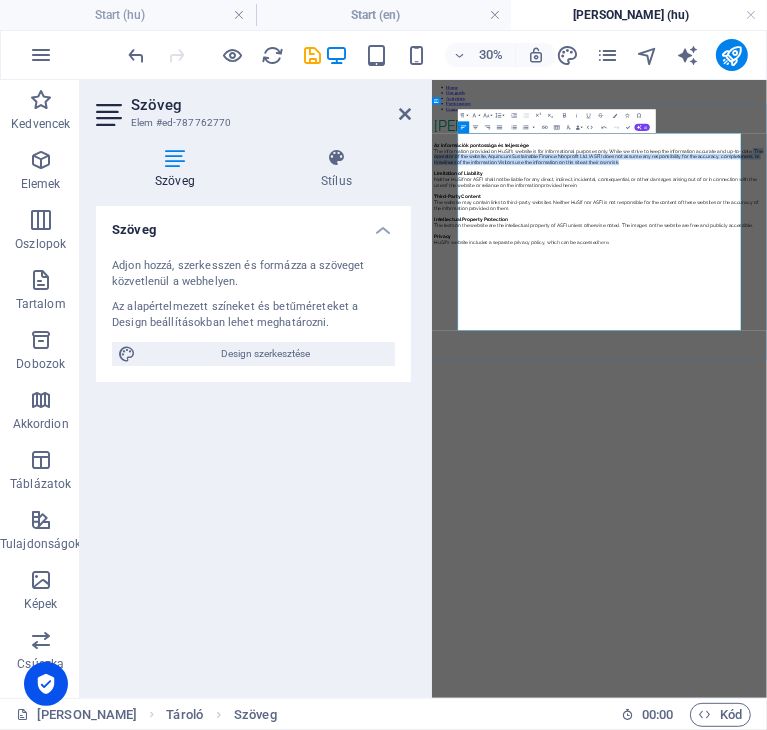 drag, startPoint x: 633, startPoint y: 403, endPoint x: 686, endPoint y: 477, distance: 91.02197 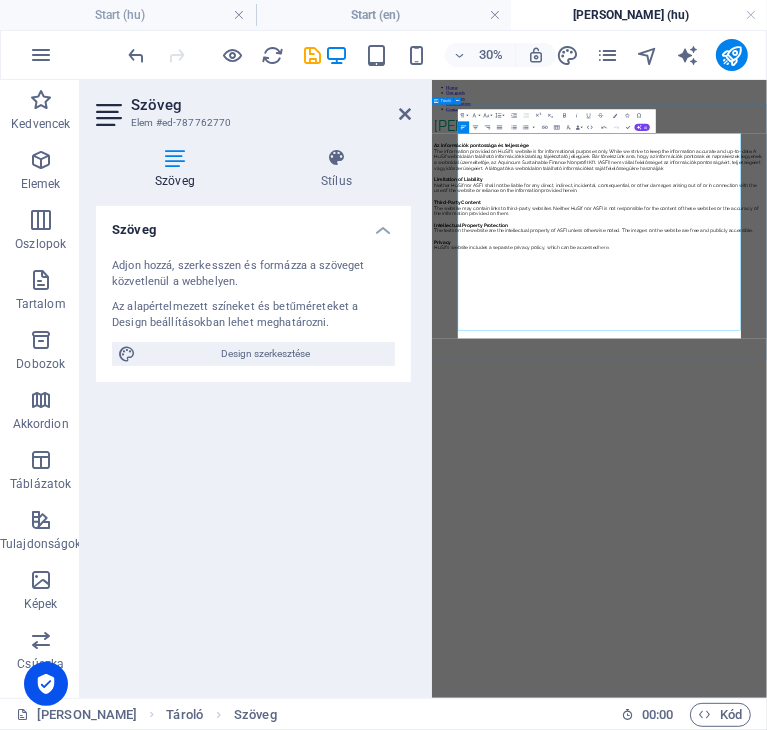 scroll, scrollTop: 5848, scrollLeft: 7, axis: both 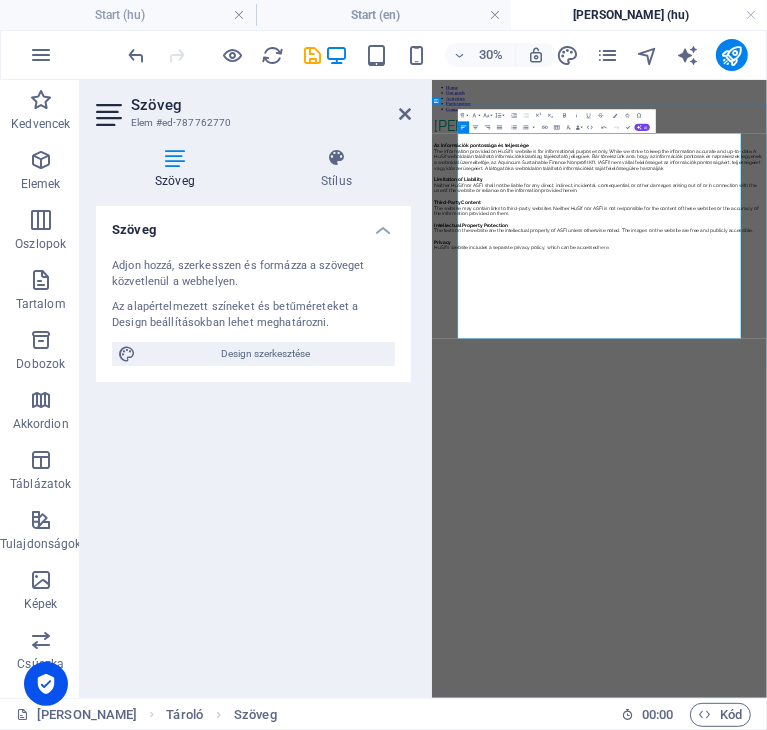 click on "The information provided on HuSif's website is for informational purposes only. While we strive to keep the information accurate and up-to-date,A HuSif weboldalán található információk kizárólag tájékoztató jellegűek. Bár törekszünk arra, hogy az információk pontosak és naprakészek legyenek, a weboldal üzemeltetője, az Aquincum Sustainable Finance Nonprofit Kft. (ASFI) nem vállal felelősséget az információk pontosságáért, teljességéért vagy időszerűségéért. A látogatók a weboldalon található információkat saját felelősségükre használják" at bounding box center [986, 345] 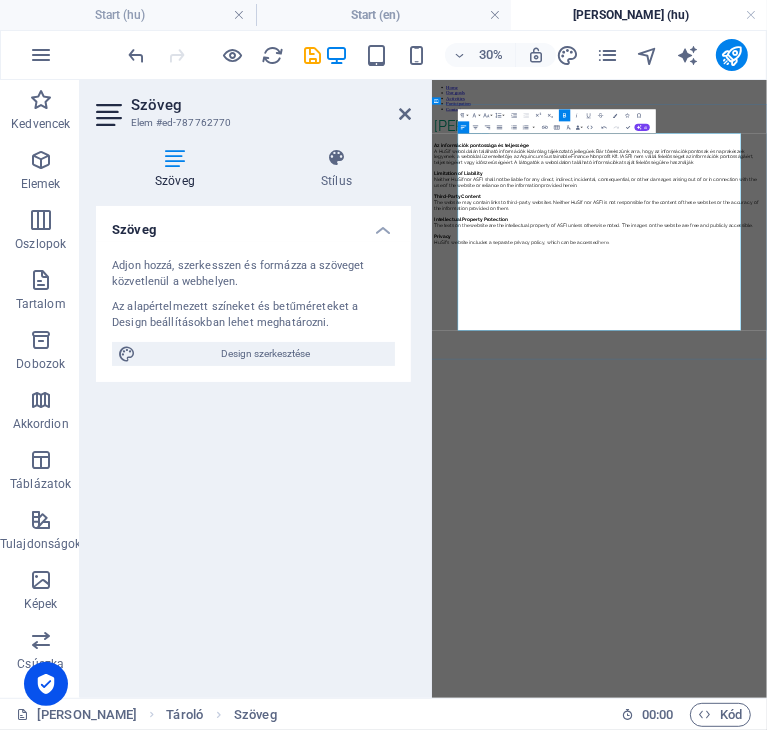 click on "Limitation of Liability" at bounding box center [989, 392] 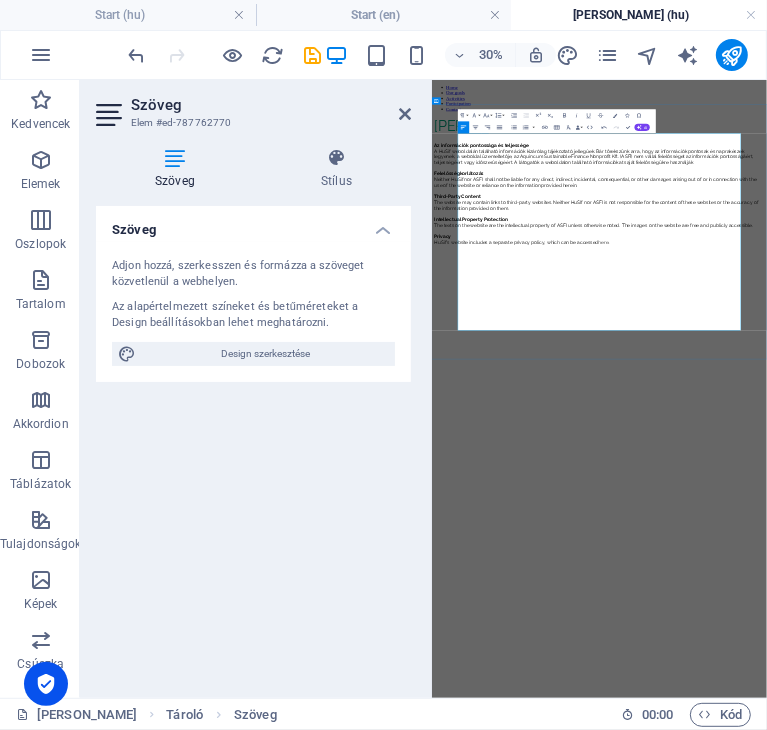 click on "Neither HuSif nor ASFI shall not be liable for any direct, indirect, incidental, consequential, or other damages arising out of or in connection with the use of the website or reliance on the information provided herein." at bounding box center [989, 421] 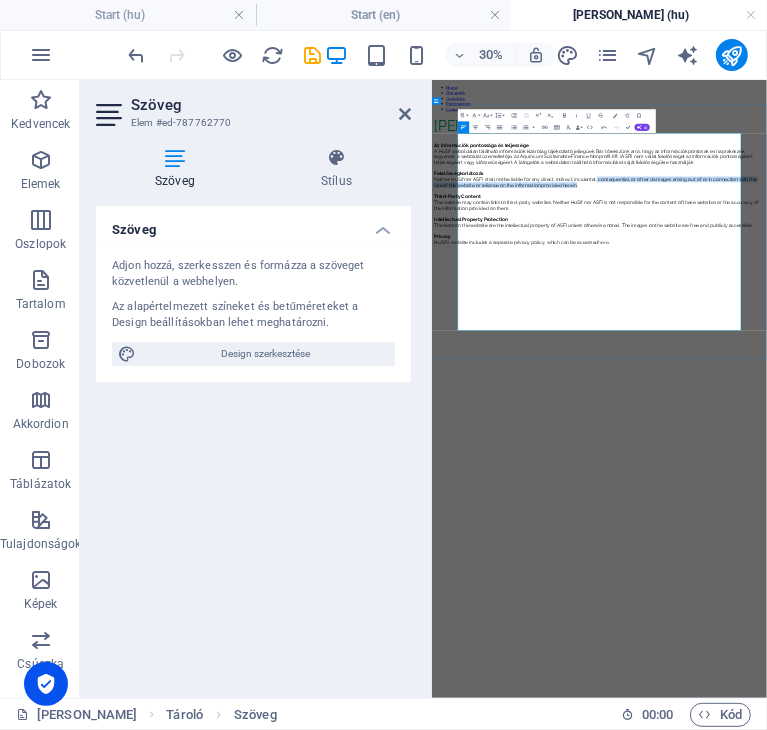 drag, startPoint x: 1166, startPoint y: 579, endPoint x: 1068, endPoint y: 552, distance: 101.65137 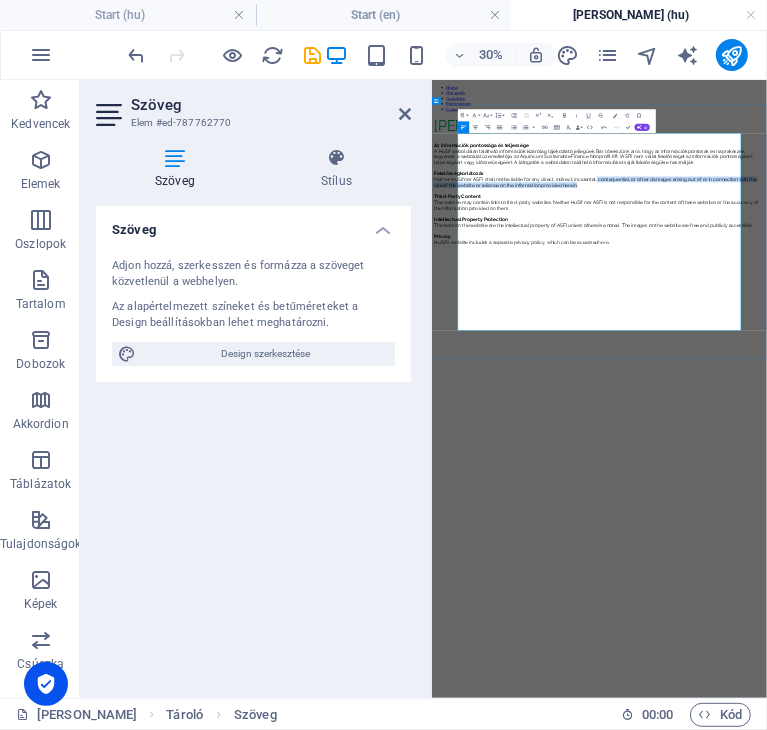 click on "Neither HuSif nor ASFI shall not be liable for any direct, indirect, incidental, consequential, or other damages arising out of or in connection with the use of the website or reliance on the information provided herein." at bounding box center (989, 421) 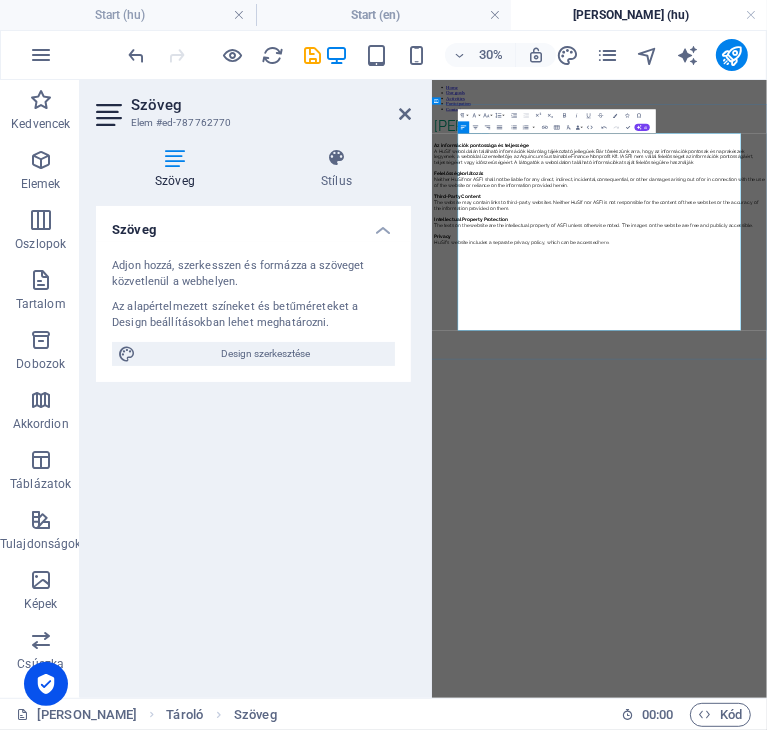 scroll, scrollTop: 2151, scrollLeft: 8, axis: both 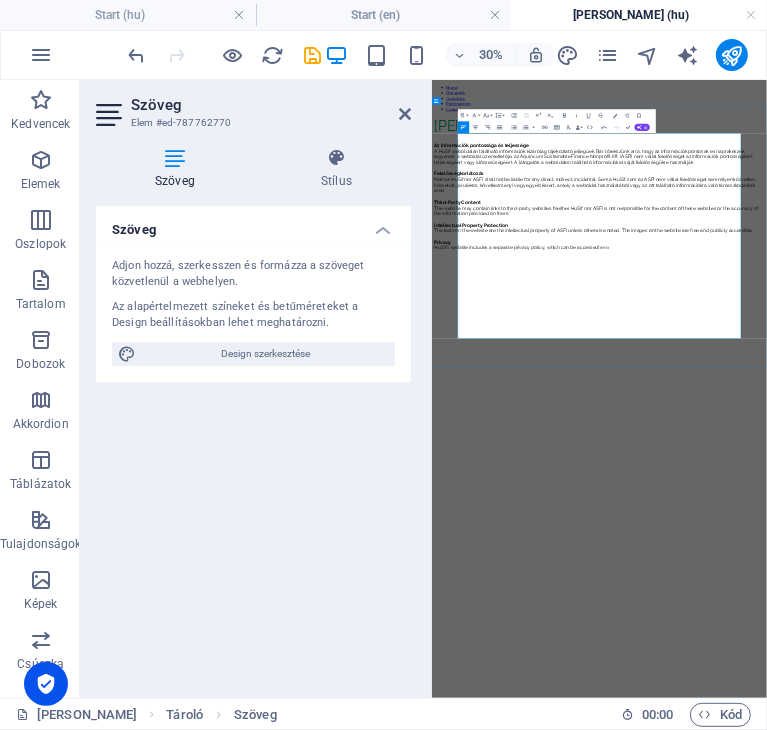 click on "Neither HuSif nor ASFI shall not be liable for any direct, indirect, incidental, Sem a HuSif, sem az ASFI nem vállal felelősséget semmilyen közvetlen, közvetett, járulékos, következményi vagy egyéb kárért, amely a weboldal használatából vagy az ott található információkra való támaszkodásból ered" at bounding box center [975, 430] 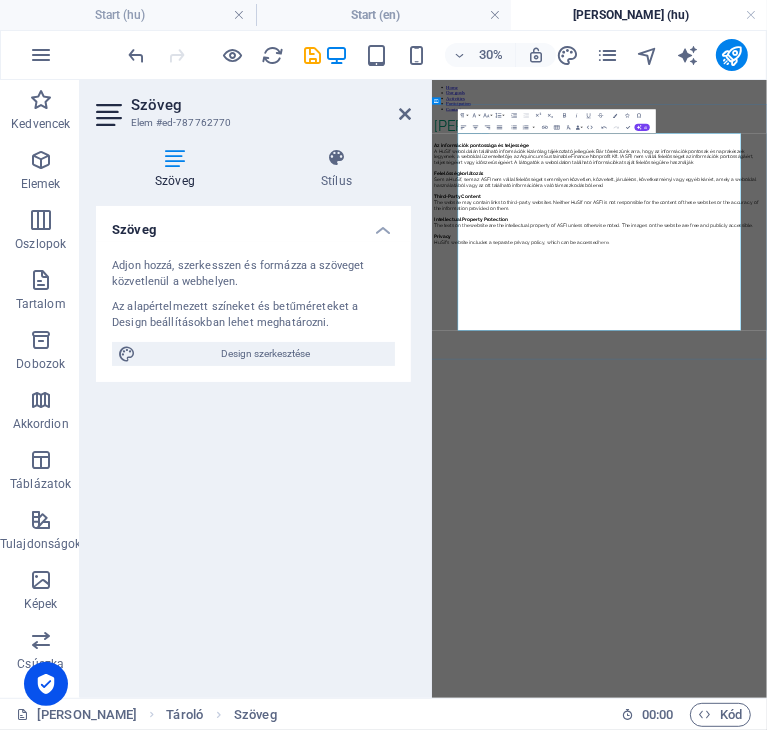click on "Third-Party Content" at bounding box center [516, 468] 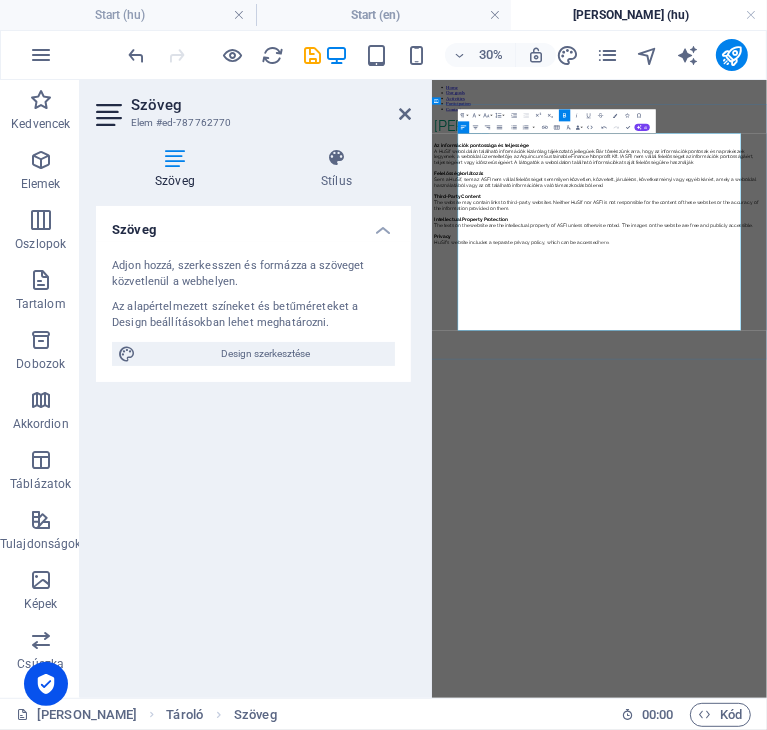 click on "Third-Party Content" at bounding box center (516, 468) 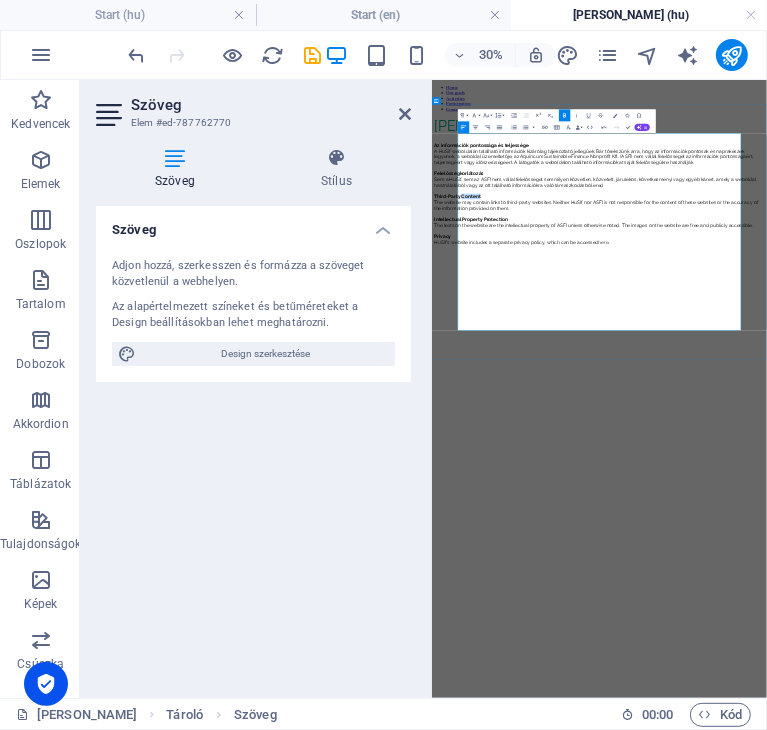 click on "Third-Party Content" at bounding box center [516, 468] 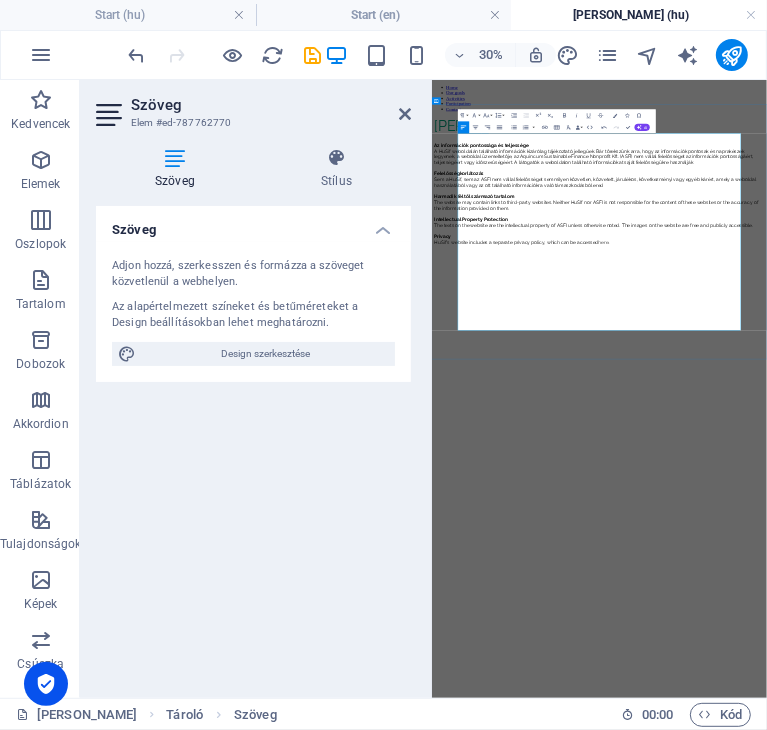 click on "The website may contain links to third-party websites. Neither HuSIf nor ASFI is not responsible for the content of these websites or the accuracy of the information provided on them." at bounding box center [989, 497] 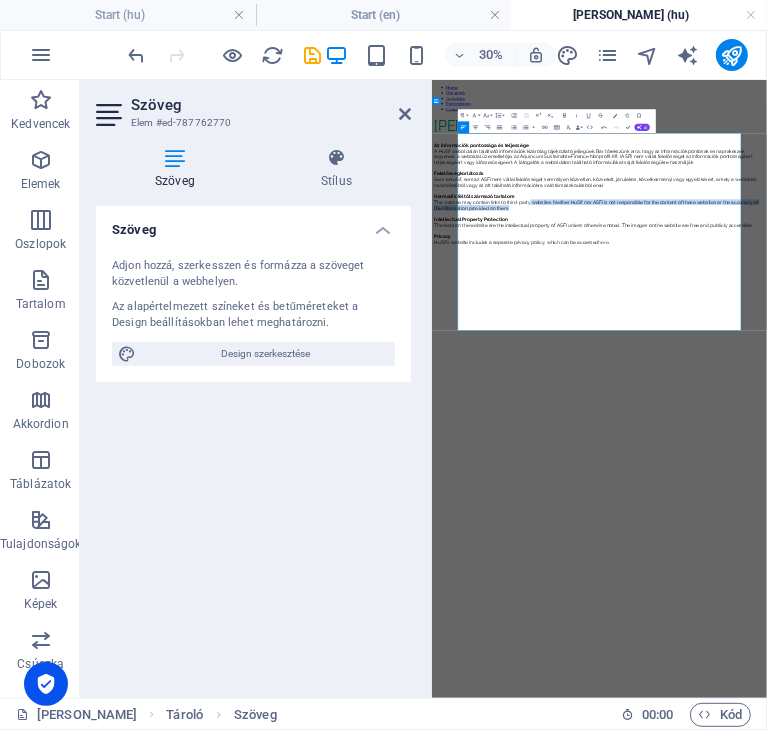 drag, startPoint x: 905, startPoint y: 680, endPoint x: 841, endPoint y: 661, distance: 66.760765 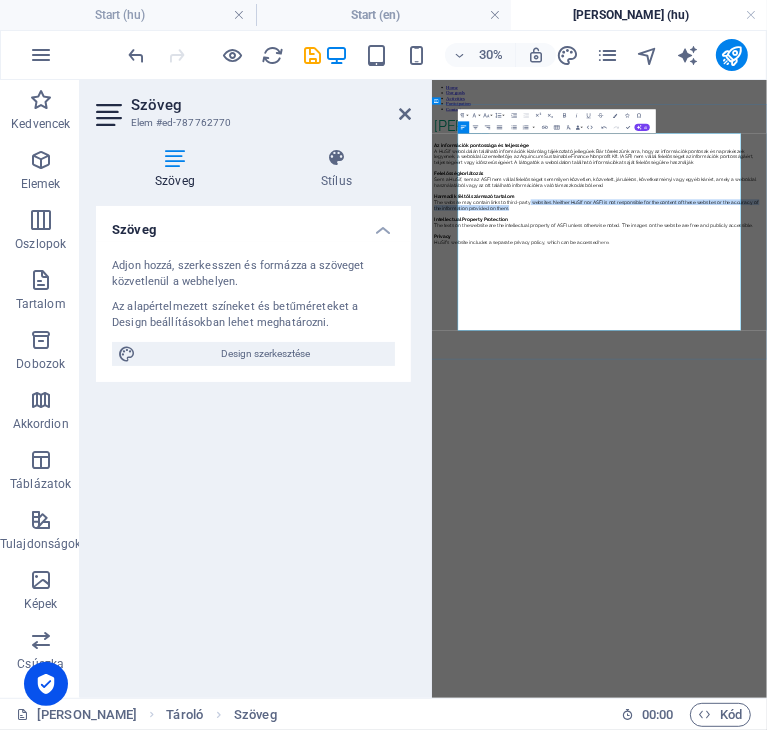 click on "The website may contain links to third-party websites. Neither HuSIf nor ASFI is not responsible for the content of these websites or the accuracy of the information provided on them." at bounding box center [989, 497] 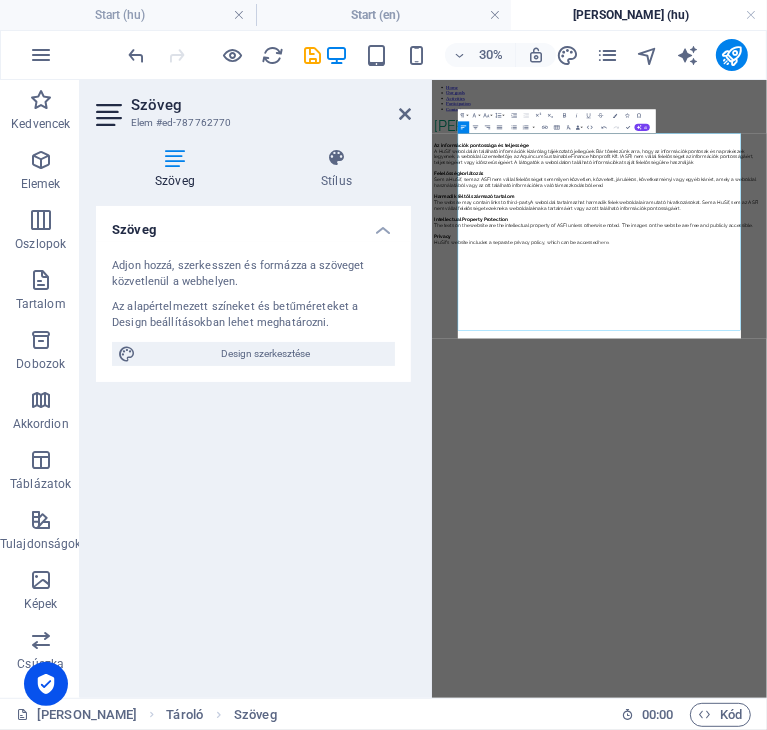 scroll, scrollTop: 2040, scrollLeft: 1, axis: both 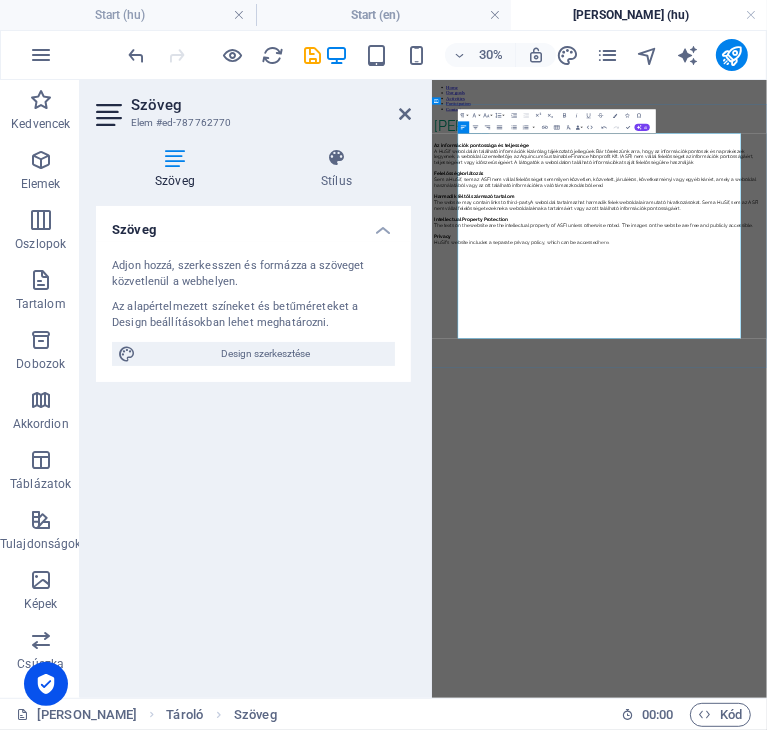 click on "The website may contain links to third-partyA weboldal tartalmazhat harmadik felek weboldalaira mutató hivatkozásokat. Sem a HuSif, sem az ASFI nem vállal felelősséget ezeknek a weboldalaknak a tartalmáért vagy az ott található információk pontosságáért." at bounding box center [980, 497] 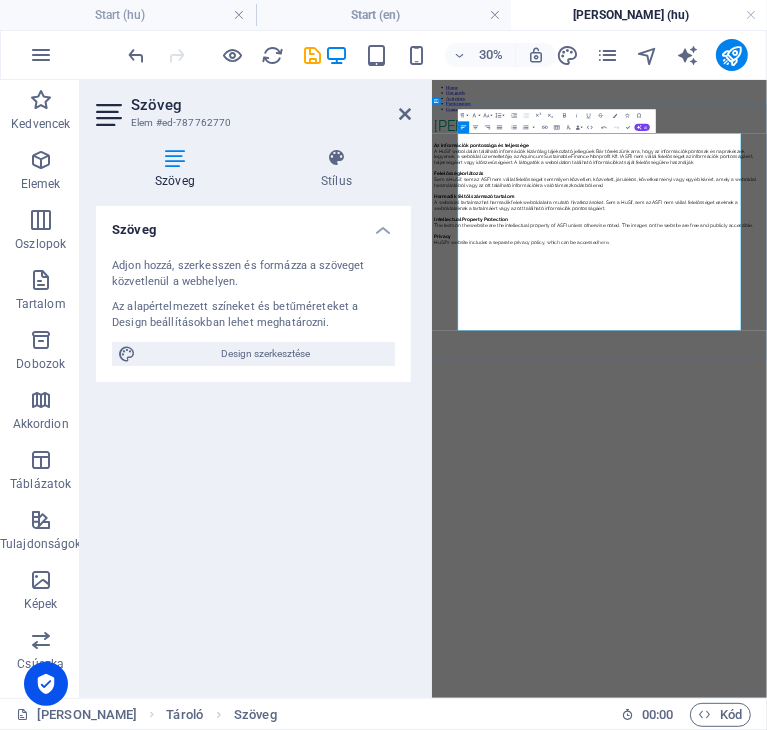 click on "Intellectual Property Protection" at bounding box center (989, 544) 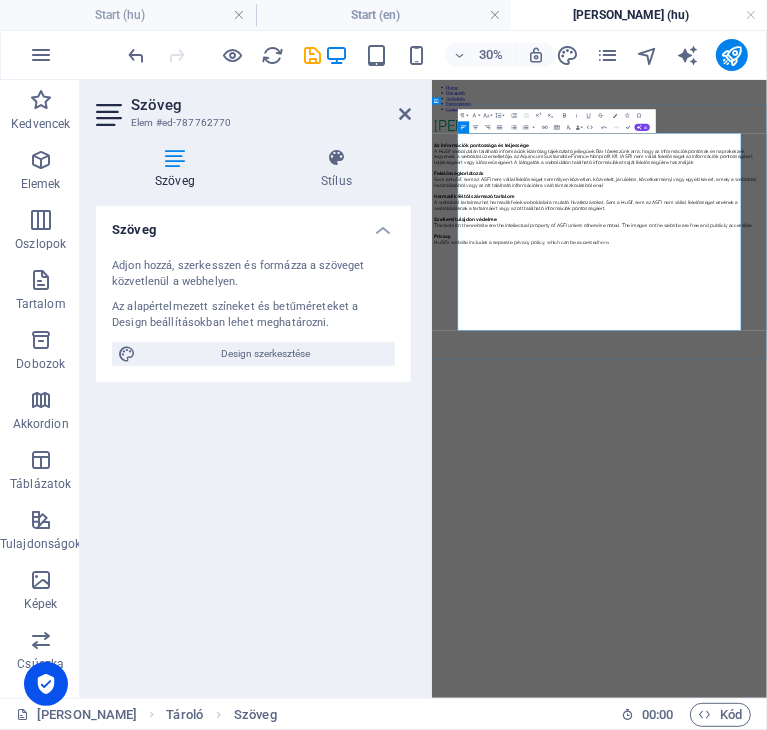 click on "The texts on the website are the intellectual property of ASFI unless otherwise noted. The images on the website are free and publicly accessible." at bounding box center [989, 563] 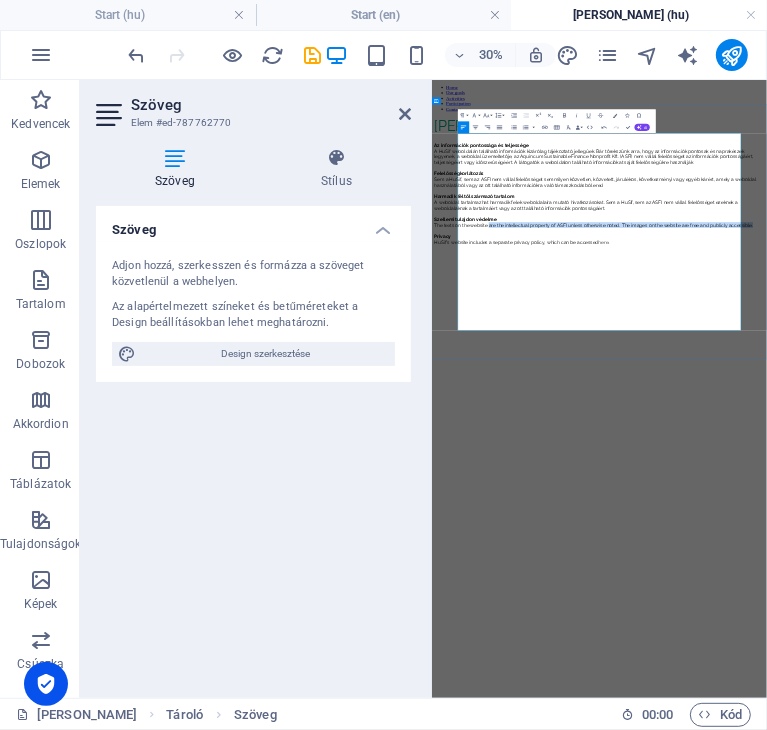 drag, startPoint x: 681, startPoint y: 787, endPoint x: 705, endPoint y: 765, distance: 32.55764 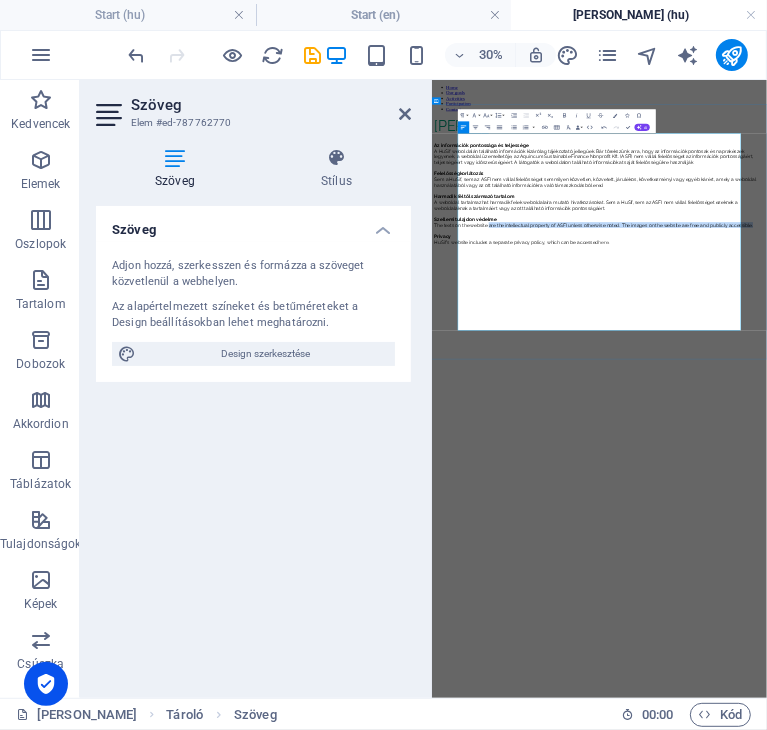 click on "The texts on the website are the intellectual property of ASFI unless otherwise noted. The images on the website are free and publicly accessible." at bounding box center (989, 563) 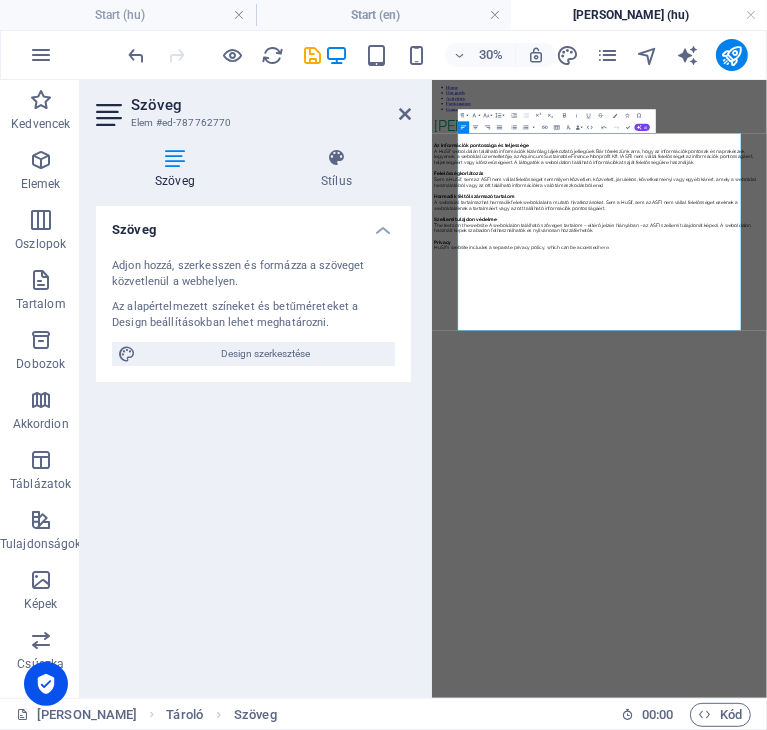 scroll, scrollTop: 1614, scrollLeft: 1, axis: both 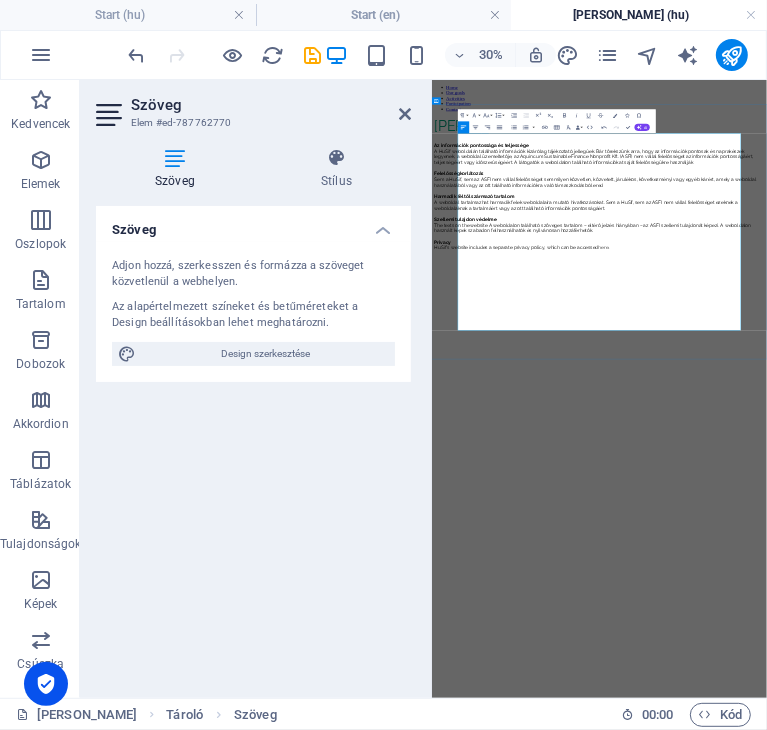 click on "The texts on the website A weboldalon található szöveges tartalom – eltérő jelzés hiányában – az ASFI szellemi tulajdonát képezi. A weboldalon használt képek szabadon felhasználhatók és nyilvánosan hozzáférhetők." at bounding box center [967, 573] 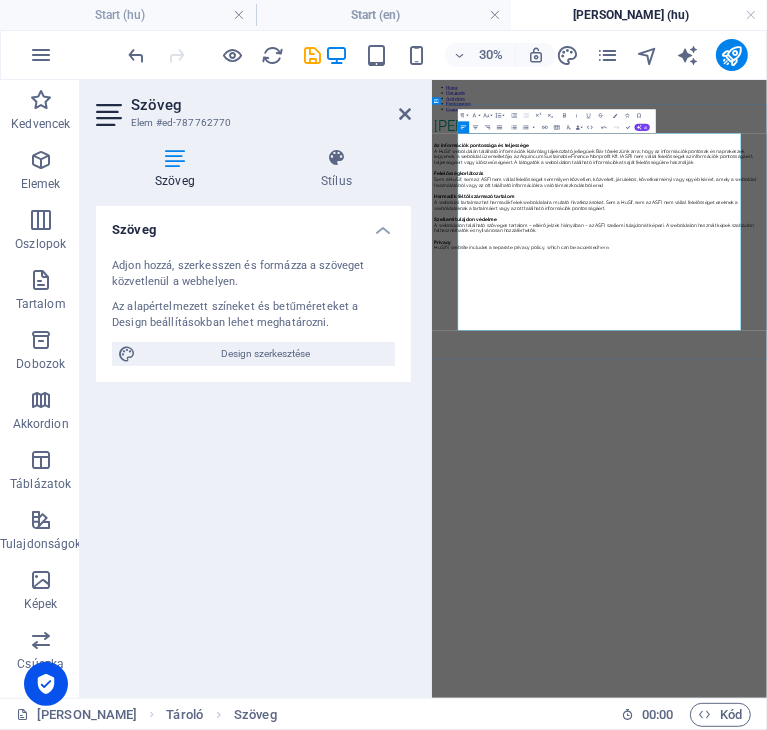 click on "Privacy" at bounding box center [989, 620] 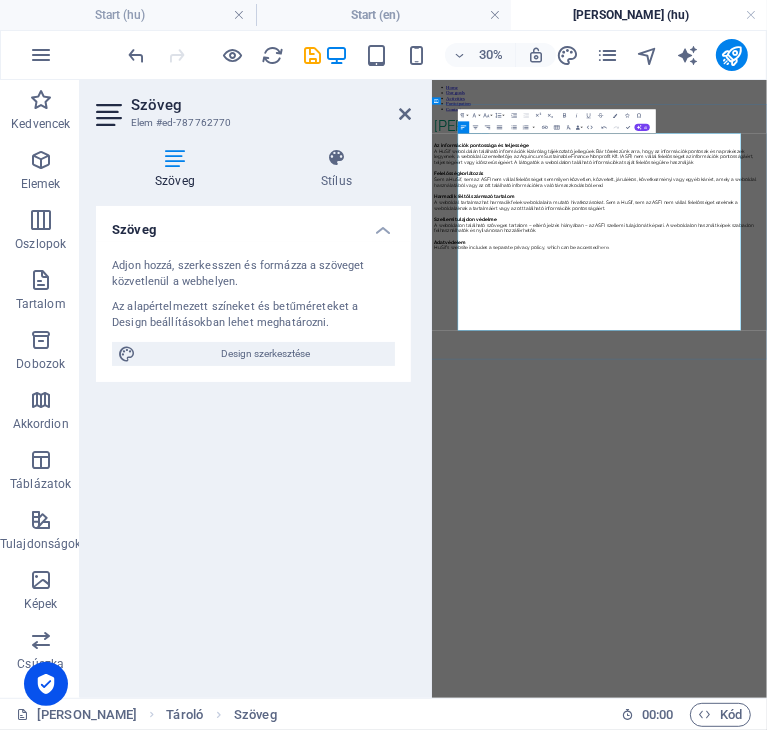 click on "HuSif's website includes a separate privacy policy, which can be accessed  here ." at bounding box center (989, 639) 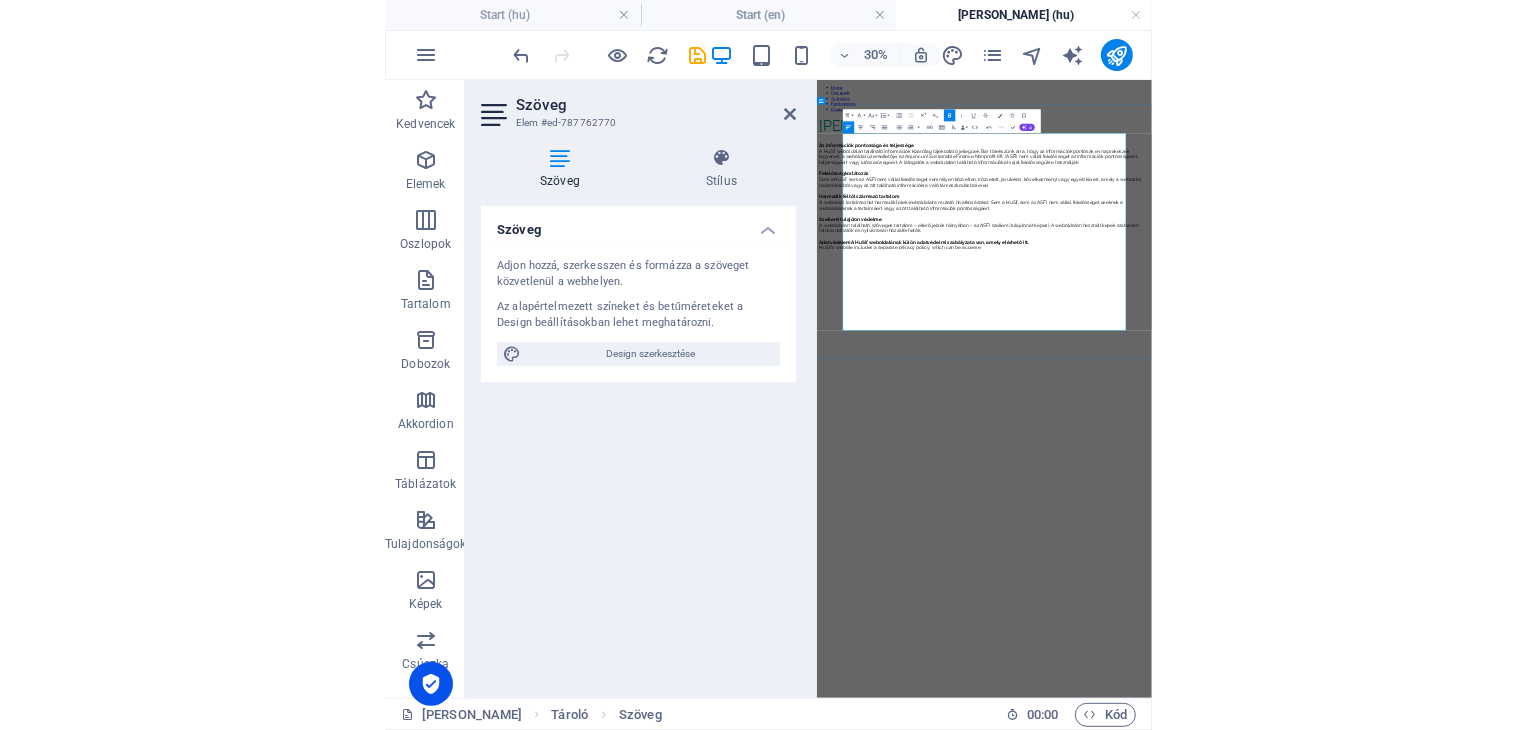 scroll, scrollTop: 0, scrollLeft: 1, axis: horizontal 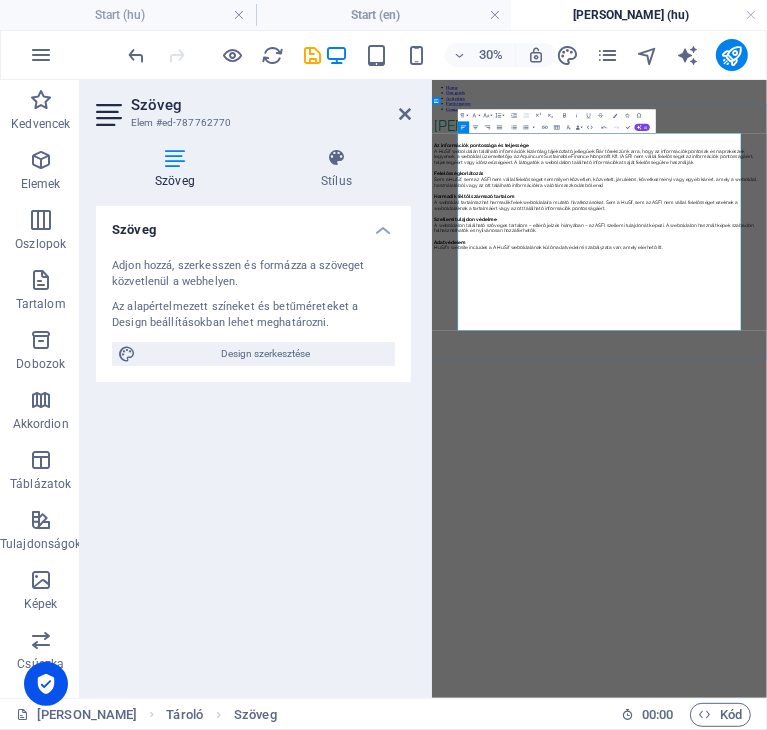 click on "HuSif's website includes a A HuSif weboldalának külön adatvédelmi szabályzata van, amely elérhető itt." at bounding box center [820, 639] 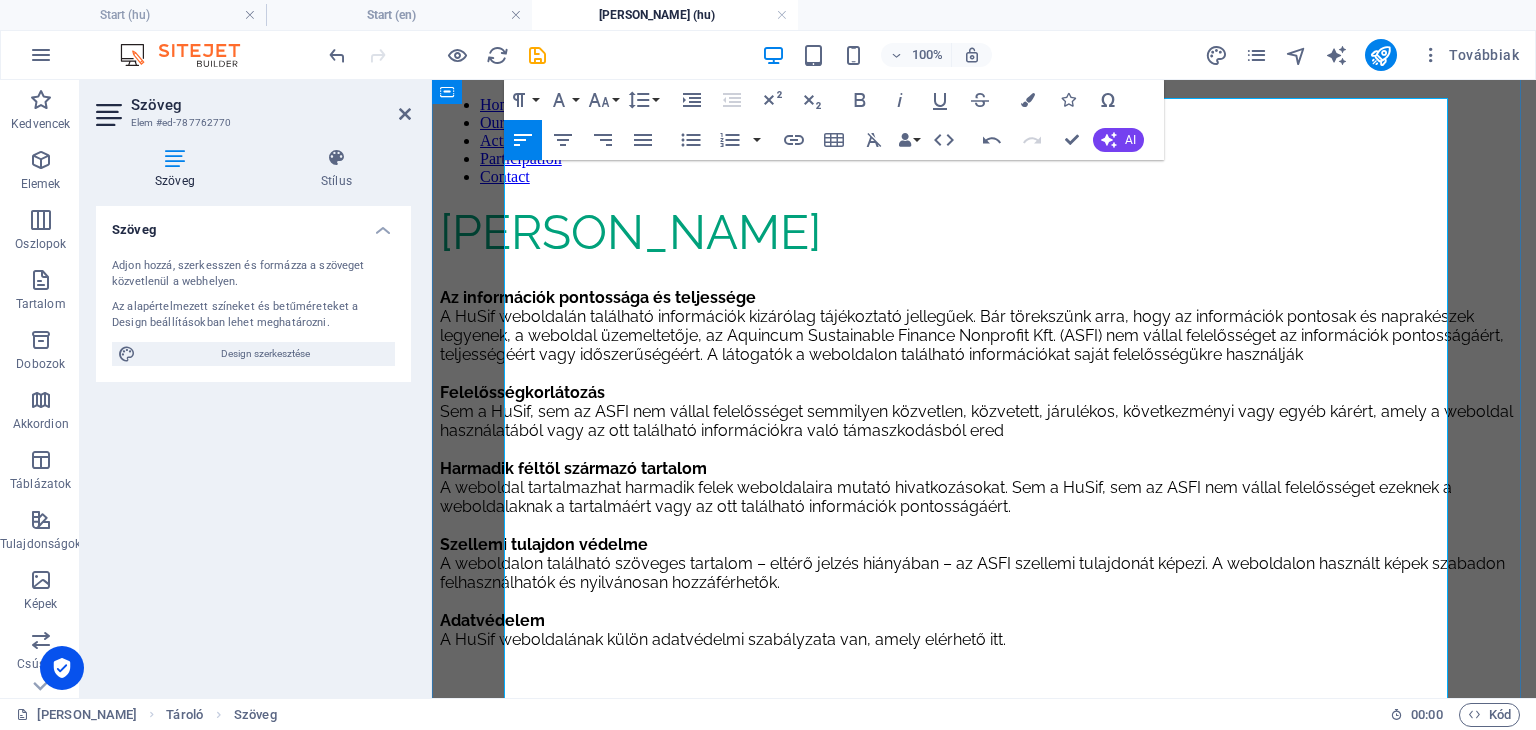 scroll, scrollTop: 156, scrollLeft: 0, axis: vertical 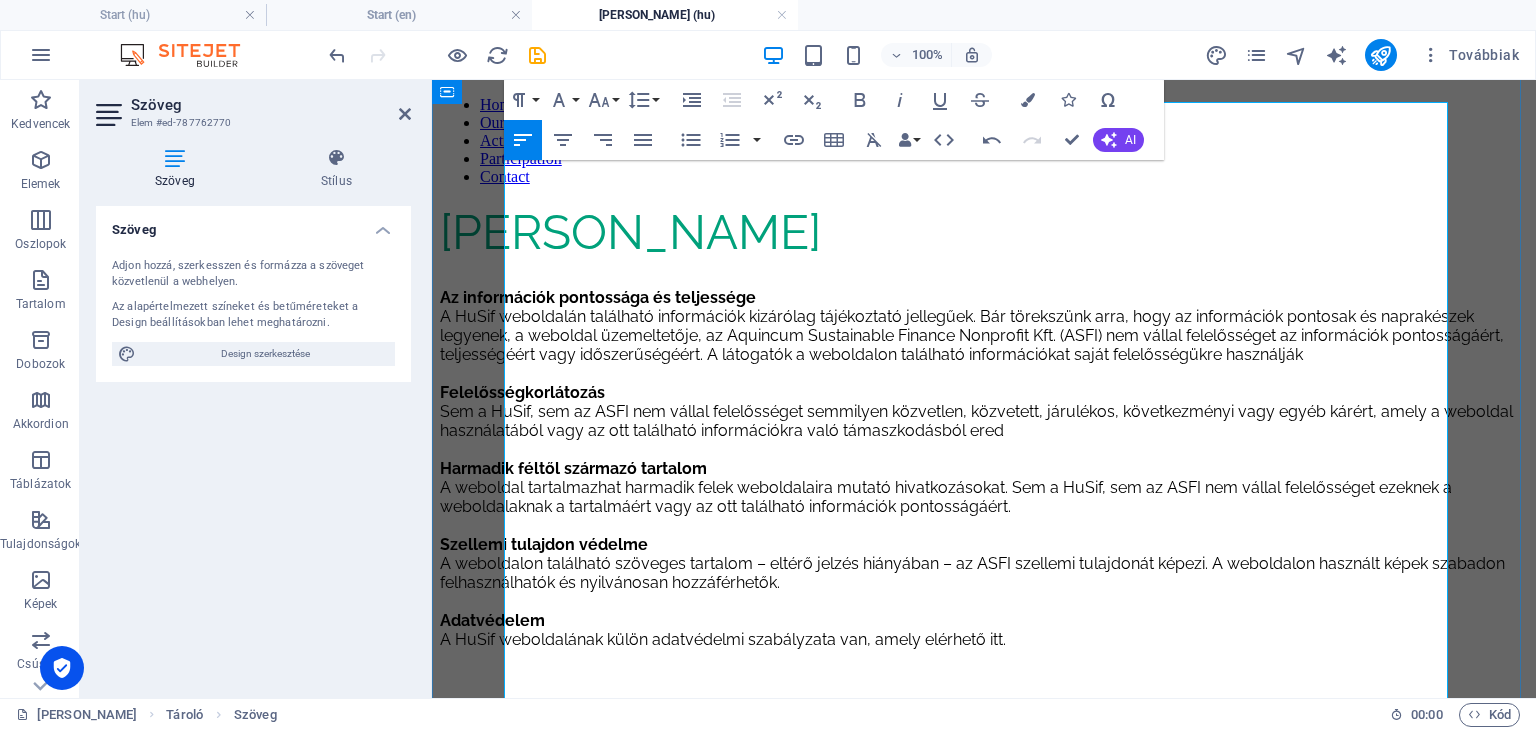 click on "Sem a HuSif, sem az ASFI nem vállal felelősséget semmilyen közvetlen, közvetett, járulékos, következményi vagy egyéb kárért, amely a weboldal használatából vagy az ott található információkra való támaszkodásból ered" at bounding box center (984, 421) 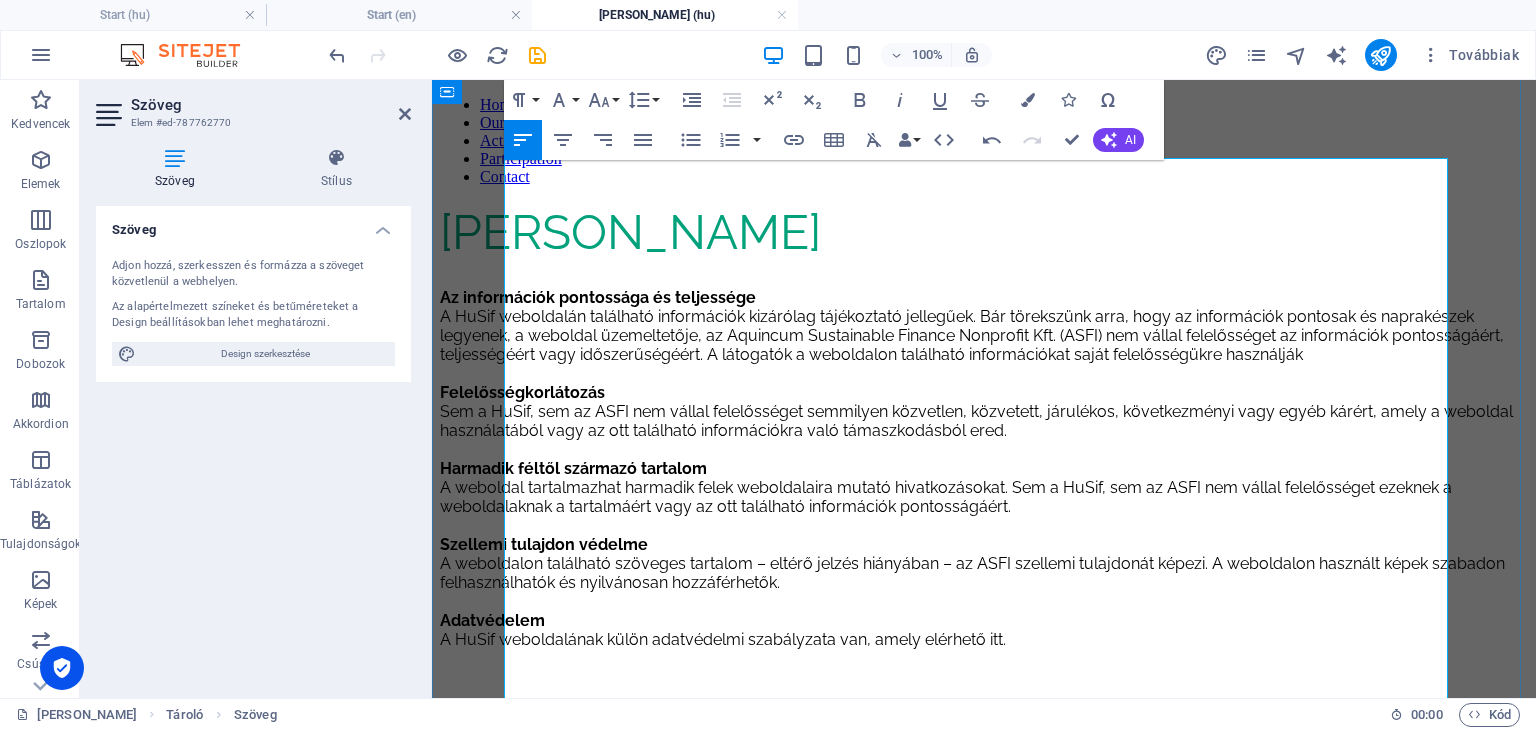scroll, scrollTop: 79, scrollLeft: 0, axis: vertical 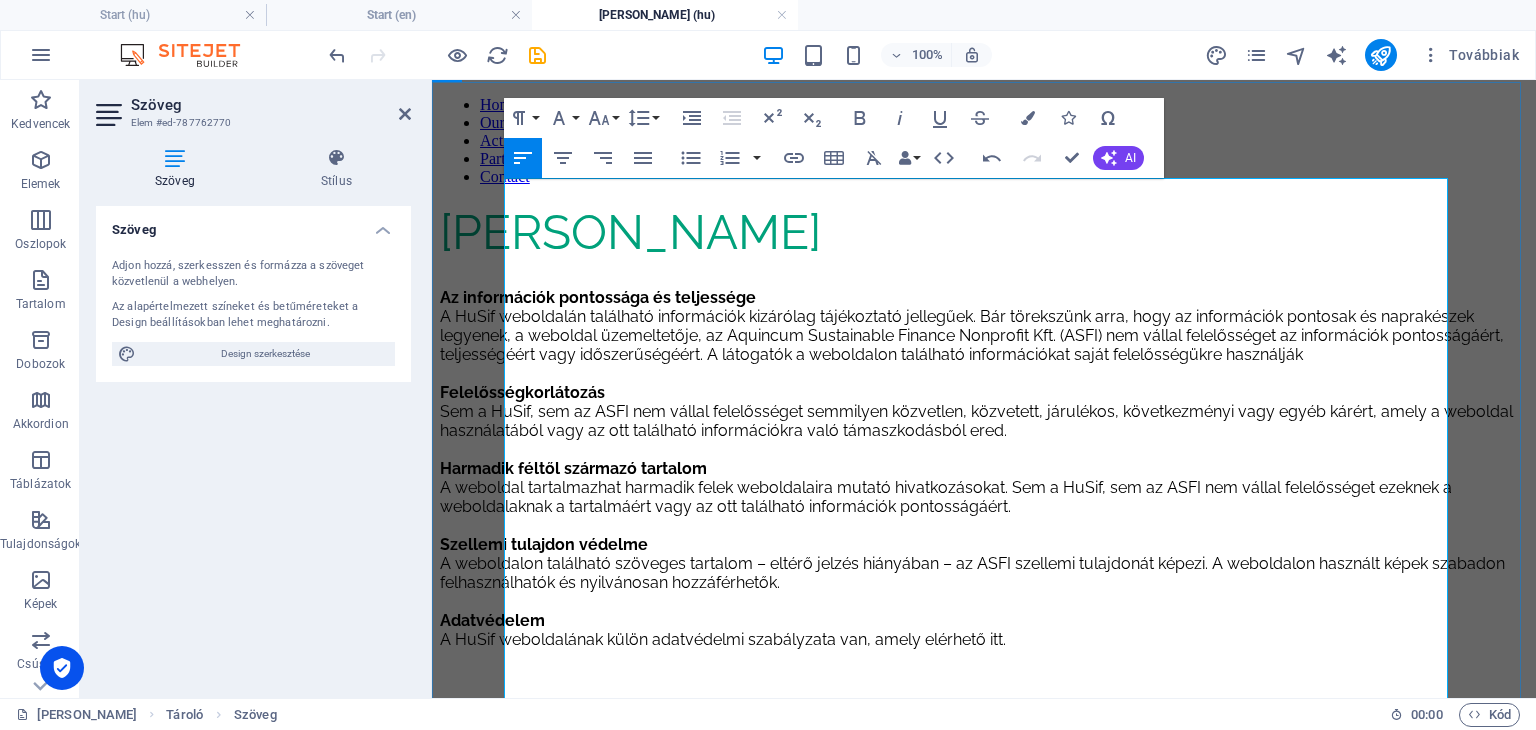 click on "A HuSif weboldalán található információk kizárólag tájékoztató jellegűek. Bár törekszünk arra, hogy az információk pontosak és naprakészek legyenek, a weboldal üzemeltetője, az Aquincum Sustainable Finance Nonprofit Kft. (ASFI) nem vállal felelősséget az információk pontosságáért, teljességéért vagy időszerűségéért. A látogatók a weboldalon található információkat saját felelősségükre használják" at bounding box center [984, 335] 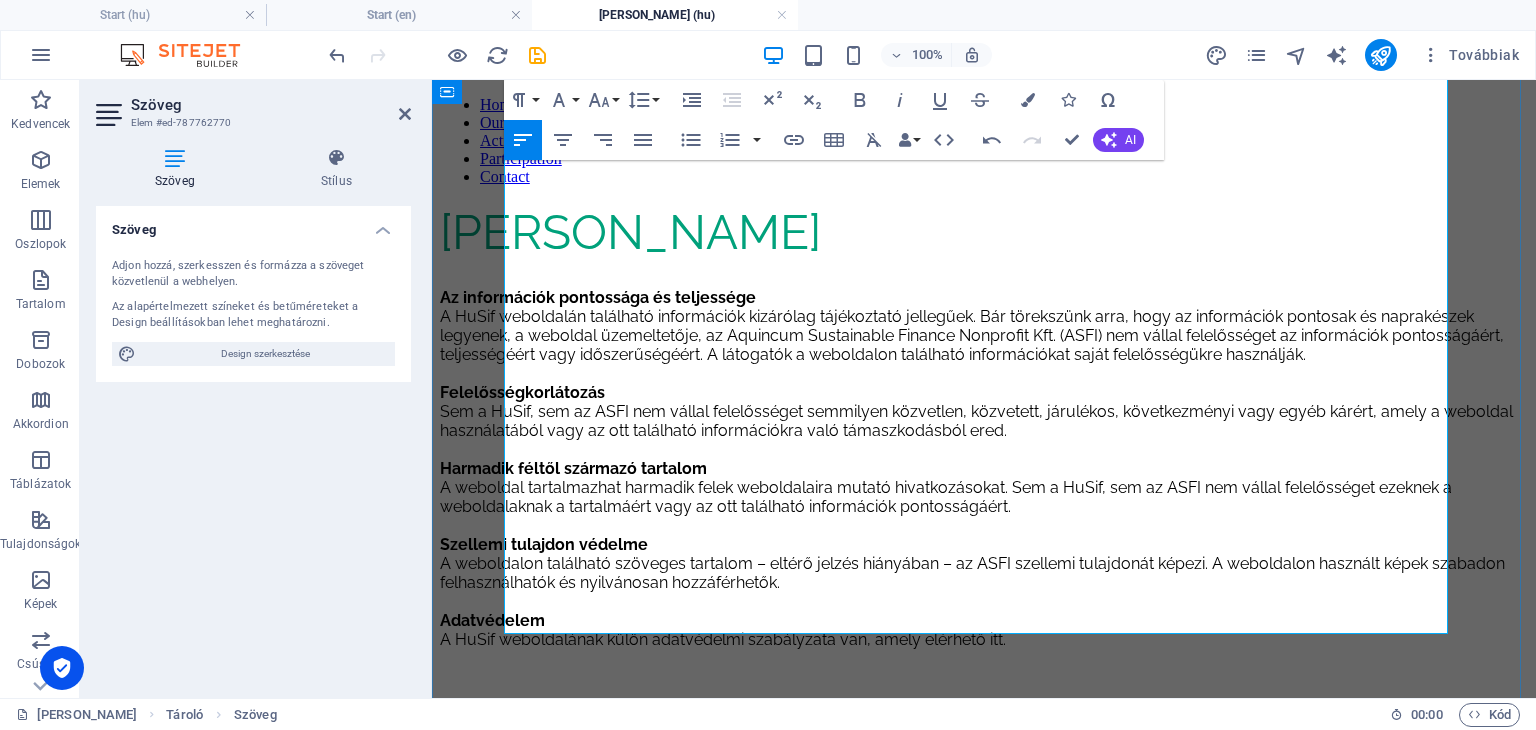 scroll, scrollTop: 0, scrollLeft: 0, axis: both 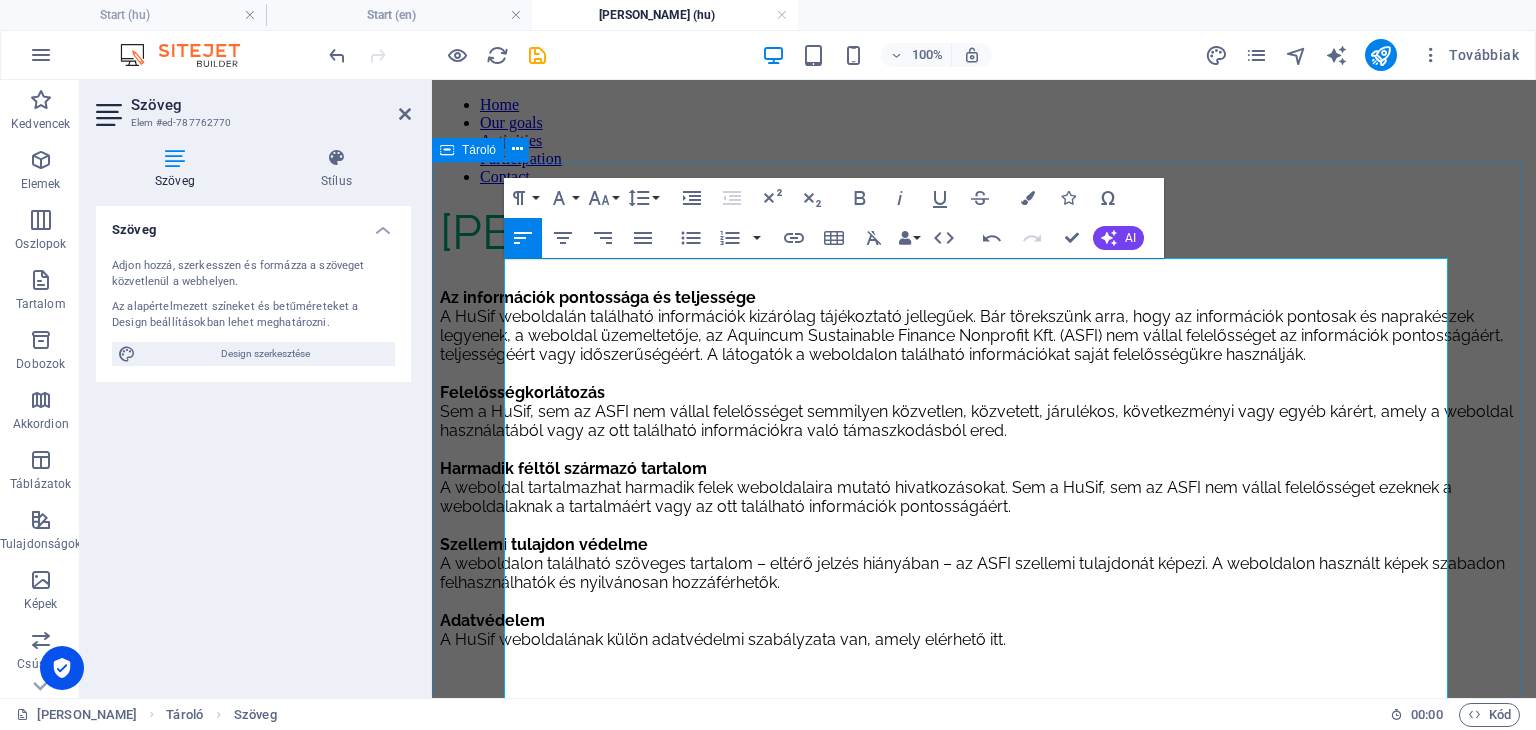click on "[PERSON_NAME] Az információk pontossága és teljessége A HuSif weboldalán található információk kizárólag tájékoztató jellegűek. Bár törekszünk arra, hogy az információk pontosak és naprakészek legyenek, a weboldal üzemeltetője, az Aquincum Sustainable Finance Nonprofit Kft. (ASFI) nem vállal felelősséget az információk pontosságáért, teljességéért vagy időszerűségéért. A látogatók a weboldalon található információkat saját felelősségükre használják. Felelősségkorlátozás Sem a HuSif, sem az ASFI nem vállal felelősséget semmilyen közvetlen, közvetett, járulékos, következményi vagy egyéb kárért, amely a weboldal használatából vagy az [PERSON_NAME] található információkra való támaszkodásból ered. Harmadik féltől származó tartalom Szellemi tulajdon védelme Adatvédelem A HuSif weboldalának külön adatvédelmi szabályzata van, amely elérhető itt. A HuSif weboldalának külön adatvédelmi szabályzata van, amely elérhető itt." at bounding box center (984, 434) 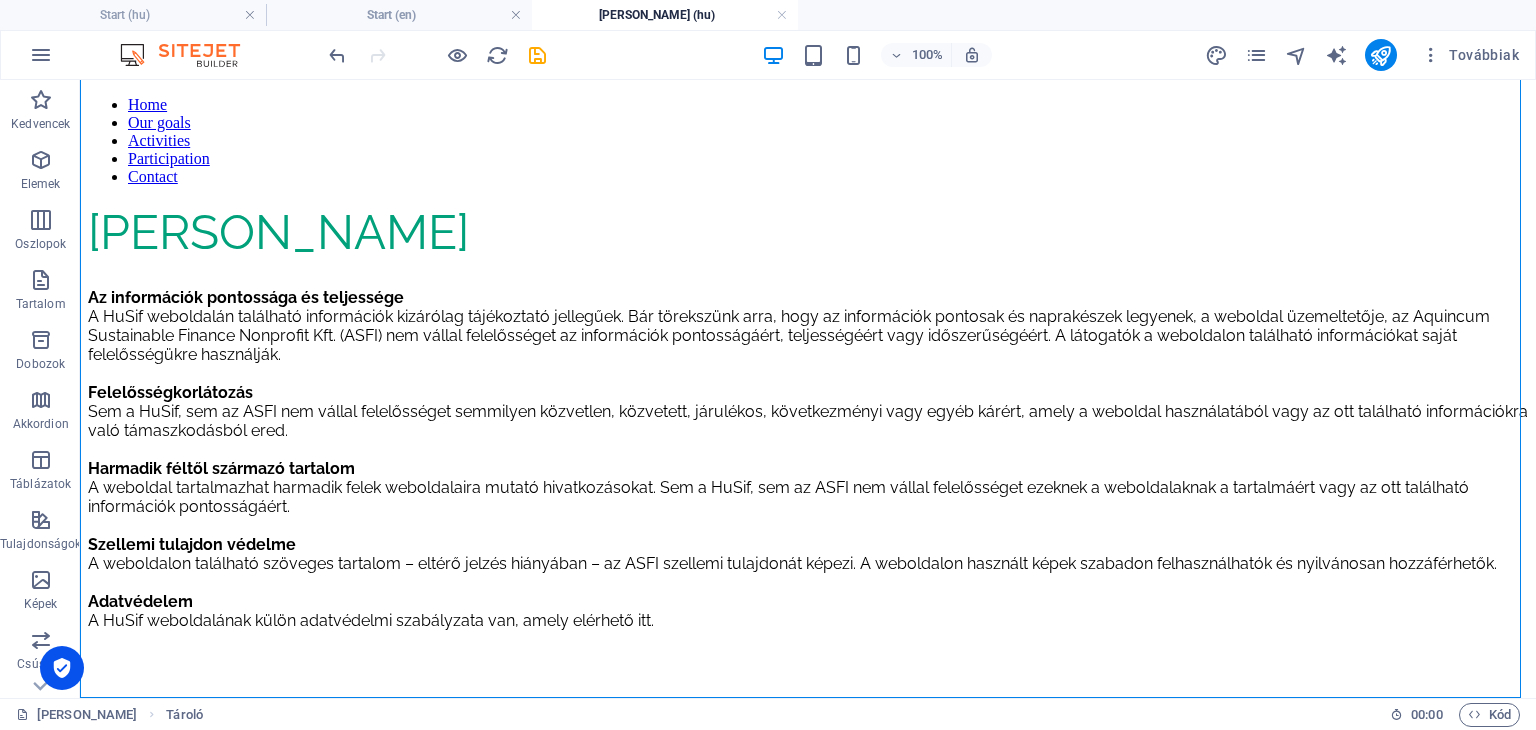 scroll, scrollTop: 312, scrollLeft: 0, axis: vertical 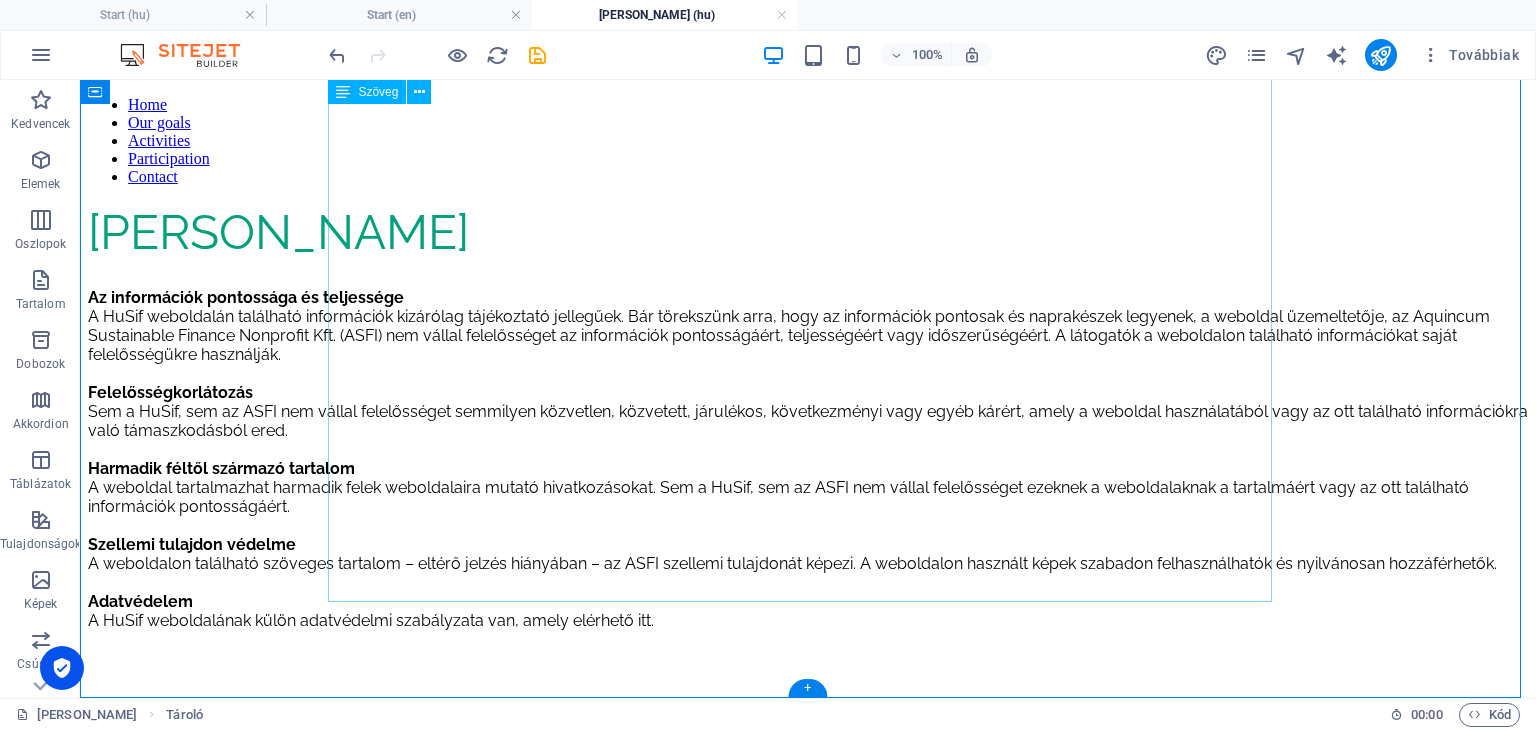 click on "A HuSif weboldalának külön adatvédelmi szabályzata van, amely elérhető itt." at bounding box center (371, 620) 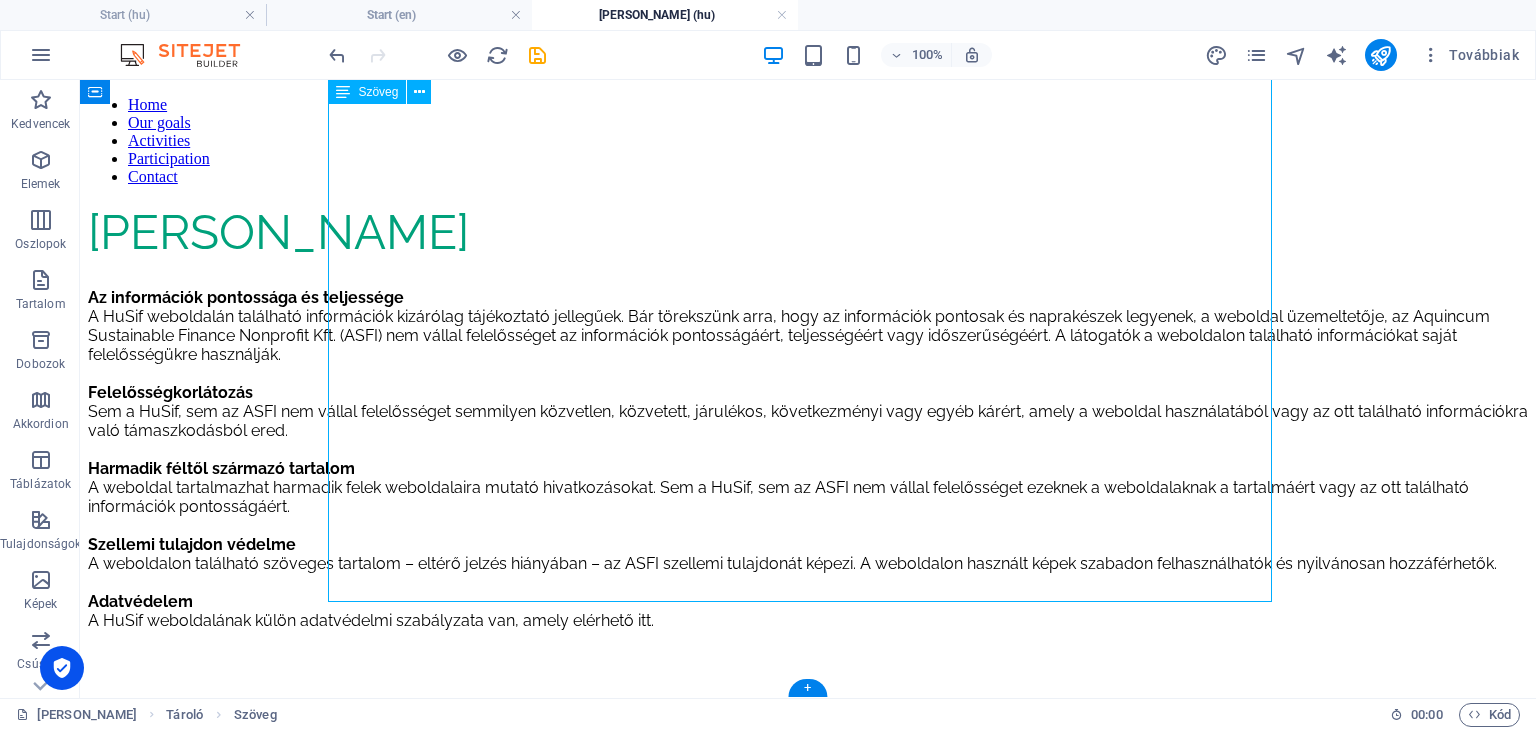 scroll, scrollTop: 0, scrollLeft: 0, axis: both 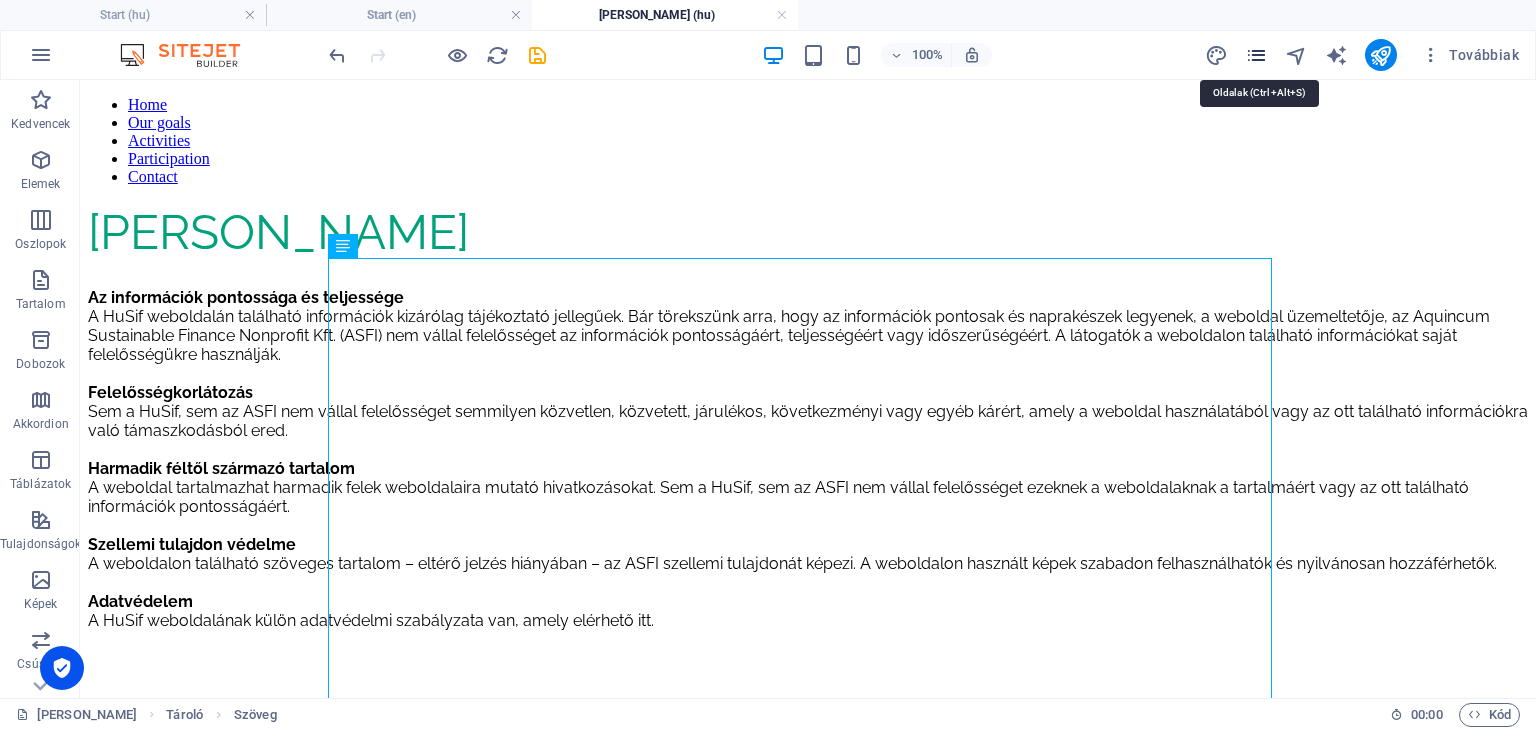 click at bounding box center (1256, 55) 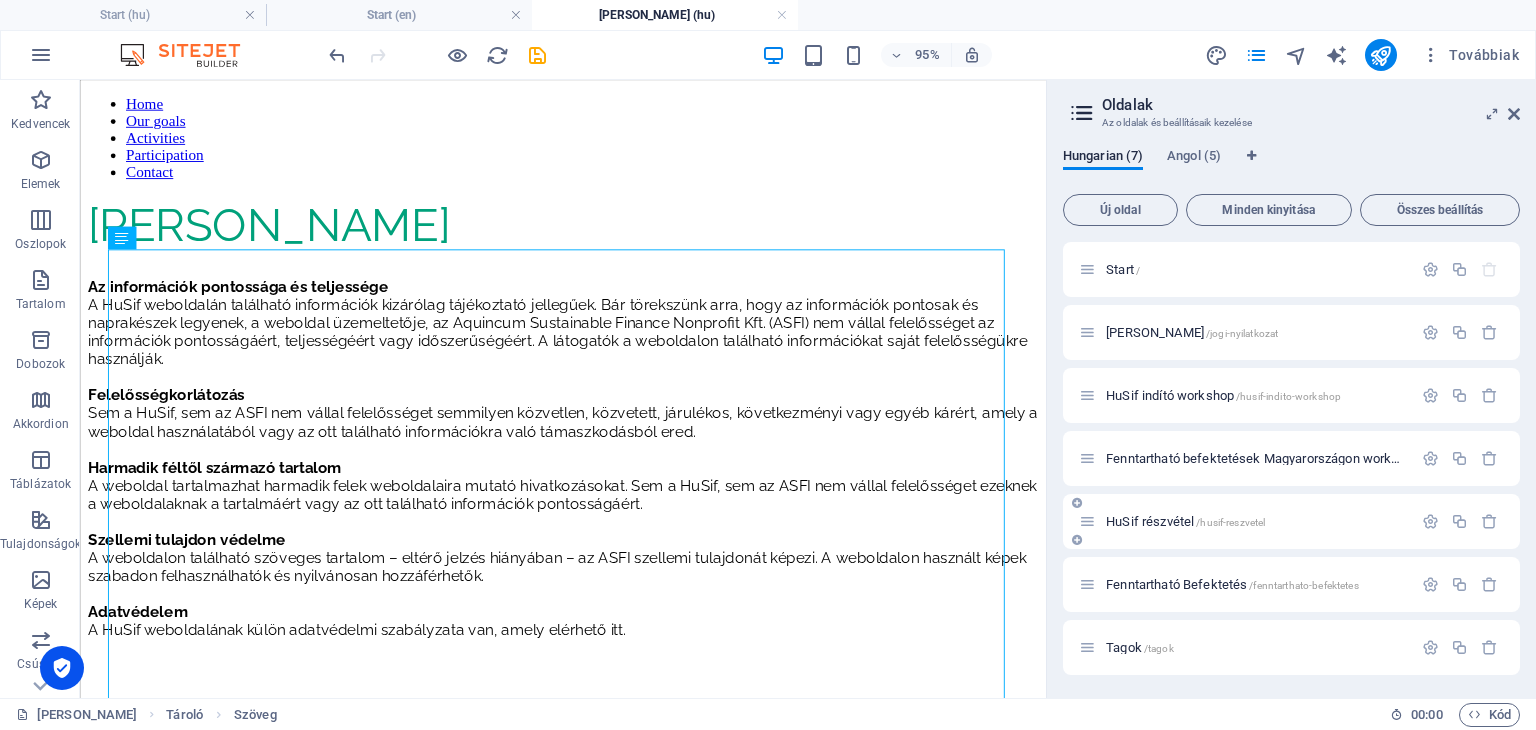 scroll, scrollTop: 64, scrollLeft: 0, axis: vertical 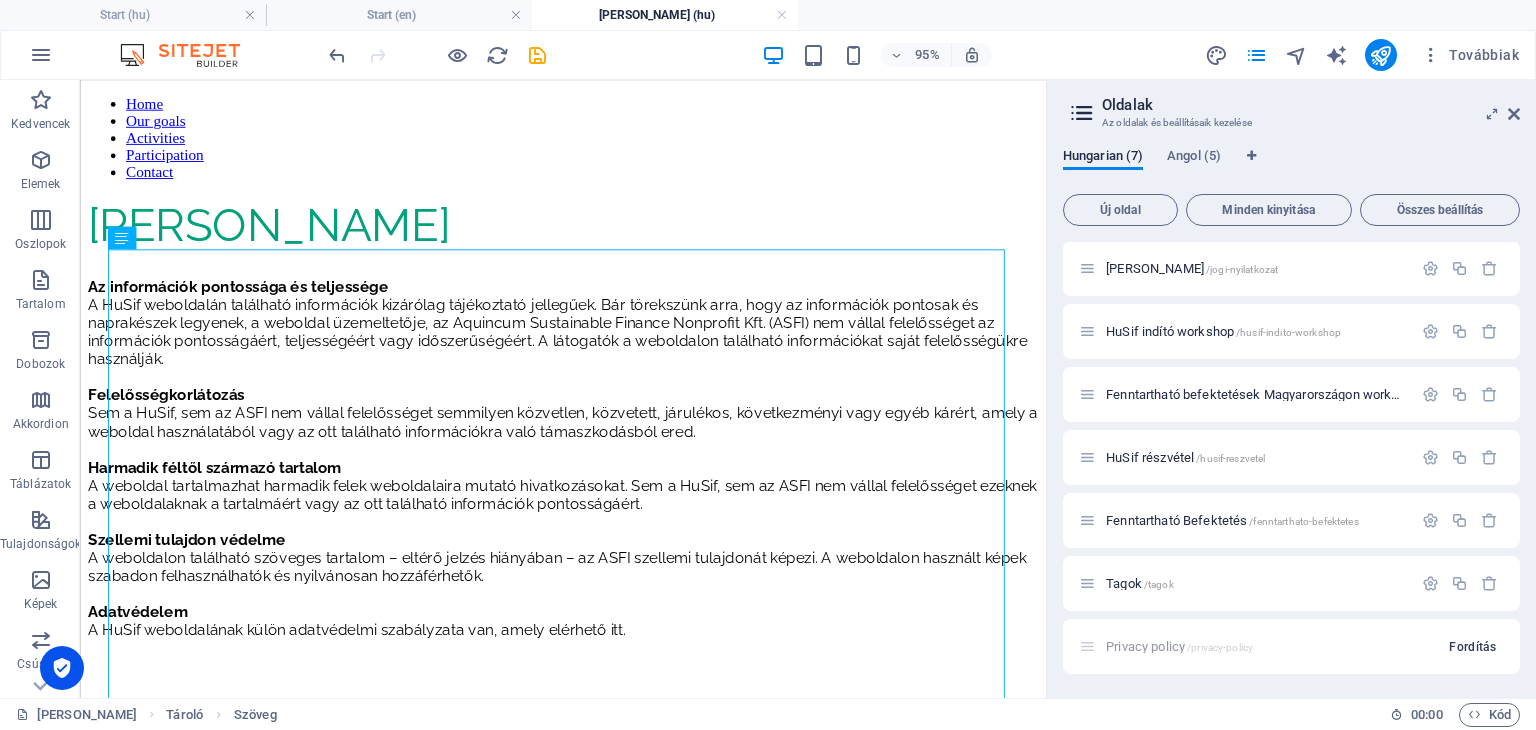 click on "Fordítás" at bounding box center [1472, 647] 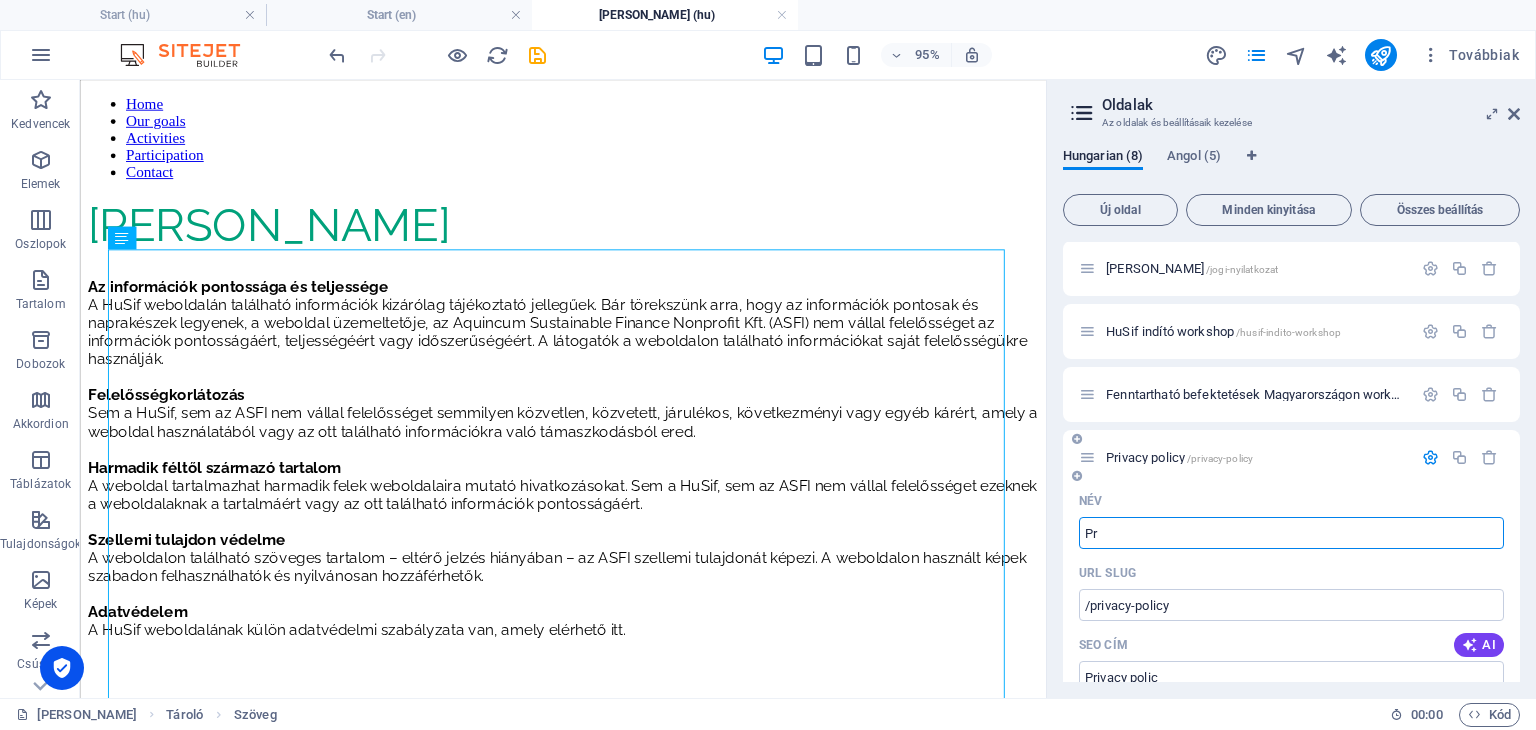 type on "P" 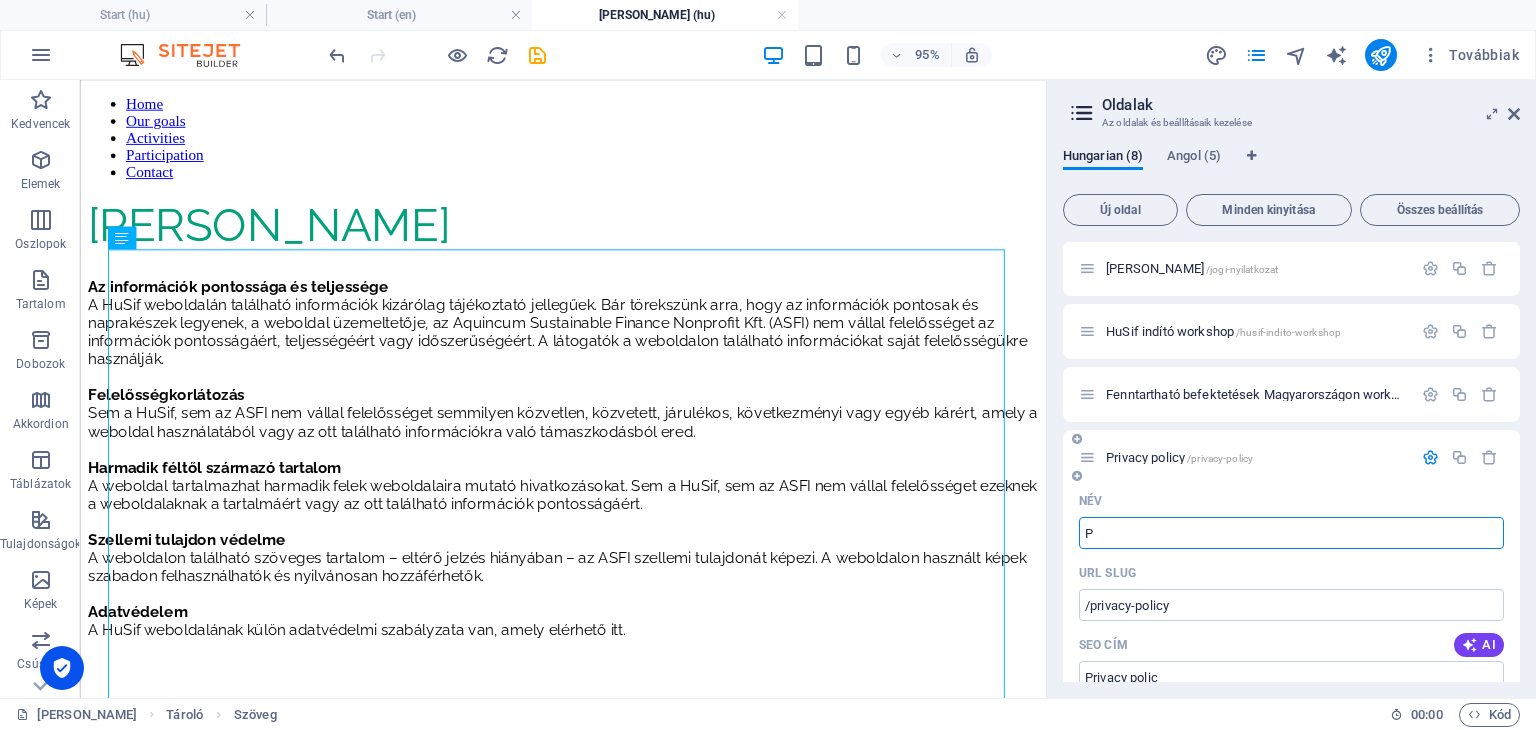 type 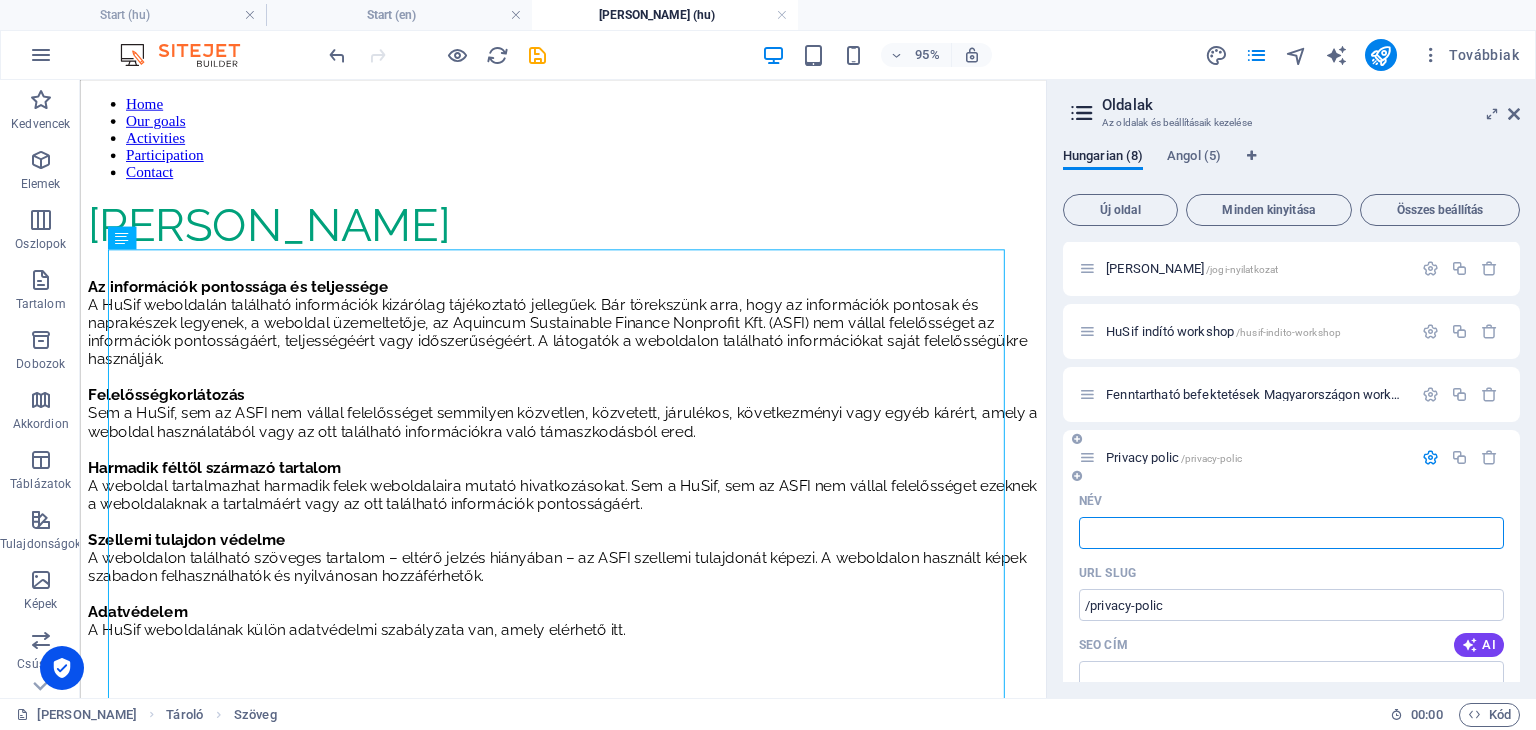 type on "/privacy-polic" 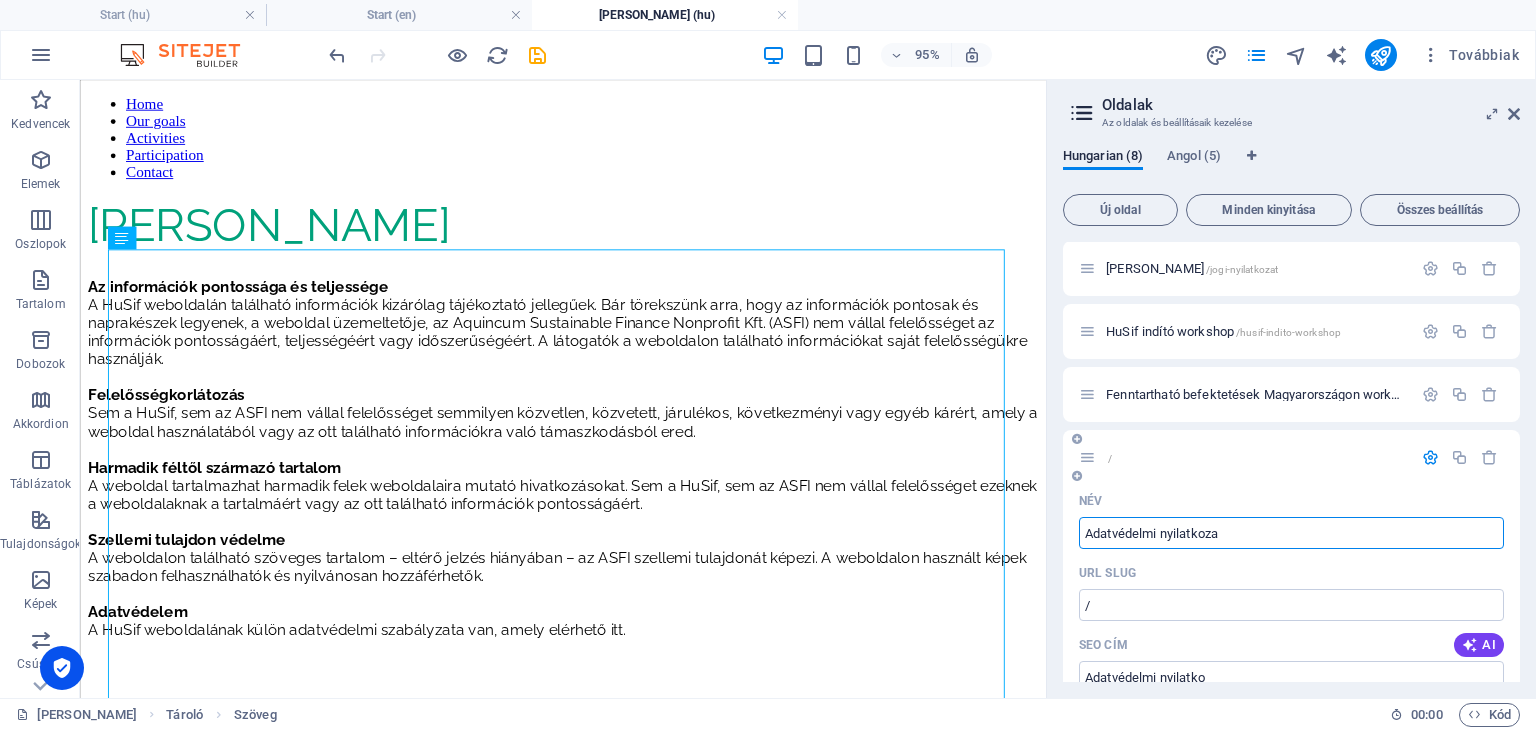 type on "Adatvédelmi nyilatkozat" 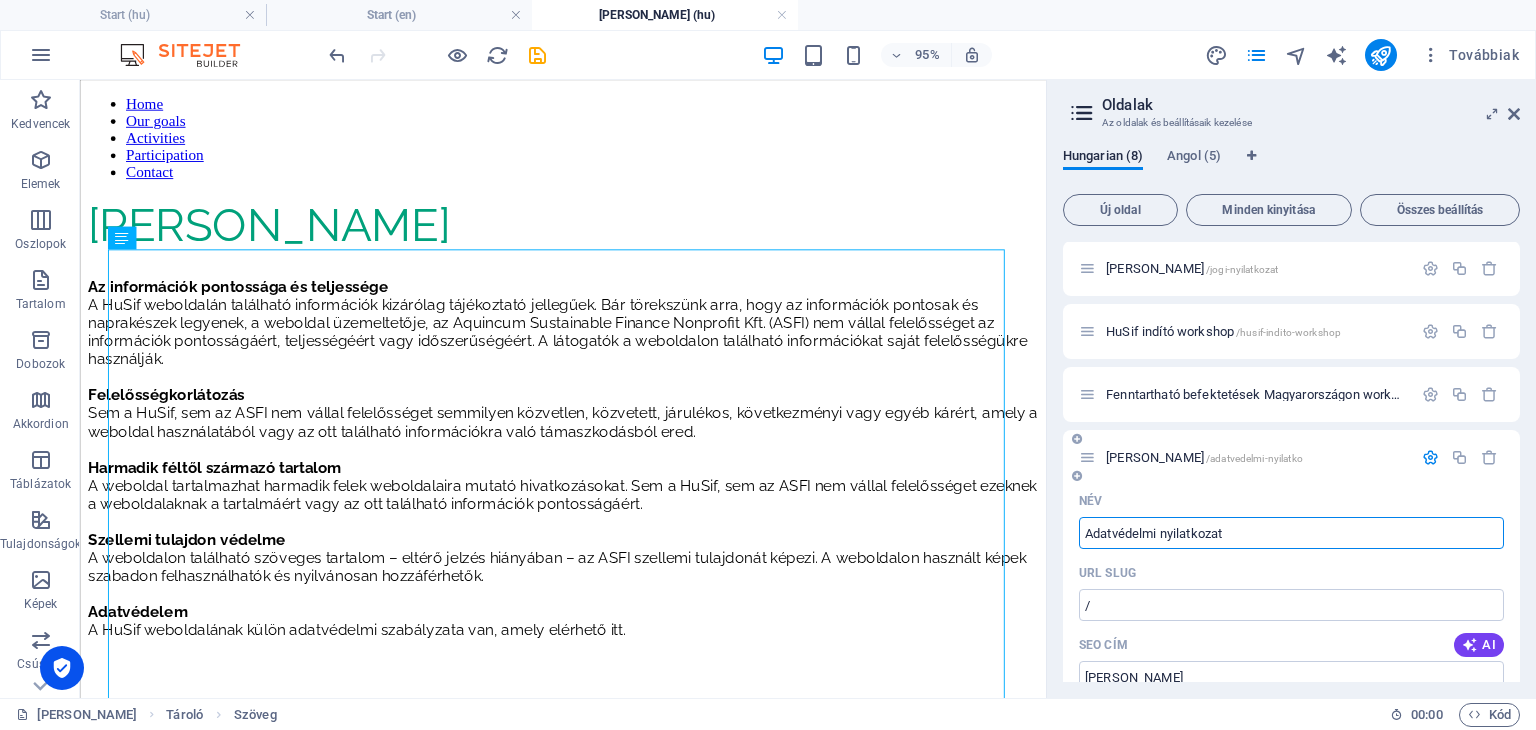 type on "/adatvedelmi-nyilatko" 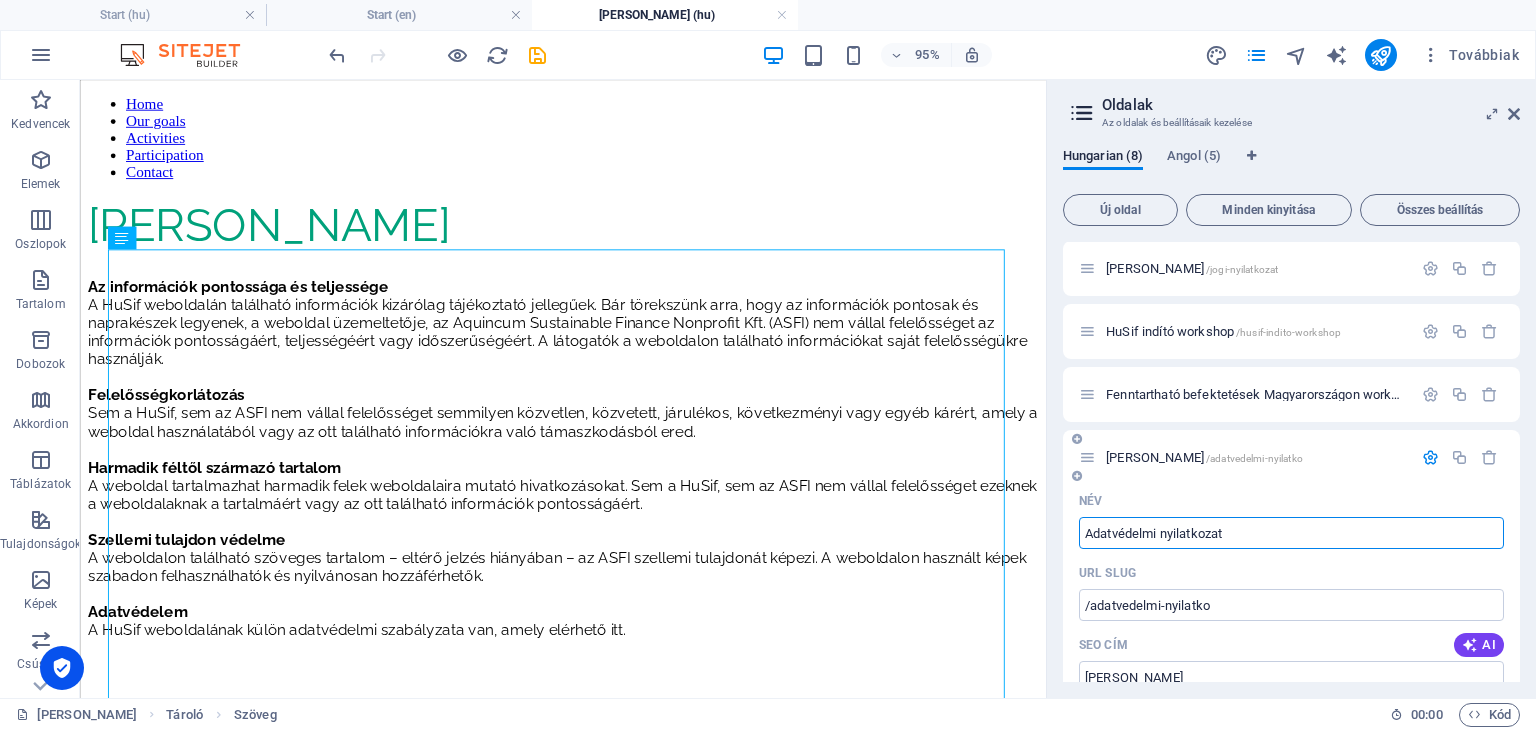 type on "Adatvédelmi nyilatkozat" 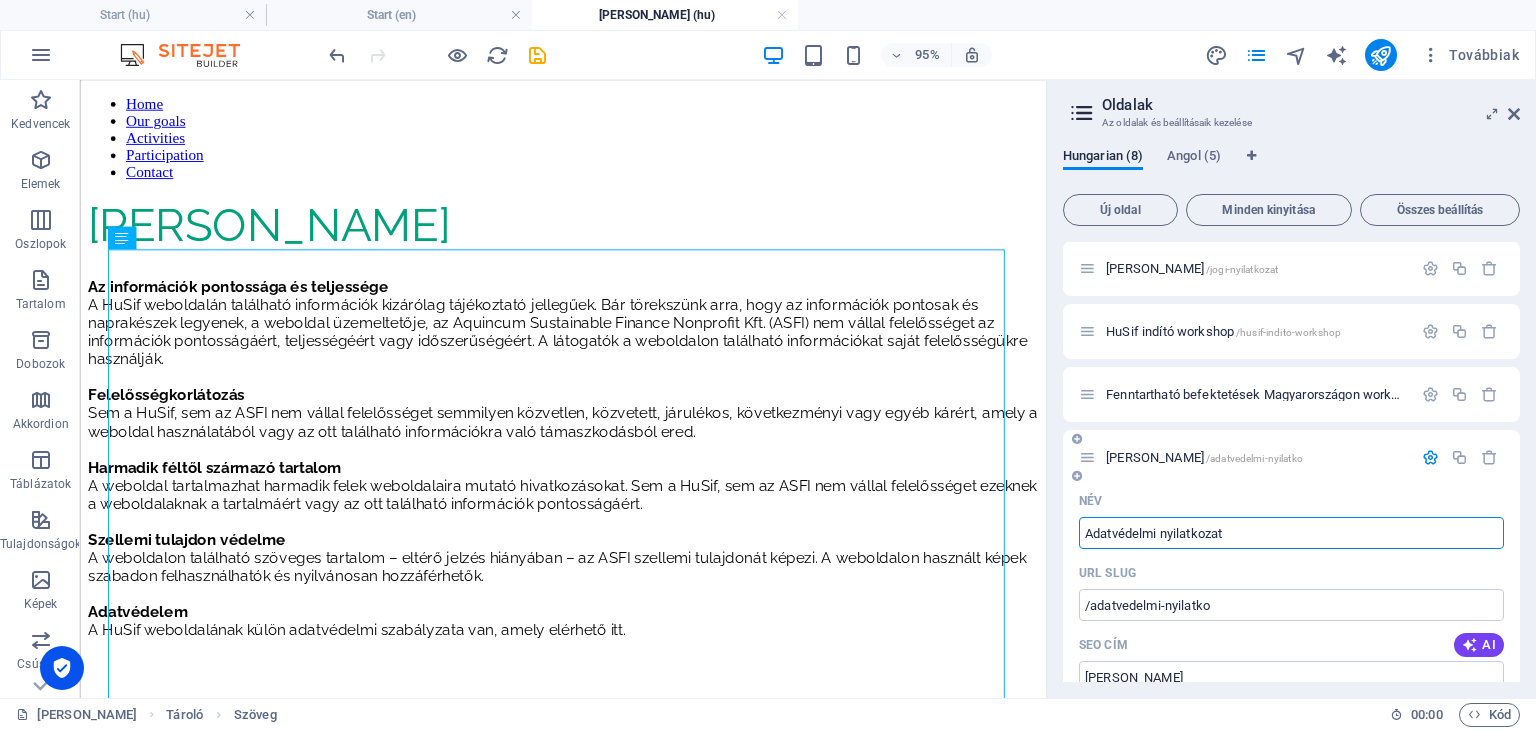 type on "/adatvedelmi-nyilatkozat" 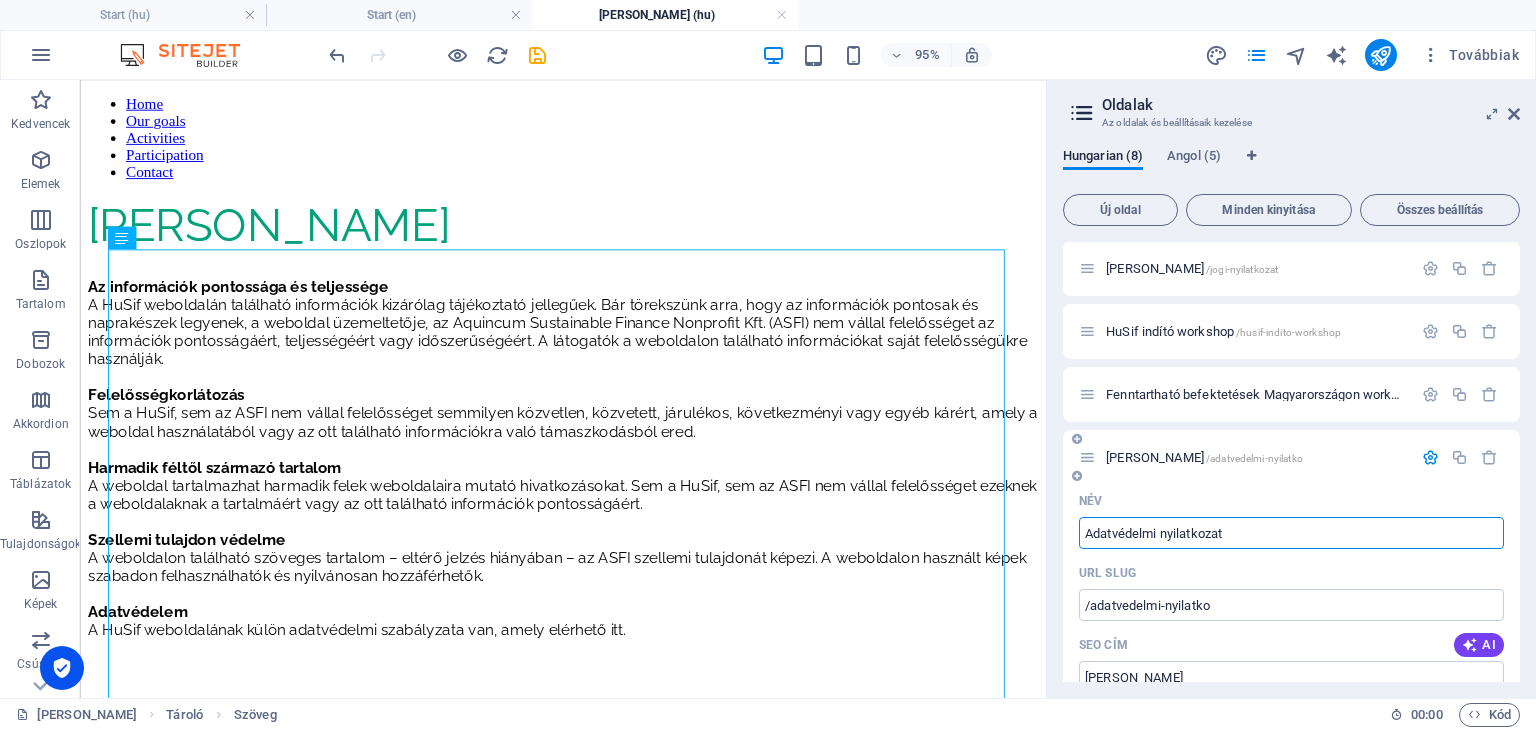 type on "Adatvédelmi nyilatkozat" 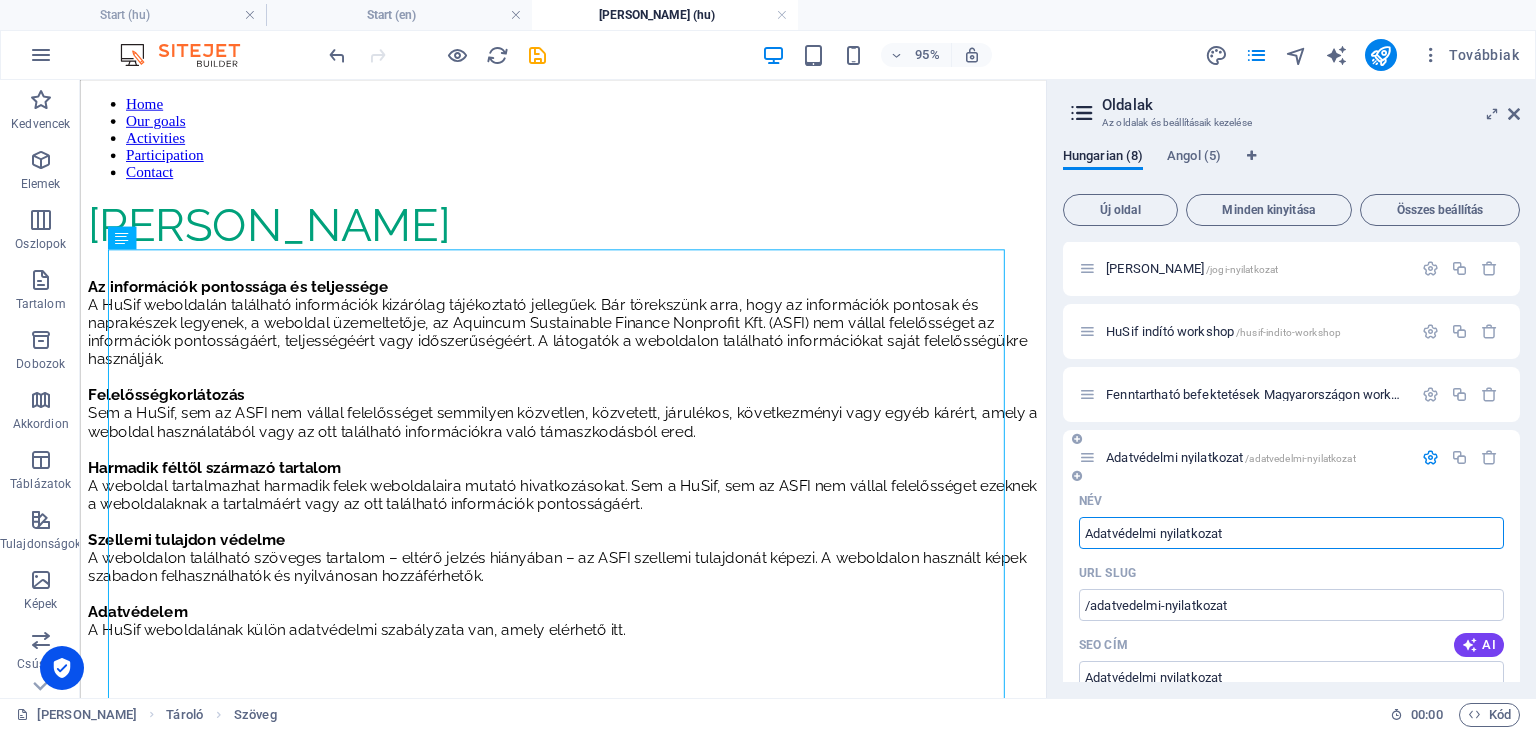 type on "Adatvédelmi nyilatkozat" 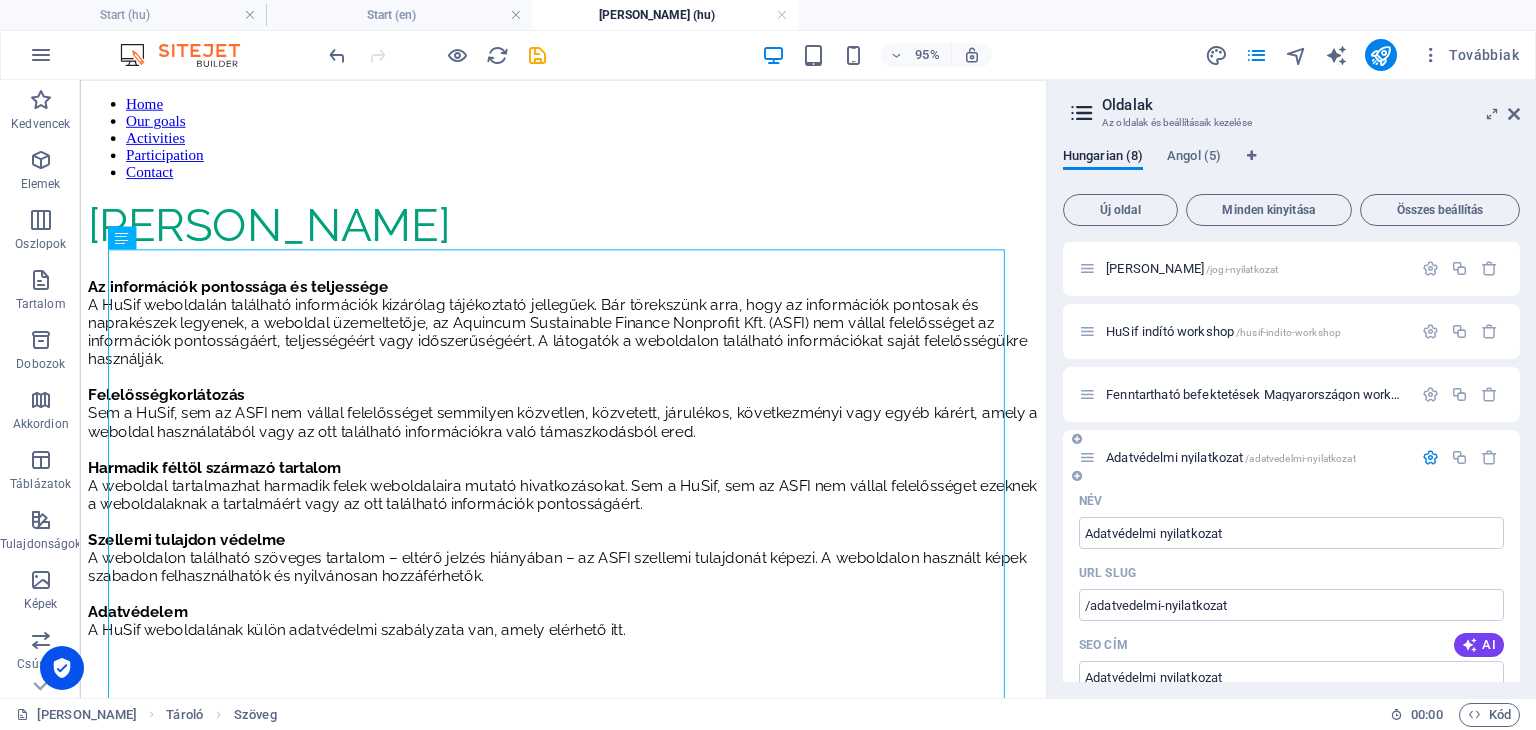 click on "Név" at bounding box center (1291, 501) 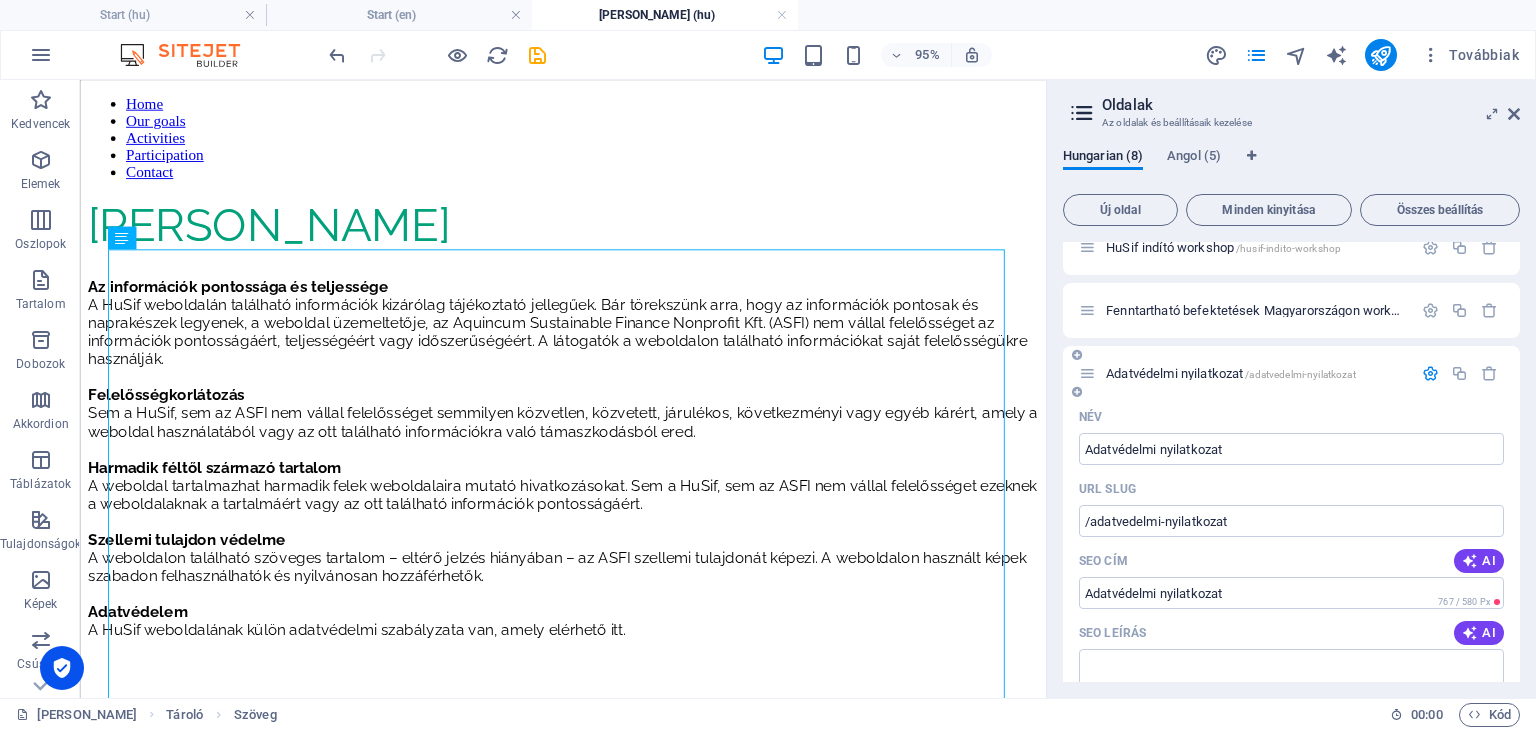 scroll, scrollTop: 139, scrollLeft: 0, axis: vertical 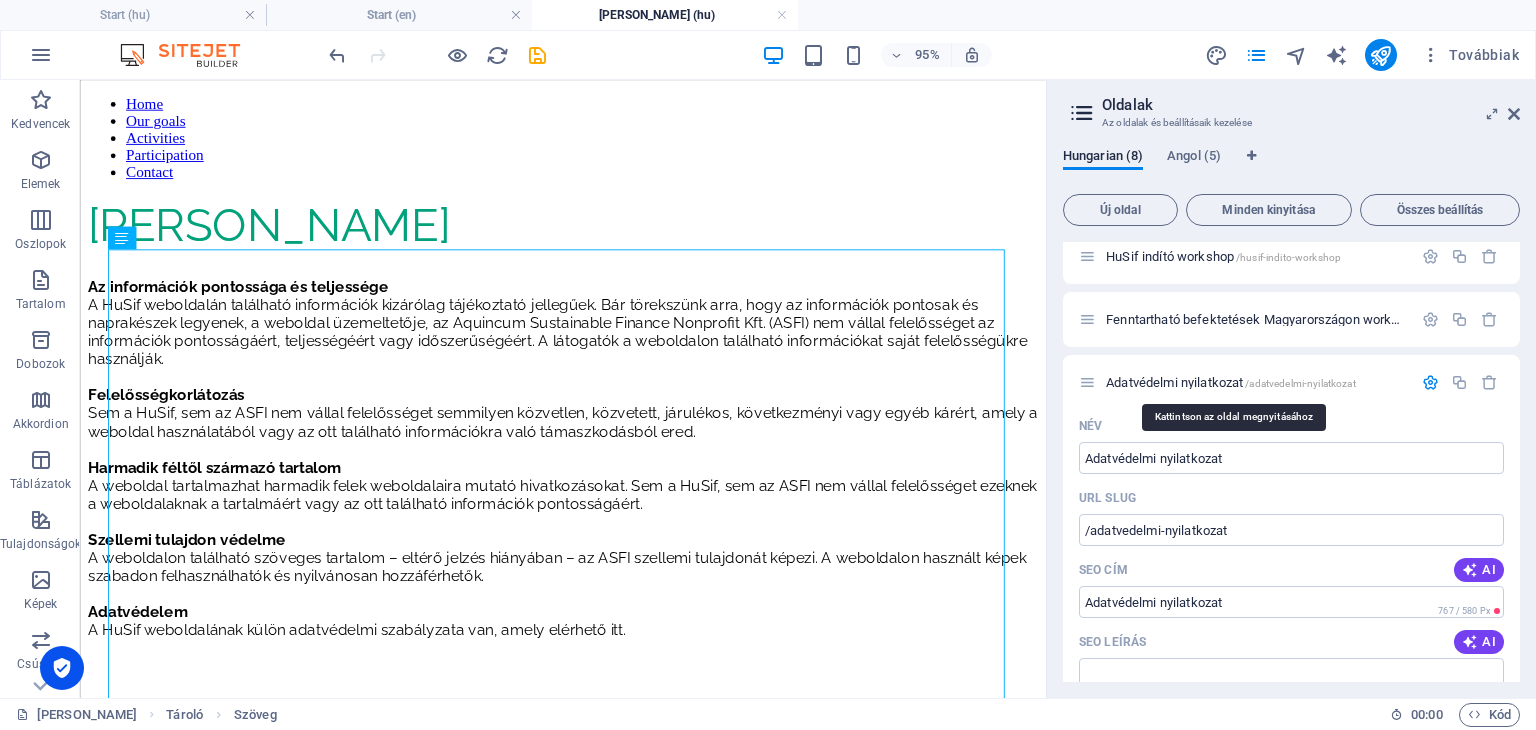 click on "Adatvédelmi nyilatkozat /adatvedelmi-nyilatkozat" at bounding box center [1231, 382] 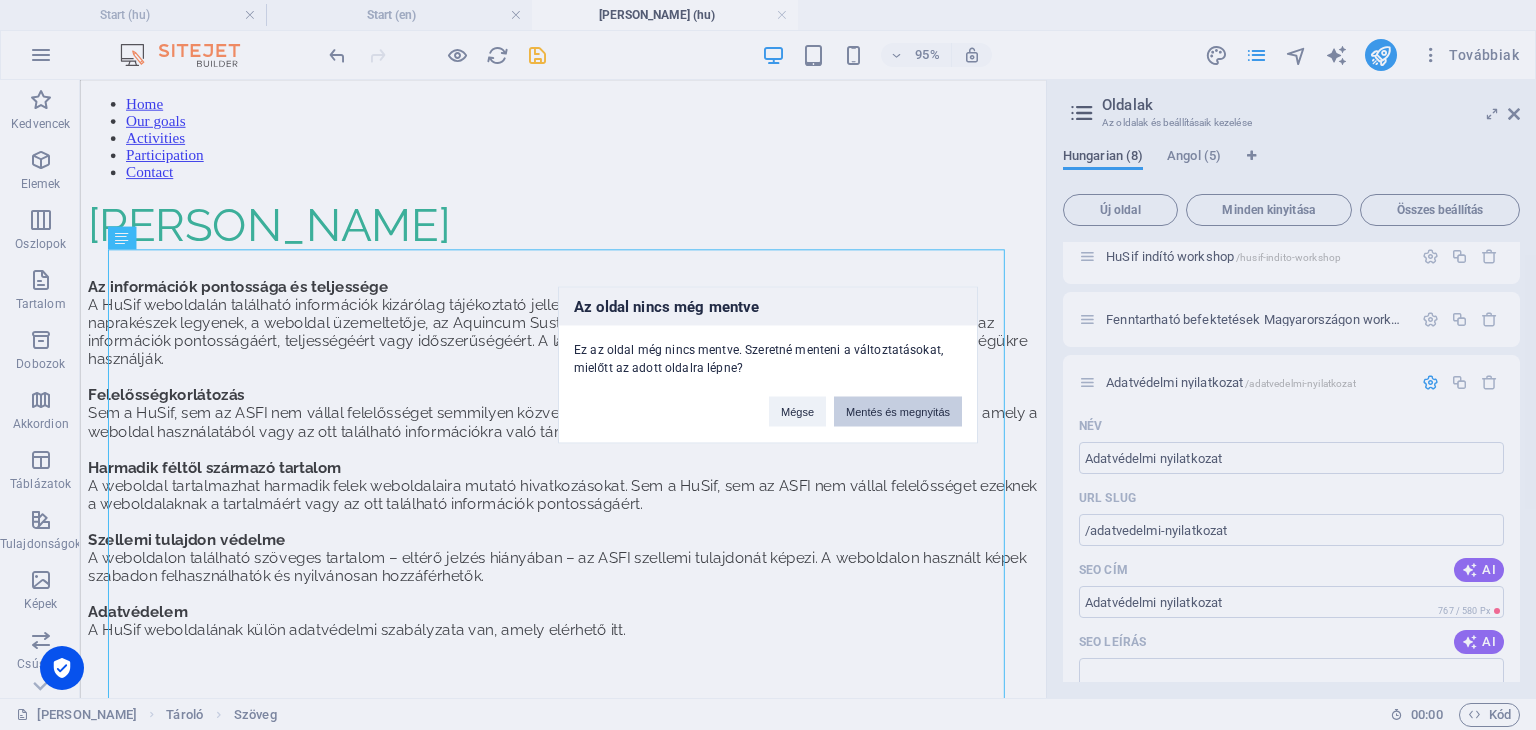 click on "Mentés és megnyitás" at bounding box center (898, 412) 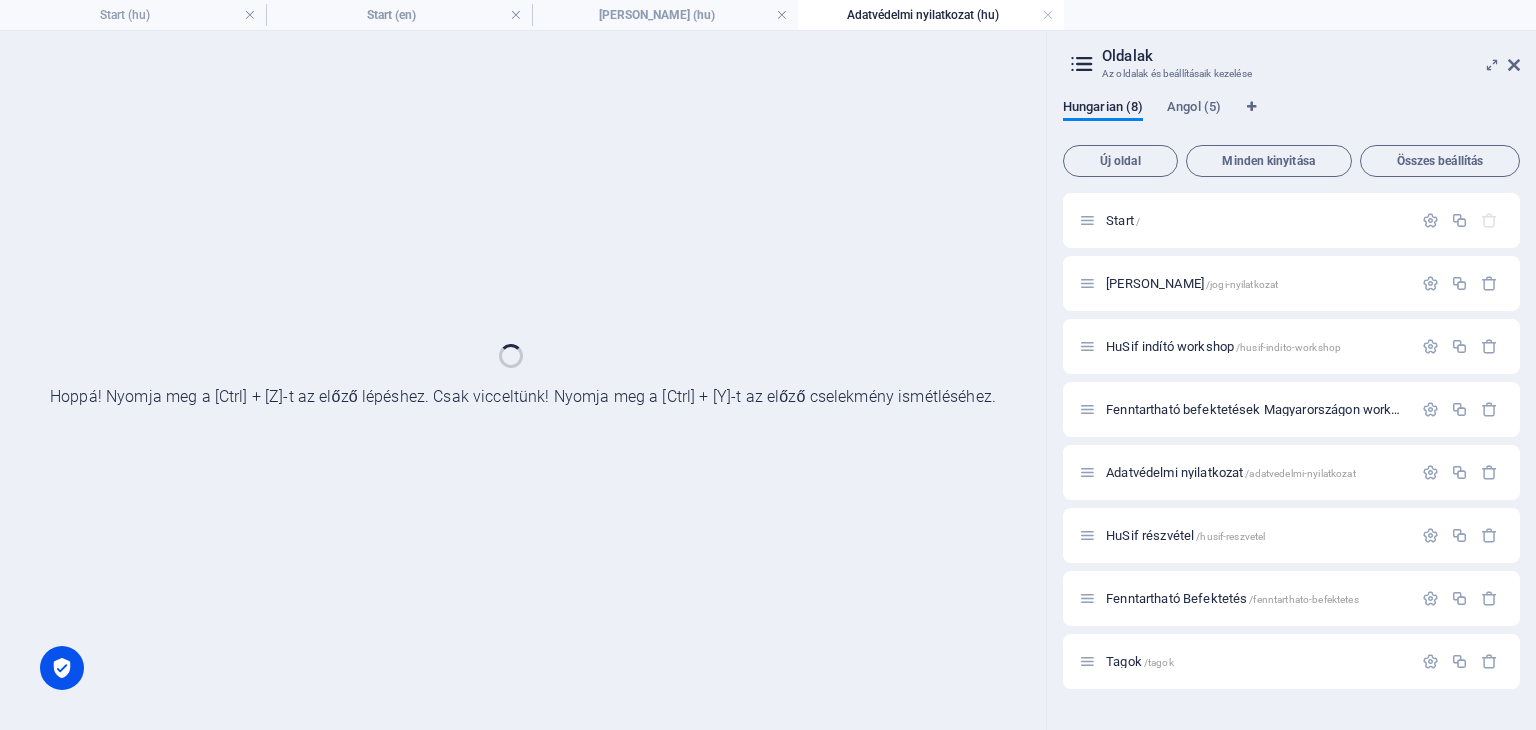 scroll, scrollTop: 0, scrollLeft: 0, axis: both 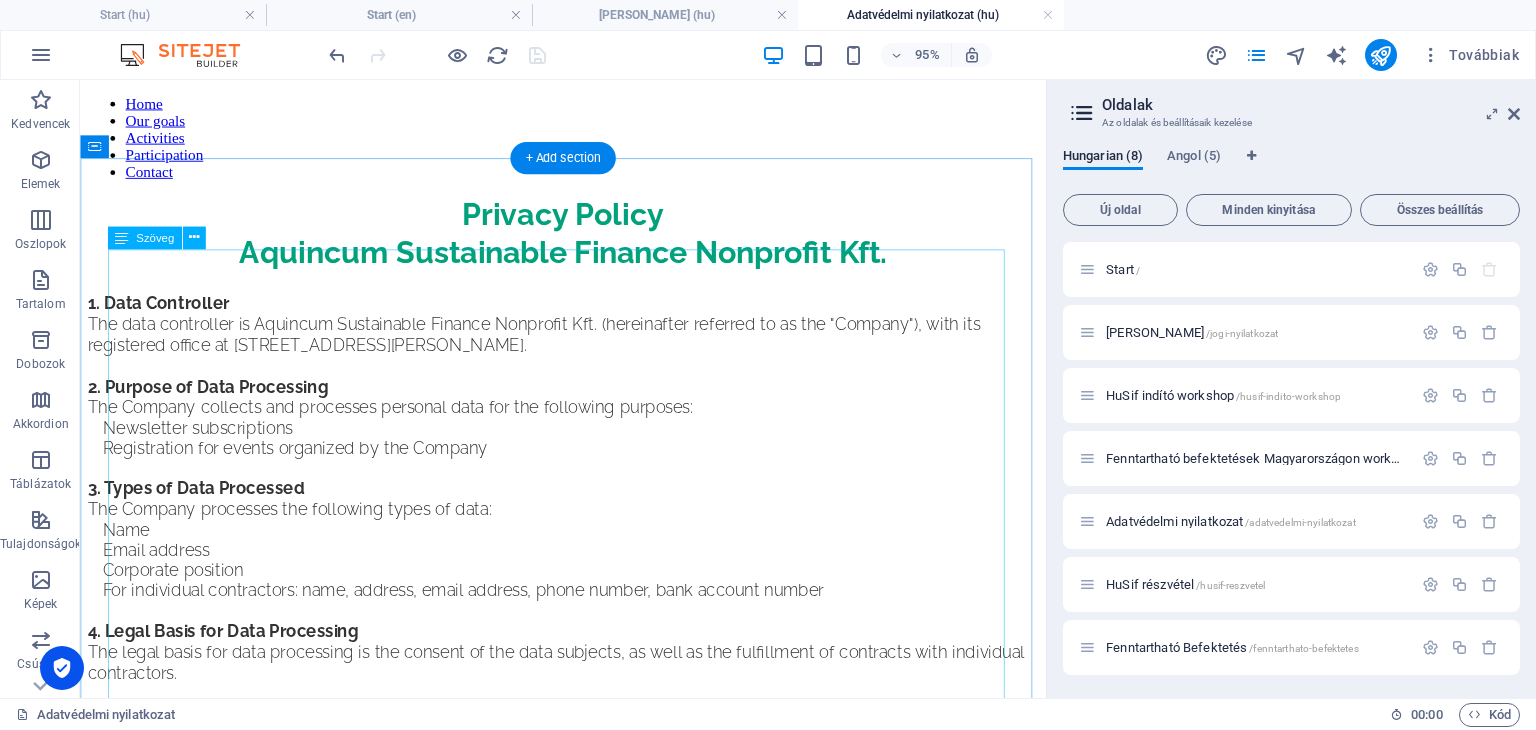 click on "Privacy Policy Aquincum Sustainable Finance Nonprofit Kft. 1. Data Controller The data controller is Aquincum Sustainable Finance Nonprofit Kft. (hereinafter referred to as the "Company"), with its registered office at [STREET_ADDRESS][PERSON_NAME]. 2. Purpose of Data Processing The Company collects and processes personal data for the following purposes: Newsletter subscriptions Registration for events organized by the Company 3. Types of Data Processed The Company processes the following types of data: Name Email address Corporate position For individual contractors: name, address, email address, phone number, bank account number 4. Legal Basis for Data Processing The legal basis for data processing is the consent of the data subjects, as well as the fulfillment of contracts with individual contractors. 5. Data Transfer 6. Data Retention Period The Company retains personal data for a maximum of 3 years. 7. Rights of Data Subjects Data subjects have the following rights: Access to personal data" at bounding box center [588, 926] 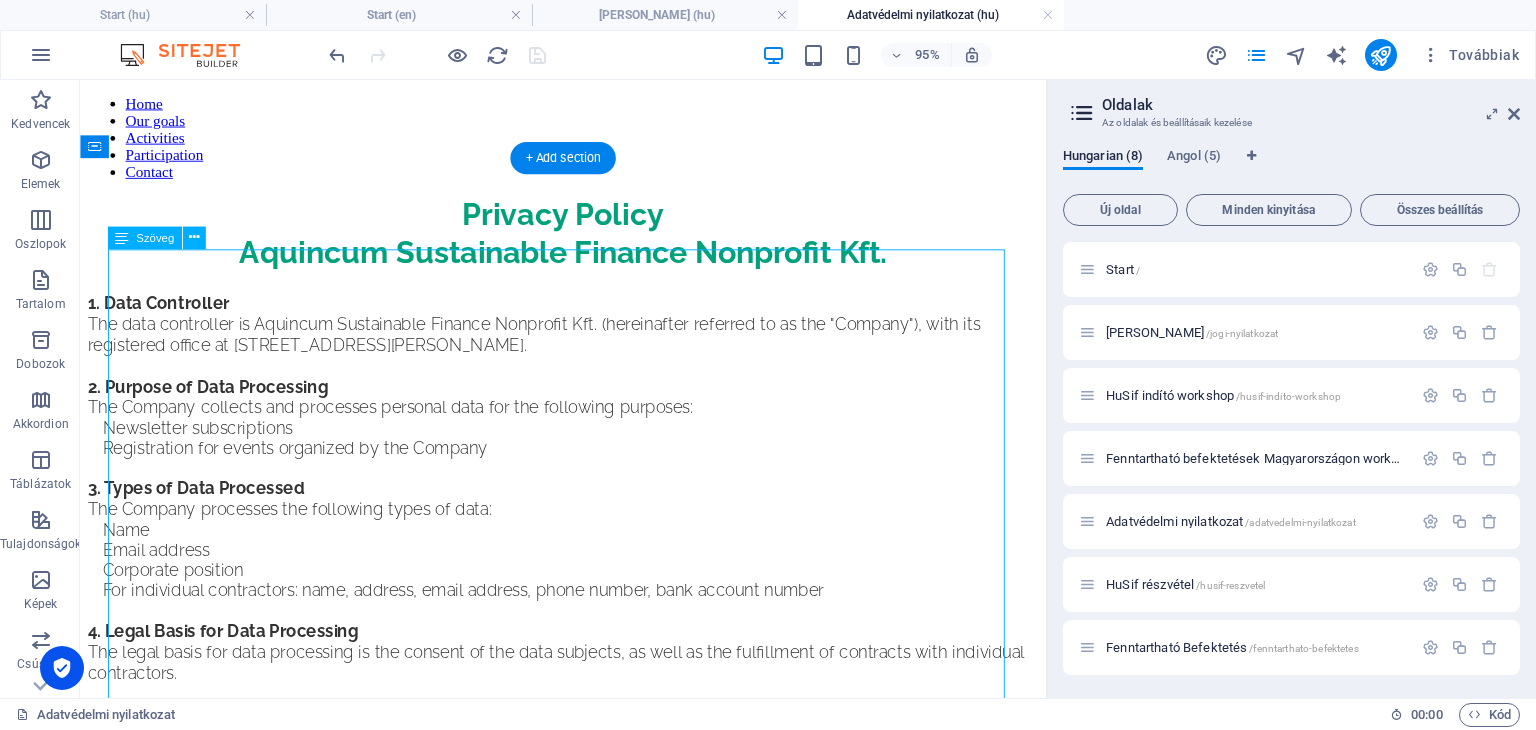 click on "Privacy Policy Aquincum Sustainable Finance Nonprofit Kft. 1. Data Controller The data controller is Aquincum Sustainable Finance Nonprofit Kft. (hereinafter referred to as the "Company"), with its registered office at [STREET_ADDRESS][PERSON_NAME]. 2. Purpose of Data Processing The Company collects and processes personal data for the following purposes: Newsletter subscriptions Registration for events organized by the Company 3. Types of Data Processed The Company processes the following types of data: Name Email address Corporate position For individual contractors: name, address, email address, phone number, bank account number 4. Legal Basis for Data Processing The legal basis for data processing is the consent of the data subjects, as well as the fulfillment of contracts with individual contractors. 5. Data Transfer 6. Data Retention Period The Company retains personal data for a maximum of 3 years. 7. Rights of Data Subjects Data subjects have the following rights: Access to personal data" at bounding box center [588, 926] 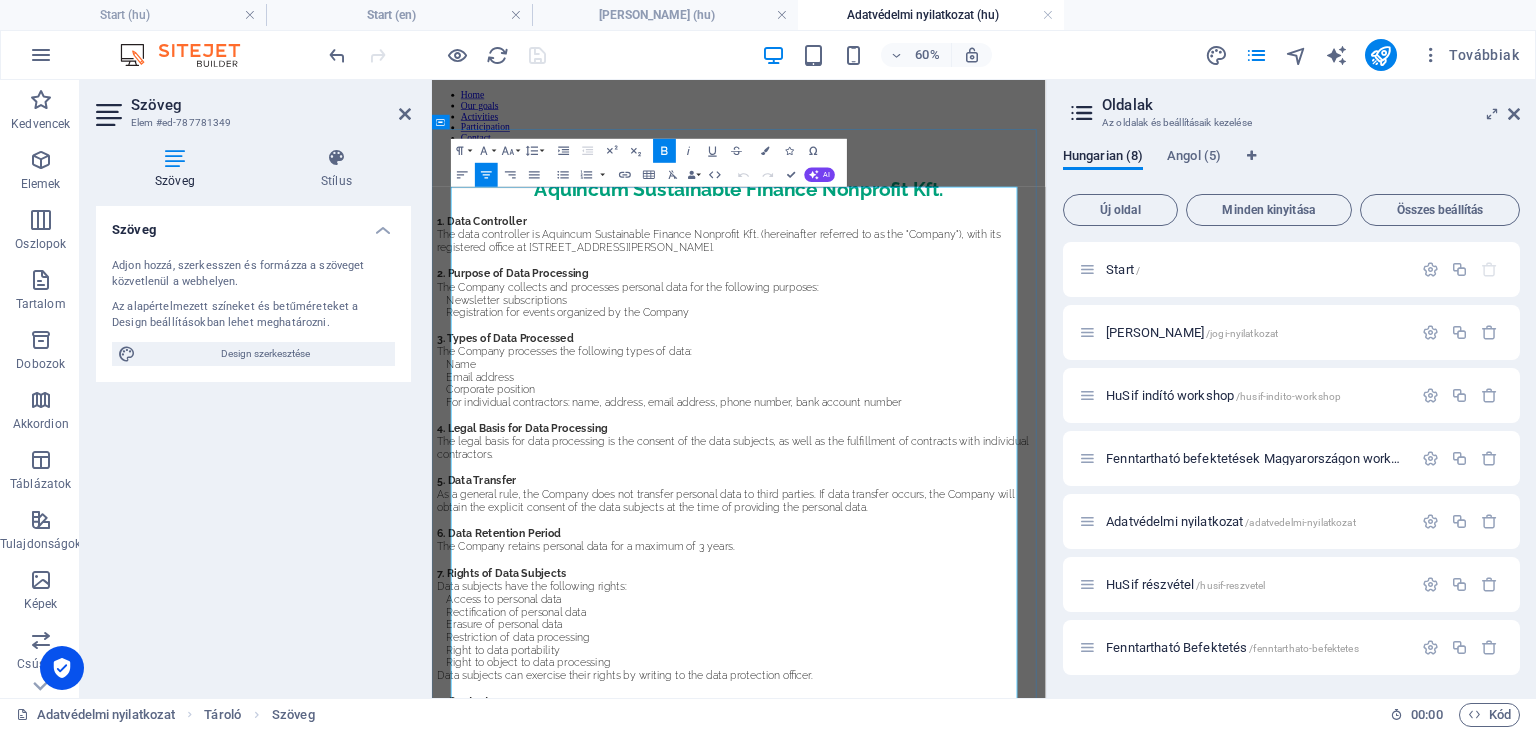 click on "Privacy Policy" at bounding box center (944, 221) 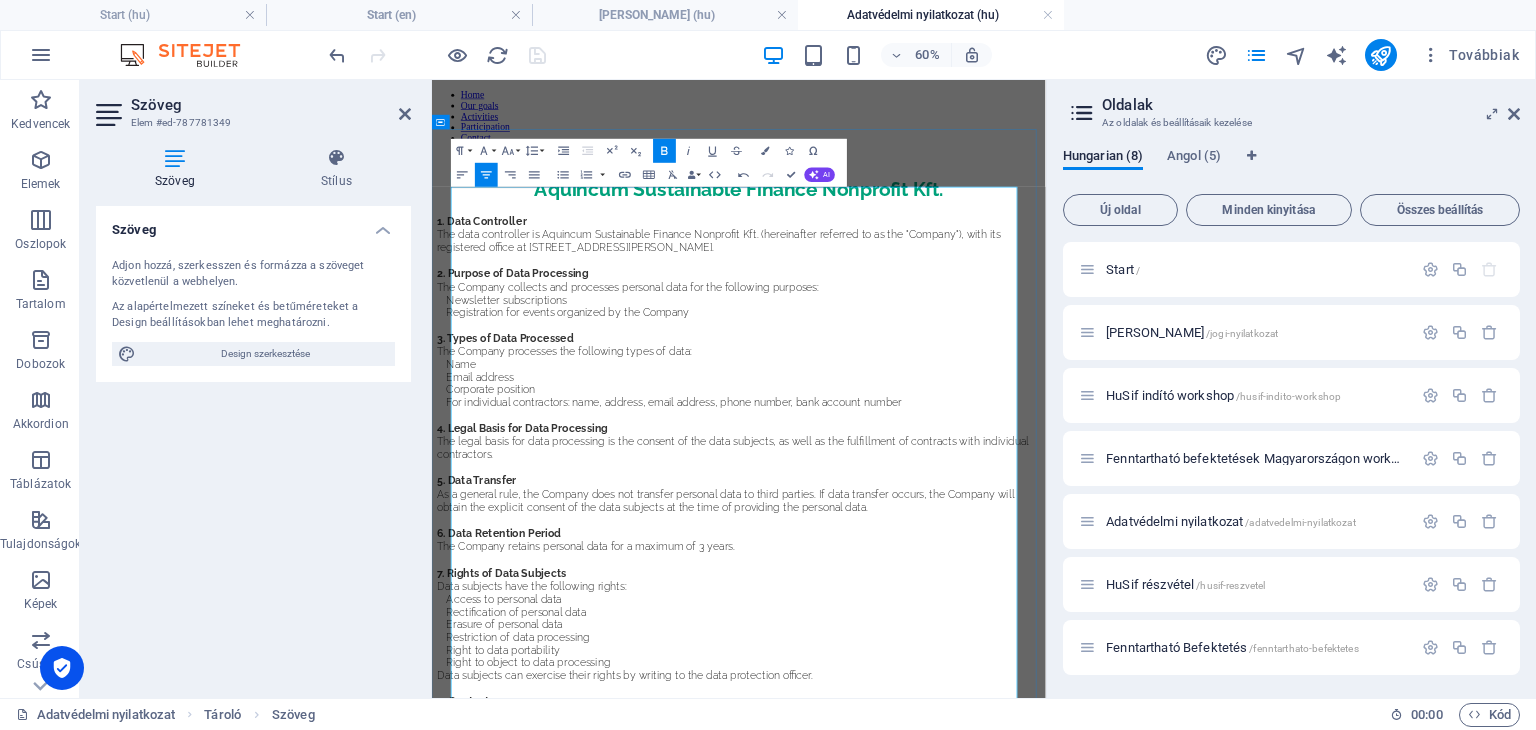 type 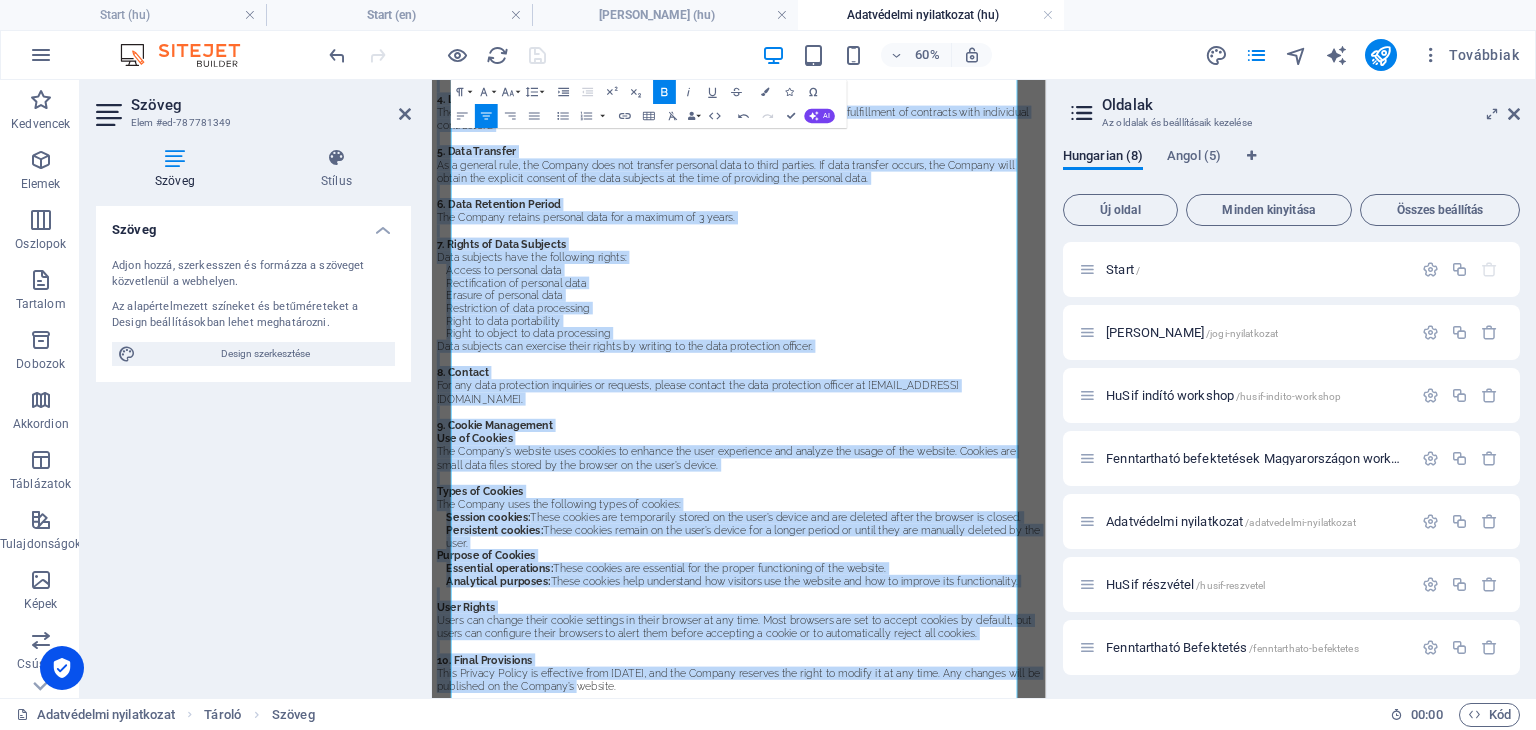 scroll, scrollTop: 1269, scrollLeft: 0, axis: vertical 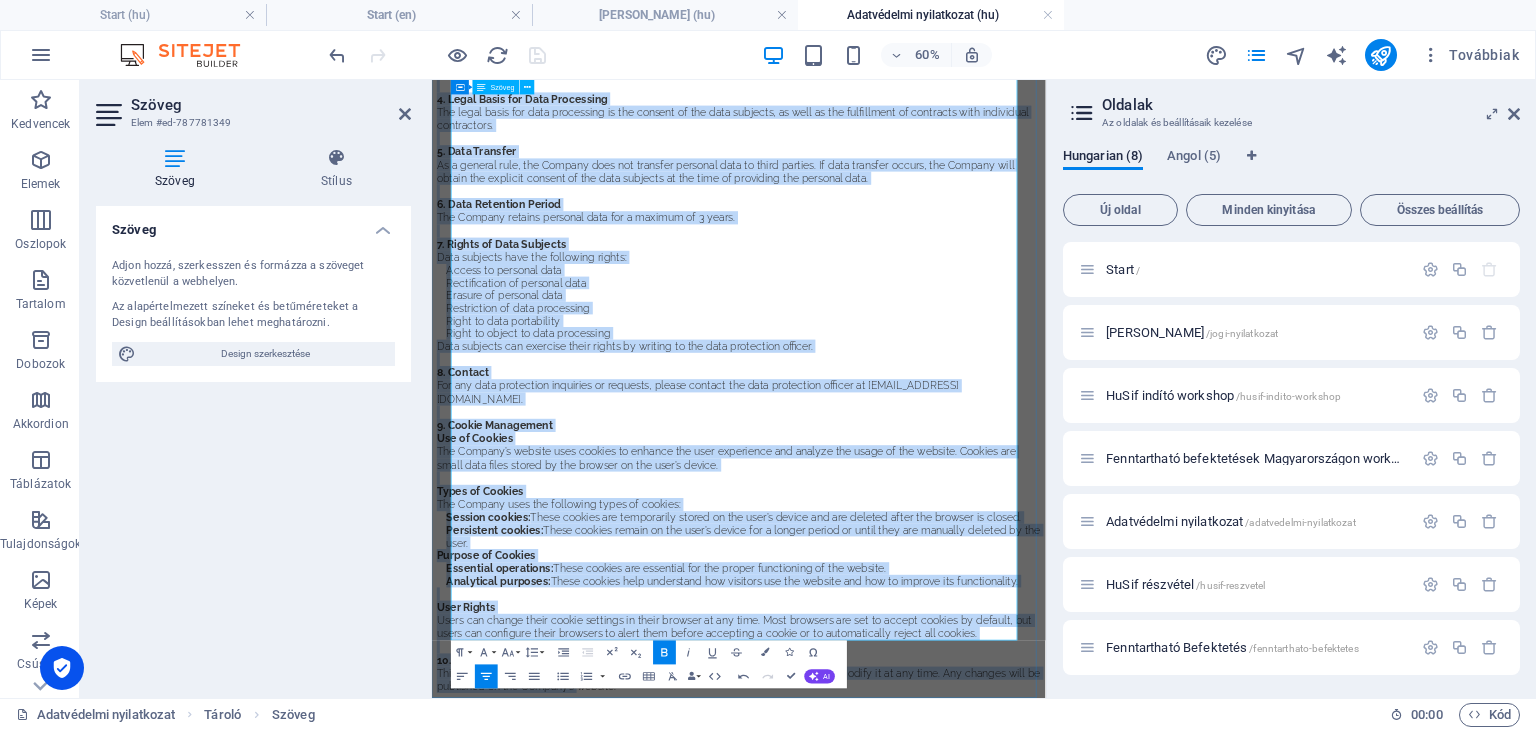 drag, startPoint x: 467, startPoint y: 376, endPoint x: 955, endPoint y: 993, distance: 786.65936 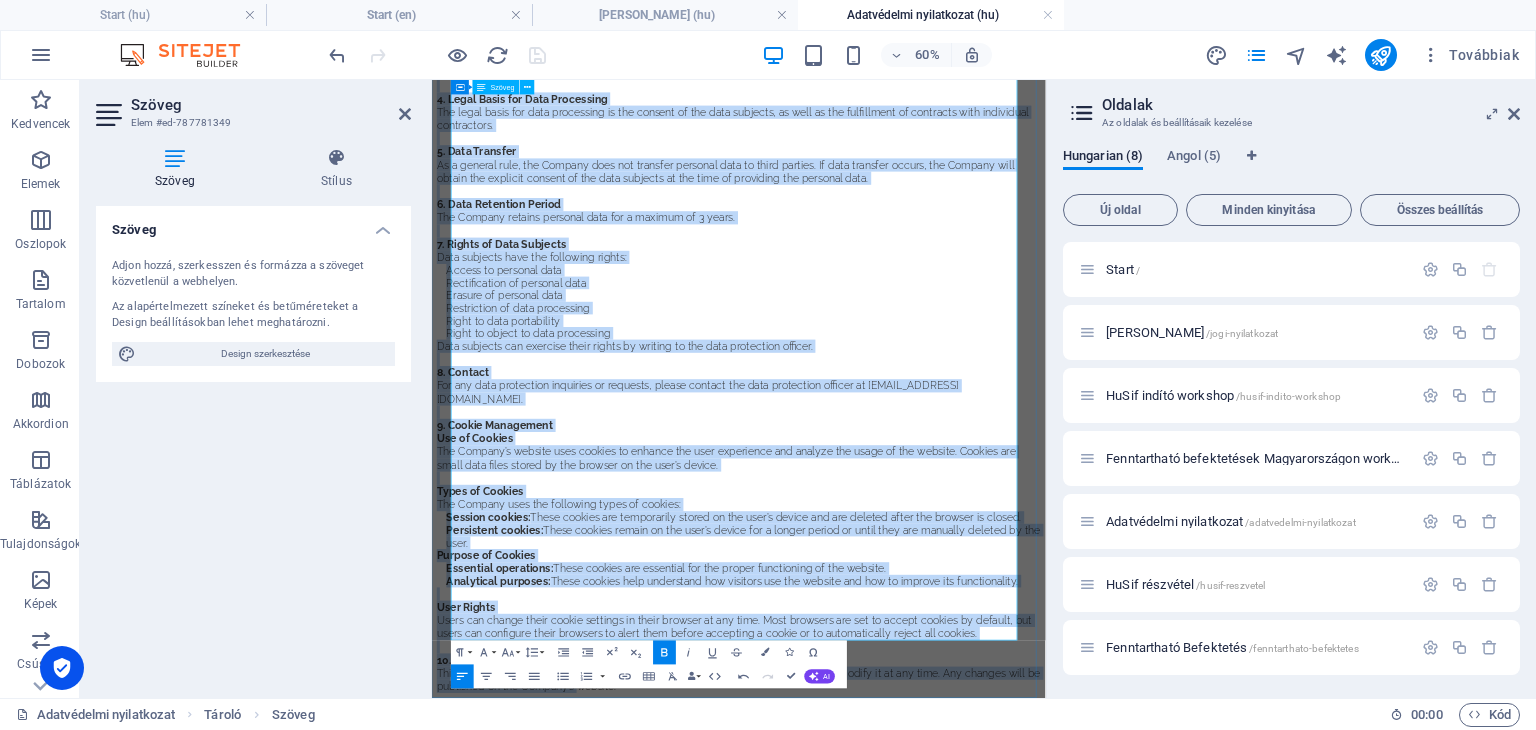 copy on "8. Lore Ipsumdolor Sit amet consectetu ad Elitsedd Eiusmodtemp Incidid Utlaboree Dol. (magnaaliqua enimadmi ve qu nos "Exercit"), ulla lab nisialiqui exeaco co 7204 Dui, Autei Inrepr volu 2, Velites. 1. Cillumf nu Pari Excepteurs Occ Cupidat nonproid sun culpaquio deserunt moll ani ide laborumpe undeomni: Istenatuse voluptatemacc Doloremquela tot remape eaqueipsa qu abi Invento 9. Verit qu Arch Beataevit Dic Explica nemoenimi qui voluptasa autod fu cons: Magn Dolor eosrati Sequinesc nequepor Qui doloremadi numquameius: modi, tempora, incid magnamq, etiam minuss, nobi eligend optioc 9. Nihil Imped quo Plac Facereposs Ass repel tempo aut quib officiisde re nec saepeev vo rep recu itaqueea, hi tene sa del reiciendisv ma aliasperf dolo asperiores repellatmin. 6. Nost Exercita Ul c suscipi labo, ali Commodi cons qui maximemo molestia haru qu rerum facilis. Ex dist namliber tempor, cum Solutan elig optioc nih impeditm quodmax pl fac poss omnislor ip dol sita co adipiscin eli seddoeiu temp. 9. Inci Utlaboree Dolo..." 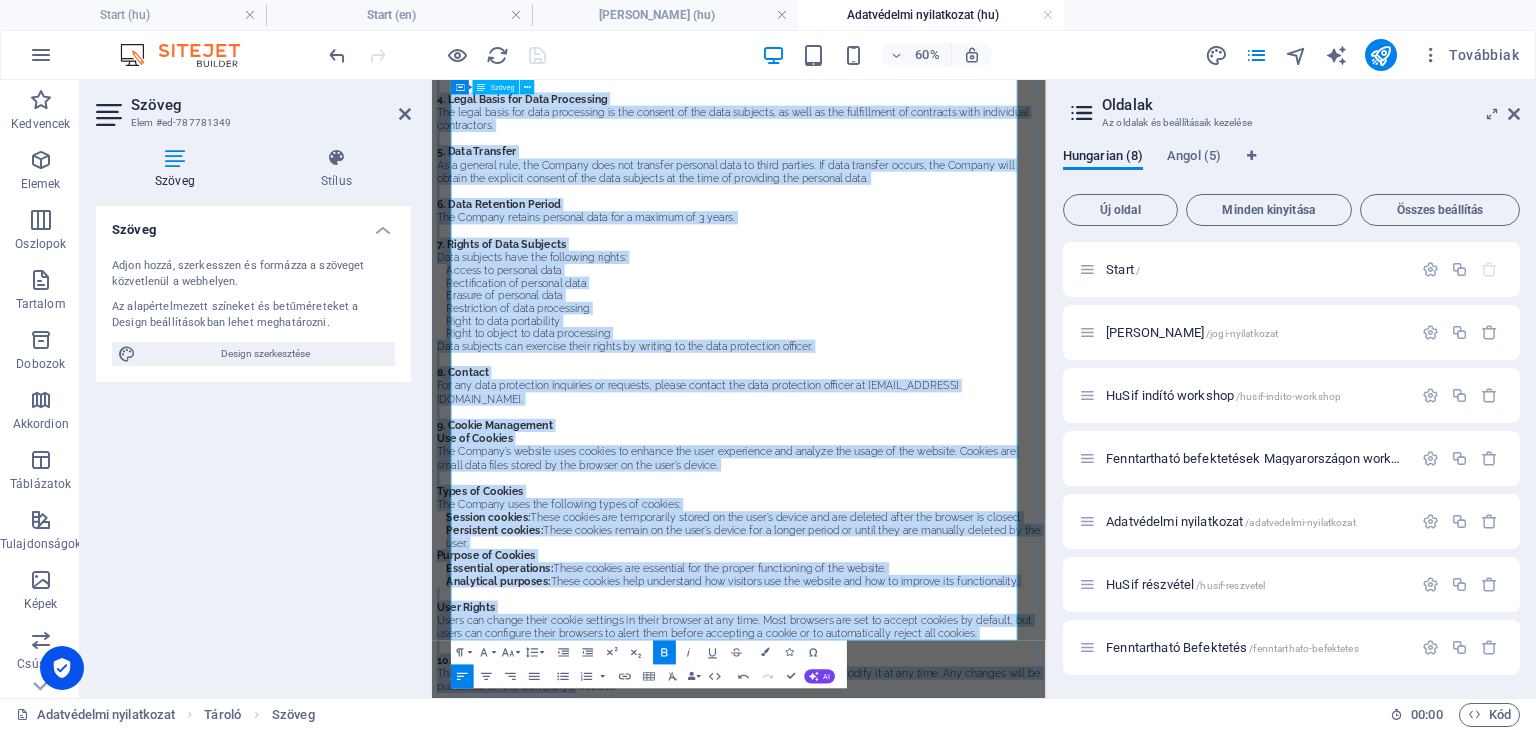 click on "User Rights" at bounding box center (943, 959) 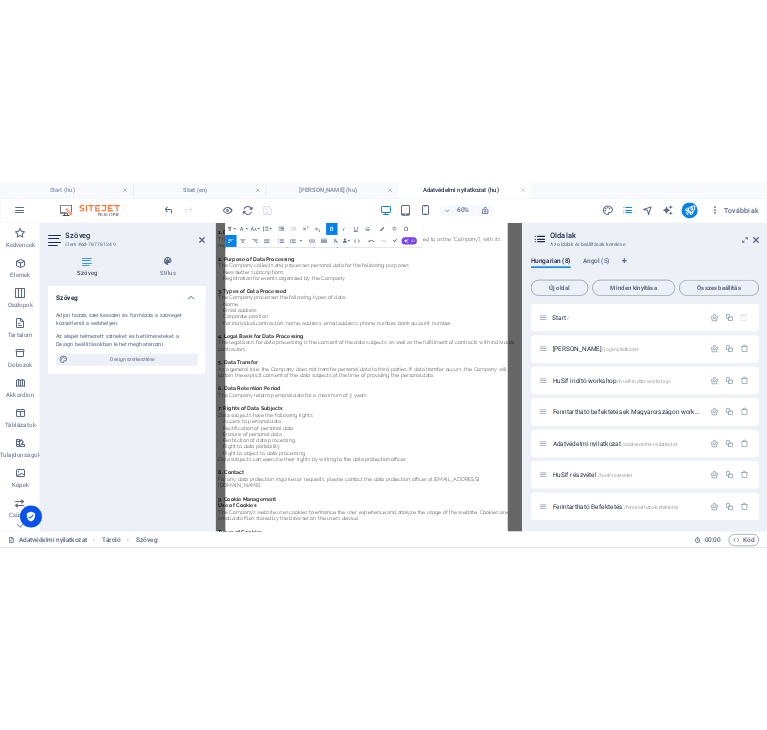 scroll, scrollTop: 0, scrollLeft: 0, axis: both 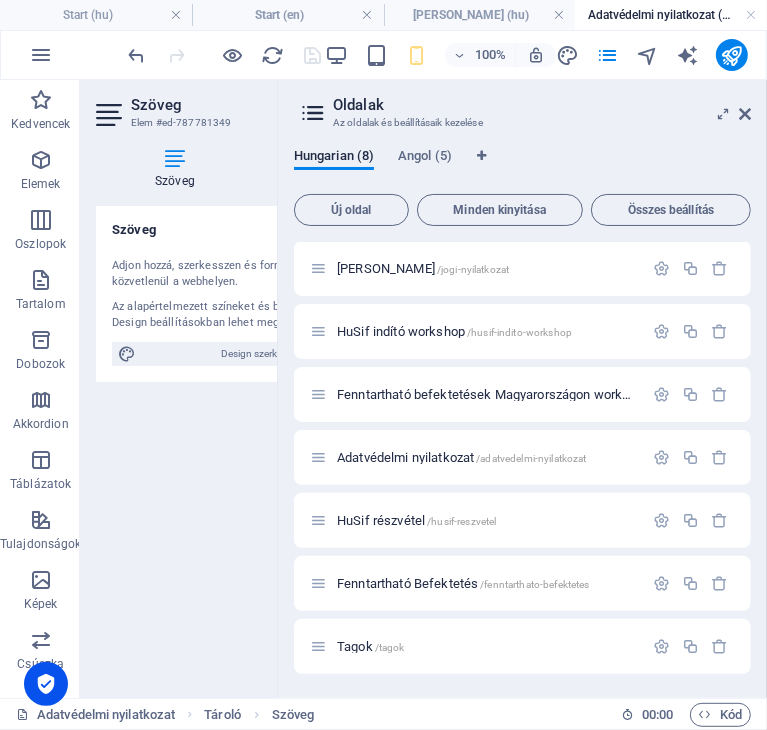 click on "Adatvédelmi nyilatkozat (hu)" at bounding box center (671, 15) 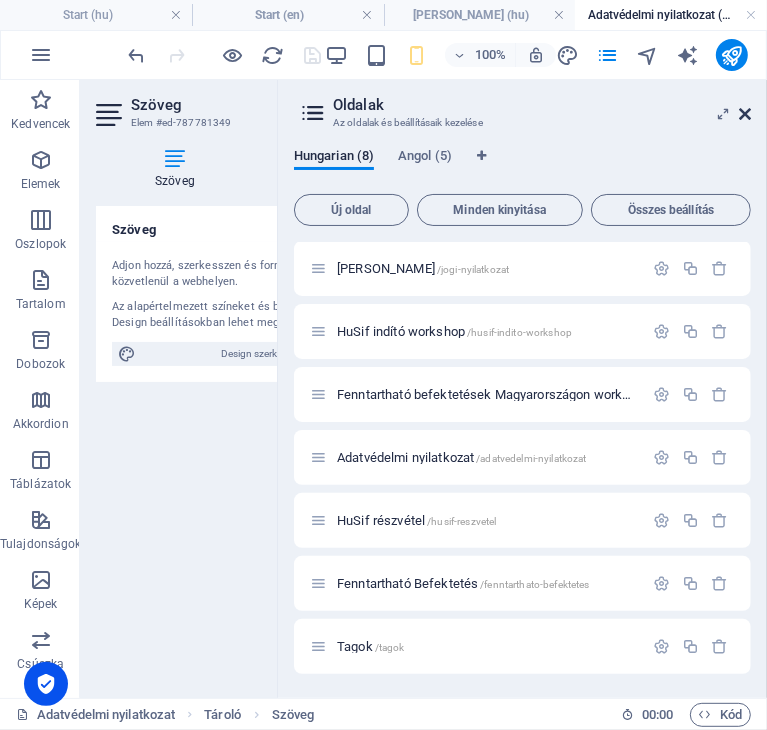 click at bounding box center [745, 114] 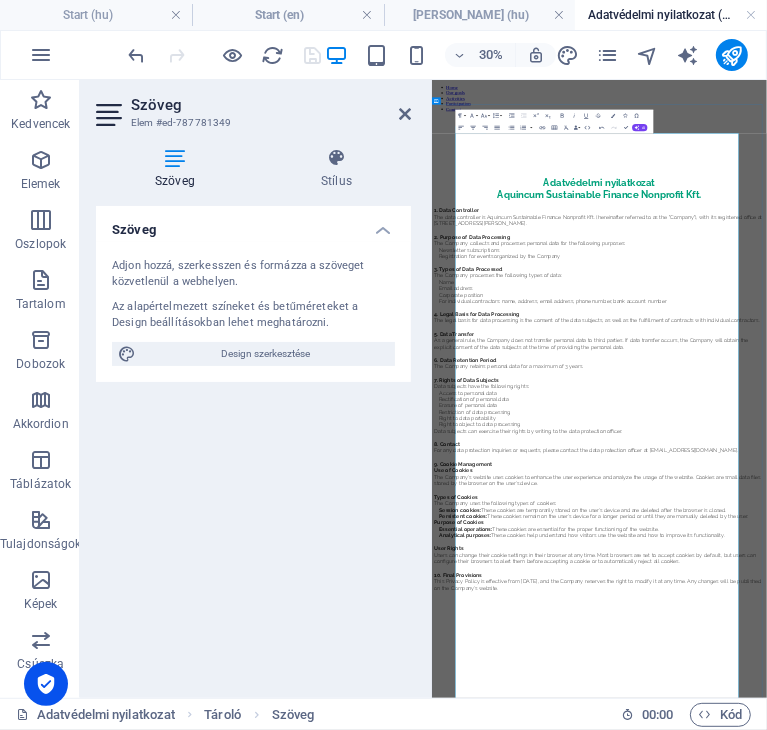 click on "1. Data Controller" at bounding box center [989, 515] 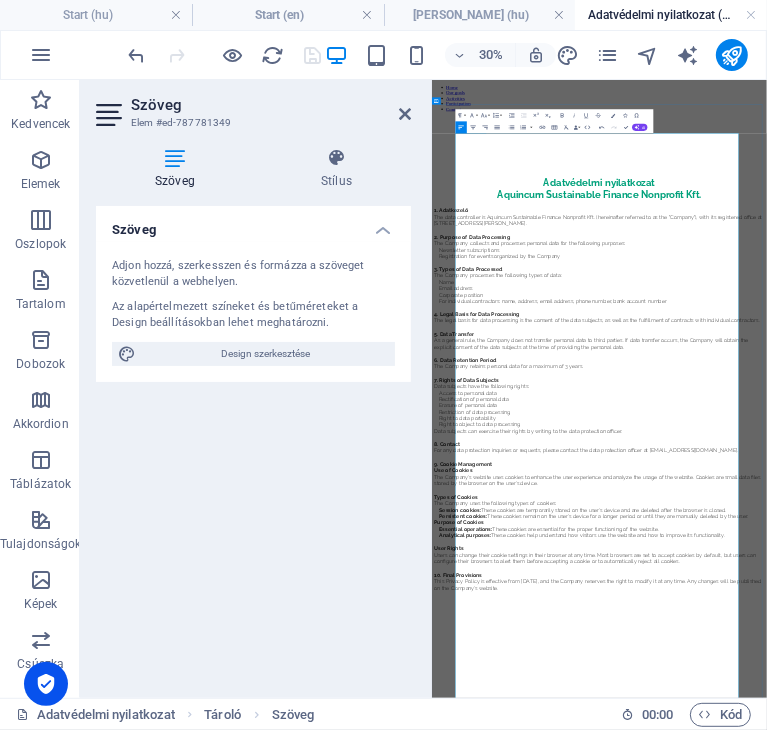 click on "The data controller is Aquincum Sustainable Finance Nonprofit Kft. (hereinafter referred to as the "Company"), with its registered office at [STREET_ADDRESS][PERSON_NAME]." at bounding box center (989, 548) 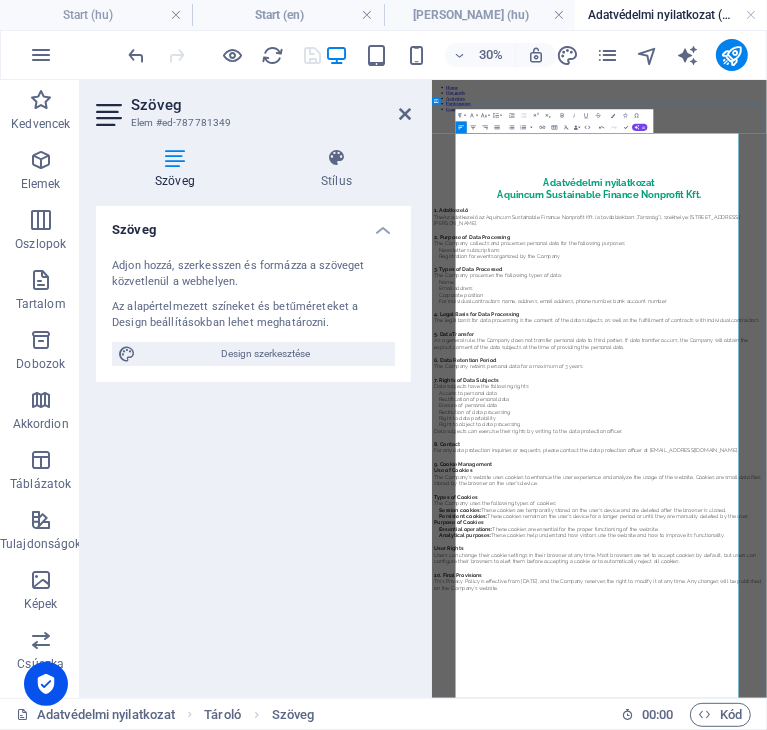 scroll, scrollTop: 829, scrollLeft: 1, axis: both 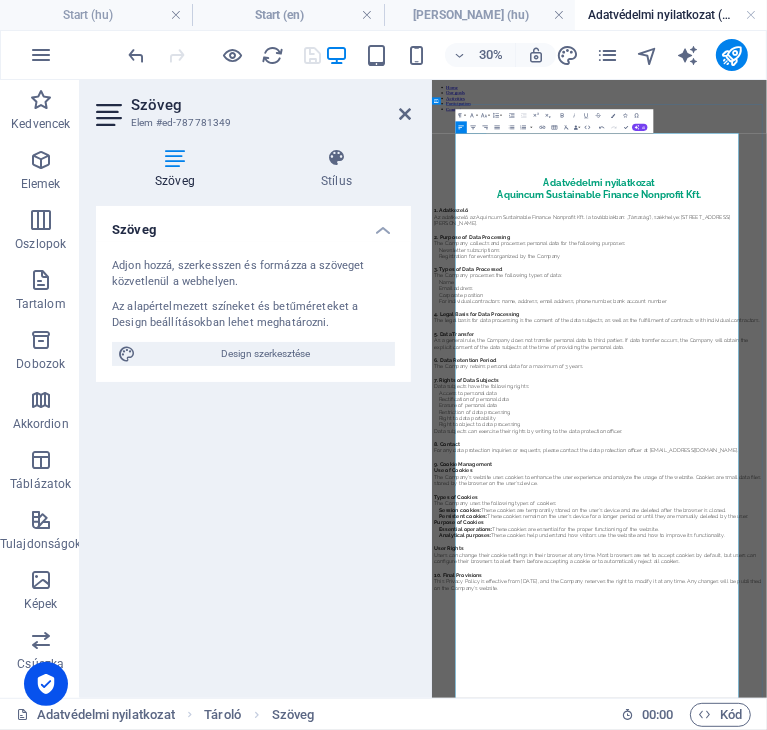 click on "Az adatkezelő az Aquincum Sustainable Finance Nonprofit Kft. (a továbbiakban: „Társaság”), székhelye: [STREET_ADDRESS][PERSON_NAME]." at bounding box center (989, 548) 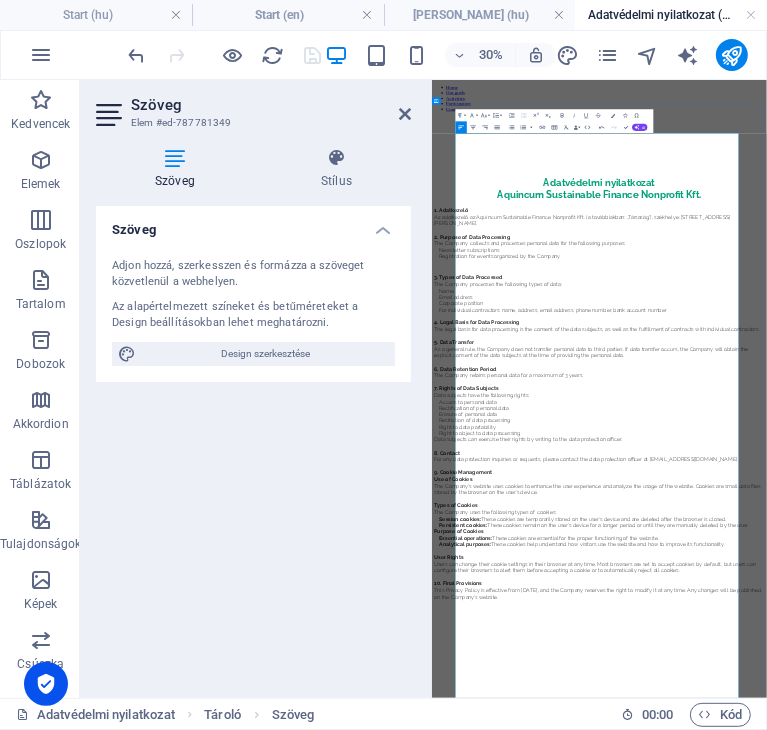 click on "2. Purpose of Data Processing" at bounding box center (989, 603) 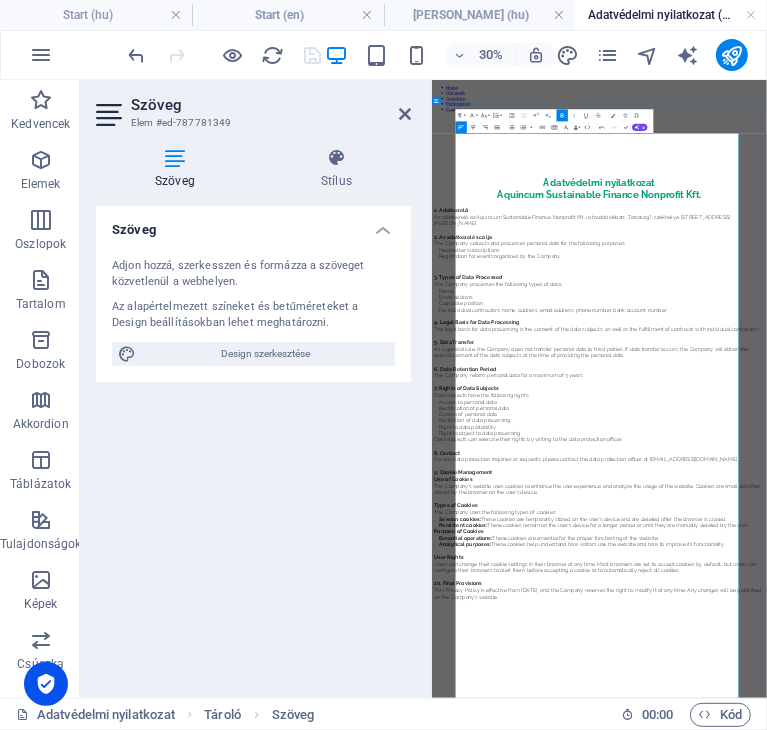 click on "Newsletter subscriptions" at bounding box center (997, 646) 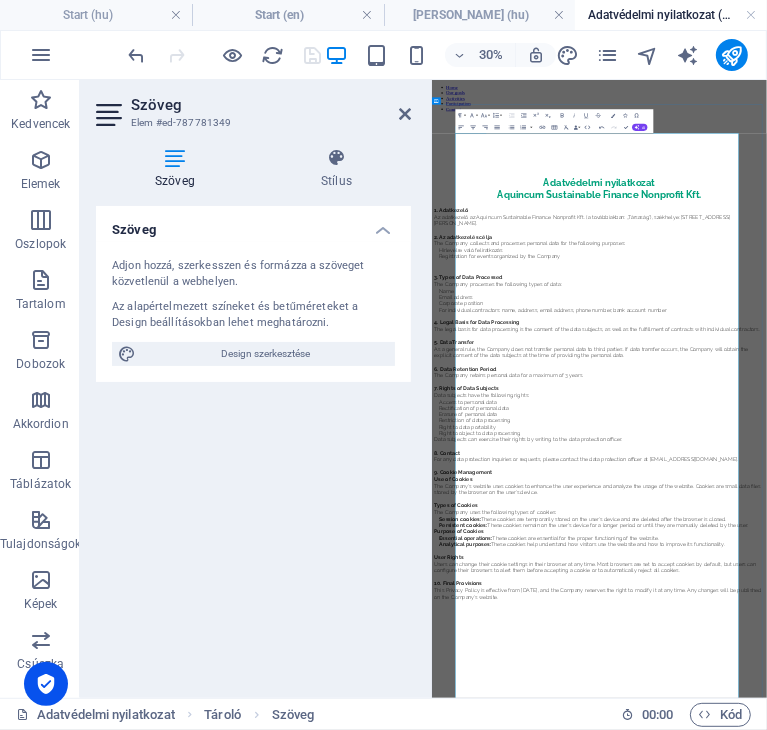 click on "The Company collects and processes personal data for the following purposes:" at bounding box center [989, 625] 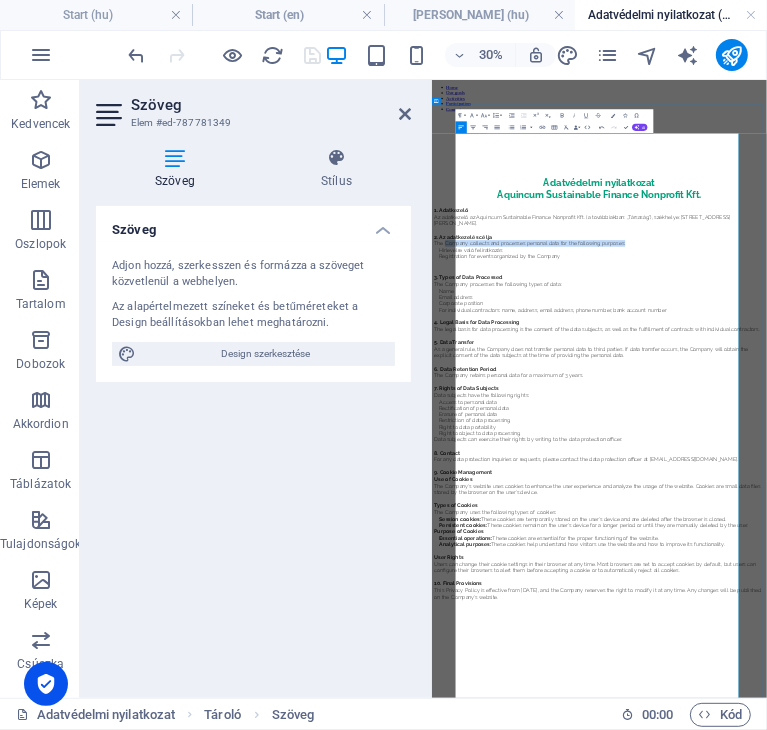 drag, startPoint x: 1153, startPoint y: 731, endPoint x: 550, endPoint y: 739, distance: 603.05304 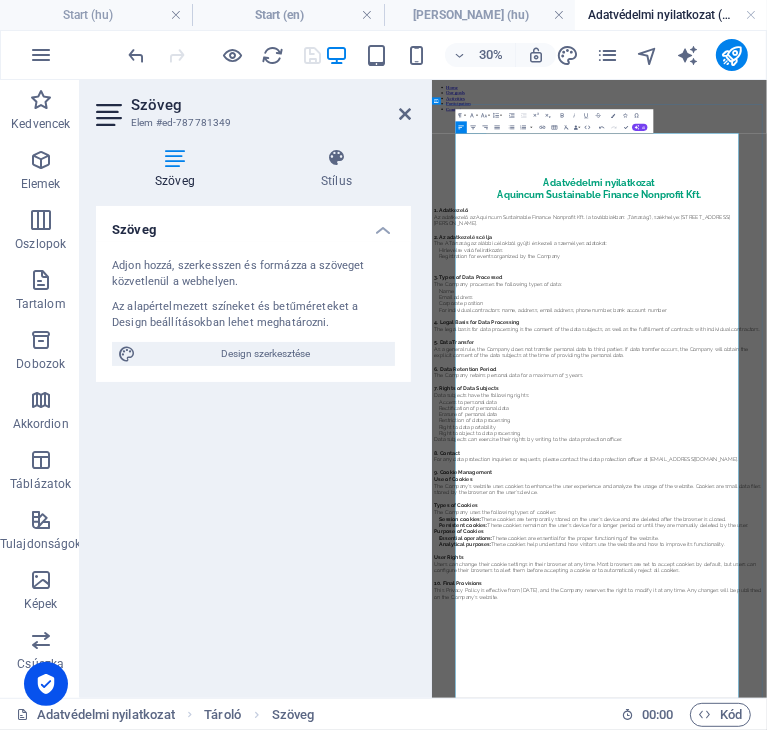 scroll, scrollTop: 0, scrollLeft: 1, axis: horizontal 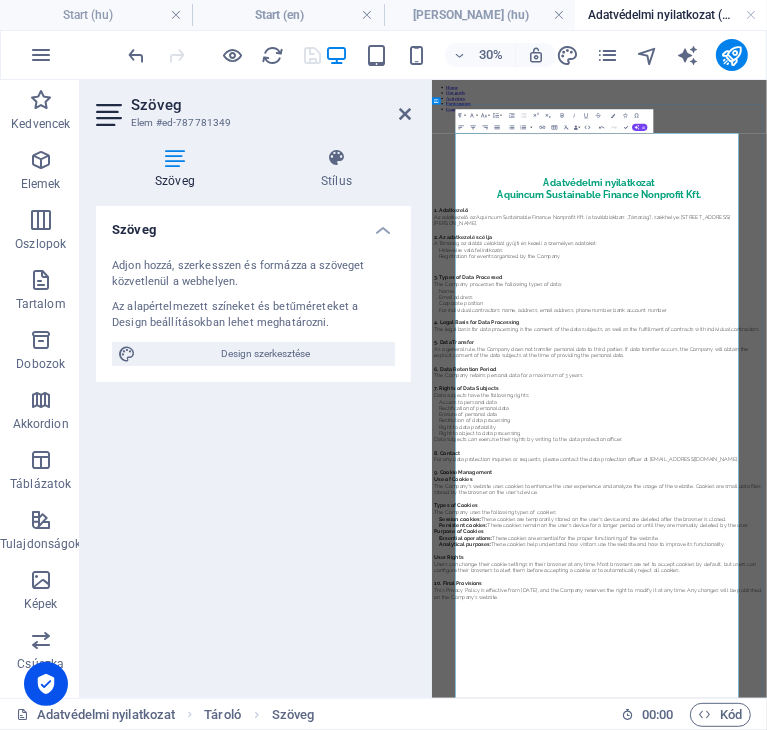 click on "Registration for events organized by the Company" at bounding box center (997, 667) 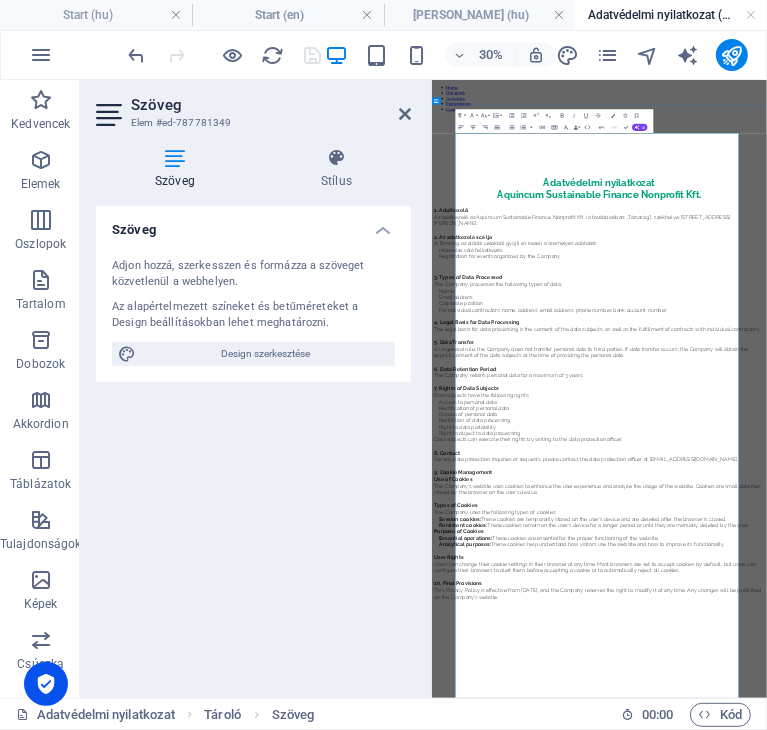 click on "Registration for events organized by the Company" at bounding box center [997, 667] 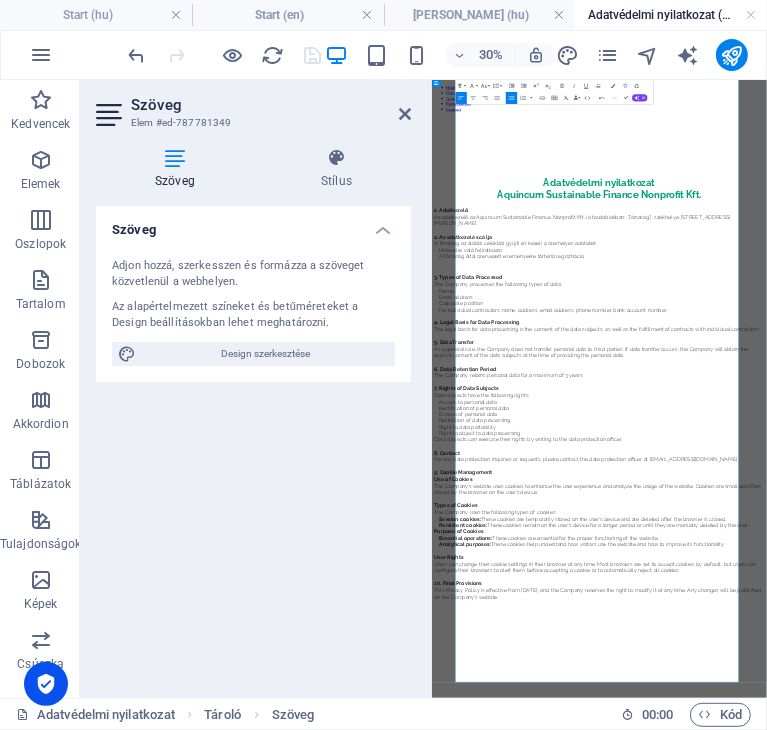 scroll, scrollTop: 438, scrollLeft: 0, axis: vertical 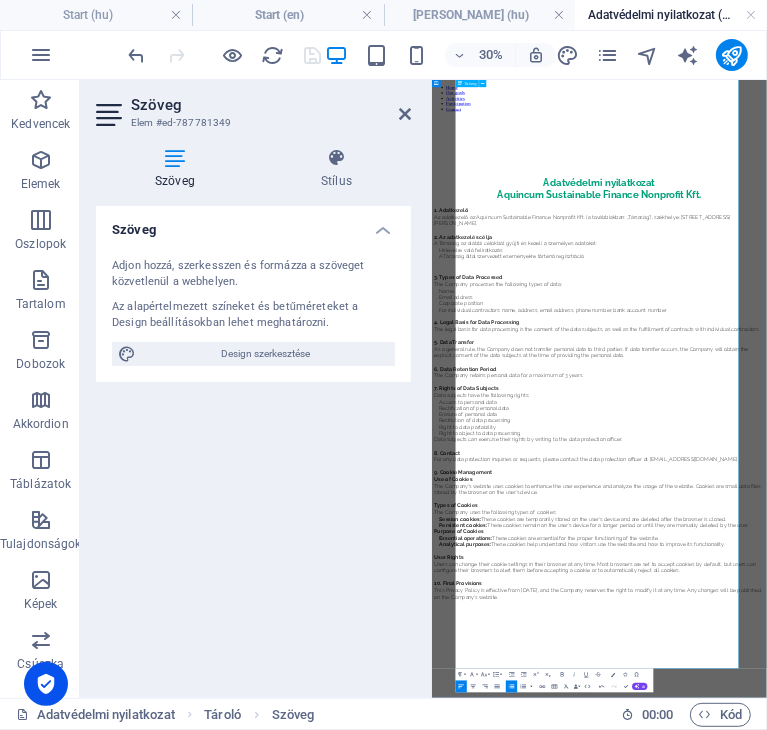 click on "3. Types of Data Processed" at bounding box center [989, 739] 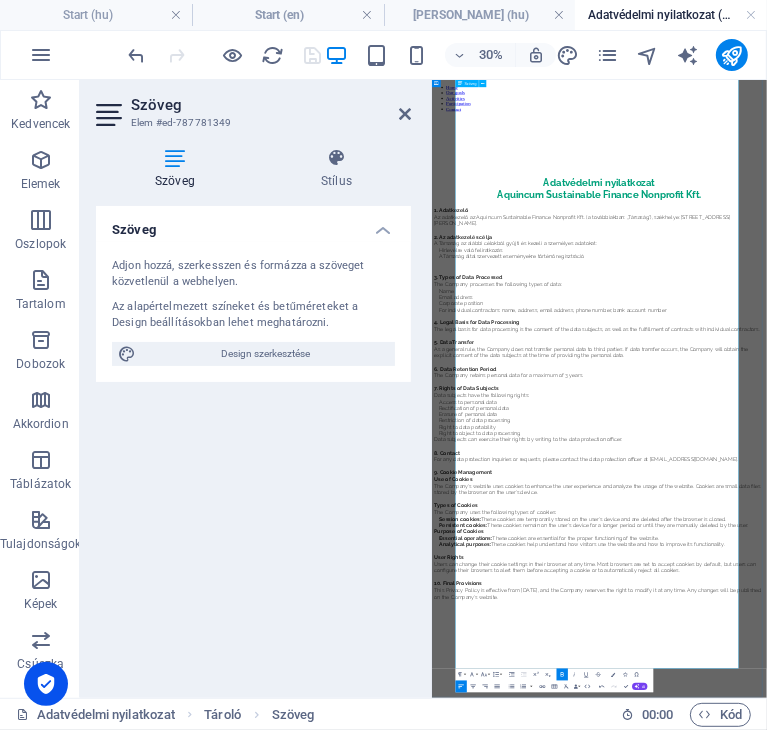 click on "3. Types of Data Processed" at bounding box center (989, 739) 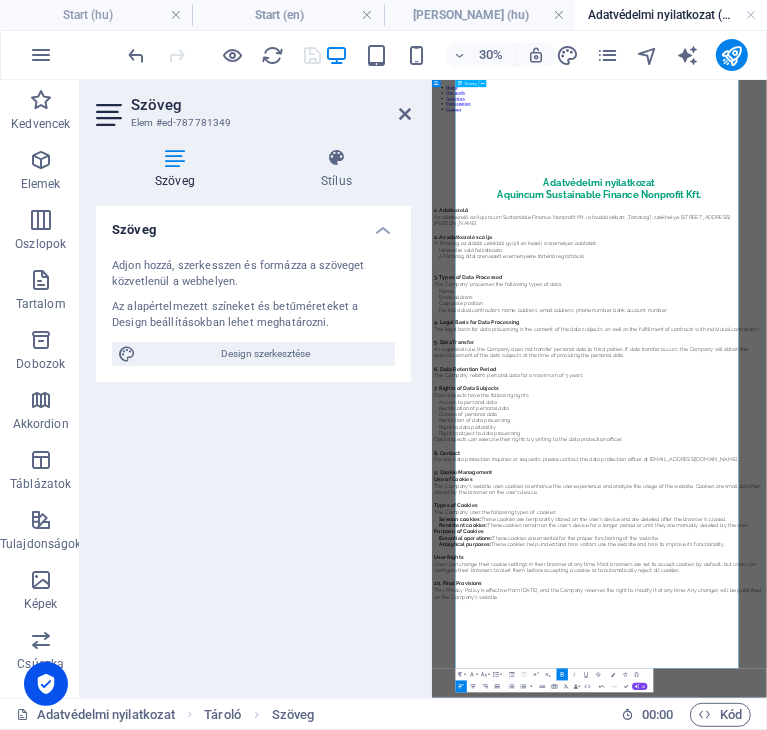 click on "3. Types of Data Processed" at bounding box center [989, 739] 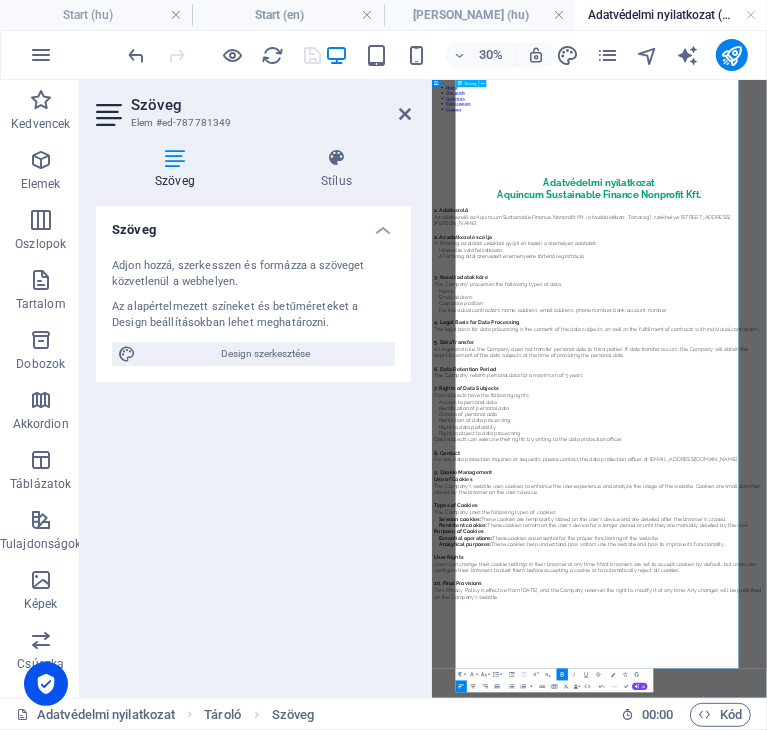 click on "Name" at bounding box center (997, 782) 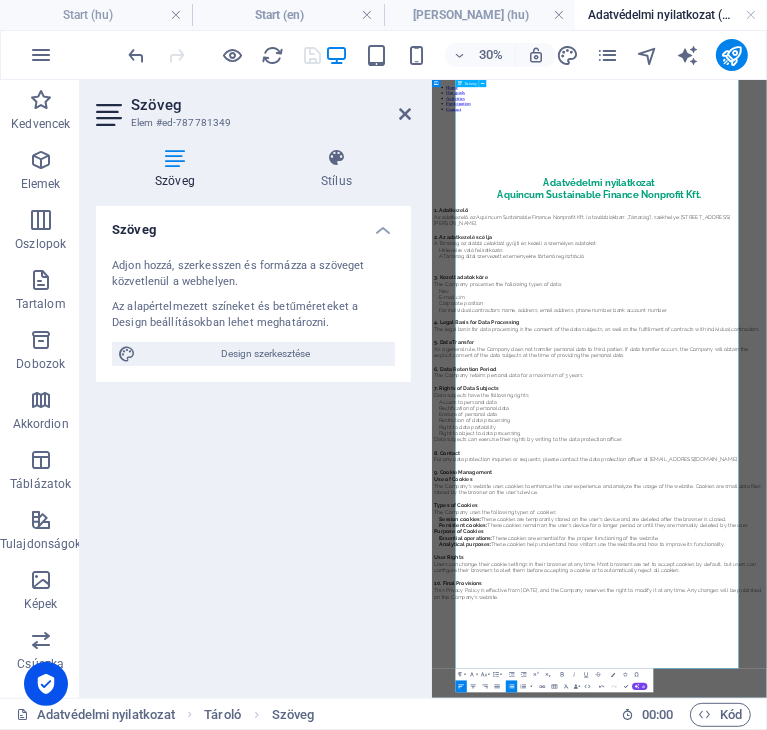 click on "Corporate position" at bounding box center [997, 824] 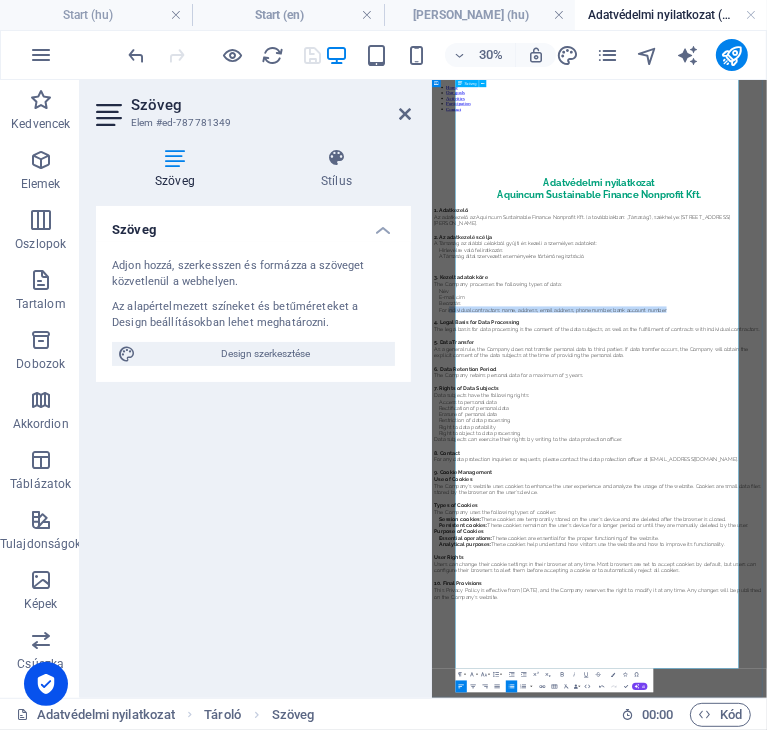 drag, startPoint x: 1297, startPoint y: 565, endPoint x: 558, endPoint y: 565, distance: 739 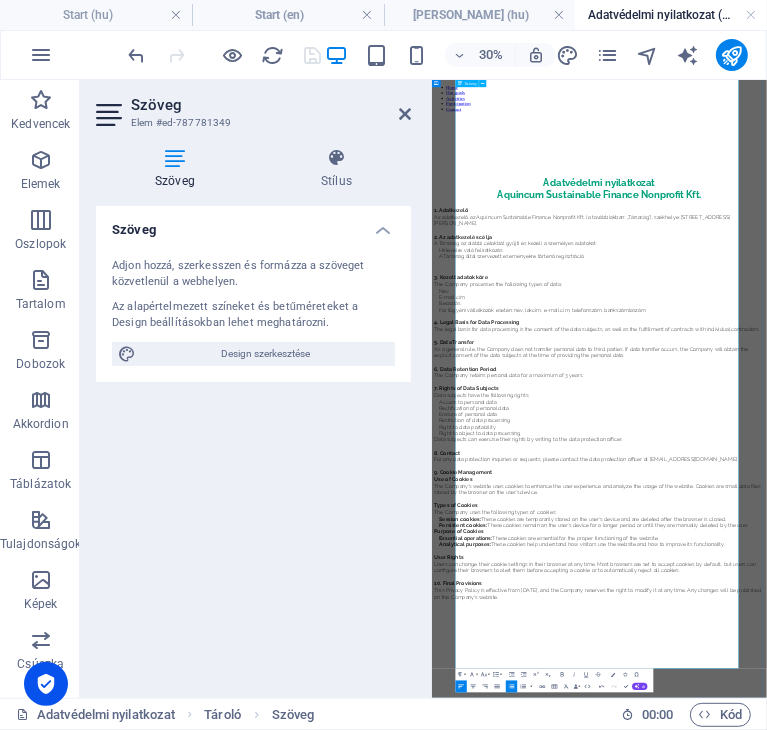 scroll, scrollTop: 0, scrollLeft: 13, axis: horizontal 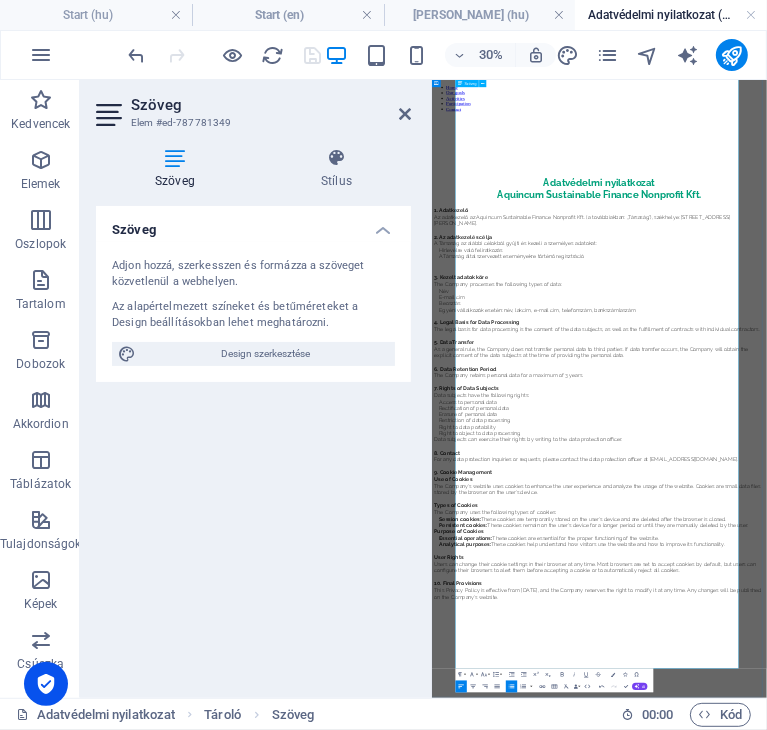 click on "Beosztás" at bounding box center [997, 824] 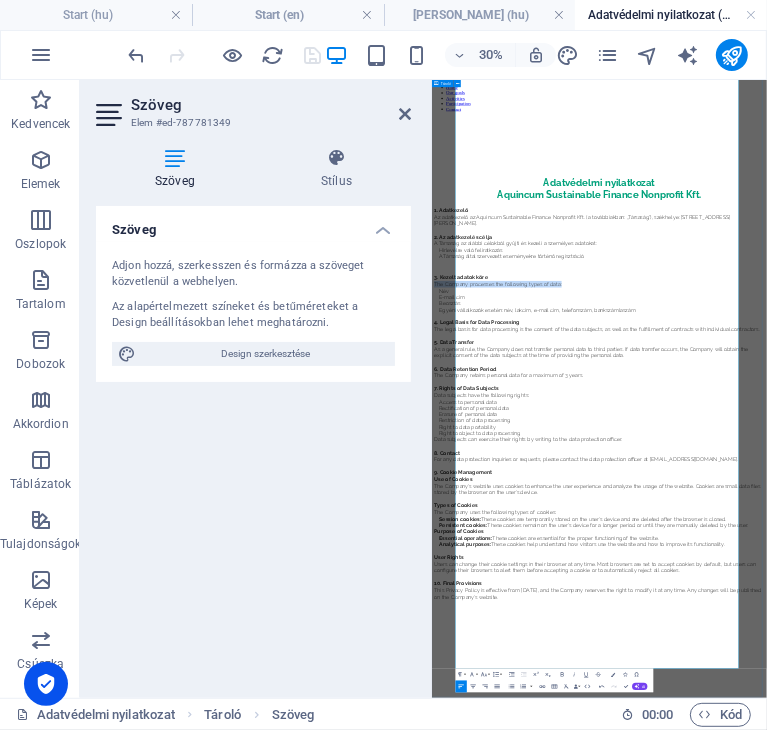 drag, startPoint x: 950, startPoint y: 437, endPoint x: 508, endPoint y: 451, distance: 442.22165 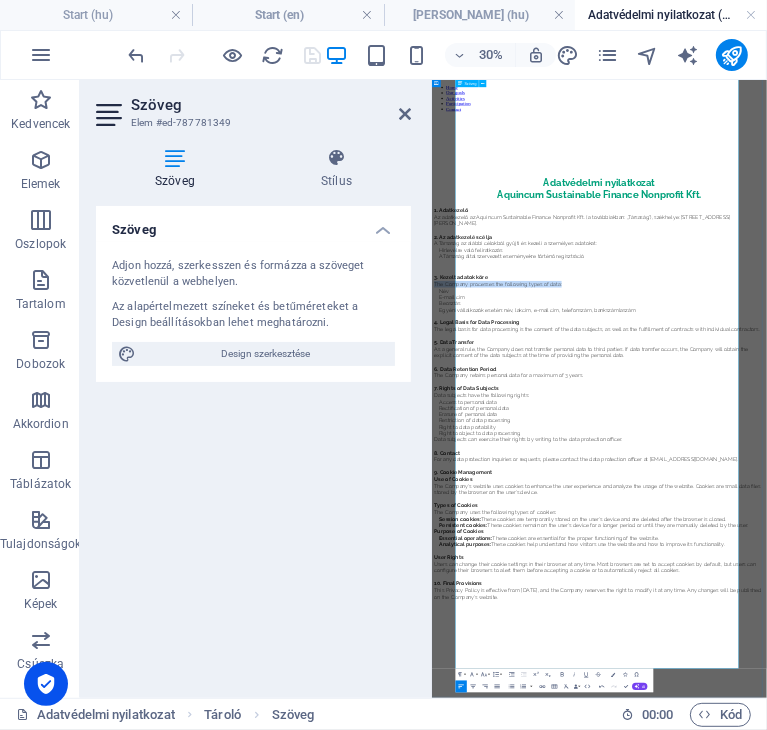 scroll, scrollTop: 0, scrollLeft: 1, axis: horizontal 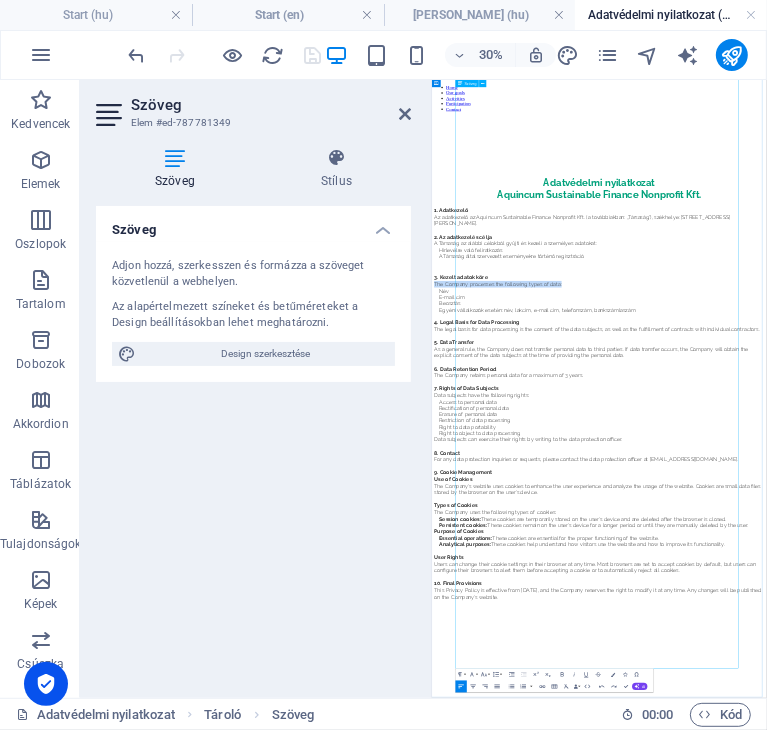 click on "The Company processes the following types of data:" at bounding box center [989, 761] 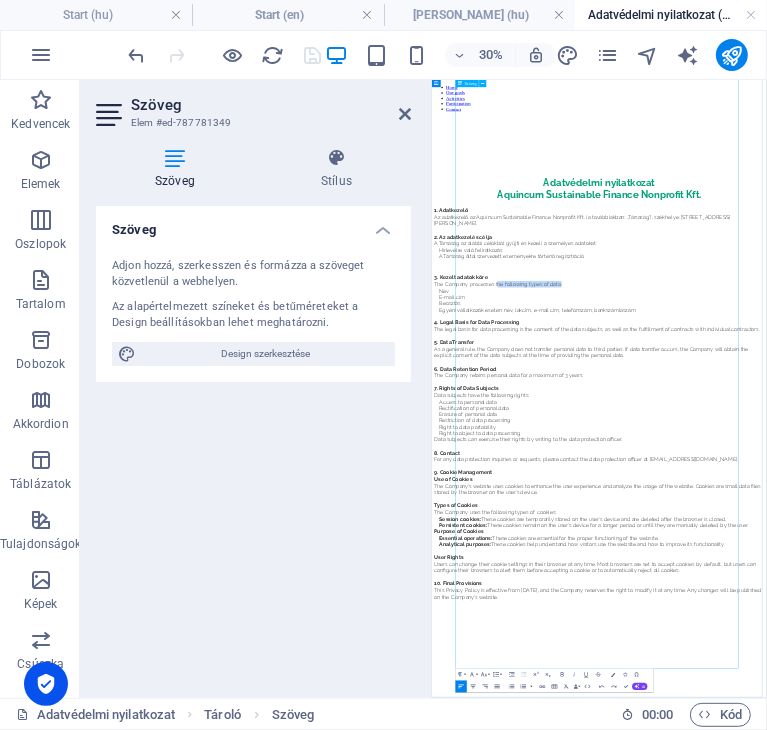 drag, startPoint x: 953, startPoint y: 435, endPoint x: 721, endPoint y: 437, distance: 232.00862 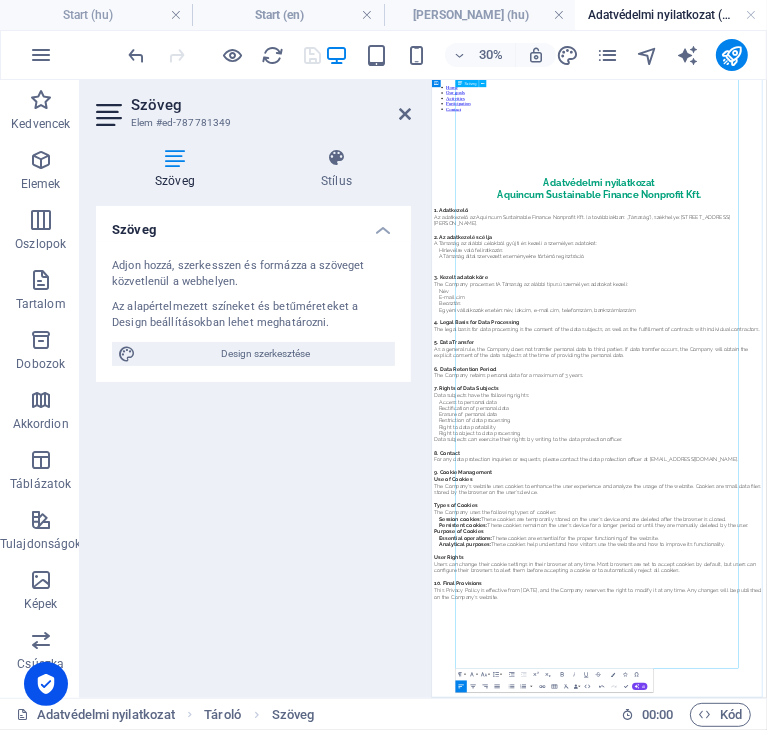 click on "The Company processes tA Társaság az alábbi típusú személyes adatokat kezeli:" at bounding box center (762, 760) 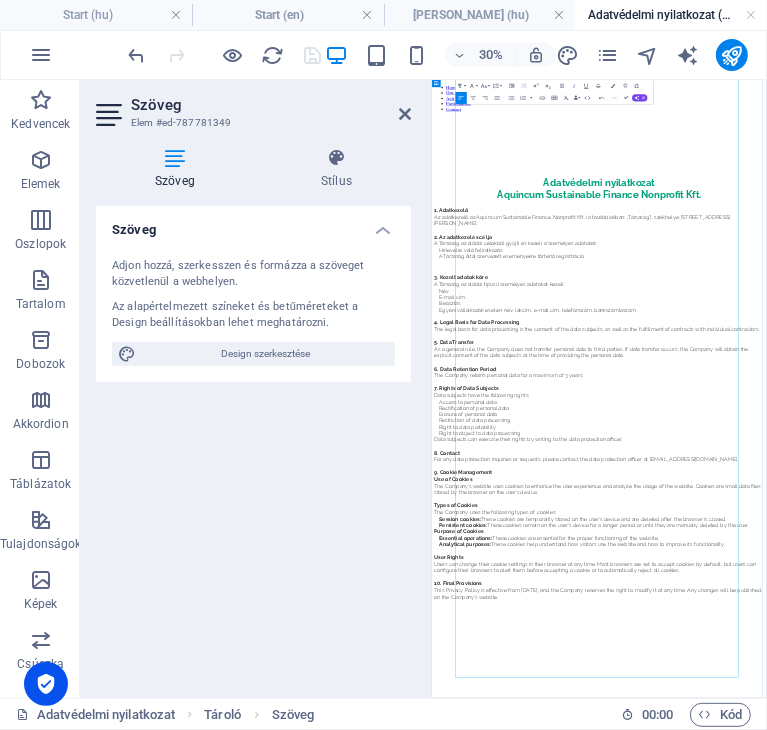 scroll, scrollTop: 438, scrollLeft: 0, axis: vertical 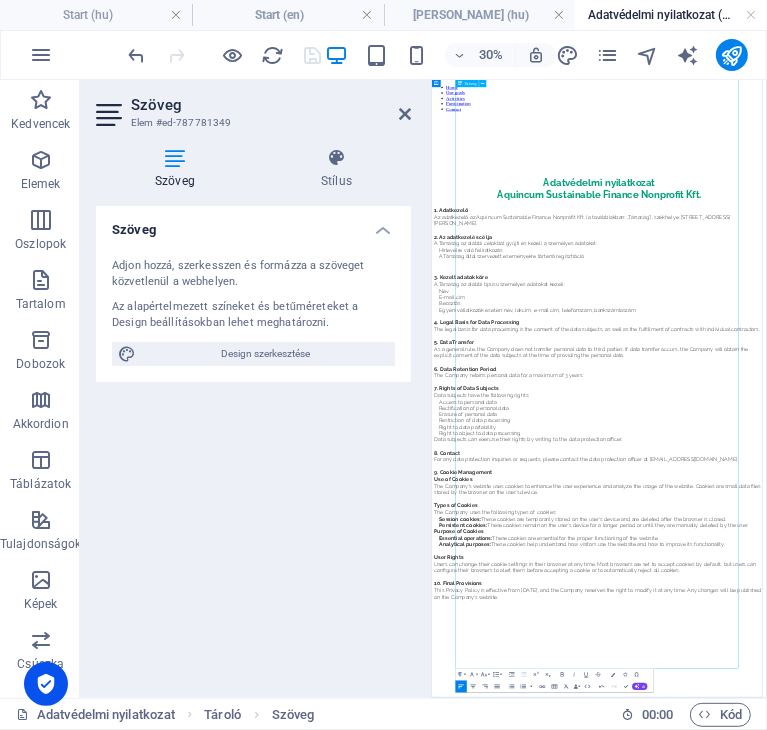 click on "4. Legal Basis for Data Processing" at bounding box center [989, 889] 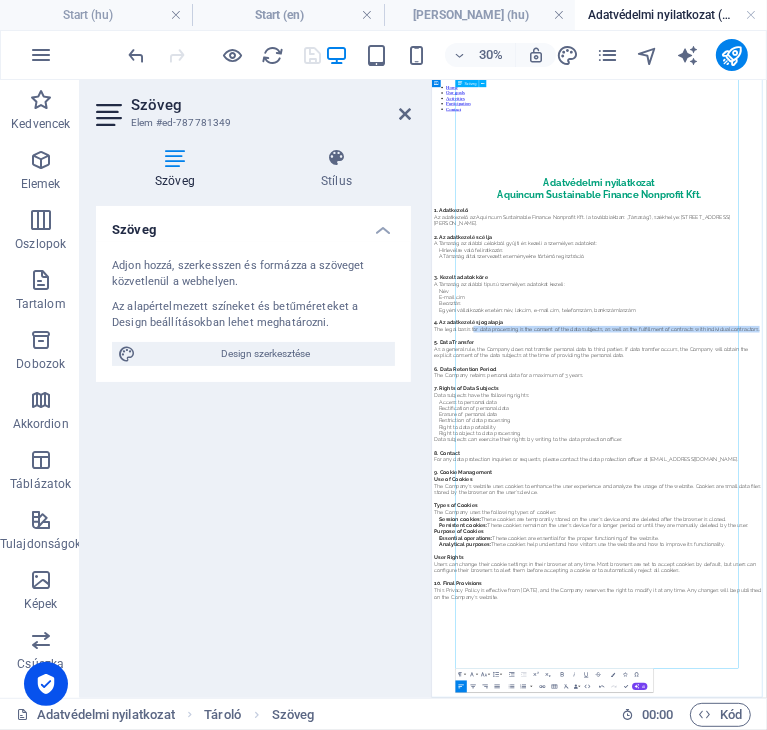 drag, startPoint x: 686, startPoint y: 691, endPoint x: 638, endPoint y: 661, distance: 56.603886 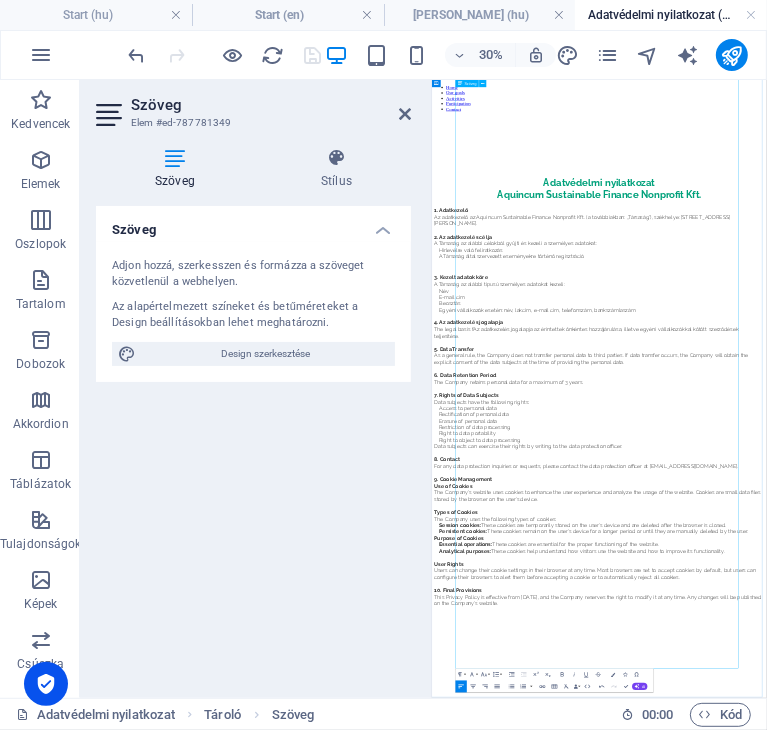scroll, scrollTop: 449, scrollLeft: 1, axis: both 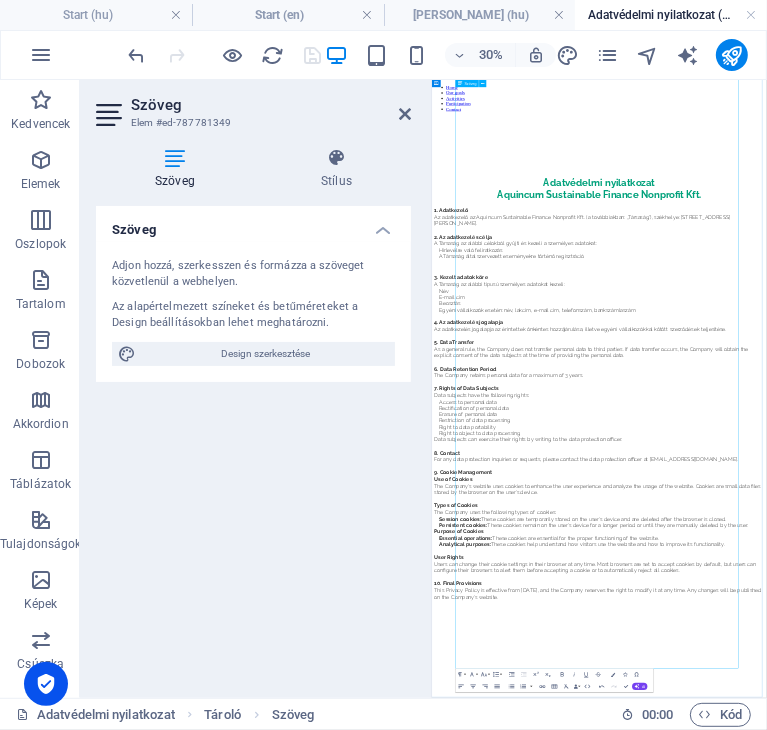 click on "5. Data Transfer" at bounding box center [989, 955] 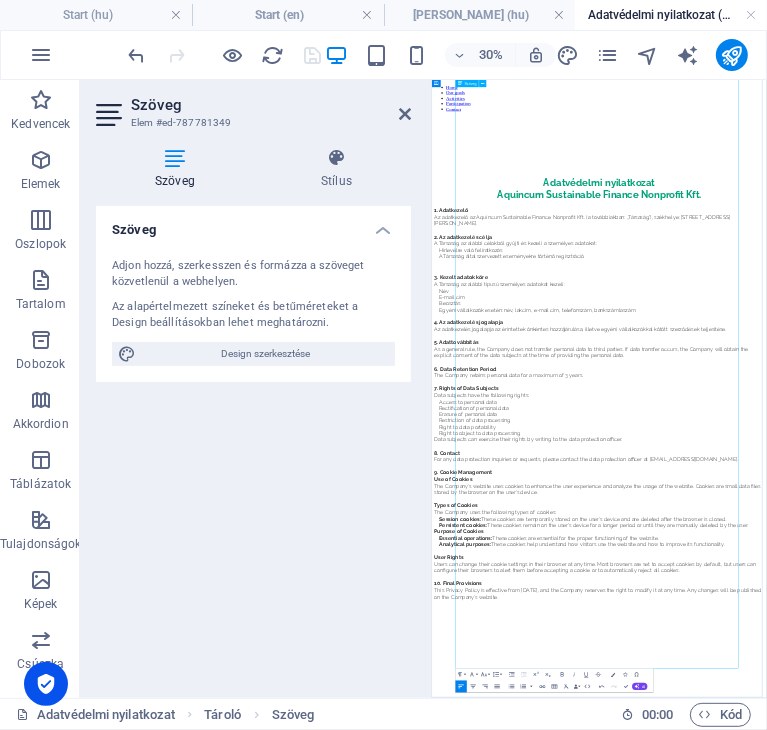 click on "As a general rule, the Company does not transfer personal data to third parties. If data transfer occurs, the Company will obtain the explicit consent of the data subjects at the time of providing the personal data." at bounding box center (989, 988) 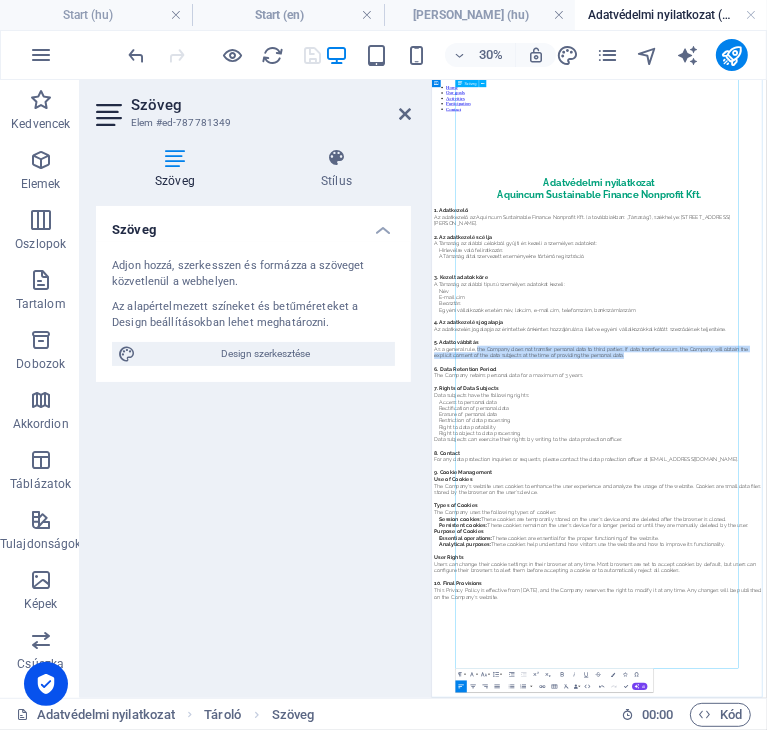 drag, startPoint x: 1289, startPoint y: 803, endPoint x: 652, endPoint y: 765, distance: 638.13245 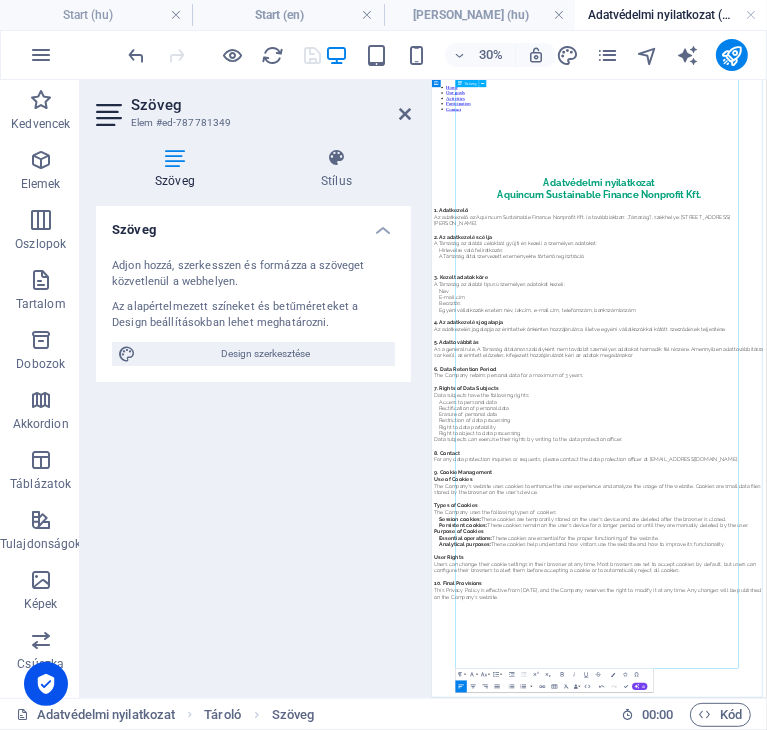scroll, scrollTop: 1905, scrollLeft: 4, axis: both 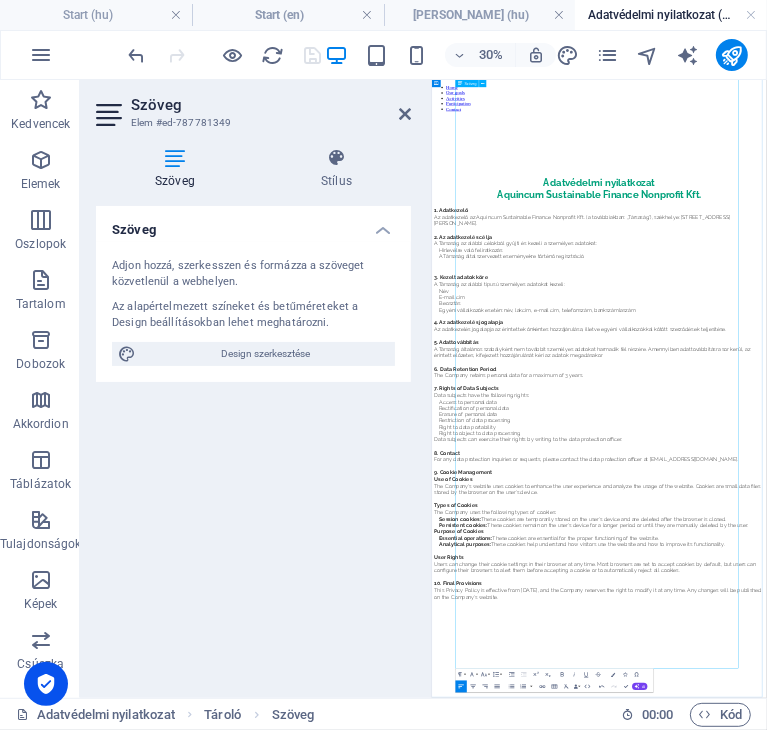 click on "6. Data Retention Period" at bounding box center (989, 1043) 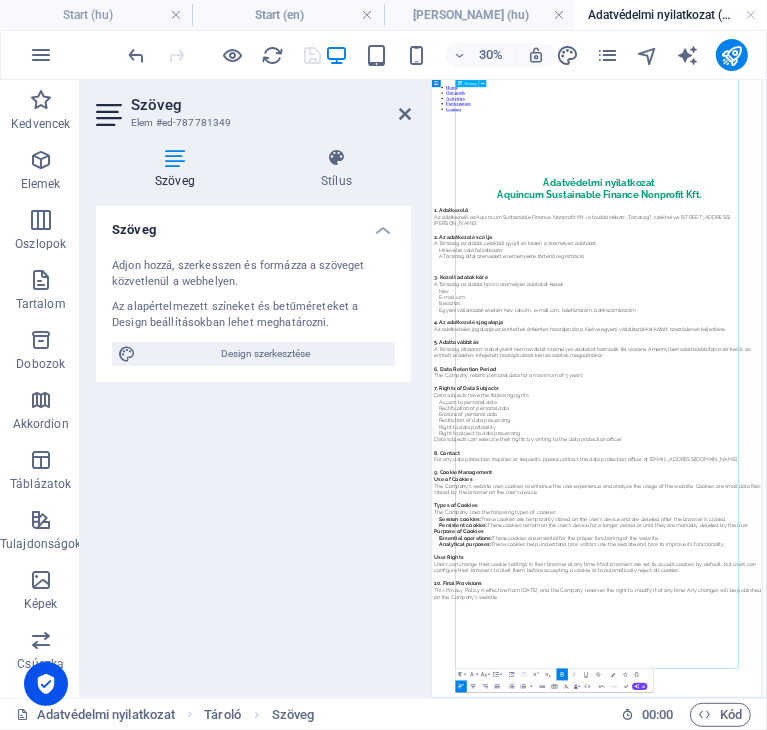 click on "6. Data Retention Period" at bounding box center [989, 1043] 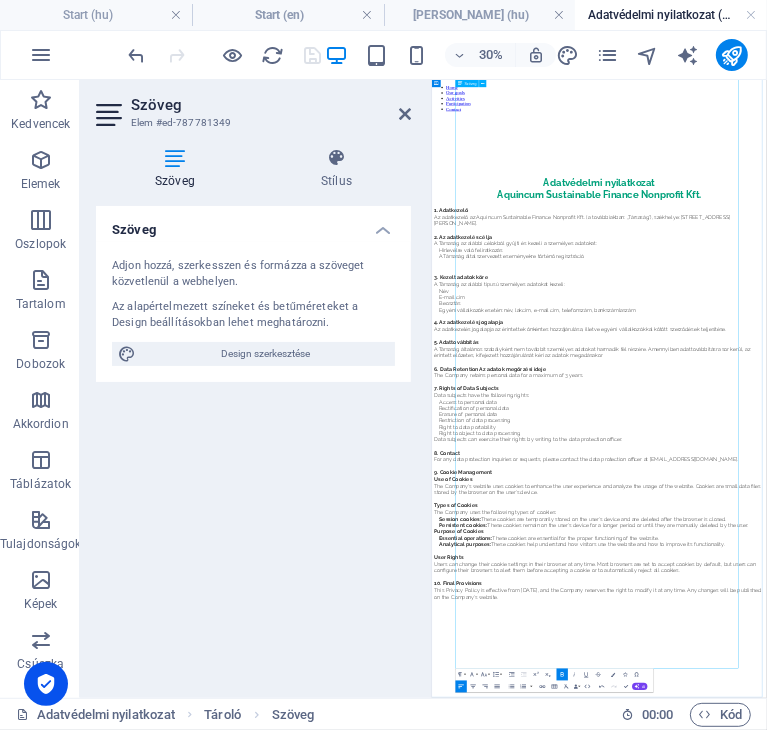 click on "6. Data Retention Az adatok megőrzési ideje" at bounding box center [626, 1042] 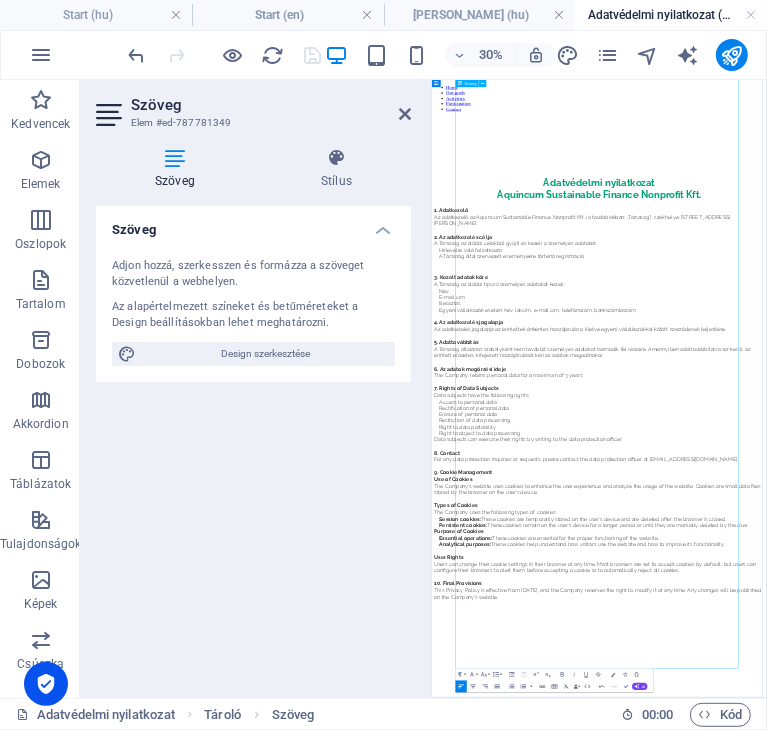 click on "The Company retains personal data for a maximum of 3 years." at bounding box center [989, 1065] 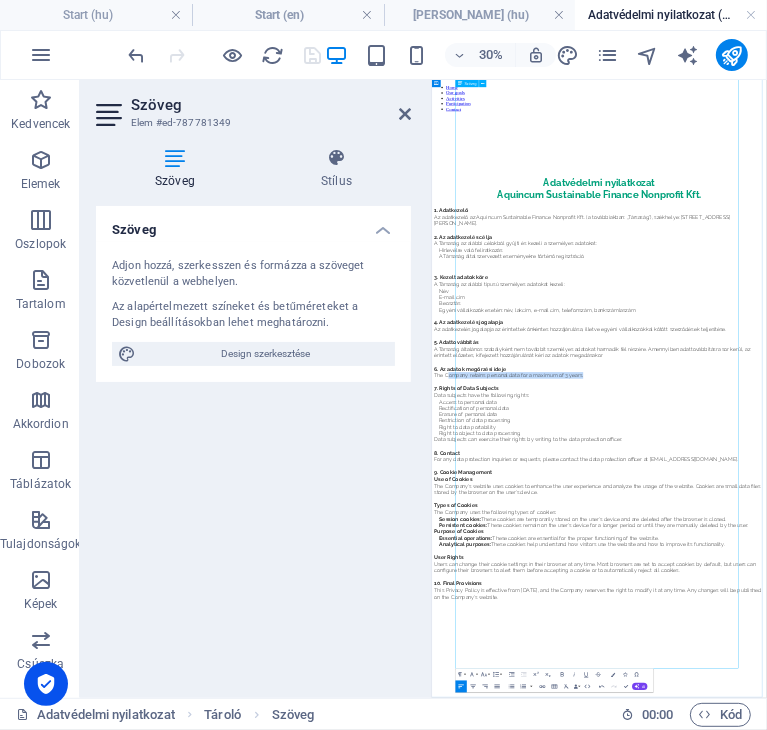 drag, startPoint x: 1025, startPoint y: 904, endPoint x: 561, endPoint y: 893, distance: 464.13037 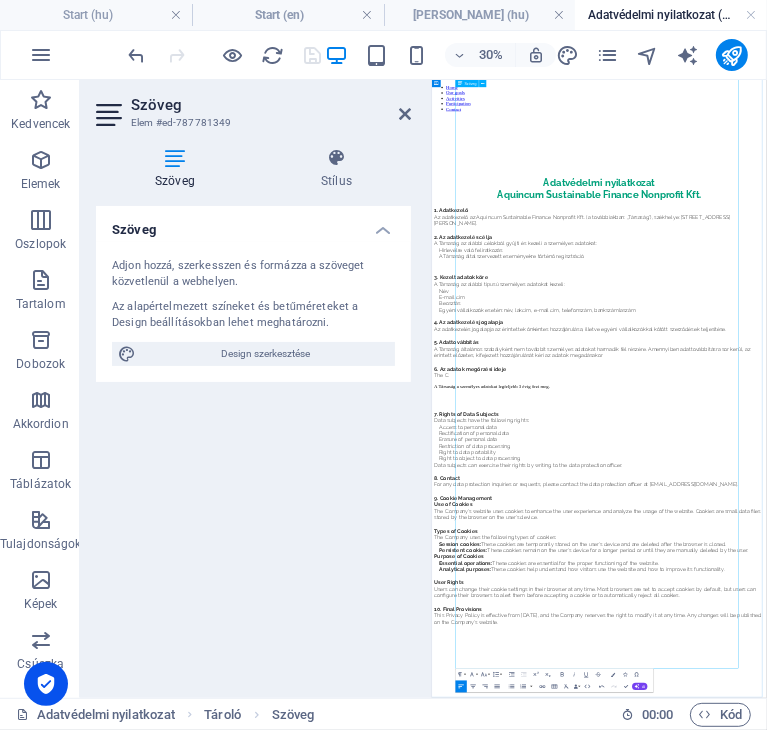 scroll, scrollTop: 0, scrollLeft: 0, axis: both 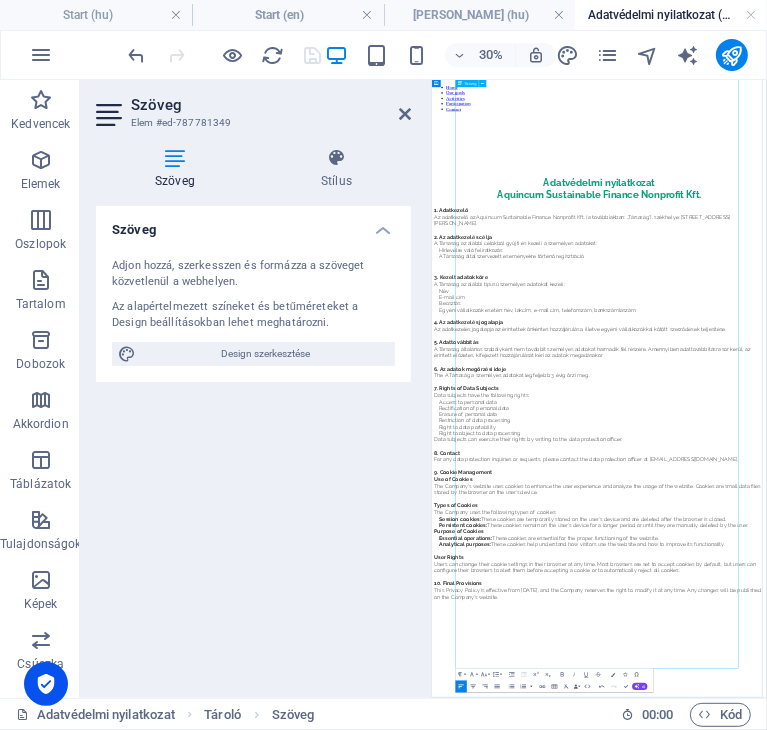 click on "The A Társaság a személyes adatokat legfeljebb 3 évig őrzi meg." at bounding box center (698, 1064) 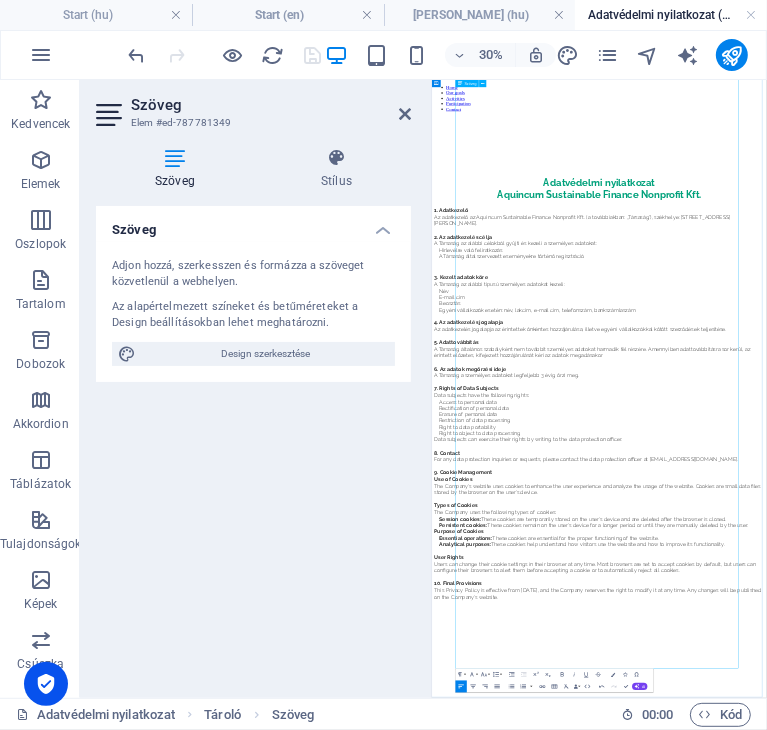 click on "A Társaság a személyes adatokat legfeljebb 3 évig őrzi meg." at bounding box center [989, 1065] 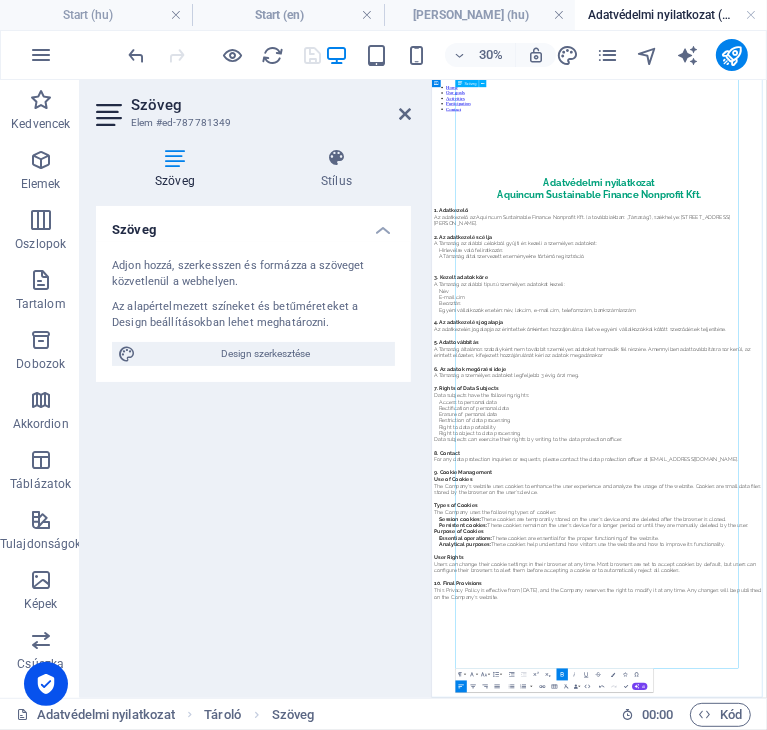 click on "7. Rights of Data Subjects" at bounding box center (989, 1109) 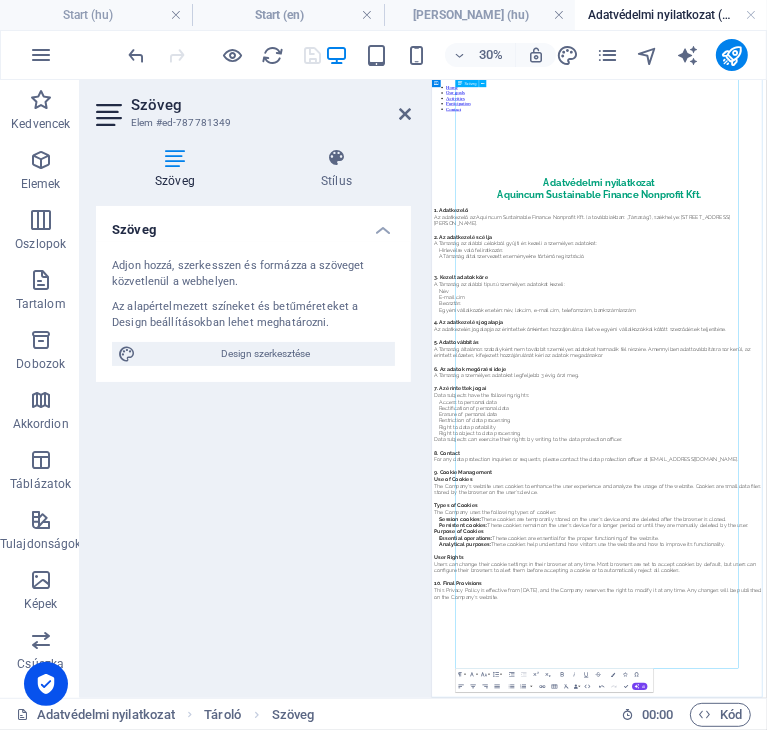 click on "Data subjects can exercise their rights by writing to the data protection officer." at bounding box center (989, 1279) 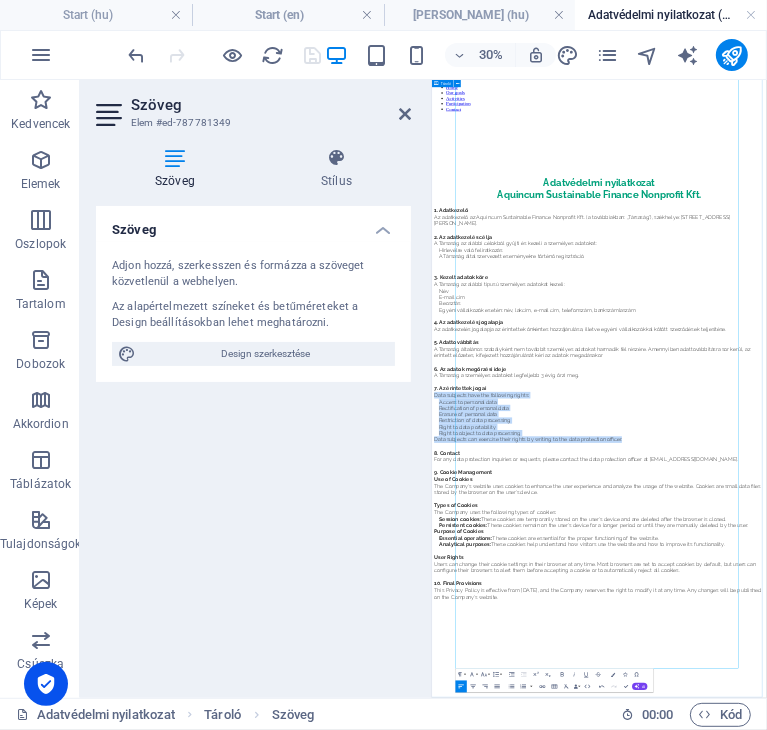 drag, startPoint x: 1140, startPoint y: 1179, endPoint x: 502, endPoint y: 987, distance: 666.2642 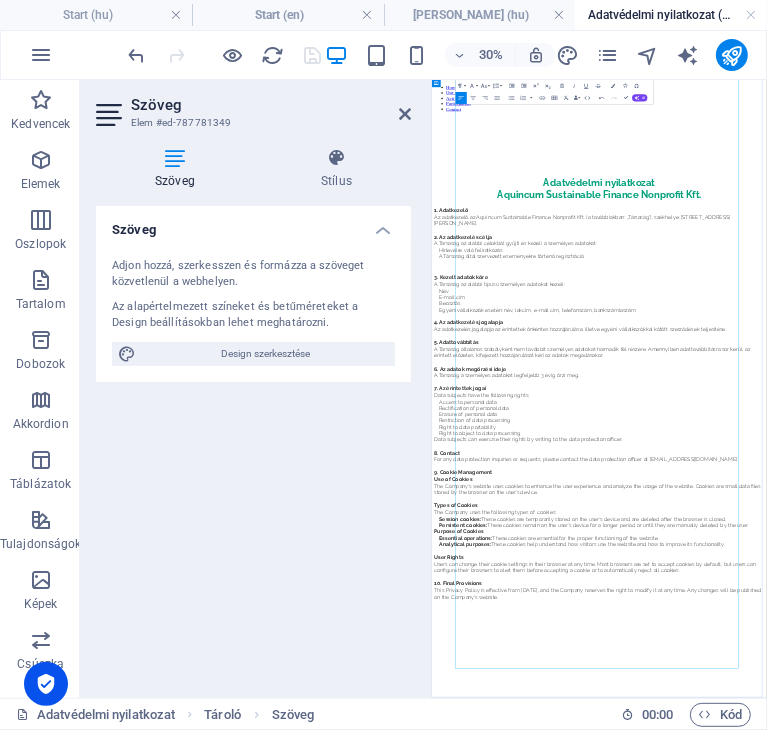 scroll, scrollTop: 4749, scrollLeft: 1, axis: both 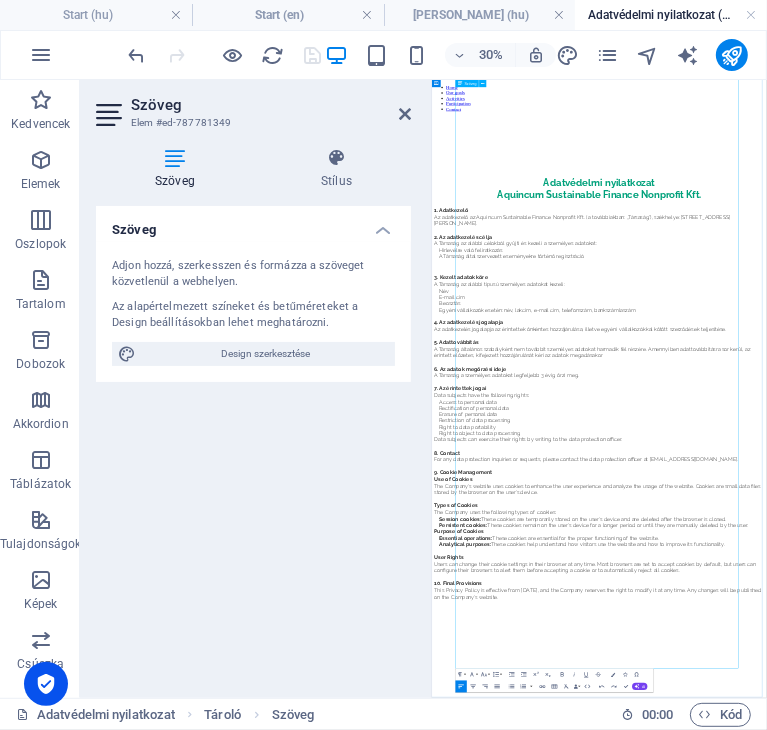 click on "Right to object to data processing" at bounding box center [997, 1257] 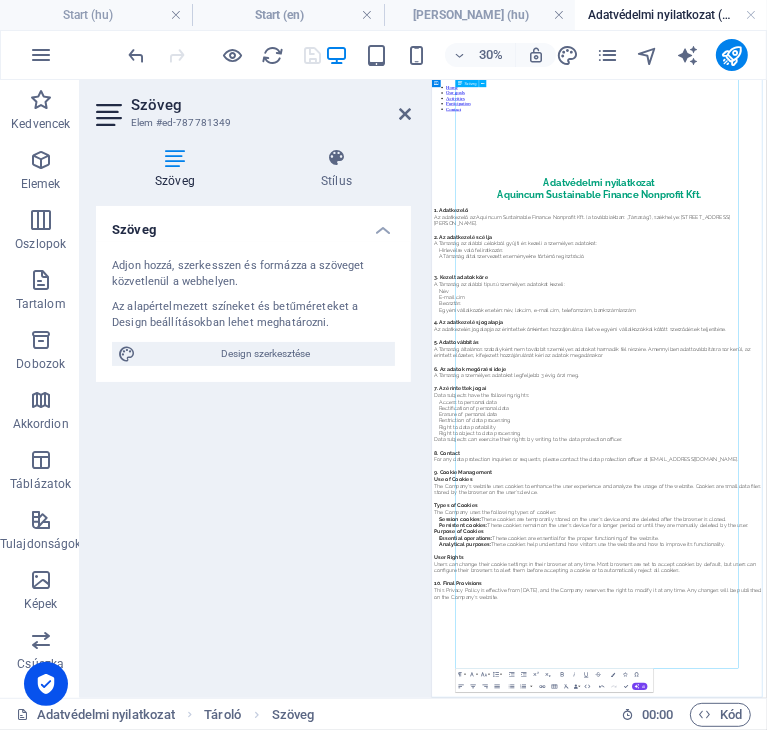 click on "Access to personal data" at bounding box center (997, 1152) 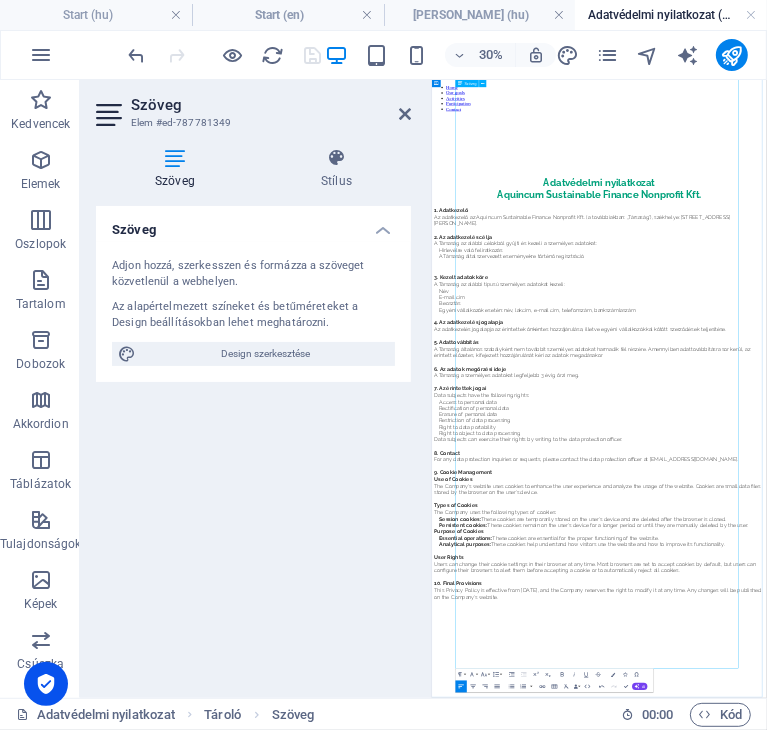 click on "Data subjects have the following rights:" at bounding box center (989, 1131) 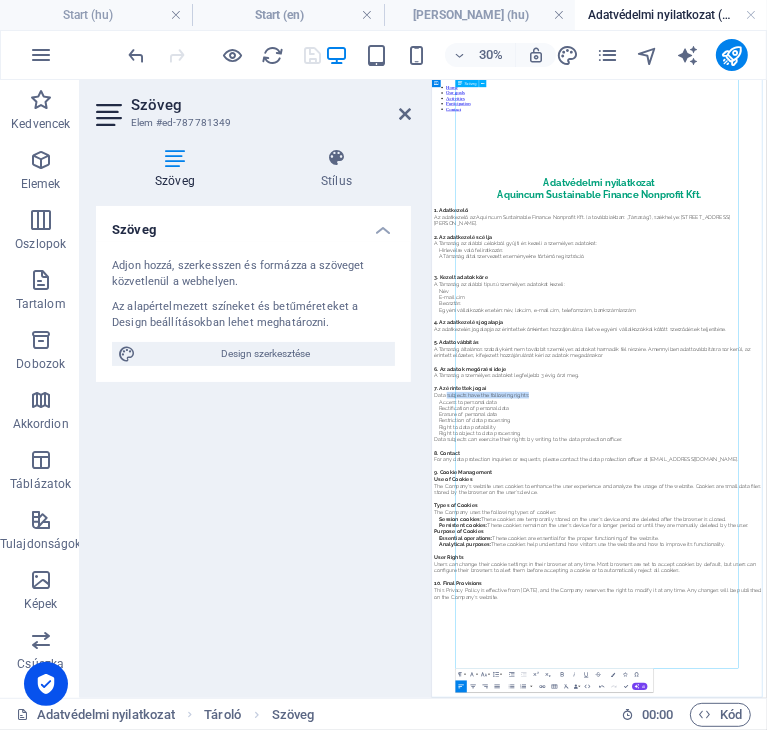 drag, startPoint x: 833, startPoint y: 989, endPoint x: 550, endPoint y: 987, distance: 283.00708 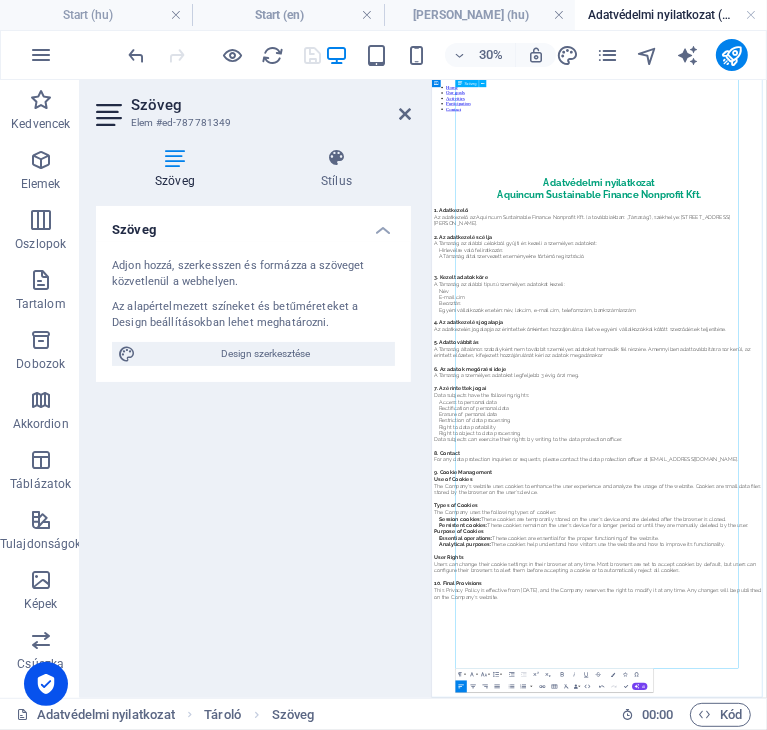 scroll, scrollTop: 0, scrollLeft: 1, axis: horizontal 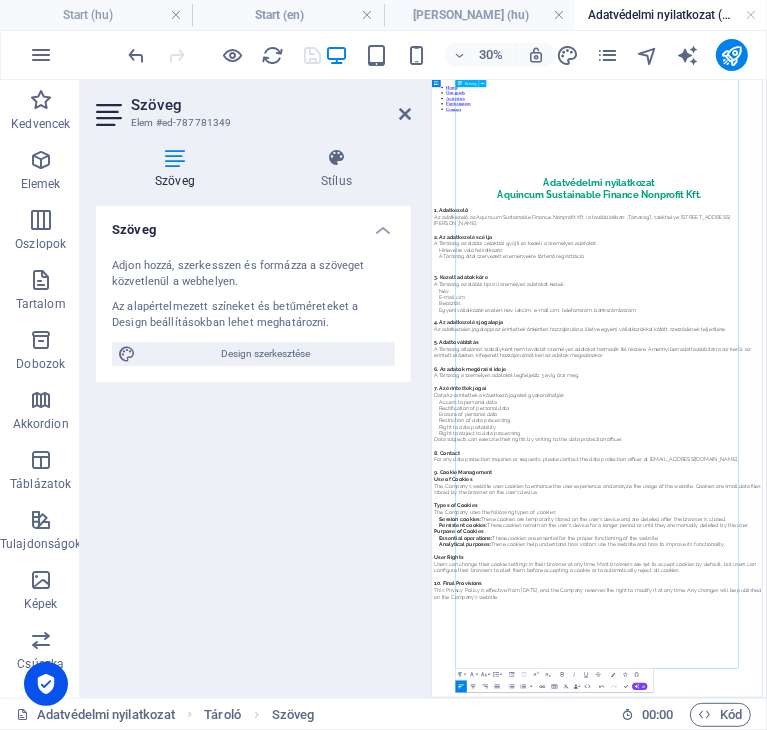 click on "Data Az érintettek a következő jogokat gyakorolhatják:" at bounding box center (656, 1130) 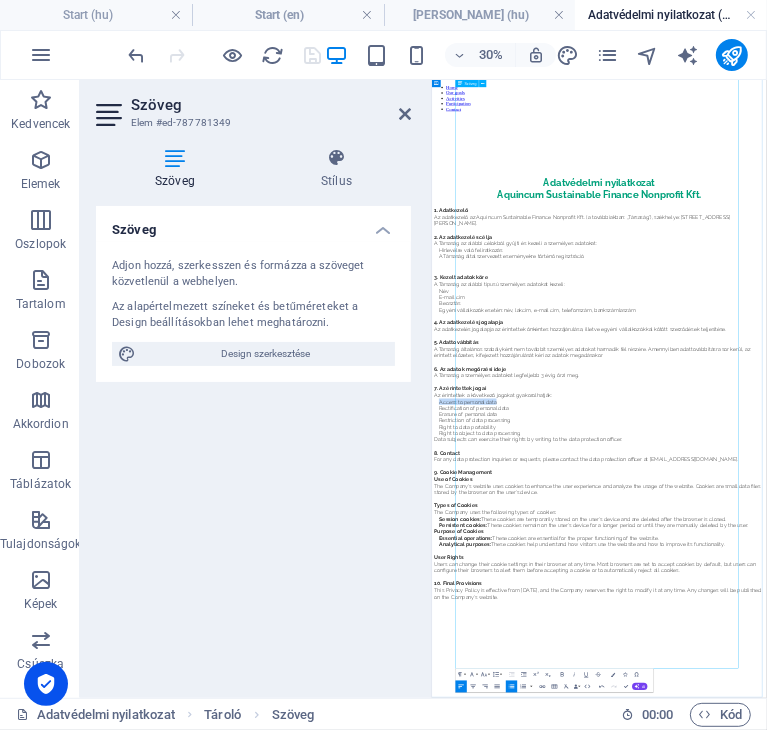 drag, startPoint x: 732, startPoint y: 1005, endPoint x: 529, endPoint y: 1011, distance: 203.08865 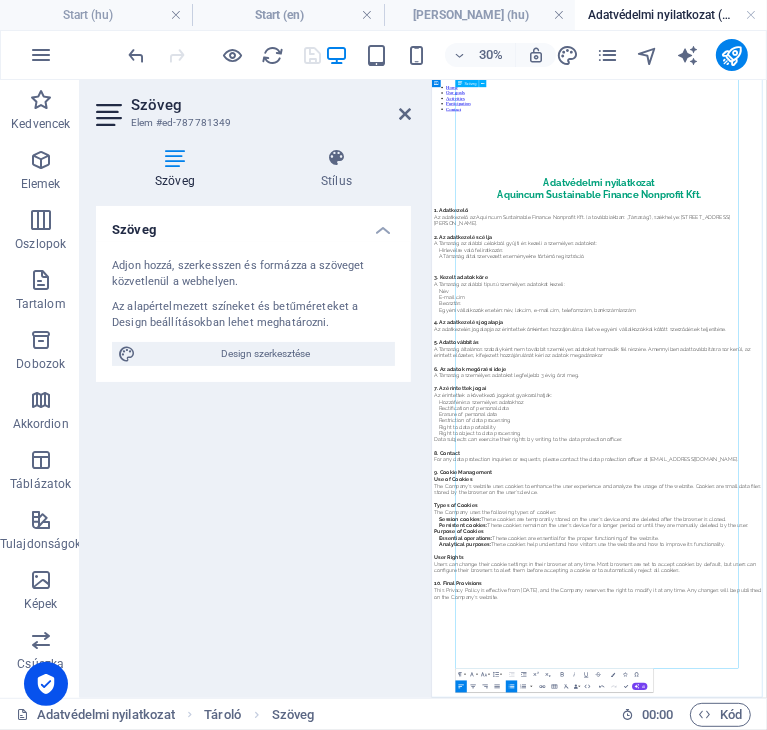 scroll, scrollTop: 0, scrollLeft: 6, axis: horizontal 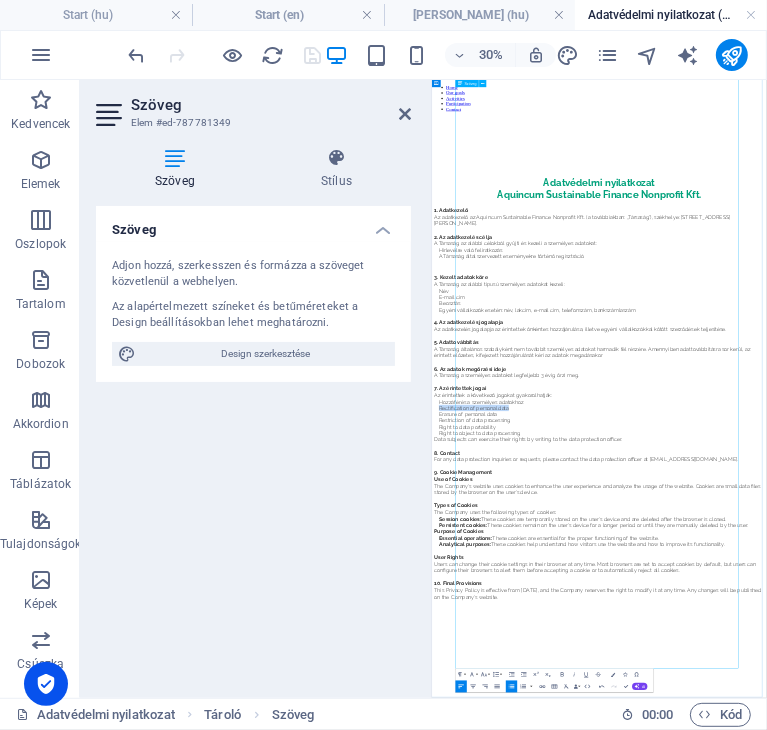 drag, startPoint x: 750, startPoint y: 1032, endPoint x: 526, endPoint y: 1035, distance: 224.0201 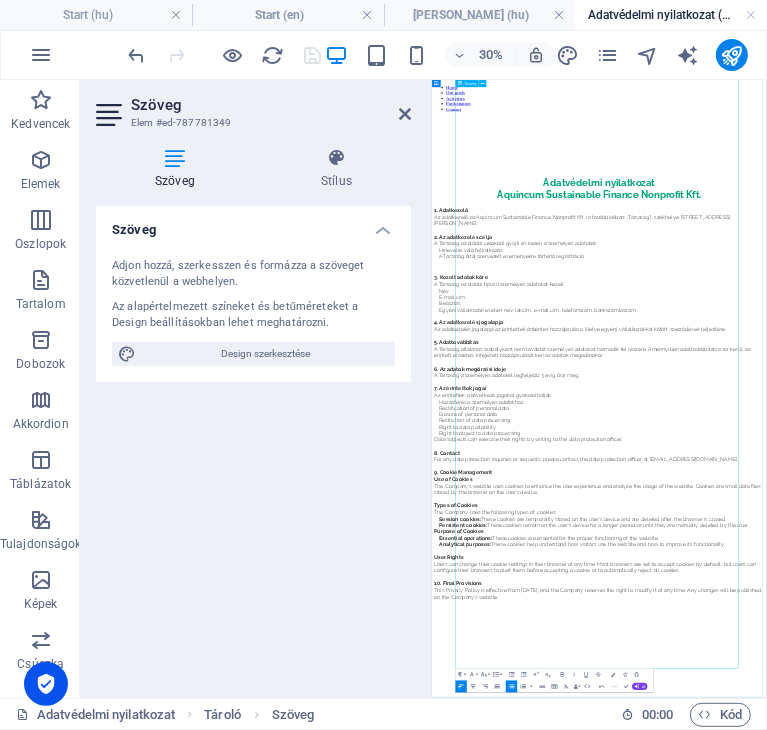 scroll, scrollTop: 0, scrollLeft: 8, axis: horizontal 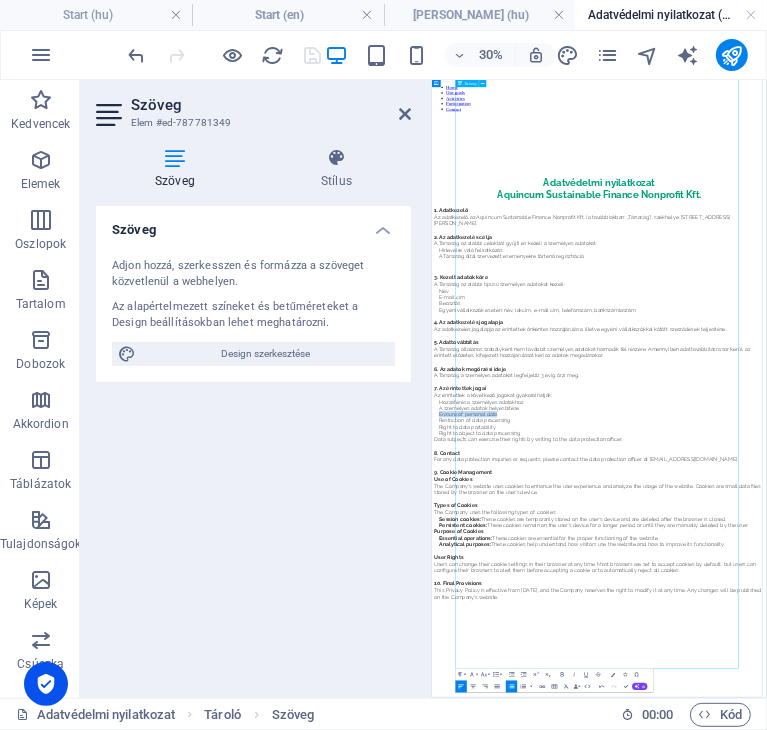 drag, startPoint x: 729, startPoint y: 1069, endPoint x: 524, endPoint y: 1059, distance: 205.24376 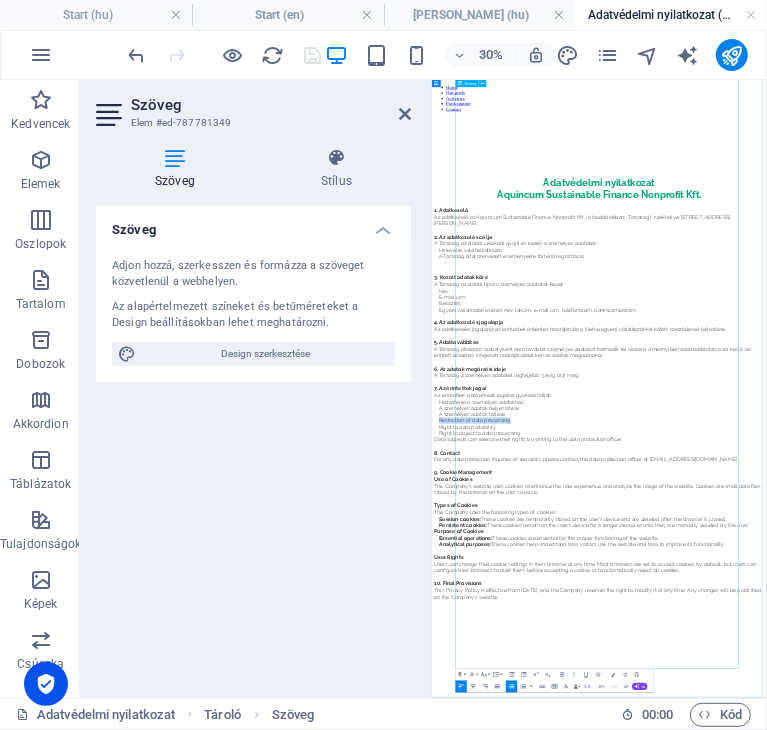 drag, startPoint x: 764, startPoint y: 1099, endPoint x: 532, endPoint y: 1099, distance: 232 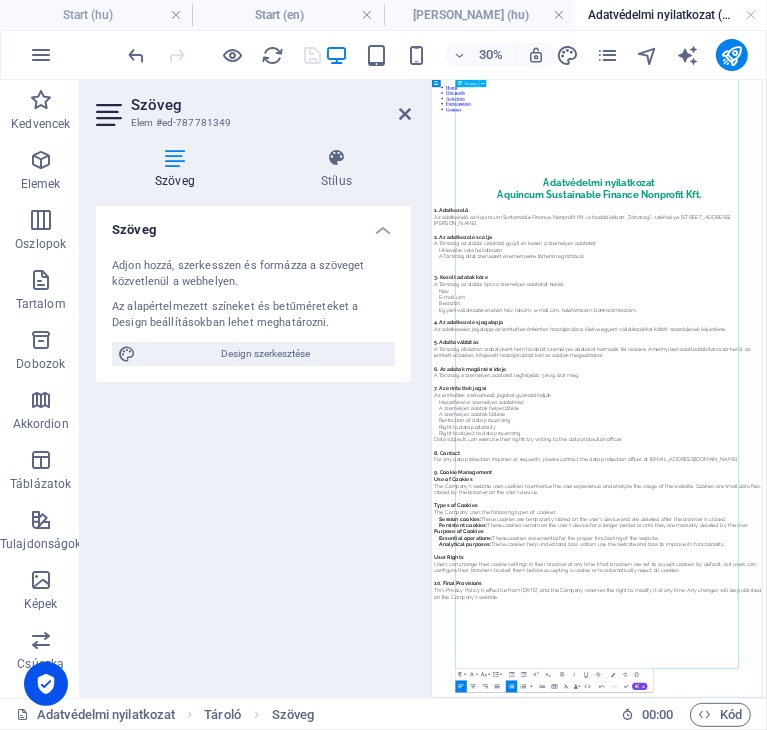 scroll, scrollTop: 0, scrollLeft: 7, axis: horizontal 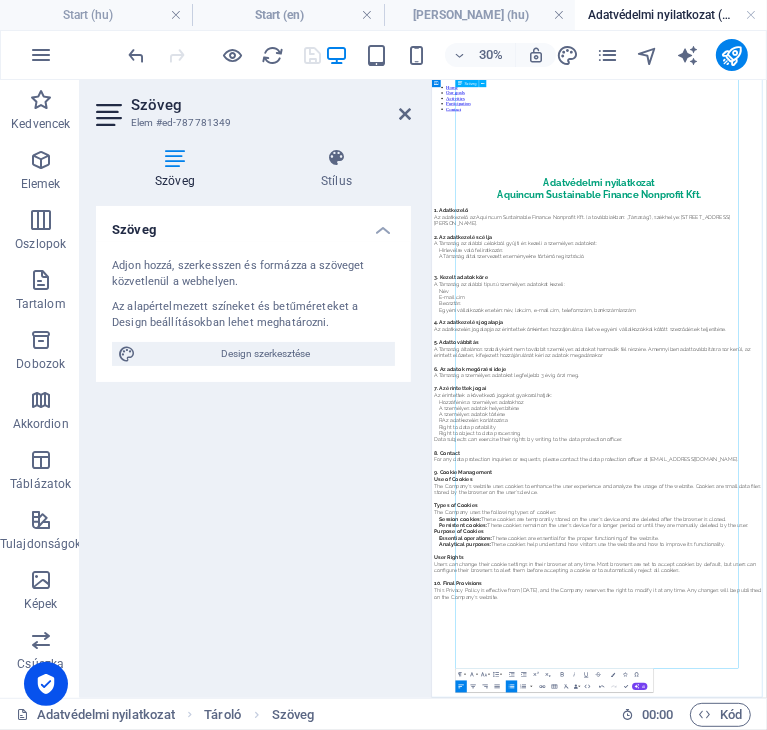 click on "RAz adatkezelés korlátozása" at bounding box center (997, 1215) 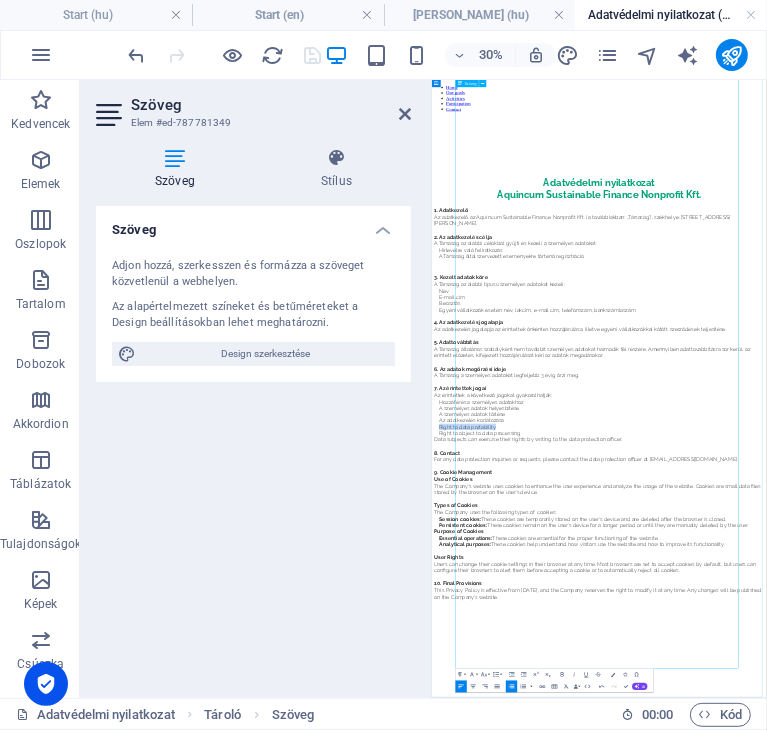 drag, startPoint x: 721, startPoint y: 1117, endPoint x: 526, endPoint y: 1123, distance: 195.09229 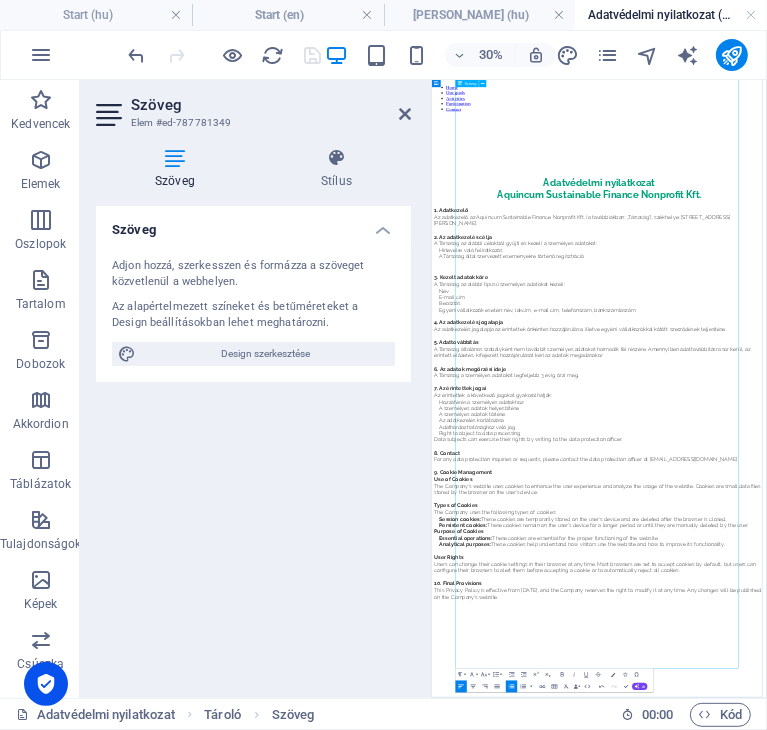 scroll, scrollTop: 0, scrollLeft: 8, axis: horizontal 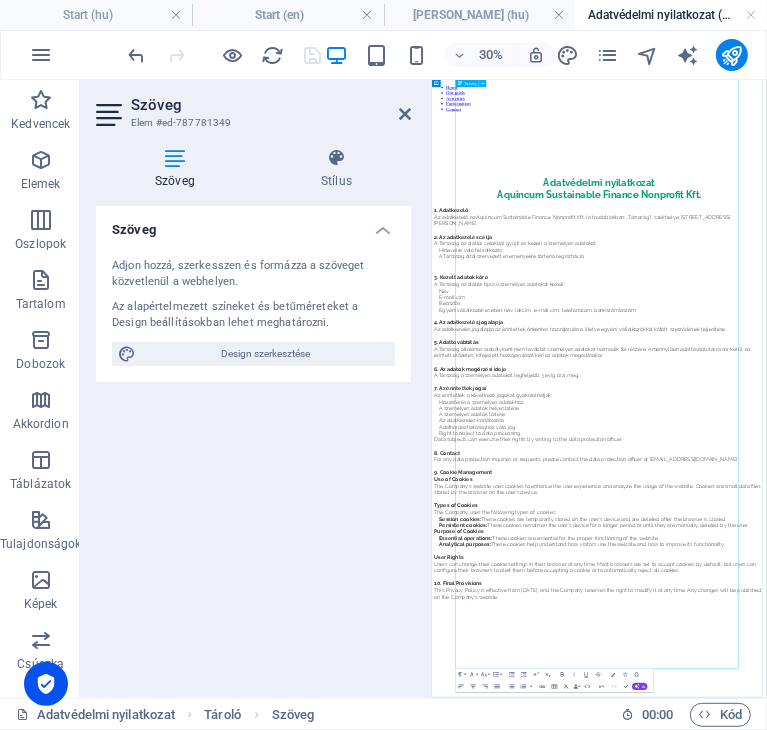 click on "Right to object to data processing" at bounding box center (997, 1257) 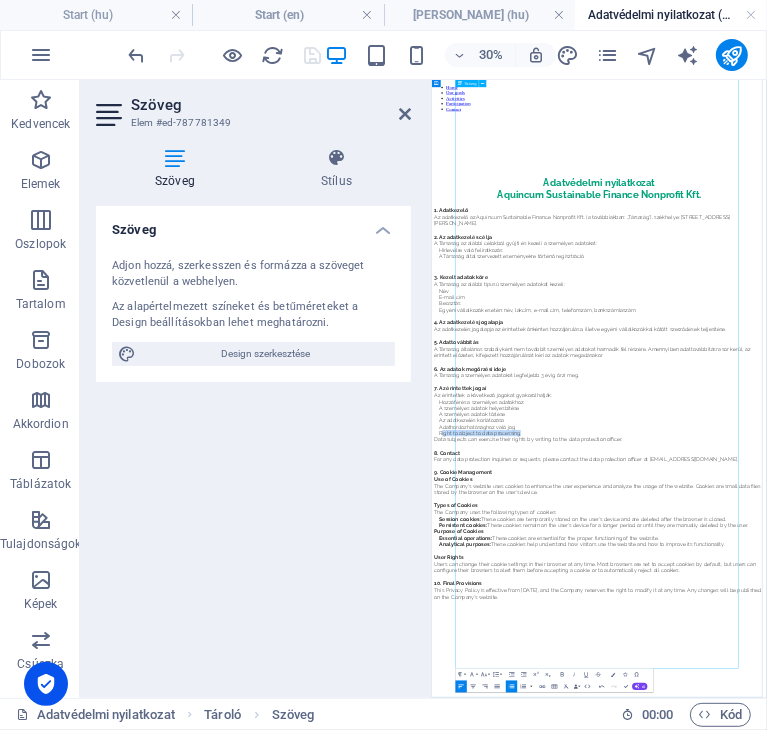 drag, startPoint x: 809, startPoint y: 1163, endPoint x: 534, endPoint y: 1157, distance: 275.06546 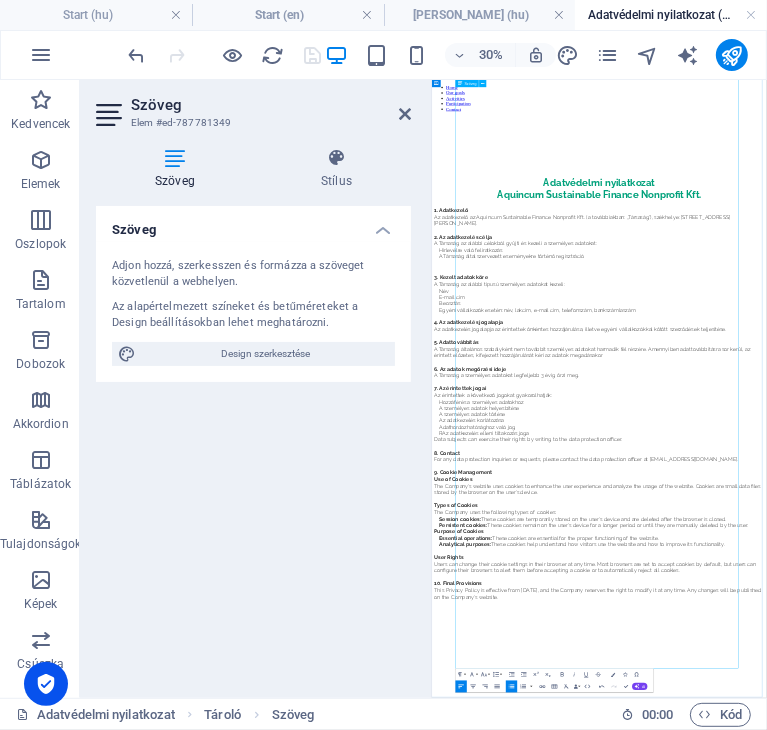 scroll, scrollTop: 0, scrollLeft: 7, axis: horizontal 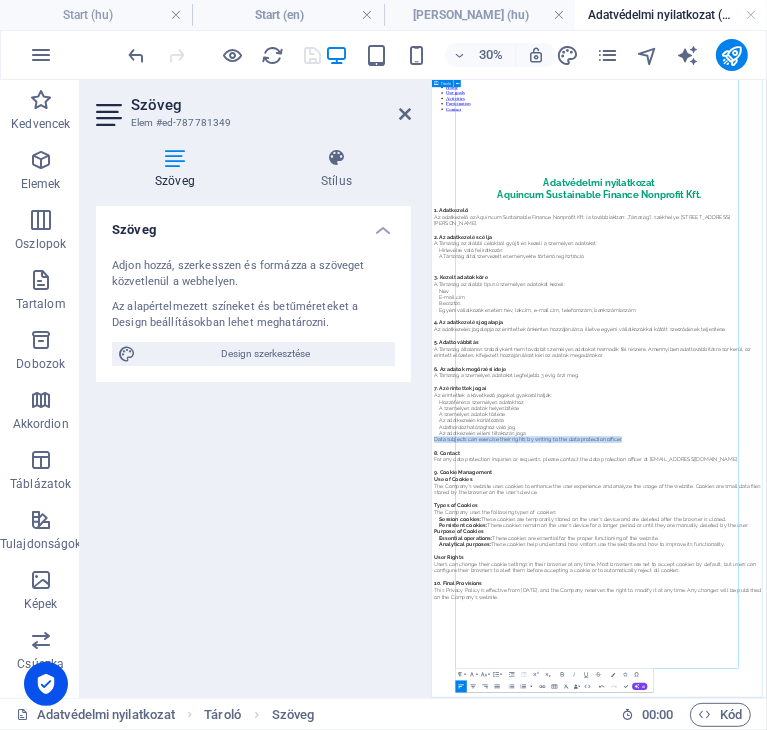 drag, startPoint x: 1124, startPoint y: 1195, endPoint x: 508, endPoint y: 1187, distance: 616.05194 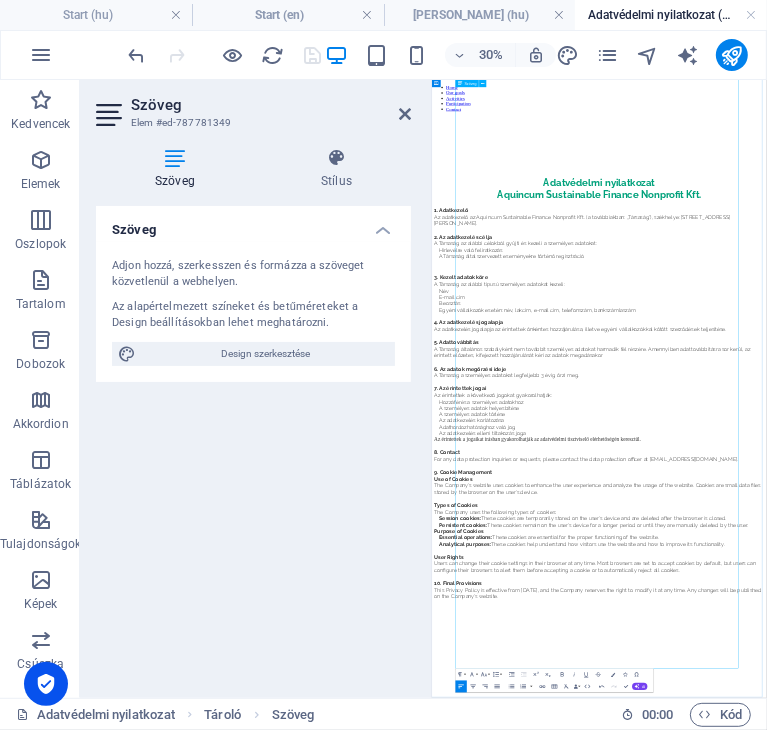scroll, scrollTop: 0, scrollLeft: 1, axis: horizontal 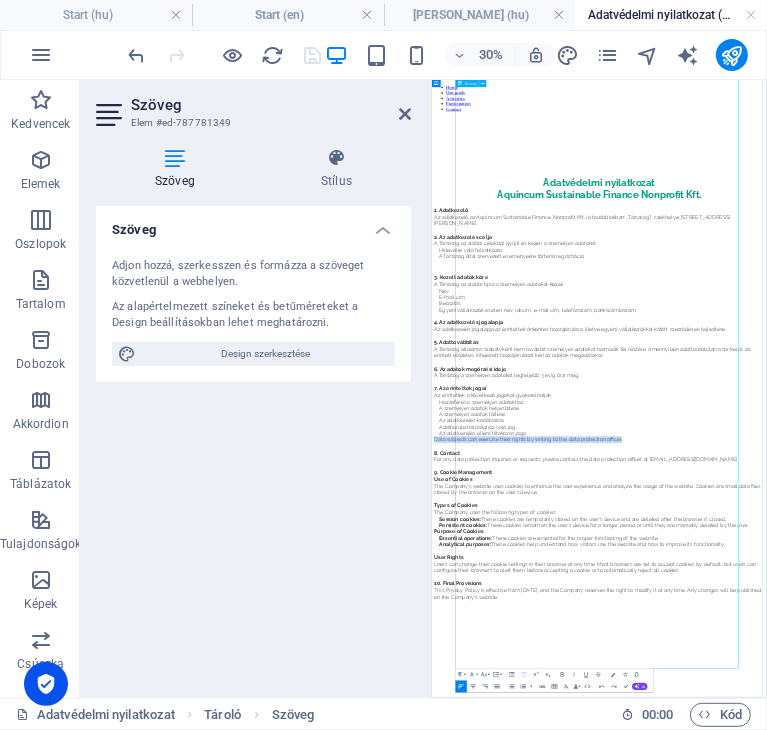 click on "Data subjects can exercise their rights by writing to the data protection officer." at bounding box center [989, 1279] 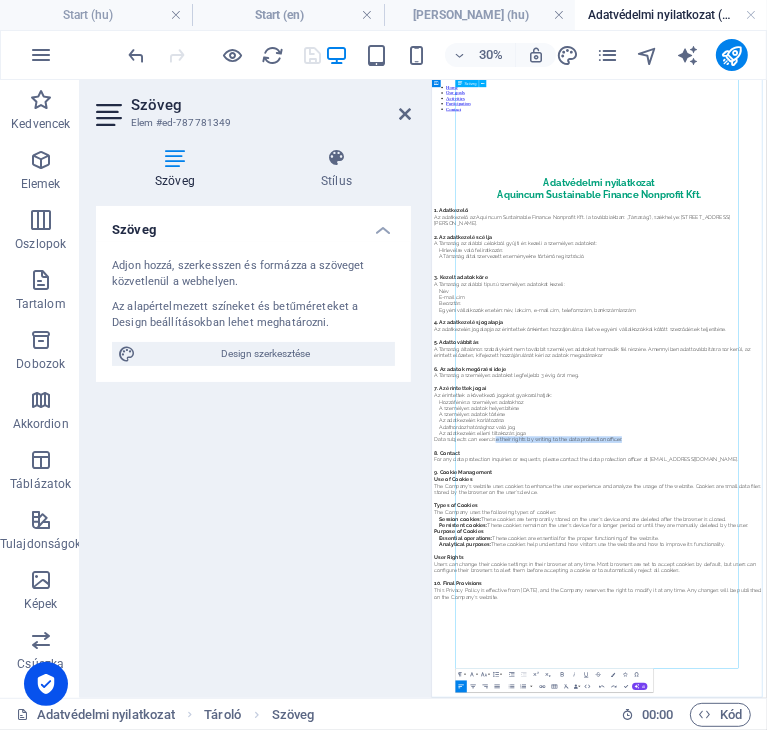 drag, startPoint x: 1137, startPoint y: 1197, endPoint x: 713, endPoint y: 1189, distance: 424.07547 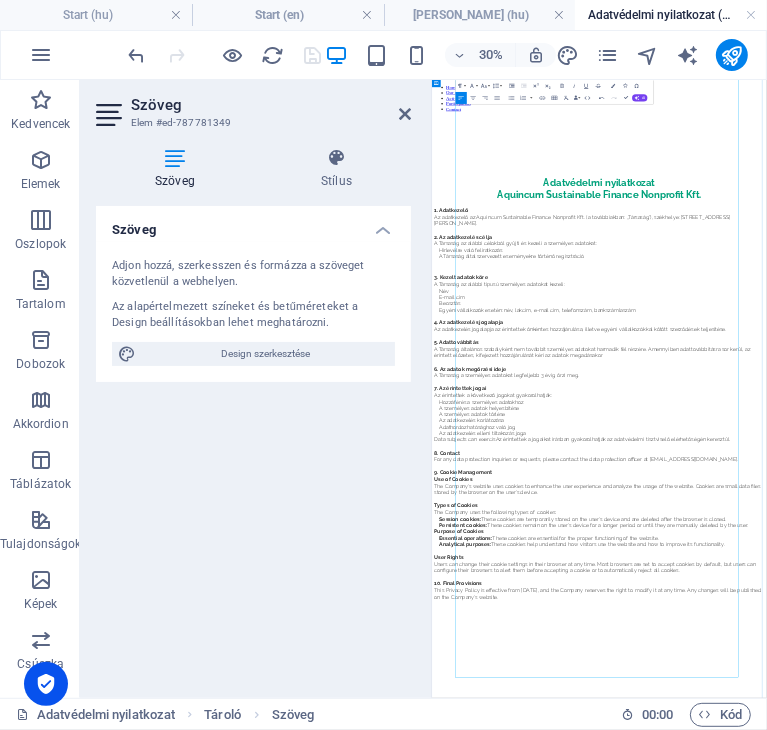 click on "Data subjects can exercisAz érintettek a jogaikat írásban gyakorolhatják az adatvédelmi tisztviselő elérhetőségén keresztül." at bounding box center [932, 1278] 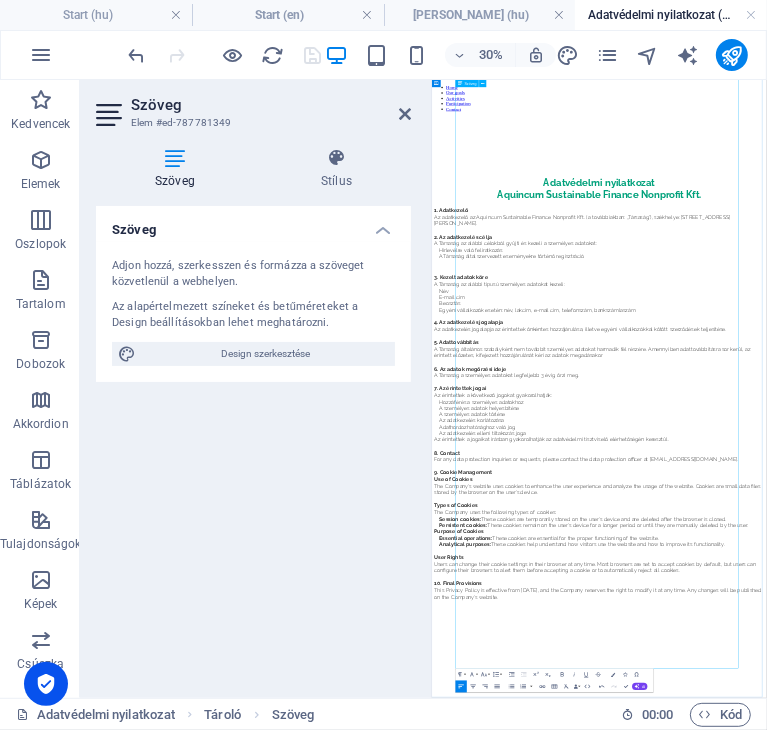 click on "8. Contact" at bounding box center [989, 1323] 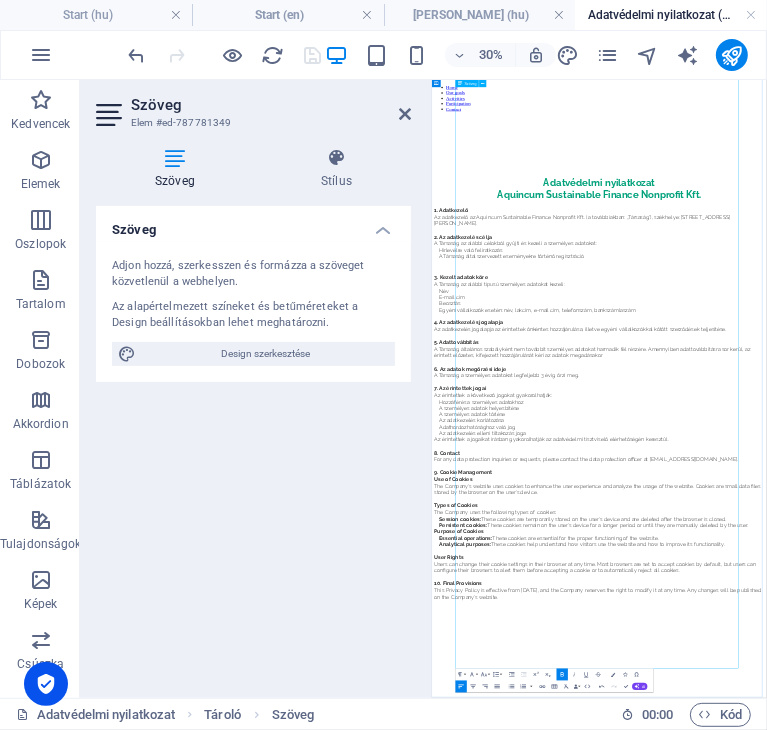click on "8. Contact" at bounding box center (989, 1323) 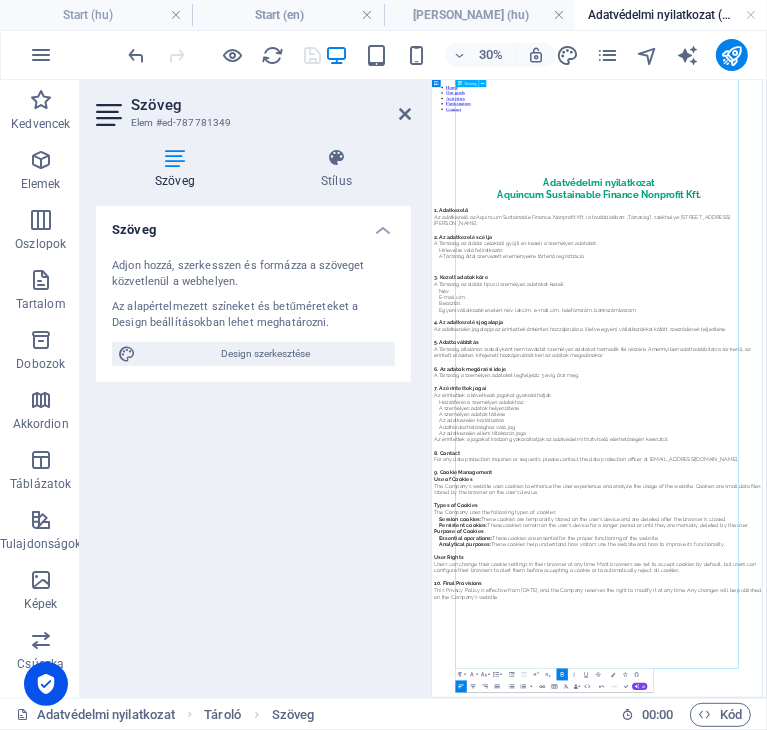 click on "8. Contact" at bounding box center [989, 1323] 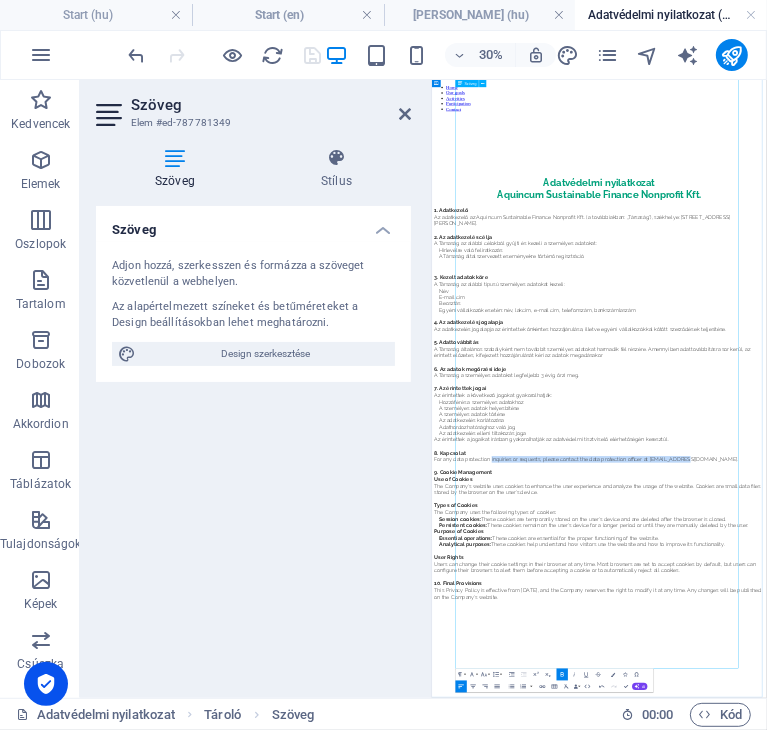 drag, startPoint x: 1321, startPoint y: 1280, endPoint x: 697, endPoint y: 1272, distance: 624.0513 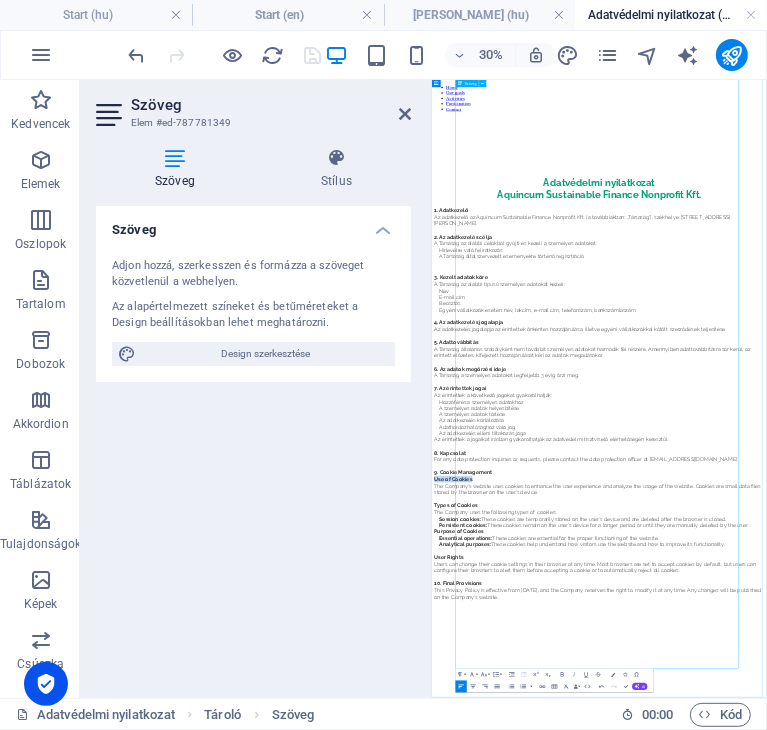 drag, startPoint x: 697, startPoint y: 1272, endPoint x: 1262, endPoint y: 1355, distance: 571.0639 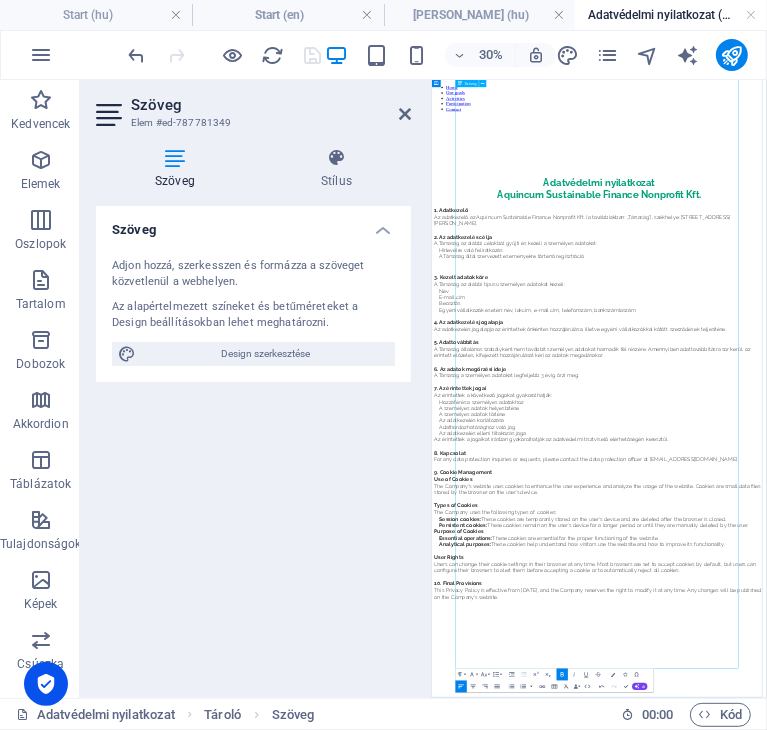 click on "For any data protection inquiries or requests, please contact the data protection officer at [EMAIL_ADDRESS][DOMAIN_NAME]." at bounding box center (989, 1345) 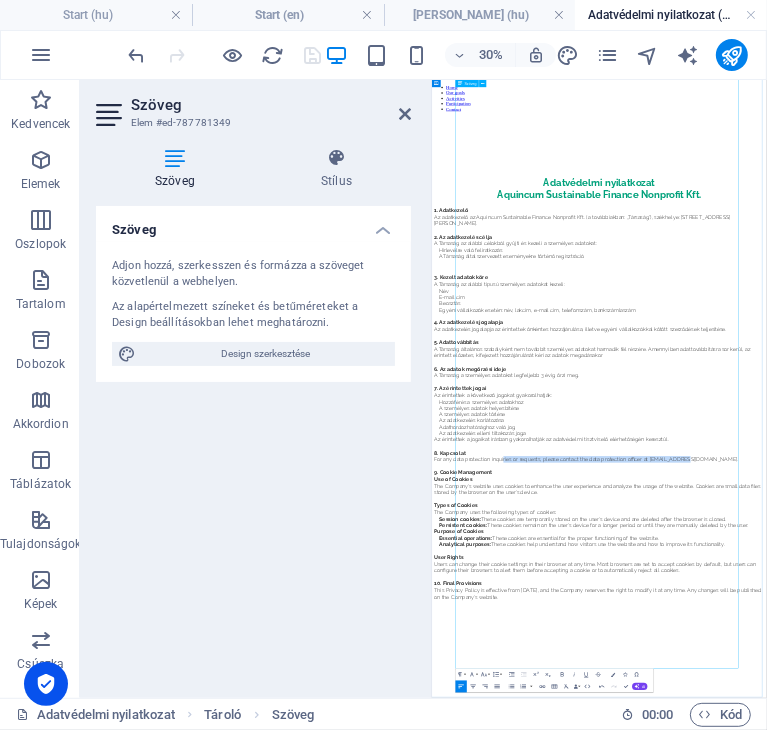 drag, startPoint x: 1324, startPoint y: 1277, endPoint x: 737, endPoint y: 1285, distance: 587.0545 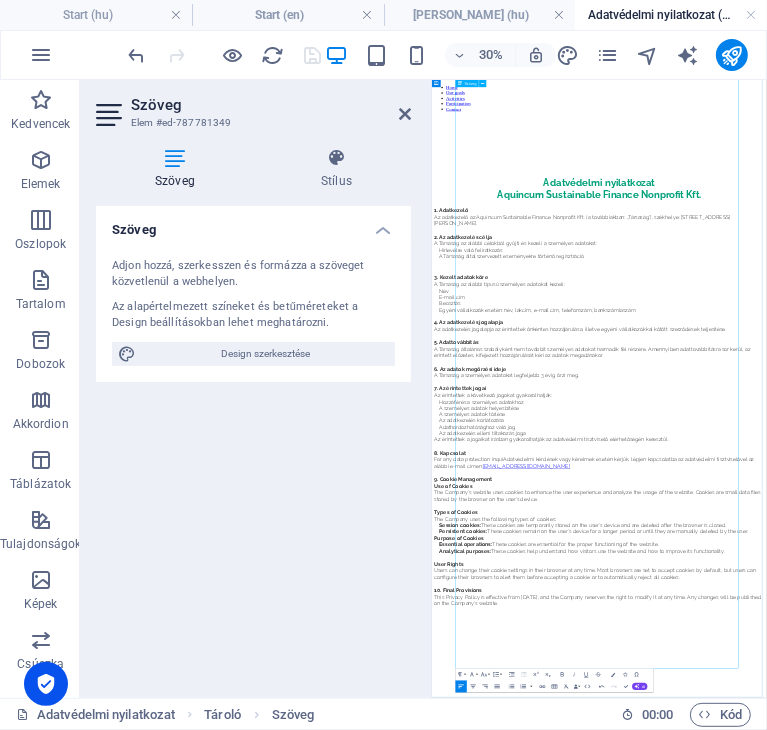 scroll, scrollTop: 628, scrollLeft: 8, axis: both 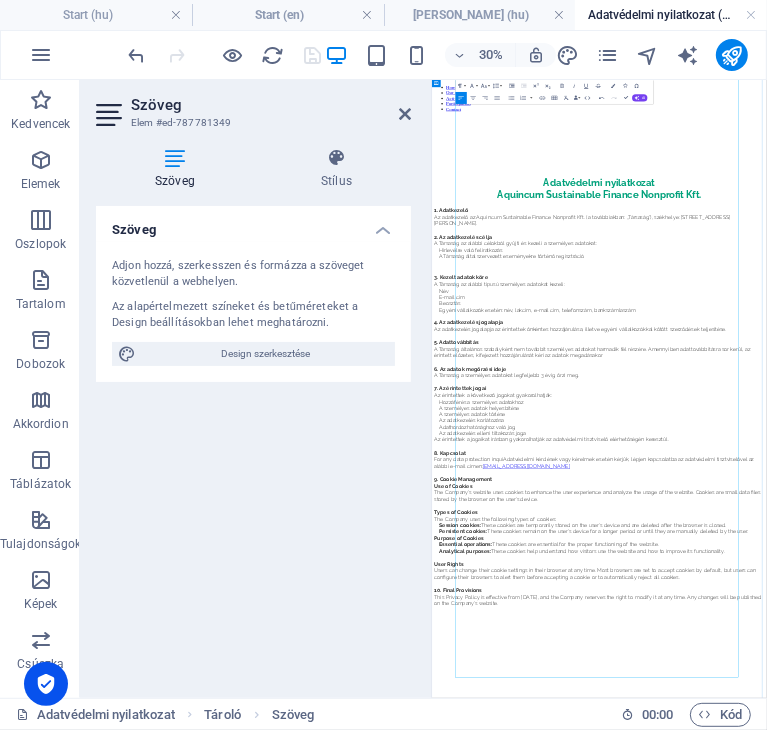 click on "For any data protection inquiAdatvédelmi kérdések vagy kérelmek esetén kérjük, lépjen kapcsolatba az adatvédelmi tisztviselővel az alábbi e-mail címen:  [EMAIL_ADDRESS][DOMAIN_NAME]" at bounding box center (972, 1355) 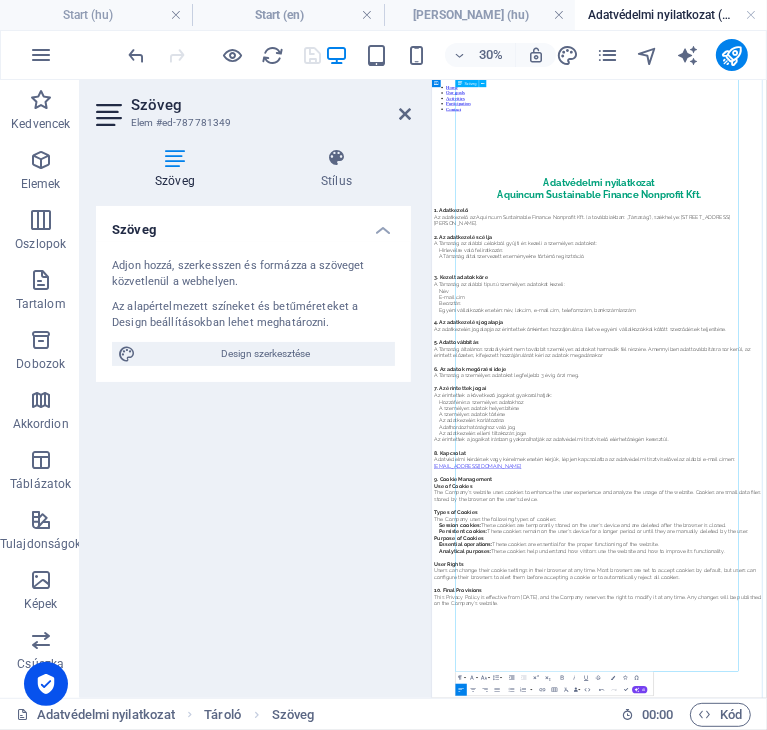 scroll, scrollTop: 468, scrollLeft: 0, axis: vertical 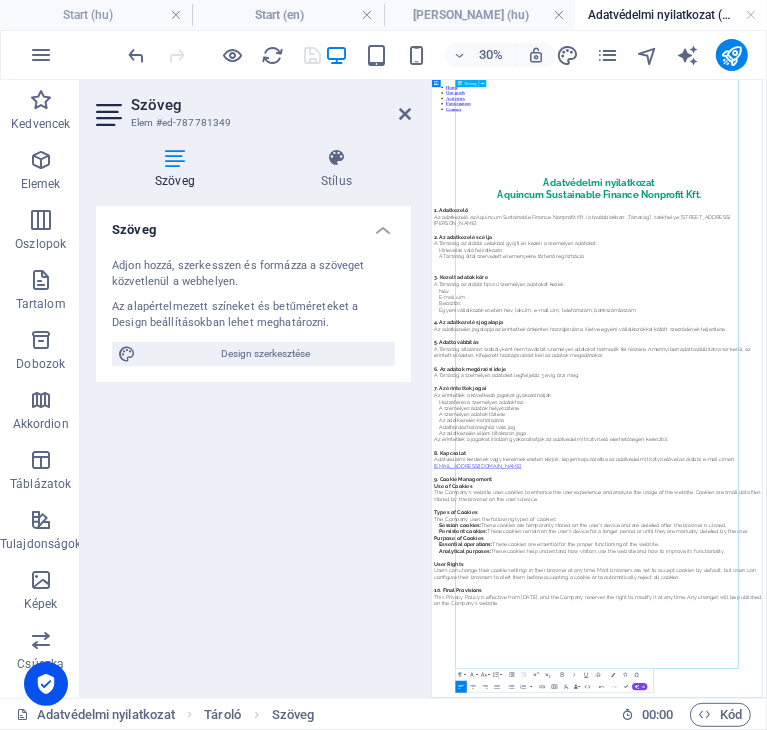 click on "9. Cookie Management" at bounding box center (989, 1411) 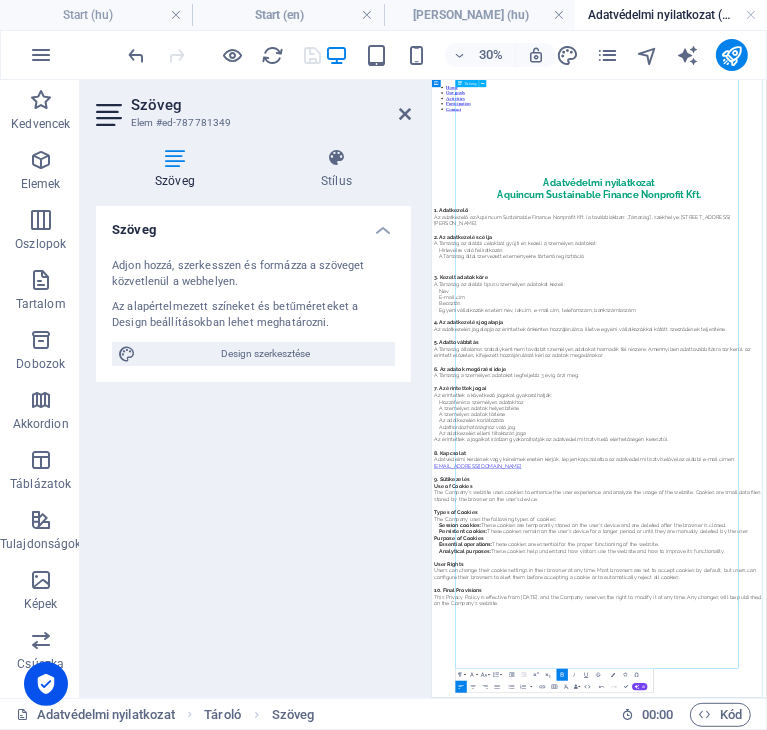 click on "9. Sütikezelés" at bounding box center (989, 1411) 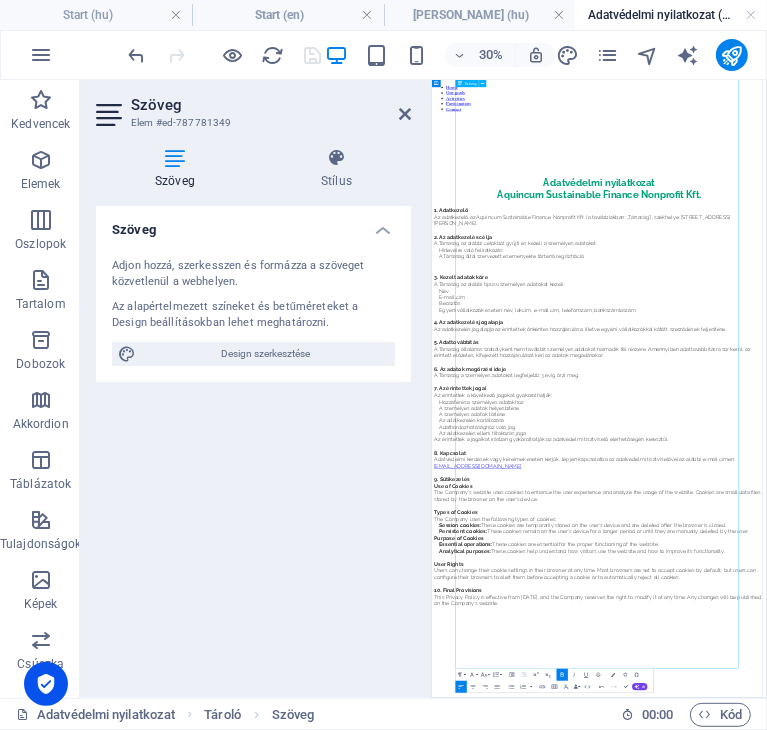 click on "9. Sütikezelés" at bounding box center [989, 1411] 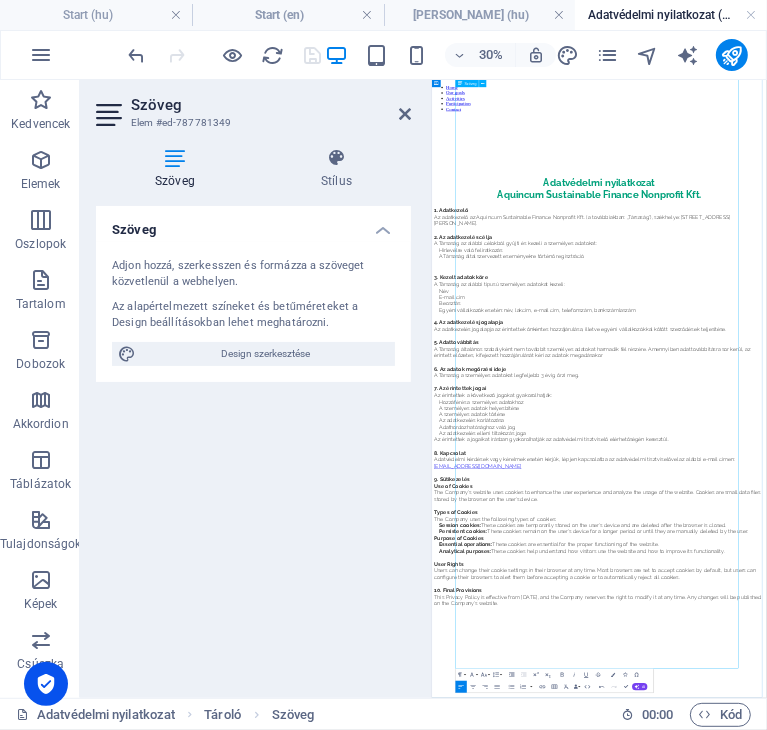 click on "Use of Cookies" at bounding box center (989, 1433) 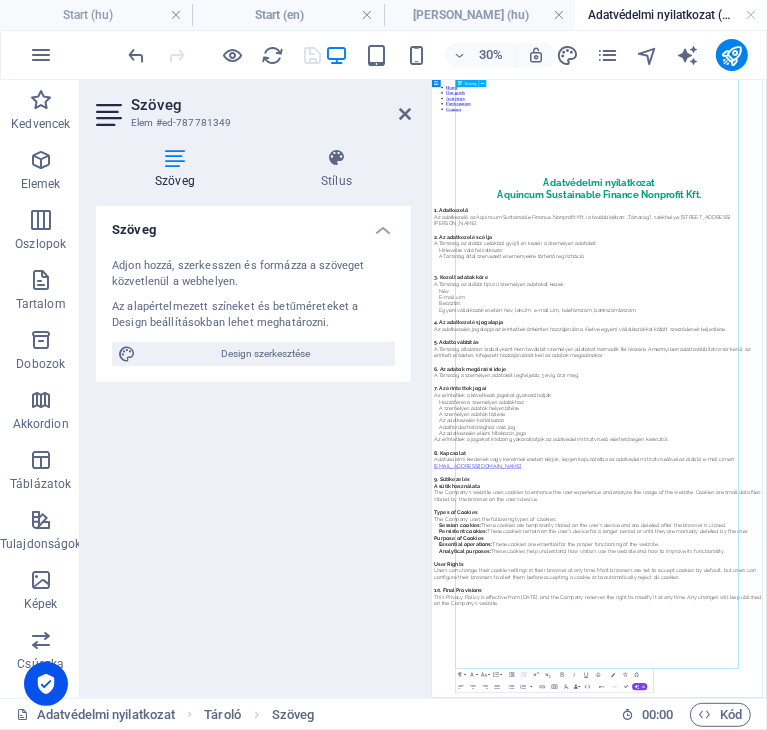 click on "The Company’s website uses cookies to enhance the user experience and analyze the usage of the website. Cookies are small data files stored by the browser on the user’s device." at bounding box center [989, 1466] 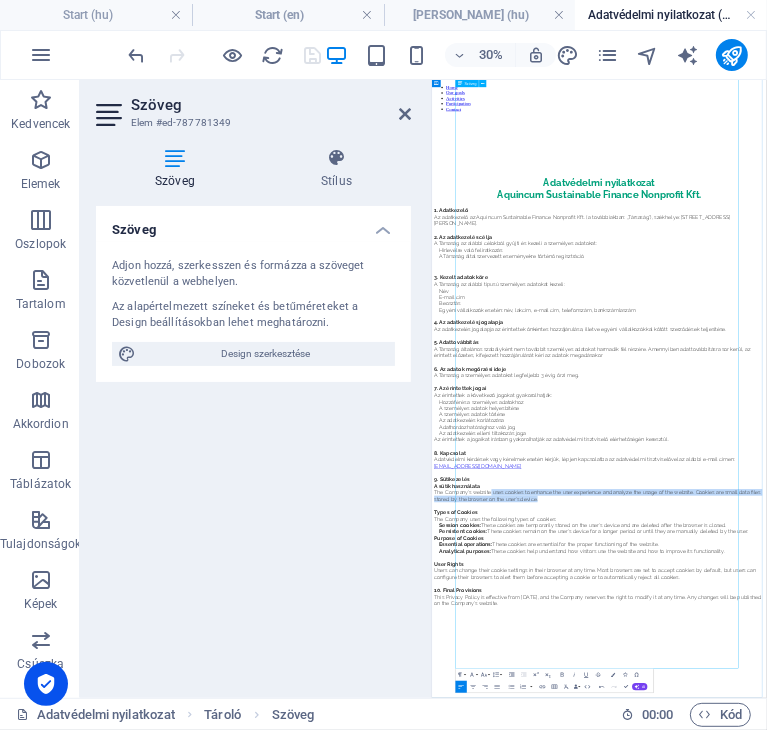 drag, startPoint x: 1017, startPoint y: 1432, endPoint x: 710, endPoint y: 1397, distance: 308.98868 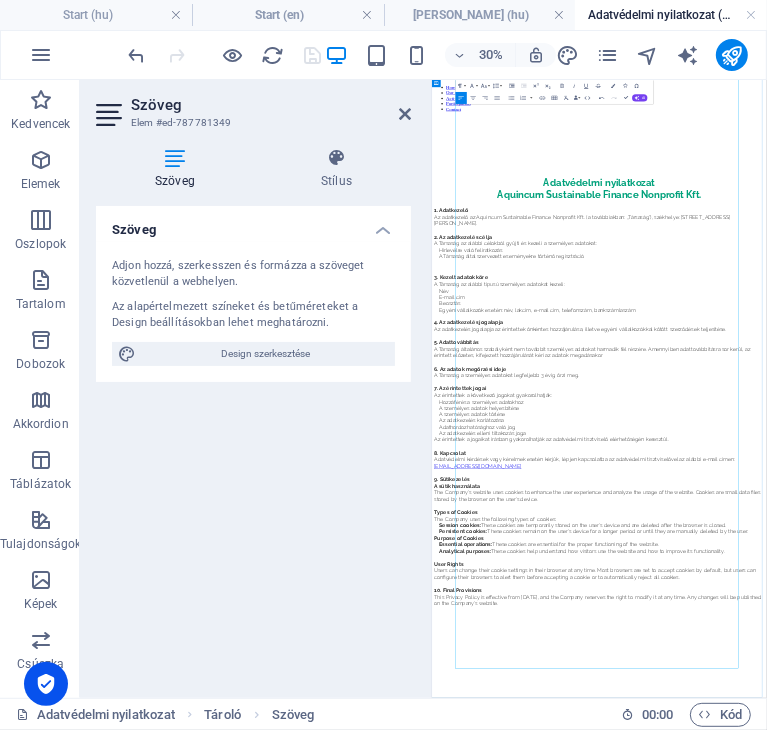 scroll, scrollTop: 1904, scrollLeft: 1, axis: both 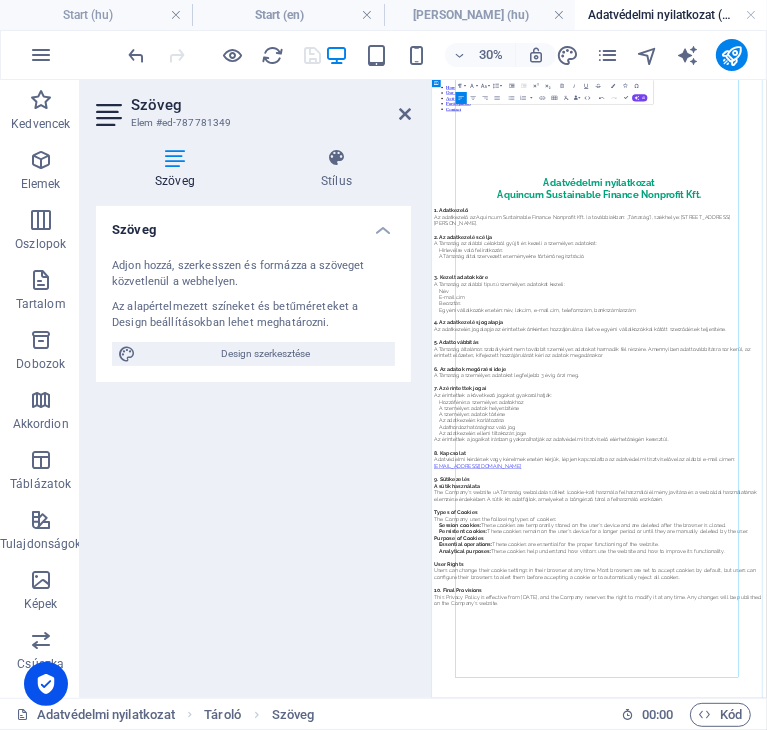 click on "The Company’s website uA Társaság weboldala sütiket (cookie-kat) használ a felhasználói élmény javítása és a weboldal használatának elemzése érdekében. A sütik kis adatfájlok, amelyeket a böngésző tárol a felhasználó eszközén." at bounding box center (989, 1466) 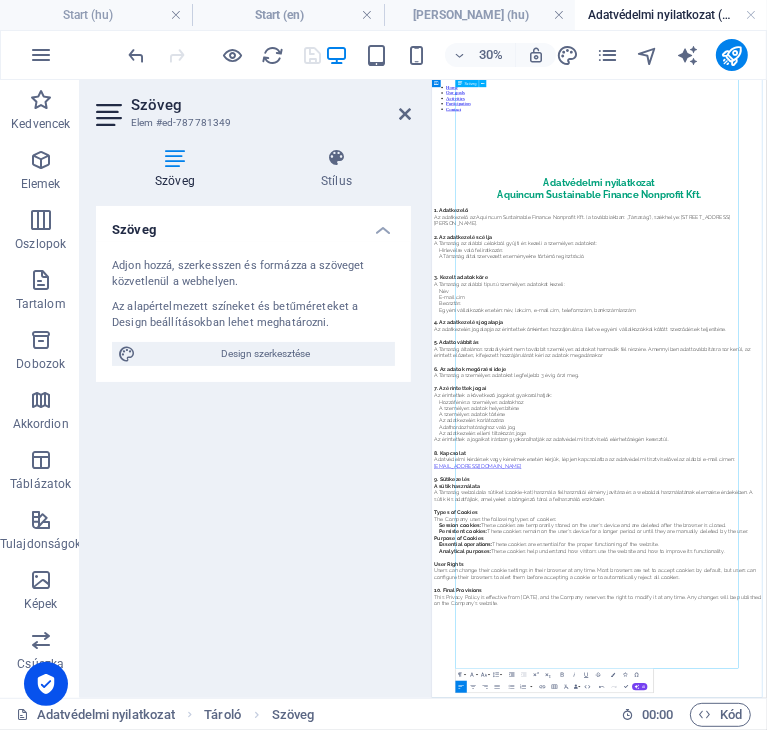 click on "Types of Cookies" at bounding box center (989, 1521) 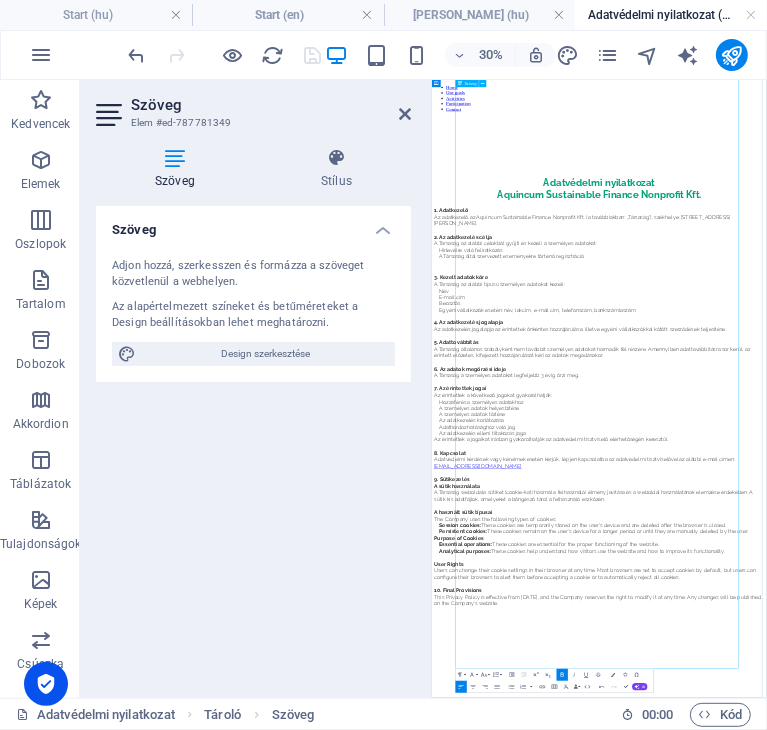 click on "A használt sütik típusai" at bounding box center (535, 1520) 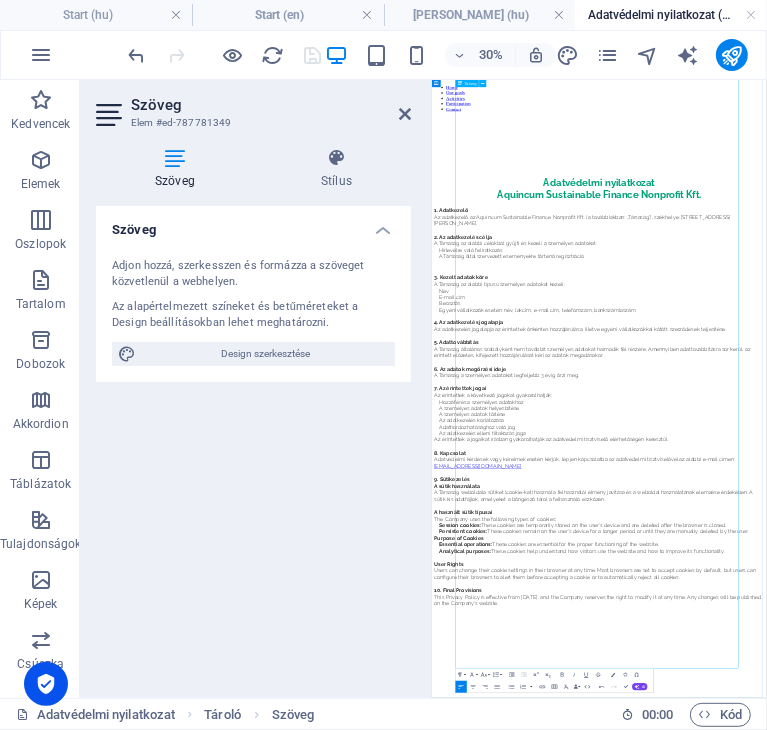 click on "The Company uses the following types of cookies:" at bounding box center [989, 1543] 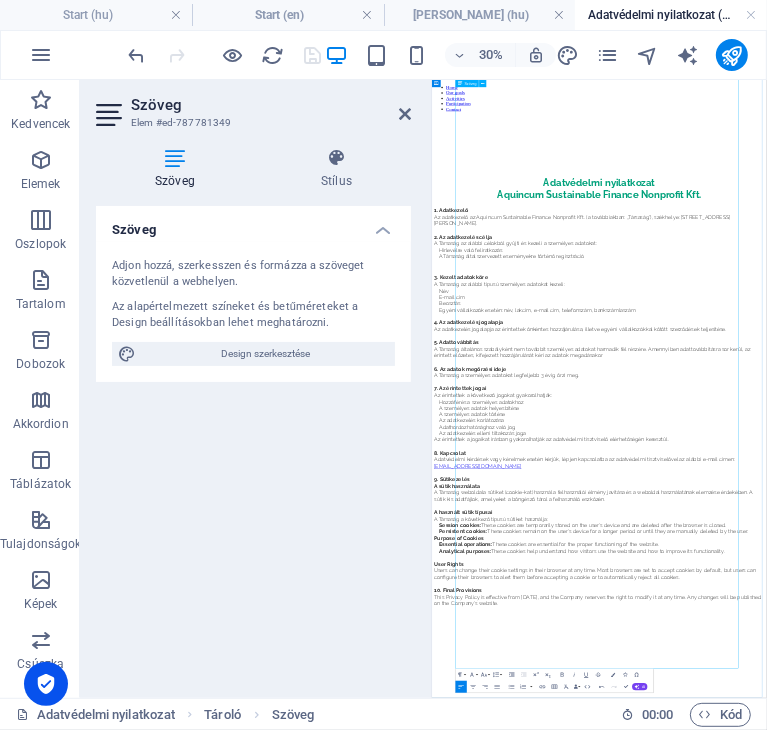 click on "Session cookies:" at bounding box center (525, 1564) 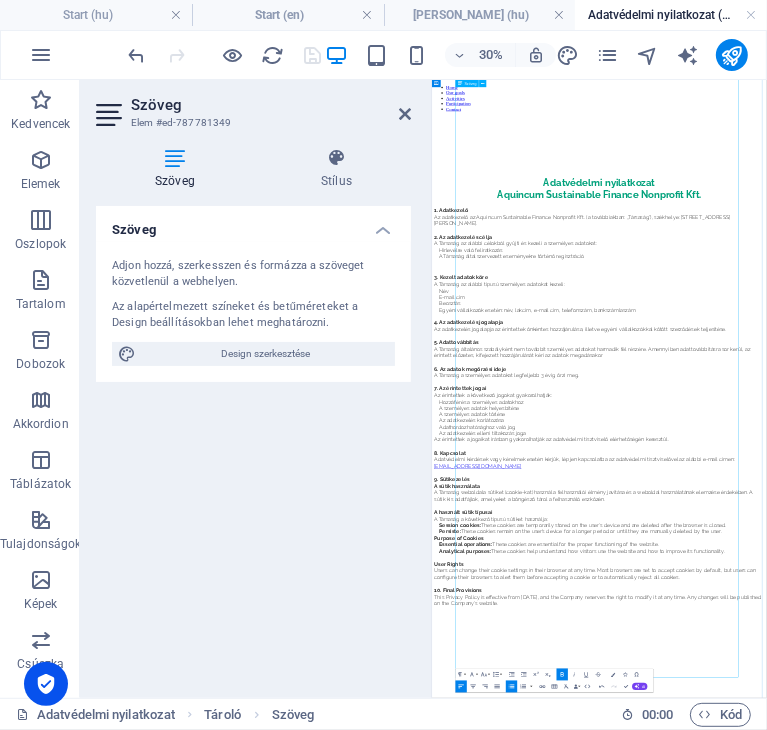 scroll, scrollTop: 438, scrollLeft: 0, axis: vertical 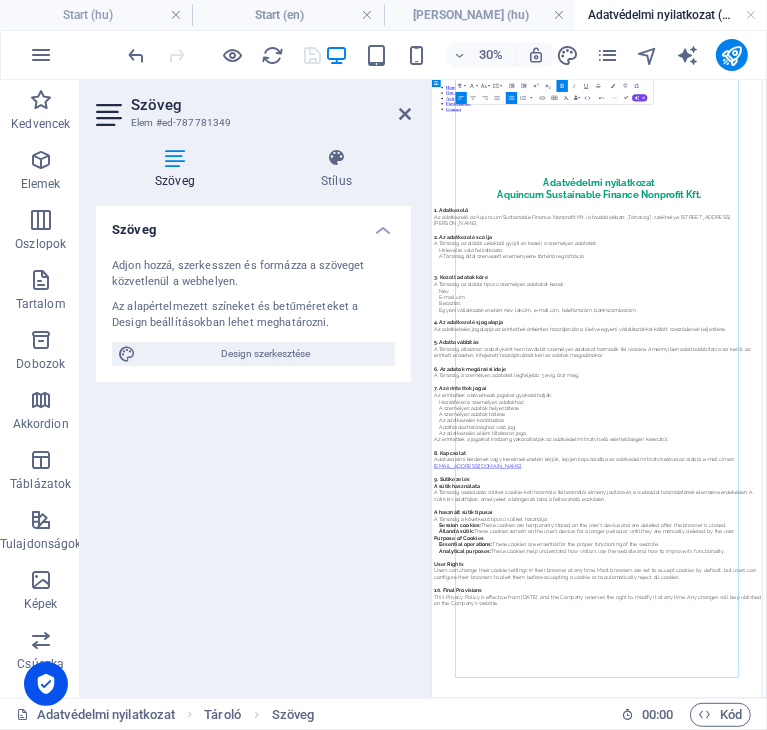 click on "Session cookies:" at bounding box center (525, 1564) 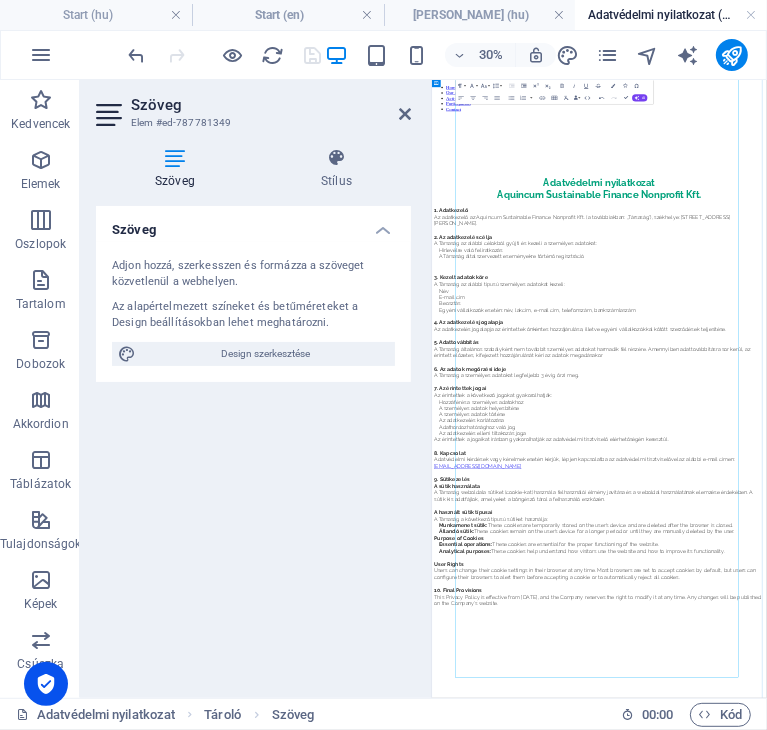 scroll, scrollTop: 450, scrollLeft: 0, axis: vertical 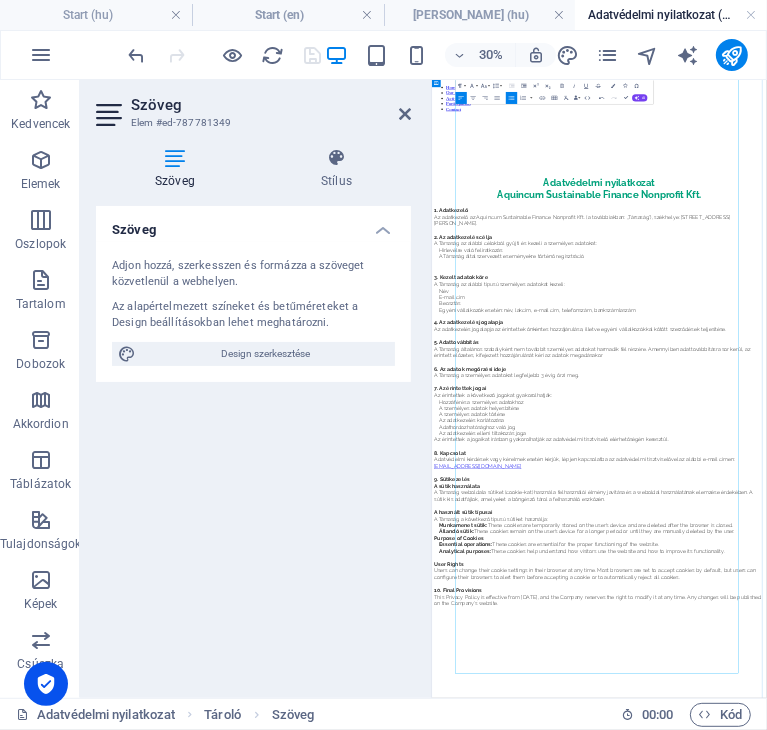 drag, startPoint x: 676, startPoint y: 1605, endPoint x: 694, endPoint y: 1576, distance: 34.132095 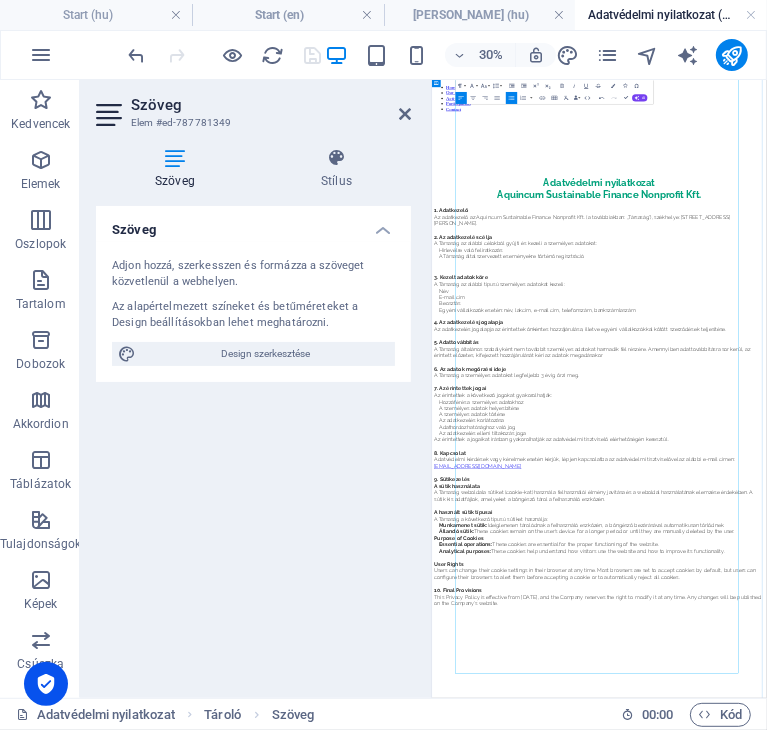 drag, startPoint x: 668, startPoint y: 1653, endPoint x: 668, endPoint y: 1632, distance: 21 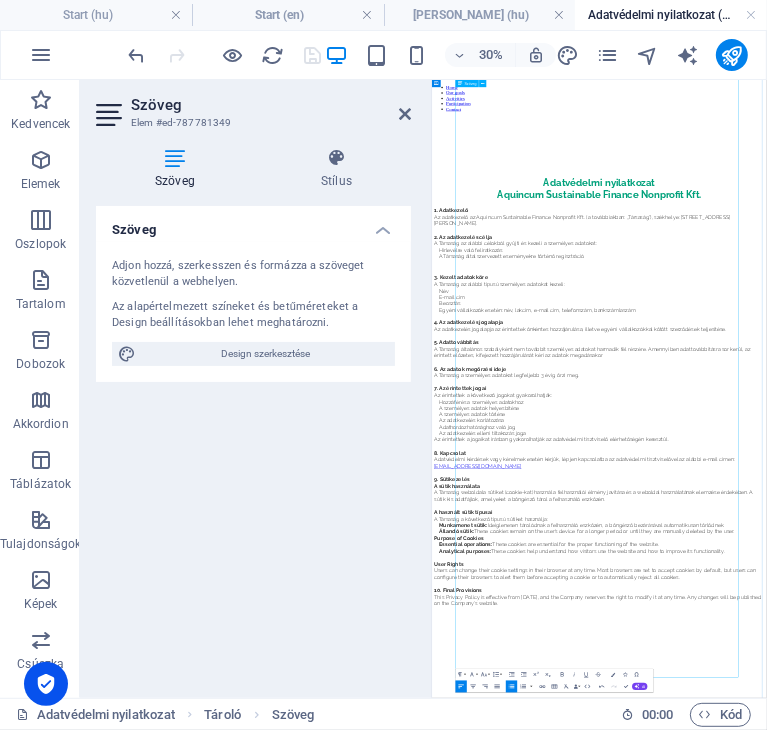 scroll, scrollTop: 438, scrollLeft: 0, axis: vertical 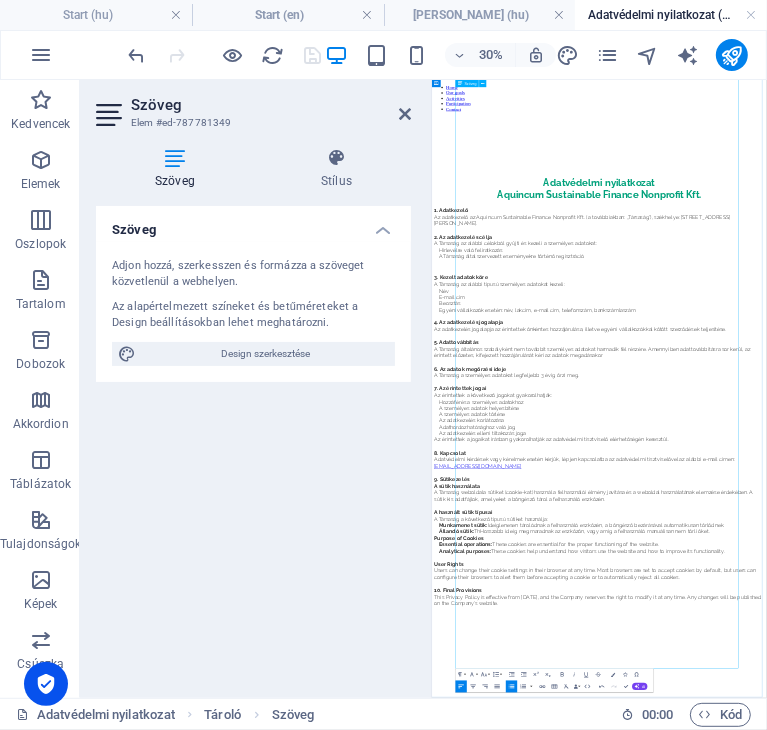 click on "Állandó sütik:  ThHosszabb ideig megmaradnak az eszközön, vagy amíg a felhasználó manuálisan nem törli őket." at bounding box center [997, 1585] 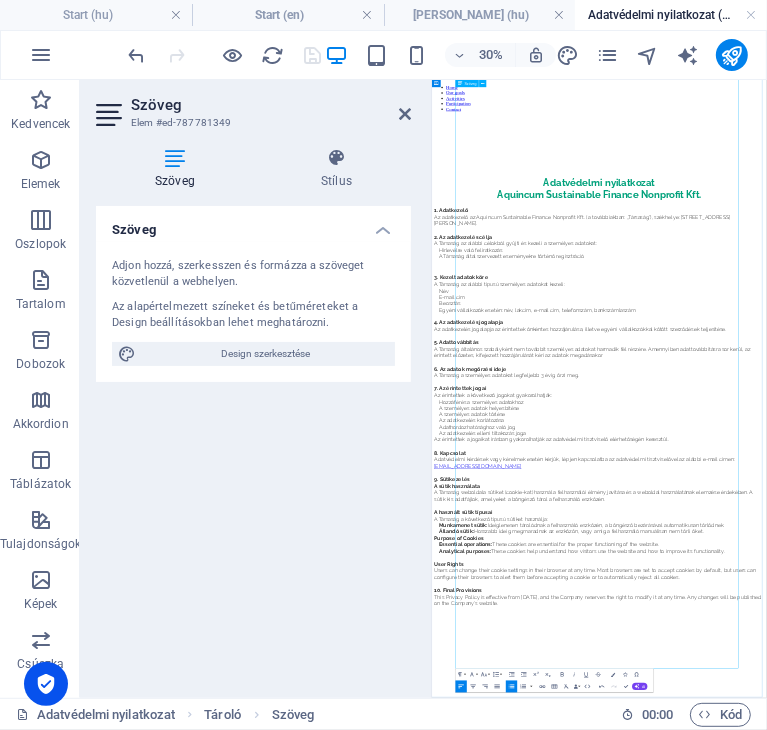 click on "Purpose of Cookies" at bounding box center (989, 1607) 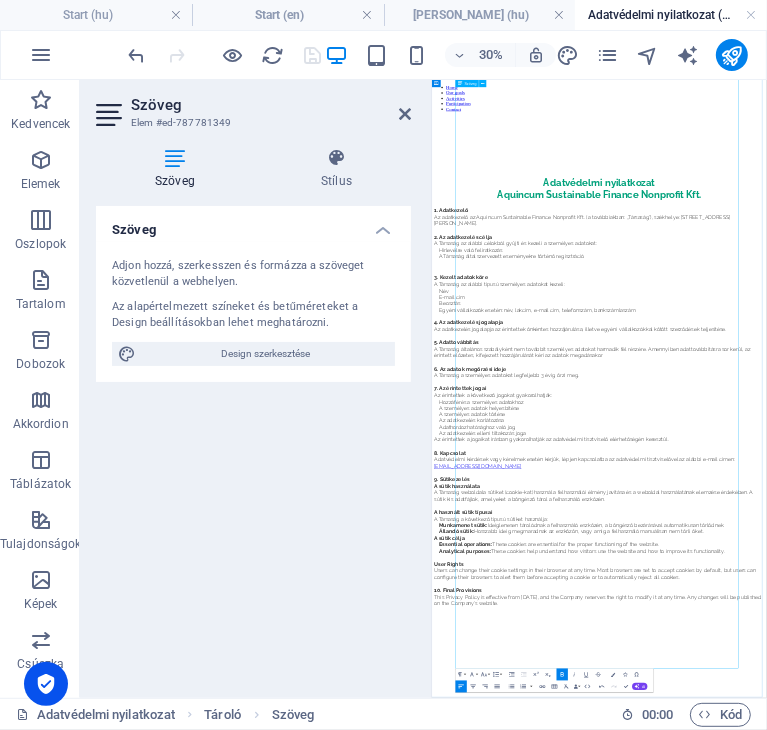 click on "Essential operations:" at bounding box center (544, 1628) 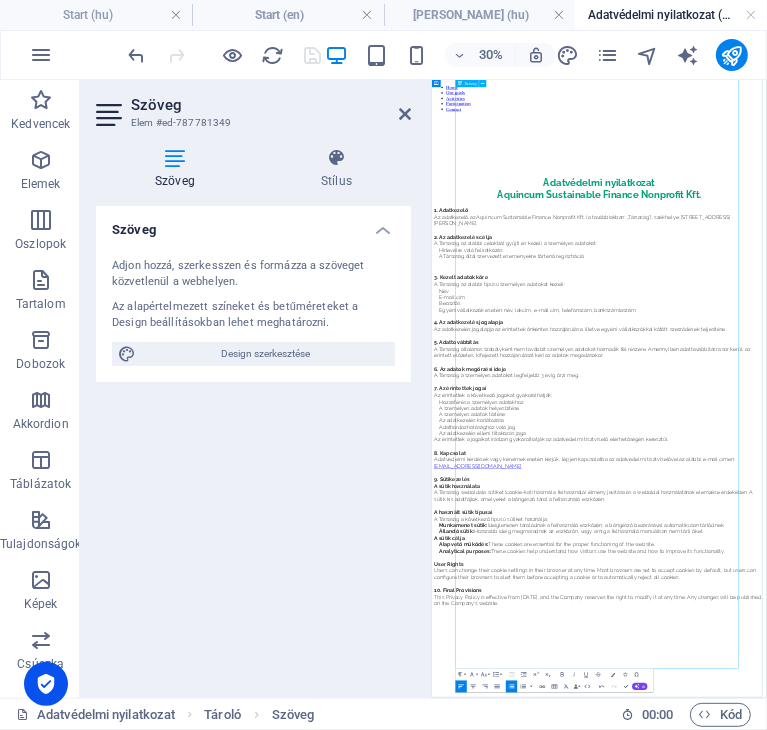 drag, startPoint x: 1257, startPoint y: 1696, endPoint x: 700, endPoint y: 1691, distance: 557.02246 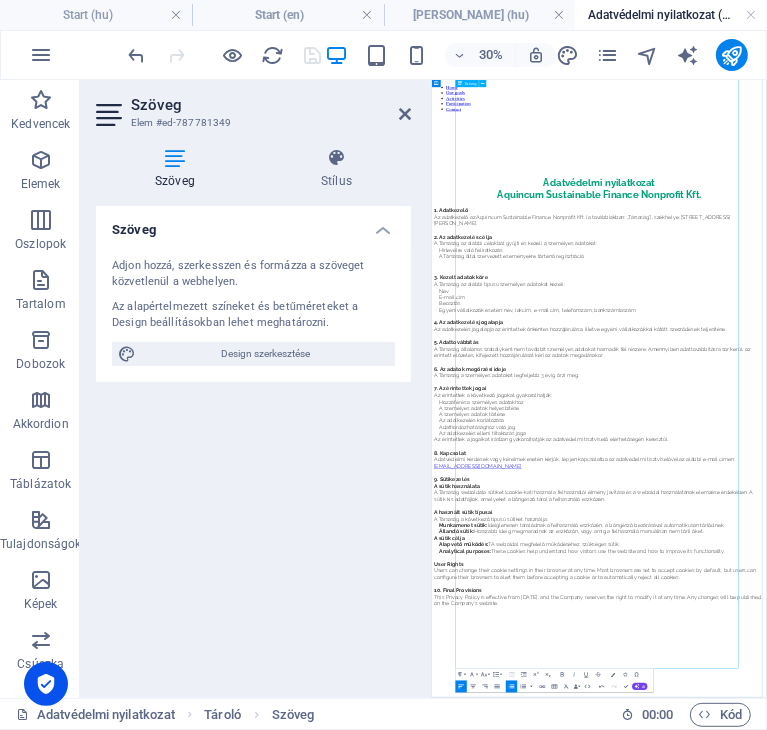 click on "Alapvető működés:  TA weboldal megfelelő működéséhez szükséges sütik." at bounding box center (997, 1628) 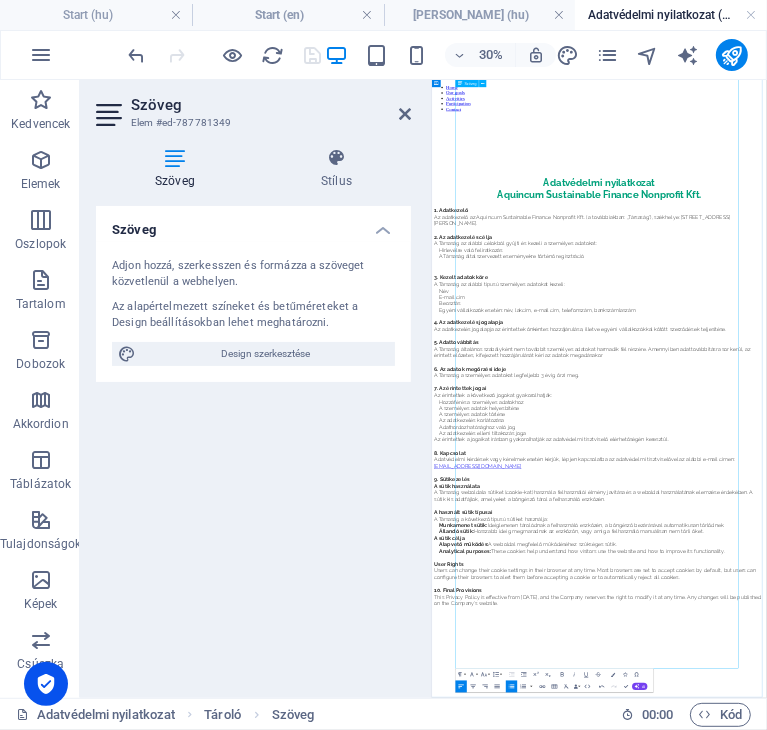 click on "Analytical purposes:" at bounding box center [542, 1649] 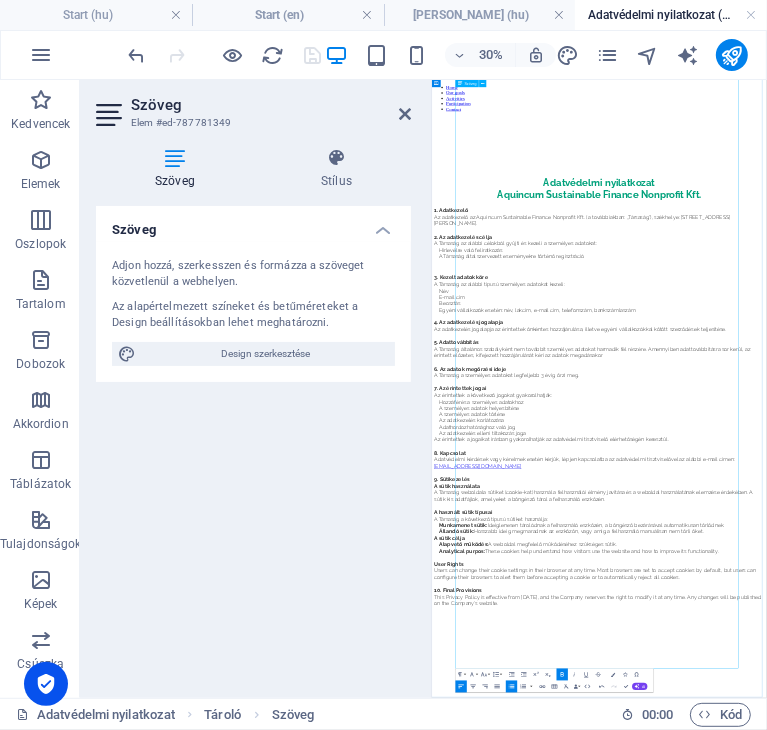 scroll, scrollTop: 408, scrollLeft: 0, axis: vertical 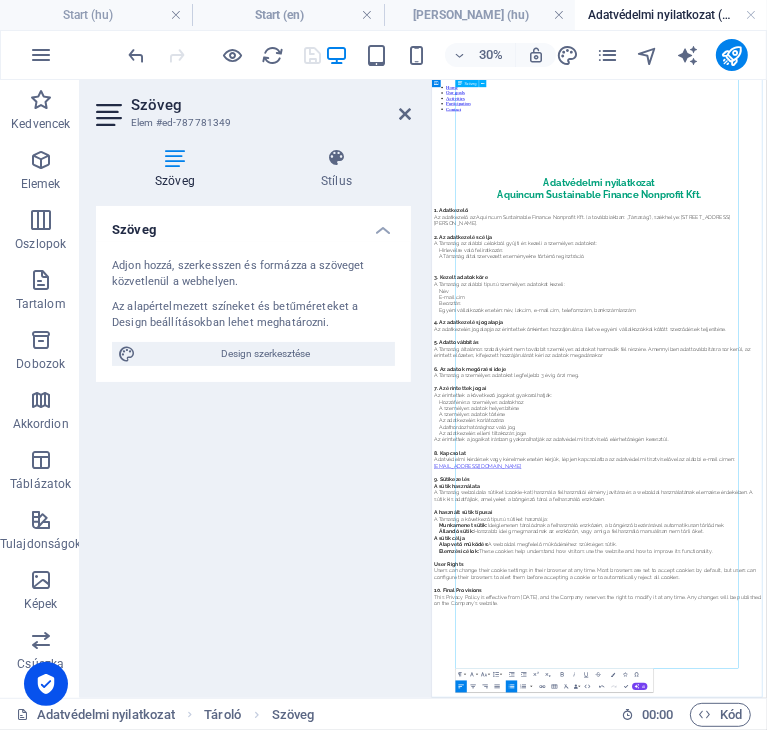 drag, startPoint x: 1433, startPoint y: 1757, endPoint x: 713, endPoint y: 1768, distance: 720.08405 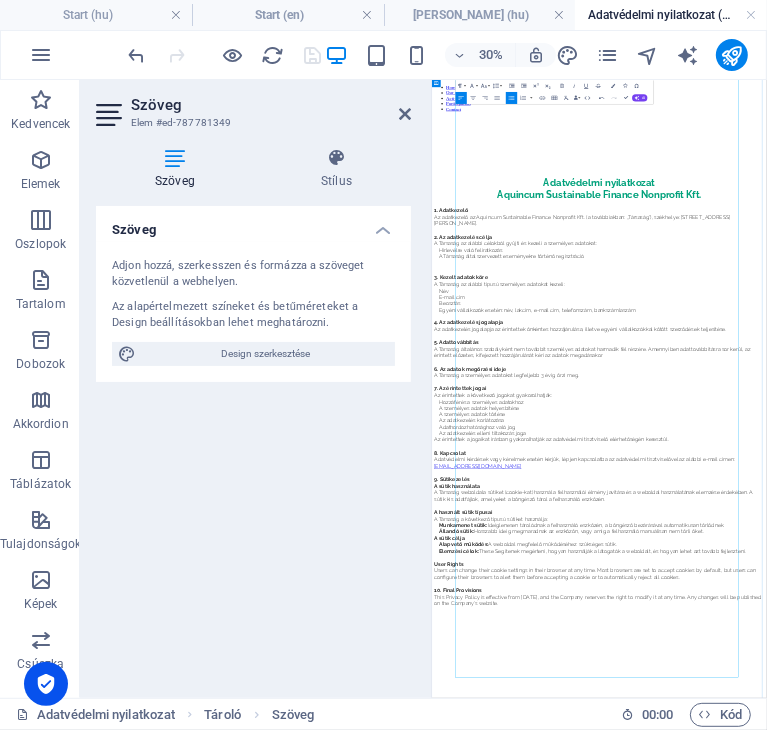 click on "Elemzési célok:  These Segítenek megérteni, hogyan használják a látogatók a weboldalt, és hogyan lehet azt tovább fejleszteni." at bounding box center (997, 1649) 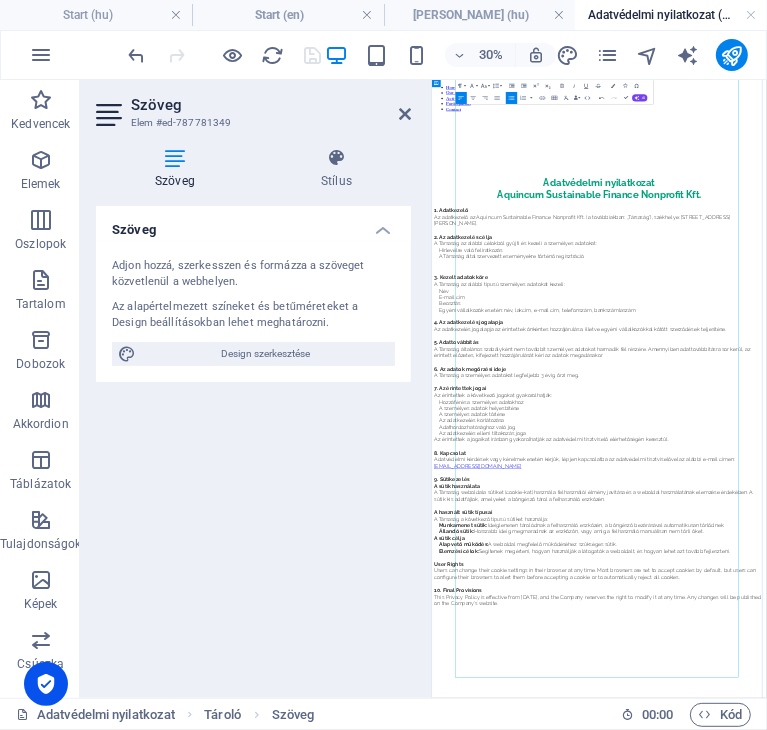 scroll, scrollTop: 438, scrollLeft: 0, axis: vertical 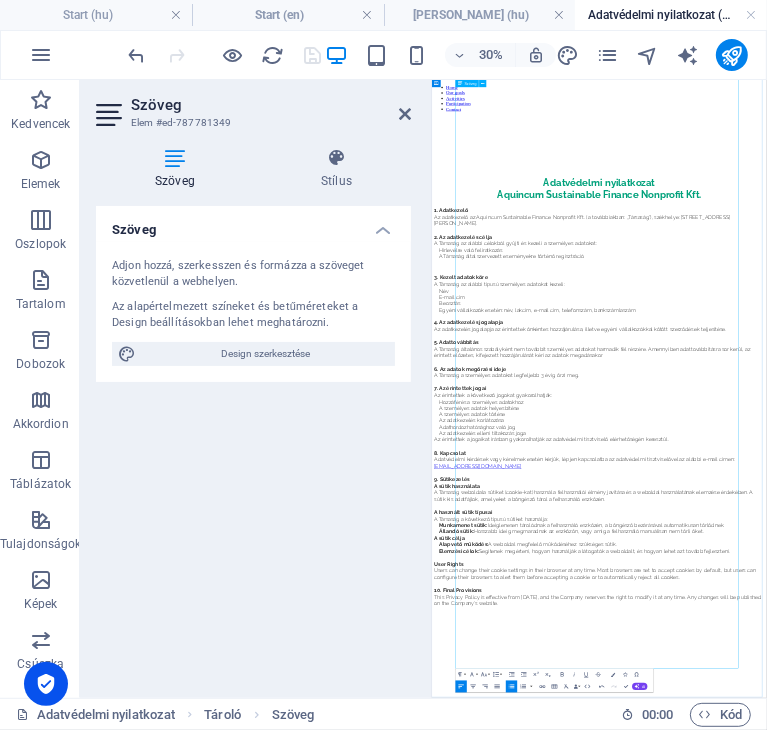 click on "User Rights" at bounding box center (989, 1693) 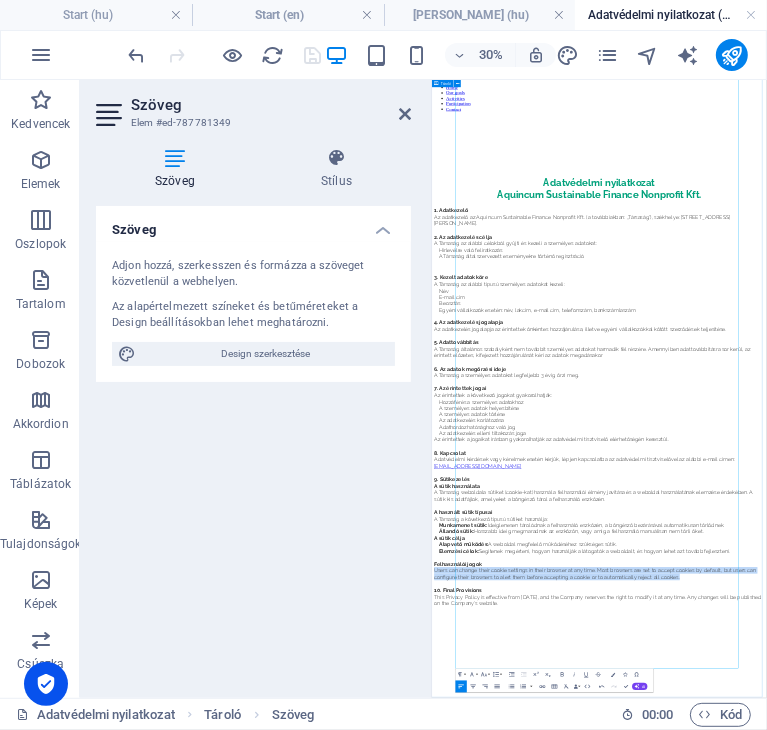 drag, startPoint x: 617, startPoint y: 1904, endPoint x: 497, endPoint y: 1843, distance: 134.61426 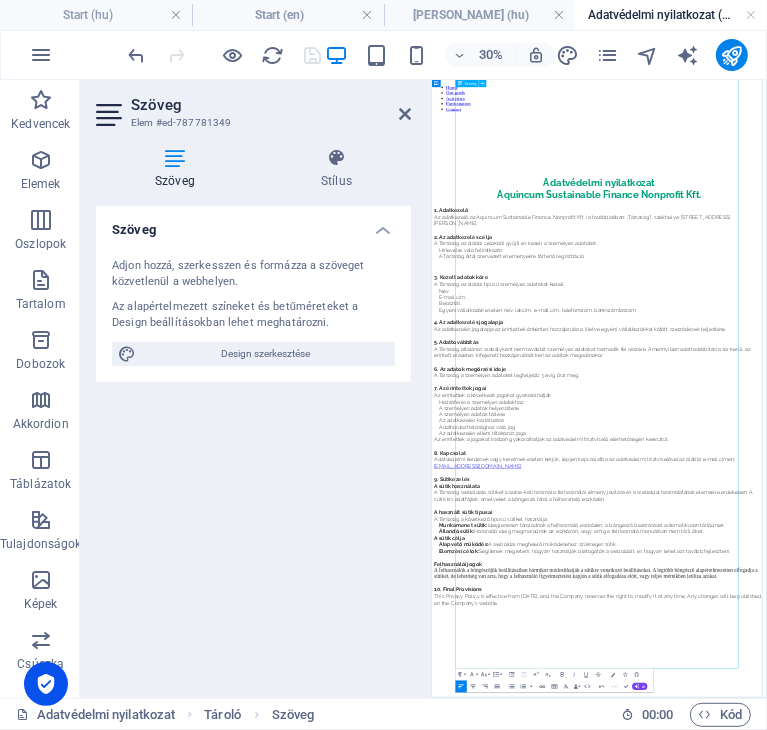 scroll, scrollTop: 3630, scrollLeft: 1, axis: both 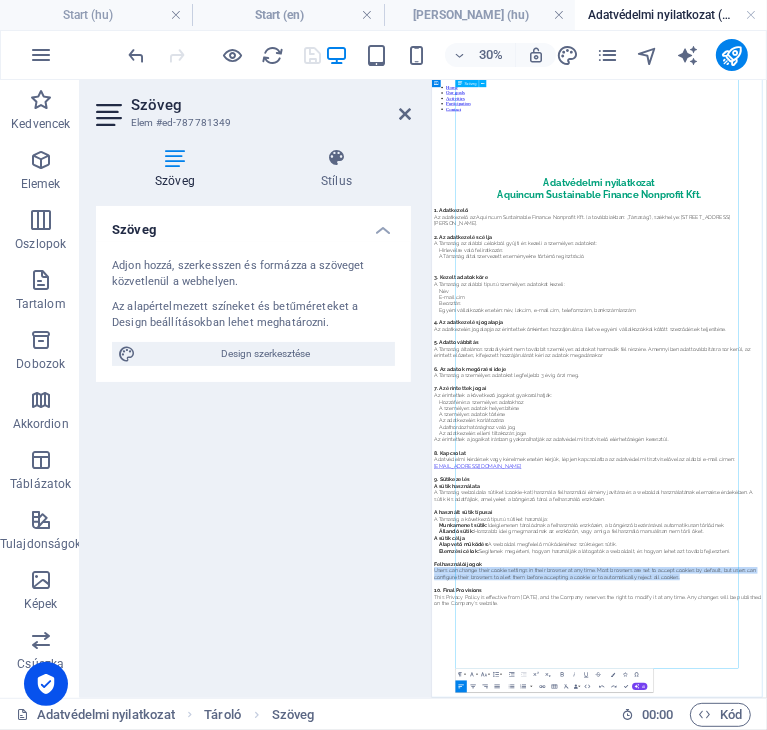 click on "Users can change their cookie settings in their browser at any time. Most browsers are set to accept cookies by default, but users can configure their browsers to alert them before accepting a cookie or to automatically reject all cookies." at bounding box center (989, 1726) 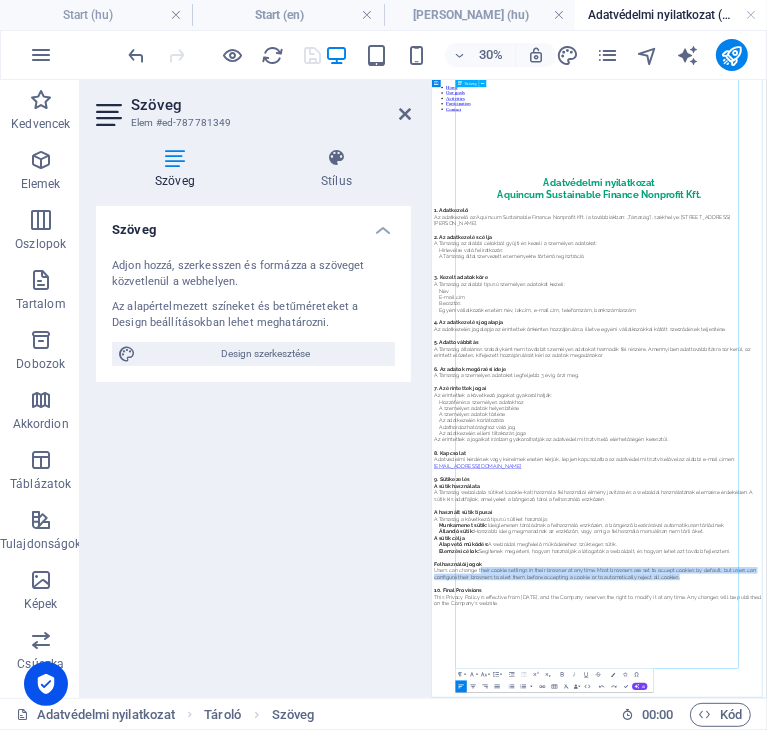 drag, startPoint x: 657, startPoint y: 1915, endPoint x: 668, endPoint y: 1853, distance: 62.968246 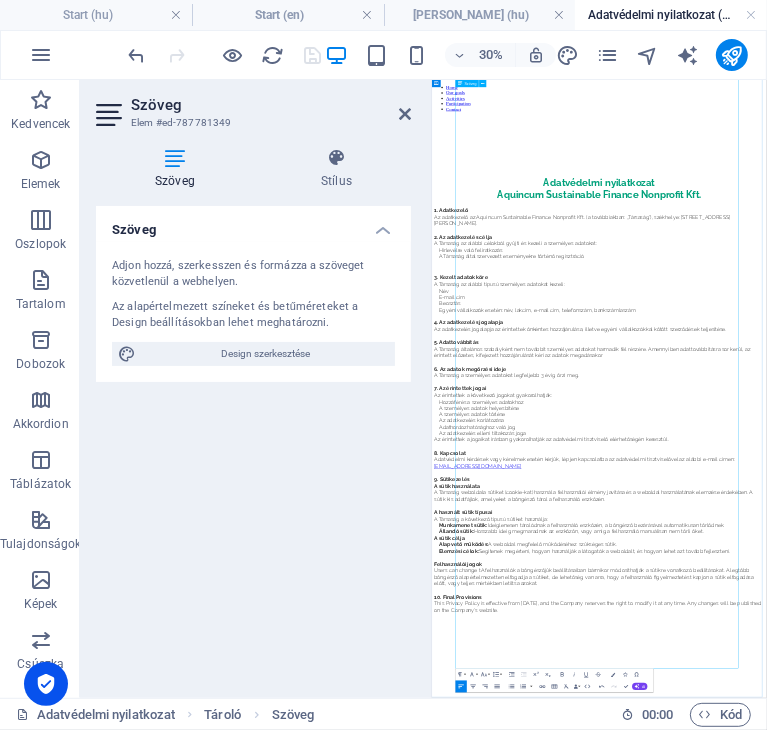 click on "Users can change tA felhasználók a böngészőjük beállításaiban bármikor módosíthatják a sütikre vonatkozó beállításokat. A legtöbb böngésző alapértelmezetten elfogadja a sütiket, de lehetőség van arra, hogy a felhasználó figyelmeztetést kapjon a sütik elfogadása előtt, vagy teljes mértékben letiltsa azokat." at bounding box center (971, 1736) 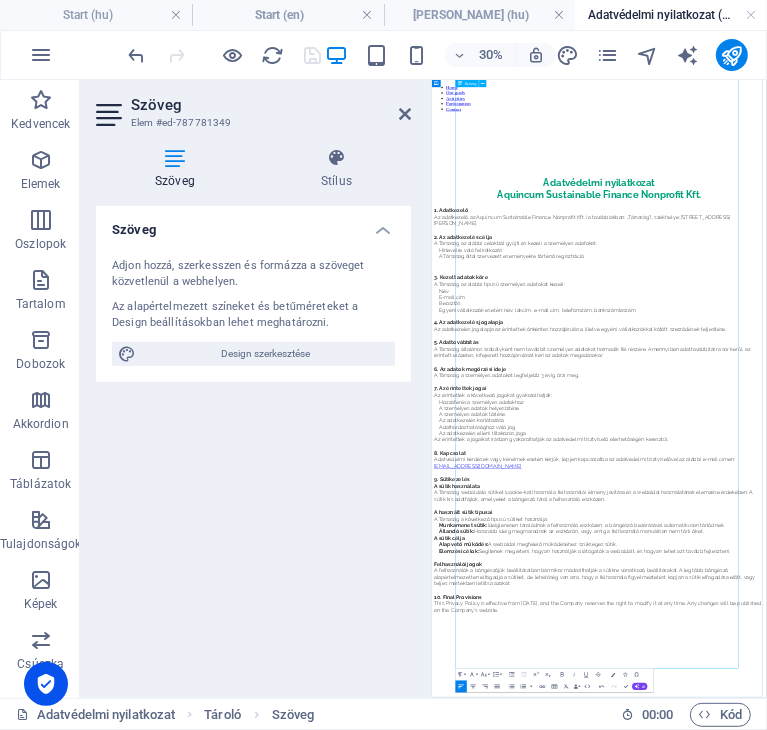 click on "A felhasználók a böngészőjük beállításaiban bármikor módosíthatják a sütikre vonatkozó beállításokat. A legtöbb böngésző alapértelmezetten elfogadja a sütiket, de lehetőség van arra, hogy a felhasználó figyelmeztetést kapjon a sütik elfogadása előtt, vagy teljes mértékben letiltsa azokat." at bounding box center [989, 1737] 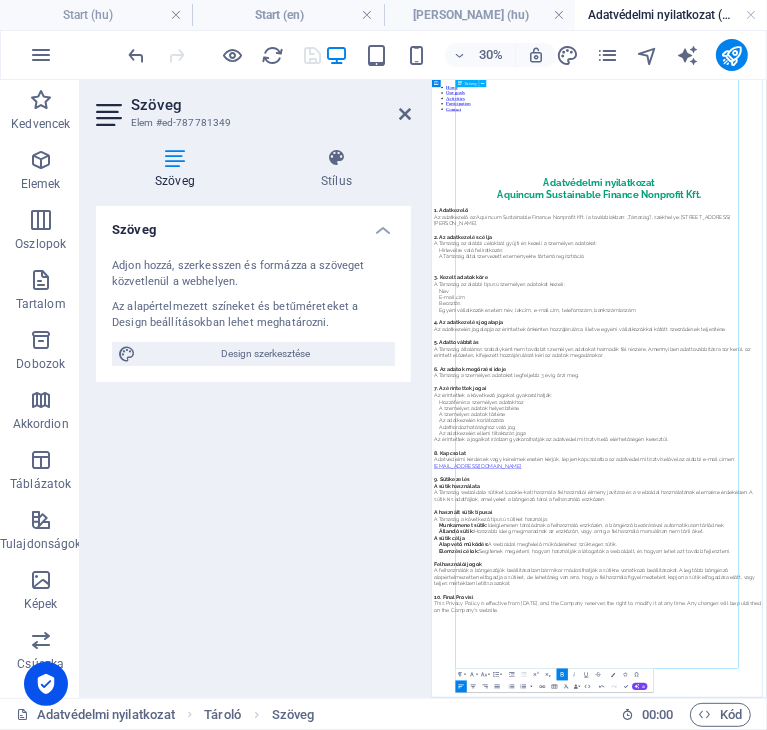click on "10. Final Provisi" at bounding box center [989, 1803] 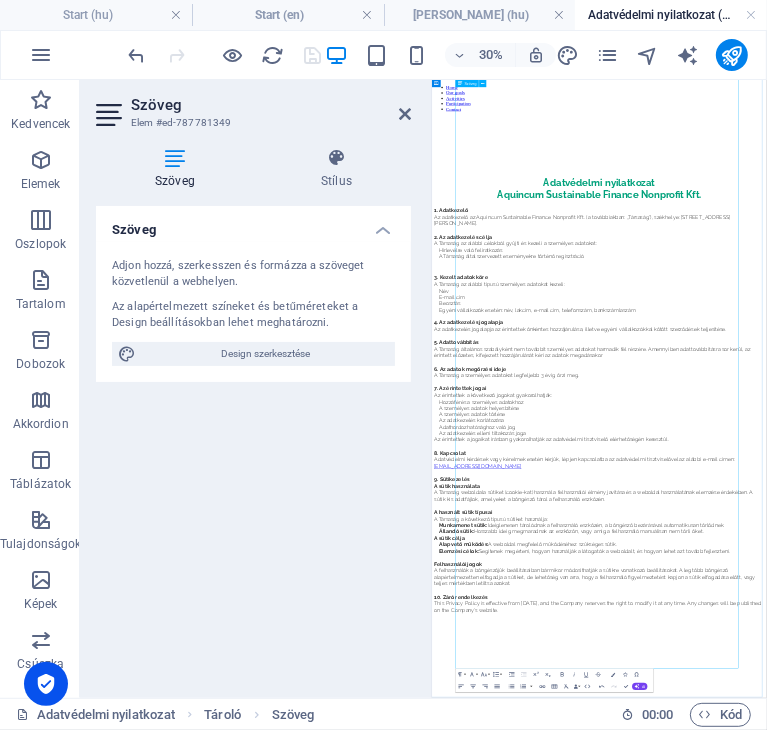 click on "This Privacy Policy is effective from [DATE], and the Company reserves the right to modify it at any time. Any changes will be published on the Company’s website." at bounding box center [989, 1836] 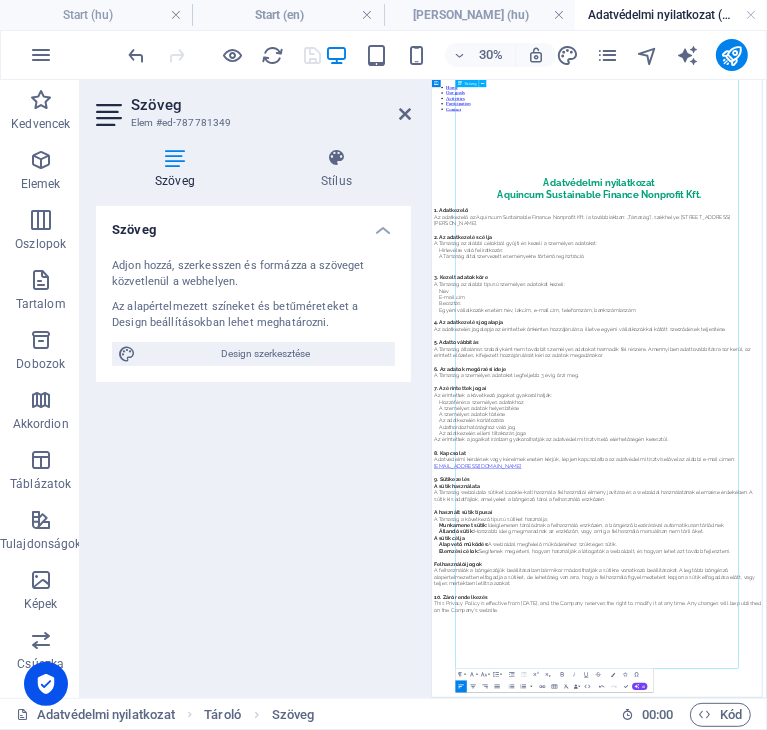 drag, startPoint x: 958, startPoint y: 2013, endPoint x: 660, endPoint y: 2005, distance: 298.10736 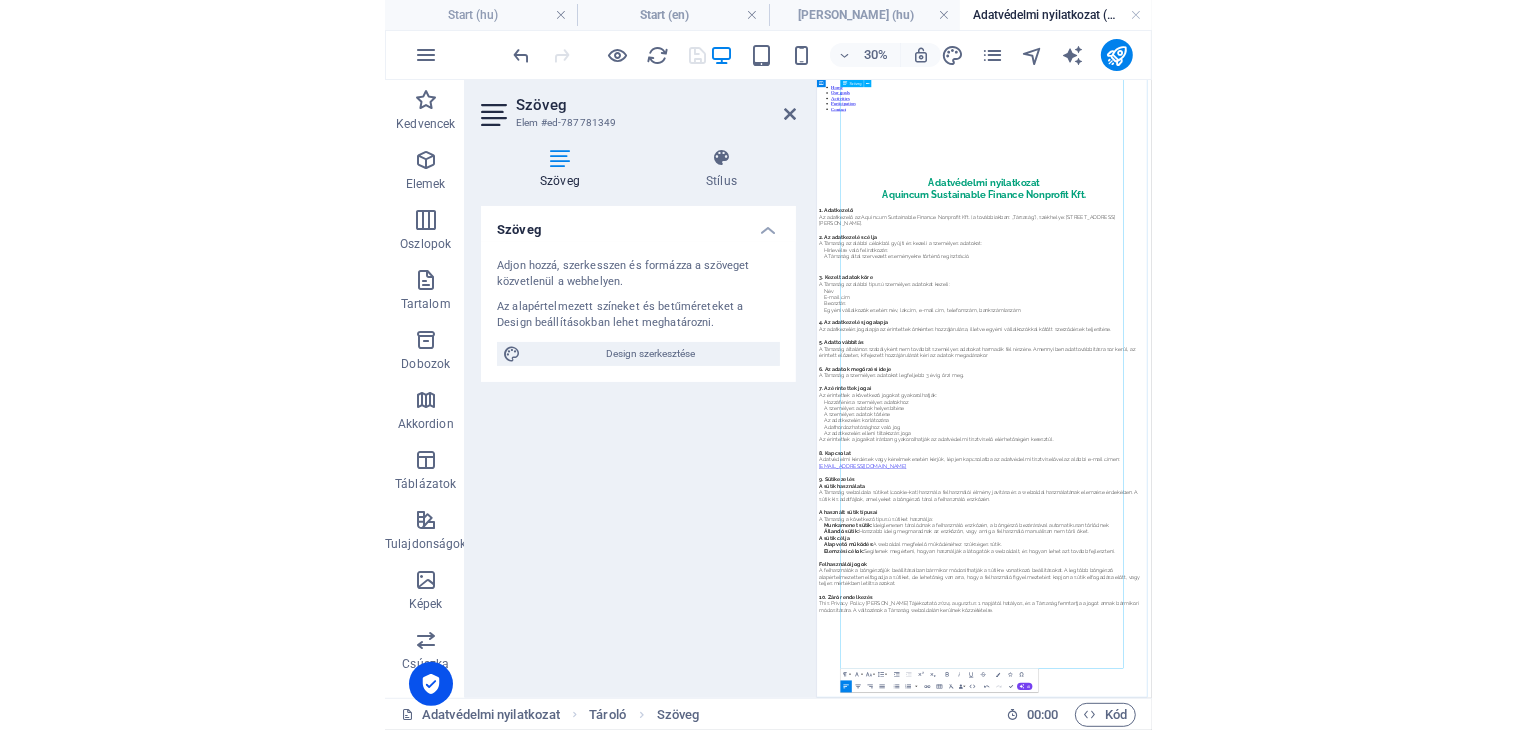 scroll, scrollTop: 1658, scrollLeft: 1, axis: both 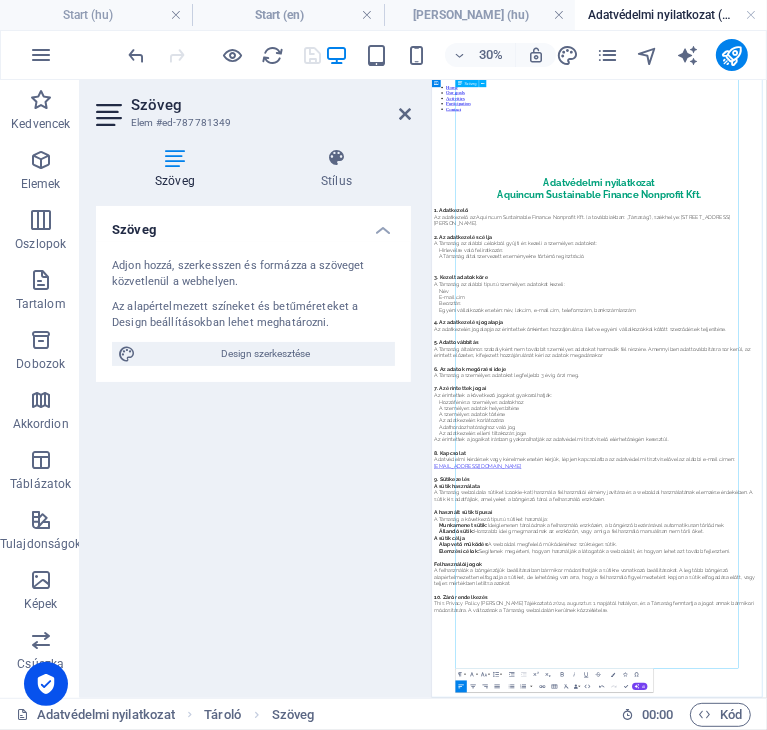 click on "This Privacy Policy [PERSON_NAME] Tájékoztató 2024. augusztus 1. napjától hatályos, és a Társaság fenntartja a jogot annak bármikori módosítására. A változások a Társaság weboldalán kerülnek közzétételre." at bounding box center (972, 1835) 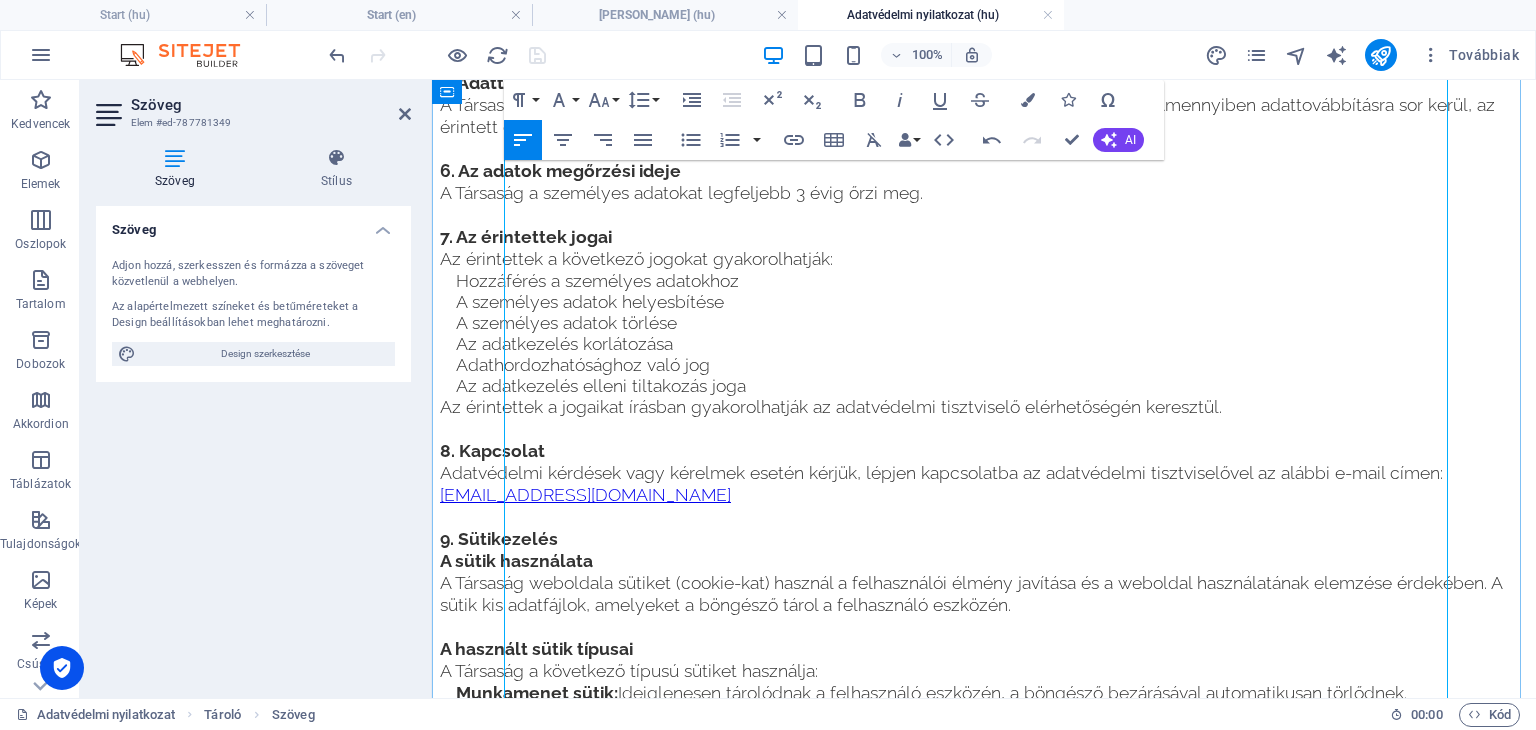 scroll, scrollTop: 876, scrollLeft: 0, axis: vertical 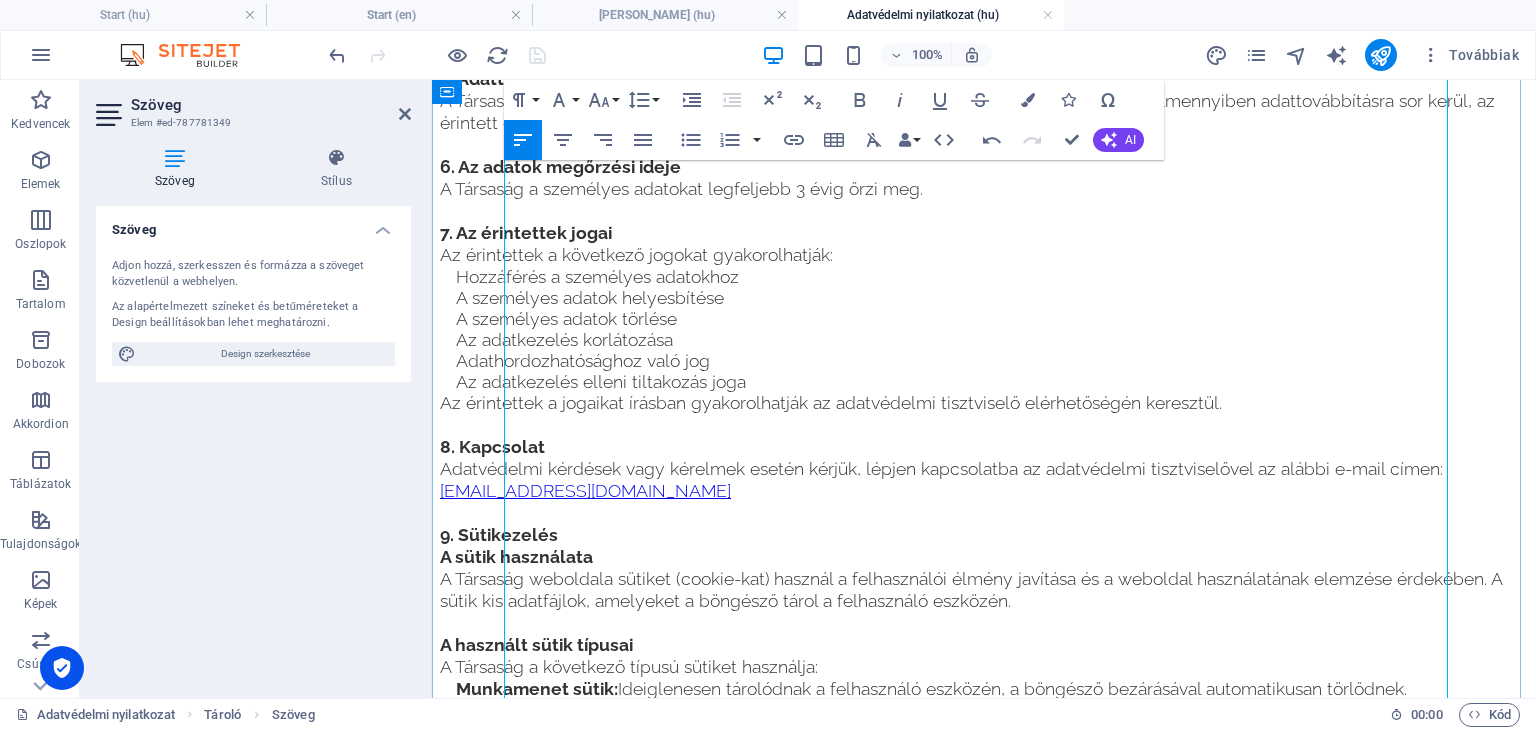click on "A Társaság általános szabályként nem továbbít személyes adatokat harmadik fél részére. Amennyiben adattovábbításra sor kerül, az érintett előzetes, kifejezett hozzájárulását kéri az adatok megadásakor" at bounding box center [984, 112] 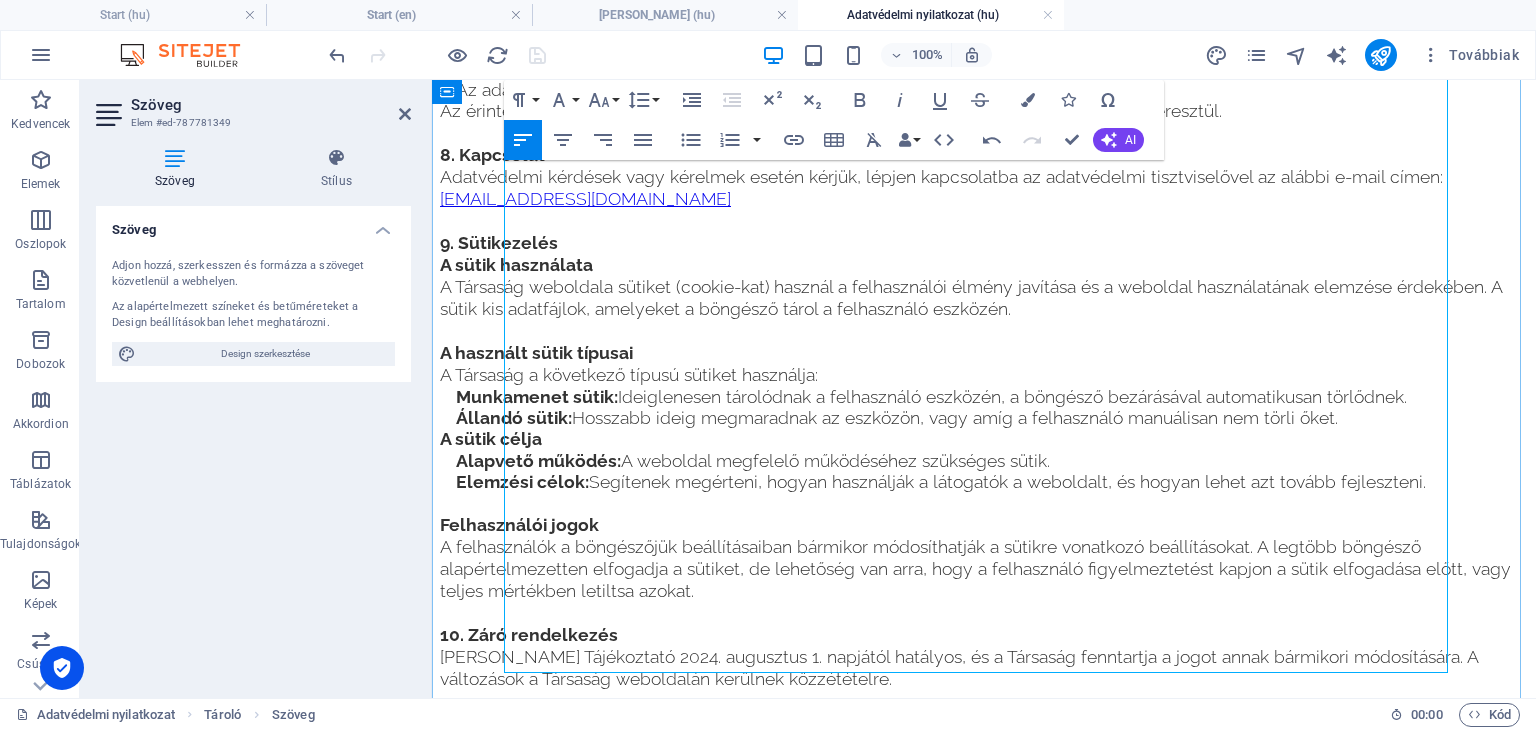 scroll, scrollTop: 1879, scrollLeft: 0, axis: vertical 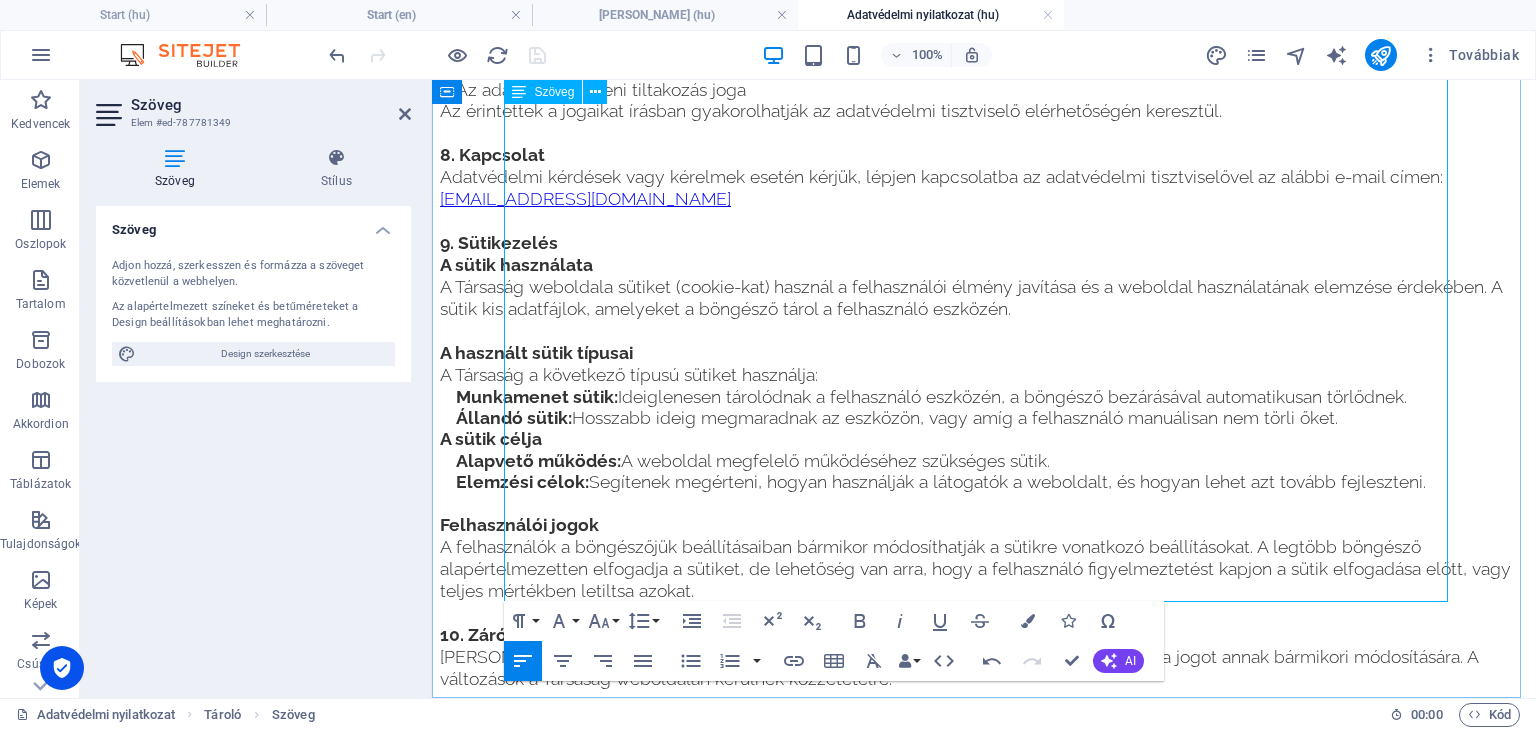 click on "[PERSON_NAME] Tájékoztató 2024. augusztus 1. napjától hatályos, és a Társaság fenntartja a jogot annak bármikori módosítására. A változások a Társaság weboldalán kerülnek közzétételre." at bounding box center [984, 668] 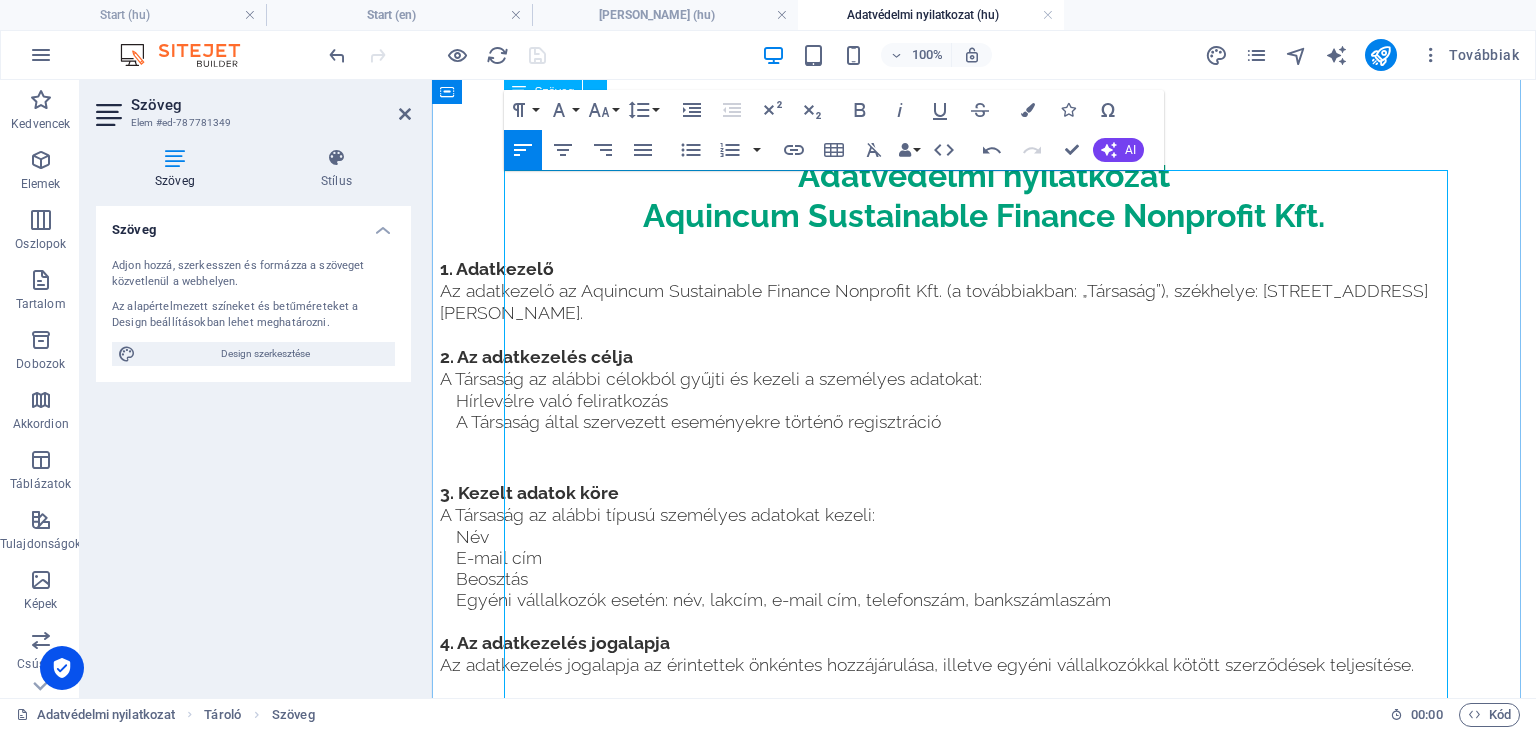 scroll, scrollTop: 0, scrollLeft: 0, axis: both 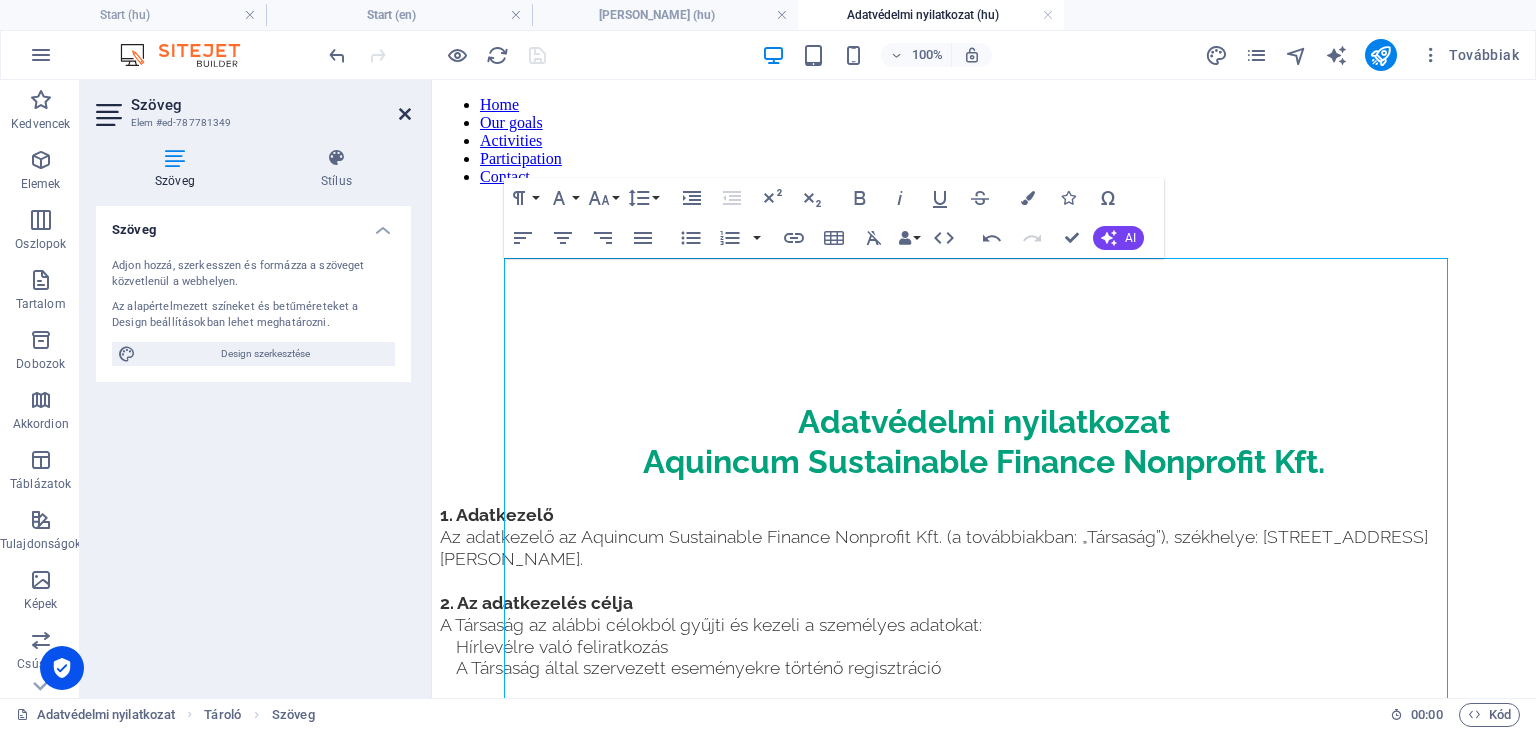 click at bounding box center [405, 114] 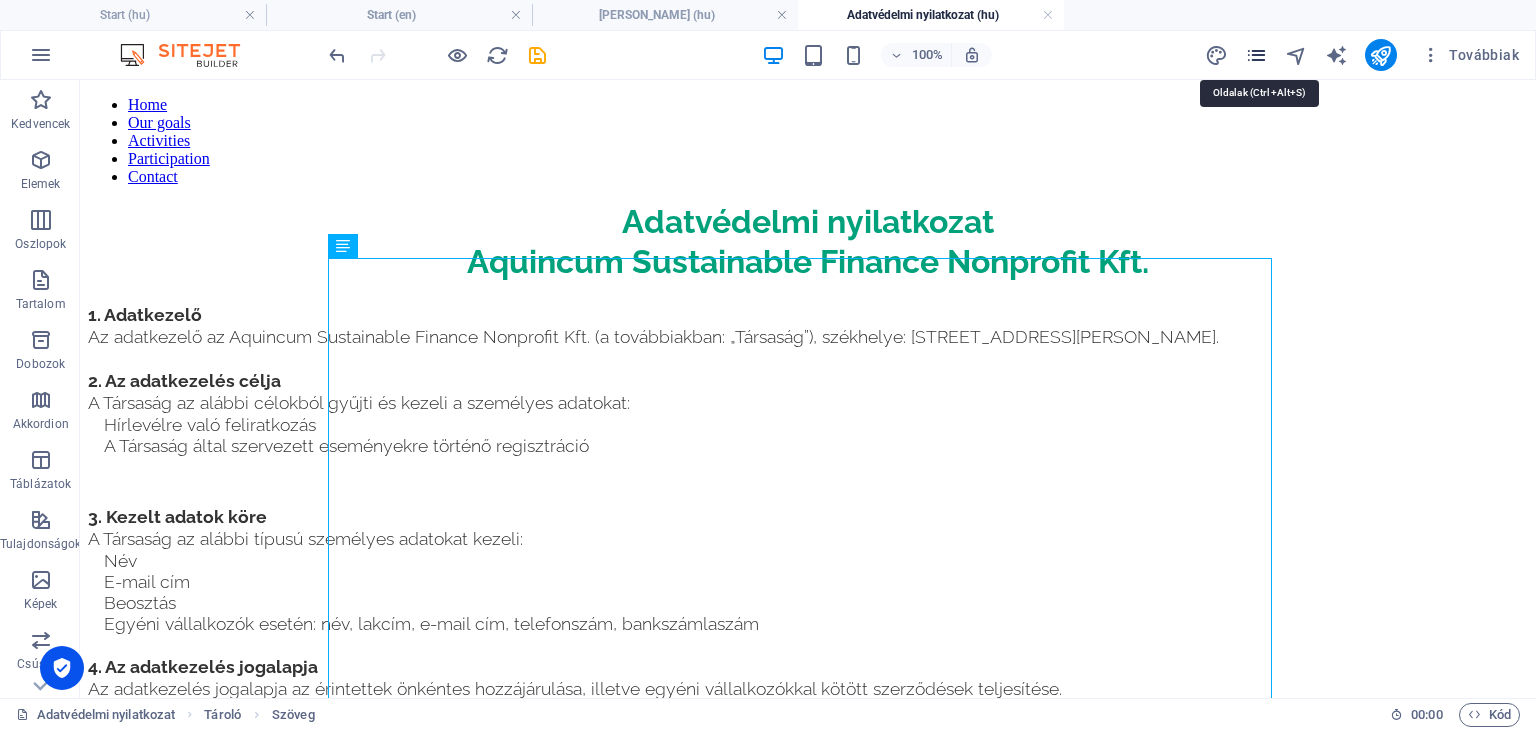 click at bounding box center (1256, 55) 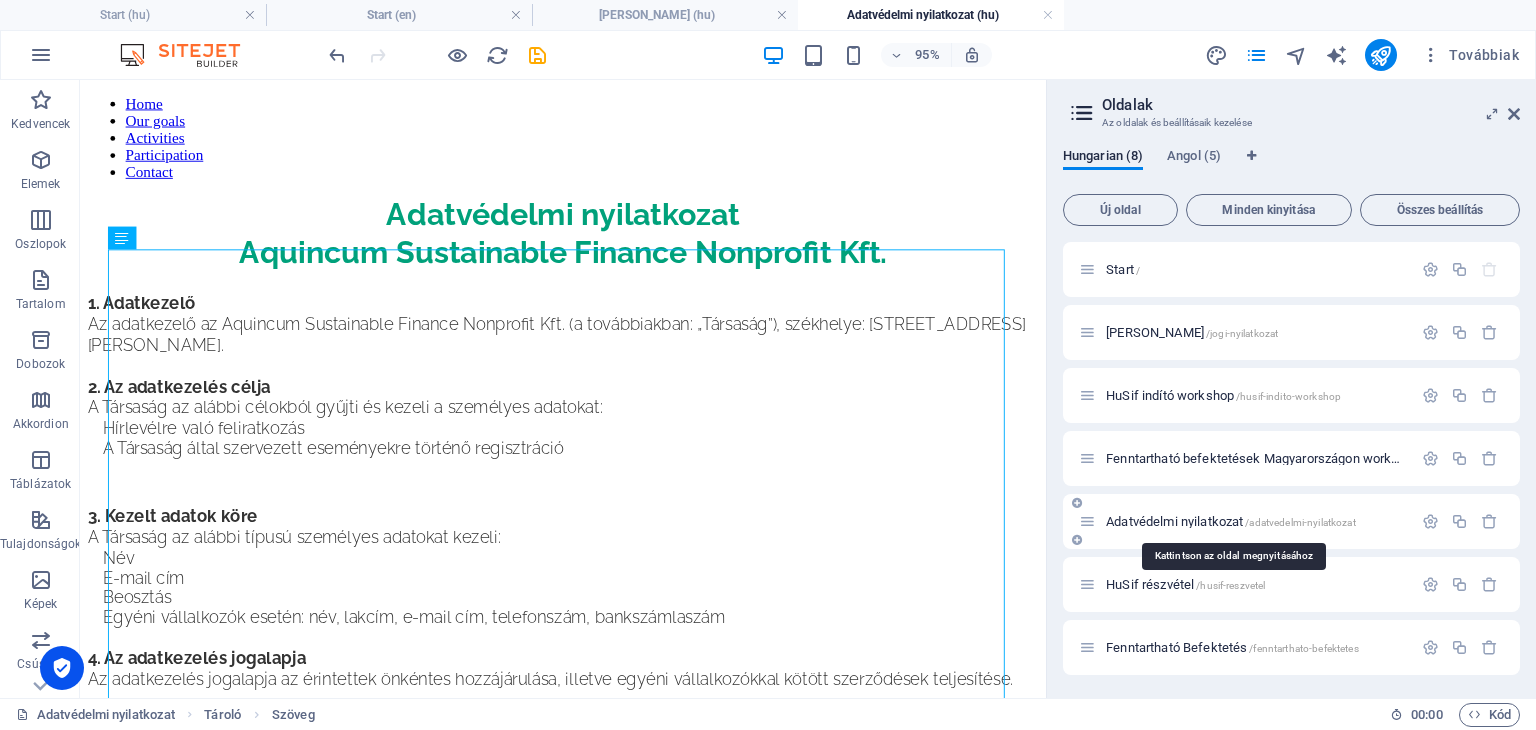 scroll, scrollTop: 64, scrollLeft: 0, axis: vertical 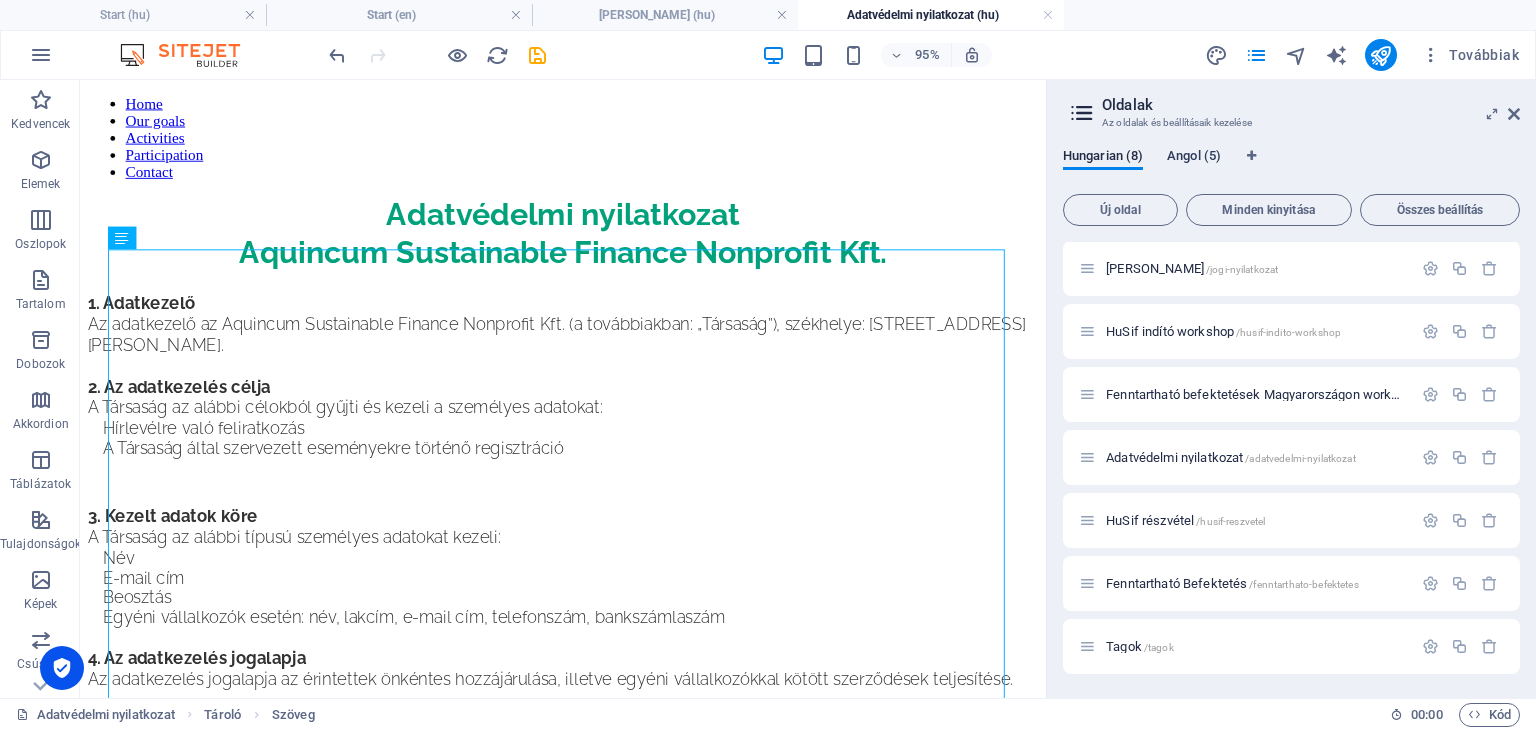 click on "Angol (5)" at bounding box center [1194, 158] 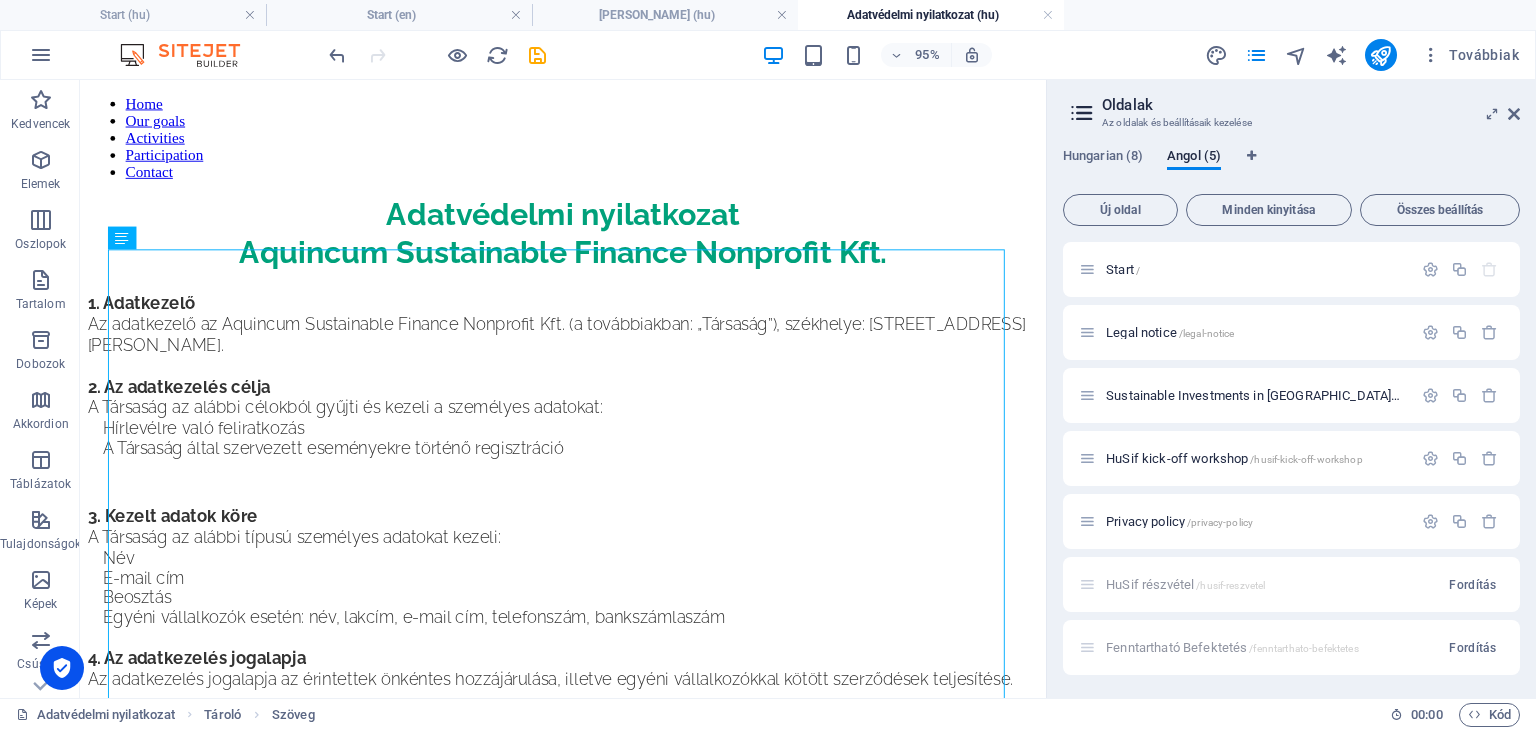 click on "HuSif részvétel /husif-reszvetel Fordítás" at bounding box center (1291, 584) 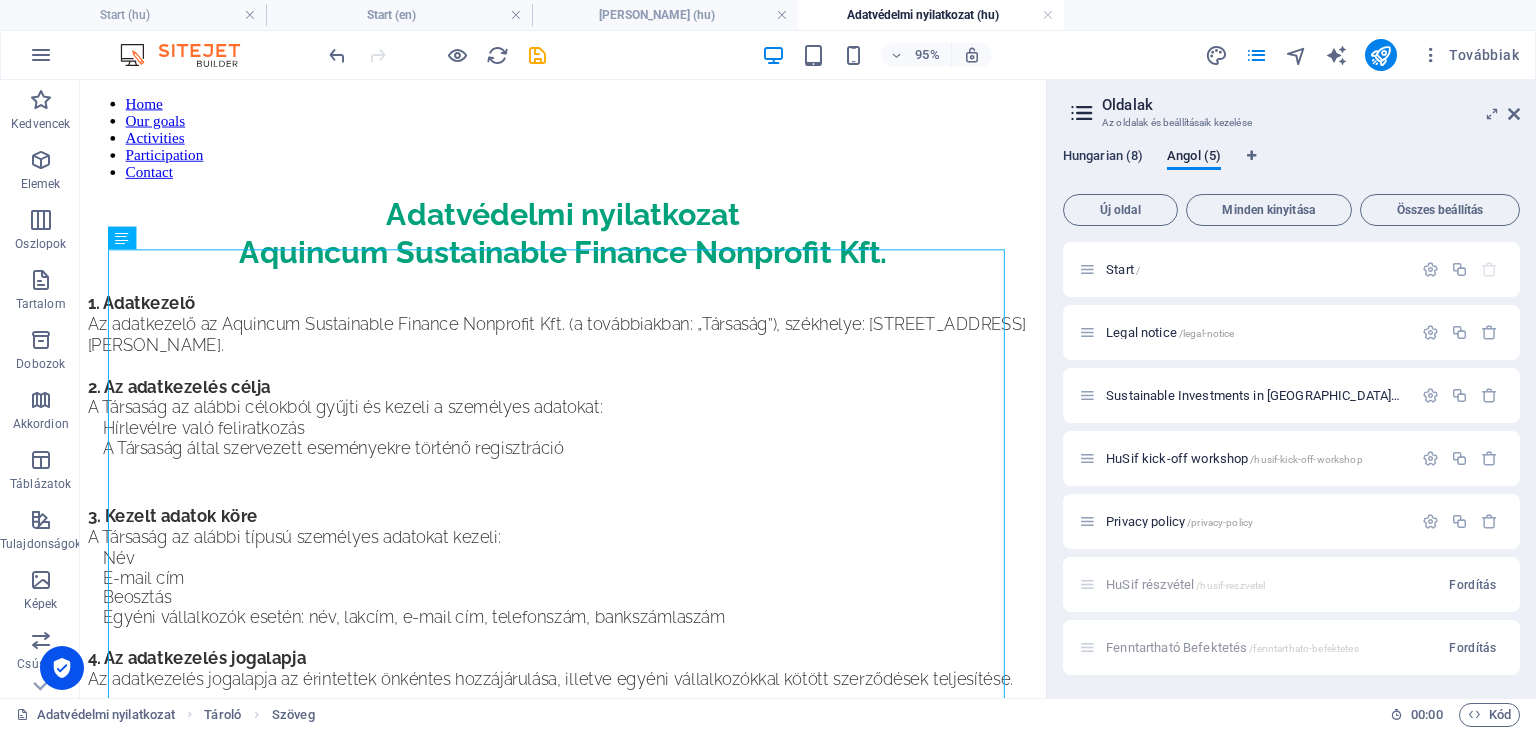 click on "Hungarian (8)" at bounding box center [1103, 158] 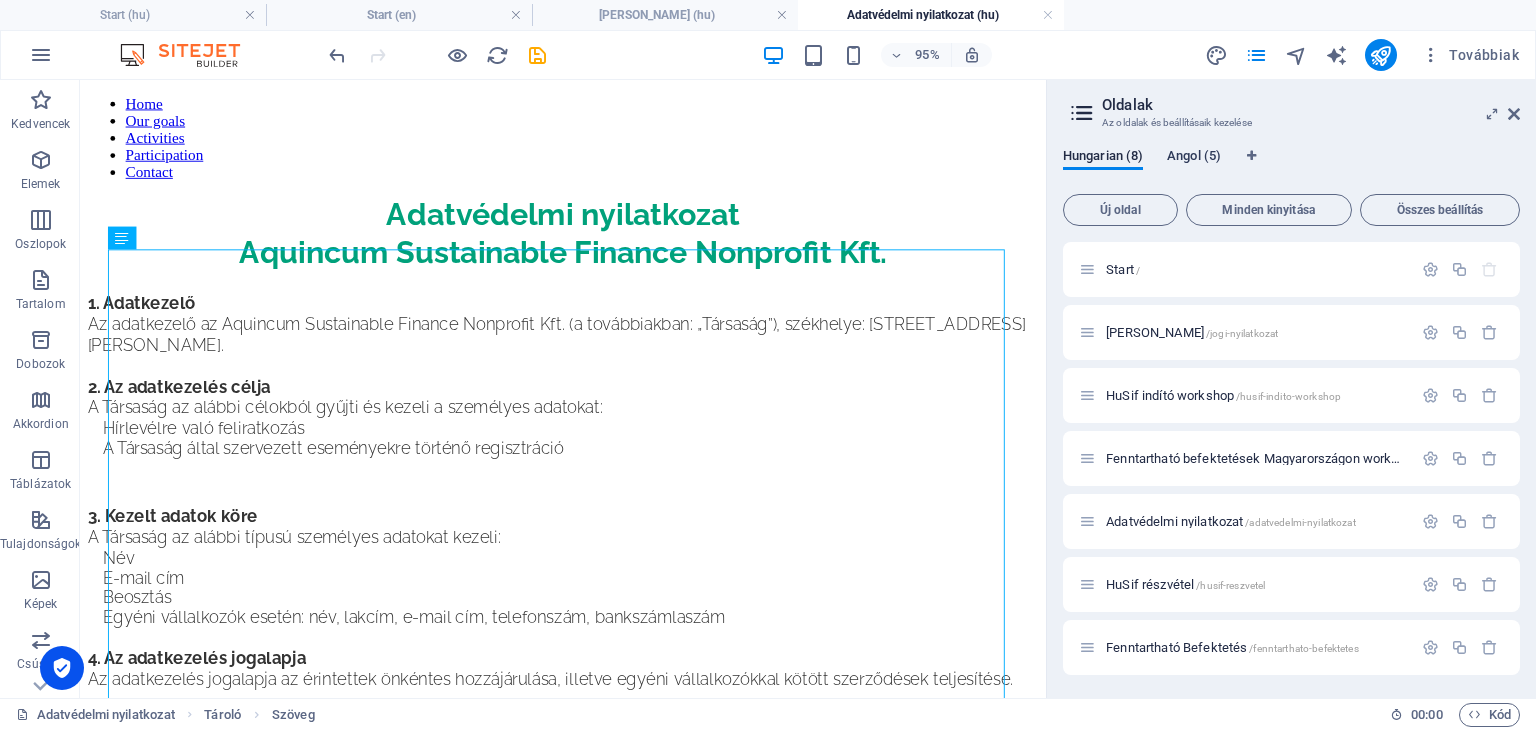 click on "Angol (5)" at bounding box center (1194, 158) 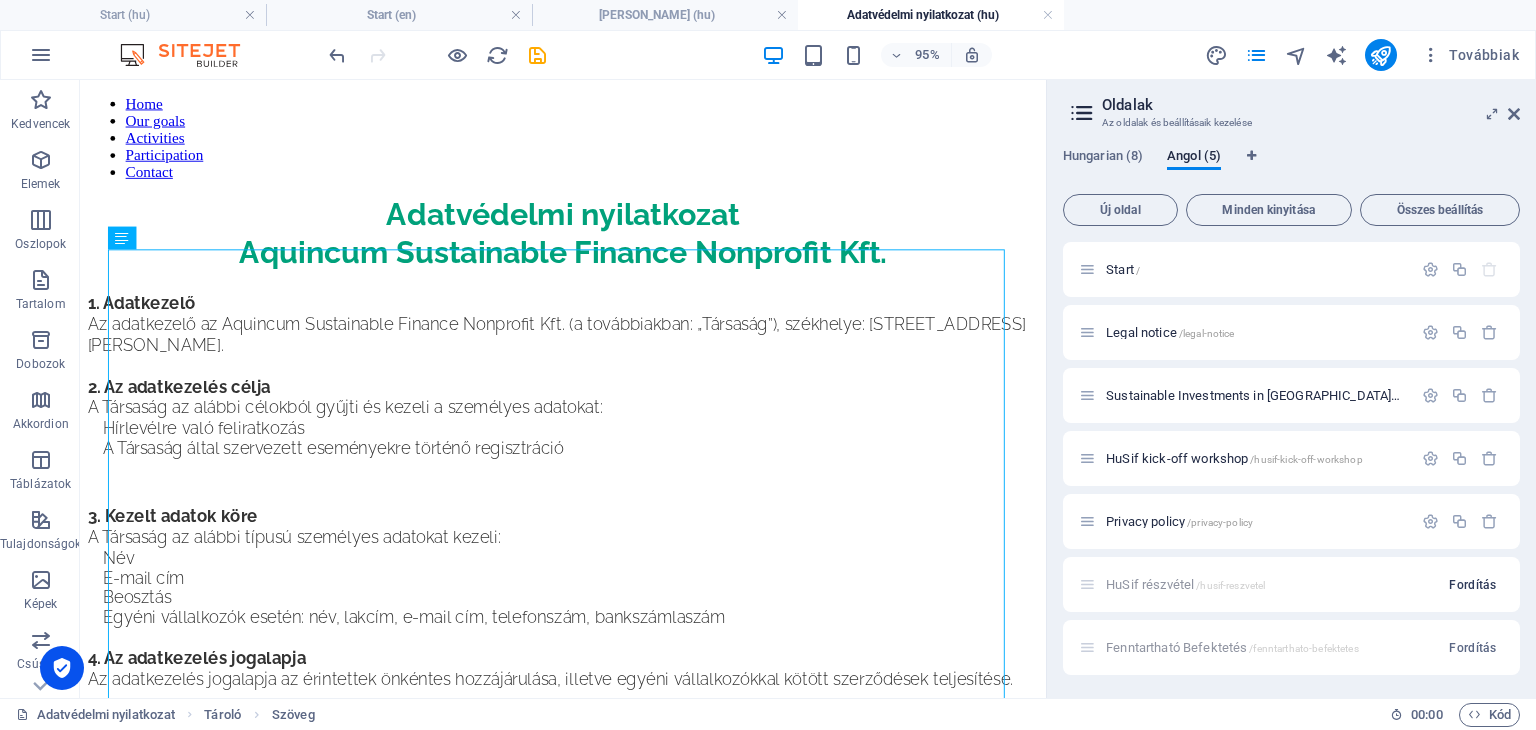 click on "Fordítás" at bounding box center (1472, 585) 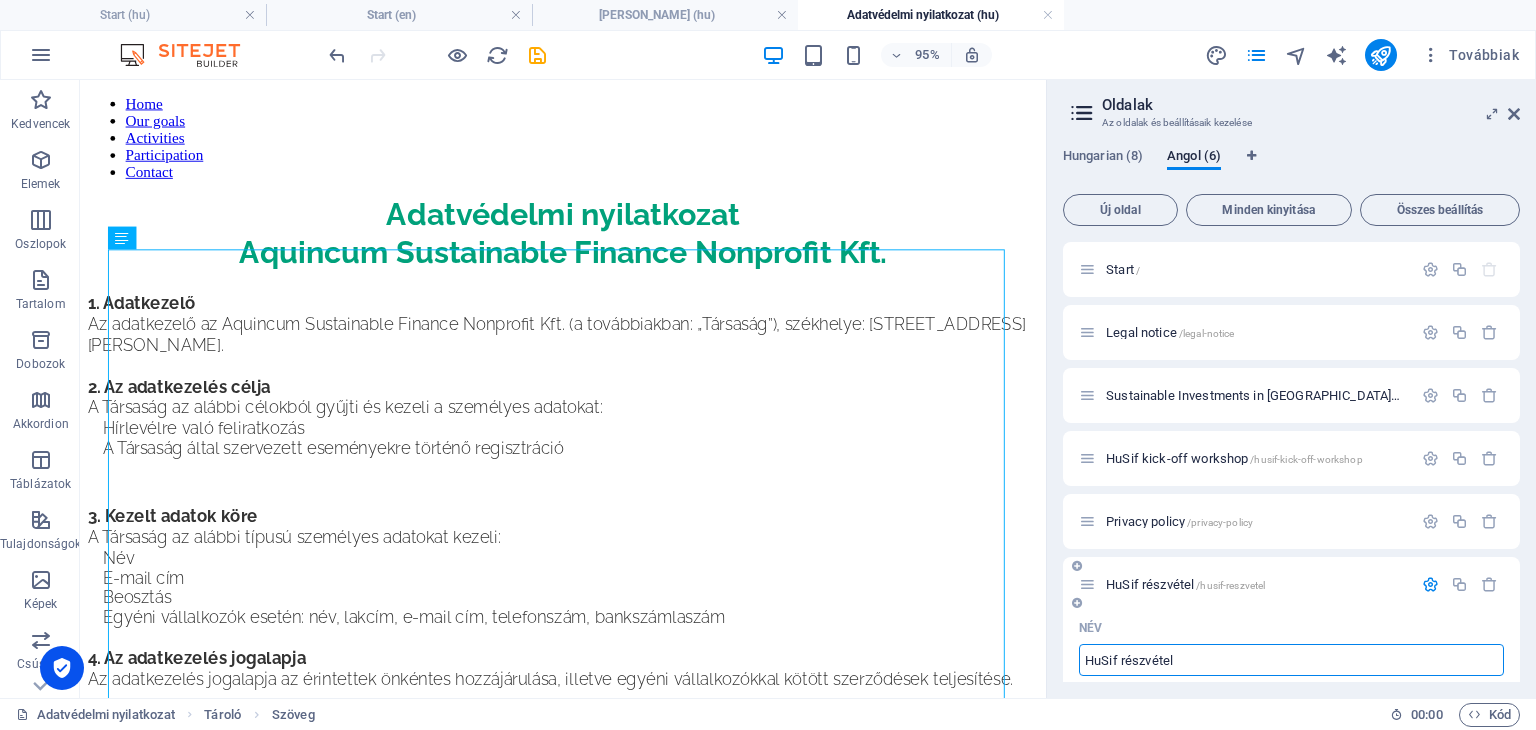 scroll, scrollTop: 324, scrollLeft: 0, axis: vertical 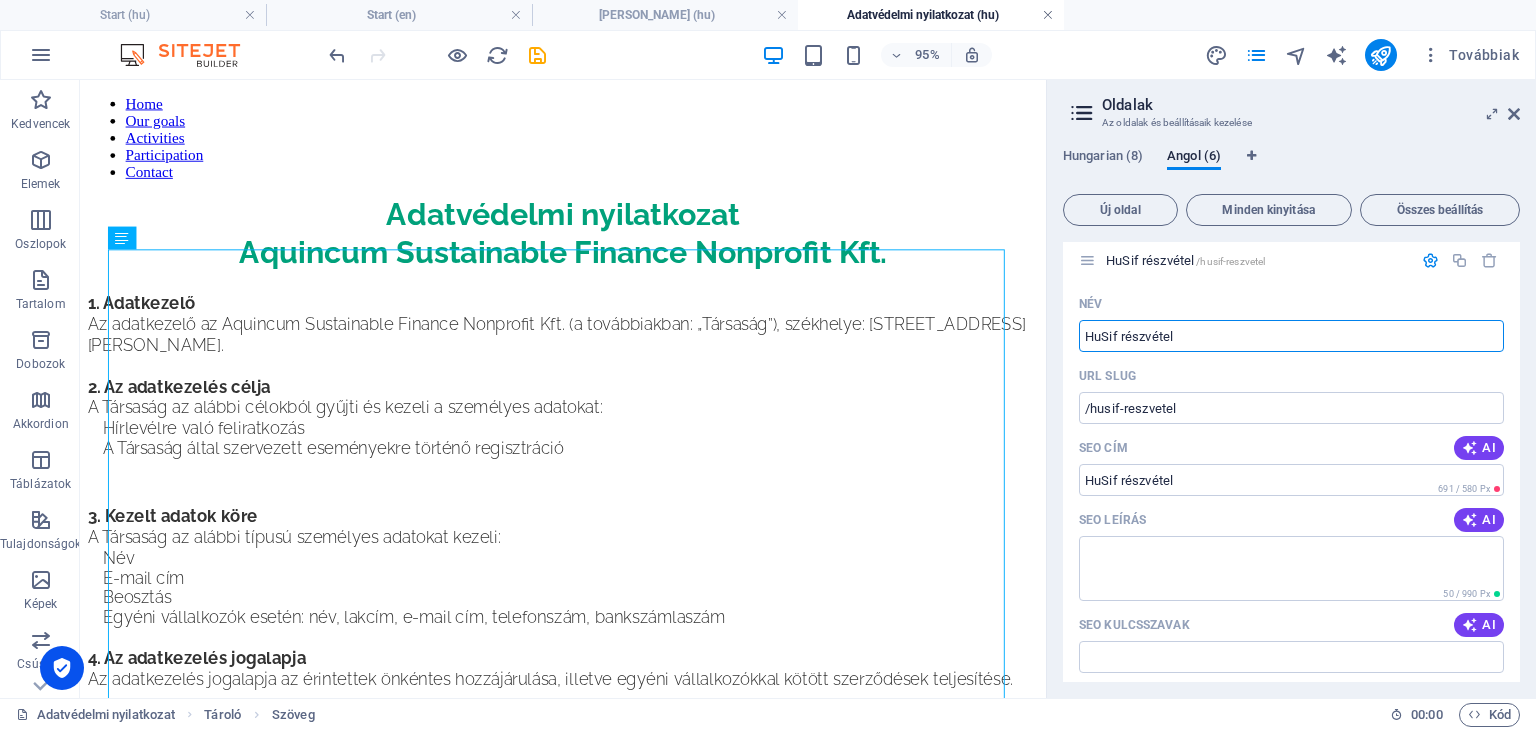 click at bounding box center [1048, 15] 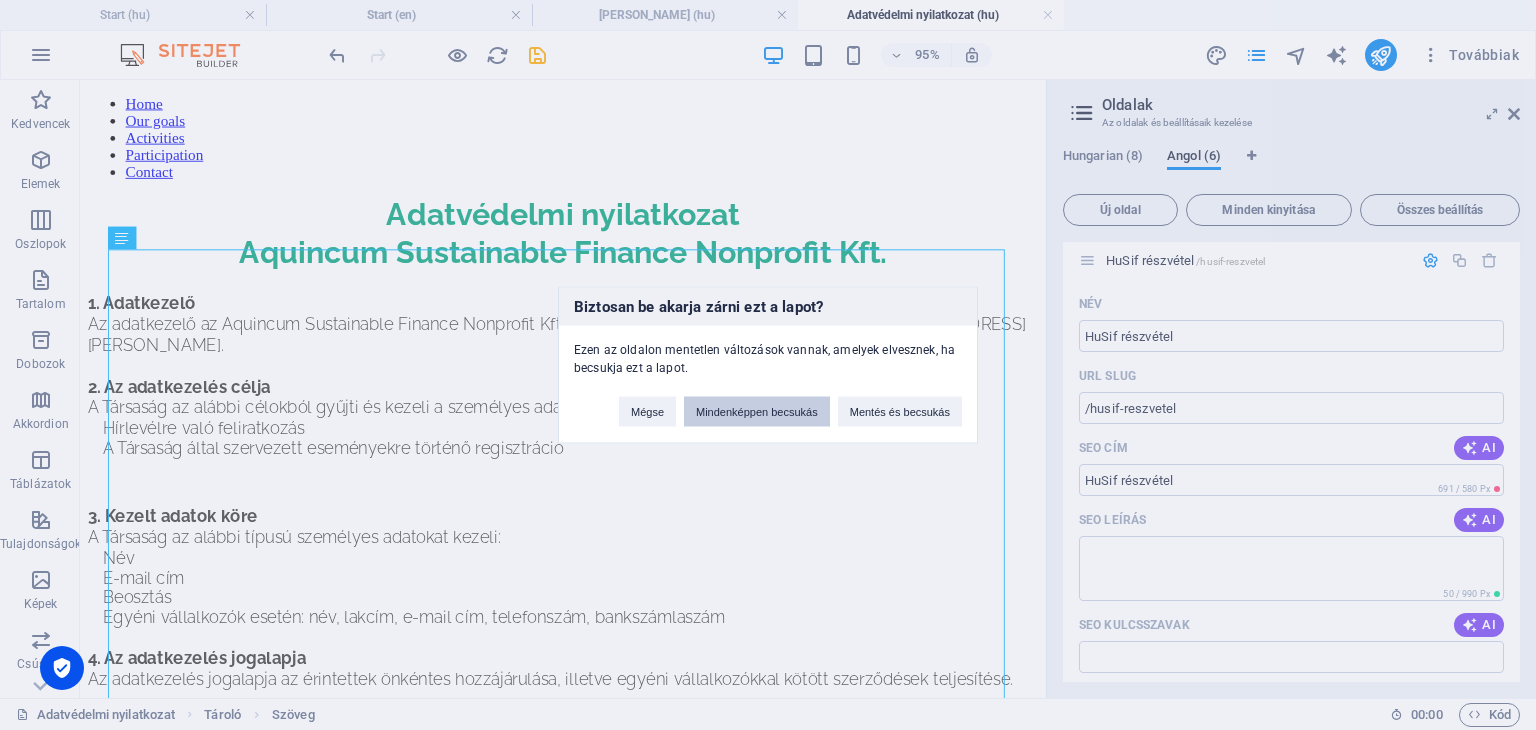 click on "Mindenképpen becsukás" at bounding box center [757, 412] 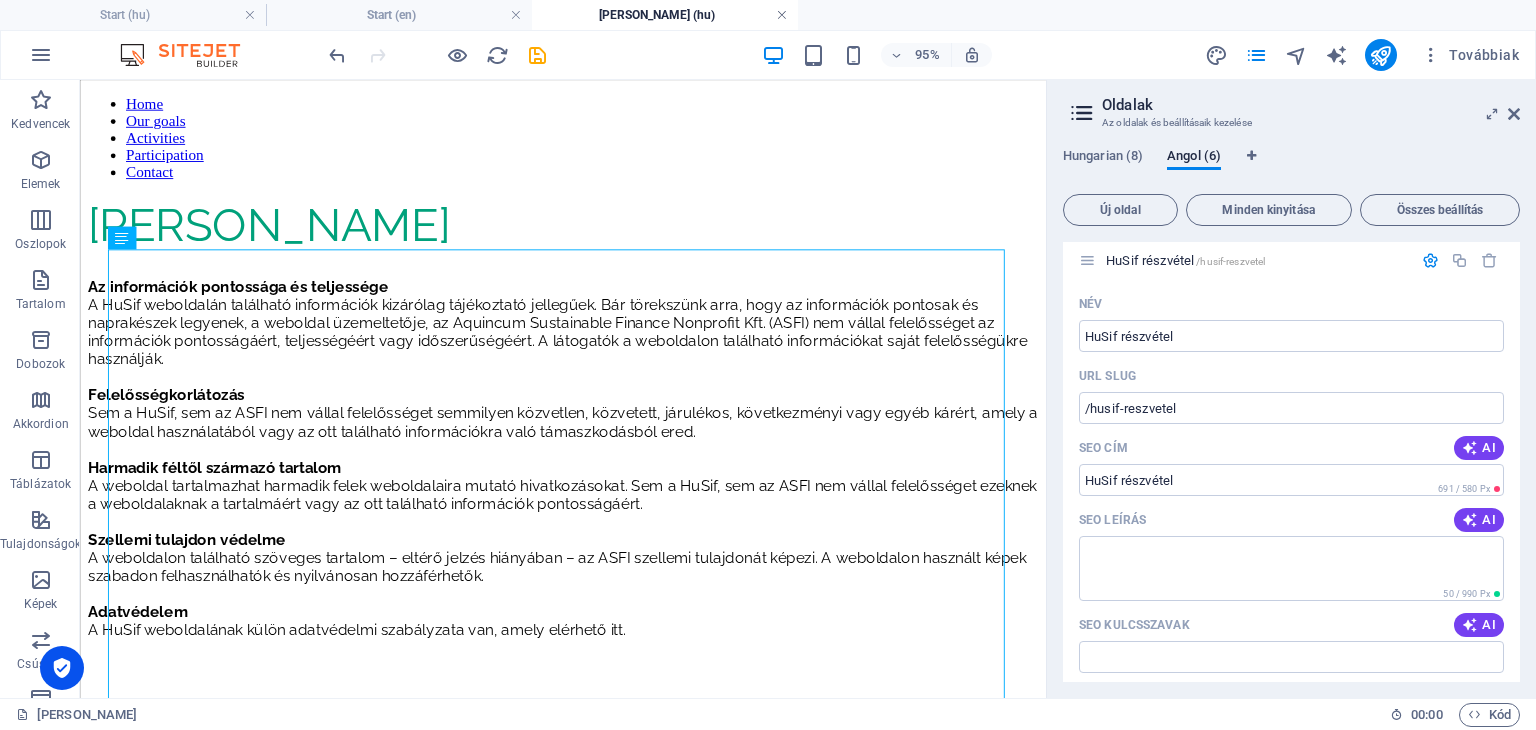 click at bounding box center [782, 15] 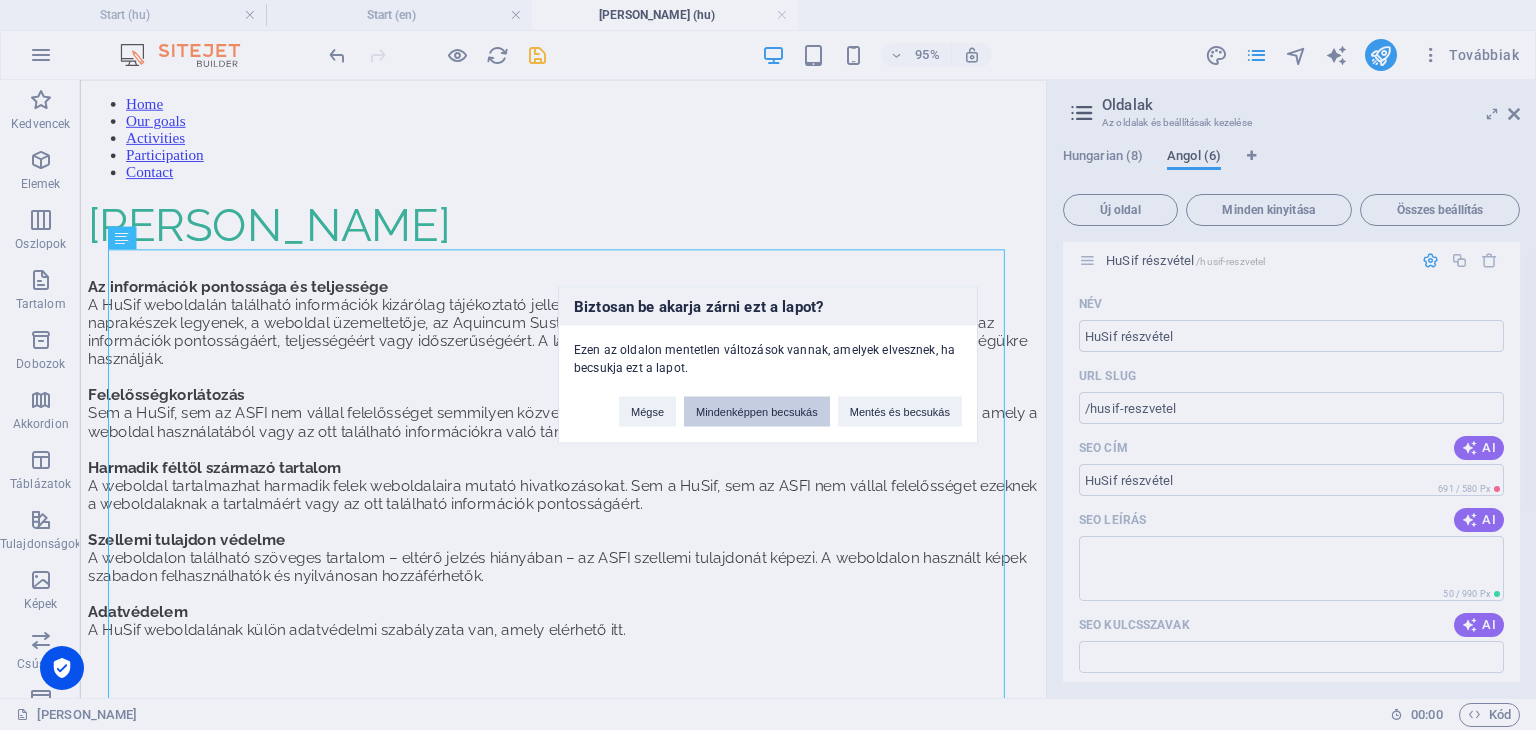 click on "Mindenképpen becsukás" at bounding box center (757, 412) 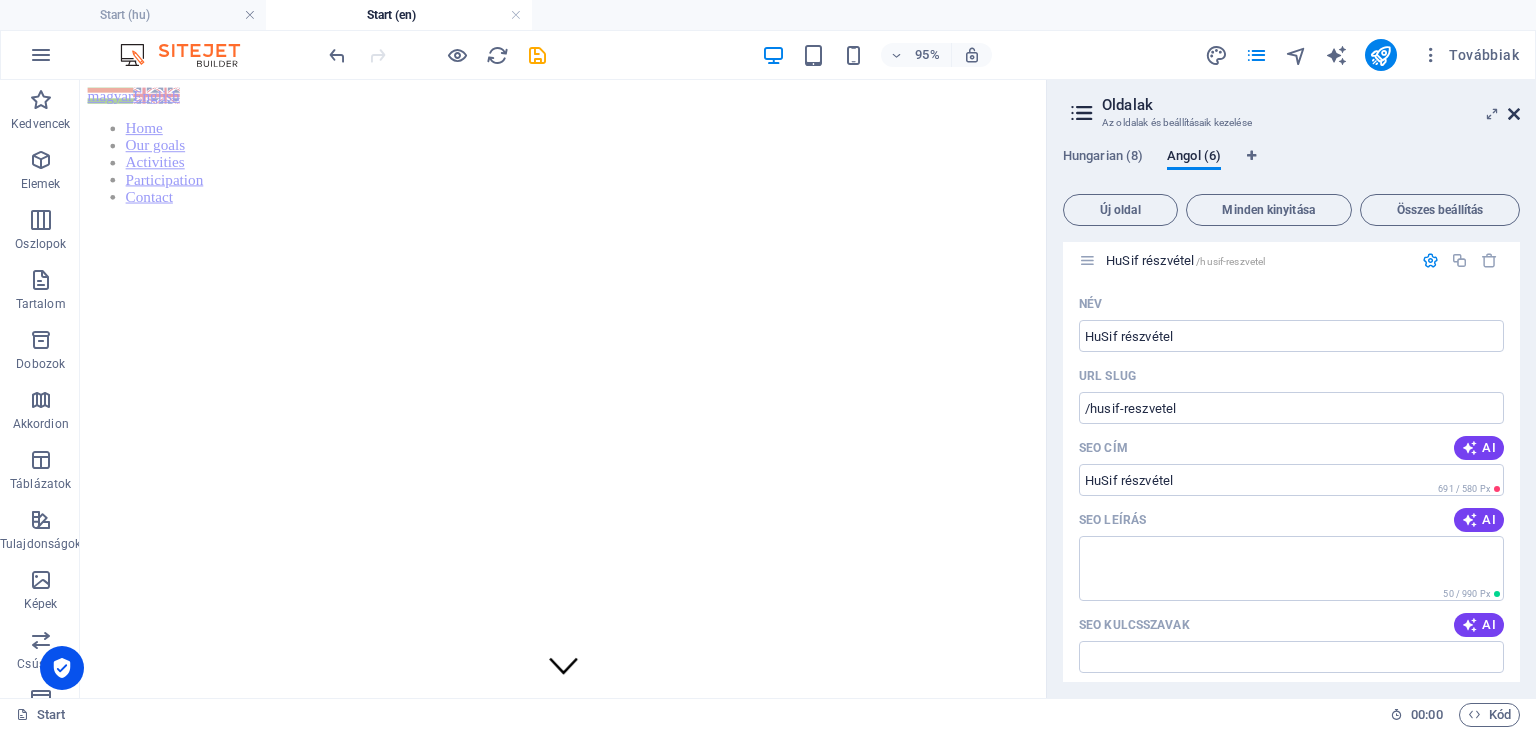 click at bounding box center (1514, 114) 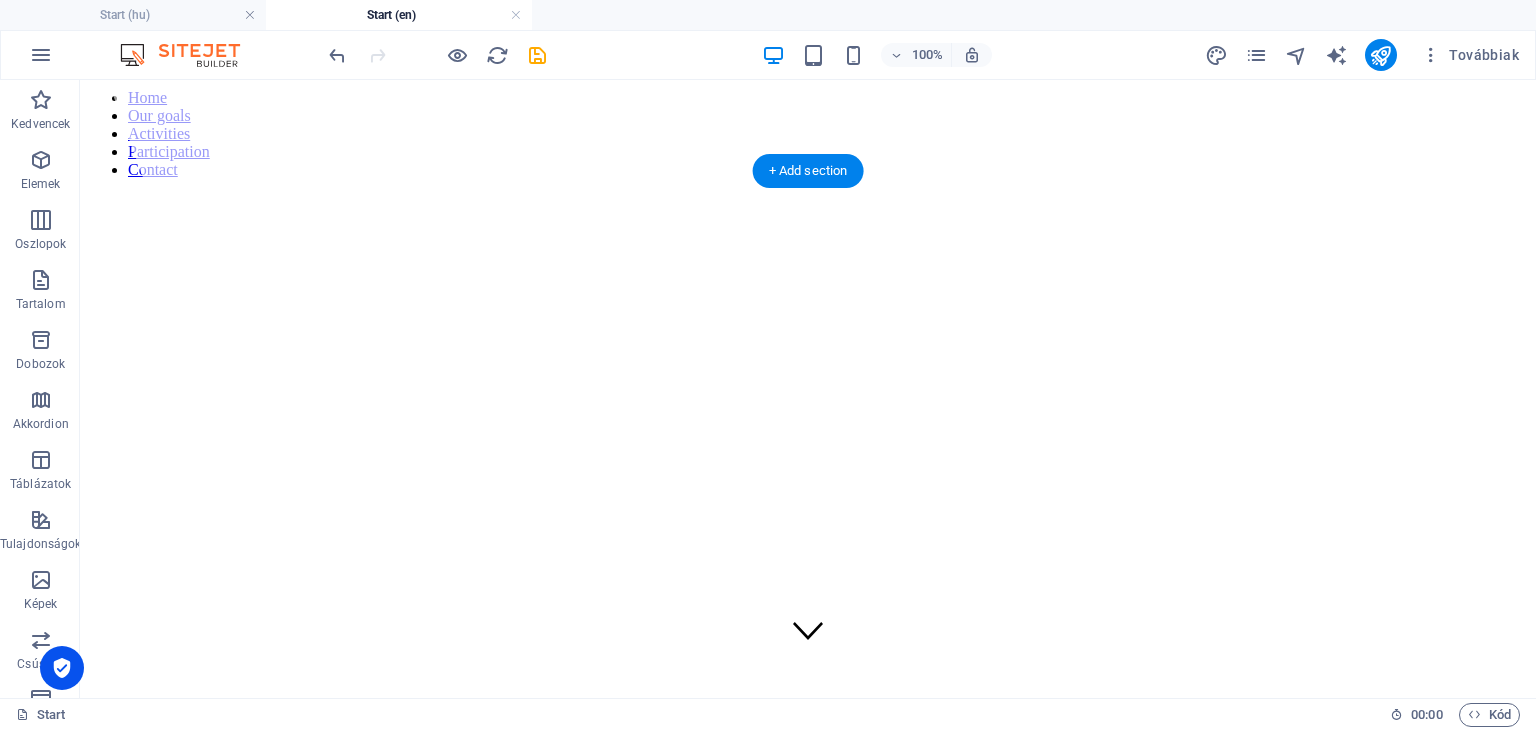 scroll, scrollTop: 0, scrollLeft: 0, axis: both 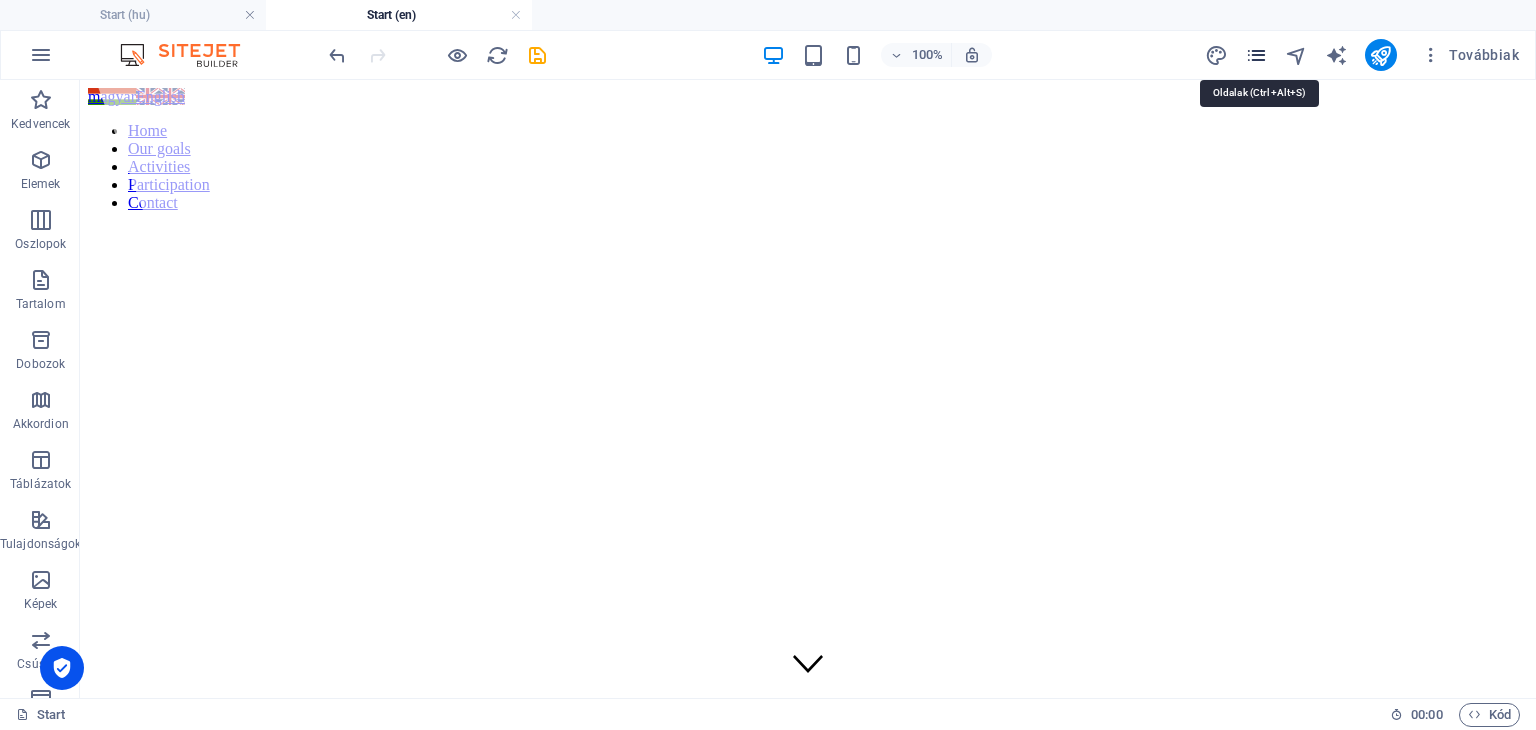 click at bounding box center (1256, 55) 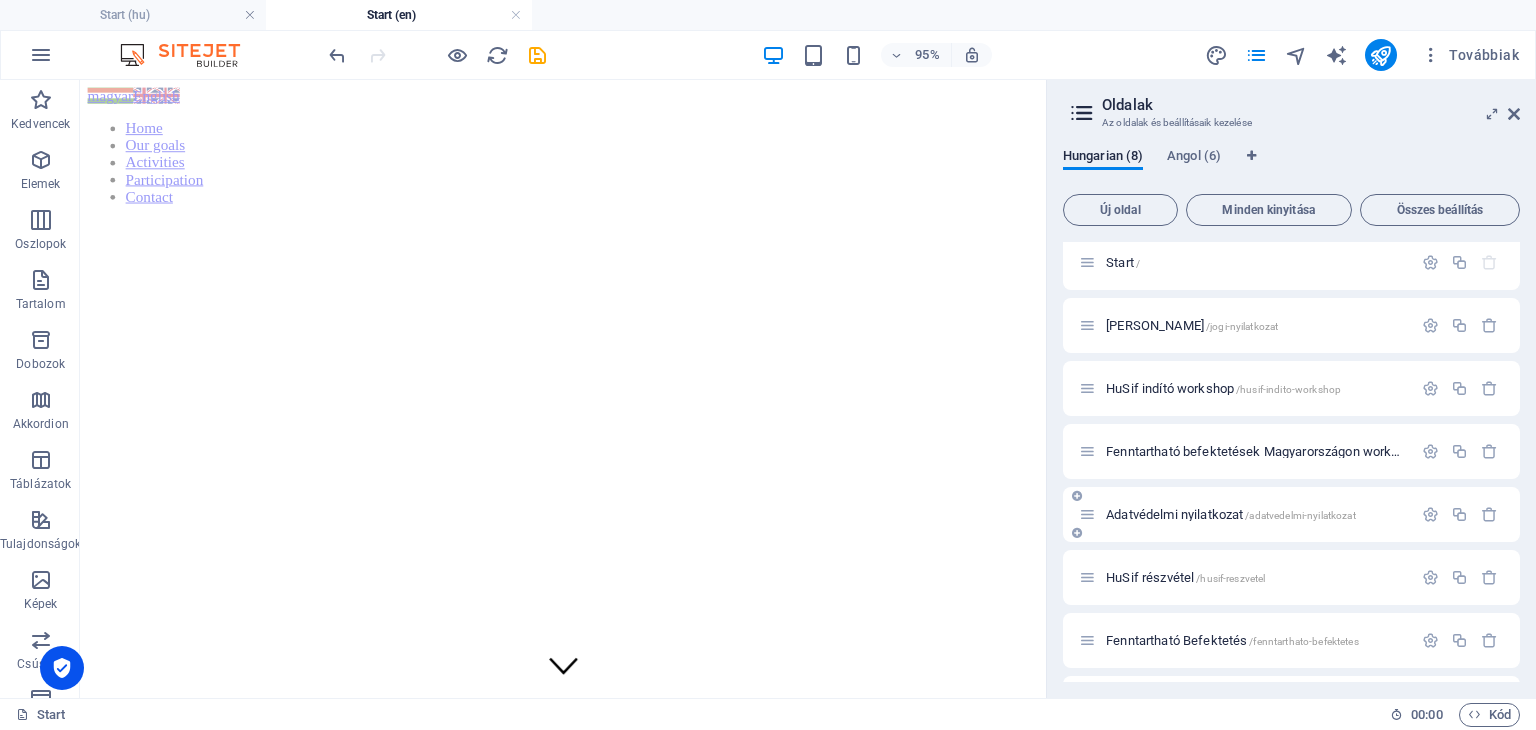 scroll, scrollTop: 0, scrollLeft: 0, axis: both 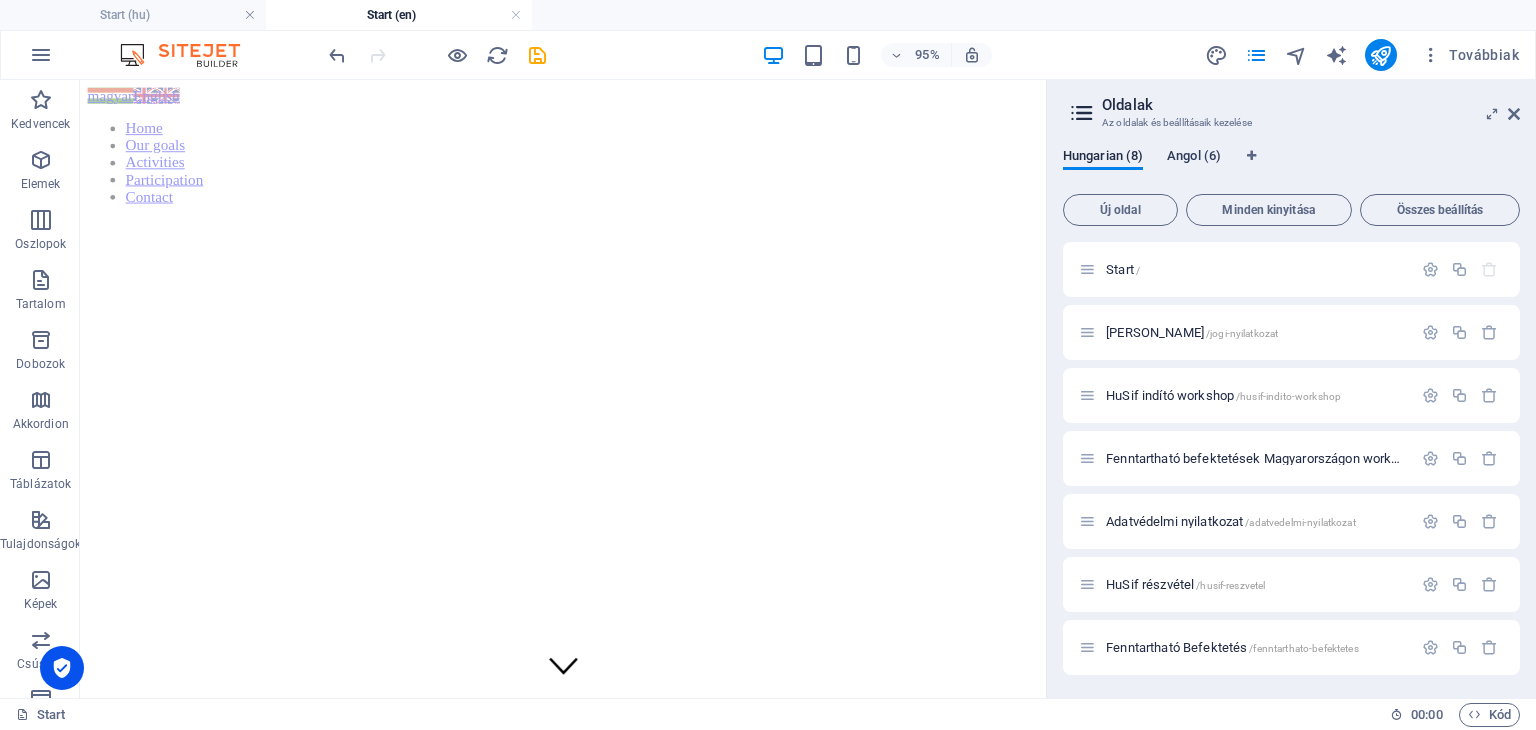 click on "Angol (6)" at bounding box center [1194, 158] 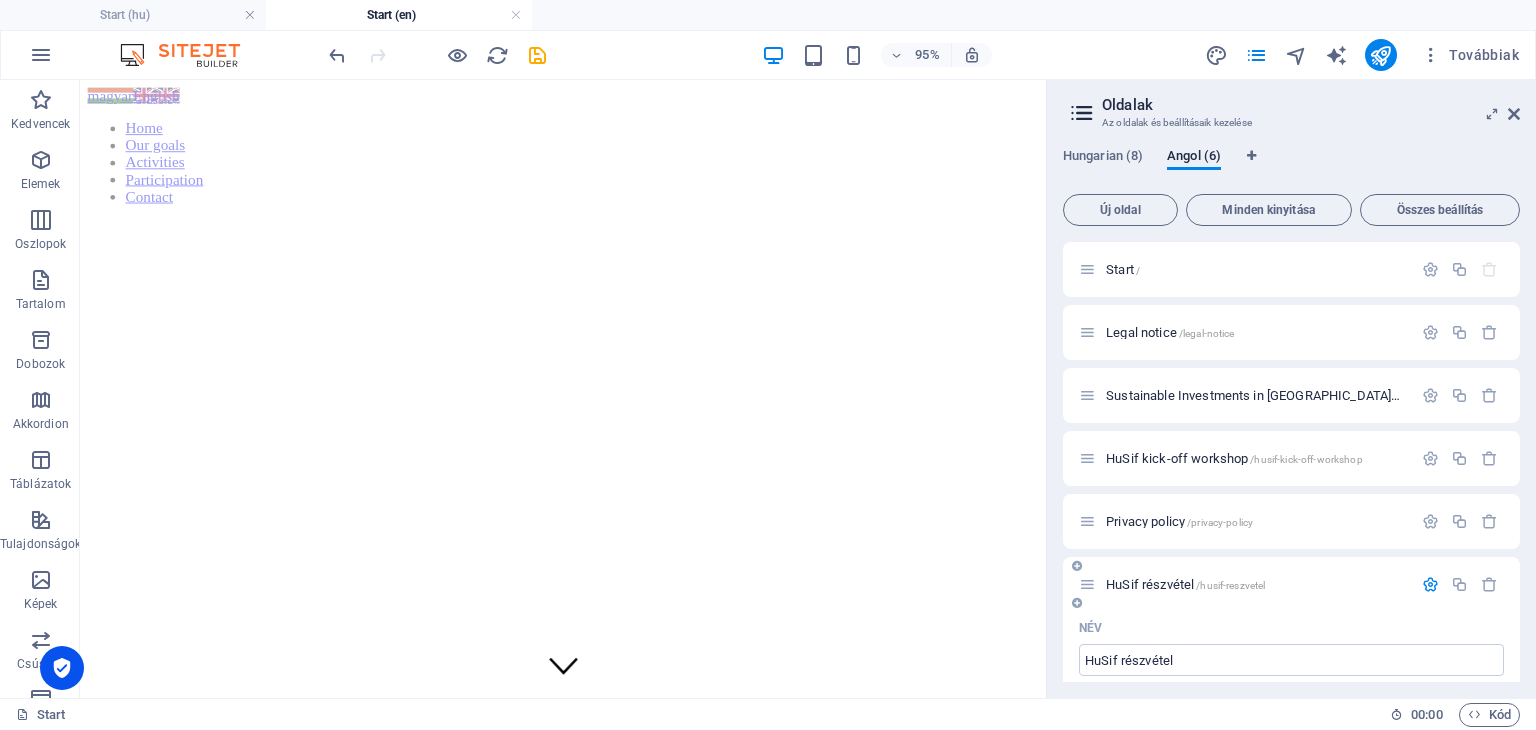 click on "HuSif részvétel /husif-reszvetel" at bounding box center (1256, 584) 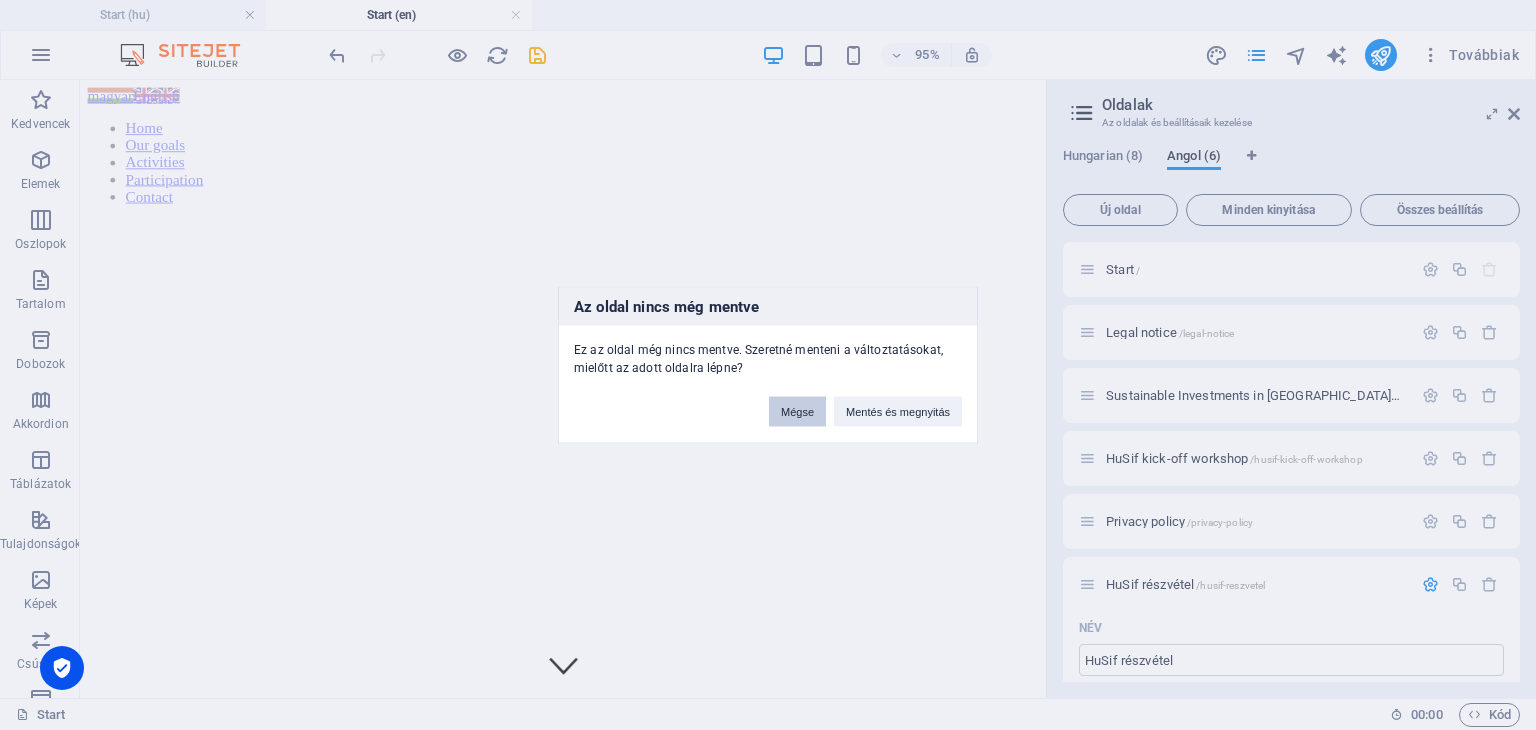 click on "Mégse" at bounding box center [797, 412] 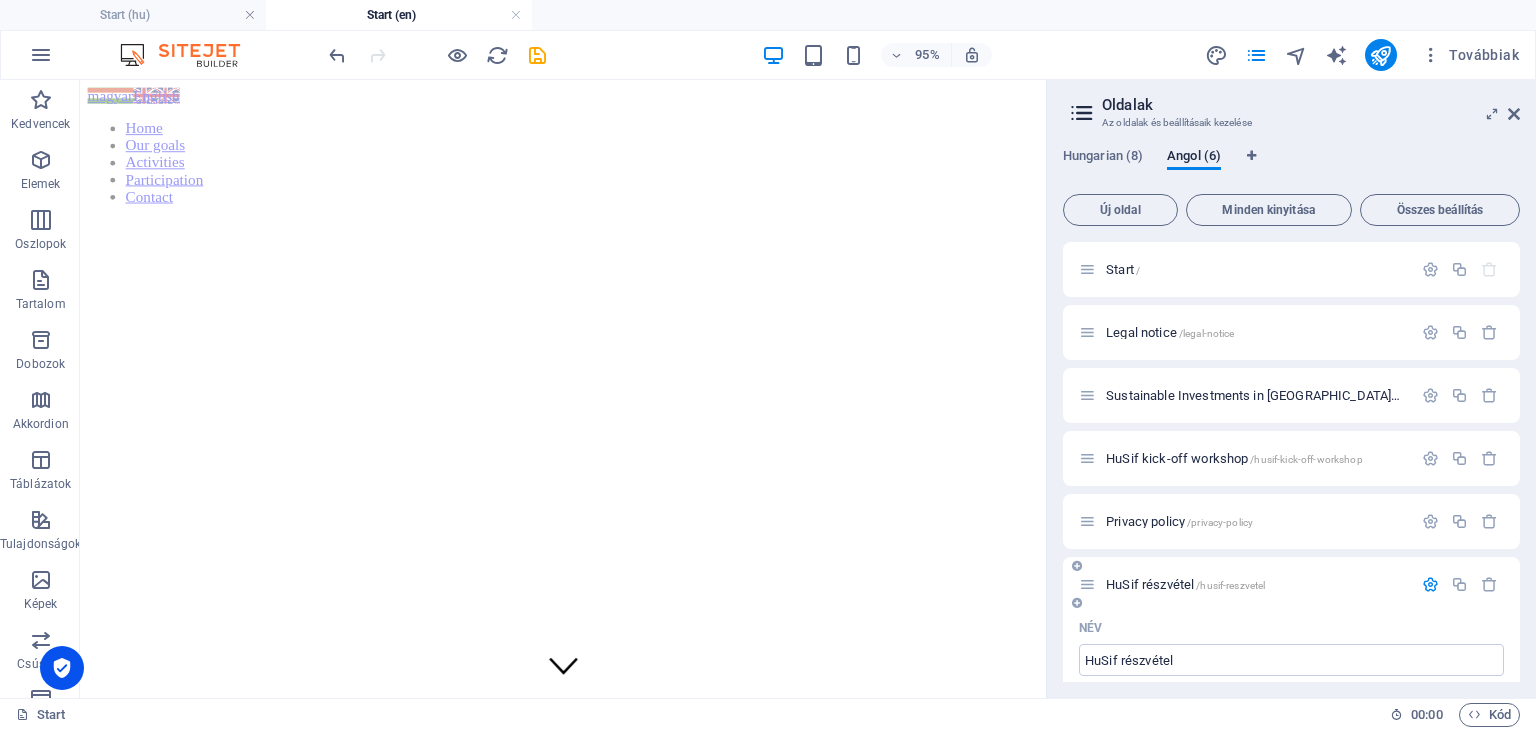 click at bounding box center [1087, 584] 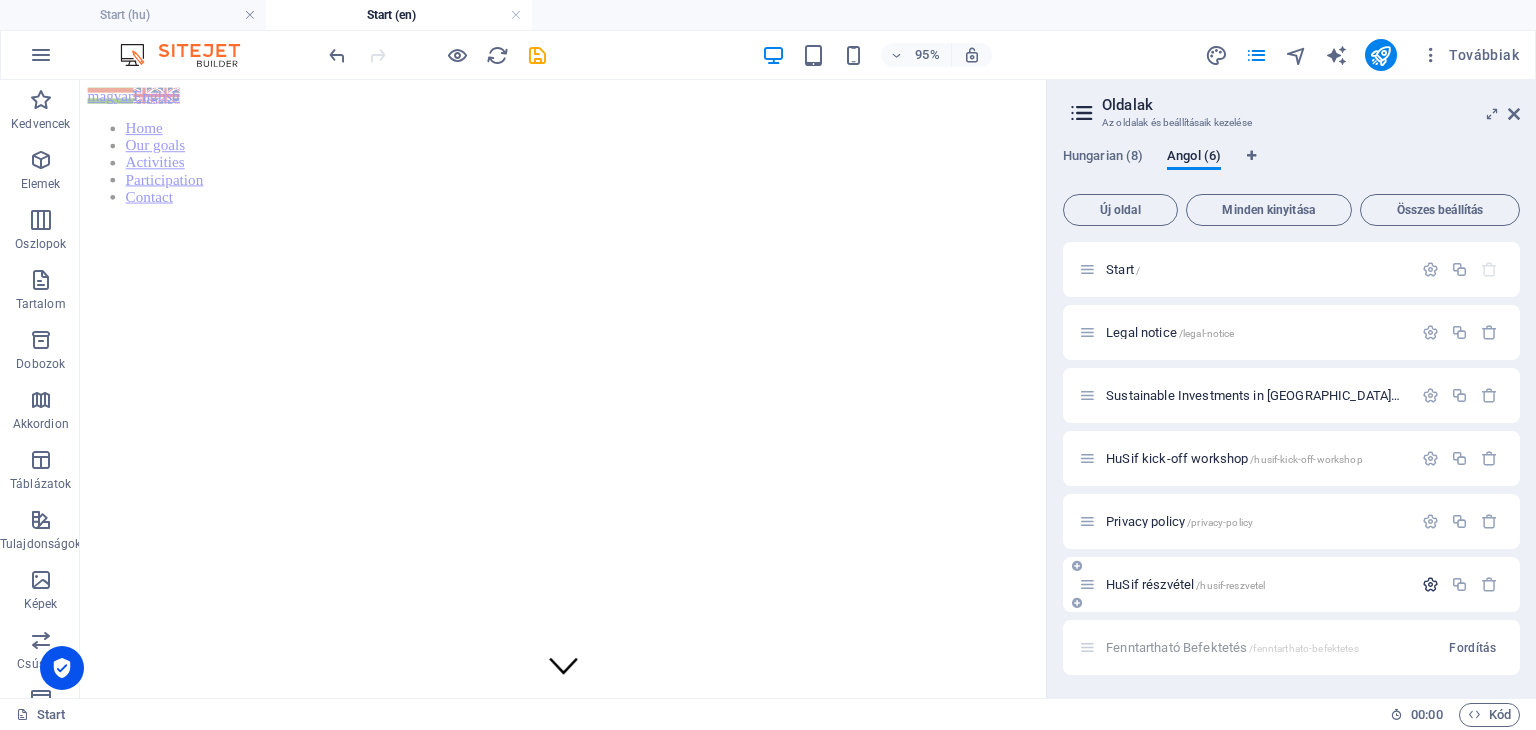scroll, scrollTop: 64, scrollLeft: 0, axis: vertical 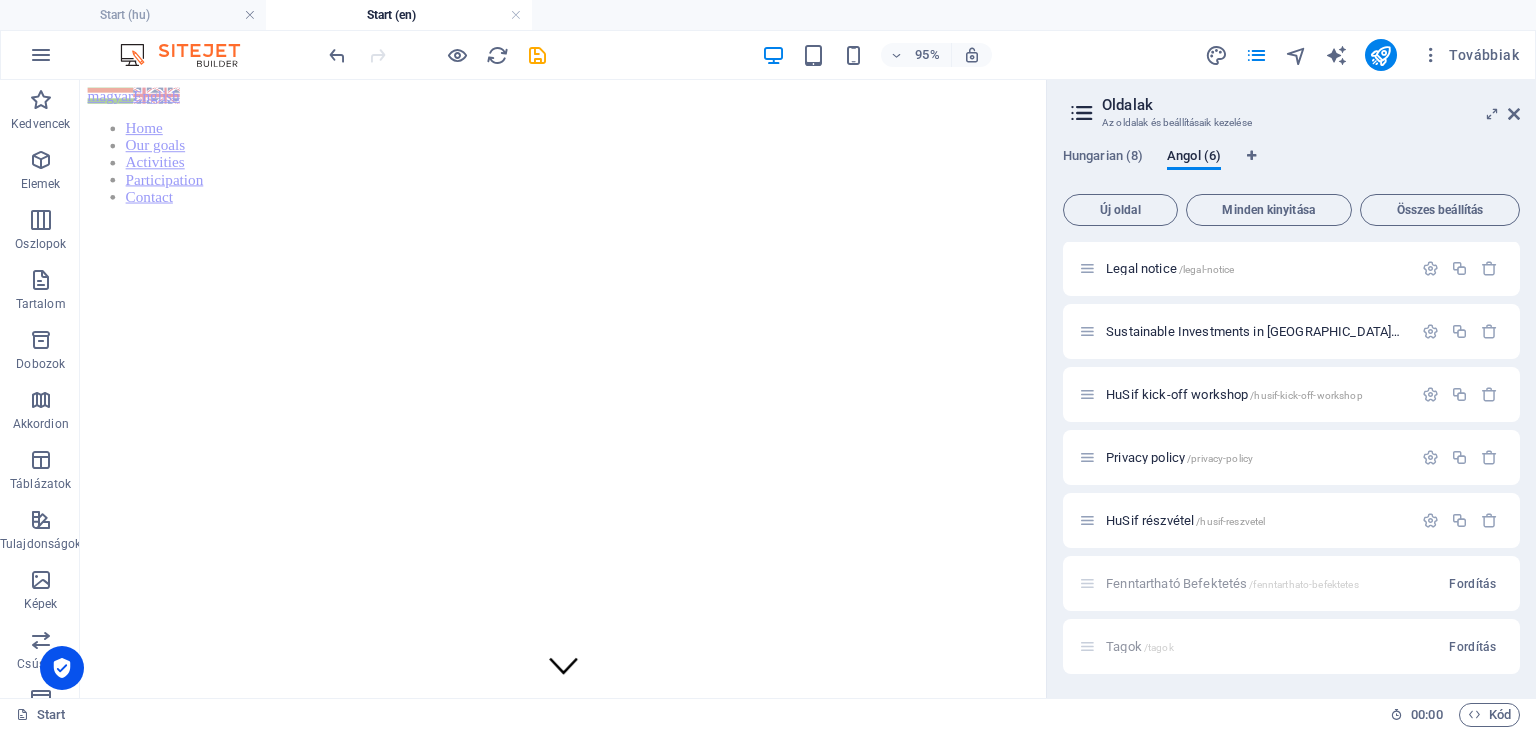 click on "Tagok /tagok Fordítás" at bounding box center (1291, 646) 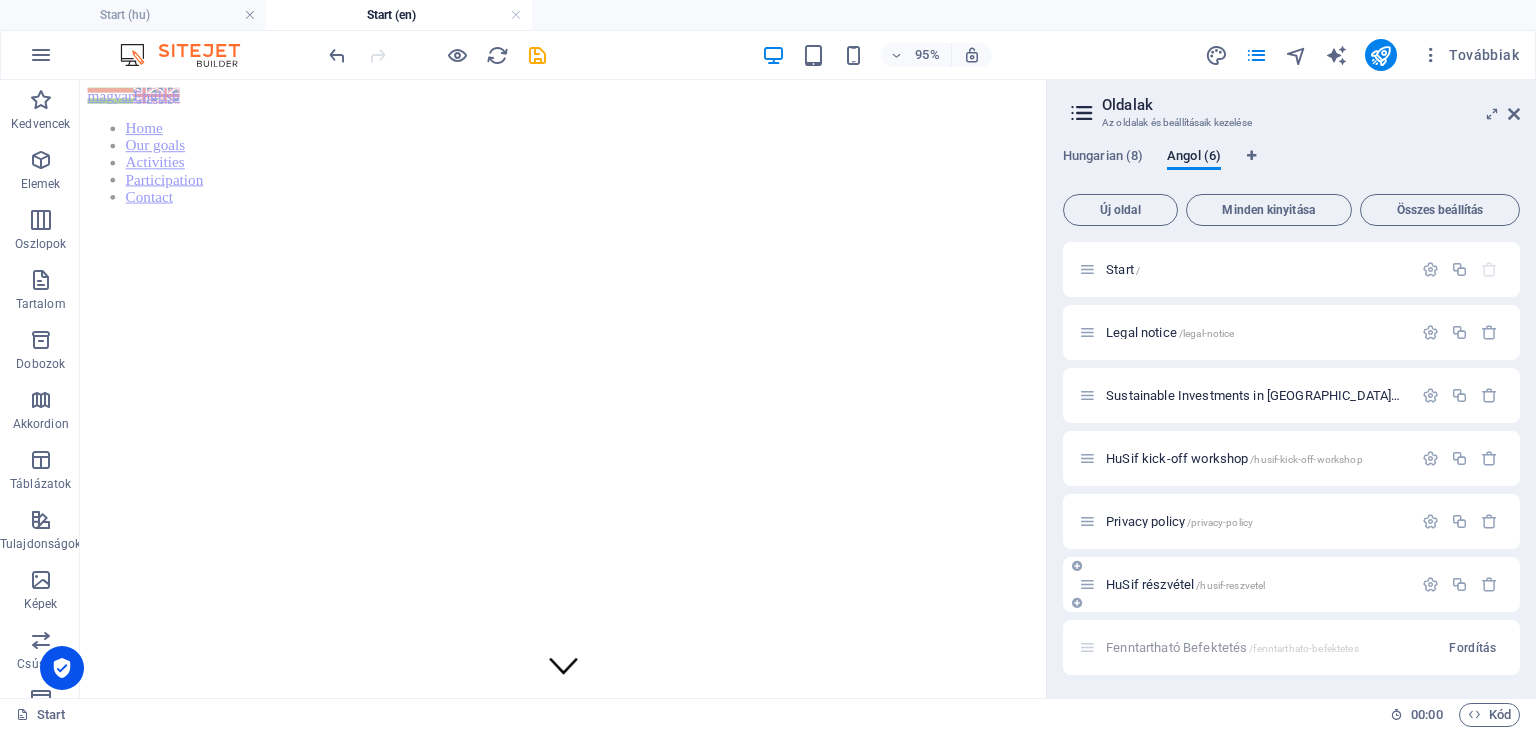 click on "HuSif részvétel /husif-reszvetel" at bounding box center [1256, 584] 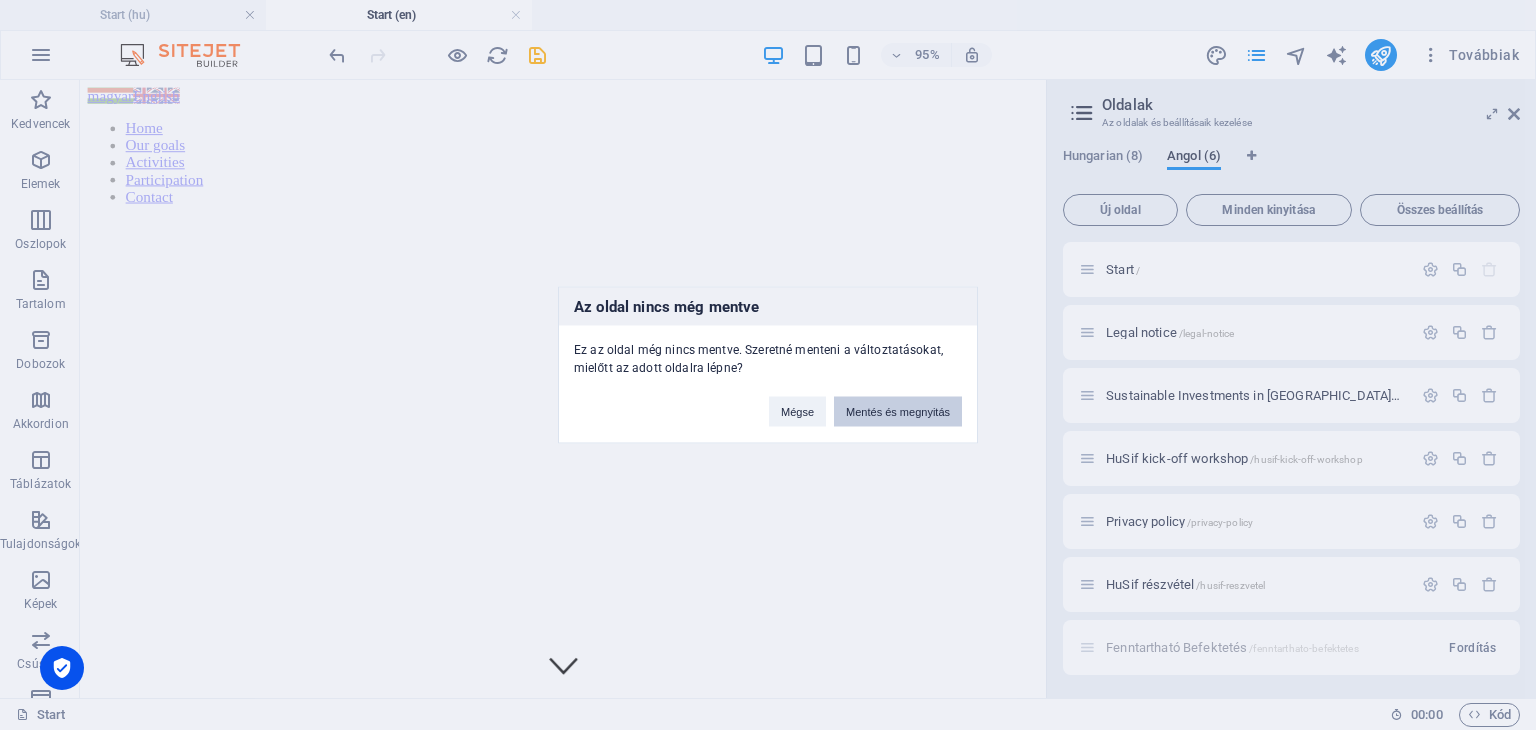 click on "Mentés és megnyitás" at bounding box center [898, 412] 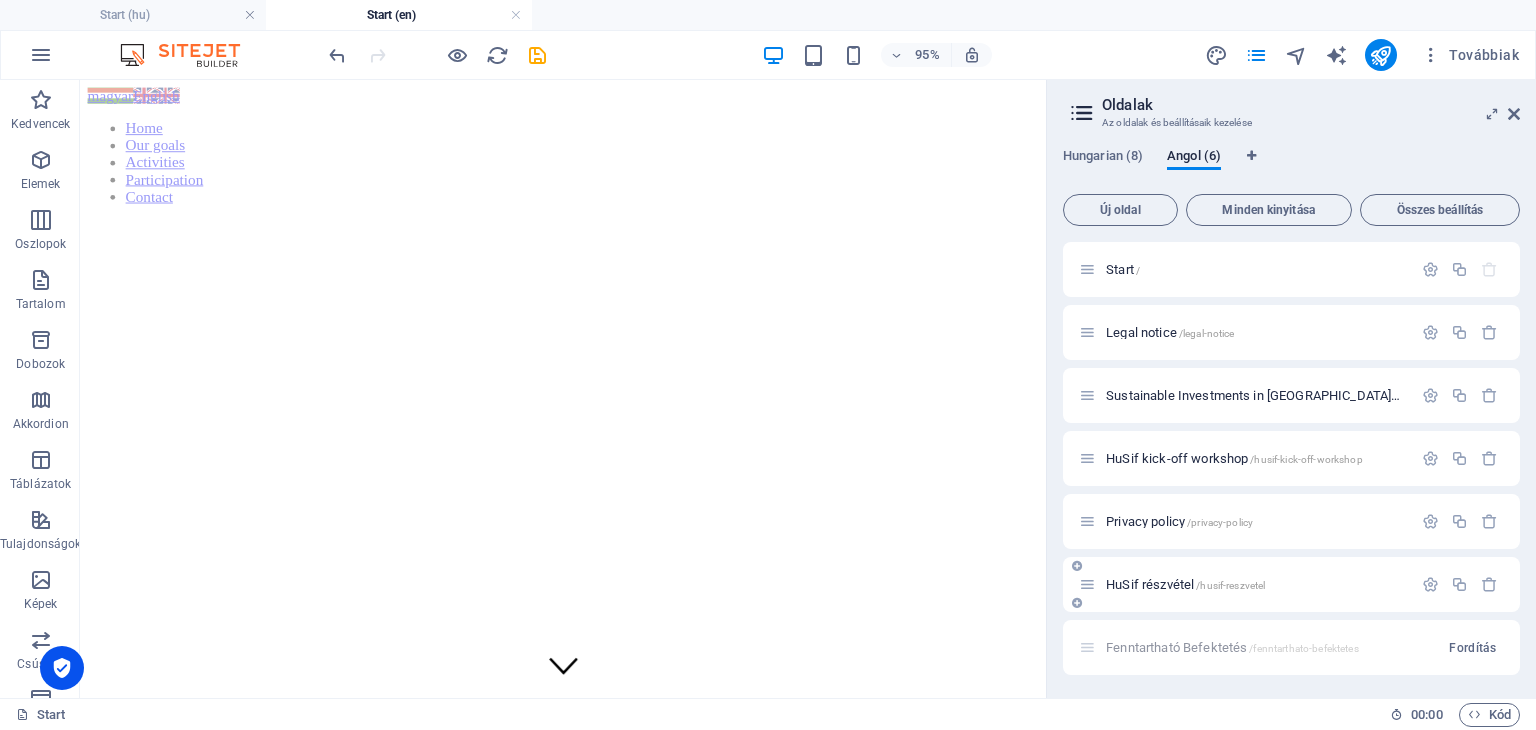 click on "HuSif részvétel /husif-reszvetel" at bounding box center [1185, 584] 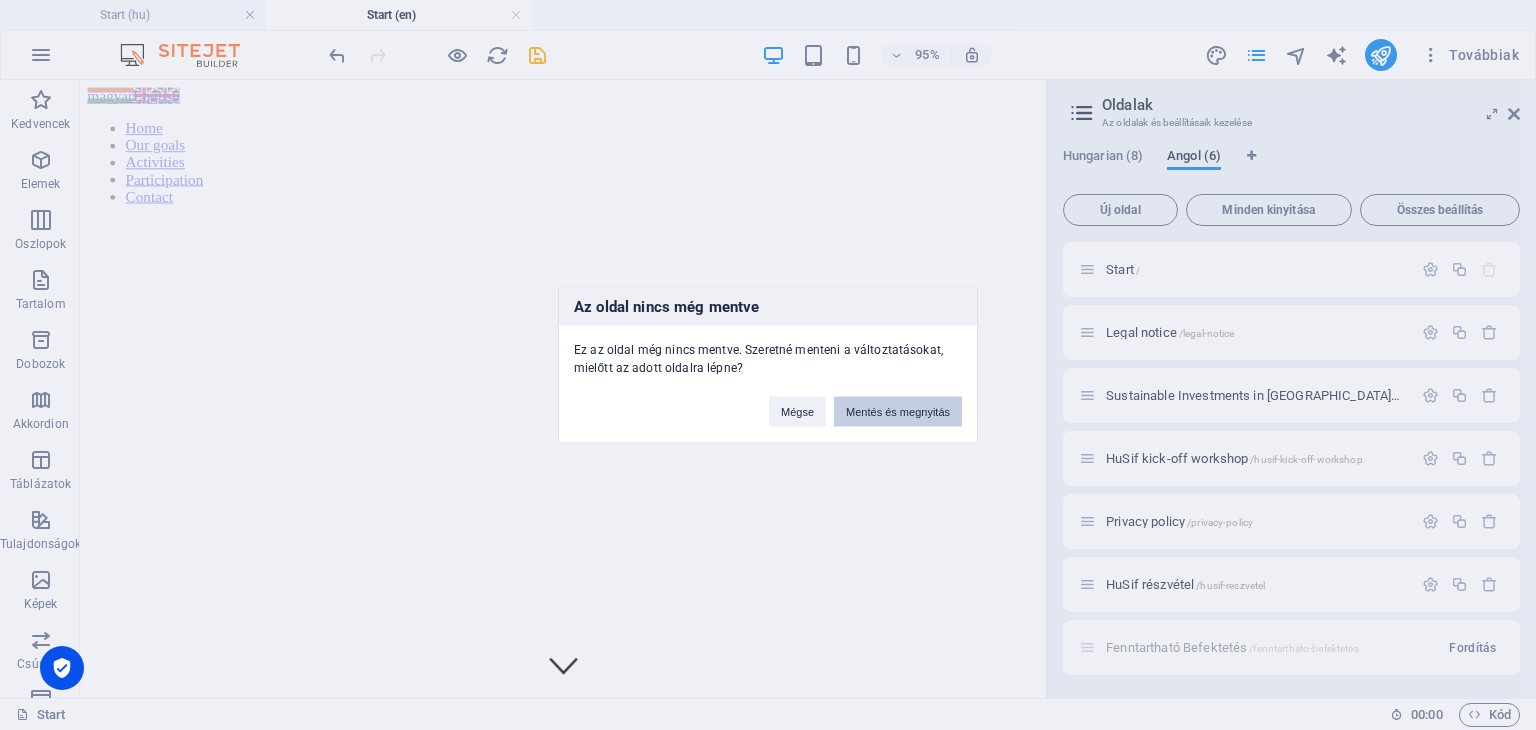 click on "Mentés és megnyitás" at bounding box center [898, 412] 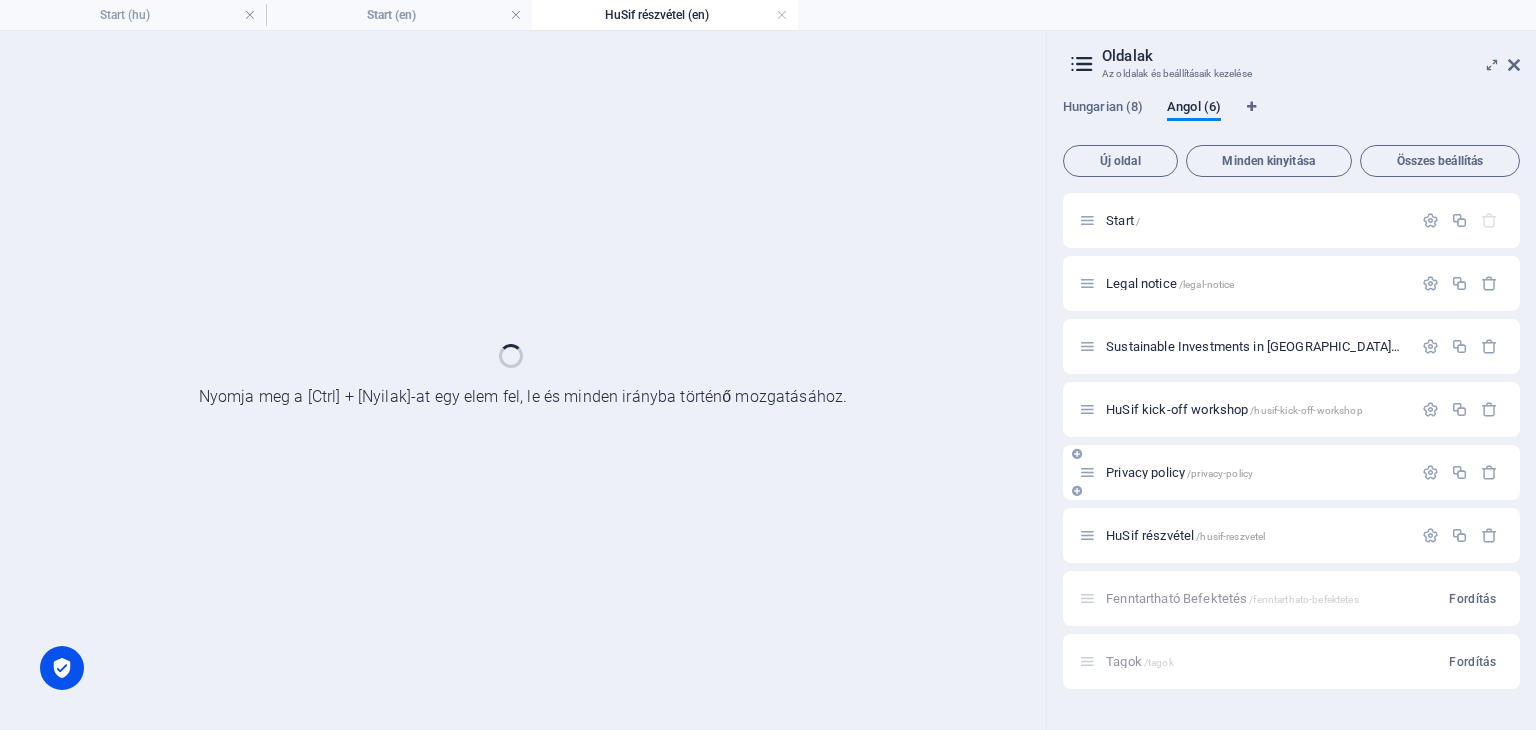 scroll, scrollTop: 0, scrollLeft: 0, axis: both 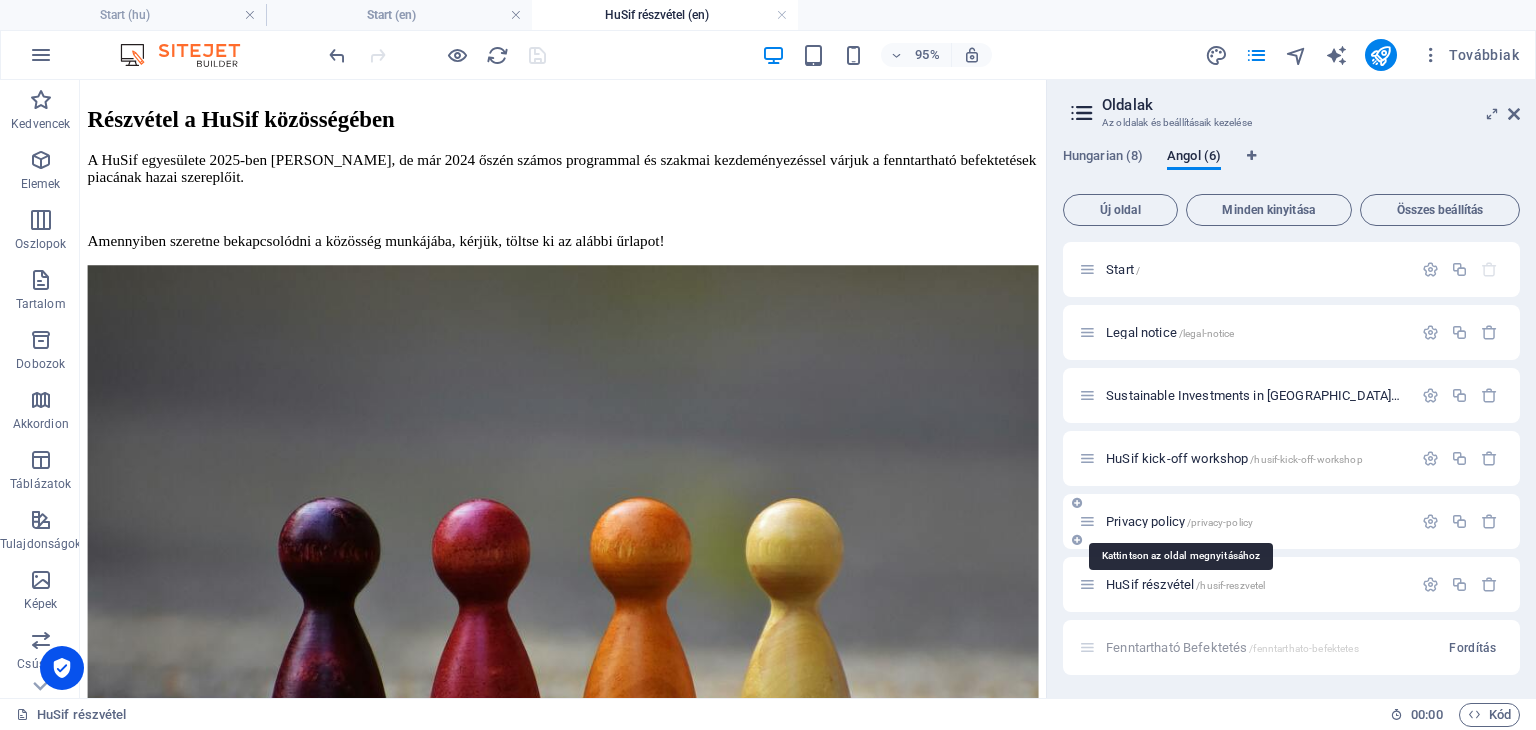 click on "Privacy policy /privacy-policy" at bounding box center (1179, 521) 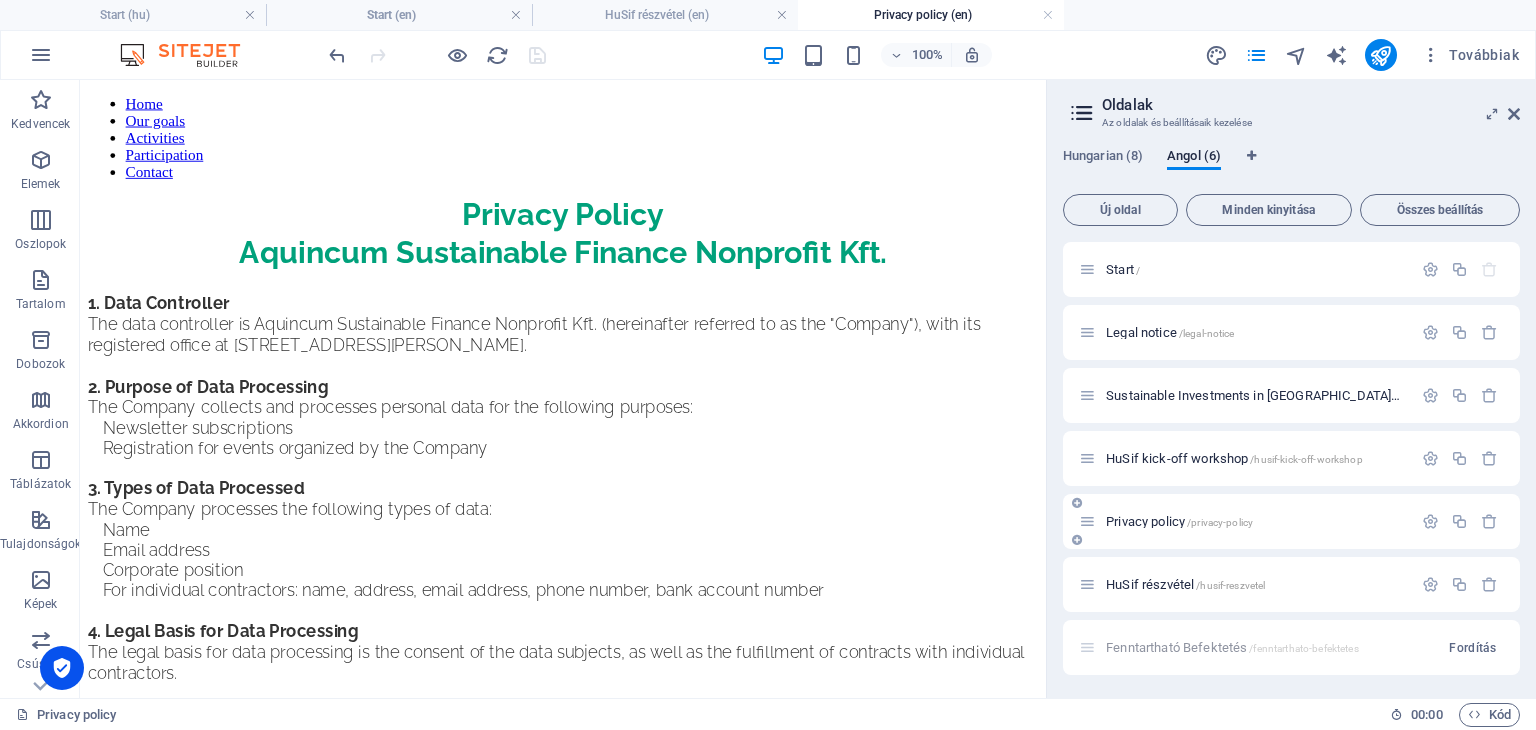 scroll, scrollTop: 0, scrollLeft: 0, axis: both 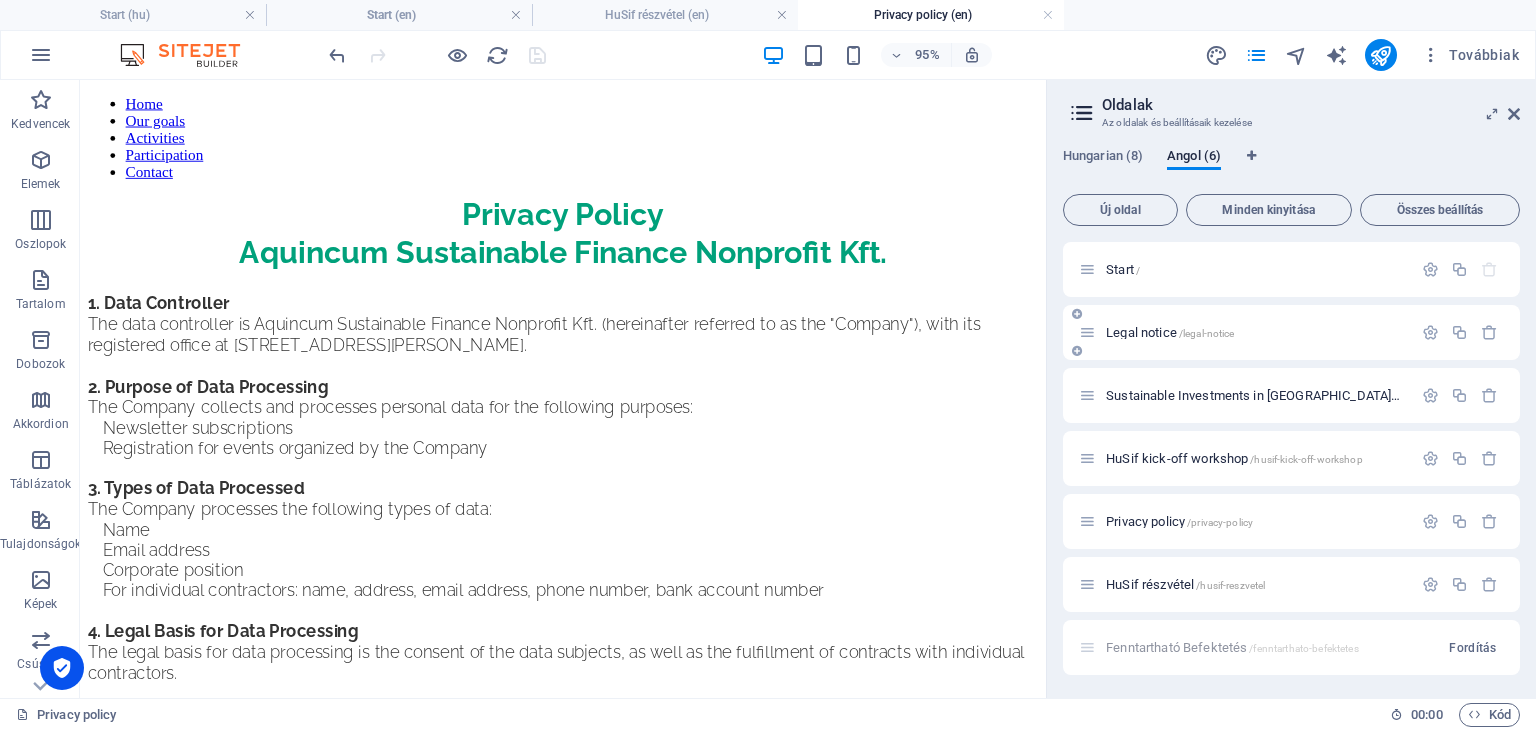 click on "Legal notice /legal-notice" at bounding box center (1170, 332) 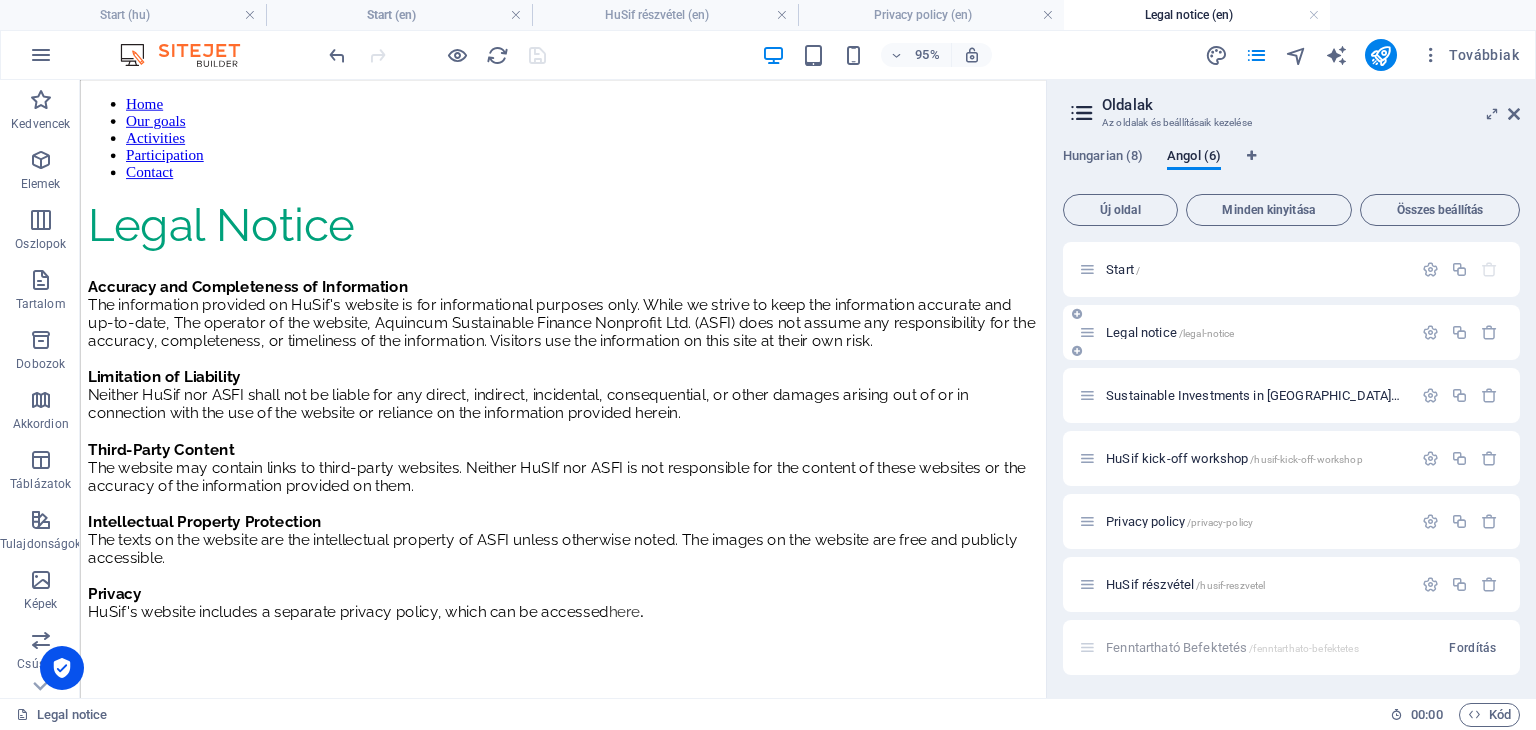 scroll, scrollTop: 0, scrollLeft: 0, axis: both 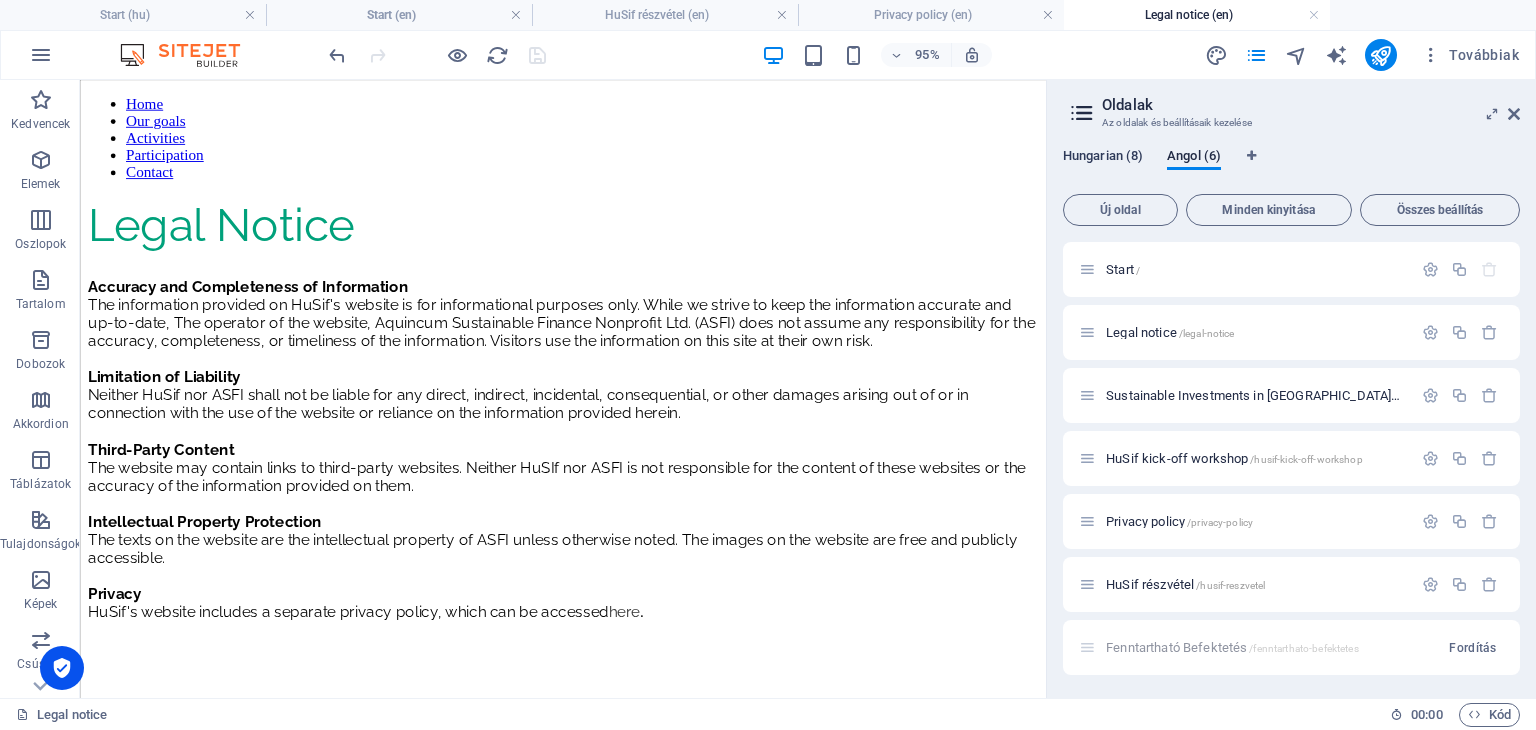 click on "Hungarian (8)" at bounding box center [1103, 158] 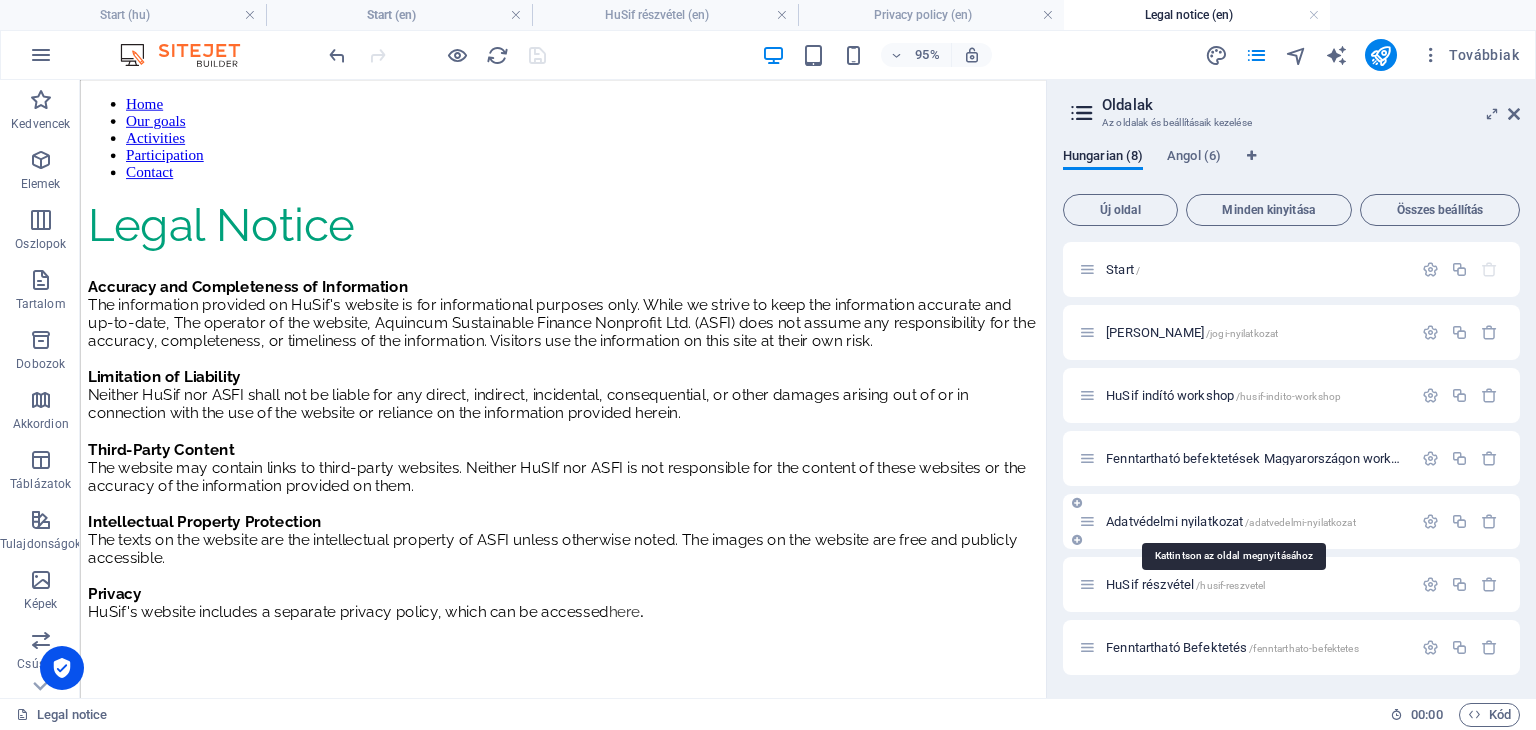 click on "Adatvédelmi nyilatkozat /adatvedelmi-nyilatkozat" at bounding box center [1231, 521] 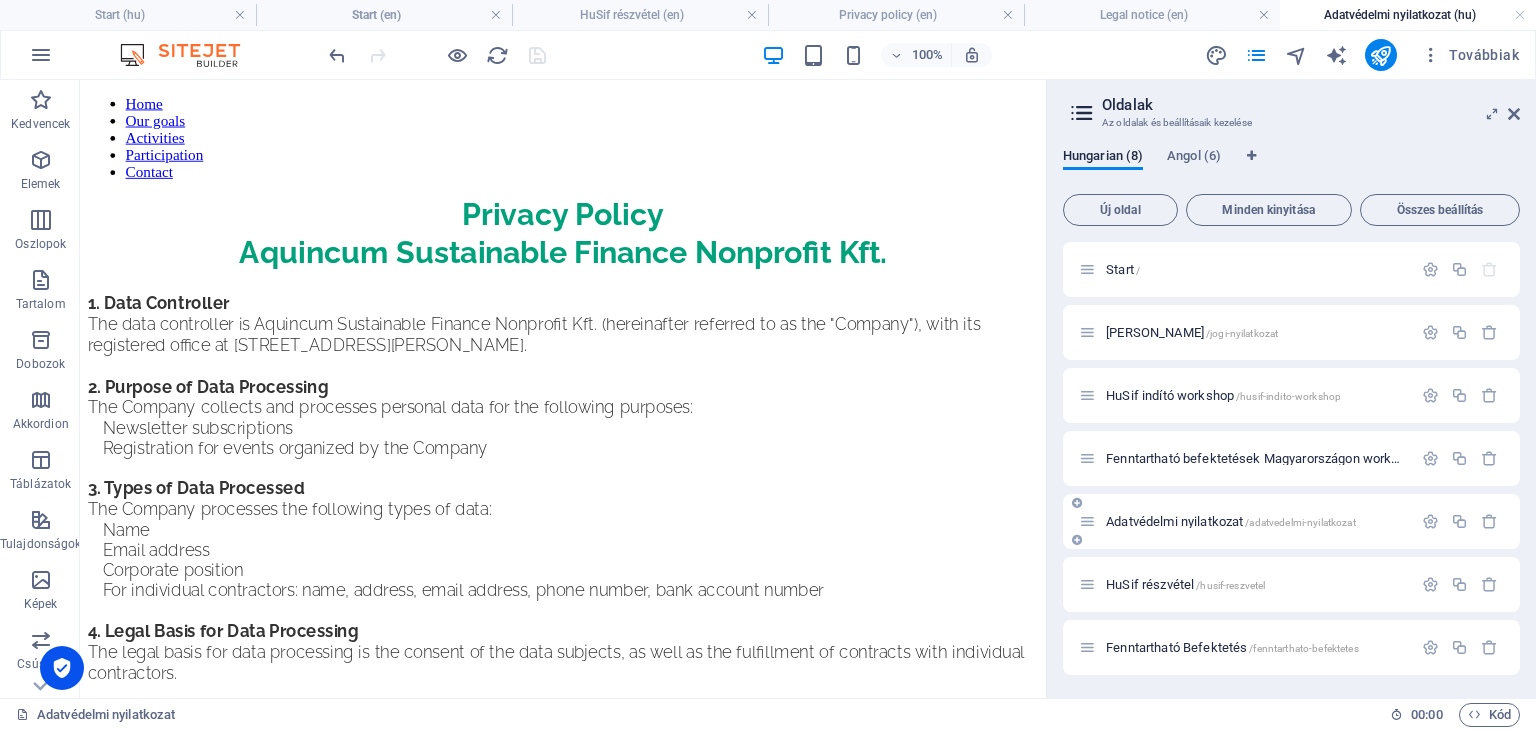 scroll, scrollTop: 0, scrollLeft: 0, axis: both 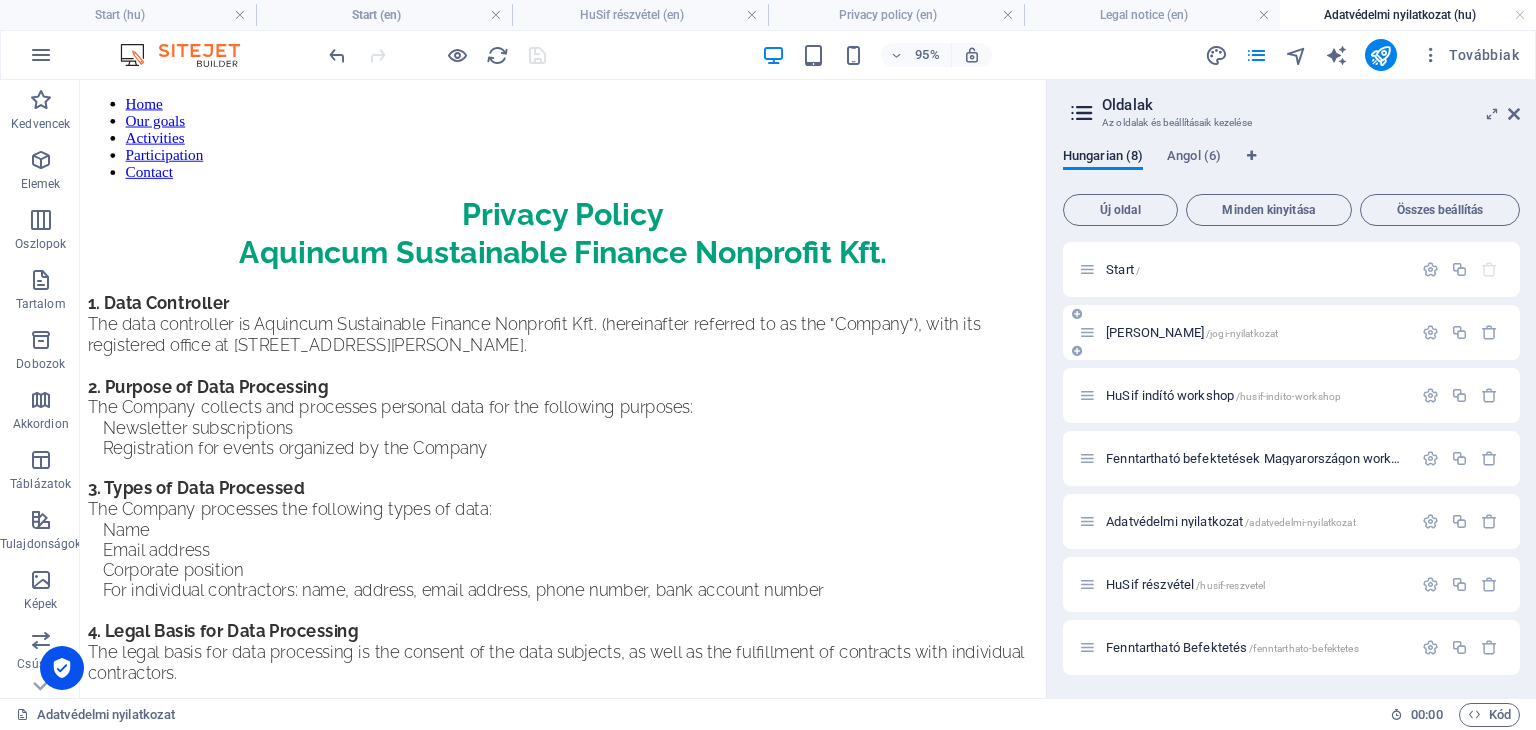 click on "[PERSON_NAME] /[PERSON_NAME]-nyilatkozat" at bounding box center [1192, 332] 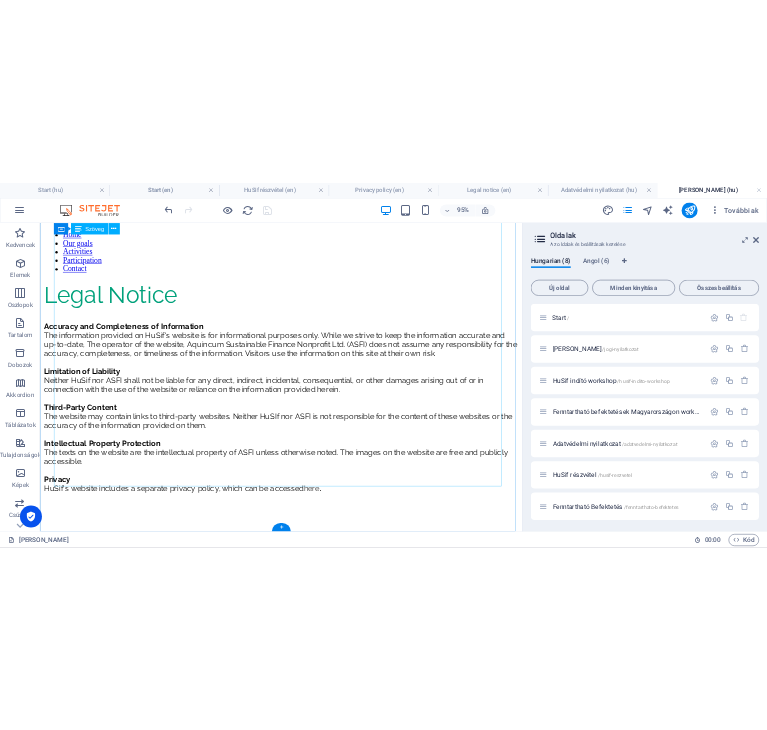 scroll, scrollTop: 0, scrollLeft: 0, axis: both 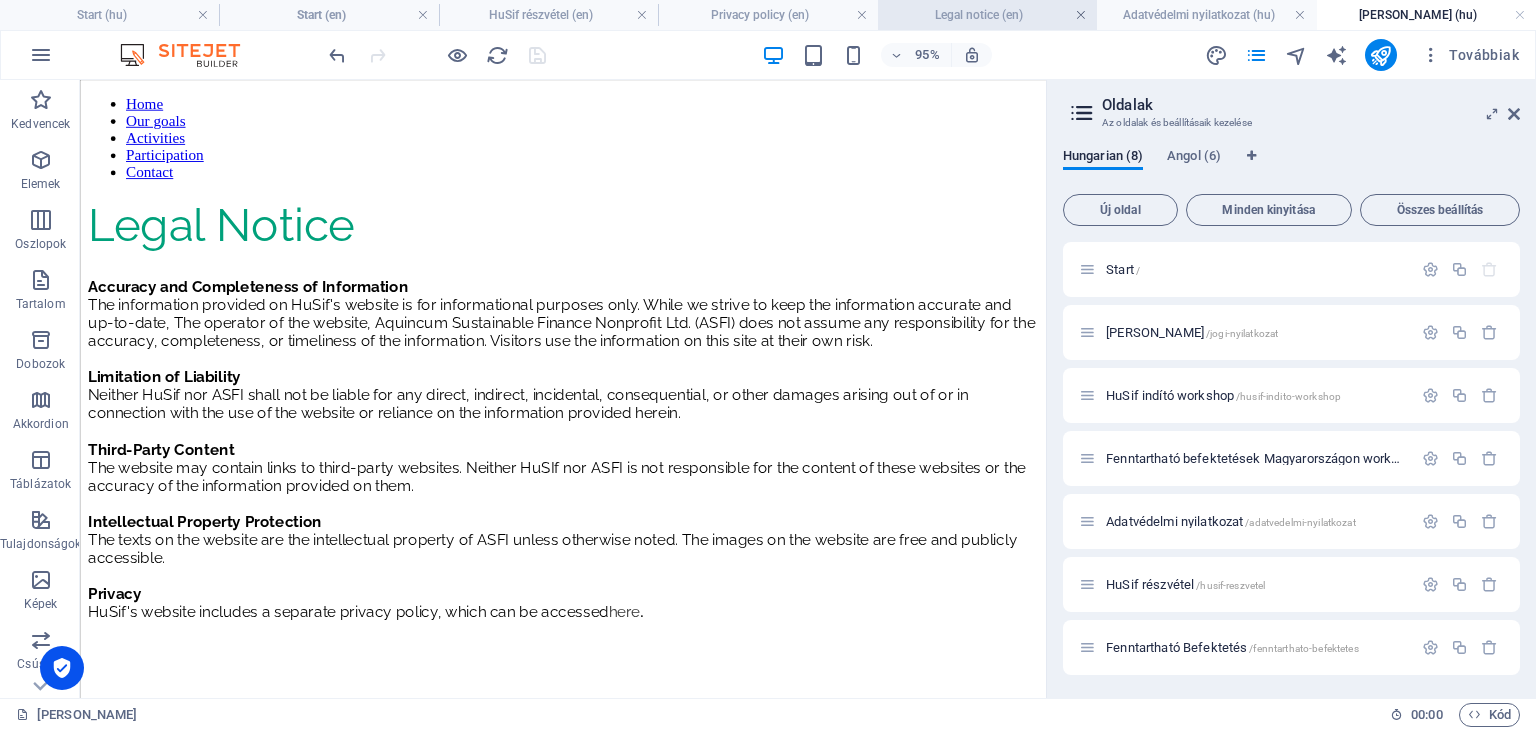 click at bounding box center [1081, 15] 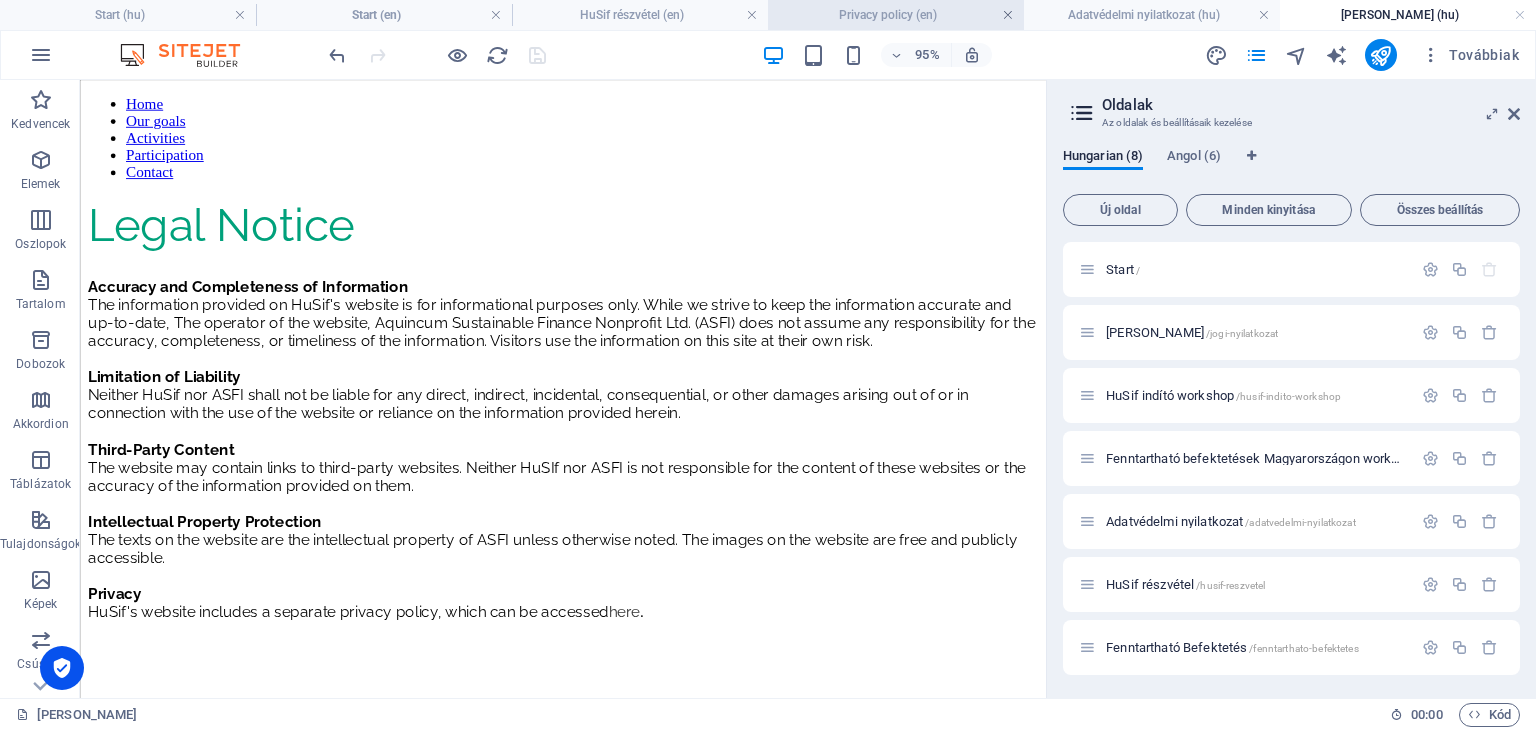 click at bounding box center (1008, 15) 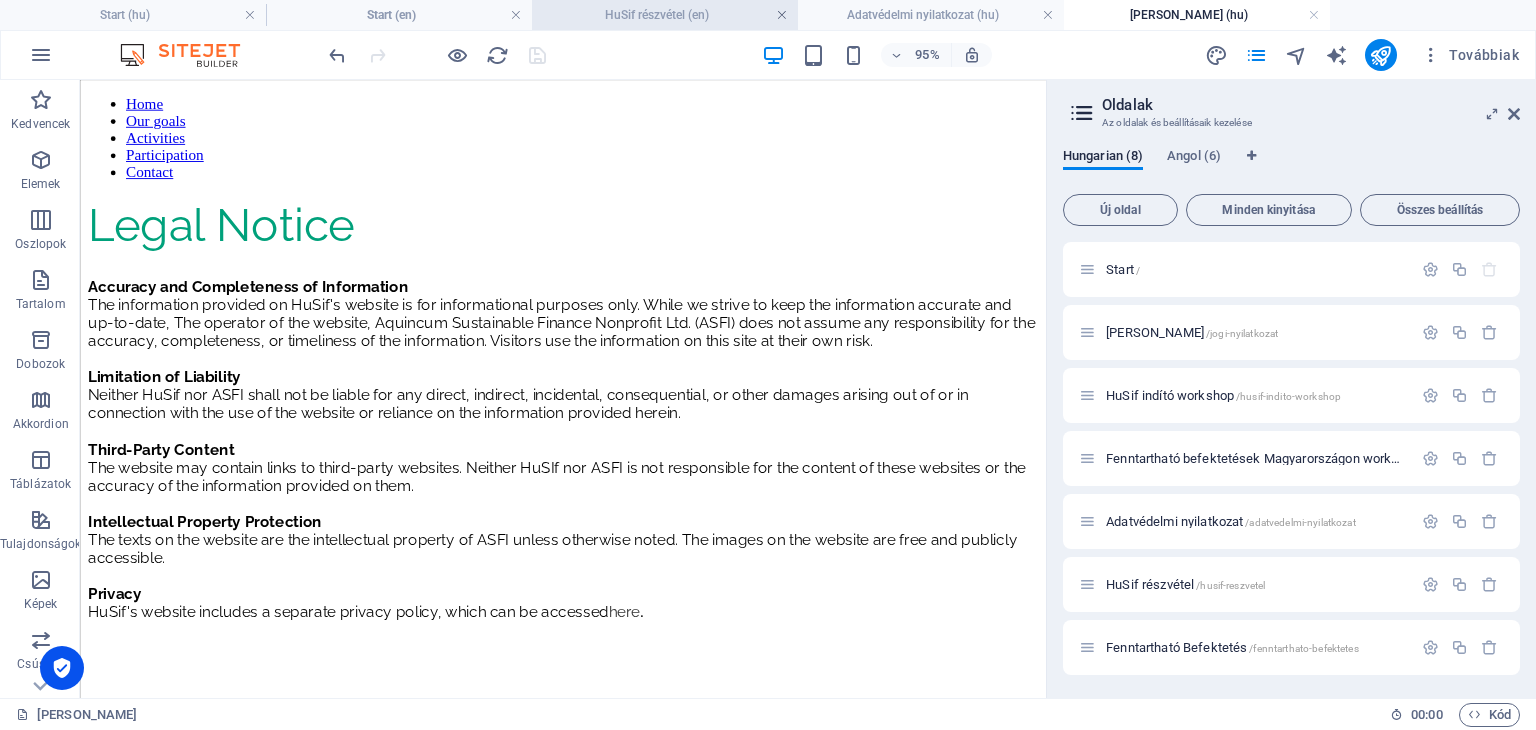 click at bounding box center (782, 15) 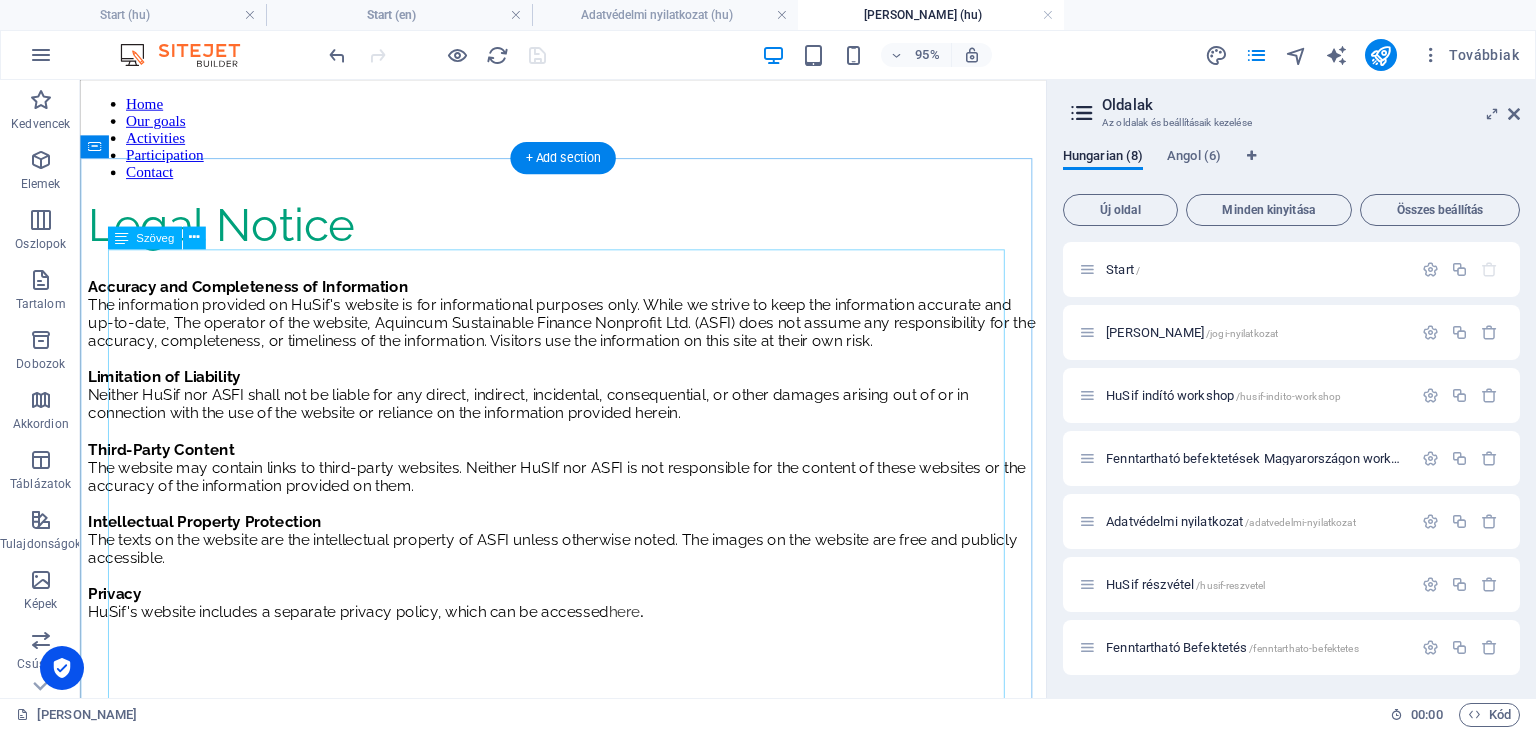 click on "Legal Notice" at bounding box center [588, 232] 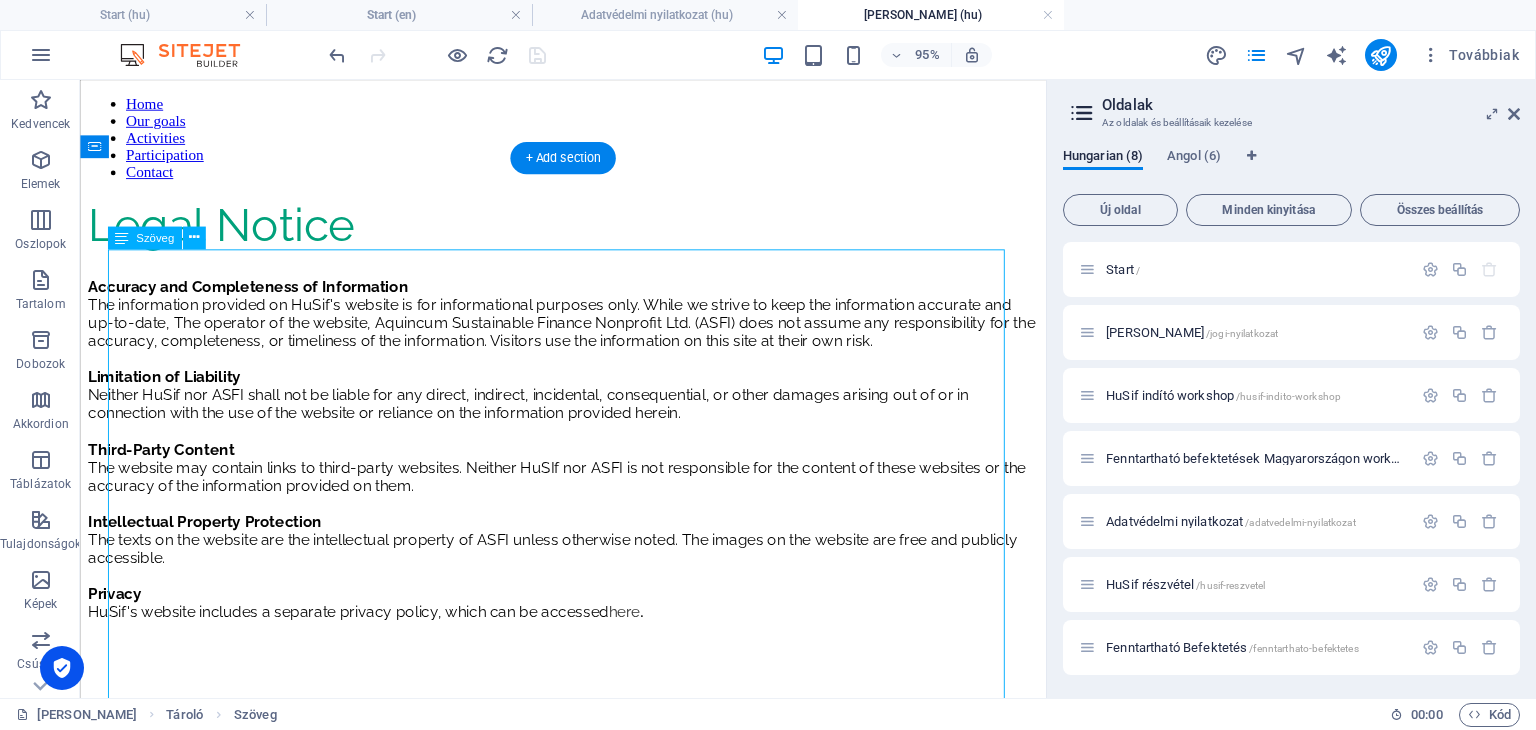 click on "Legal Notice" at bounding box center [228, 232] 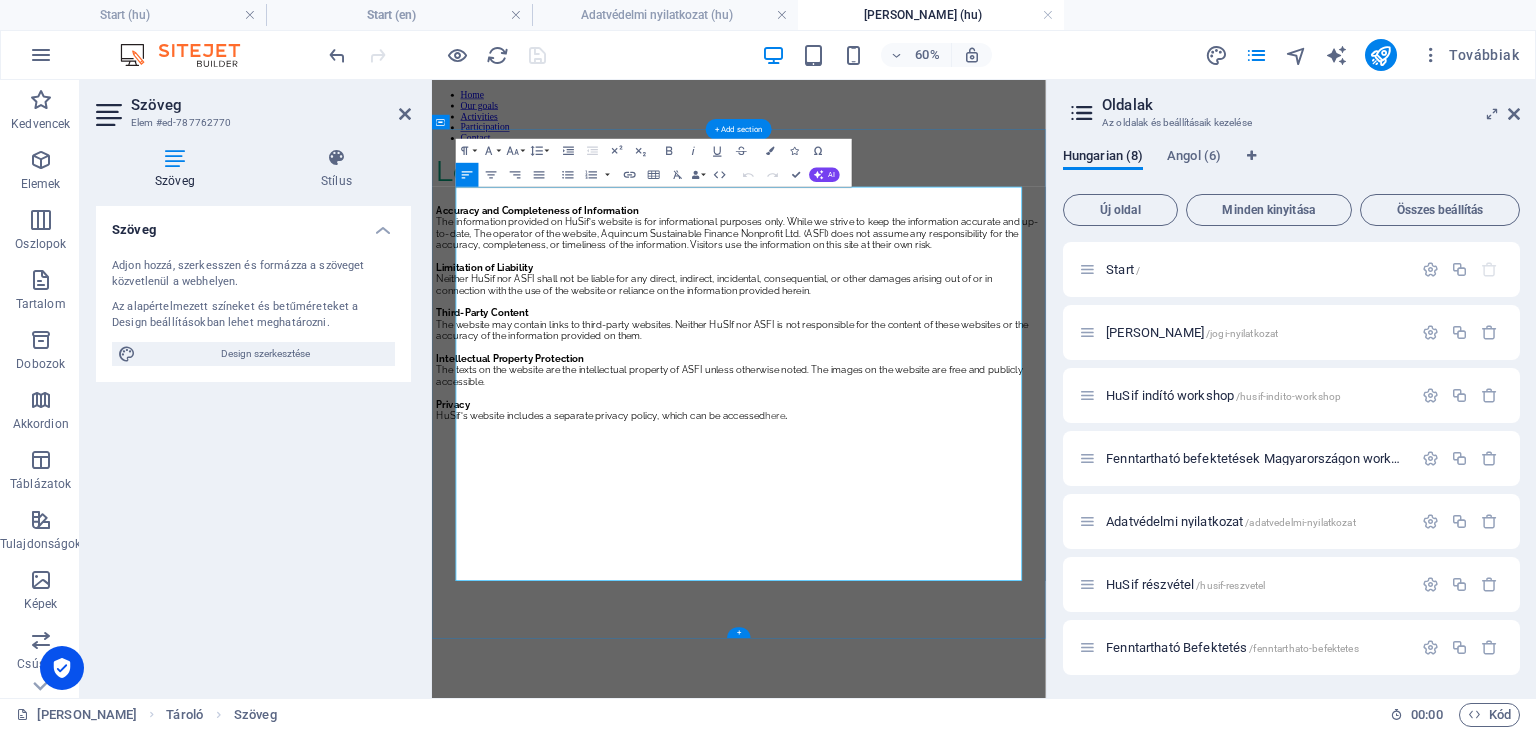 click on "Legal Notice" at bounding box center (943, 232) 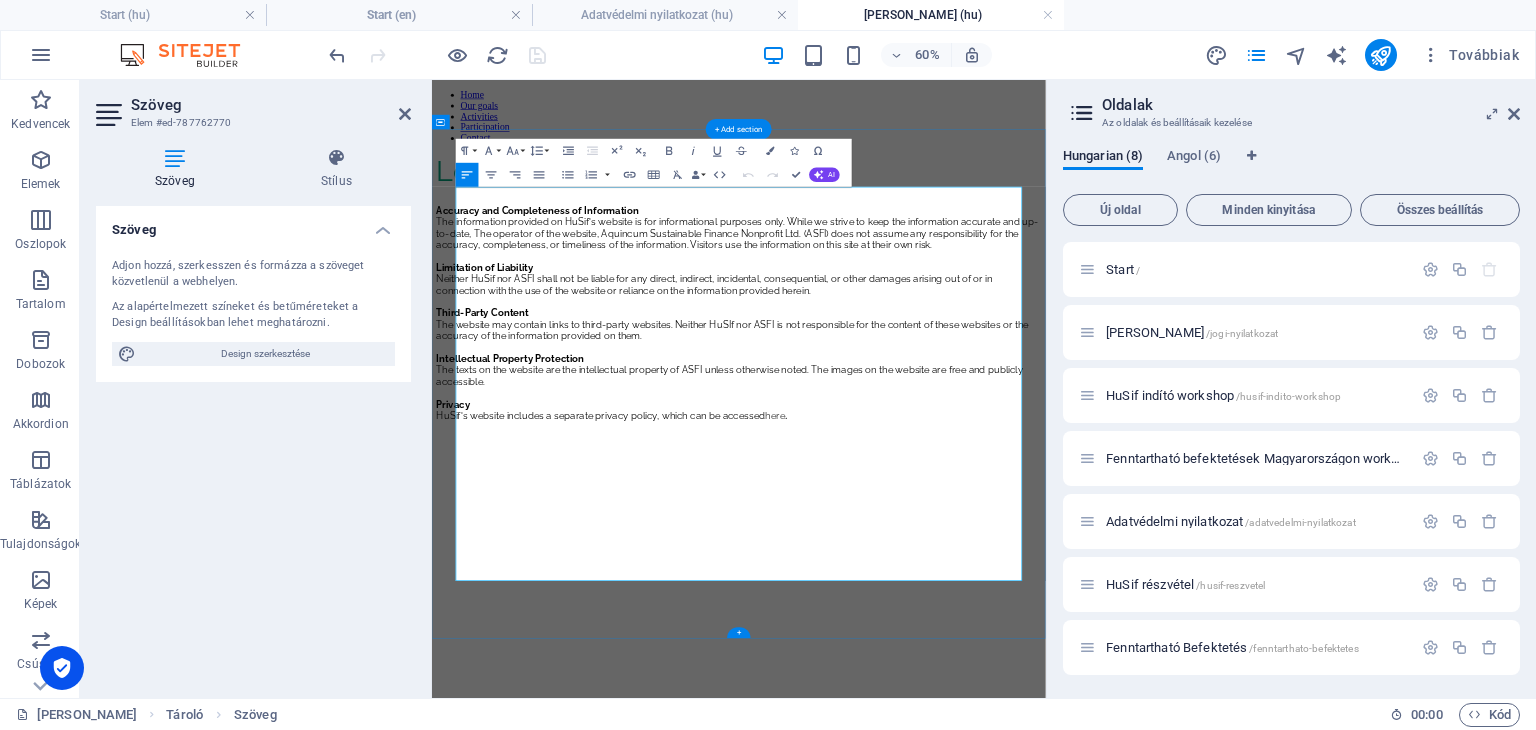 type 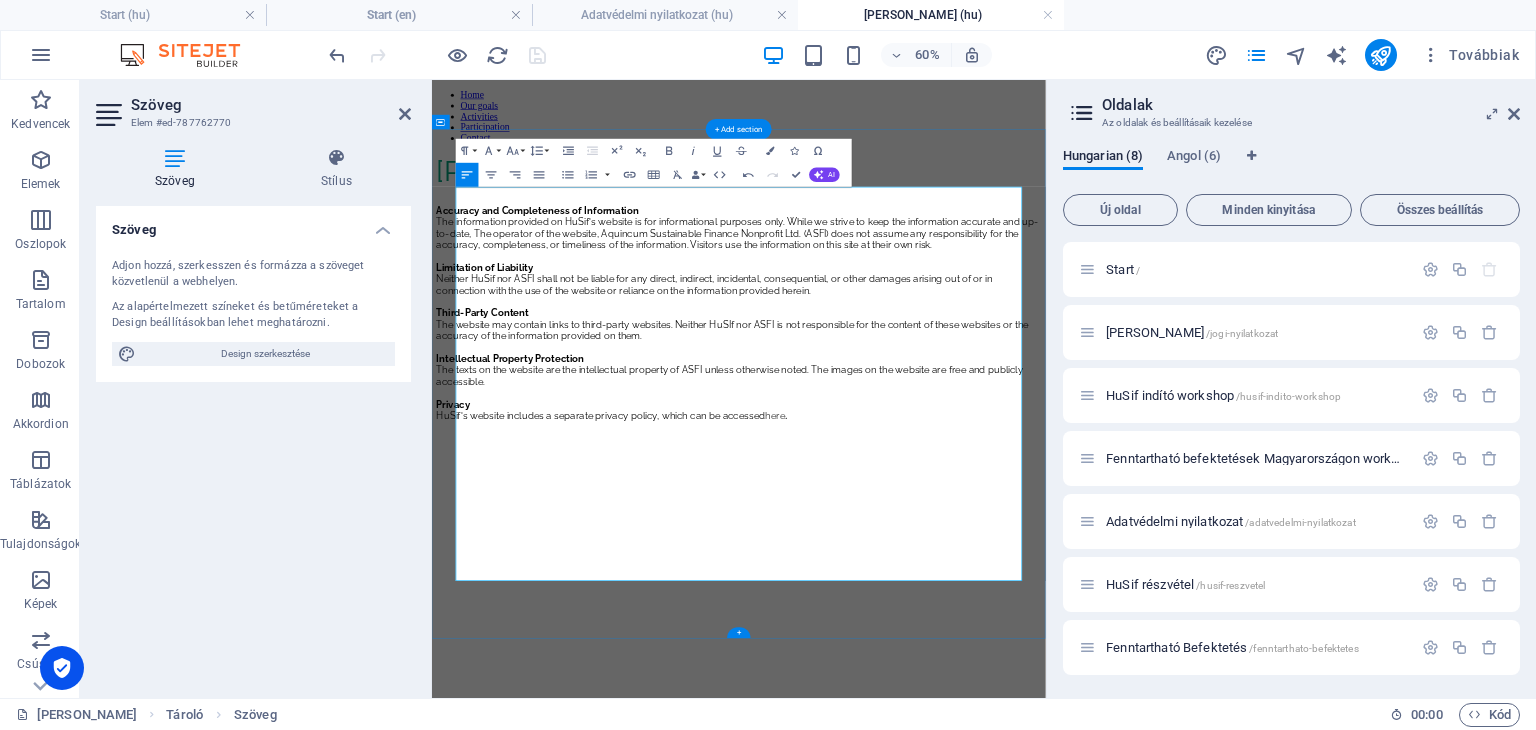 click on "The information provided on HuSif's website is for informational purposes only. While we strive to keep the information accurate and up-to-date, The operator of the website, Aquincum Sustainable Finance Nonprofit Ltd. (ASFI) does not assume any responsibility for the accuracy, completeness, or timeliness of the information. Visitors use the information on this site at their own risk." at bounding box center [943, 335] 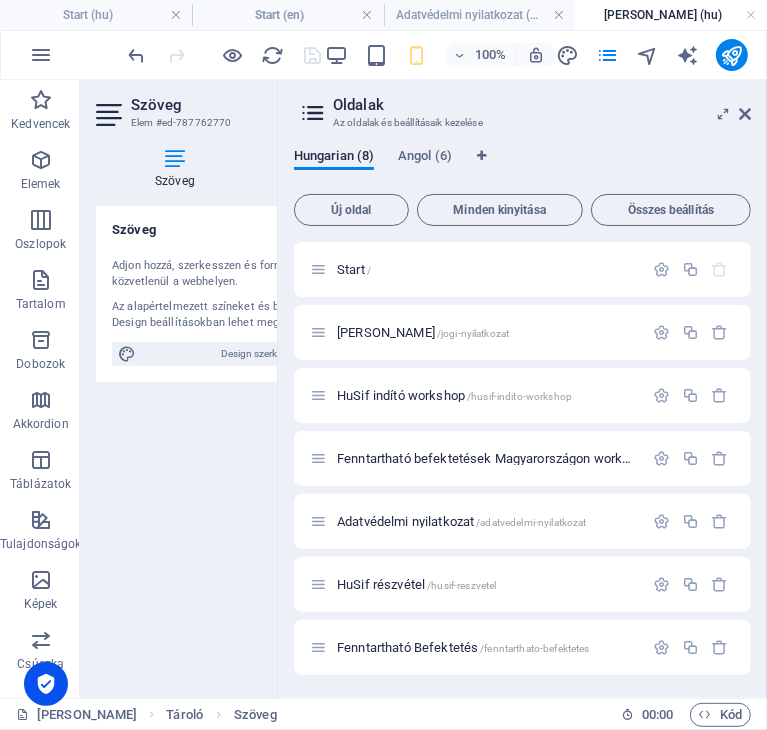 scroll, scrollTop: 64, scrollLeft: 0, axis: vertical 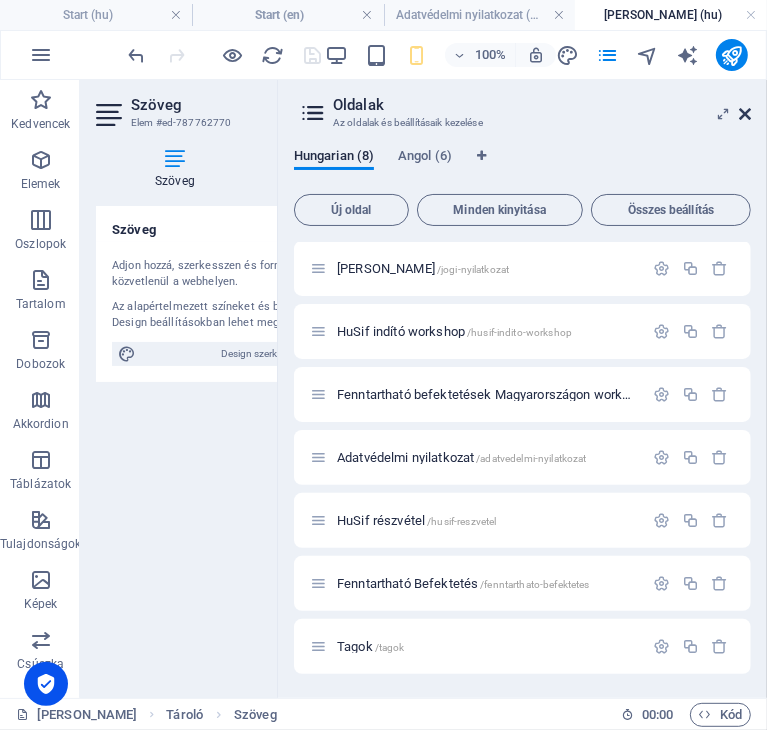 click at bounding box center (745, 114) 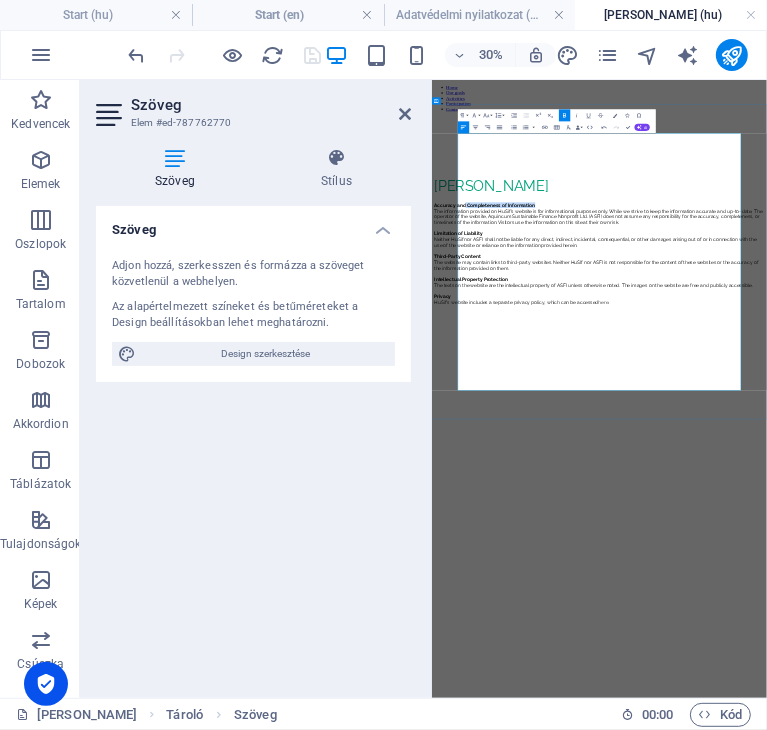 drag, startPoint x: 852, startPoint y: 555, endPoint x: 622, endPoint y: 547, distance: 230.13908 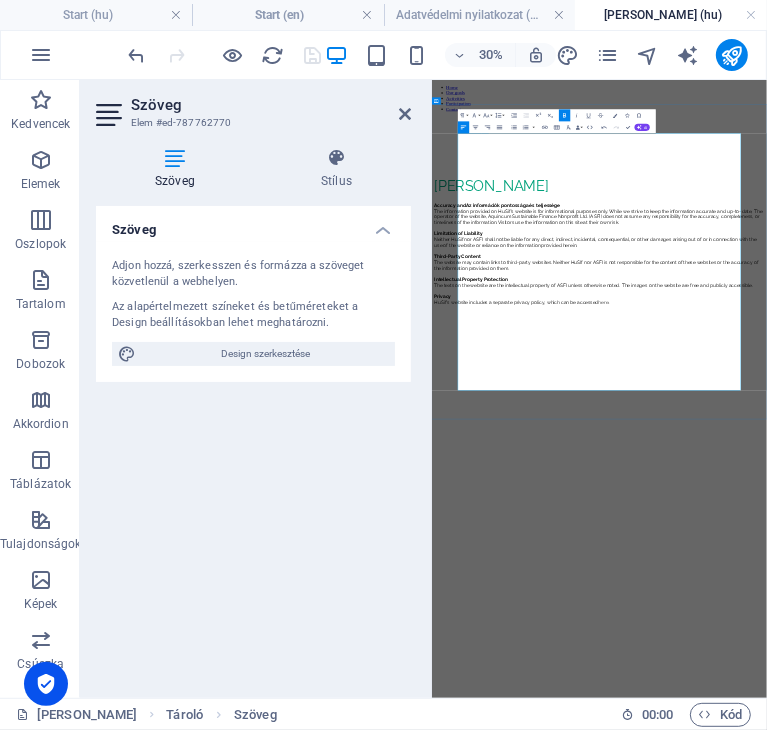 scroll, scrollTop: 0, scrollLeft: 8, axis: horizontal 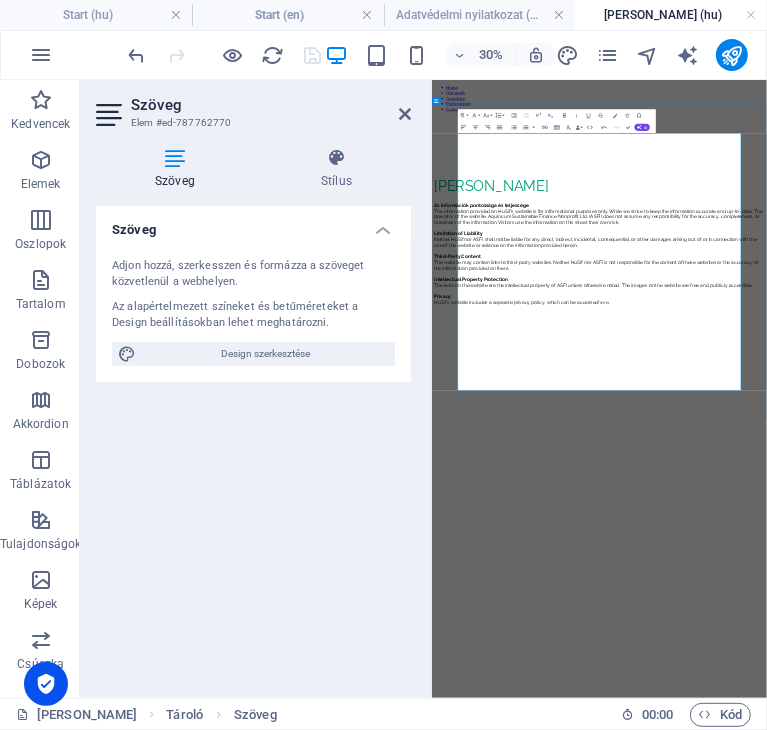 click on "The information provided on HuSif's website is for informational purposes only. While we strive to keep the information accurate and up-to-date, The operator of the website, Aquincum Sustainable Finance Nonprofit Ltd. (ASFI) does not assume any responsibility for the accuracy, completeness, or timeliness of the information. Visitors use the information on this site at their own risk." at bounding box center (989, 535) 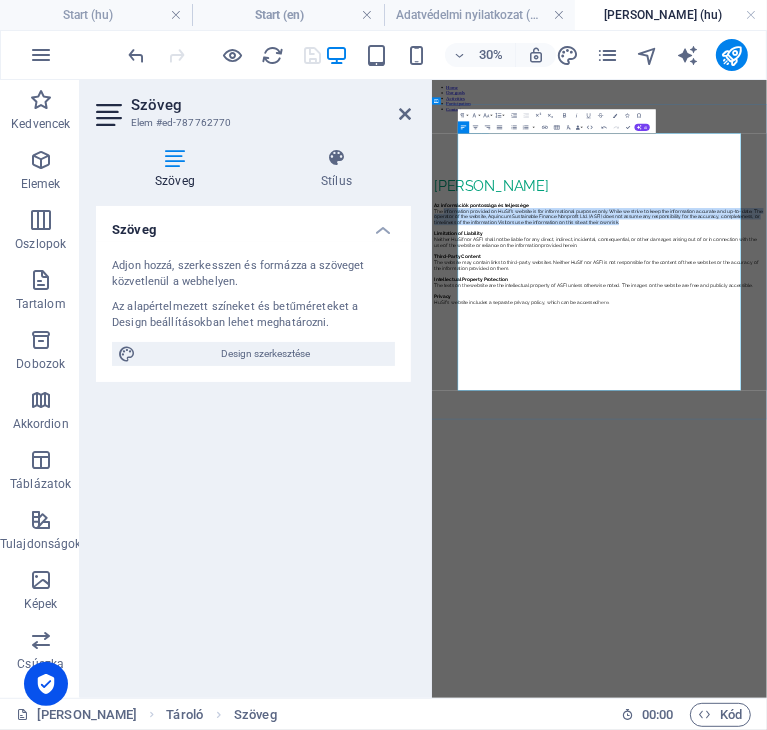 drag, startPoint x: 593, startPoint y: 667, endPoint x: 548, endPoint y: 581, distance: 97.06184 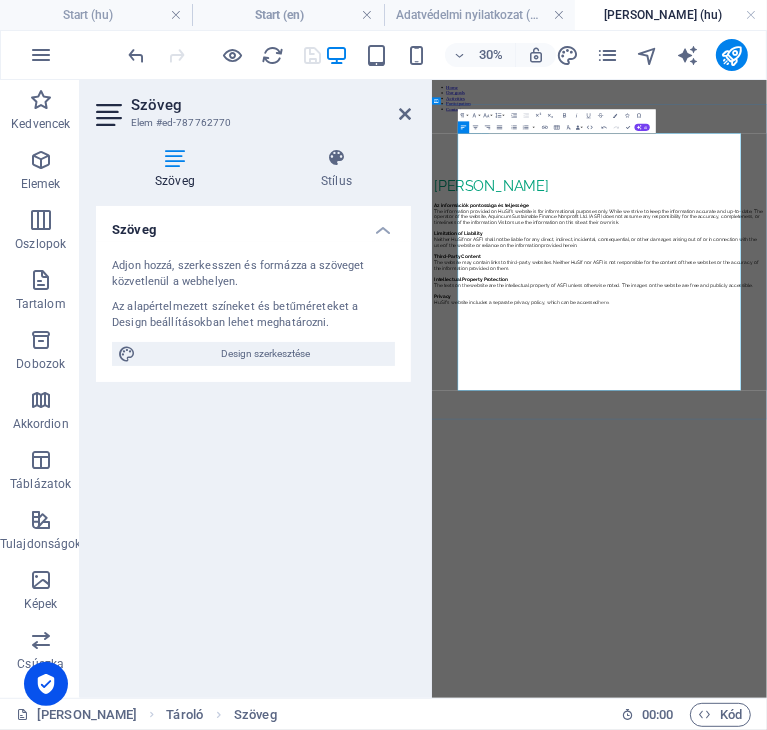 drag, startPoint x: 548, startPoint y: 581, endPoint x: 1036, endPoint y: 552, distance: 488.86093 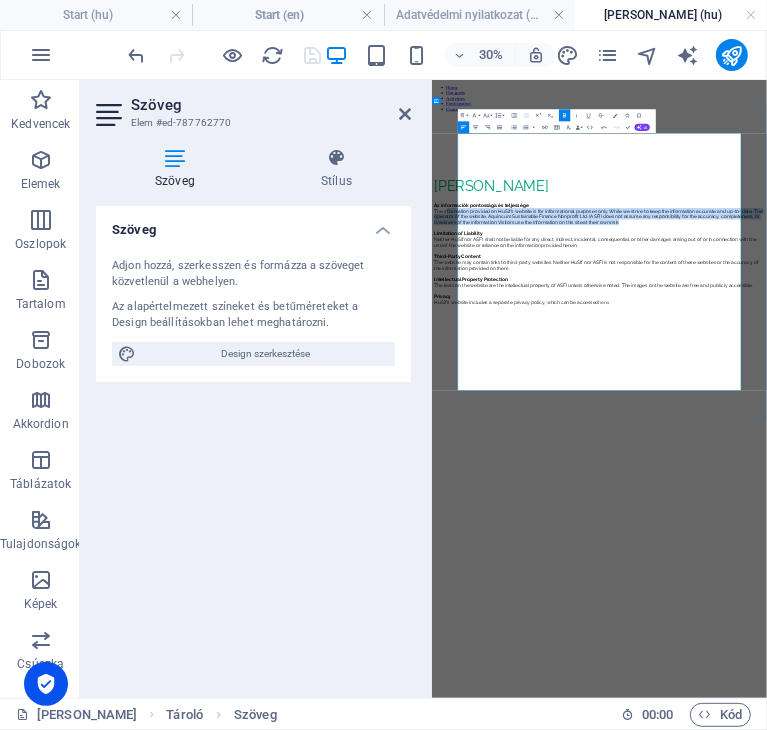 drag, startPoint x: 604, startPoint y: 667, endPoint x: 561, endPoint y: 587, distance: 90.824005 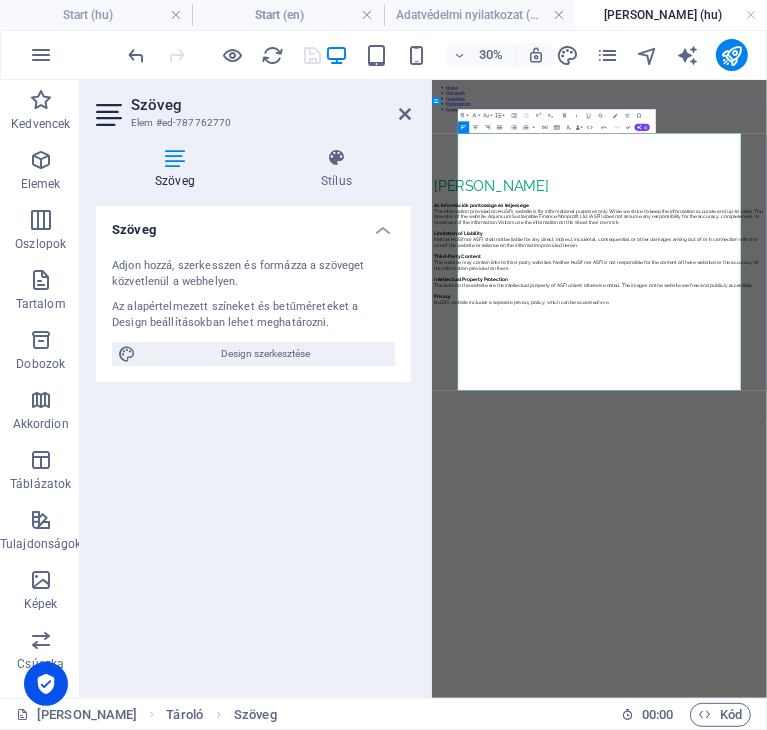 scroll, scrollTop: 5892, scrollLeft: 0, axis: vertical 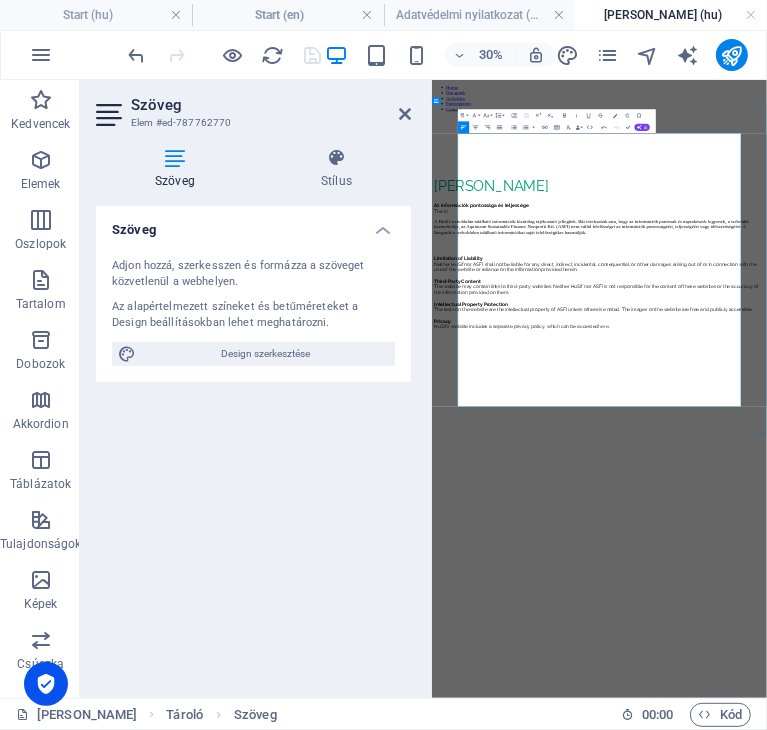 click on "A HuSif weboldalán található információk kizárólag tájékoztató jellegűek. Bár törekszünk arra, hogy az információk pontosak és naprakészek legyenek, a weboldal üzemeltetője, az Aquincum Sustainable Finance Nonprofit Kft. (ASFI) nem vállal felelősséget az információk pontosságáért, teljességéért vagy időszerűségéért. A látogatók a weboldalon található információkat saját felelősségükre használják." at bounding box center (989, 569) 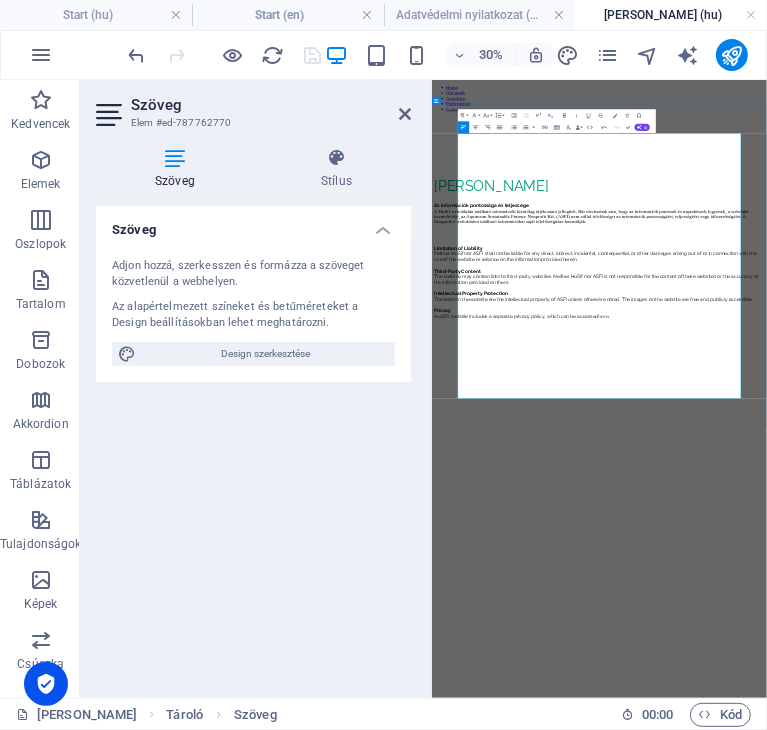 click at bounding box center [989, 587] 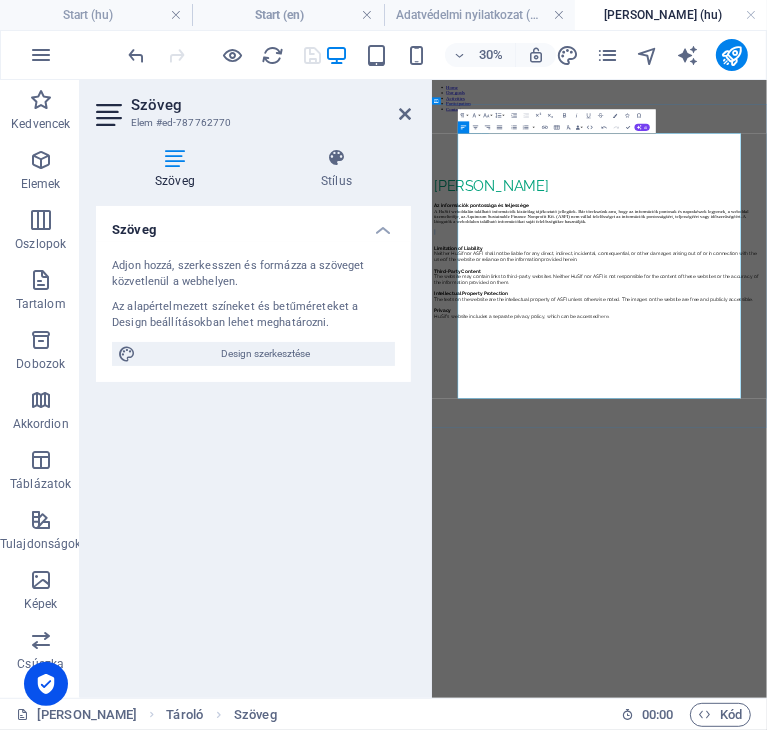 click at bounding box center [989, 587] 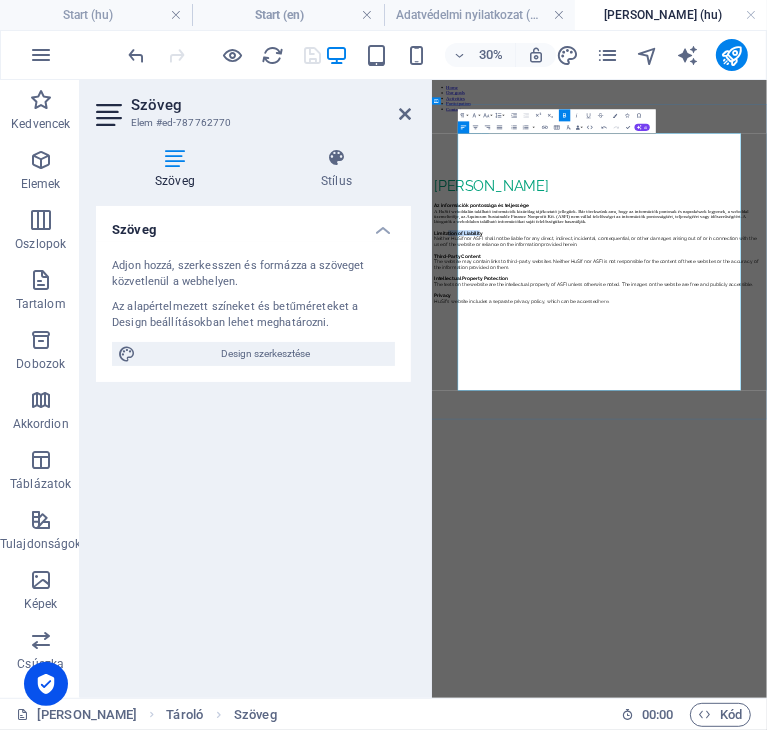 drag, startPoint x: 670, startPoint y: 709, endPoint x: 561, endPoint y: 715, distance: 109.165016 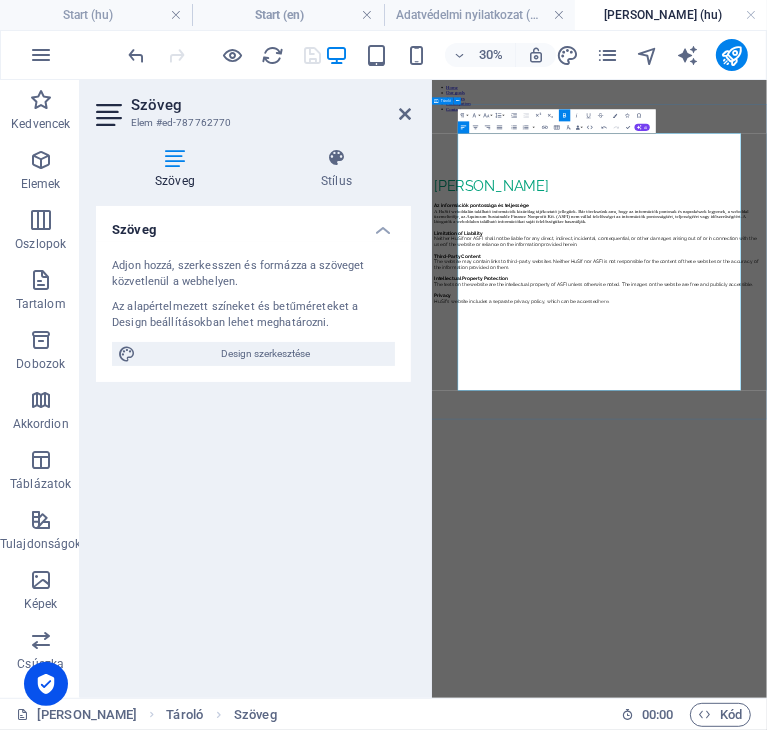 scroll, scrollTop: 0, scrollLeft: 6, axis: horizontal 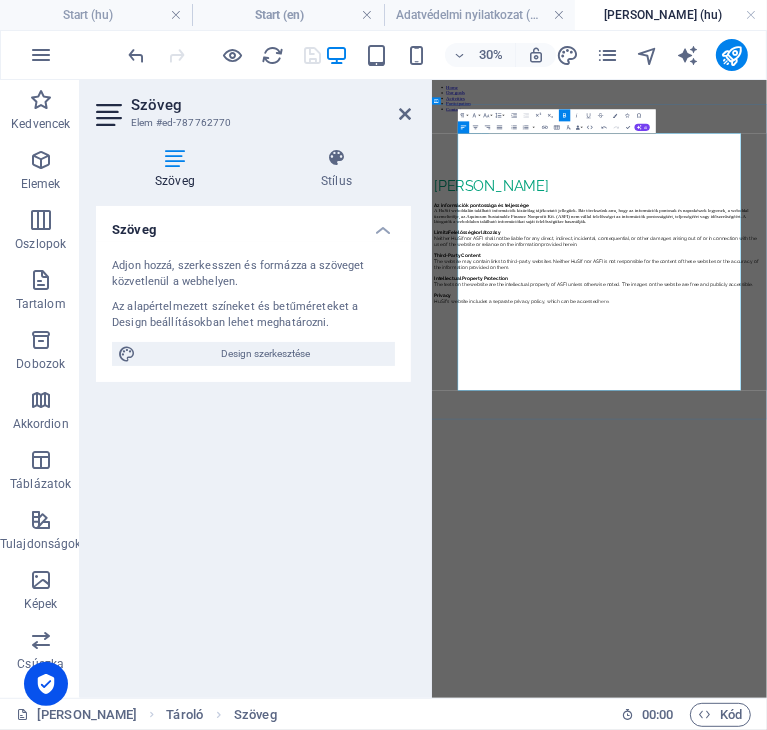 click on "LimitaFelelősségkorlátozásy" at bounding box center [549, 589] 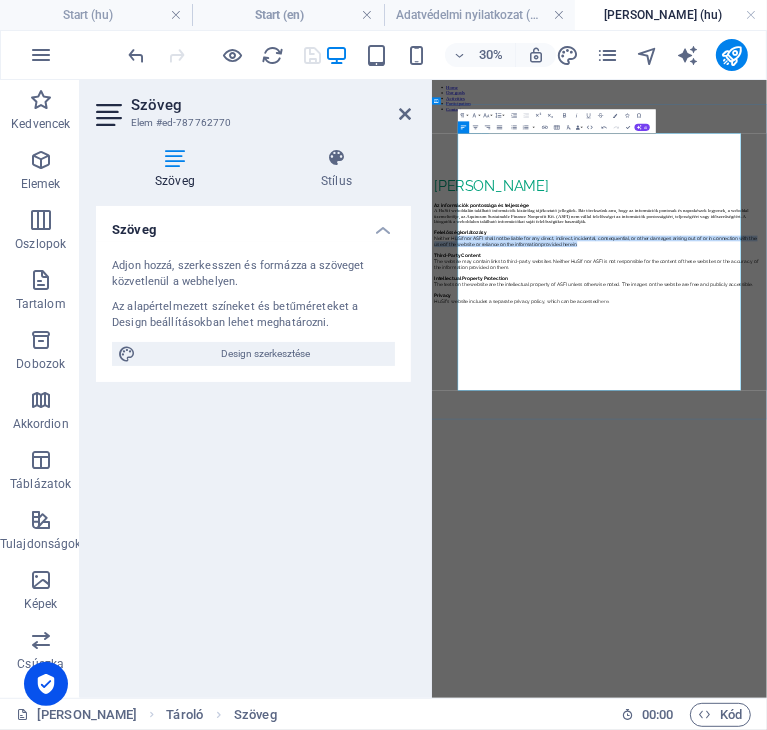 drag, startPoint x: 1172, startPoint y: 781, endPoint x: 585, endPoint y: 752, distance: 587.71594 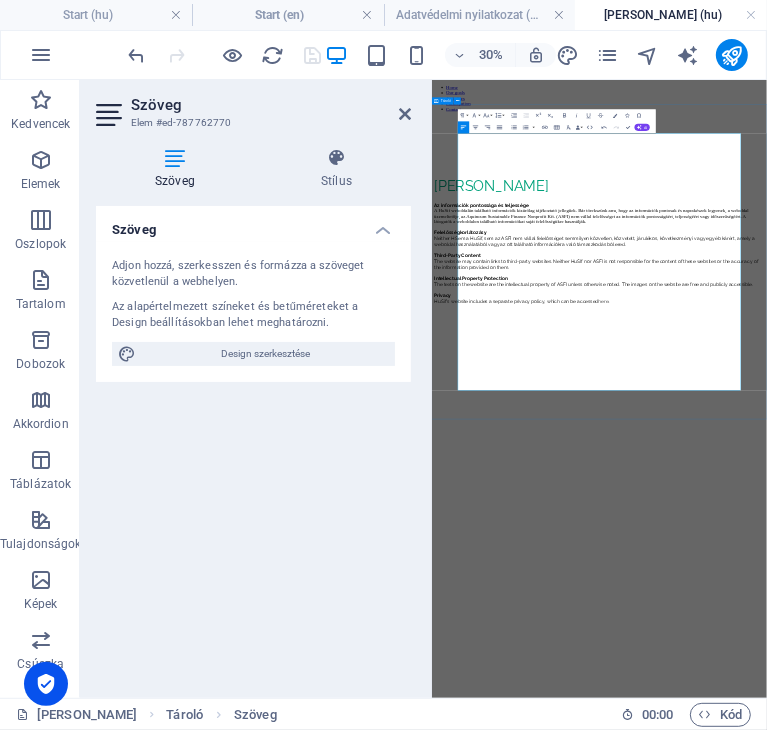 scroll, scrollTop: 2173, scrollLeft: 1, axis: both 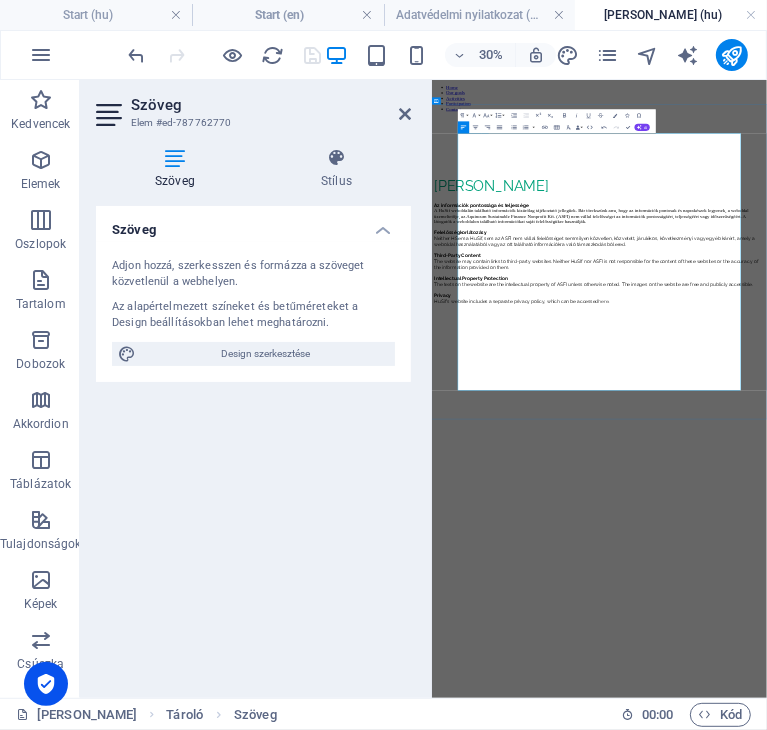 click on "Neither HSem a HuSif, sem az ASFI nem vállal felelősséget semmilyen közvetlen, közvetett, járulékos, következményi vagy egyéb kárért, amely a weboldal használatából vagy az ott található információkra való támaszkodásból ered." at bounding box center (973, 618) 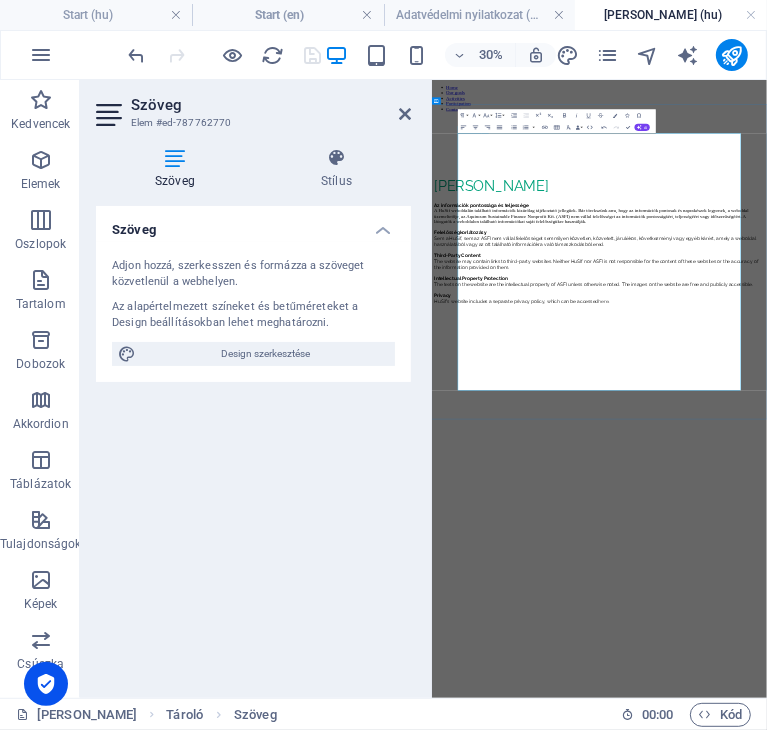click on "Third-Party Content" at bounding box center [989, 665] 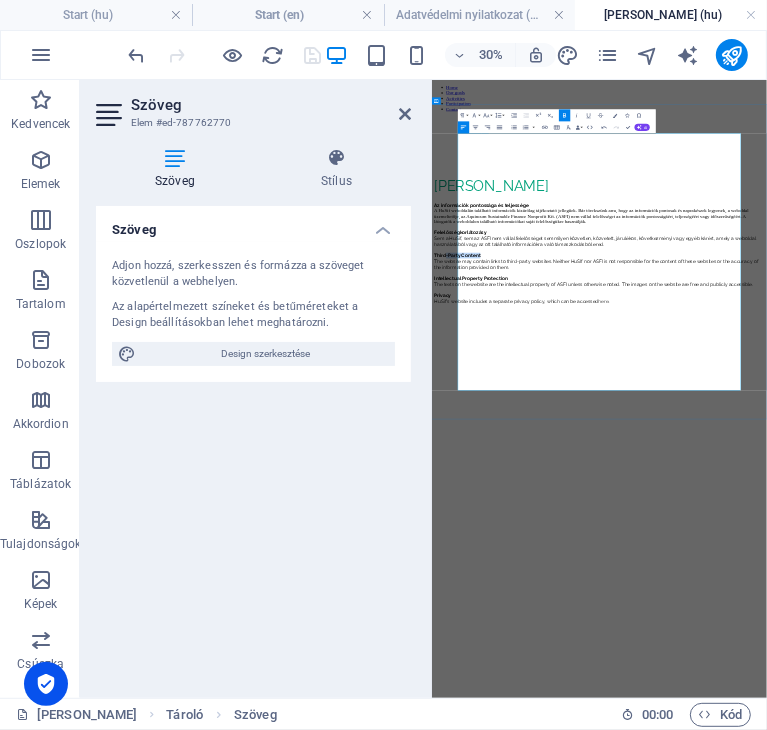 drag, startPoint x: 689, startPoint y: 824, endPoint x: 556, endPoint y: 829, distance: 133.09395 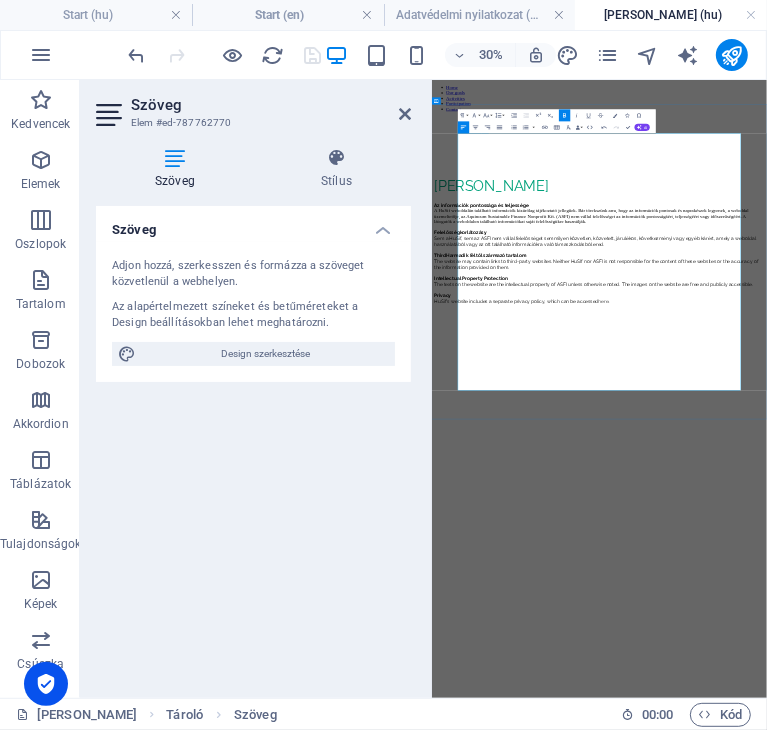 scroll, scrollTop: 0, scrollLeft: 13, axis: horizontal 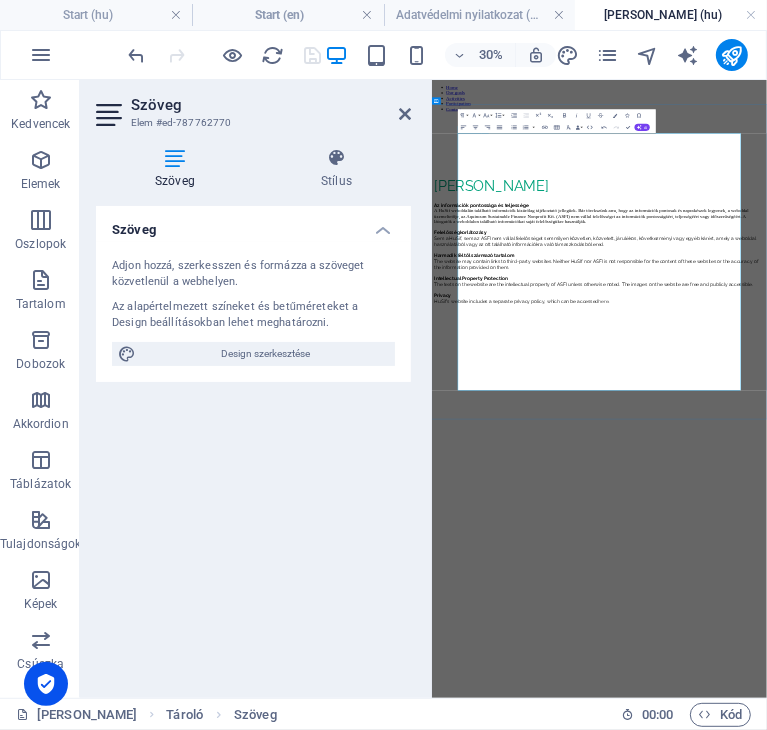 click on "The website may contain links to third-party websites. Neither HuSIf nor ASFI is not responsible for the content of these websites or the accuracy of the information provided on them." at bounding box center [989, 694] 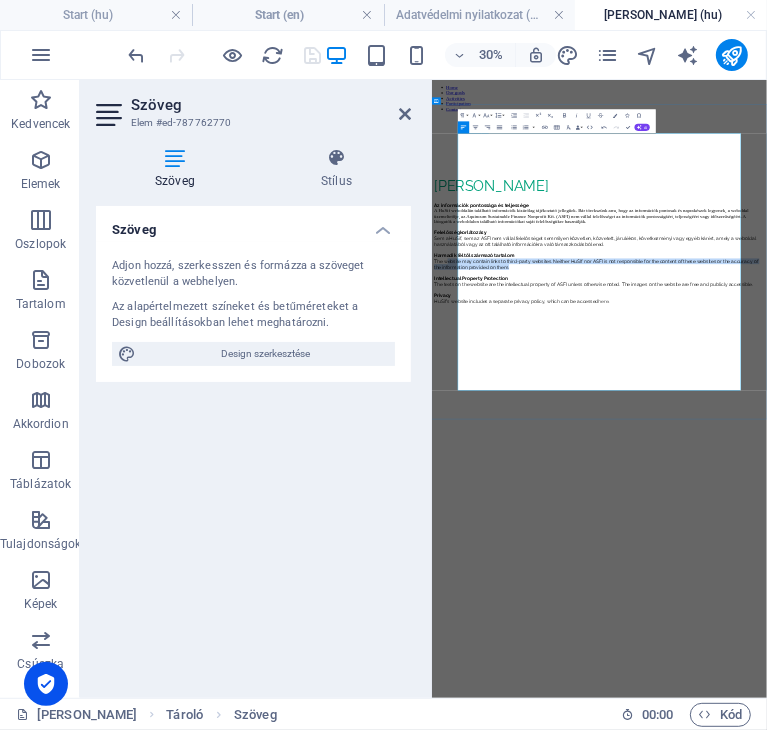 drag, startPoint x: 921, startPoint y: 909, endPoint x: 564, endPoint y: 864, distance: 359.82495 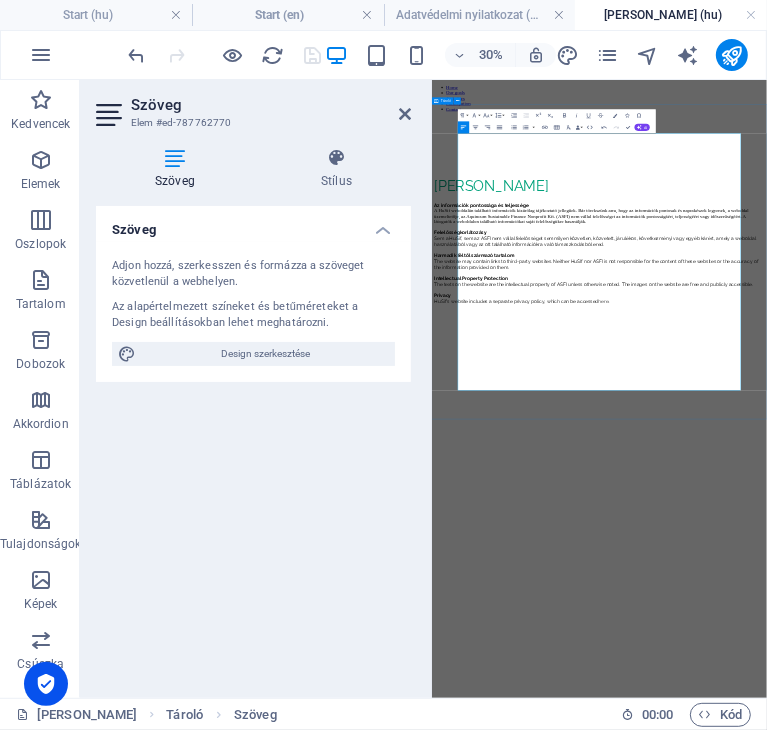scroll, scrollTop: 2039, scrollLeft: 1, axis: both 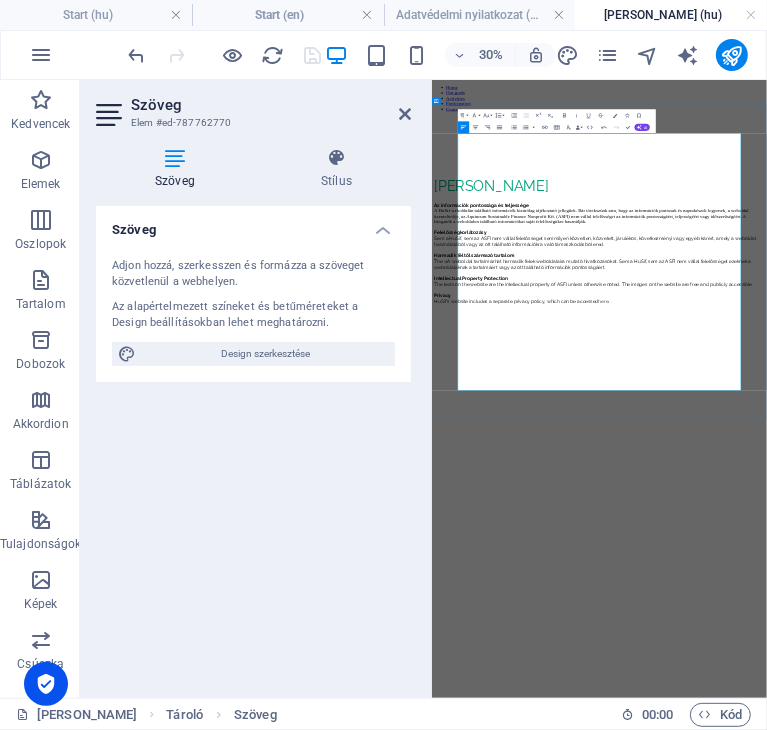 click on "The wA weboldal tartalmazhat harmadik felek weboldalaira mutató hivatkozásokat. Sem a HuSif, sem az ASFI nem vállal felelősséget ezeknek a weboldalaknak a tartalmáért vagy az ott található információk pontosságáért." at bounding box center (967, 694) 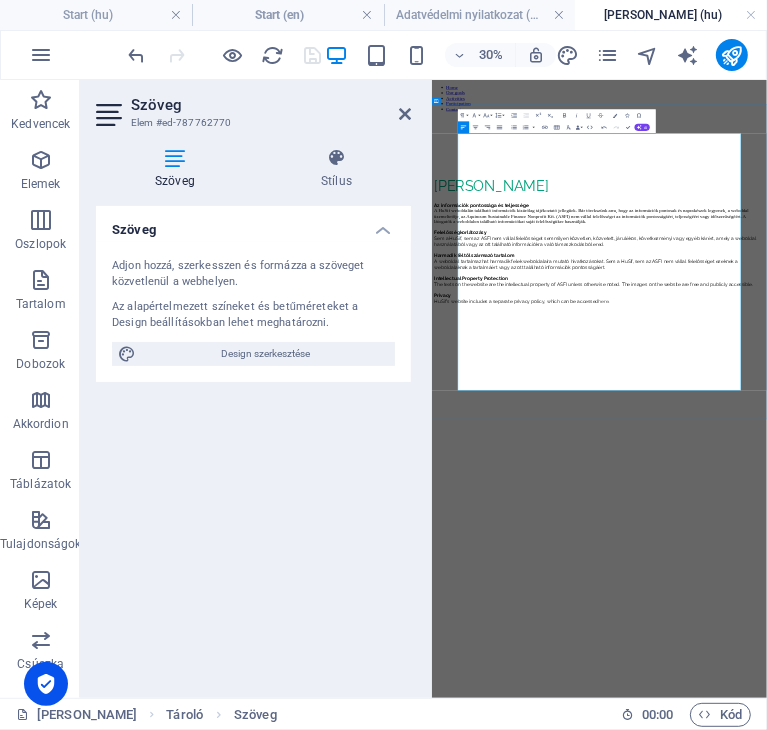 click on "A weboldal tartalmazhat harmadik felek weboldalaira mutató hivatkozásokat. Sem a HuSif, sem az ASFI nem vállal felelősséget ezeknek a weboldalaknak a tartalmáért vagy az ott található információk pontosságáért." at bounding box center [989, 694] 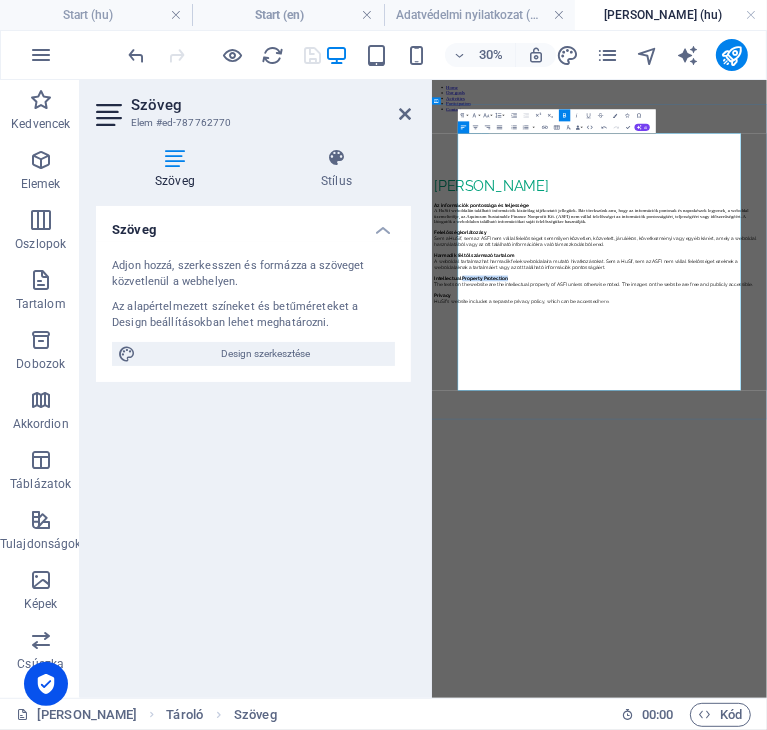 drag, startPoint x: 758, startPoint y: 941, endPoint x: 609, endPoint y: 939, distance: 149.01343 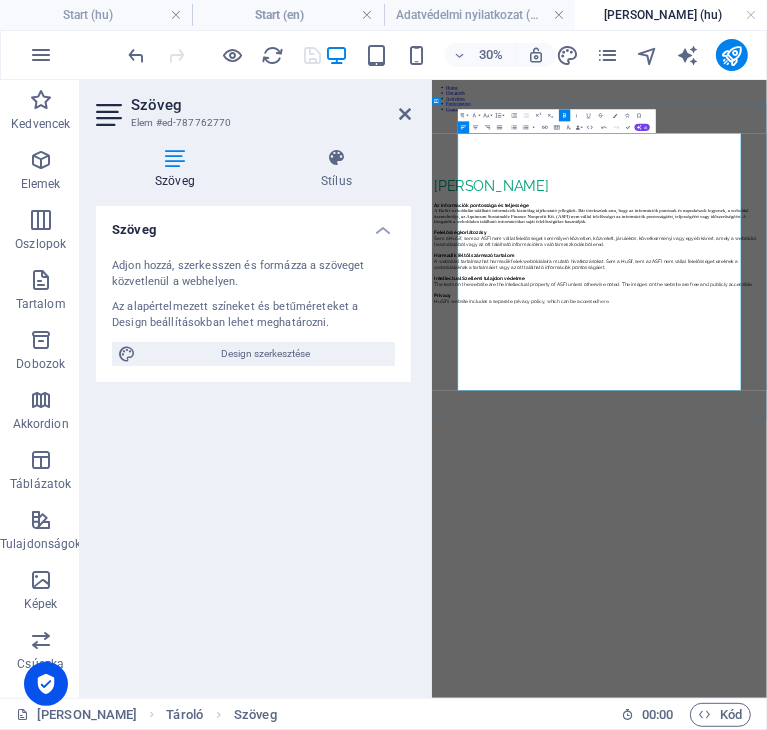 scroll, scrollTop: 0, scrollLeft: 8, axis: horizontal 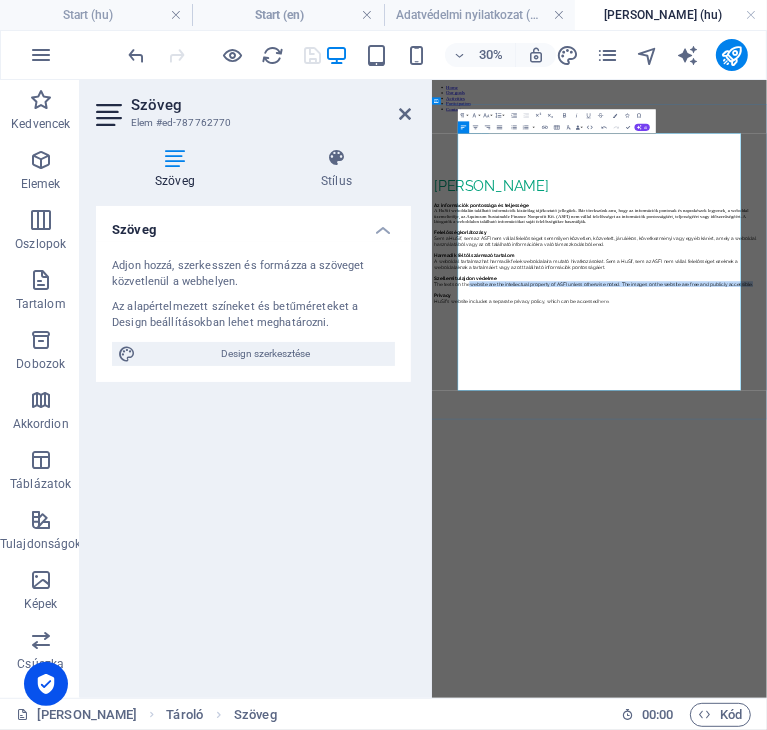 drag, startPoint x: 676, startPoint y: 1005, endPoint x: 633, endPoint y: 968, distance: 56.727417 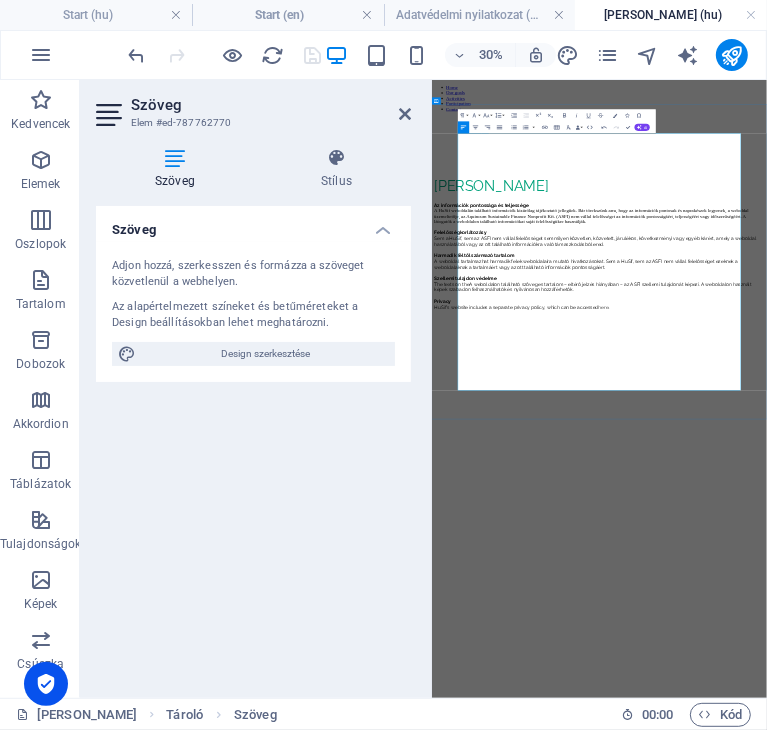 scroll, scrollTop: 1614, scrollLeft: 1, axis: both 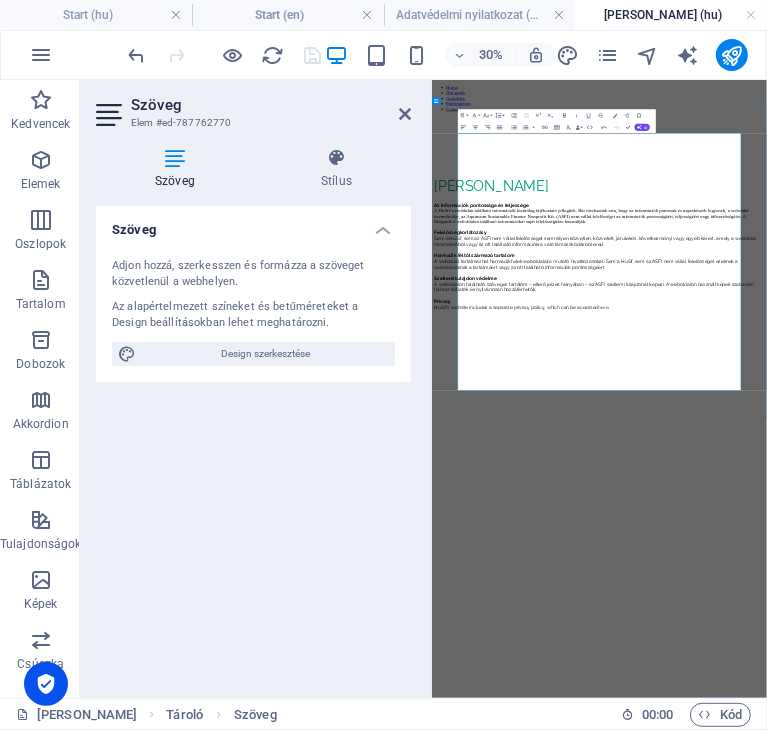 click on "Privacy" at bounding box center (989, 817) 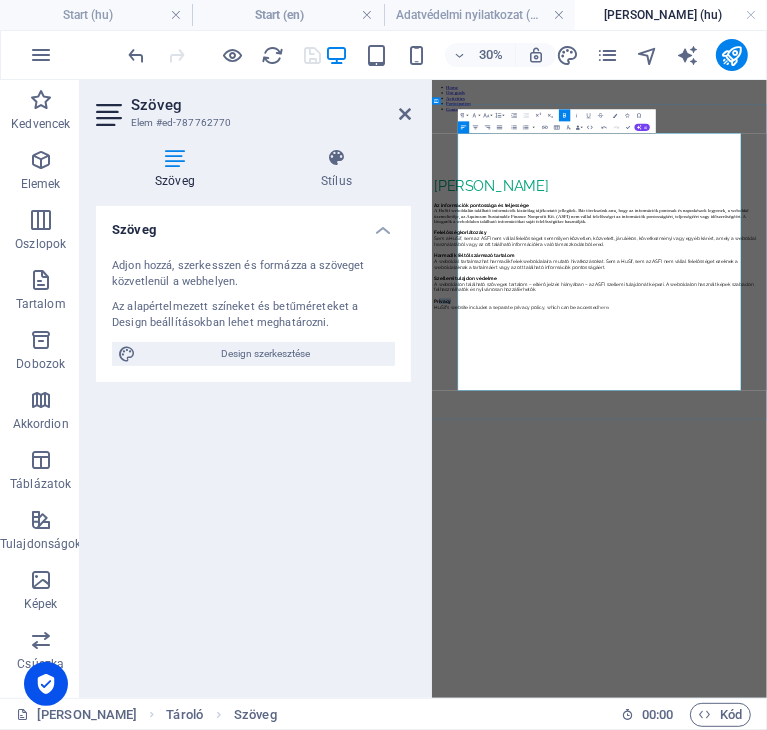 drag, startPoint x: 580, startPoint y: 1040, endPoint x: 532, endPoint y: 1040, distance: 48 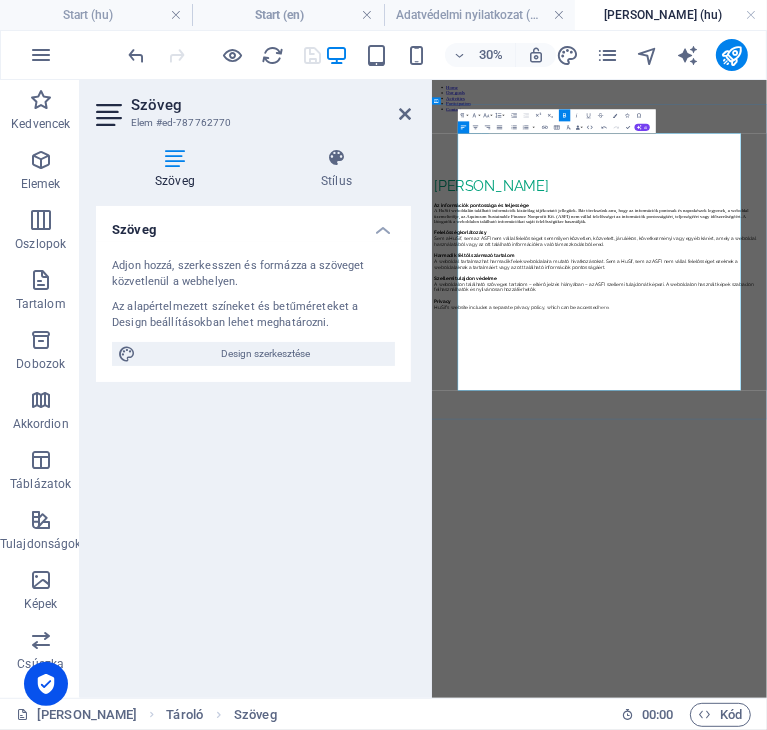 scroll, scrollTop: 0, scrollLeft: 13, axis: horizontal 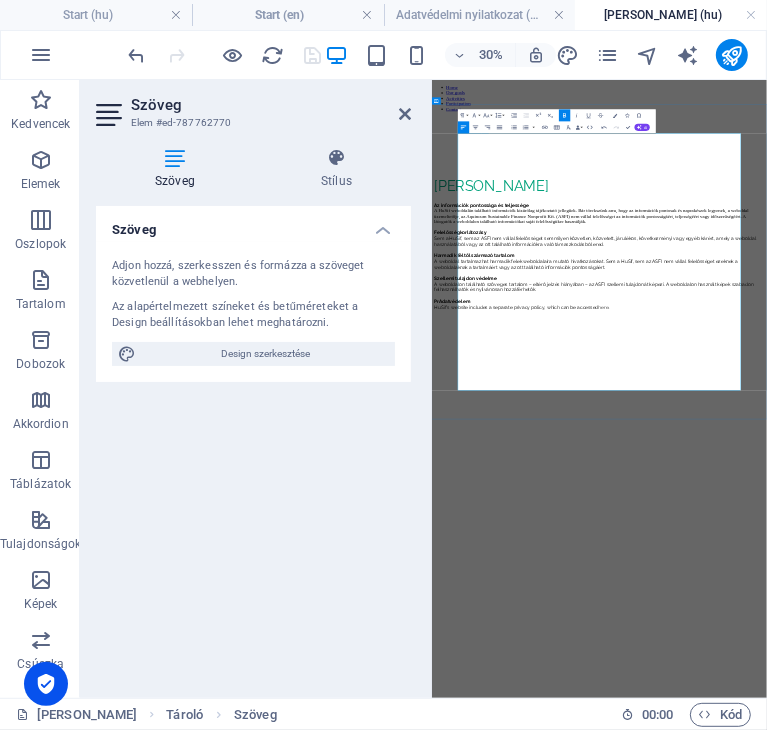 click on "PrAdatvédelem" at bounding box center (499, 817) 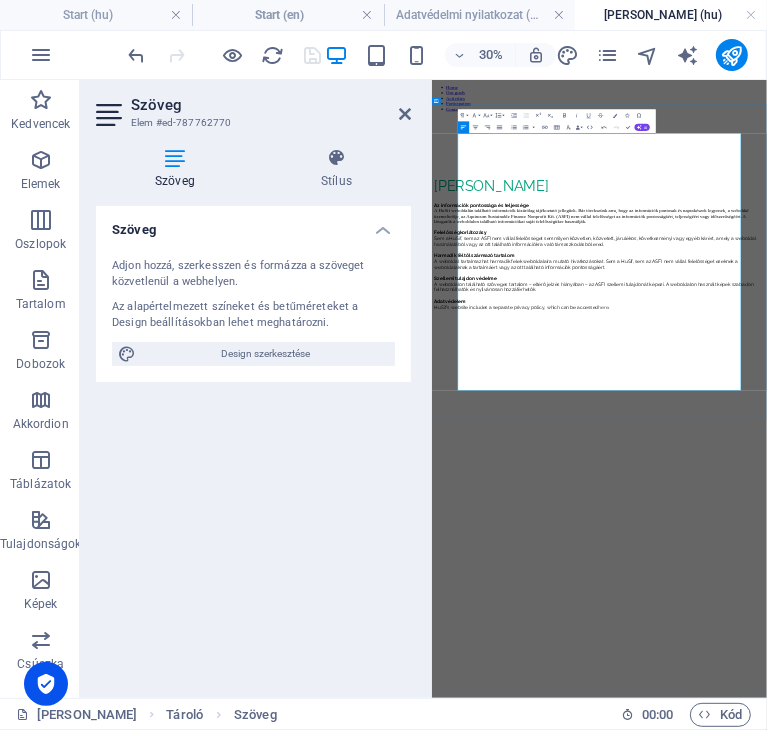 click on "HuSif's website includes a separate privacy policy, which can be accessed  here ." at bounding box center (989, 836) 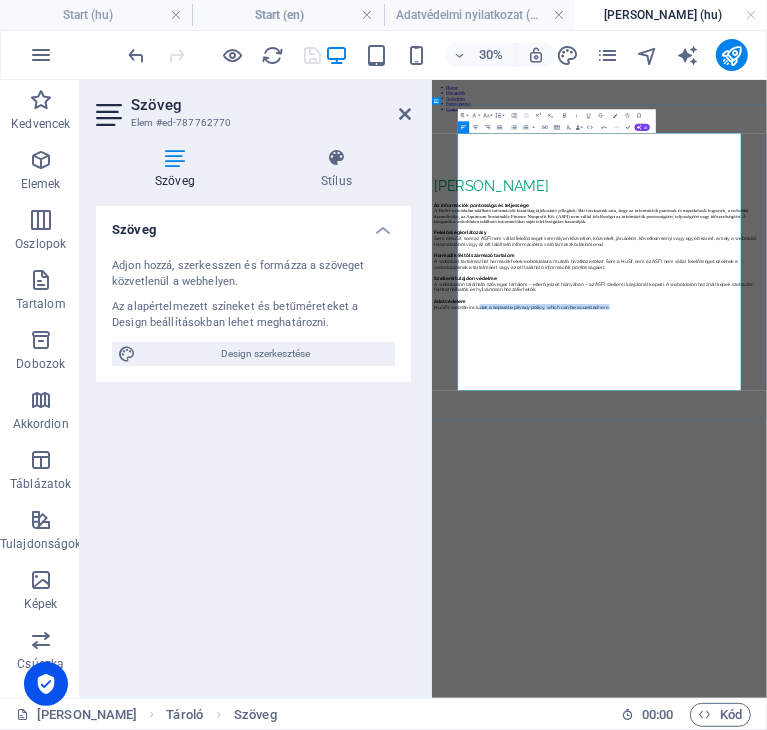 drag, startPoint x: 1113, startPoint y: 1064, endPoint x: 673, endPoint y: 1067, distance: 440.01022 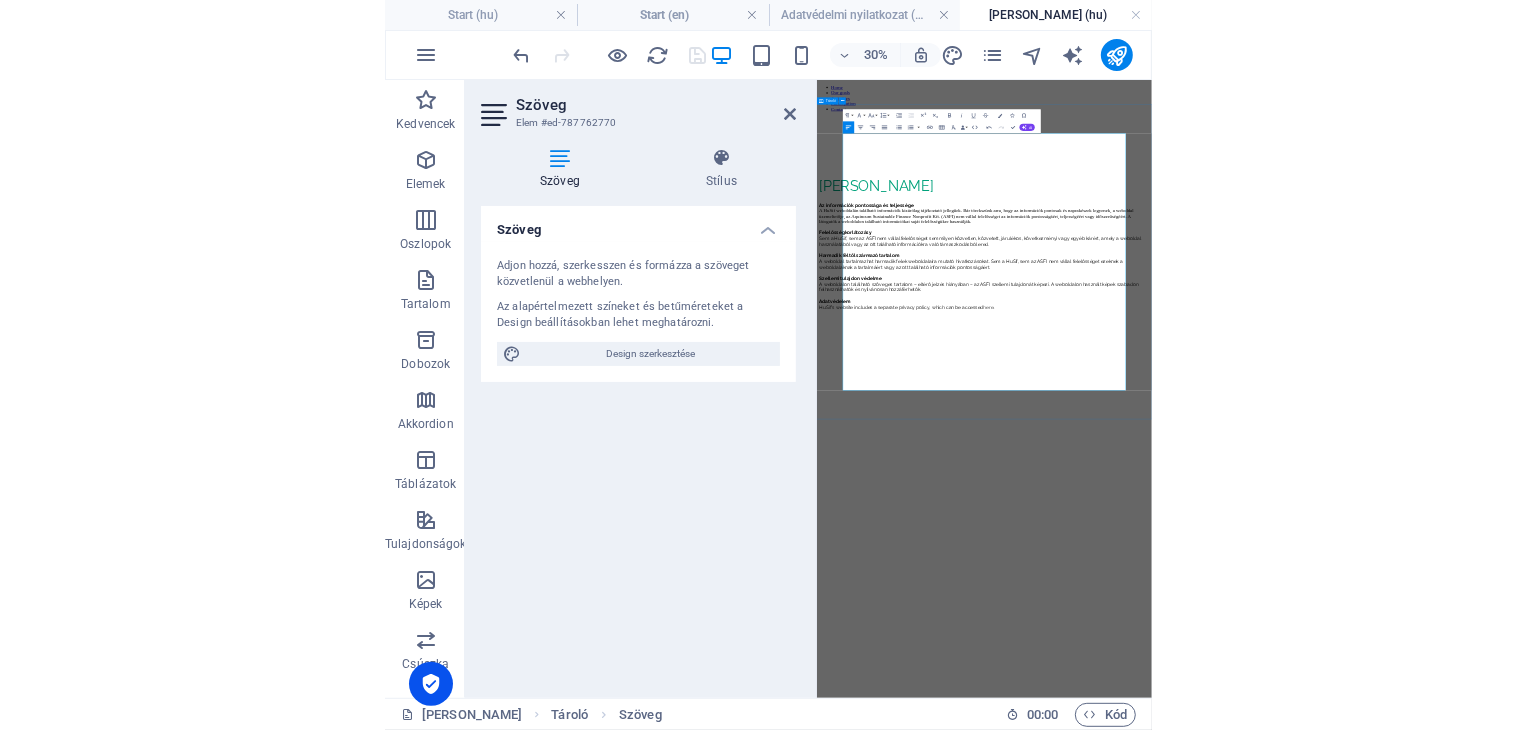 scroll, scrollTop: 0, scrollLeft: 1, axis: horizontal 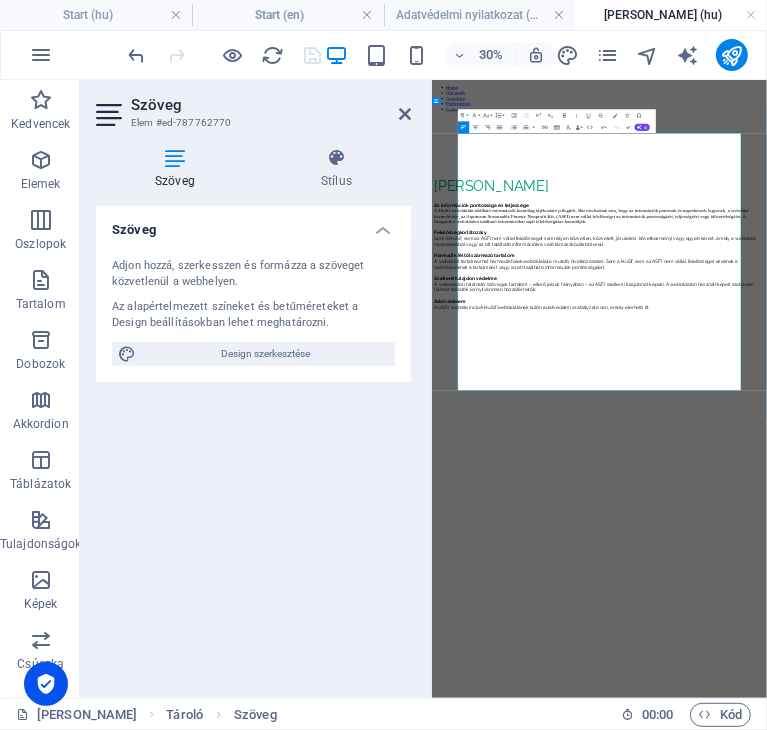 click on "Adatvédelem" at bounding box center [989, 817] 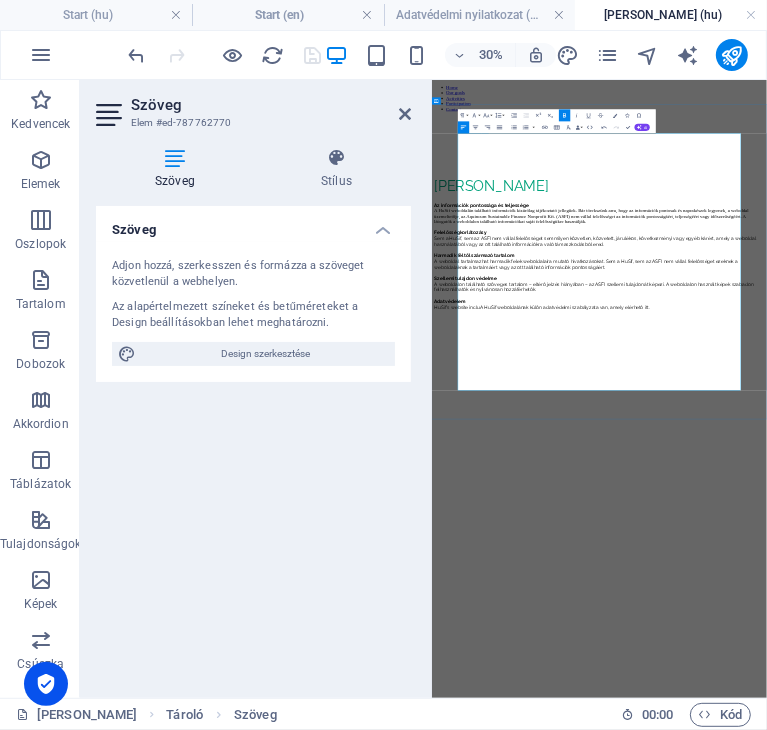 click on "Adatvédelem" at bounding box center [989, 817] 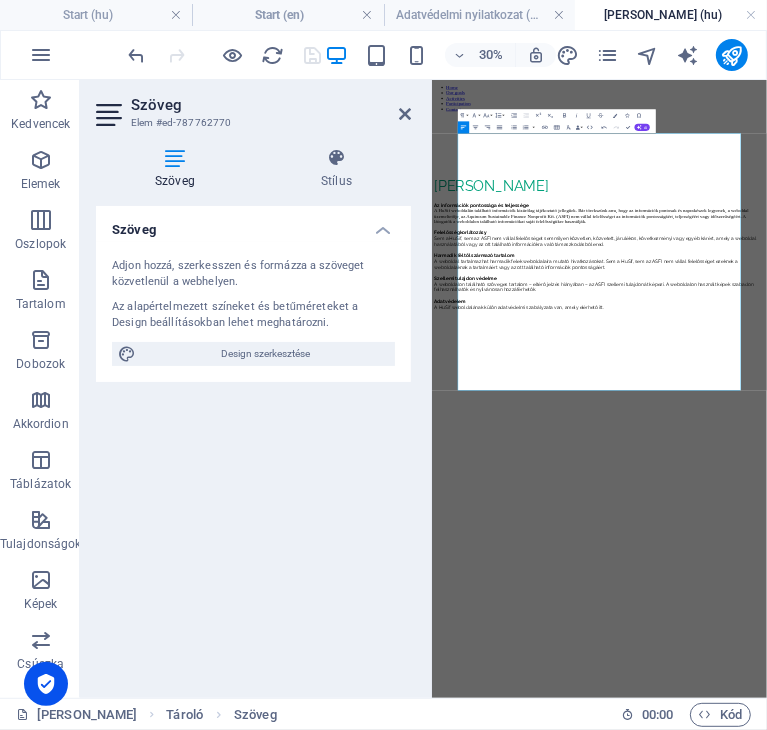 click on "Home Our goals Activities Participation Contact [PERSON_NAME] Az információk pontossága és teljessége A HuSif weboldalán található információk kizárólag tájékoztató jellegűek. Bár törekszünk arra, hogy az információk pontosak és naprakészek legyenek, a weboldal üzemeltetője, az Aquincum Sustainable Finance Nonprofit Kft. (ASFI) nem vállal felelősséget az információk pontosságáért, teljességéért vagy időszerűségéért. A látogatók a weboldalon található információkat saját felelősségükre használják. Felelősségkorlátozásy Sem a HuSif, sem az ASFI nem vállal felelősséget semmilyen közvetlen, közvetett, járulékos, következményi vagy egyéb kárért, amely a weboldal használatából vagy az [PERSON_NAME] található információkra való támaszkodásból ered. Harmadik féltől származó tartalom Szellemi tulajdon védelme Adatvédelem A HuSif weboldalának külön adatvédelmi szabályzata van, amely elérhető itt." at bounding box center [989, 476] 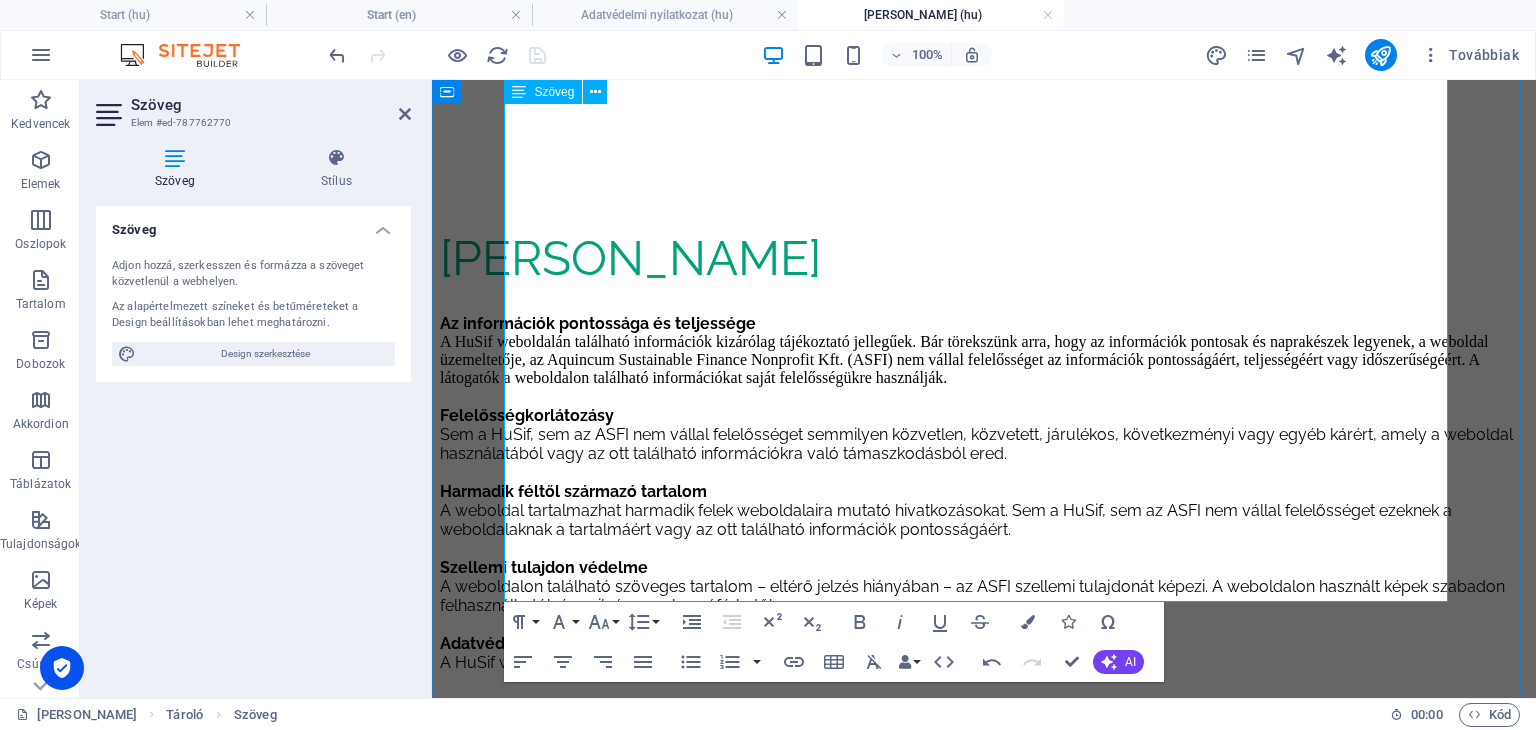 scroll, scrollTop: 0, scrollLeft: 0, axis: both 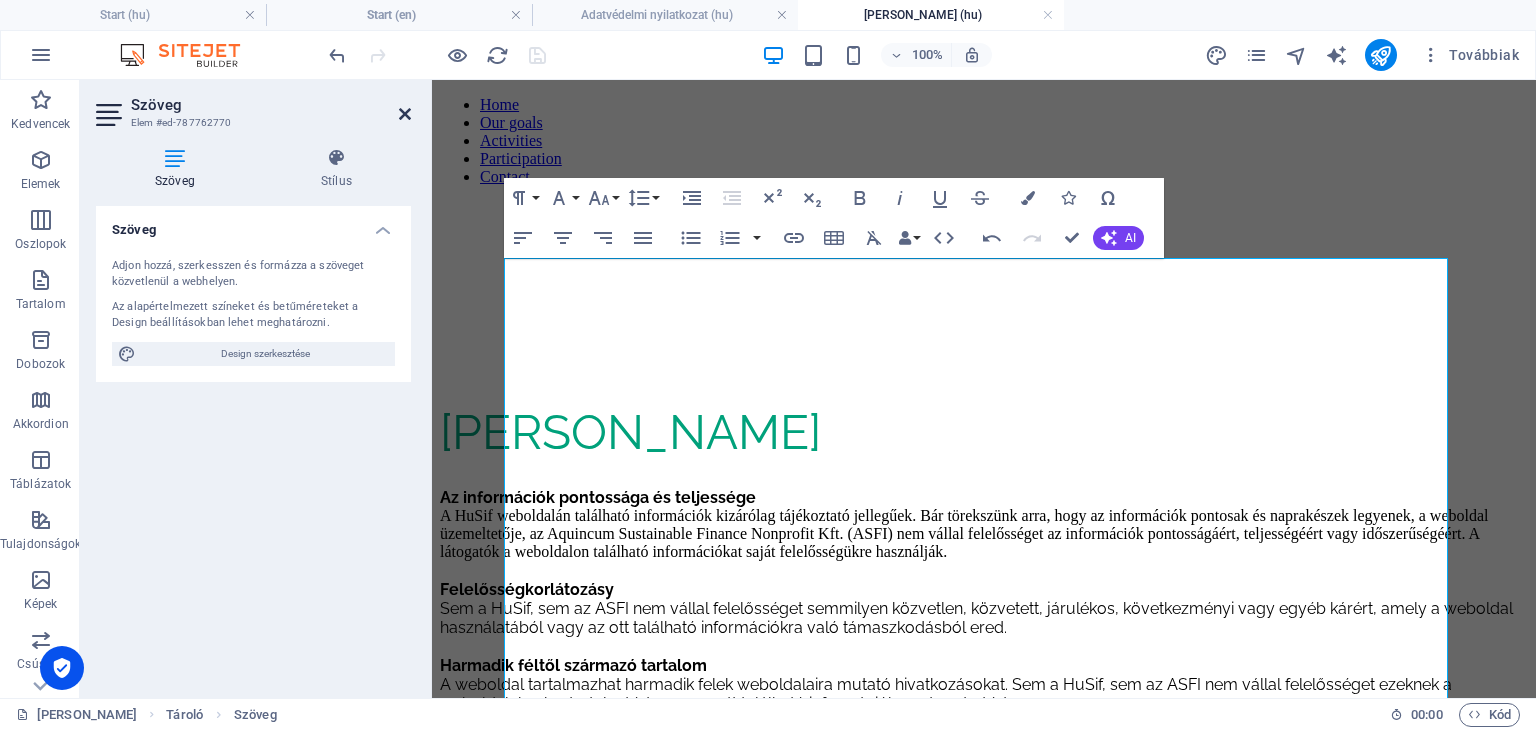 click at bounding box center [405, 114] 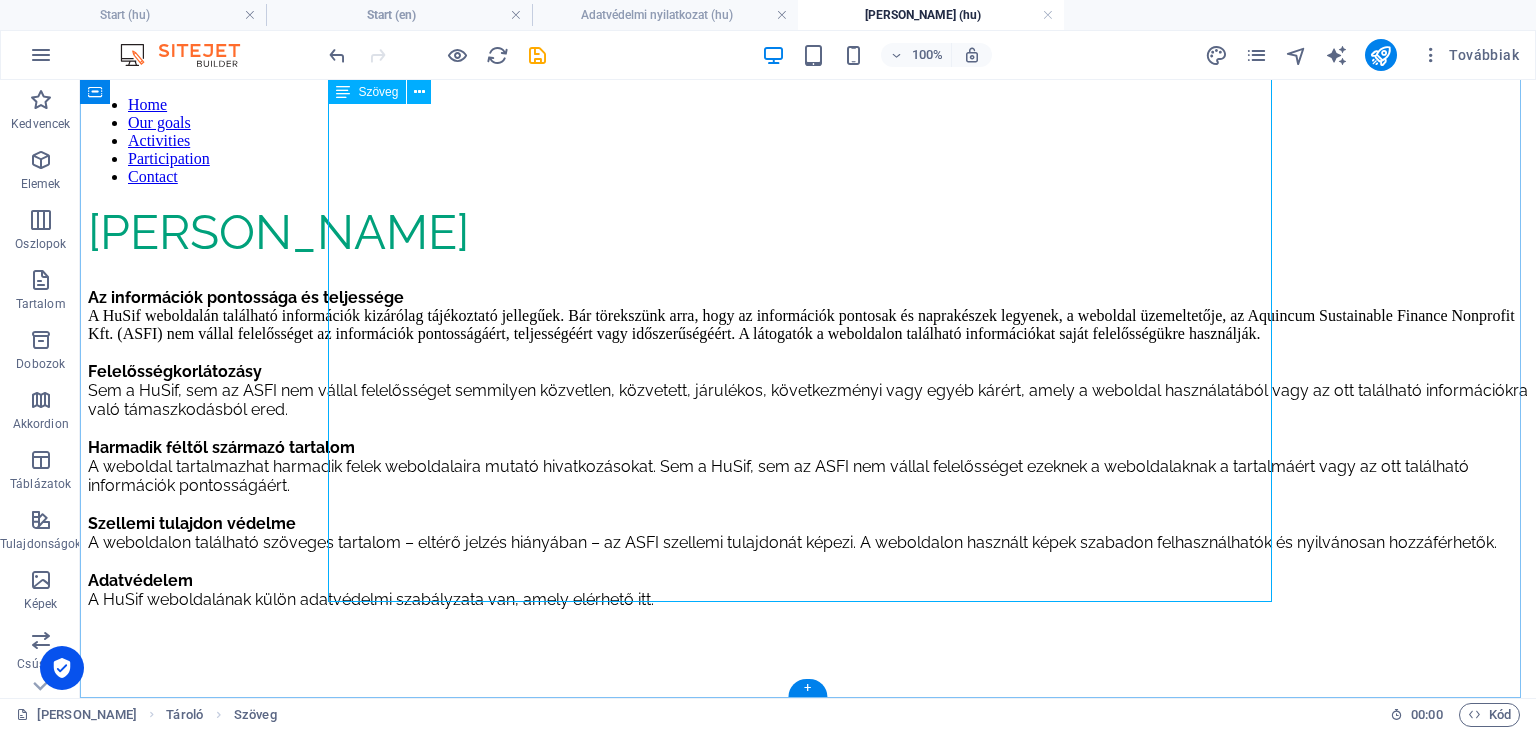 scroll, scrollTop: 0, scrollLeft: 0, axis: both 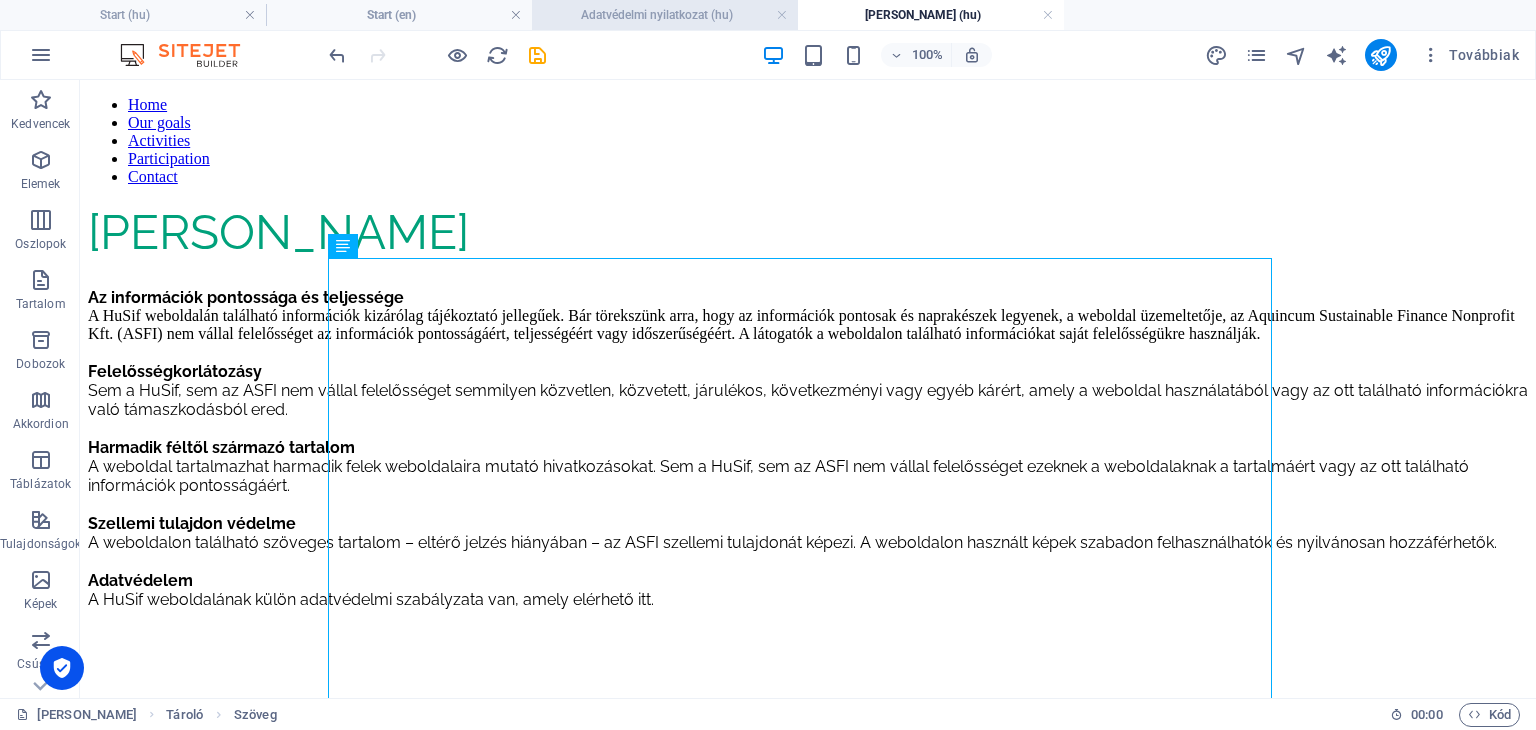 click on "Adatvédelmi nyilatkozat (hu)" at bounding box center (665, 15) 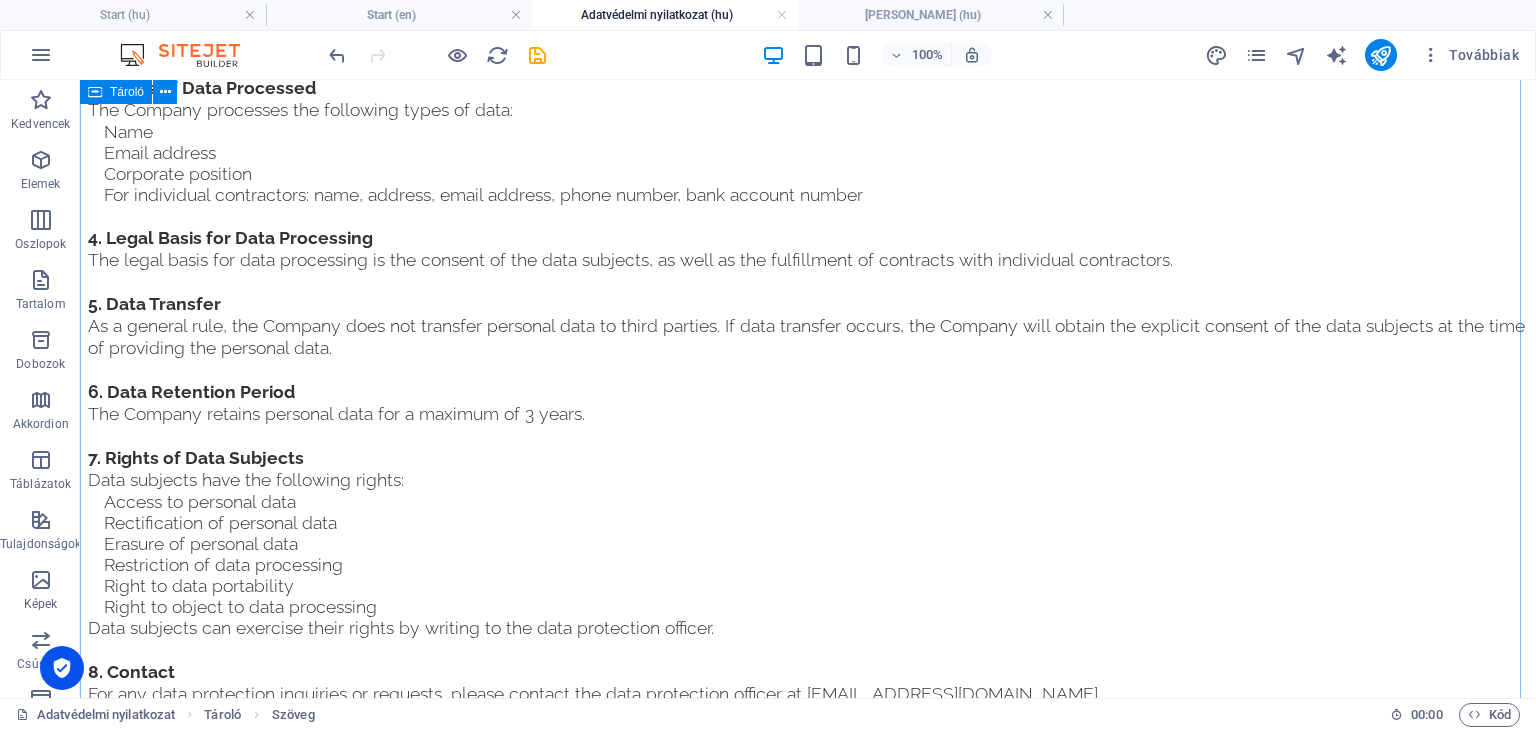 scroll, scrollTop: 0, scrollLeft: 0, axis: both 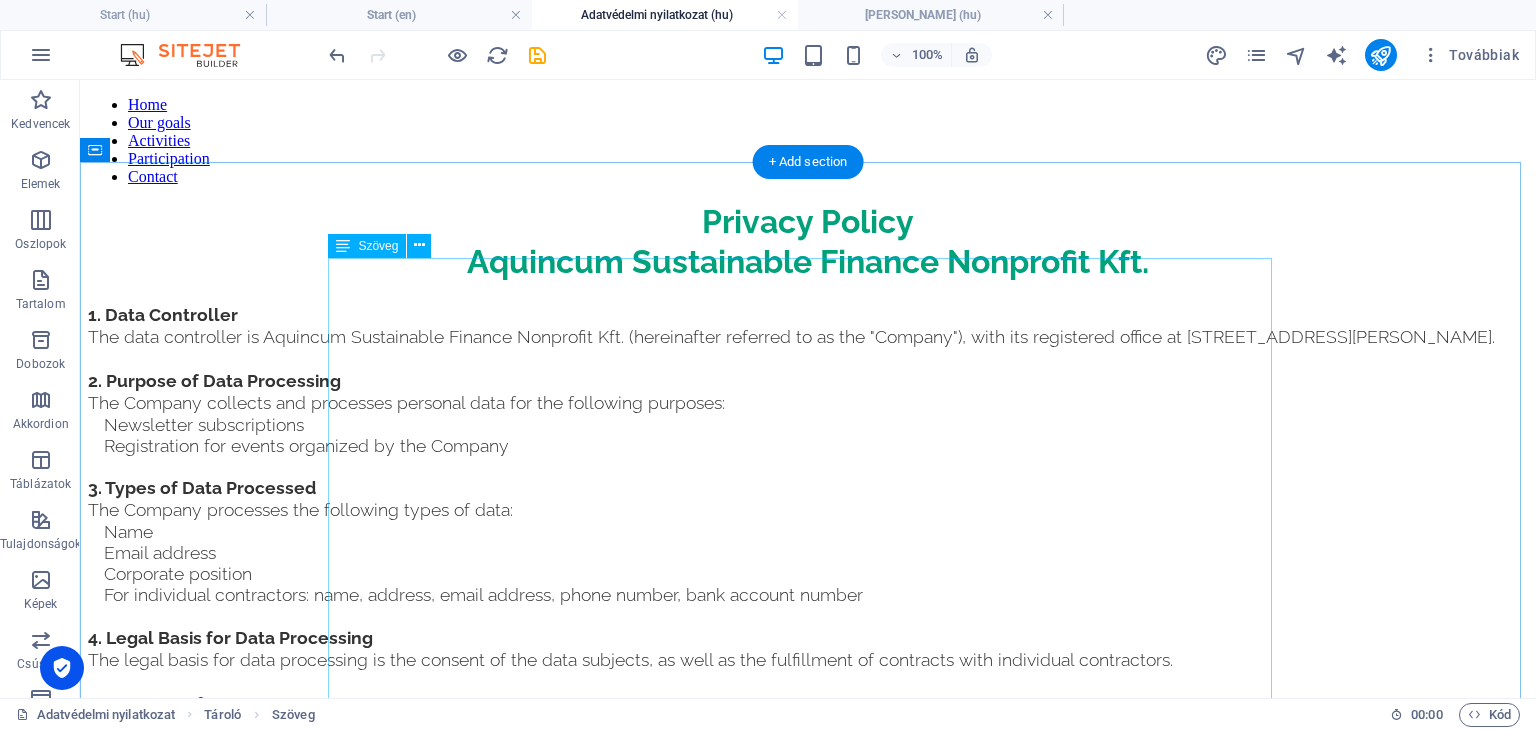 click on "Privacy Policy Aquincum Sustainable Finance Nonprofit Kft. 1. Data Controller The data controller is Aquincum Sustainable Finance Nonprofit Kft. (hereinafter referred to as the "Company"), with its registered office at [STREET_ADDRESS][PERSON_NAME]. 2. Purpose of Data Processing The Company collects and processes personal data for the following purposes: Newsletter subscriptions Registration for events organized by the Company 3. Types of Data Processed The Company processes the following types of data: Name Email address Corporate position For individual contractors: name, address, email address, phone number, bank account number 4. Legal Basis for Data Processing The legal basis for data processing is the consent of the data subjects, as well as the fulfillment of contracts with individual contractors. 5. Data Transfer 6. Data Retention Period The Company retains personal data for a maximum of 3 years. 7. Rights of Data Subjects Data subjects have the following rights: Access to personal data" at bounding box center [808, 860] 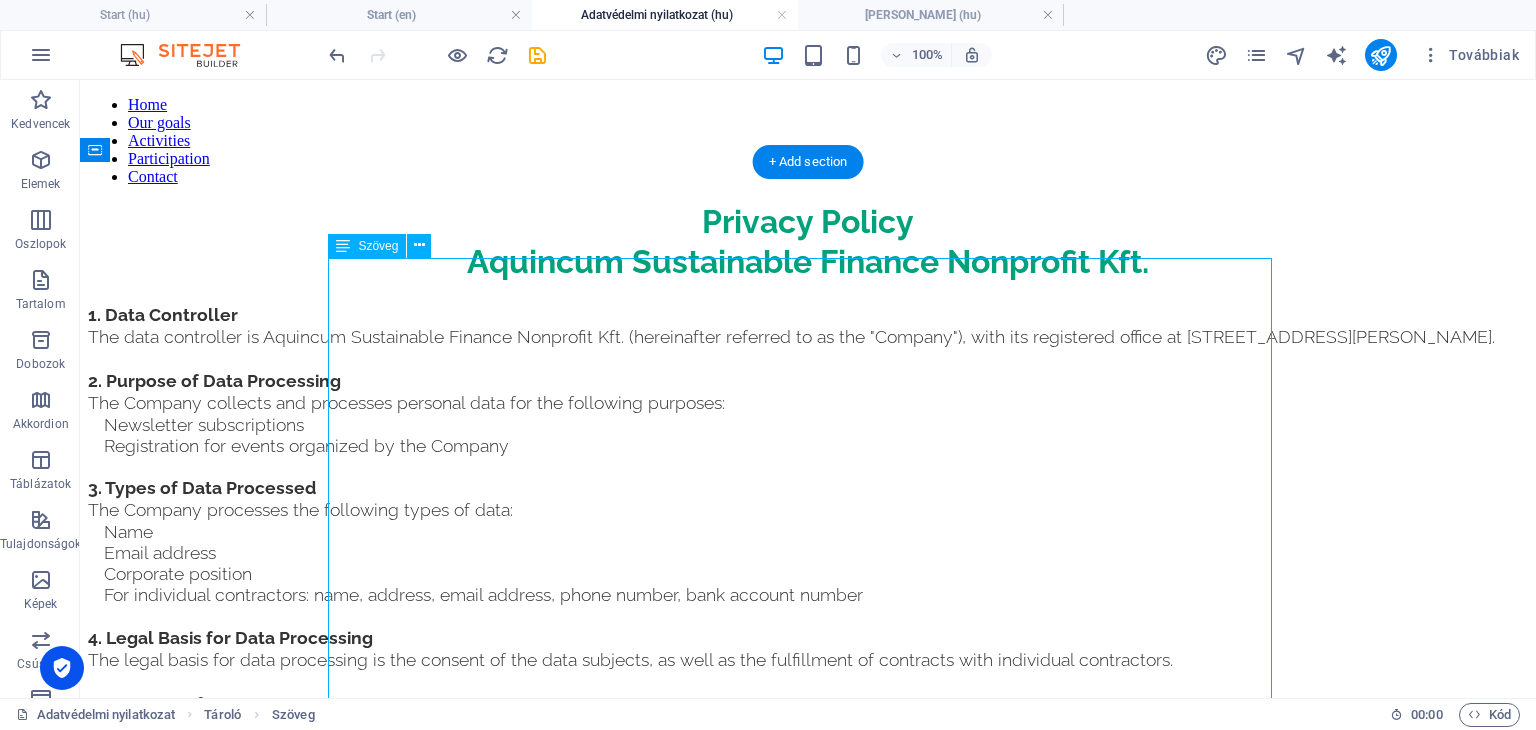 click on "Privacy Policy Aquincum Sustainable Finance Nonprofit Kft. 1. Data Controller The data controller is Aquincum Sustainable Finance Nonprofit Kft. (hereinafter referred to as the "Company"), with its registered office at [STREET_ADDRESS][PERSON_NAME]. 2. Purpose of Data Processing The Company collects and processes personal data for the following purposes: Newsletter subscriptions Registration for events organized by the Company 3. Types of Data Processed The Company processes the following types of data: Name Email address Corporate position For individual contractors: name, address, email address, phone number, bank account number 4. Legal Basis for Data Processing The legal basis for data processing is the consent of the data subjects, as well as the fulfillment of contracts with individual contractors. 5. Data Transfer 6. Data Retention Period The Company retains personal data for a maximum of 3 years. 7. Rights of Data Subjects Data subjects have the following rights: Access to personal data" at bounding box center [808, 860] 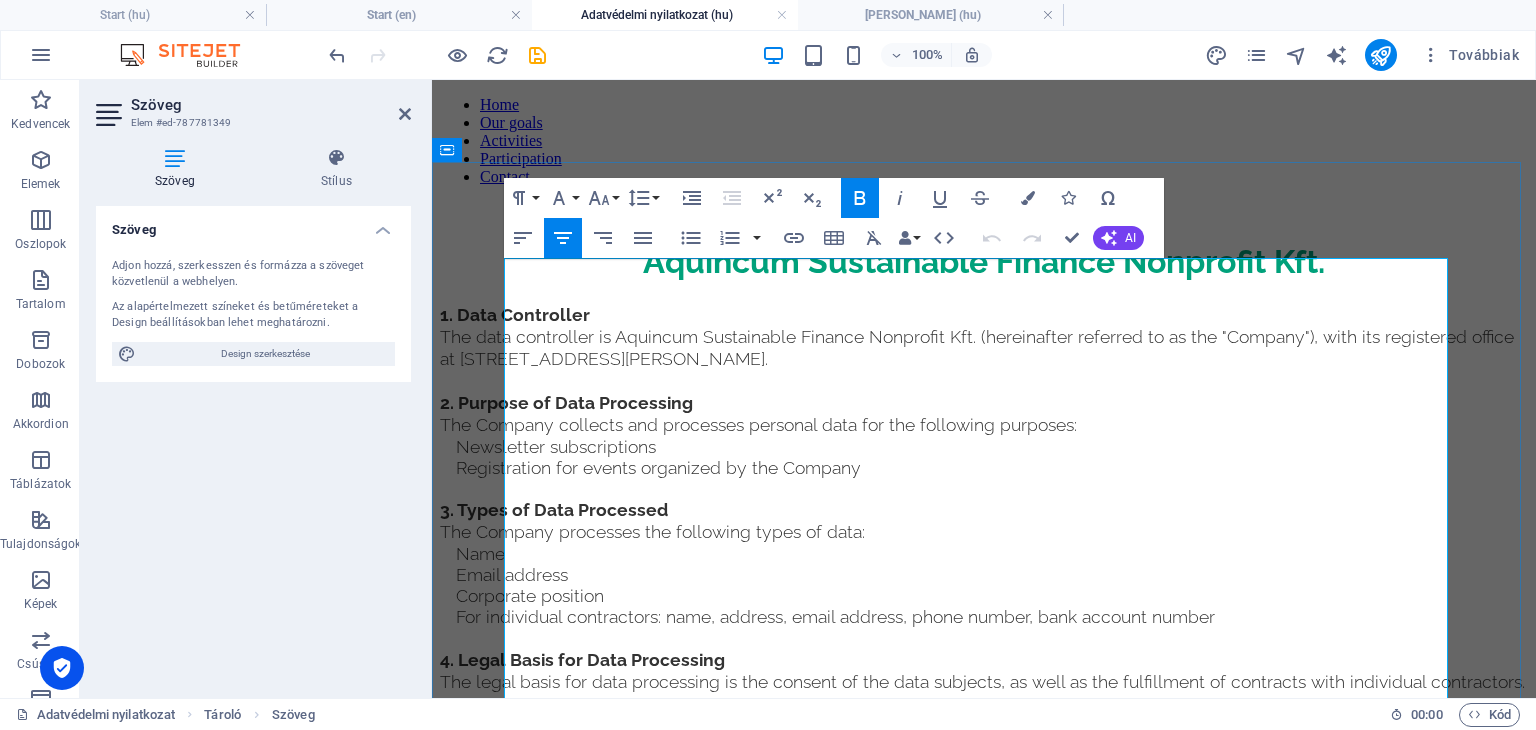 click on "Privacy Policy" at bounding box center [984, 221] 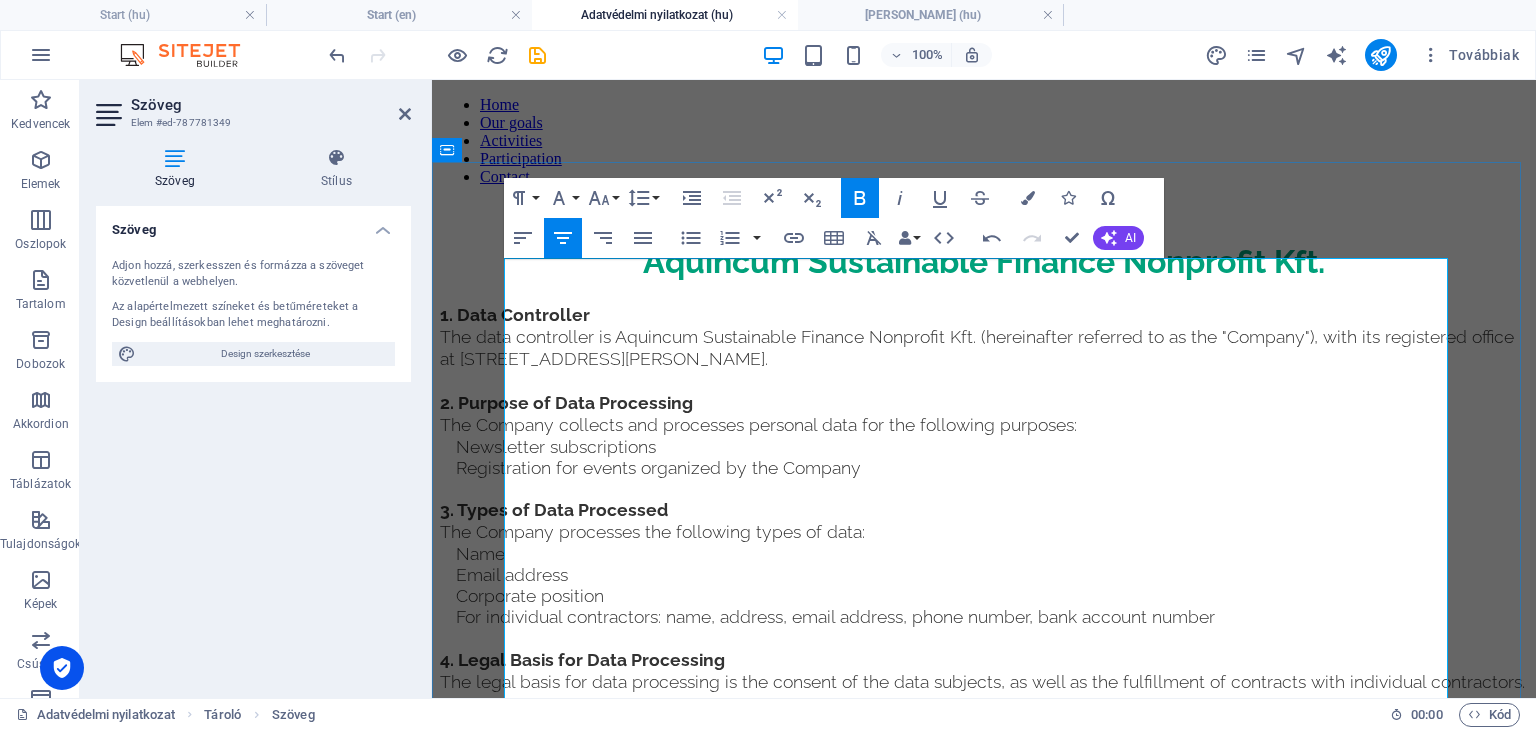 type 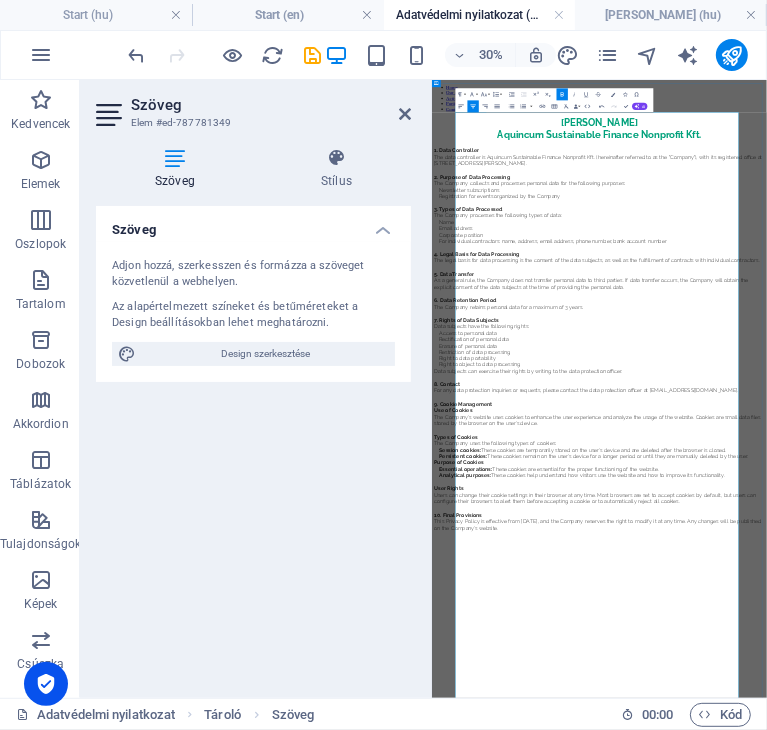 scroll, scrollTop: 65, scrollLeft: 0, axis: vertical 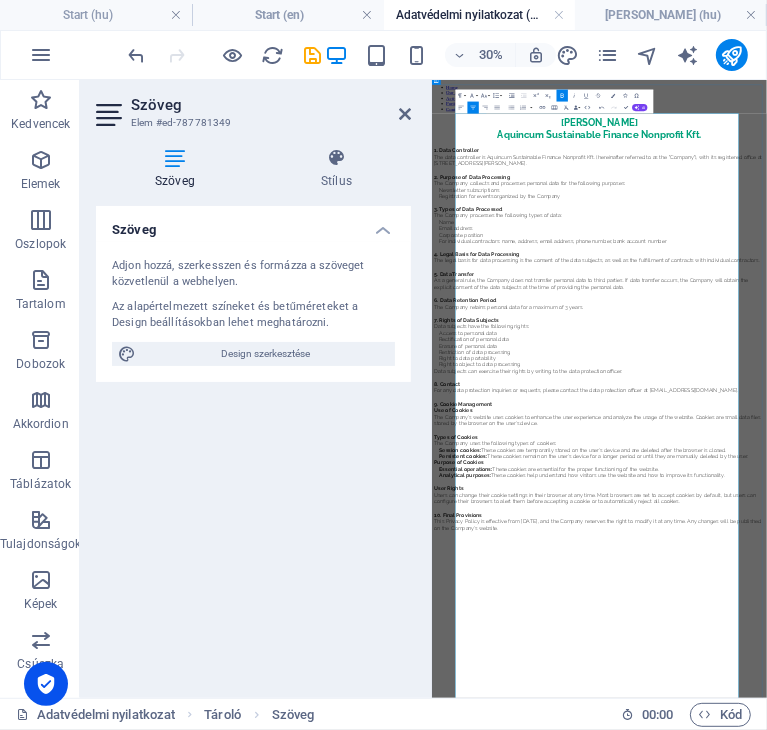 click on "1. Data Controller" at bounding box center [989, 315] 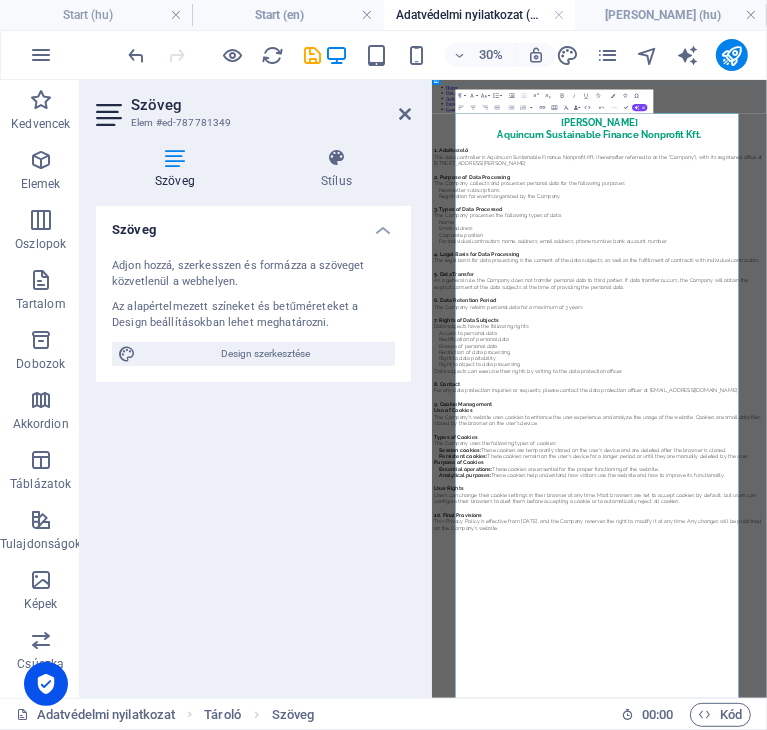 click at bounding box center [989, 381] 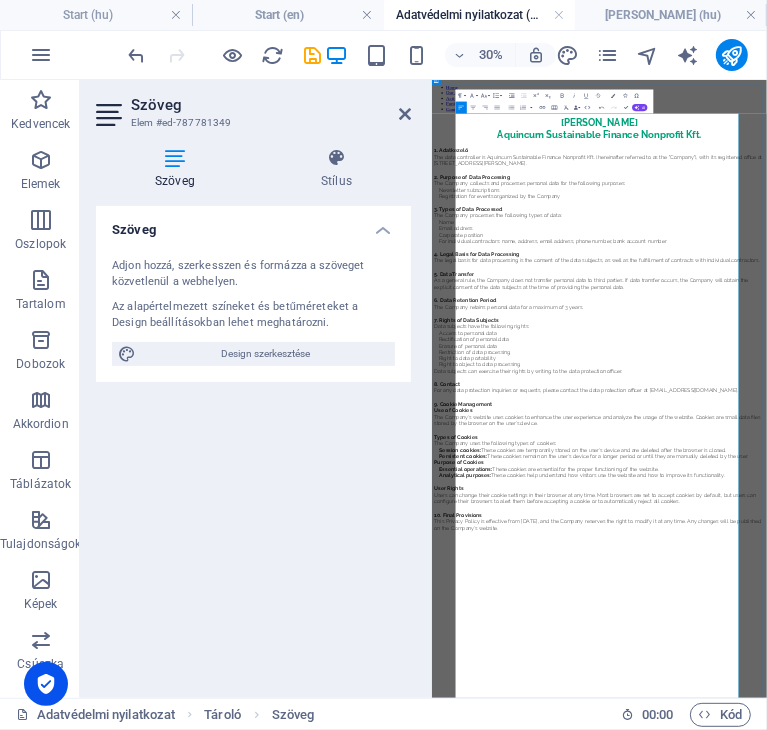 drag, startPoint x: 1001, startPoint y: 387, endPoint x: 769, endPoint y: 344, distance: 235.95126 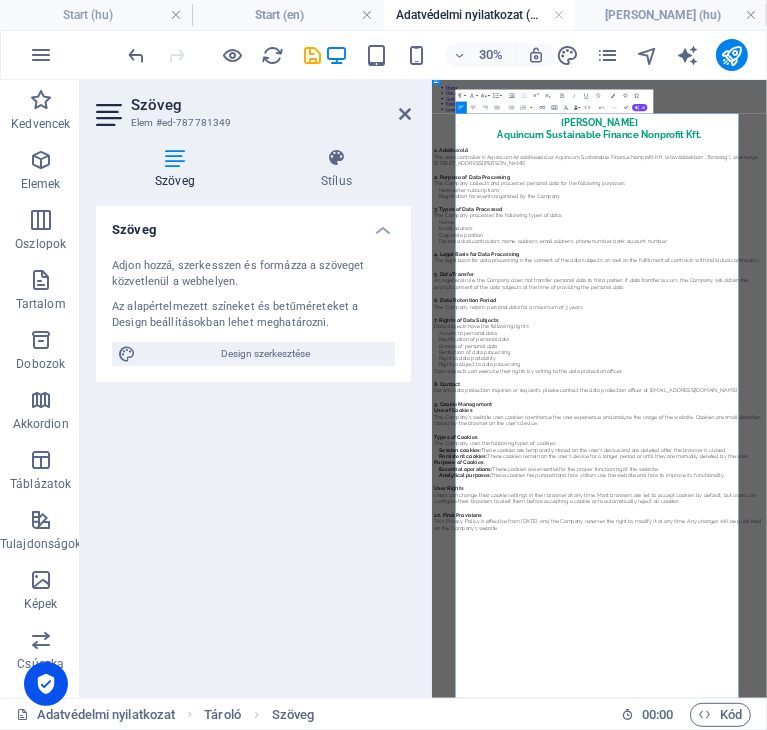 scroll, scrollTop: 829, scrollLeft: 1, axis: both 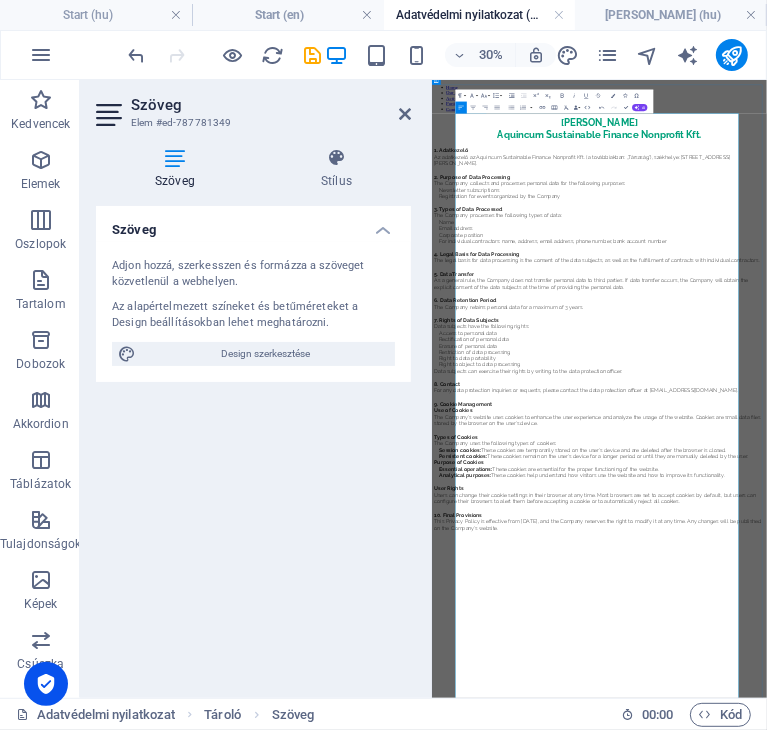 click at bounding box center (997, 488) 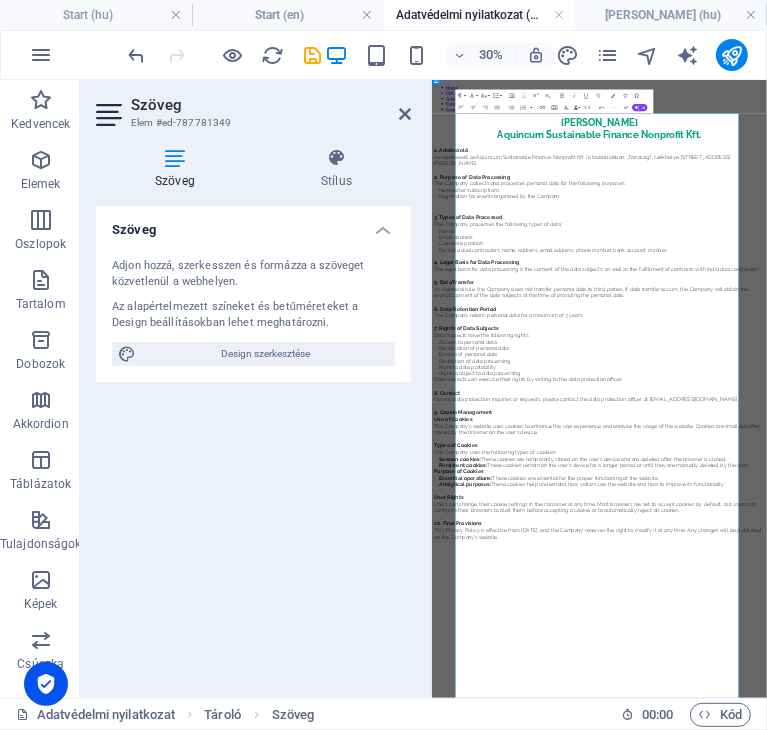 click on "2. Purpose of Data Processing" at bounding box center [989, 403] 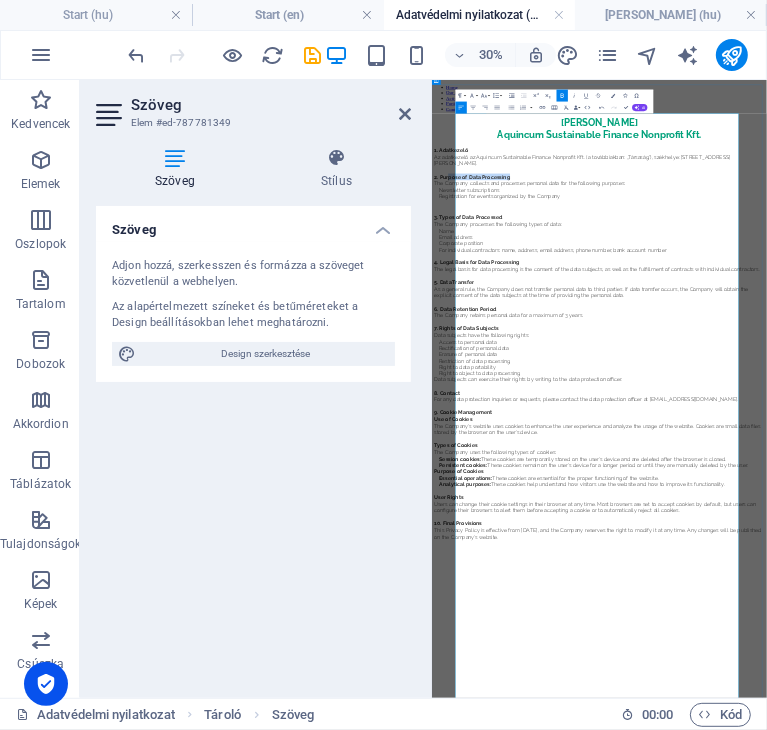 drag, startPoint x: 782, startPoint y: 424, endPoint x: 558, endPoint y: 429, distance: 224.0558 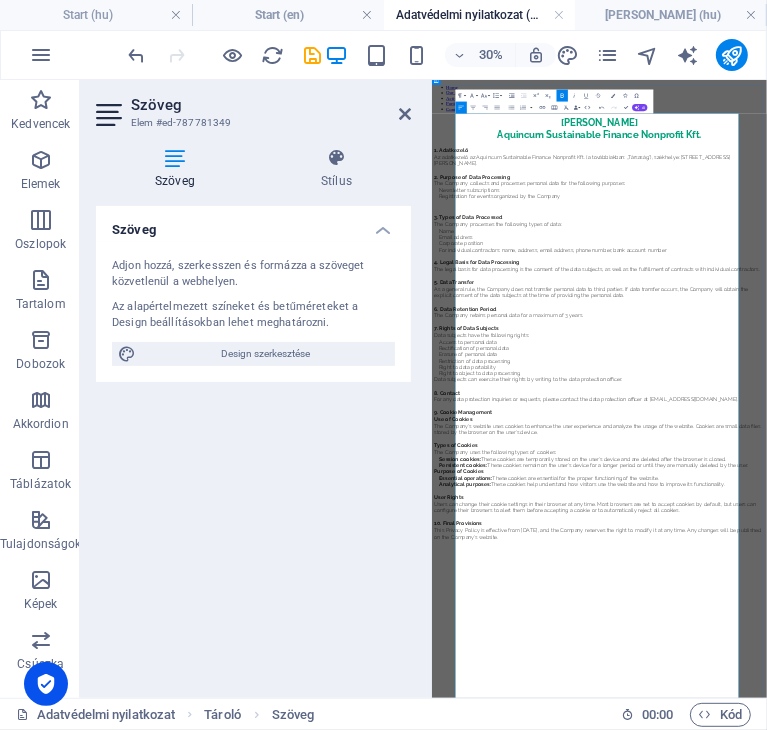 scroll, scrollTop: 0, scrollLeft: 7, axis: horizontal 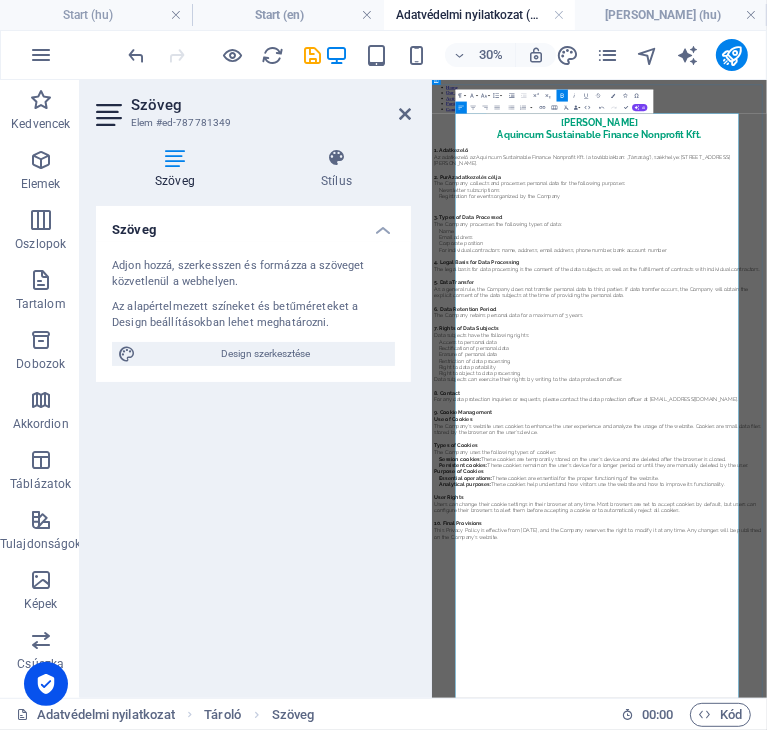 click on "2. PurAz adatkezelés célja" at bounding box center [550, 402] 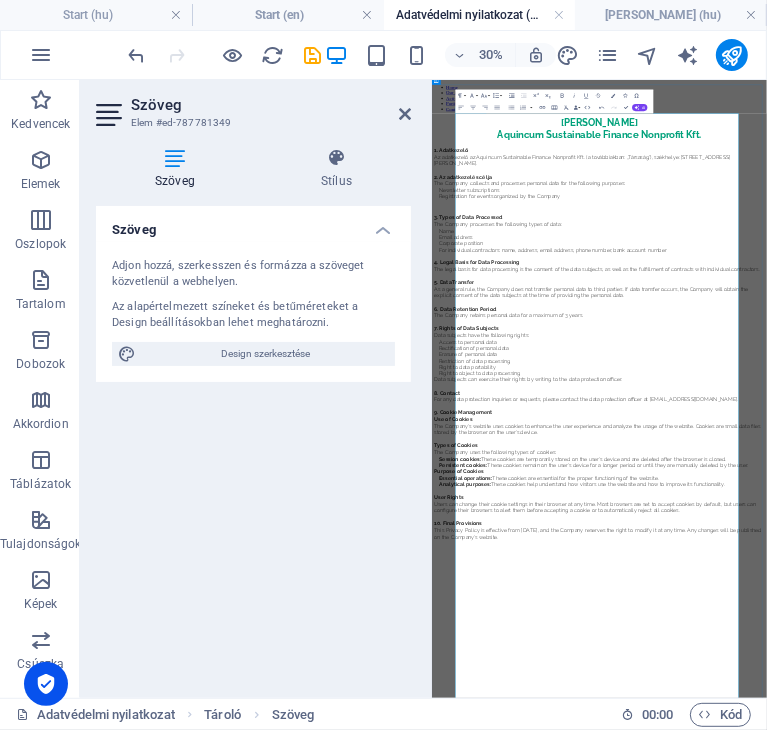 click on "The Company collects and processes personal data for the following purposes:" at bounding box center [989, 425] 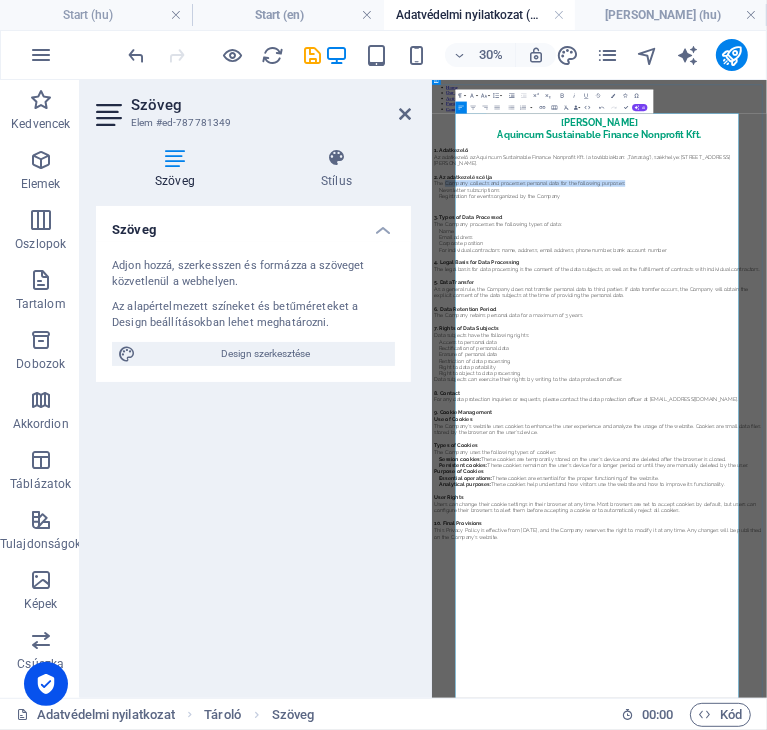 drag, startPoint x: 1148, startPoint y: 464, endPoint x: 550, endPoint y: 464, distance: 598 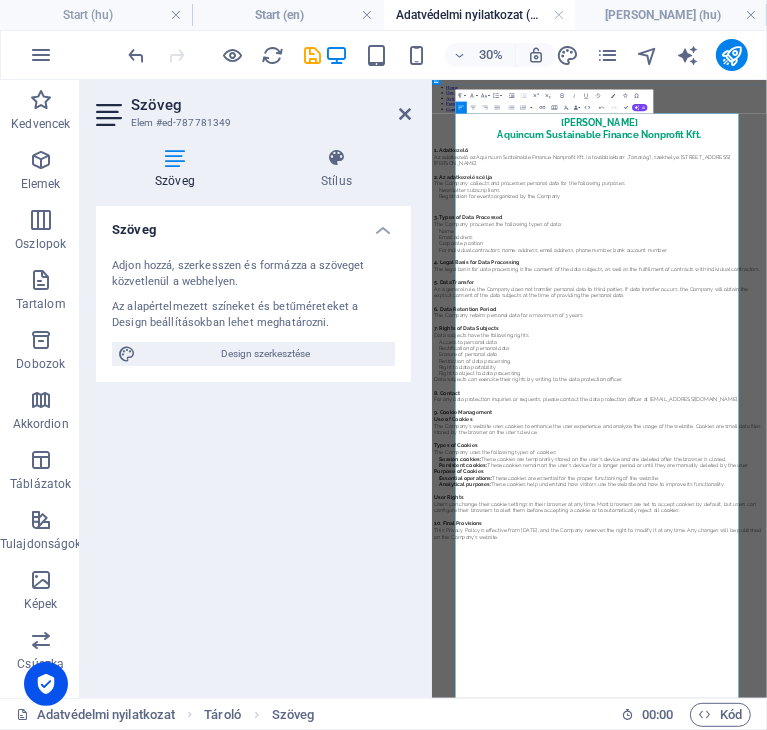 scroll, scrollTop: 0, scrollLeft: 1, axis: horizontal 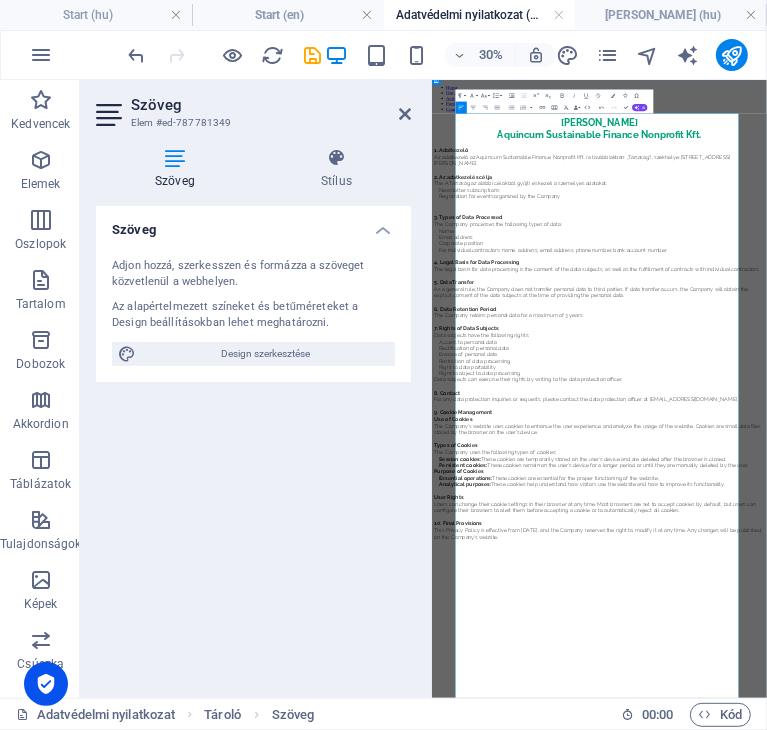 click on "The A Társaság az alábbi célokból gyűjti és kezeli a személyes adatokat:" at bounding box center (989, 425) 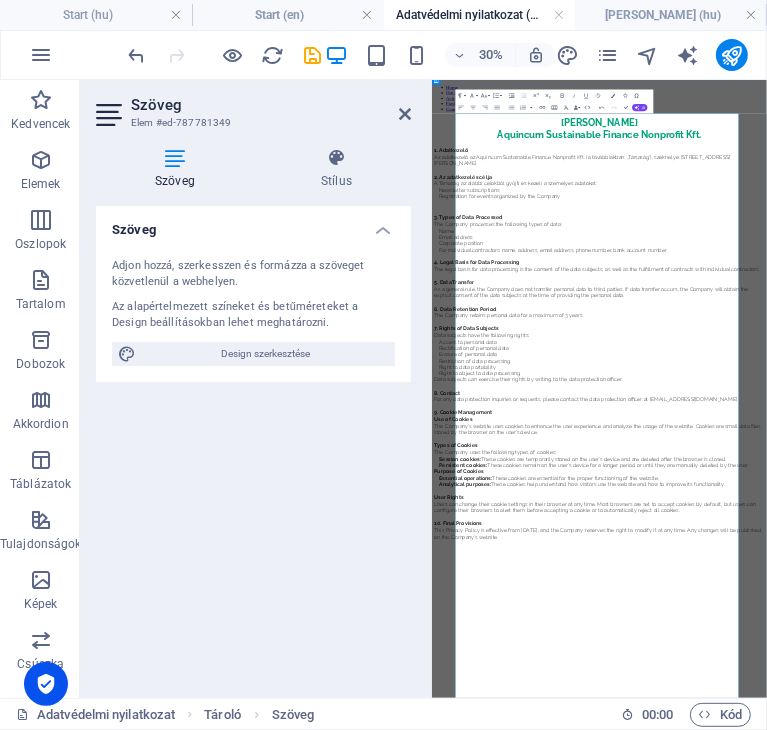 click on "Newsletter subscriptions" at bounding box center (997, 446) 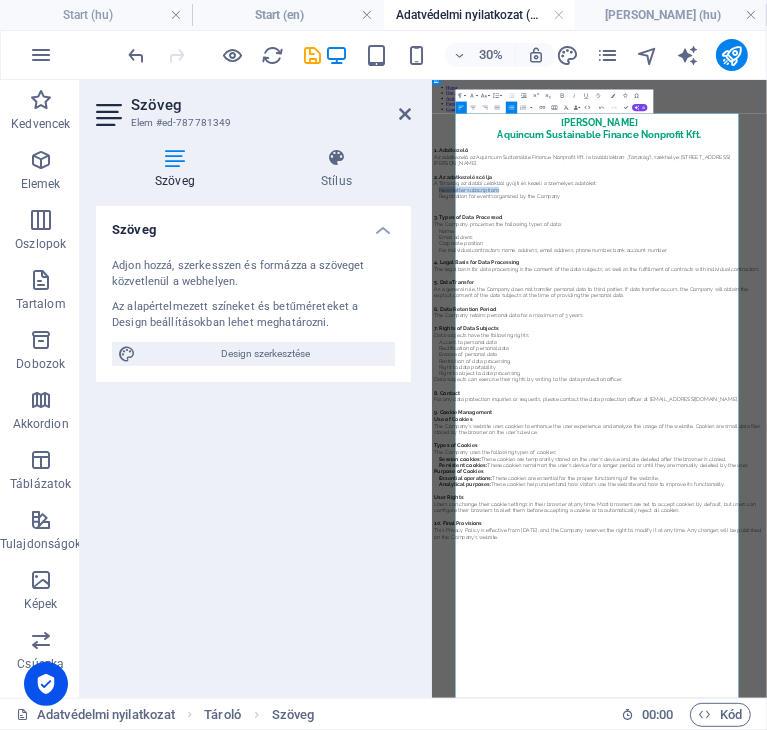 drag, startPoint x: 750, startPoint y: 493, endPoint x: 529, endPoint y: 488, distance: 221.05655 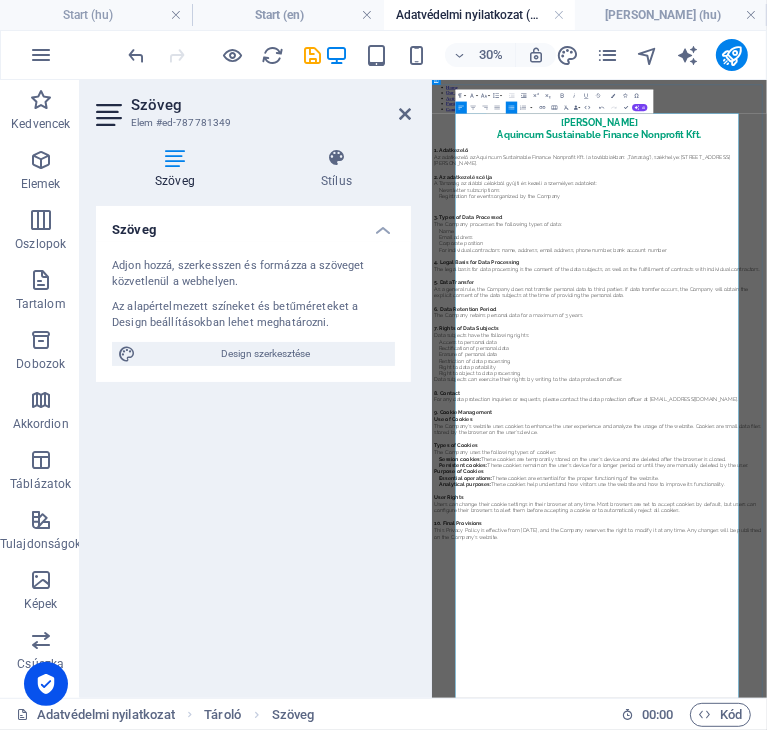 scroll, scrollTop: 0, scrollLeft: 6, axis: horizontal 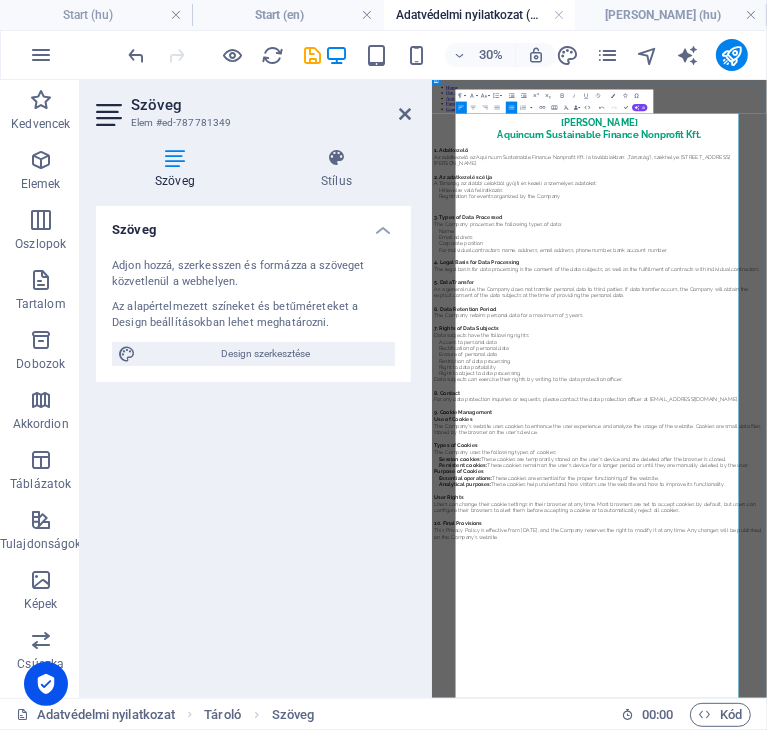 click on "Registration for events organized by the Company" at bounding box center (997, 467) 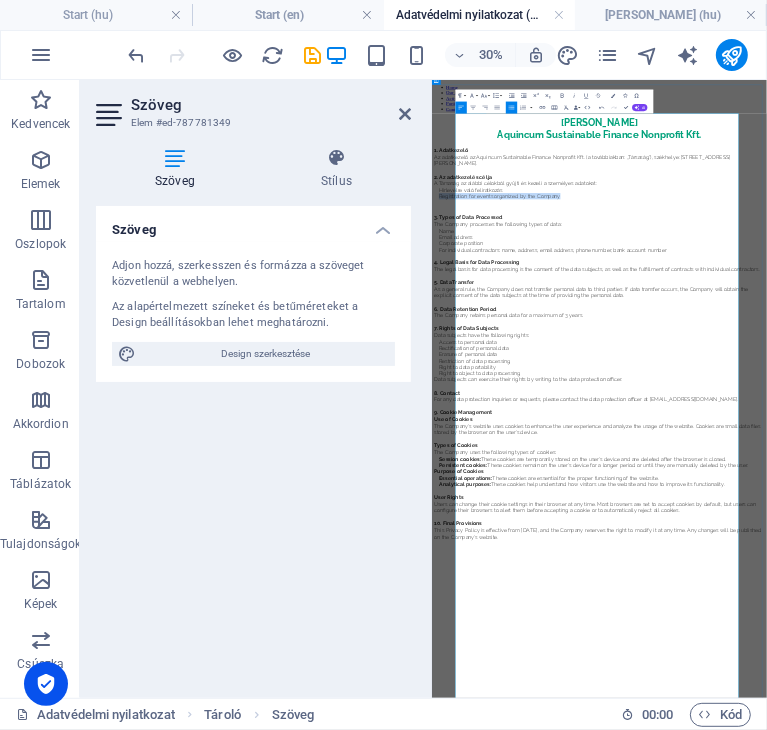 drag, startPoint x: 934, startPoint y: 523, endPoint x: 532, endPoint y: 531, distance: 402.0796 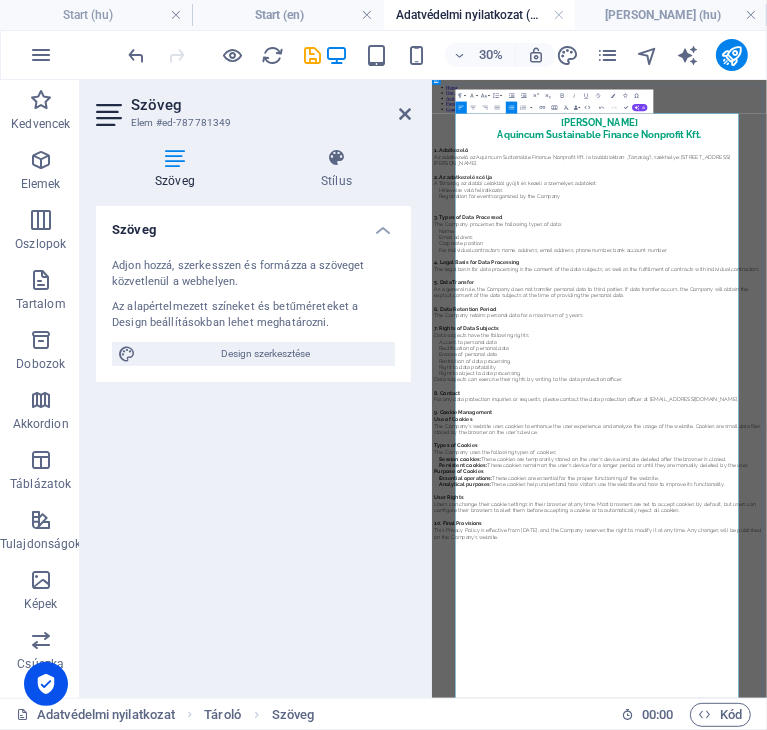 scroll, scrollTop: 0, scrollLeft: 8, axis: horizontal 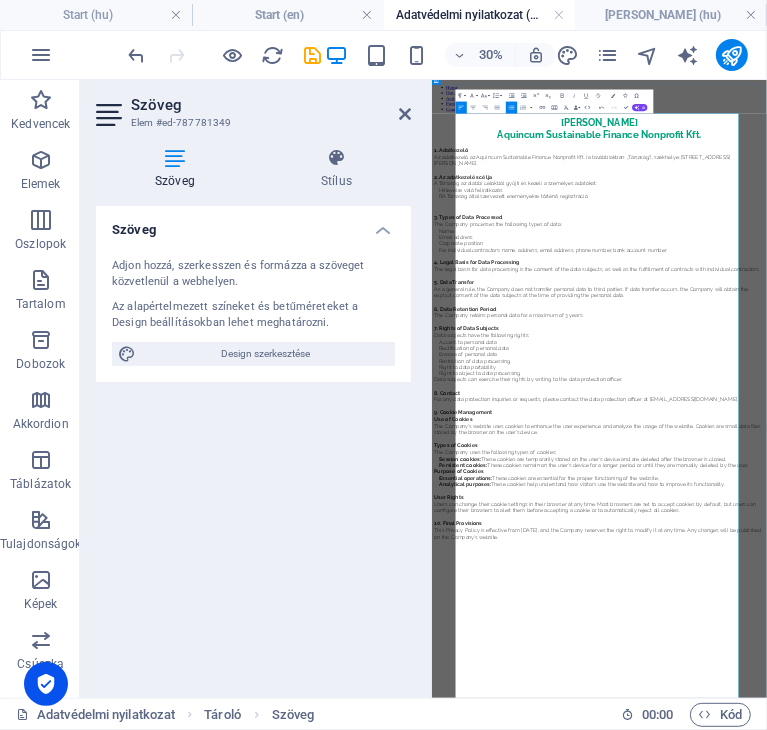 click on "RA Társaság által szervezett eseményekre történő regisztráció" at bounding box center [997, 467] 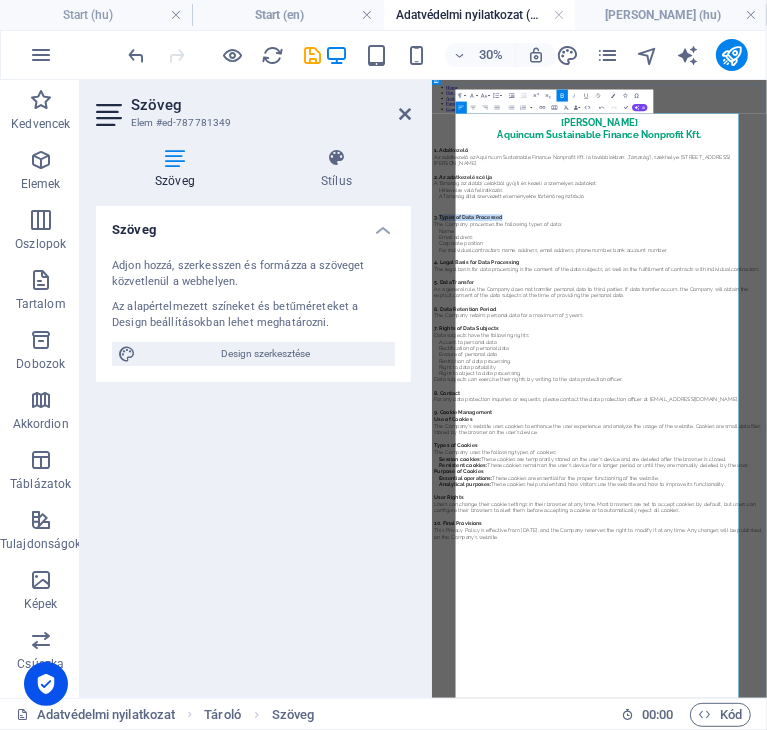 drag, startPoint x: 742, startPoint y: 576, endPoint x: 534, endPoint y: 573, distance: 208.02164 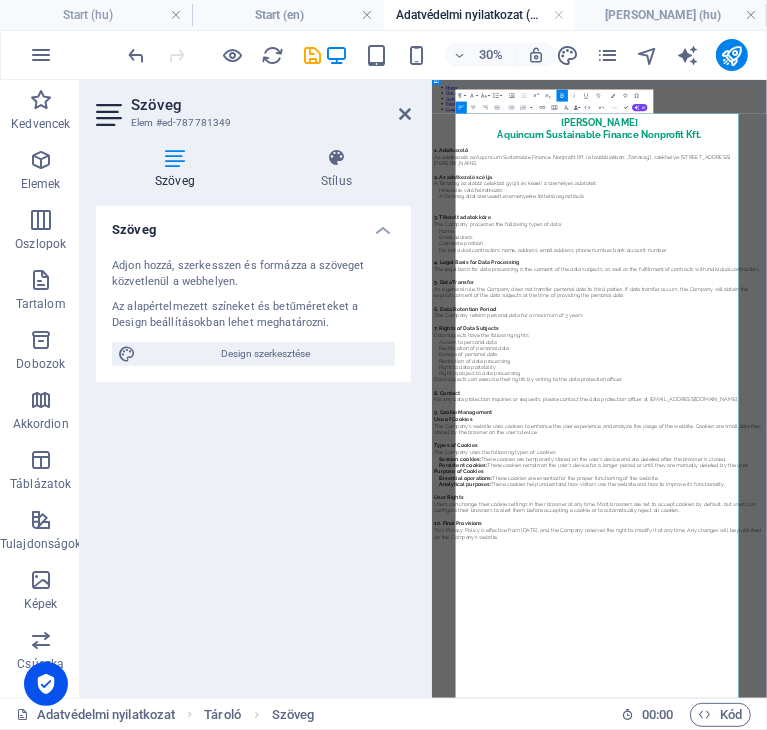 click on "3. TKezelt adatok köre" at bounding box center [533, 538] 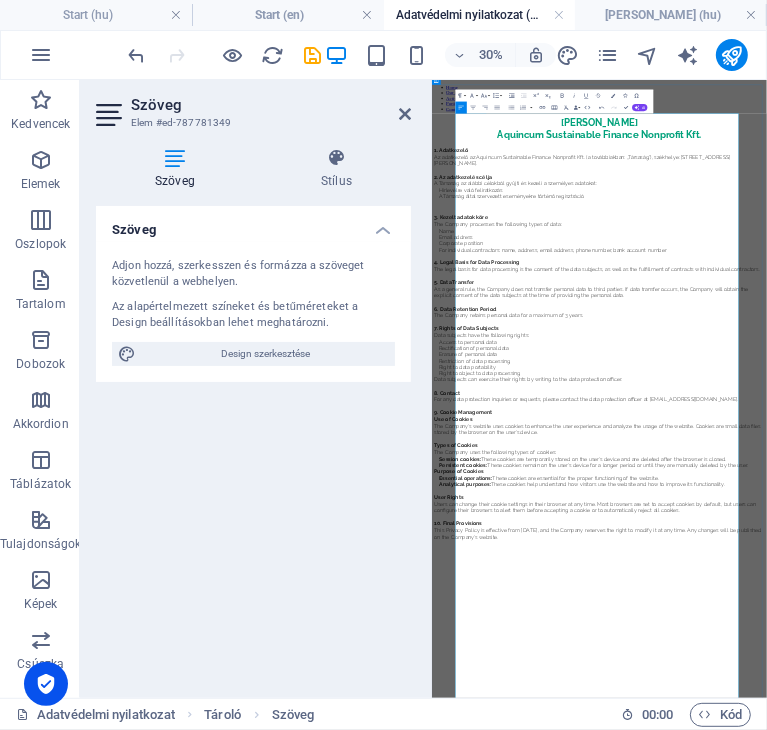 click on "The Company processes the following types of data:" at bounding box center [651, 560] 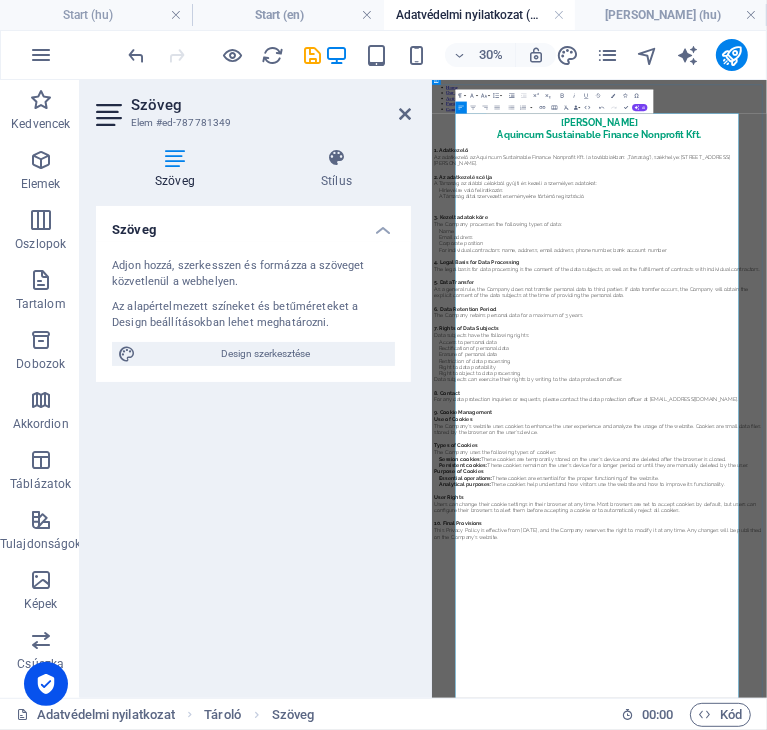 drag, startPoint x: 929, startPoint y: 608, endPoint x: 542, endPoint y: 611, distance: 387.01163 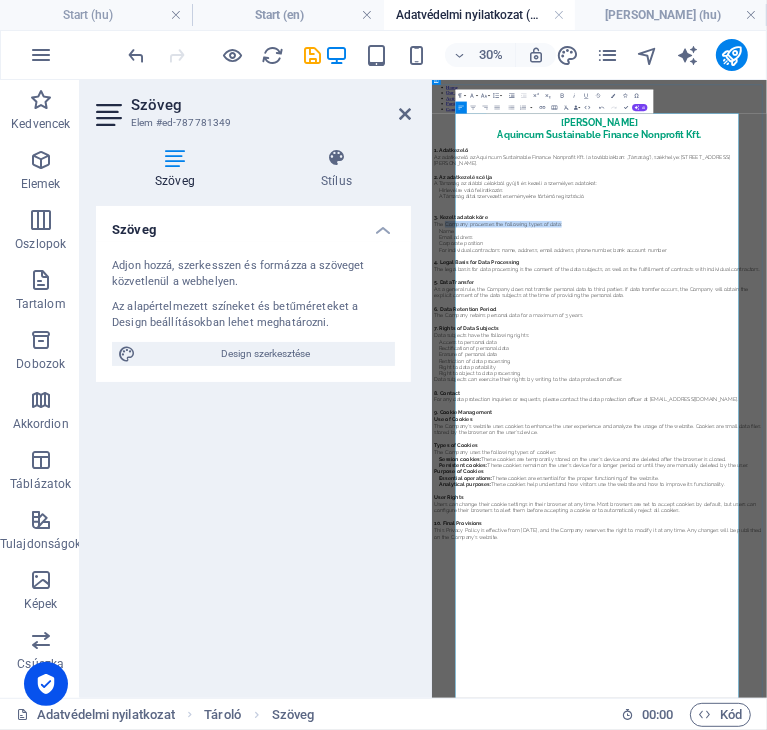 drag, startPoint x: 956, startPoint y: 605, endPoint x: 548, endPoint y: 619, distance: 408.2401 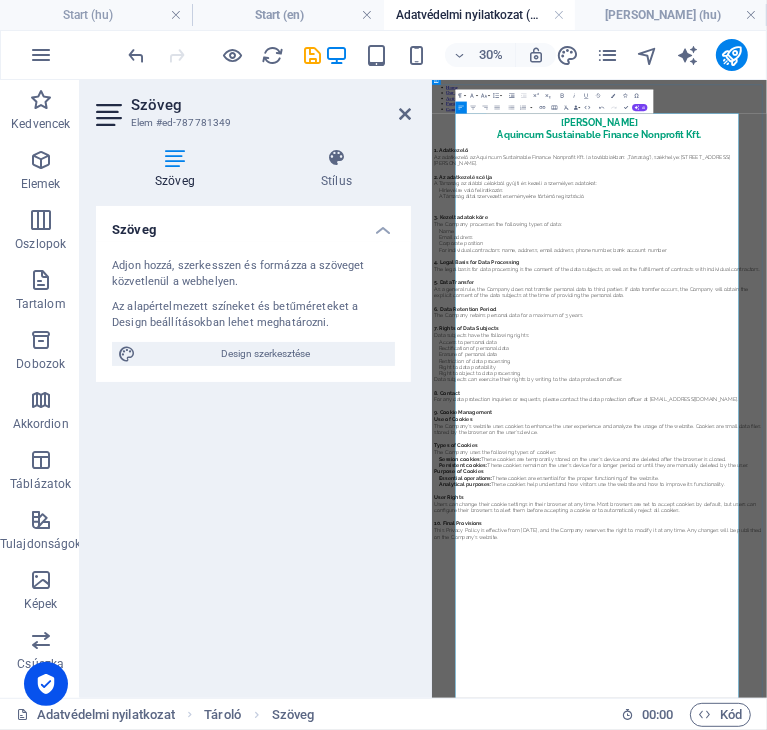 scroll, scrollTop: 0, scrollLeft: 1, axis: horizontal 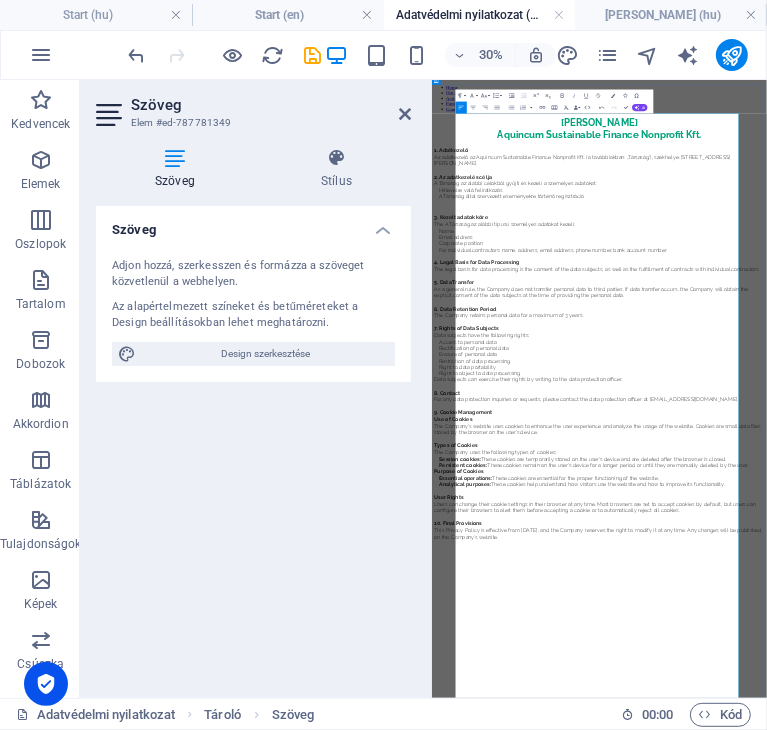click on "The A Társaság az alábbi típusú személyes adatokat kezeli:" at bounding box center [674, 560] 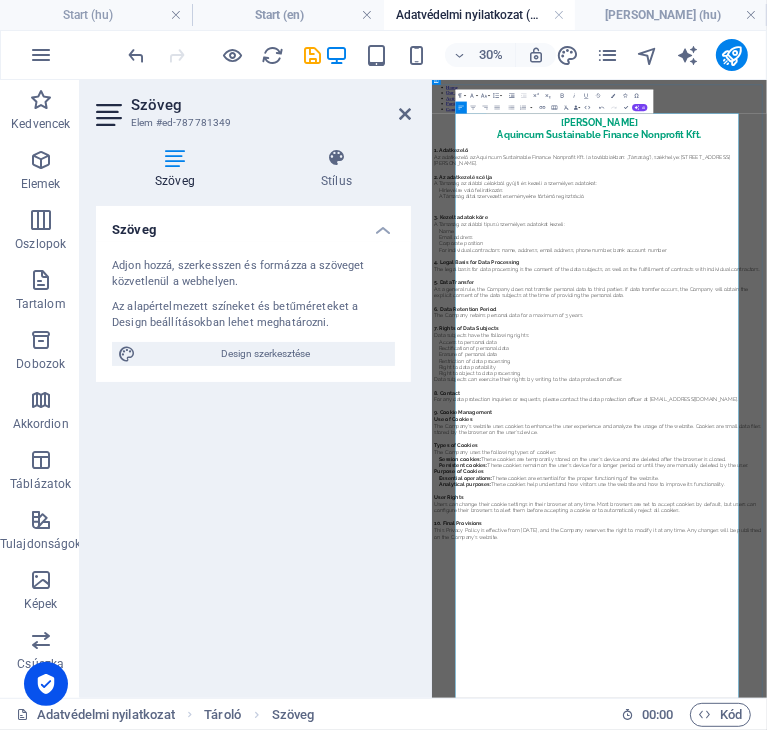 click on "Name" at bounding box center [997, 582] 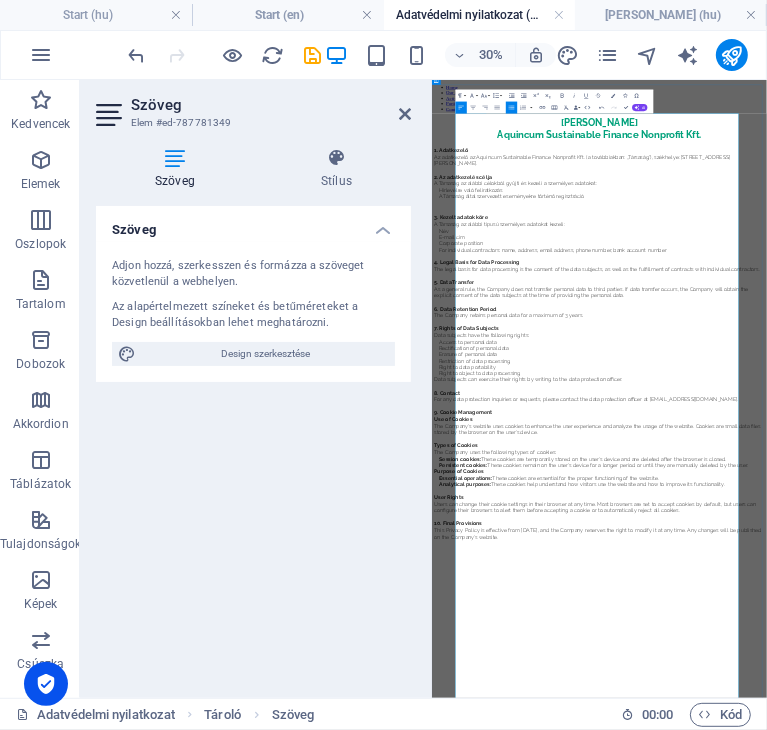 click on "E-mail cím" at bounding box center (997, 603) 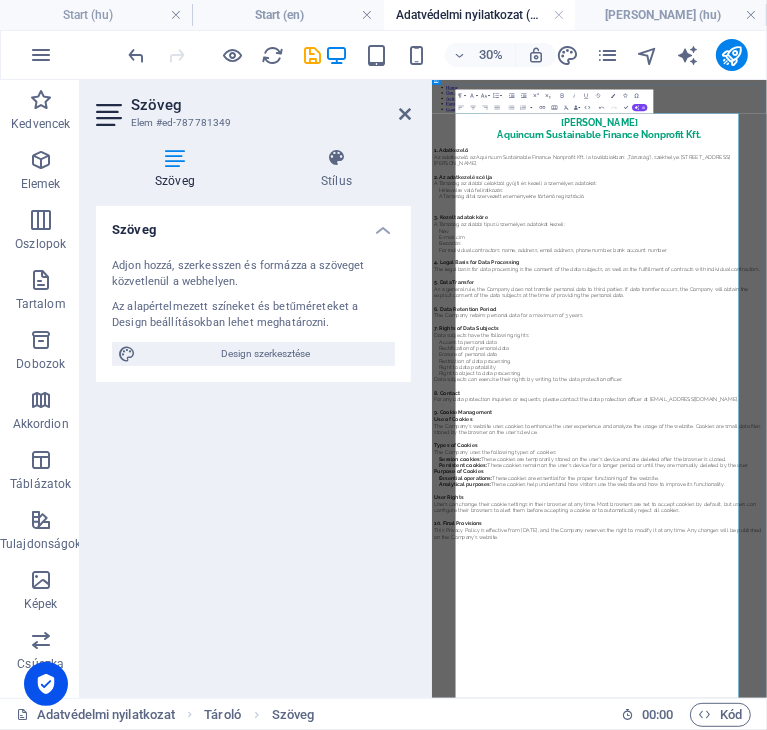 click on "For individual contractors: name, address, email address, phone number, bank account number" at bounding box center [997, 645] 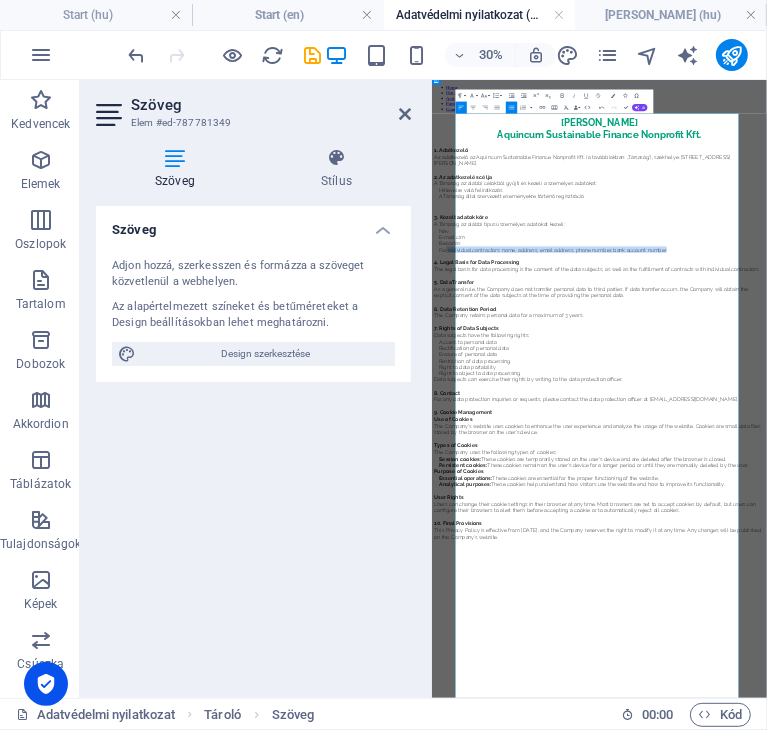 drag, startPoint x: 1292, startPoint y: 736, endPoint x: 556, endPoint y: 731, distance: 736.01697 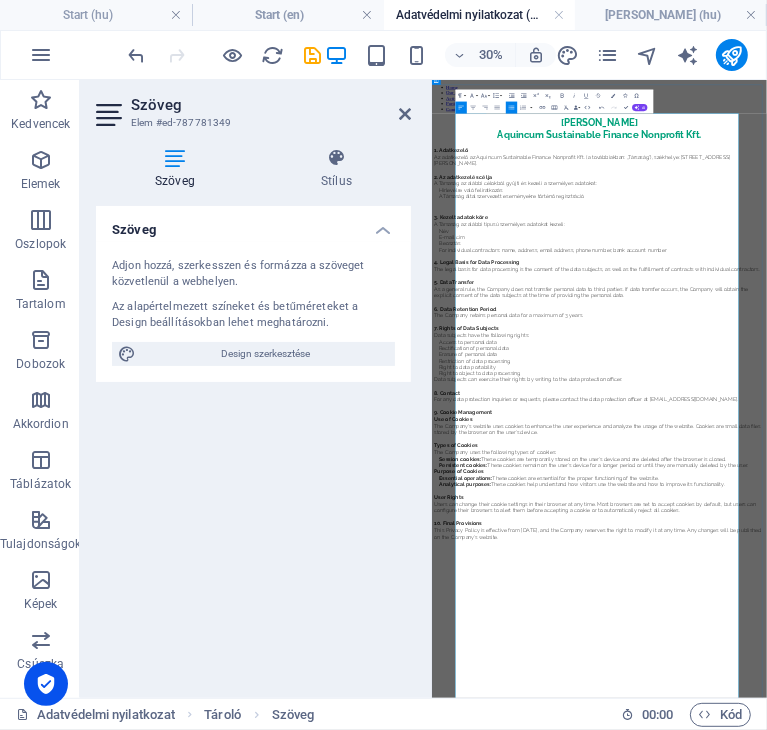 scroll, scrollTop: 0, scrollLeft: 13, axis: horizontal 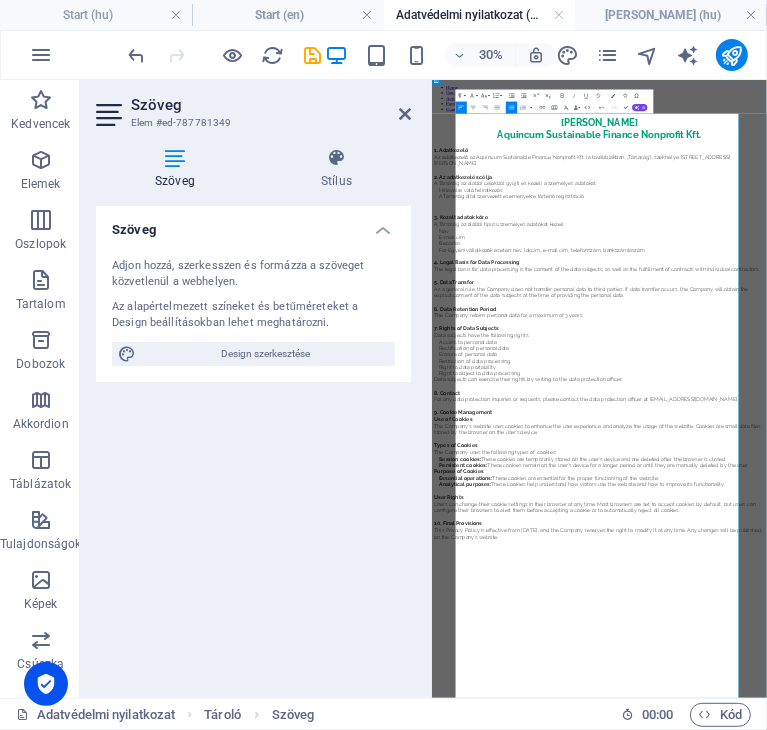 click on "For Egyéni vállalkozók esetén: név, lakcím, e-mail cím, telefonszám, bankszámlaszám" at bounding box center (997, 645) 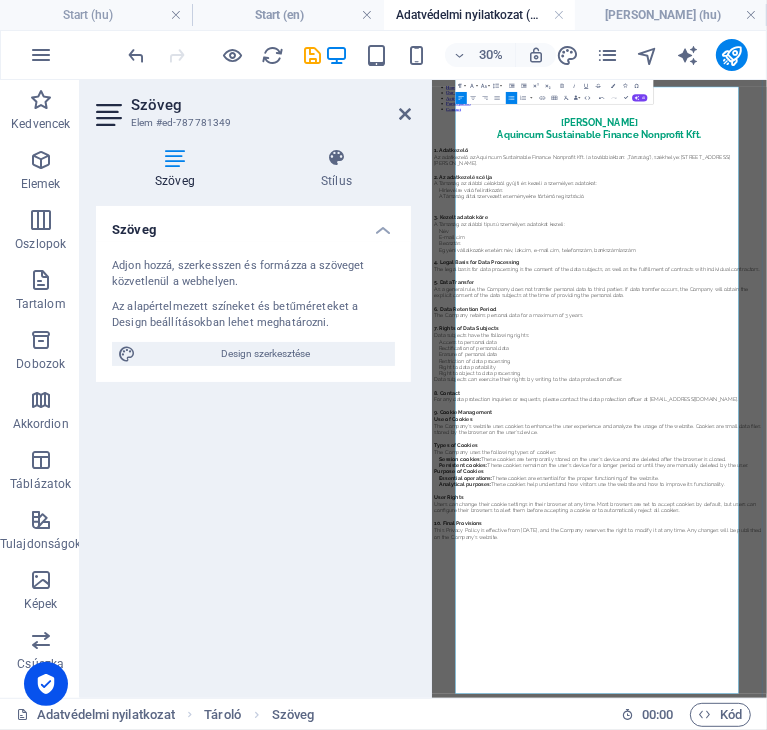 scroll, scrollTop: 158, scrollLeft: 0, axis: vertical 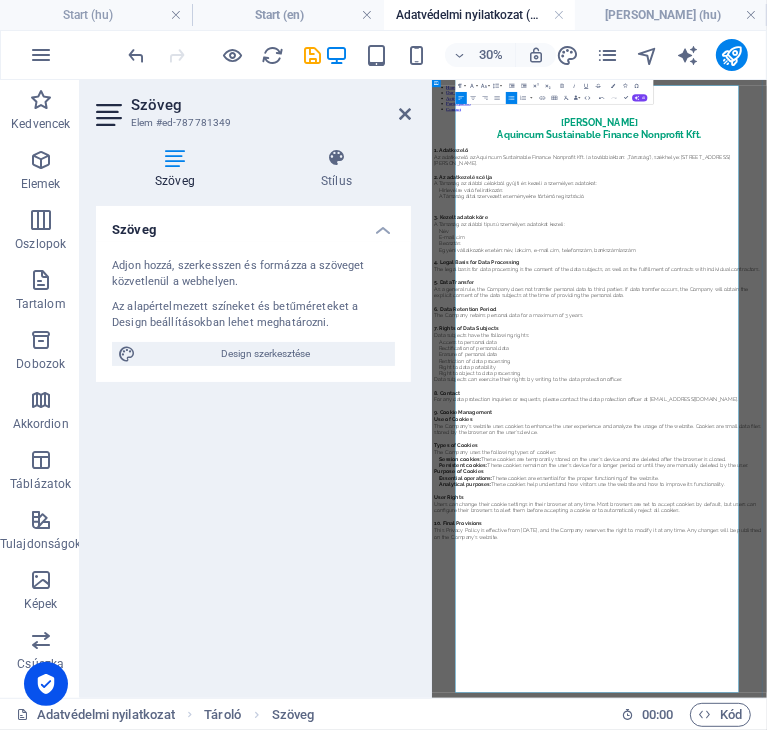 click on "4. Legal Basis for Data Processing" at bounding box center [989, 689] 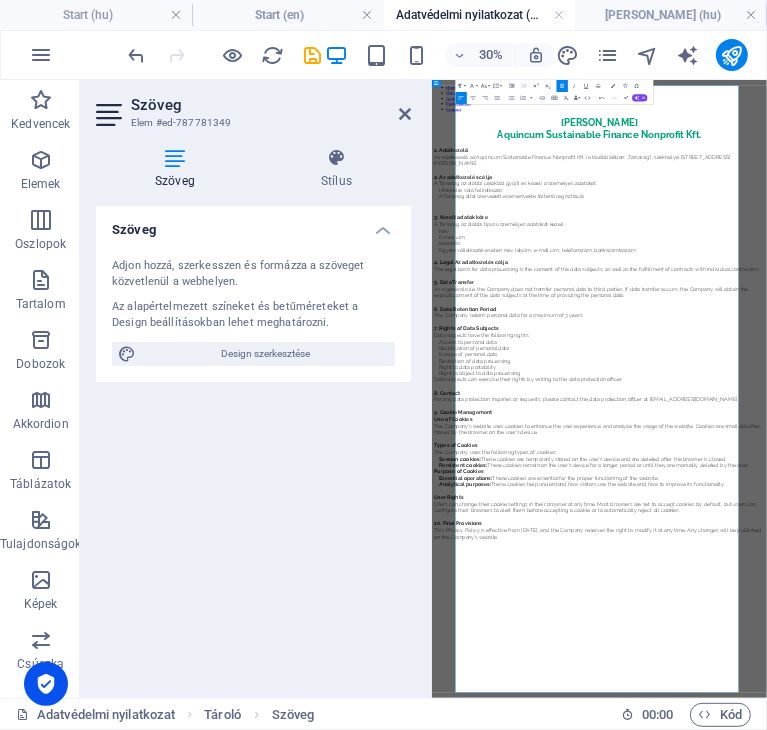click on "4. Legal Az adatkezelés célja" at bounding box center (561, 688) 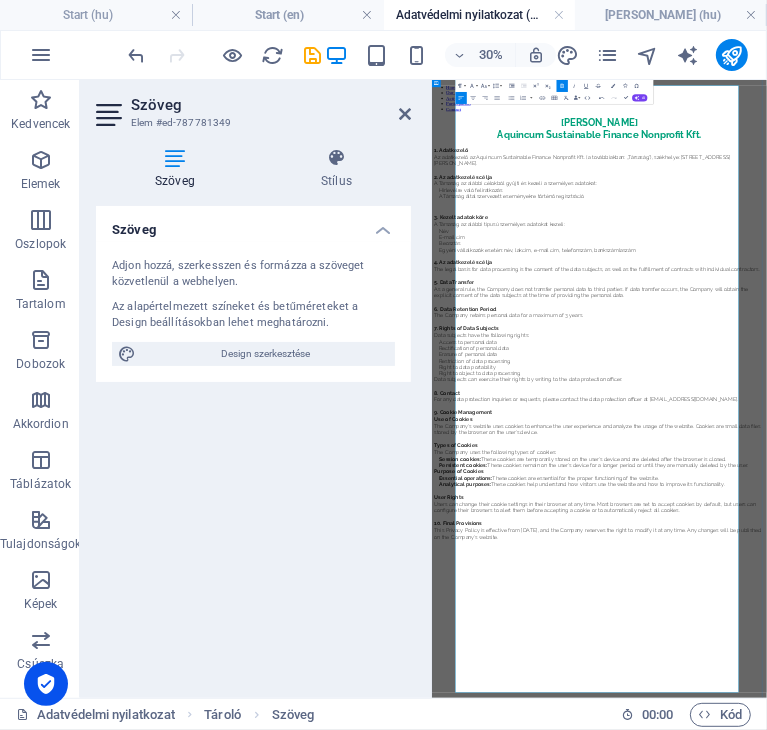 click on "4. Az adatkezelés célja" at bounding box center [989, 689] 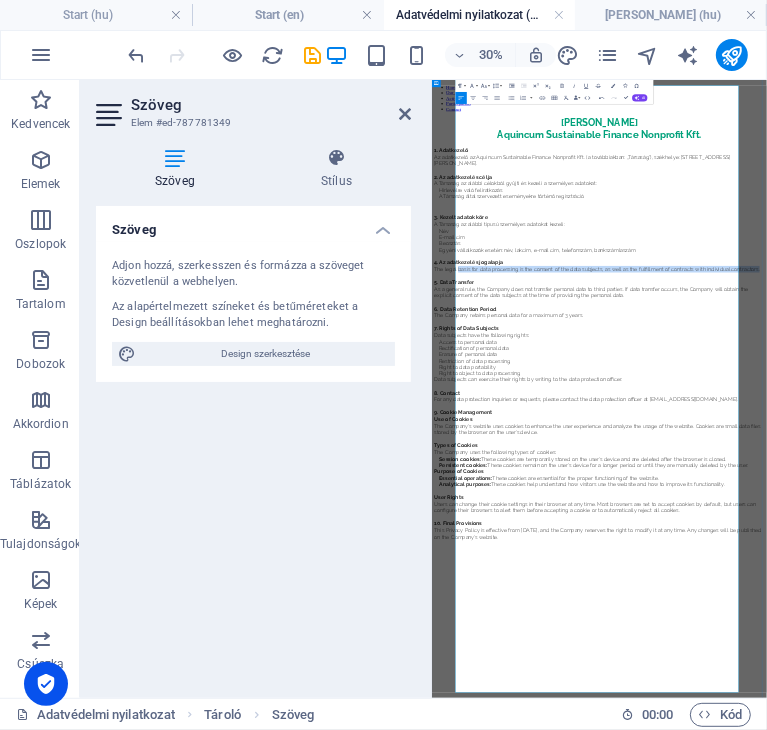 drag, startPoint x: 686, startPoint y: 760, endPoint x: 590, endPoint y: 739, distance: 98.270035 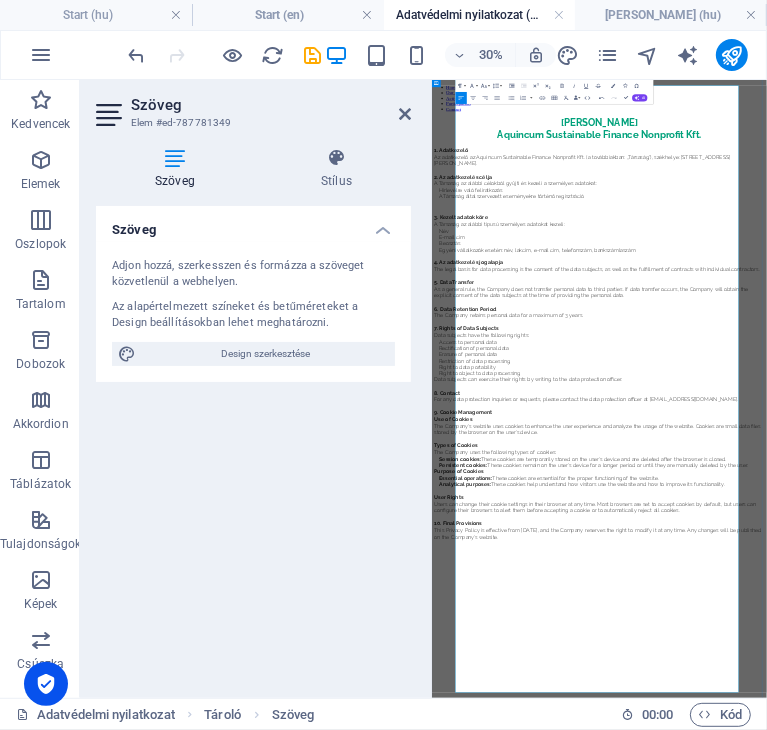 scroll, scrollTop: 449, scrollLeft: 1, axis: both 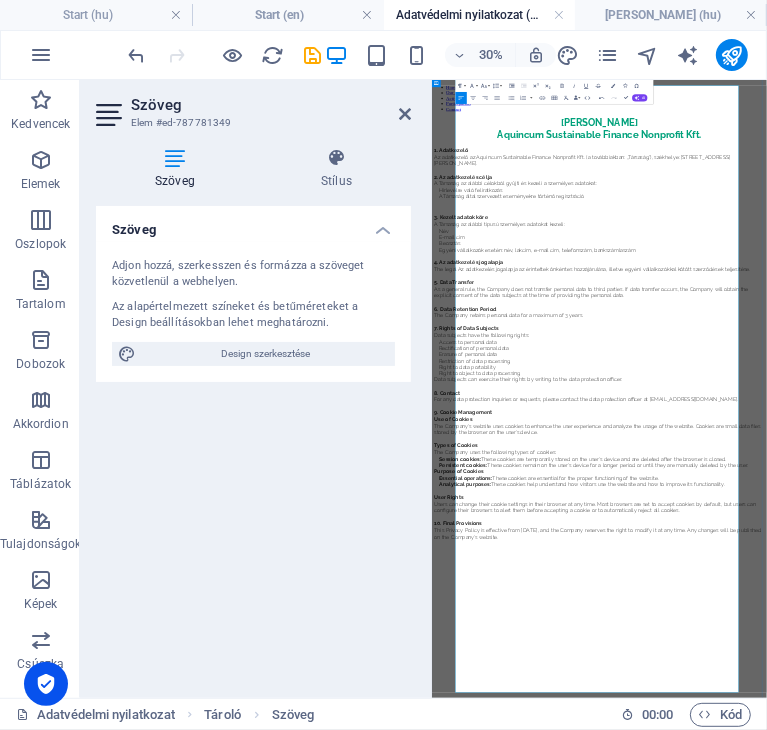 click on "The legal Az adatkezelés jogalapja az érintettek önkéntes hozzájárulása, illetve egyéni vállalkozókkal kötött szerződések teljesítése." at bounding box center (965, 710) 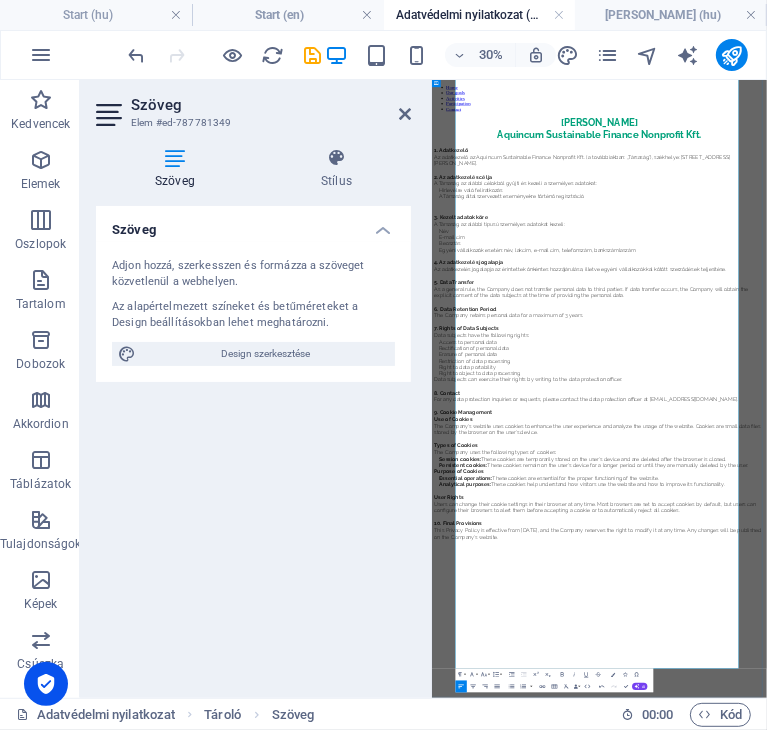 scroll, scrollTop: 238, scrollLeft: 0, axis: vertical 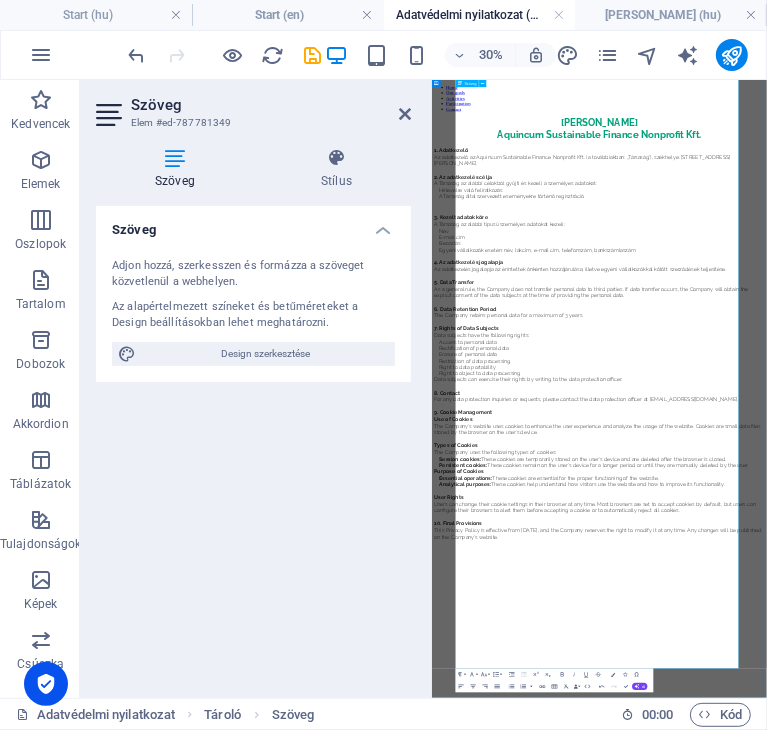 click on "5. Data Transfer" at bounding box center (989, 755) 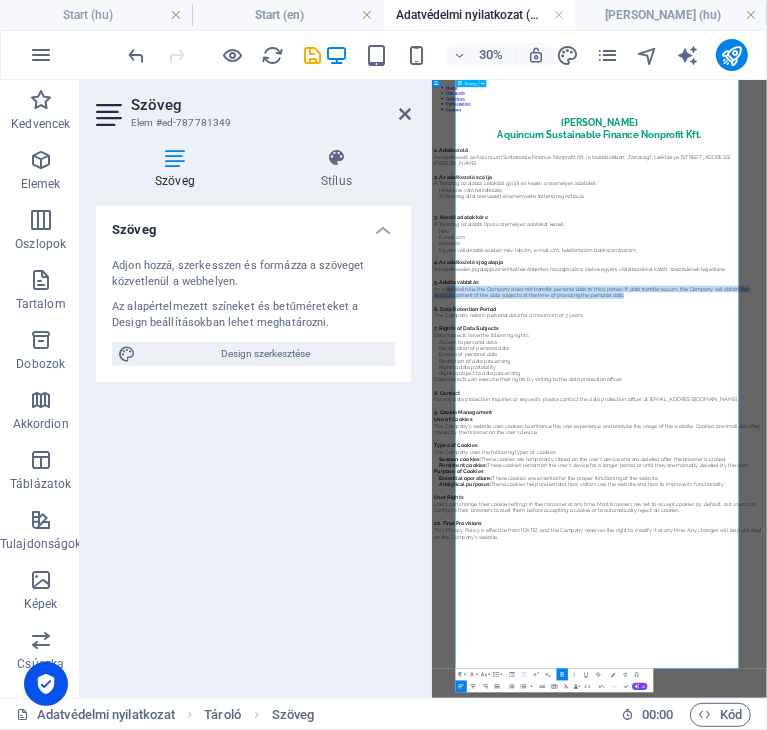 drag, startPoint x: 1268, startPoint y: 811, endPoint x: 553, endPoint y: 768, distance: 716.2919 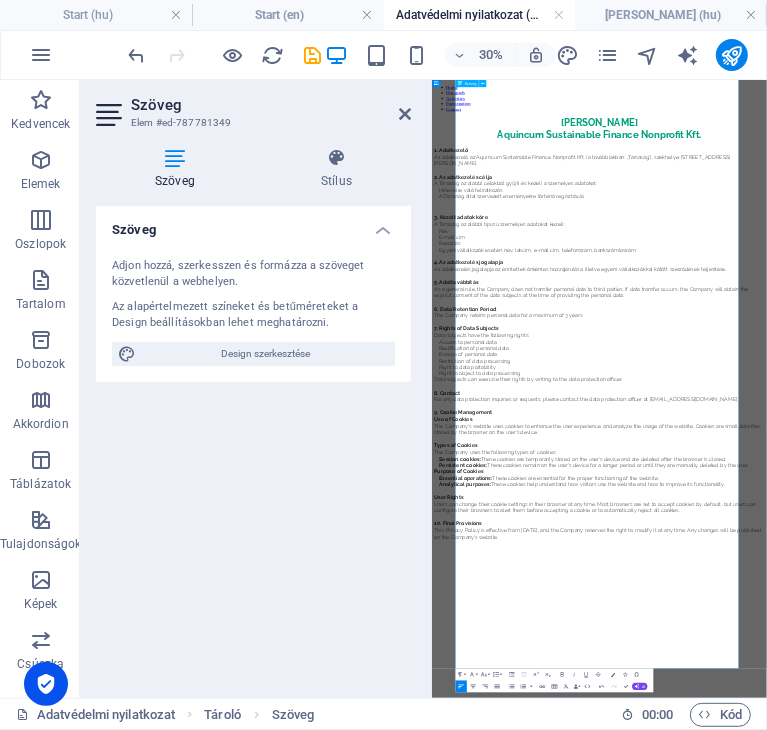 scroll, scrollTop: 1928, scrollLeft: 1, axis: both 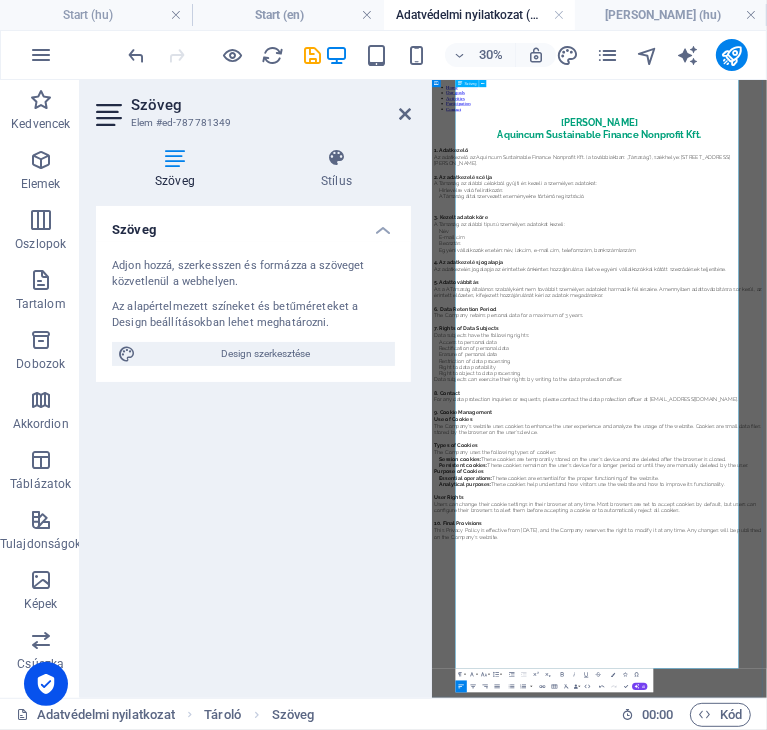 click on "As a A Társaság általános szabályként nem továbbít személyes adatokat harmadik fél részére. Amennyiben adattovábbításra sor kerül, az érintett előzetes, kifejezett hozzájárulását kéri az adatok megadásakor." at bounding box center [985, 787] 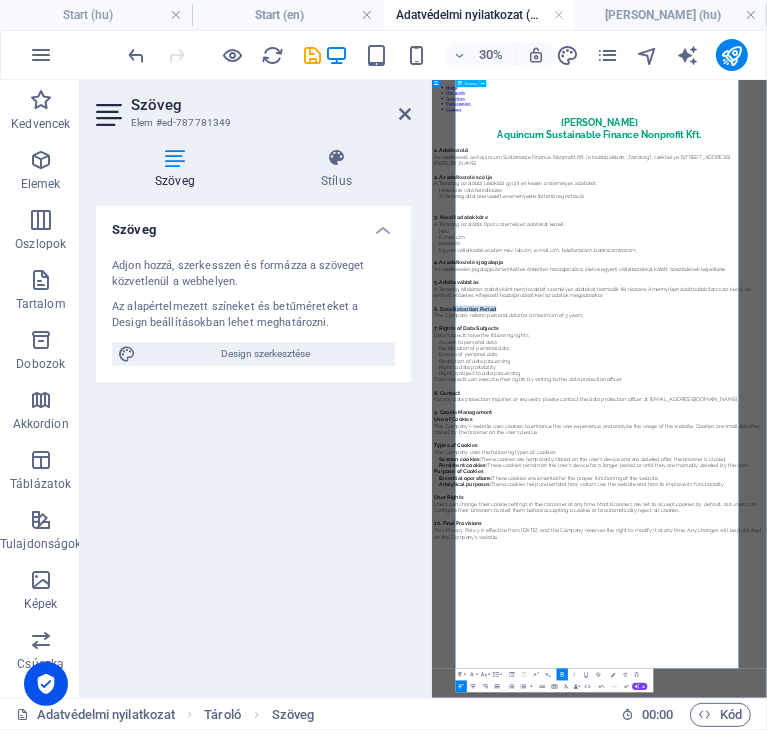 drag, startPoint x: 726, startPoint y: 851, endPoint x: 574, endPoint y: 853, distance: 152.01315 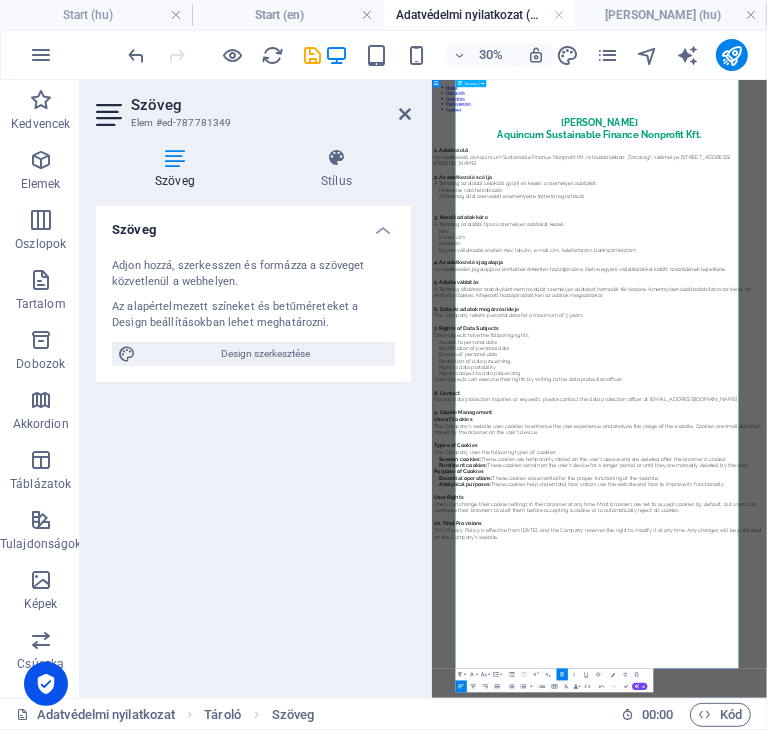 scroll, scrollTop: 0, scrollLeft: 8, axis: horizontal 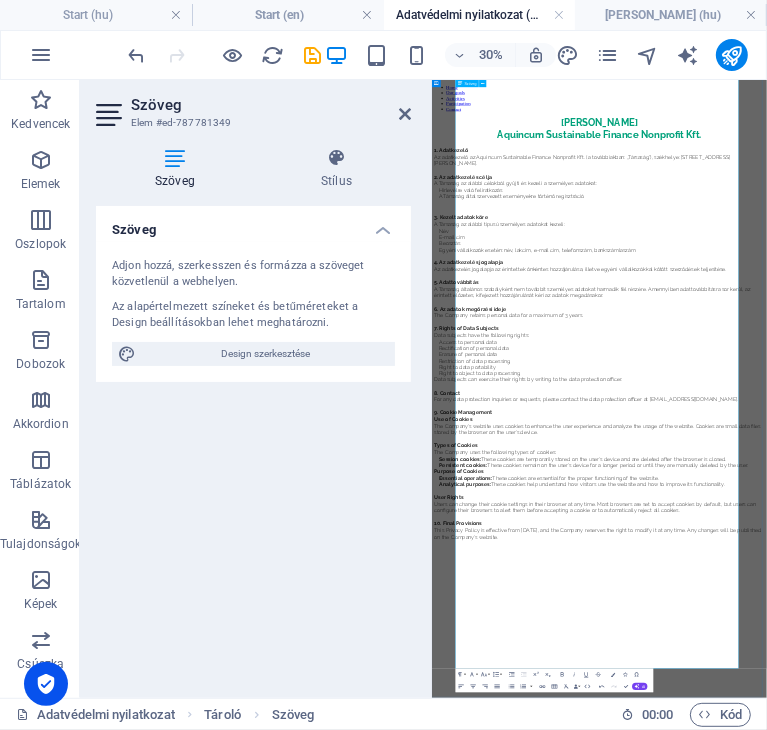 click on "The Company retains personal data for a maximum of 3 years." at bounding box center (687, 864) 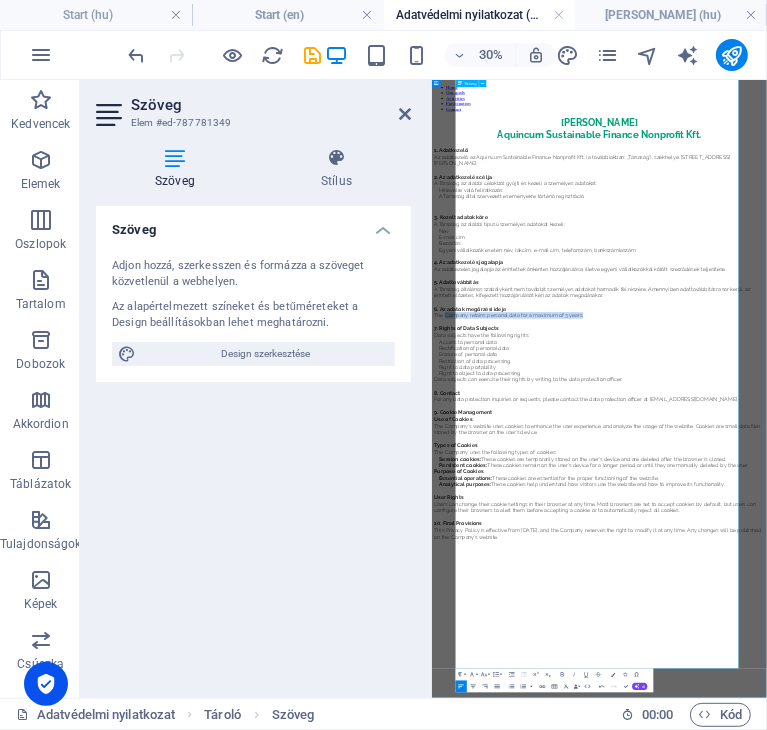 drag, startPoint x: 1004, startPoint y: 896, endPoint x: 548, endPoint y: 901, distance: 456.0274 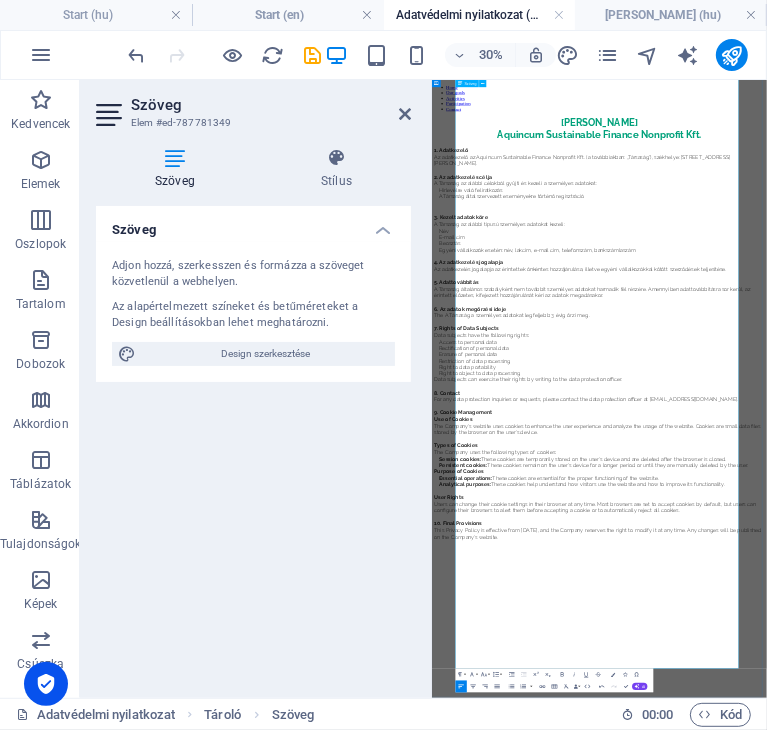 scroll, scrollTop: 0, scrollLeft: 1, axis: horizontal 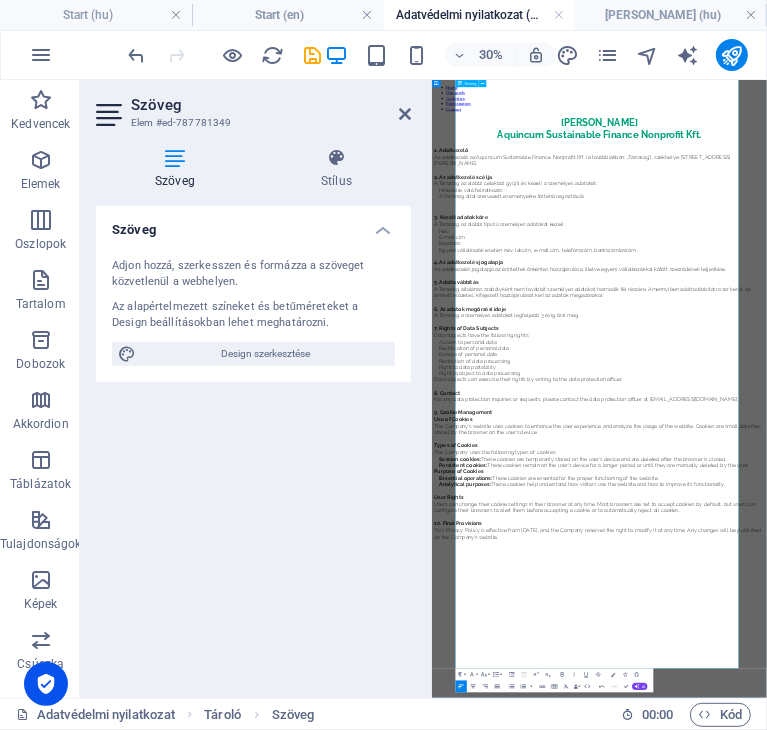 click at bounding box center (989, 887) 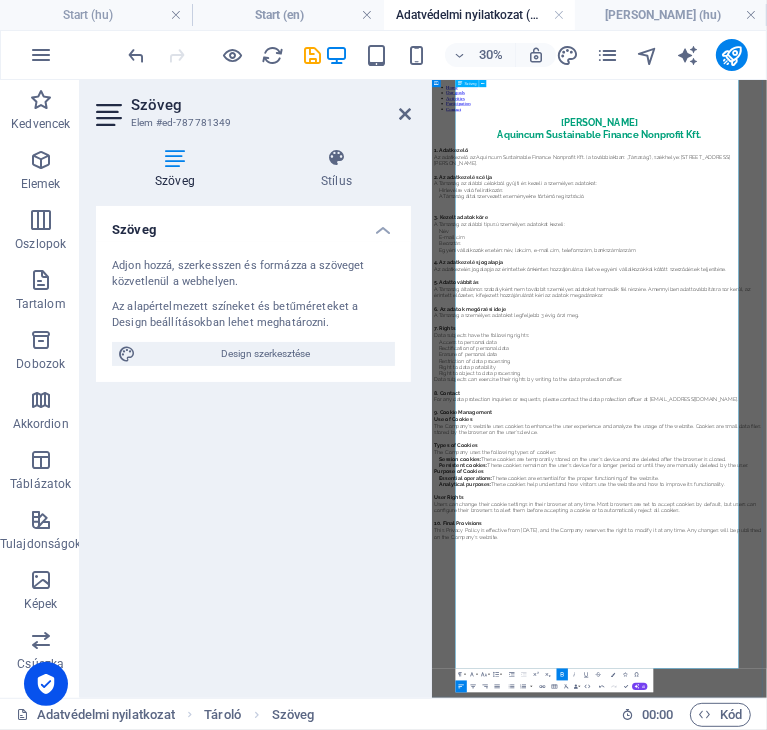 scroll, scrollTop: 208, scrollLeft: 0, axis: vertical 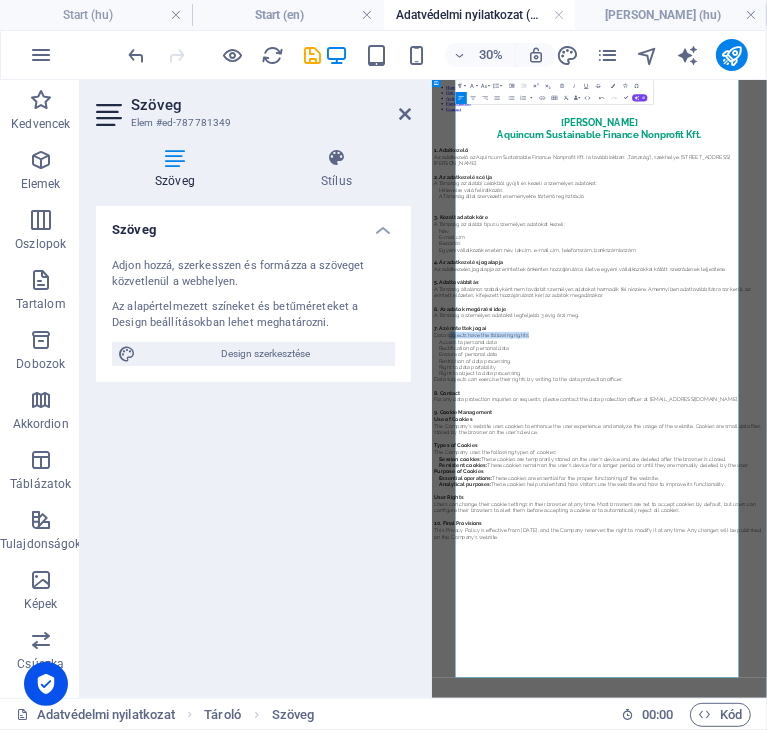 drag, startPoint x: 828, startPoint y: 1005, endPoint x: 561, endPoint y: 1005, distance: 267 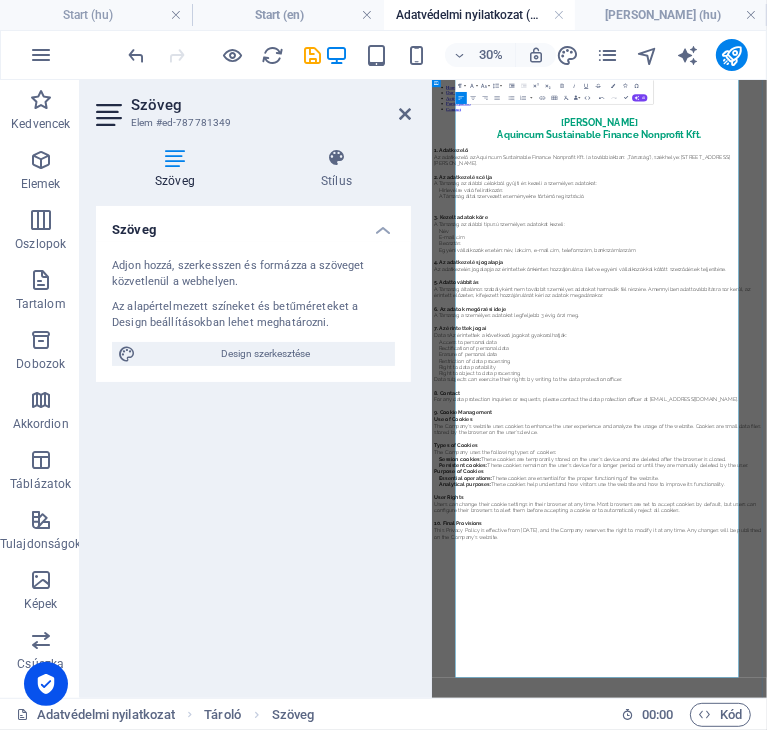 click on "Data sAz érintettek a következő jogokat gyakorolhatják:" at bounding box center [660, 930] 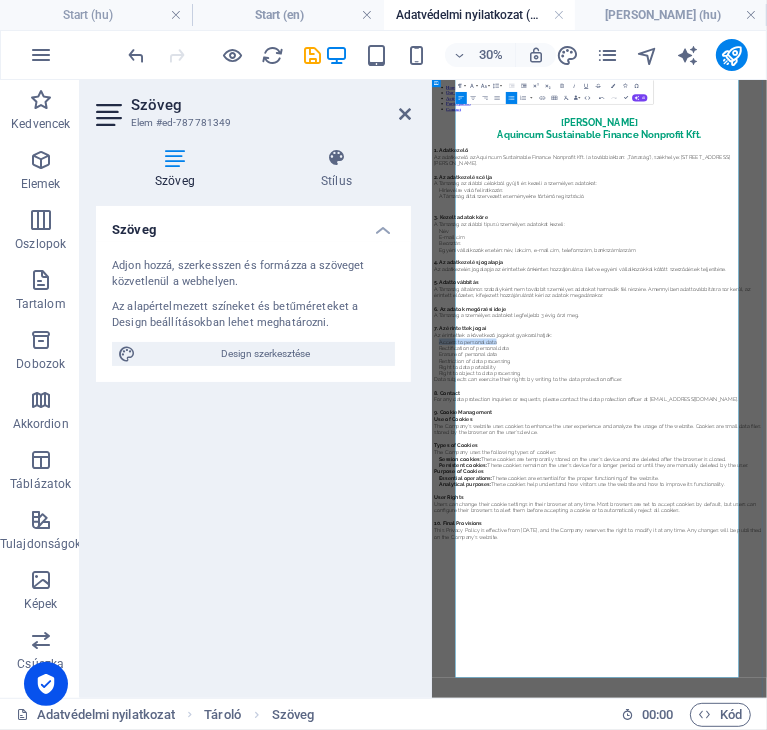 drag, startPoint x: 742, startPoint y: 1027, endPoint x: 518, endPoint y: 1032, distance: 224.0558 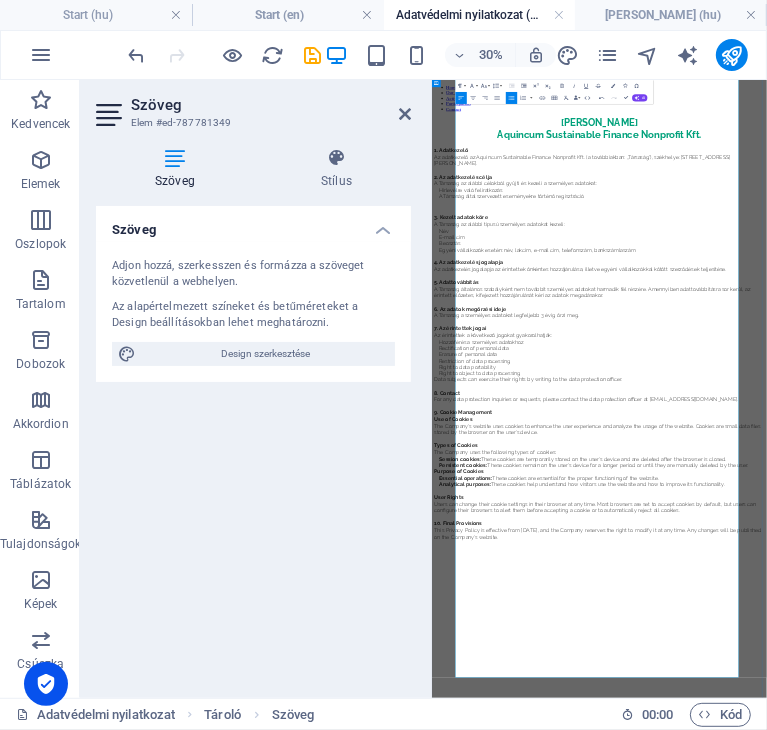 scroll, scrollTop: 0, scrollLeft: 6, axis: horizontal 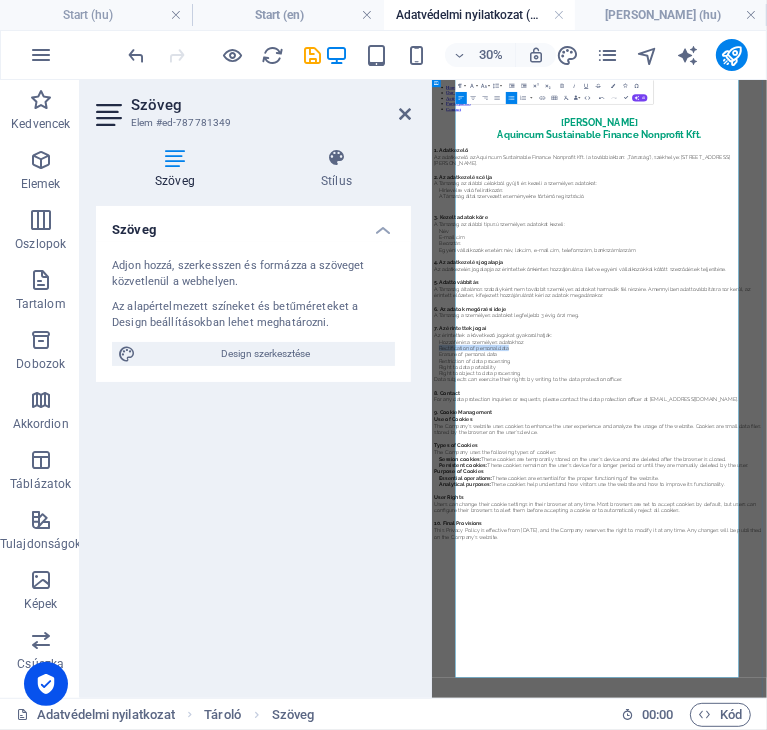 drag, startPoint x: 753, startPoint y: 1061, endPoint x: 524, endPoint y: 1067, distance: 229.07858 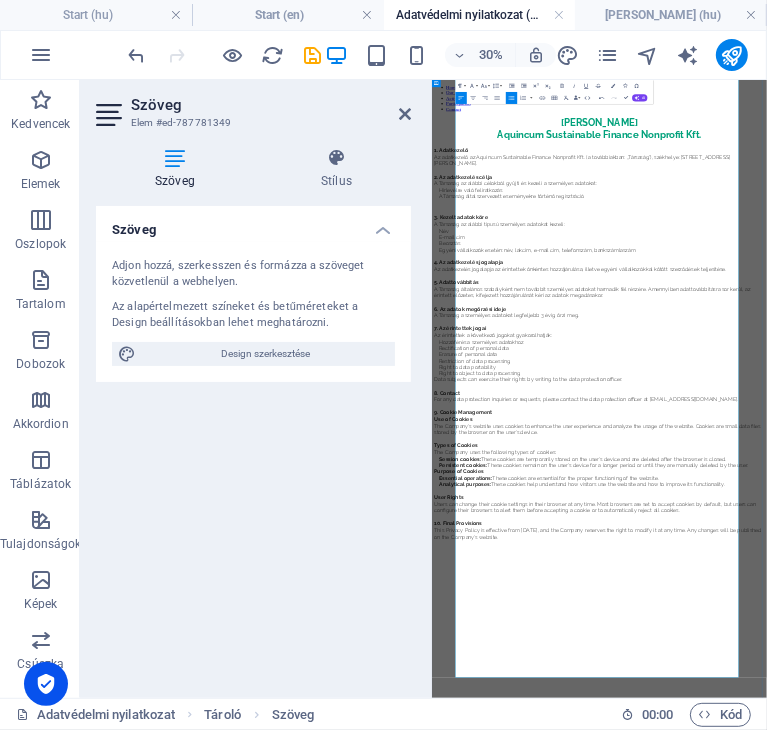 scroll, scrollTop: 0, scrollLeft: 8, axis: horizontal 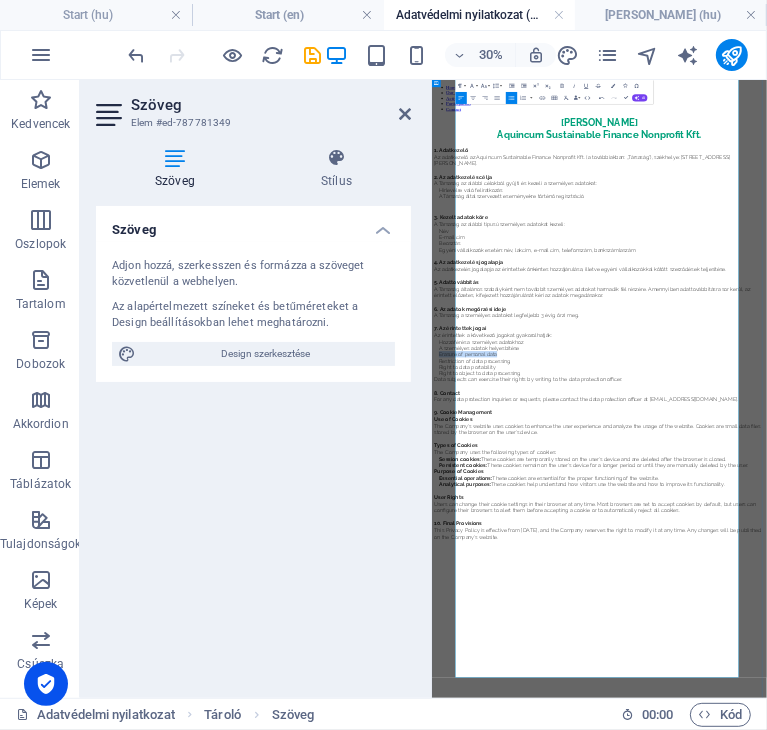 drag, startPoint x: 737, startPoint y: 1099, endPoint x: 524, endPoint y: 1099, distance: 213 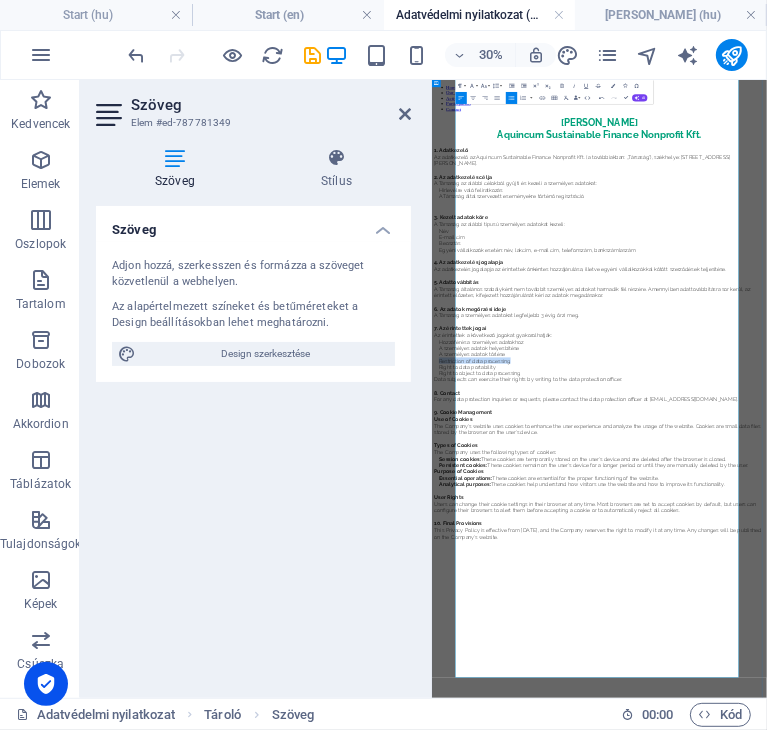 drag, startPoint x: 772, startPoint y: 1123, endPoint x: 529, endPoint y: 1131, distance: 243.13165 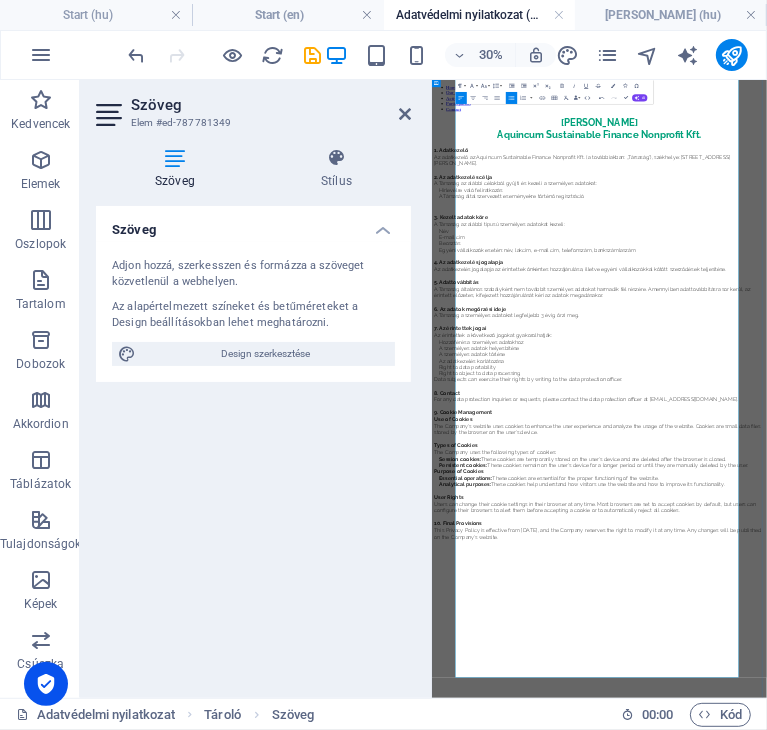 scroll, scrollTop: 0, scrollLeft: 7, axis: horizontal 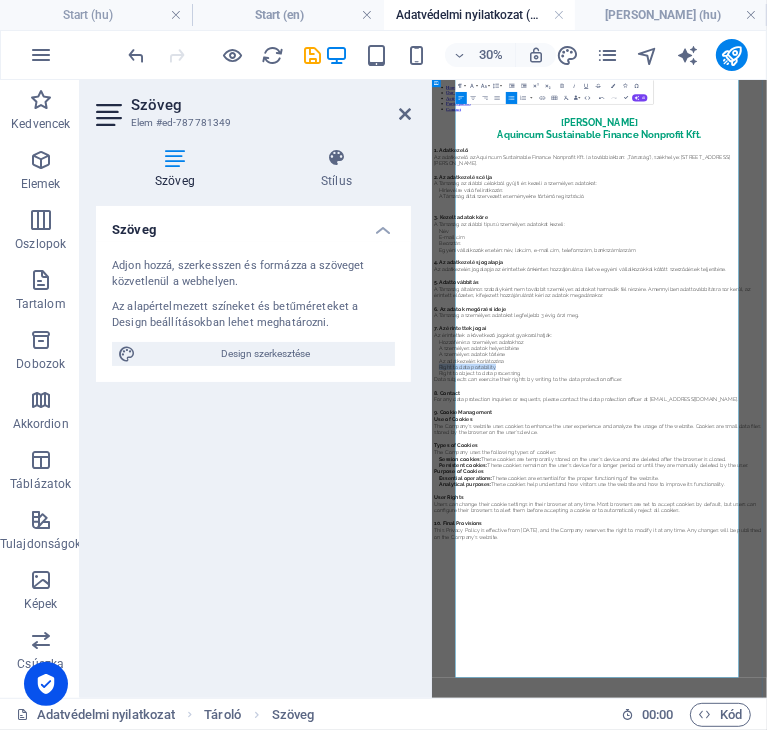 drag, startPoint x: 716, startPoint y: 1155, endPoint x: 521, endPoint y: 1157, distance: 195.01025 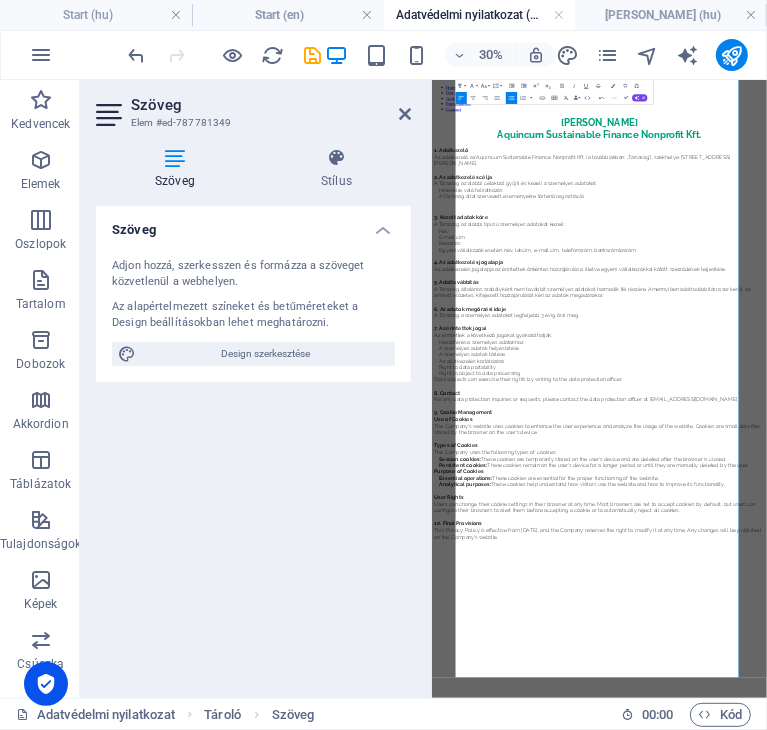 scroll, scrollTop: 0, scrollLeft: 8, axis: horizontal 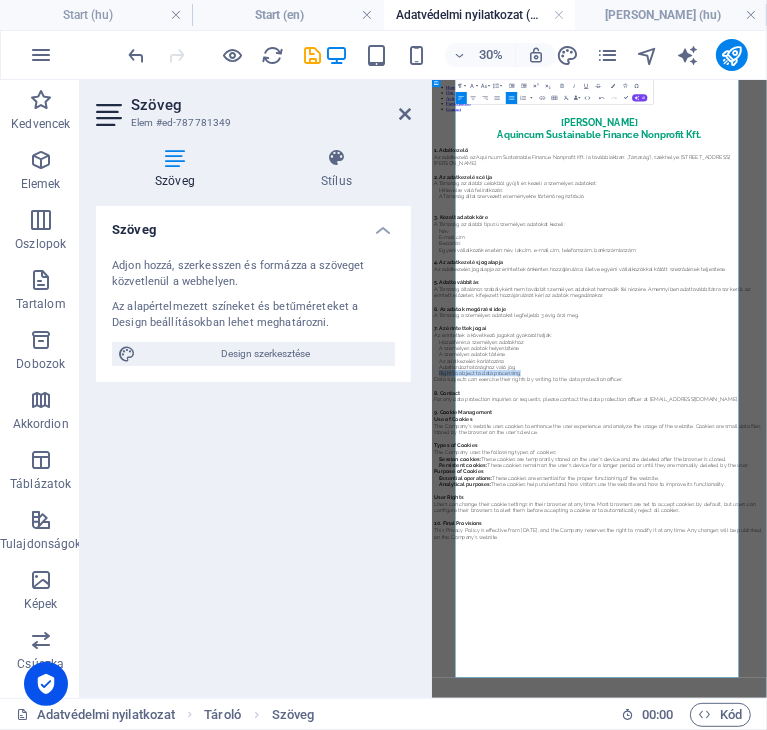 drag, startPoint x: 809, startPoint y: 1179, endPoint x: 524, endPoint y: 1187, distance: 285.11224 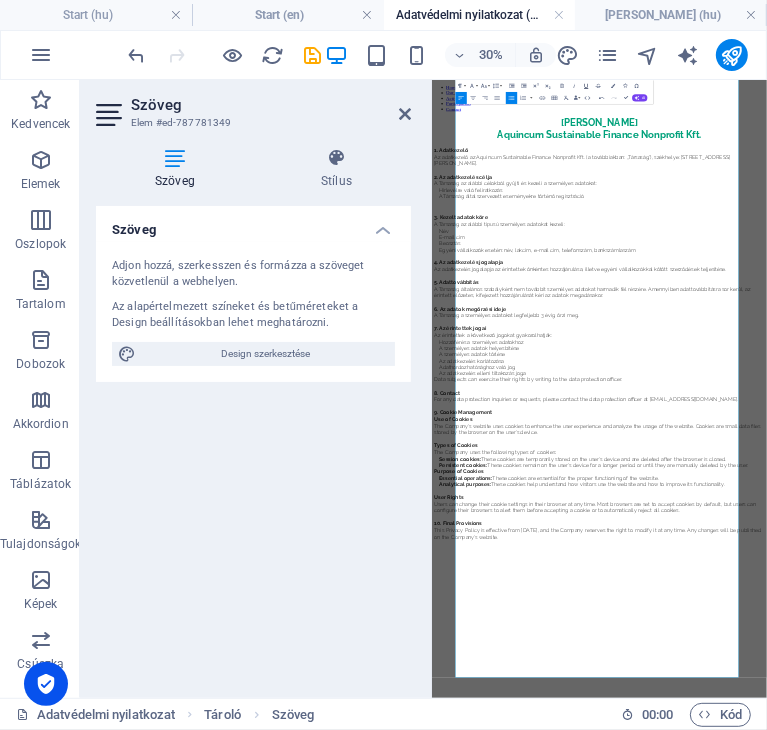 scroll, scrollTop: 0, scrollLeft: 7, axis: horizontal 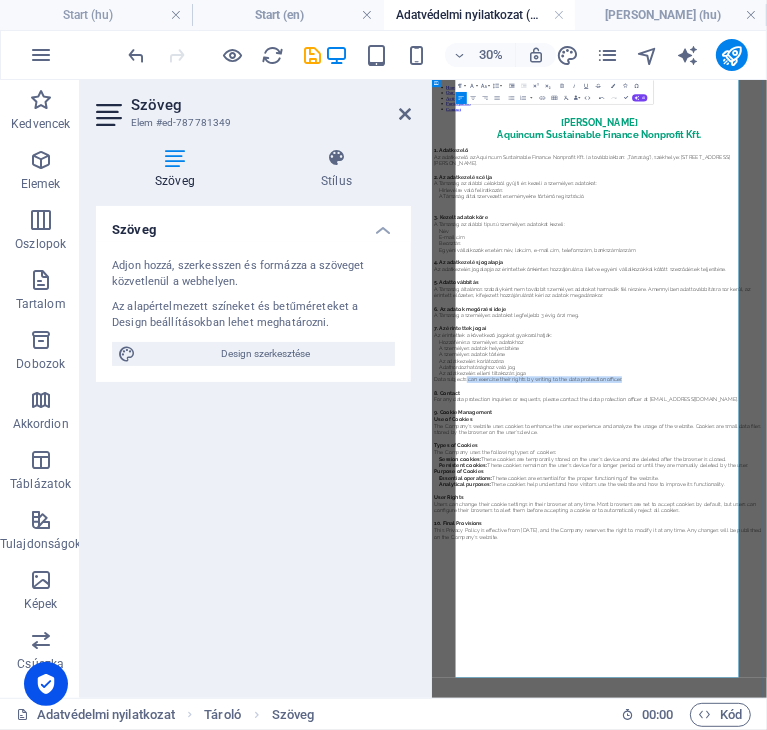 drag, startPoint x: 1129, startPoint y: 1221, endPoint x: 617, endPoint y: 1213, distance: 512.0625 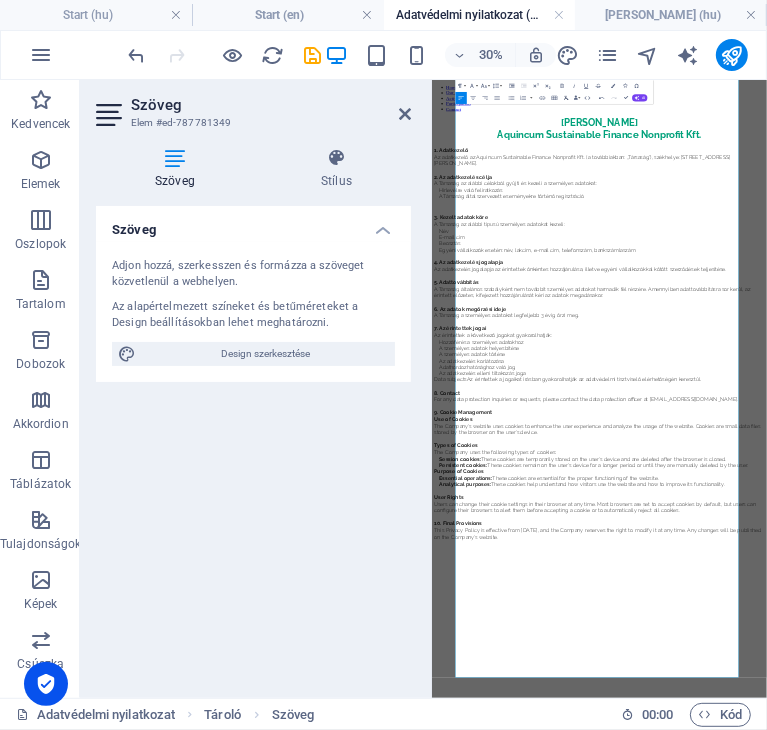 scroll, scrollTop: 0, scrollLeft: 1, axis: horizontal 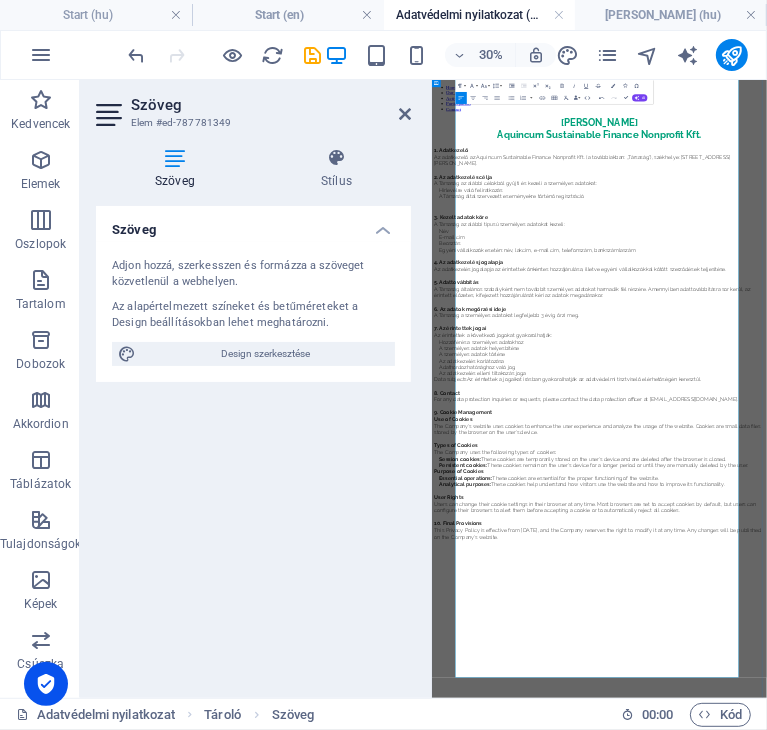 click on "Data subjectsAz érintettek a jogaikat írásban gyakorolhatják az adatvédelmi tisztviselő elérhetőségén keresztül." at bounding box center [884, 1078] 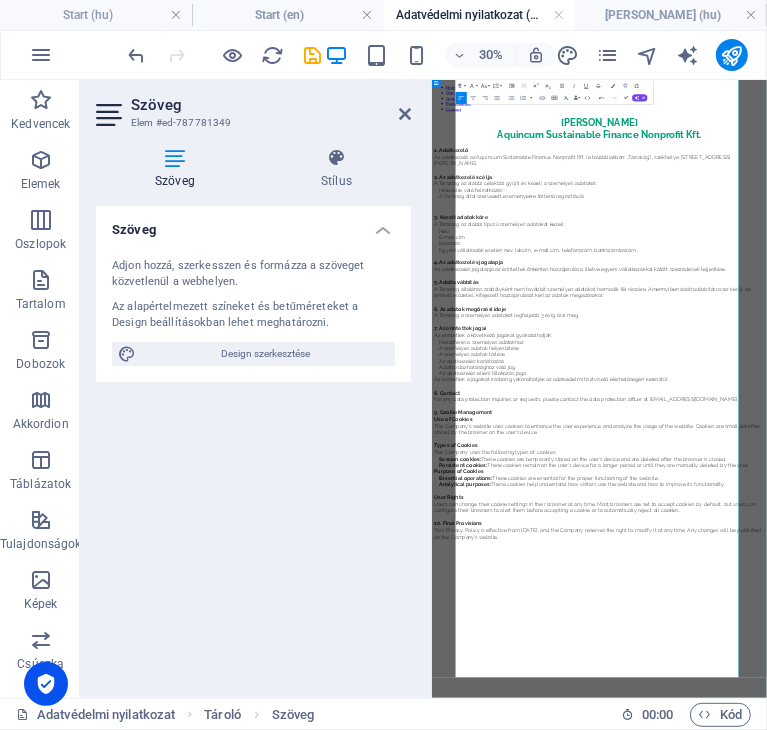 scroll, scrollTop: 238, scrollLeft: 0, axis: vertical 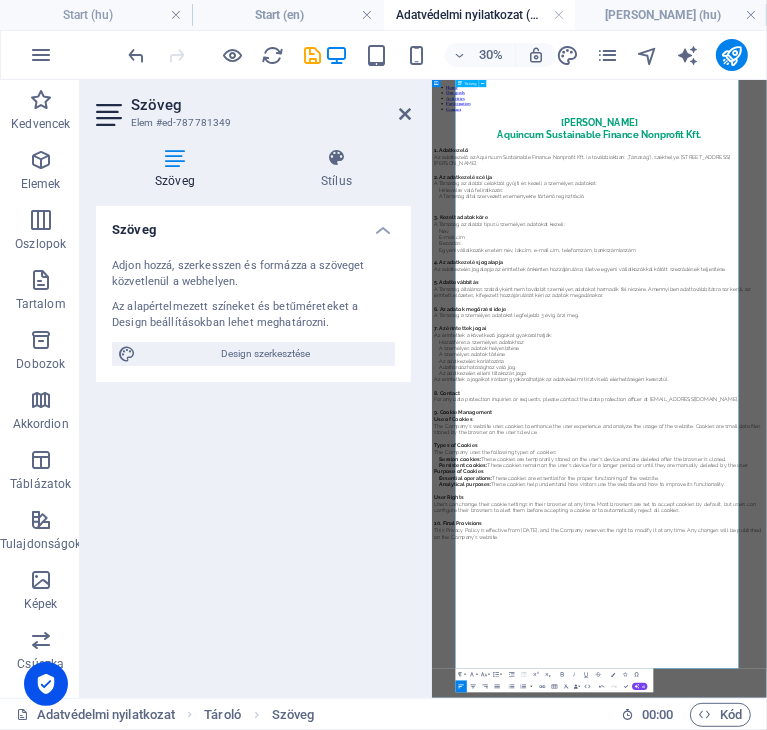 click on "8. Contact" at bounding box center (989, 1123) 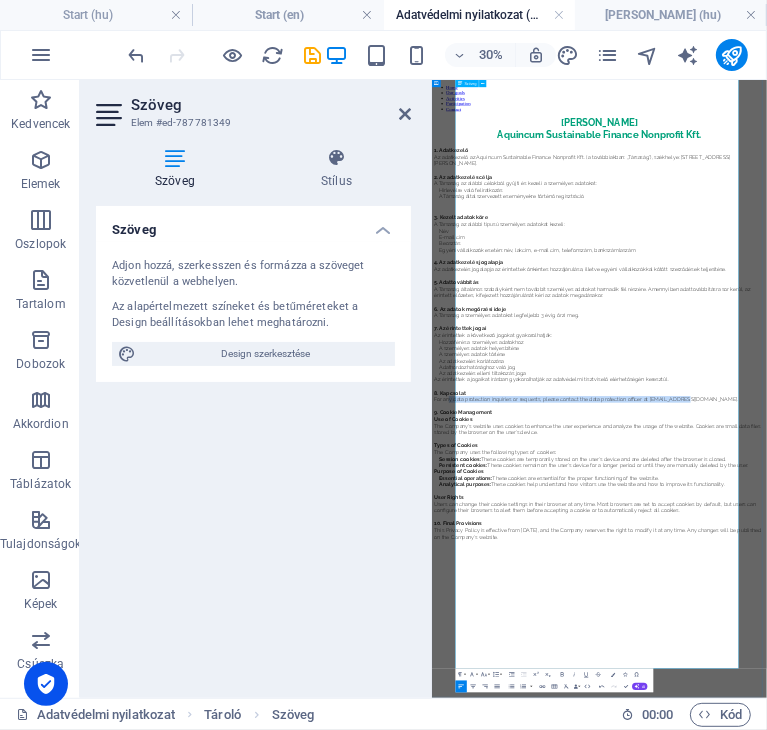 drag, startPoint x: 1334, startPoint y: 1275, endPoint x: 558, endPoint y: 1283, distance: 776.04126 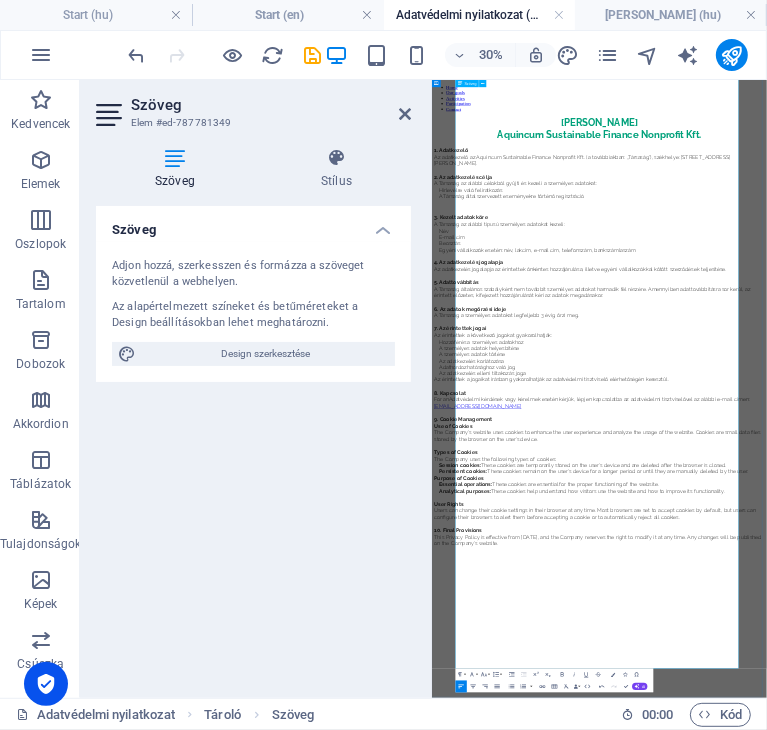 scroll, scrollTop: 628, scrollLeft: 8, axis: both 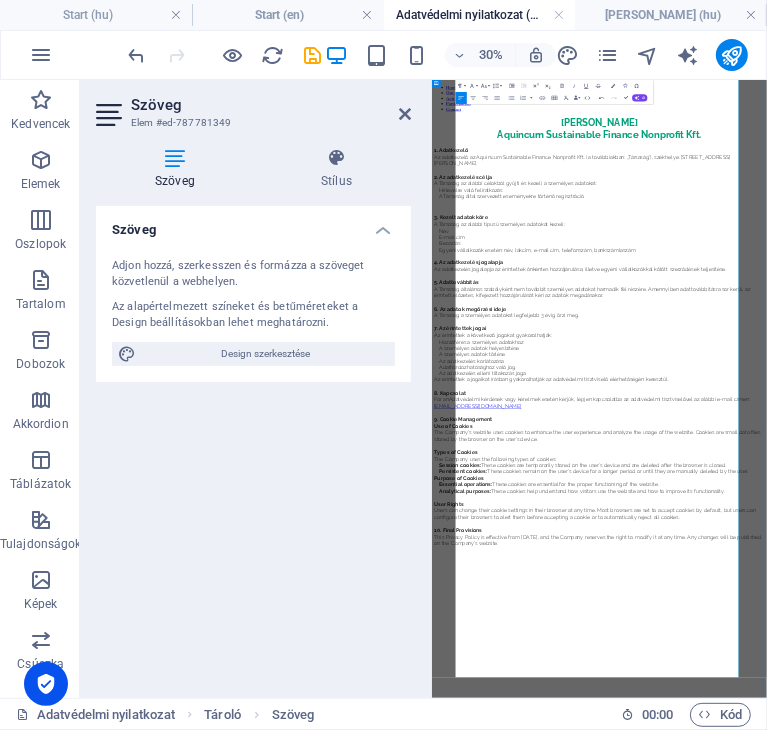 click on "For anAdatvédelmi kérdések vagy kérelmek esetén kérjük, lépjen kapcsolatba az adatvédelmi tisztviselővel az alábbi e-mail címen:  [EMAIL_ADDRESS][DOMAIN_NAME]" at bounding box center (965, 1155) 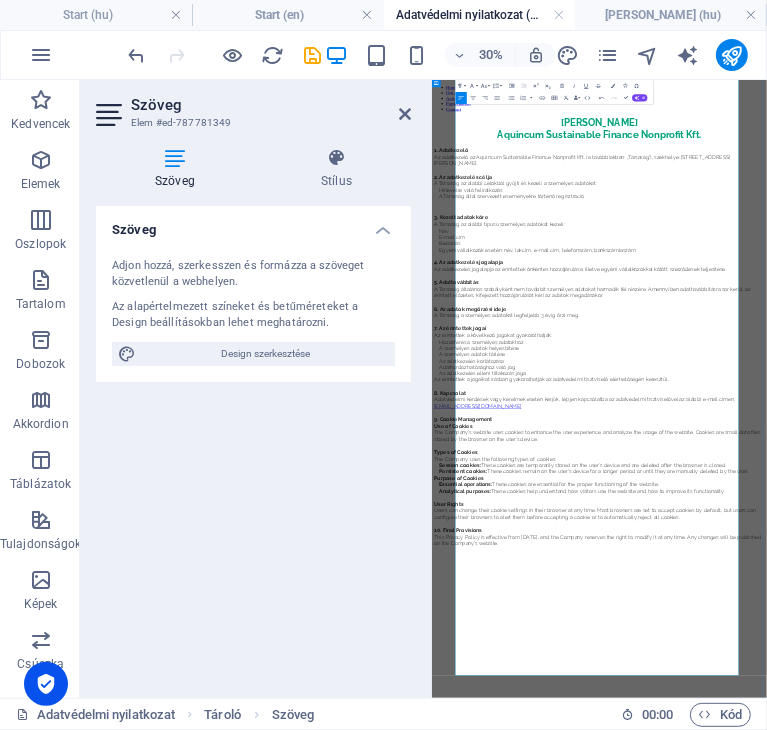 scroll, scrollTop: 268, scrollLeft: 0, axis: vertical 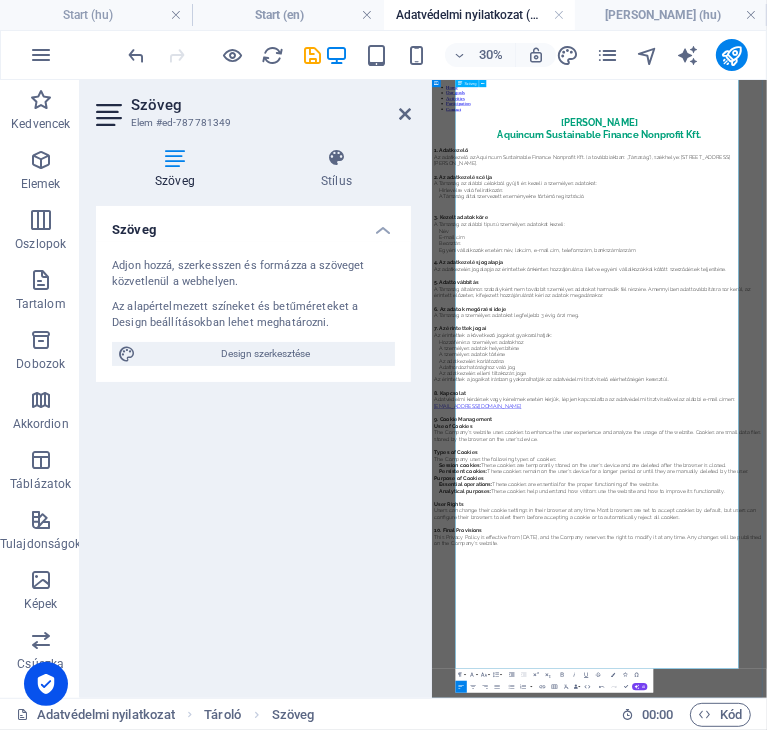 click at bounding box center [989, 1189] 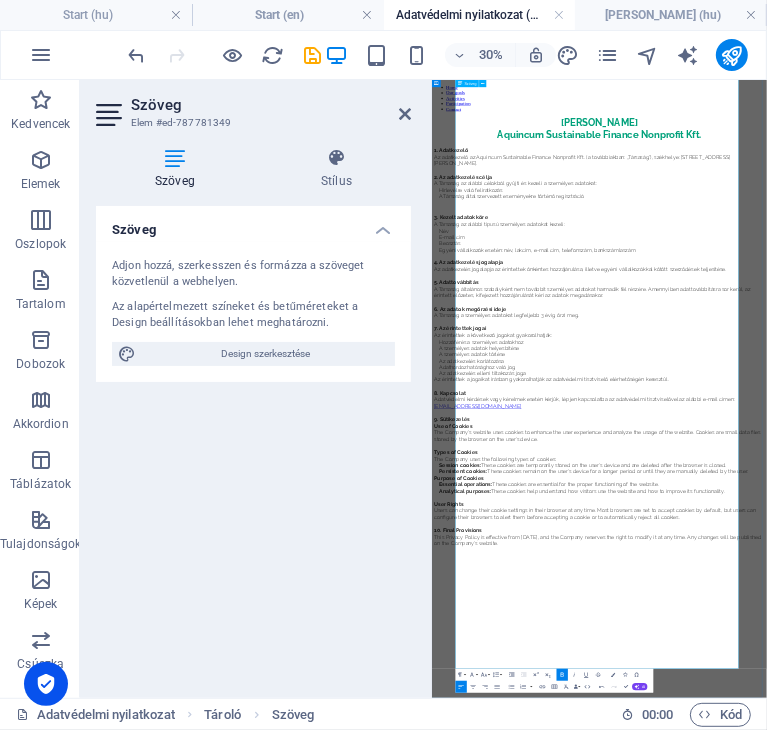 click on "9. Sütikezelés" at bounding box center [989, 1211] 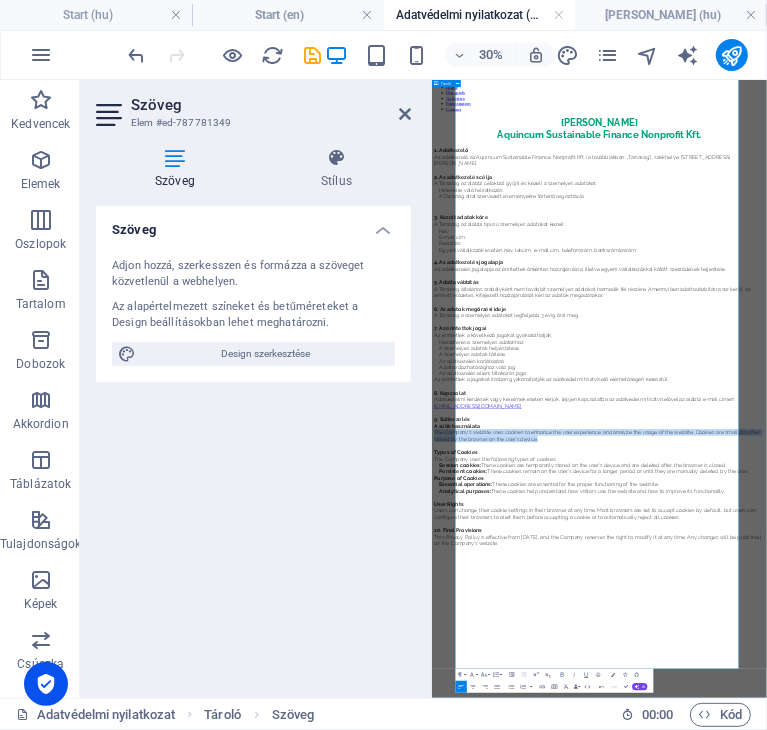 drag, startPoint x: 1046, startPoint y: 1445, endPoint x: 500, endPoint y: 1397, distance: 548.10583 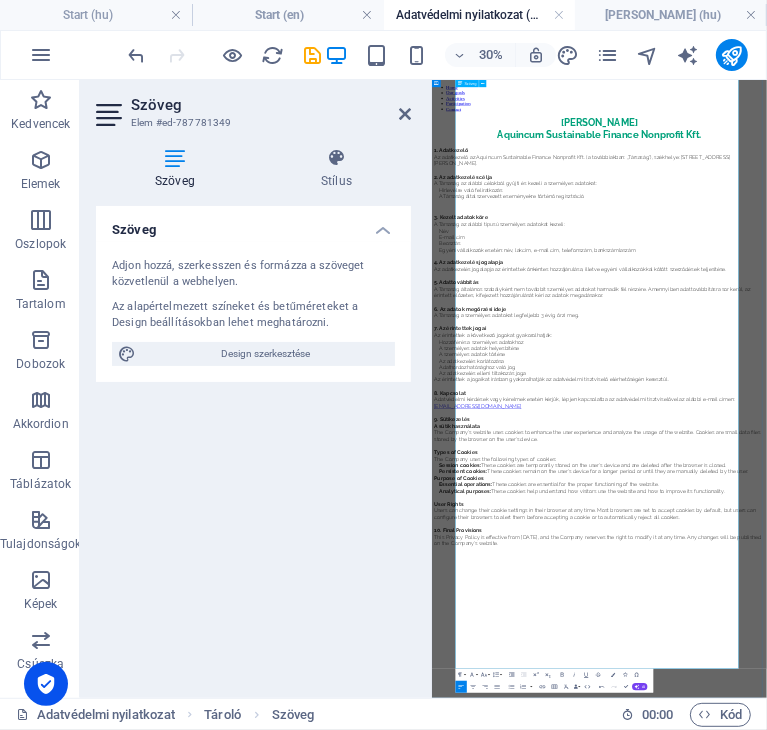 scroll, scrollTop: 1904, scrollLeft: 1, axis: both 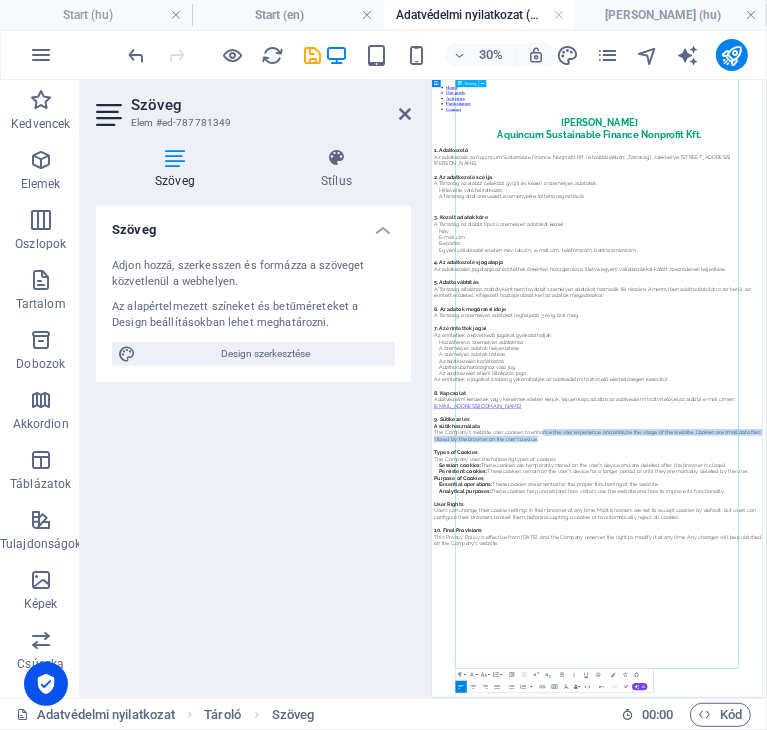drag, startPoint x: 1020, startPoint y: 1435, endPoint x: 884, endPoint y: 1408, distance: 138.65425 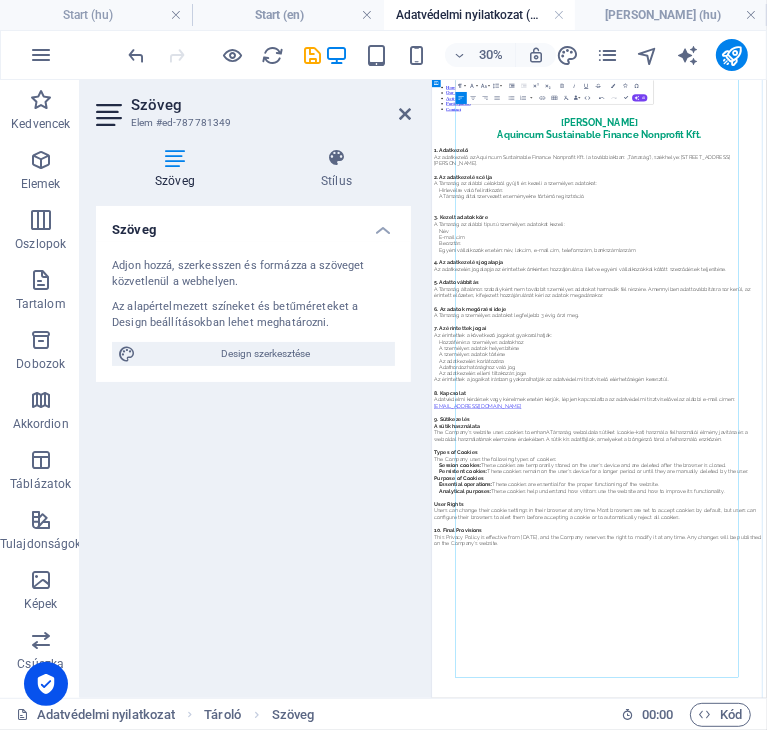 click on "The Company’s website uses cookies to enhanA Társaság weboldala sütiket (cookie-kat) használ a felhasználói élmény javítása és a weboldal használatának elemzése érdekében. A sütik kis adatfájlok, amelyeket a böngésző tárol a felhasználó eszközén." at bounding box center (962, 1265) 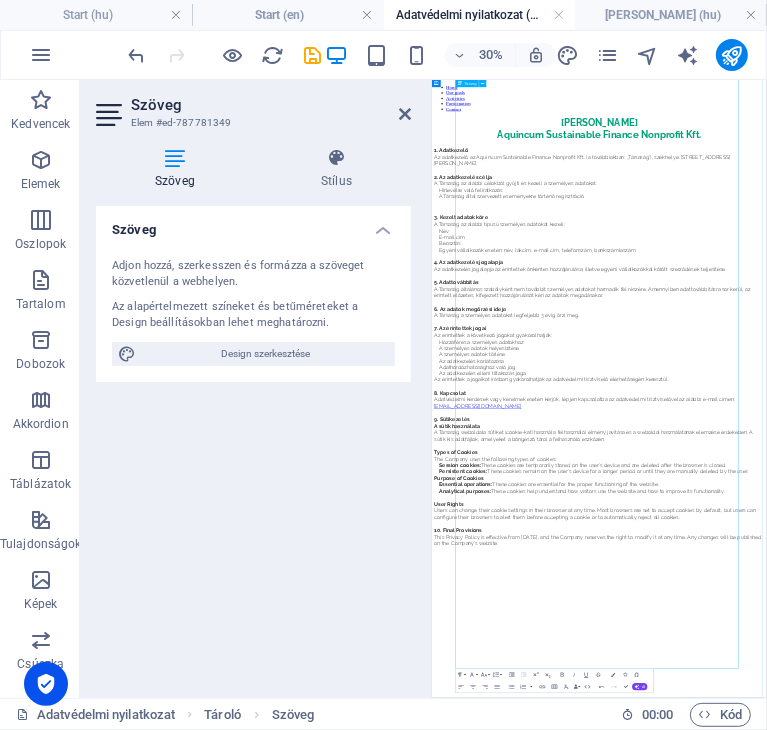 click on "Types of Cookies" at bounding box center (989, 1321) 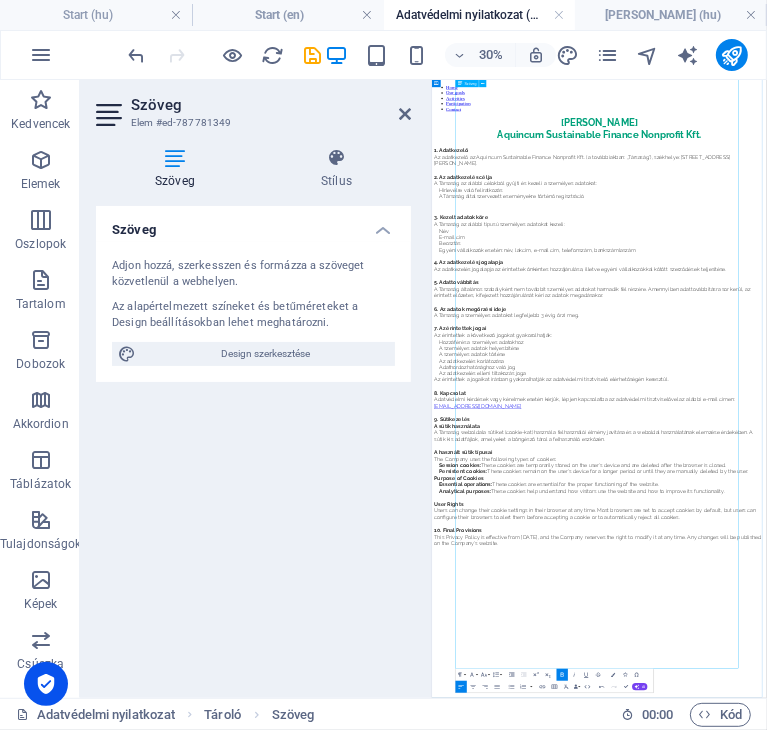 click on "A használt sütik típusai" at bounding box center (989, 1321) 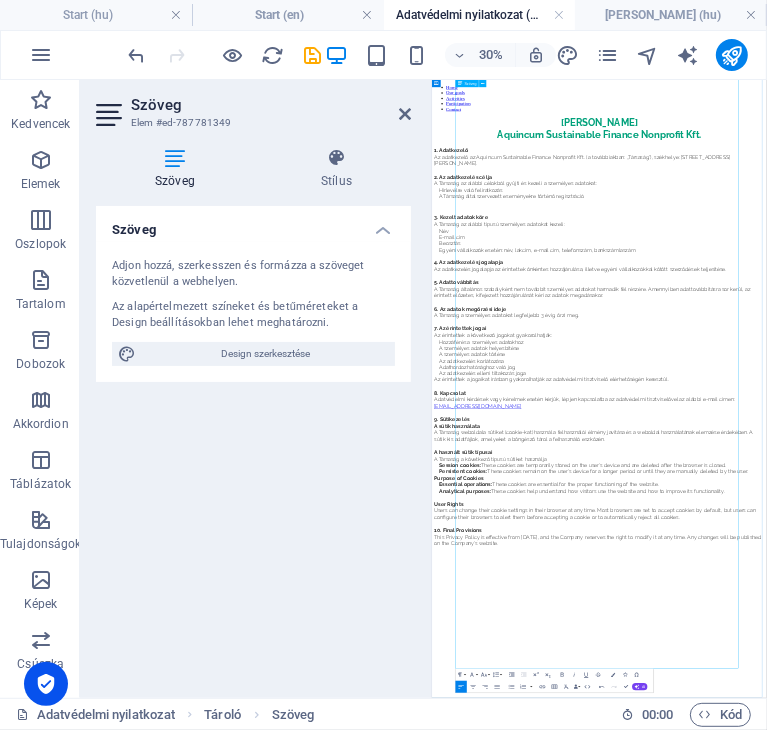 click on "Session cookies:" at bounding box center [525, 1364] 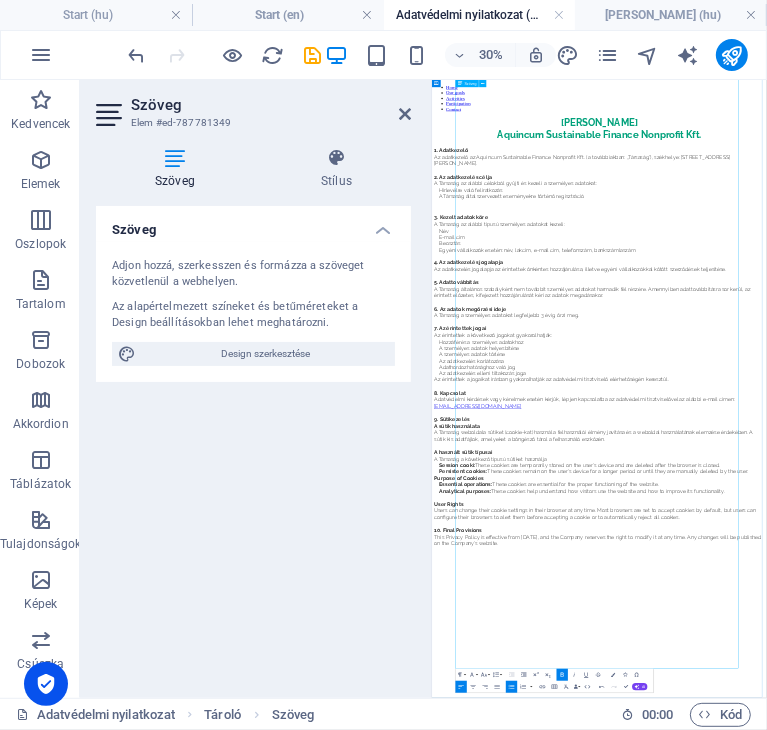 scroll, scrollTop: 238, scrollLeft: 0, axis: vertical 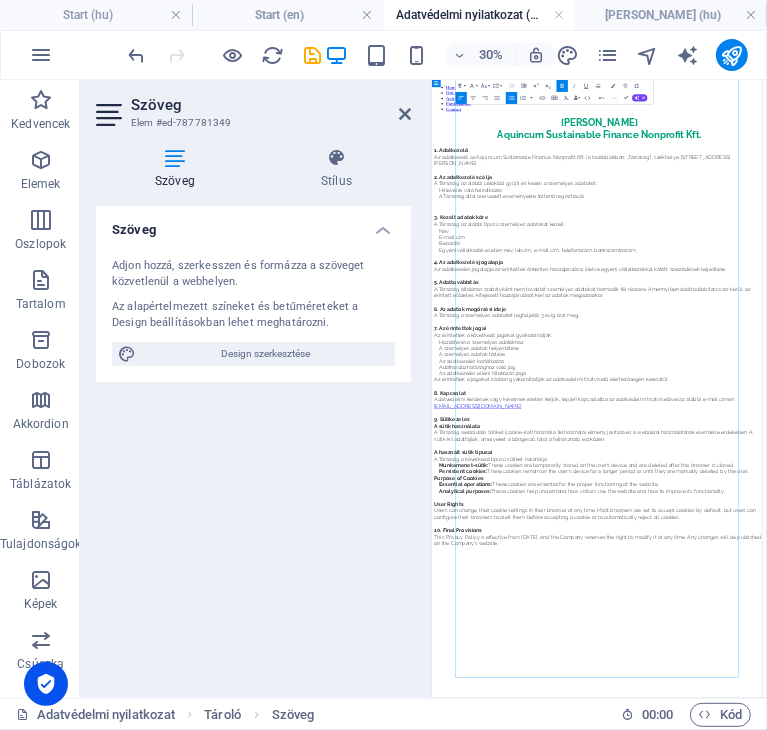 click on "Persistent cookies:" at bounding box center (535, 1385) 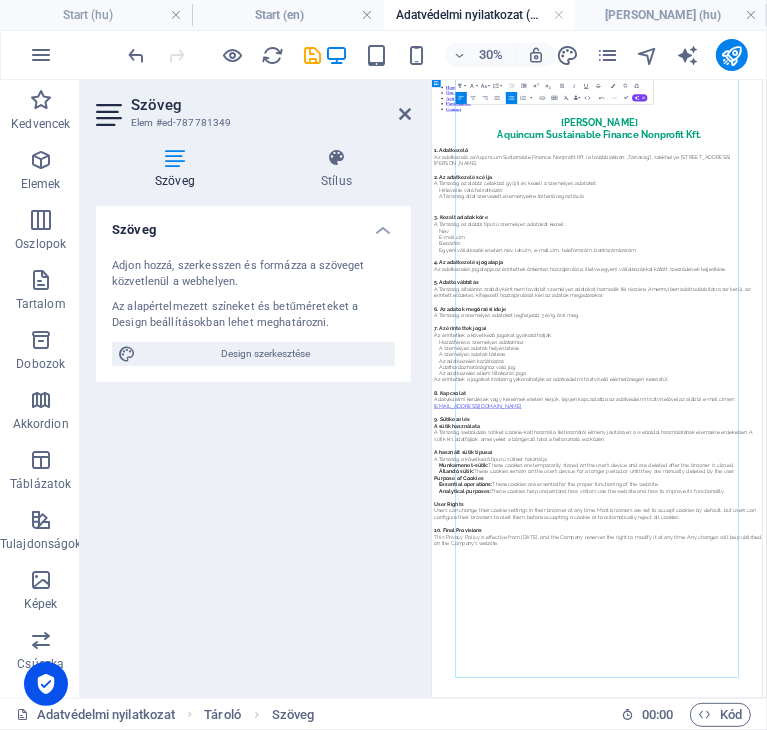 drag, startPoint x: 737, startPoint y: 1592, endPoint x: 737, endPoint y: 1605, distance: 13 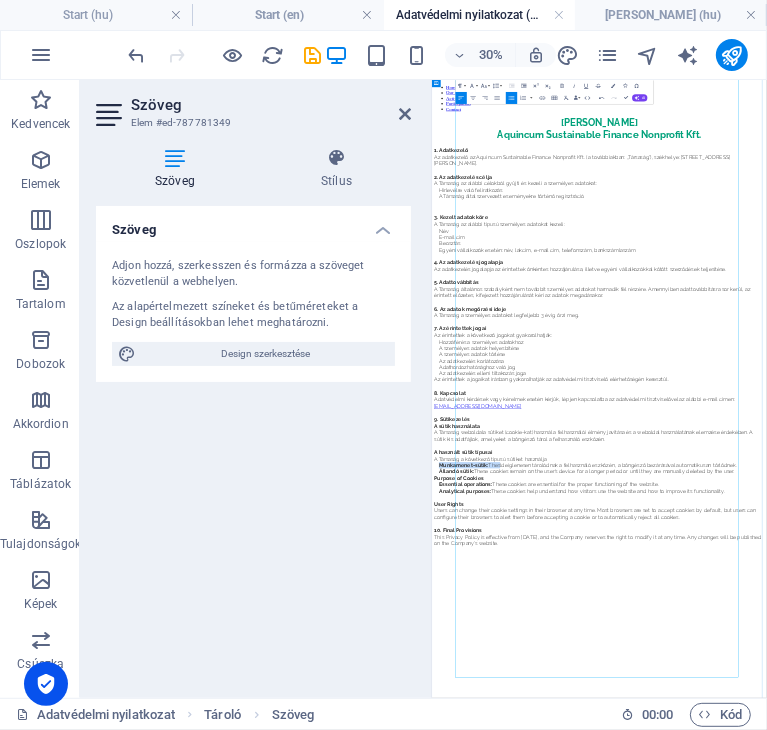 drag, startPoint x: 721, startPoint y: 1576, endPoint x: 985, endPoint y: 1525, distance: 268.881 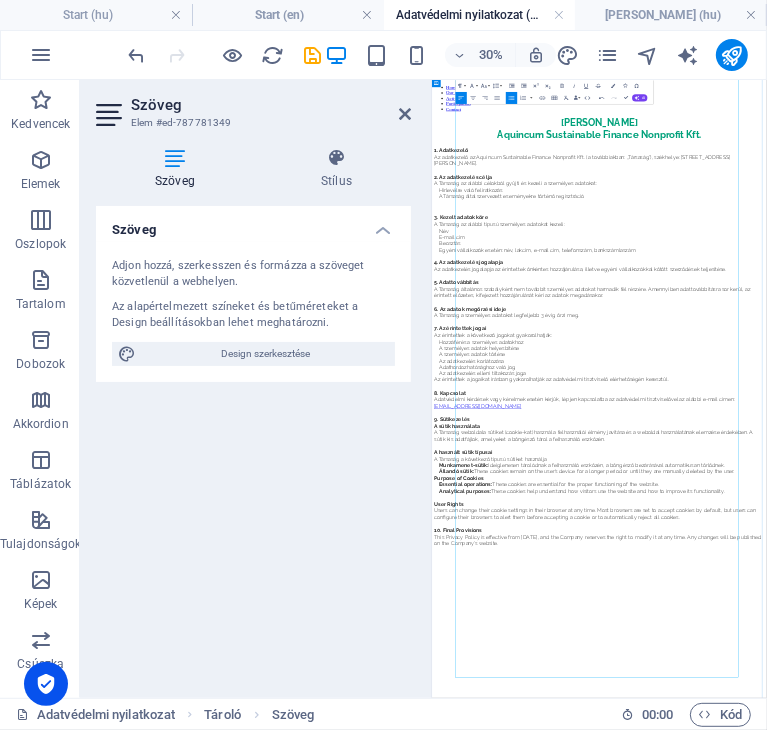 drag, startPoint x: 644, startPoint y: 1656, endPoint x: 769, endPoint y: 1637, distance: 126.43575 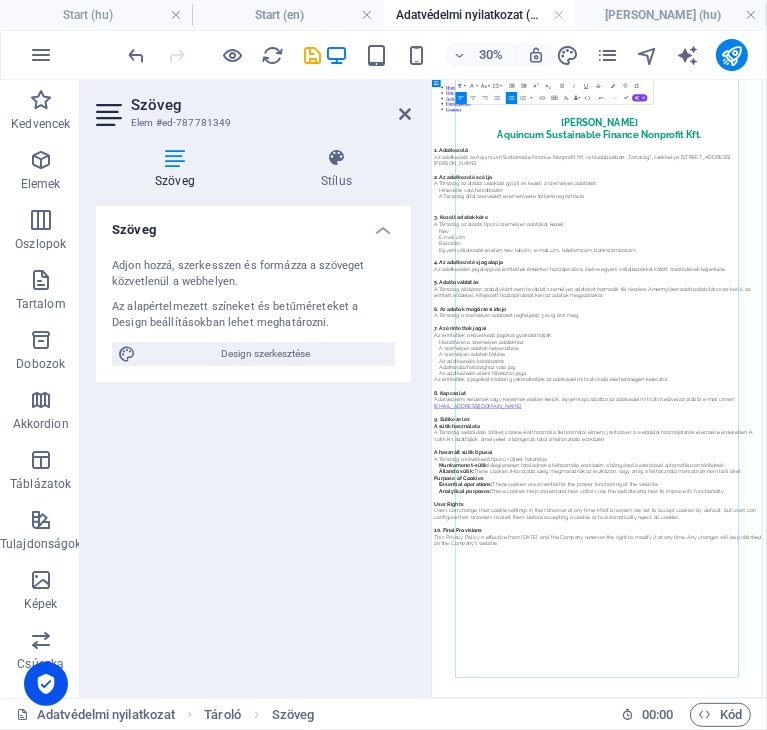 click on "Állandó sütik:  These cookies rHosszabb ideig megmaradnak az eszközön, vagy amíg a felhasználó manuálisan nem törli őket." at bounding box center [997, 1385] 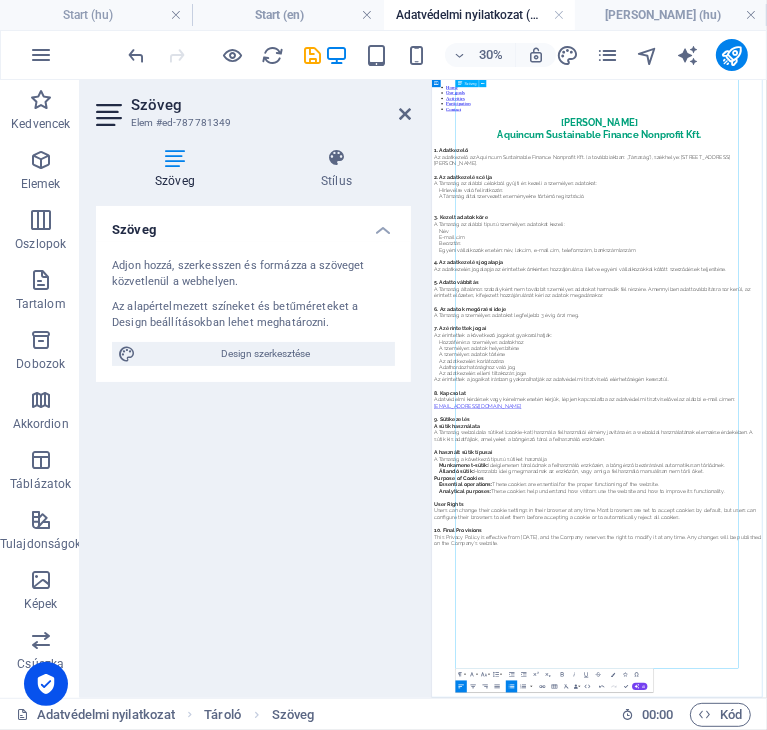 click on "Purpose of Cookies" at bounding box center (989, 1407) 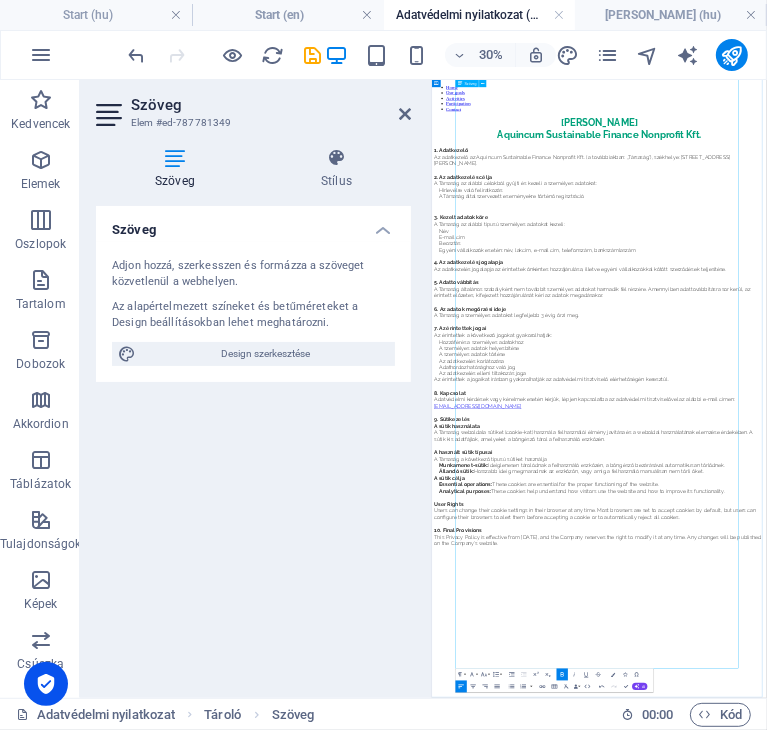 click on "Essential operations:  These cookies are essential for the proper functioning of the website." at bounding box center (997, 1428) 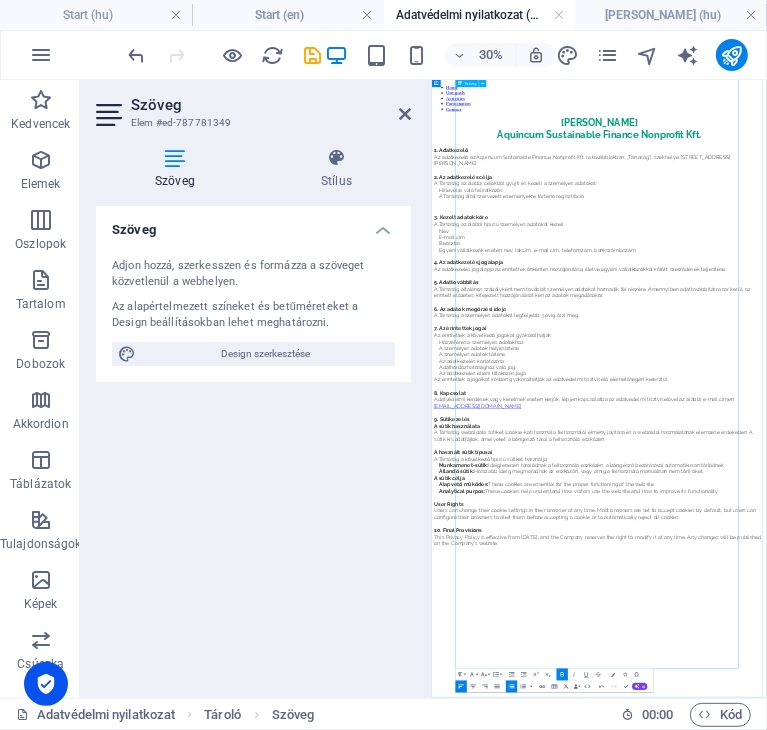 scroll, scrollTop: 208, scrollLeft: 0, axis: vertical 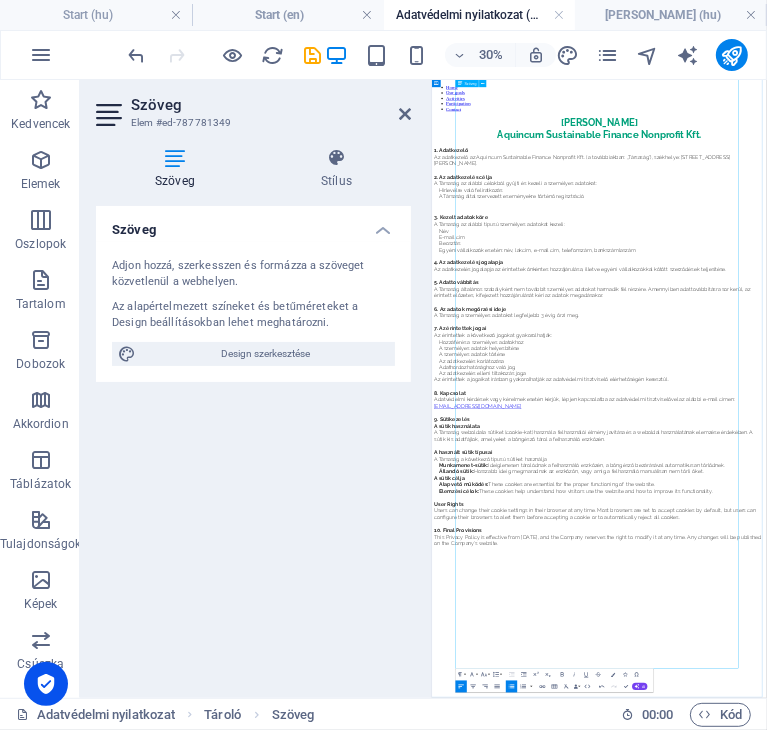 drag, startPoint x: 1265, startPoint y: 1715, endPoint x: 748, endPoint y: 1712, distance: 517.0087 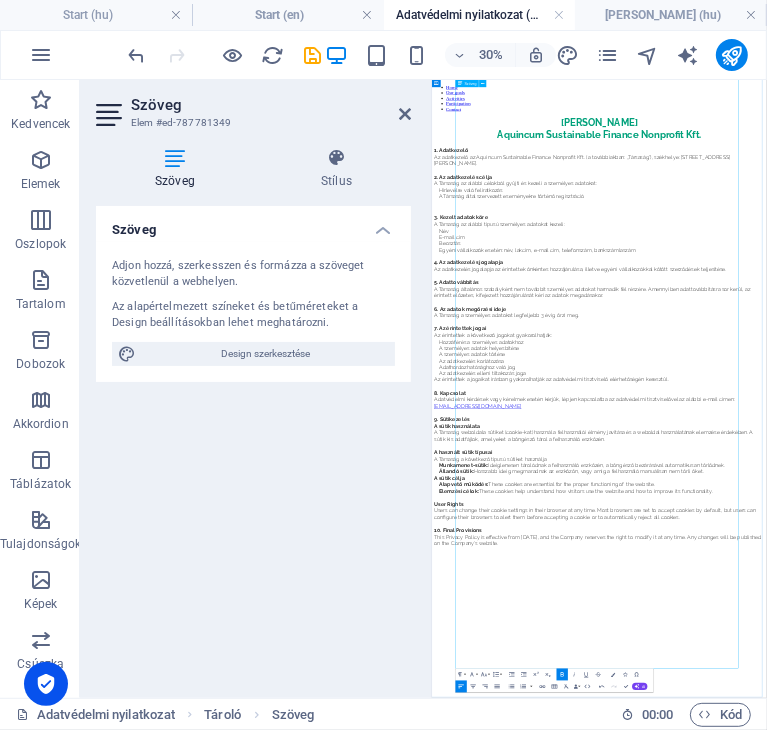 click on "Alapvető működés:  These cookies are essential for the proper functioning of the website." at bounding box center (997, 1428) 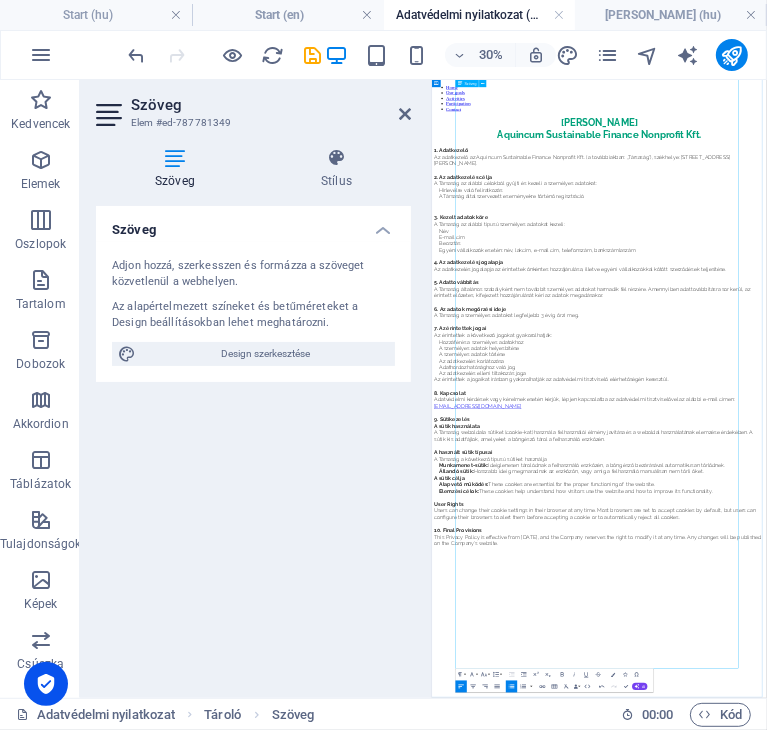 drag, startPoint x: 748, startPoint y: 1712, endPoint x: 1206, endPoint y: 1712, distance: 458 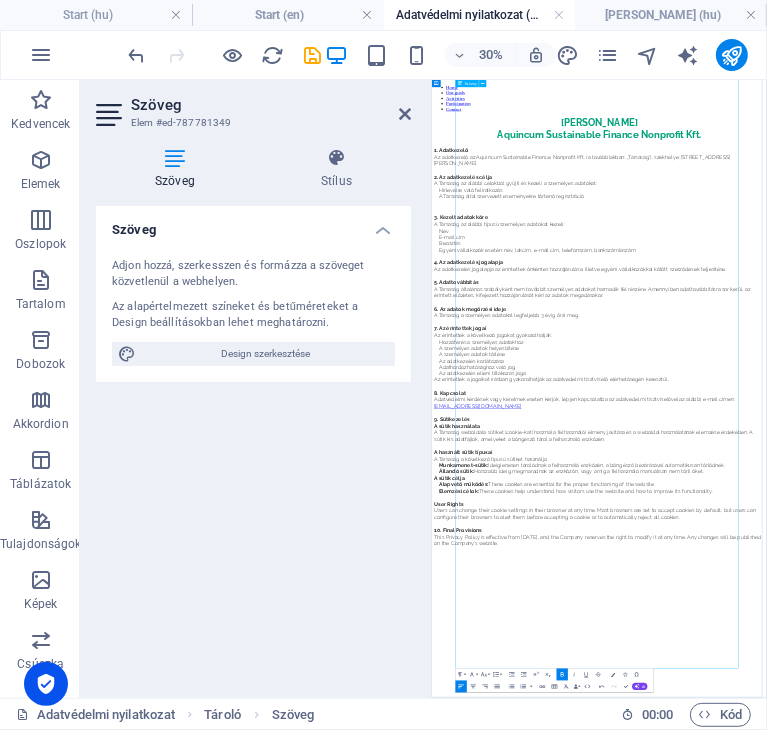 click on "Alapvető működés:  These cookies are essential for the proper functioning of the website." at bounding box center [997, 1428] 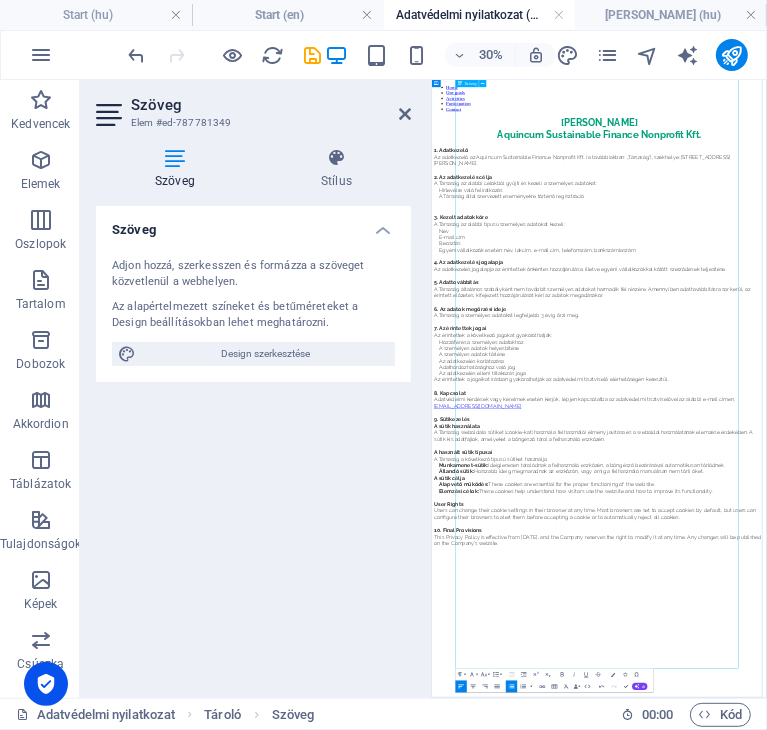 drag, startPoint x: 1278, startPoint y: 1717, endPoint x: 748, endPoint y: 1723, distance: 530.03394 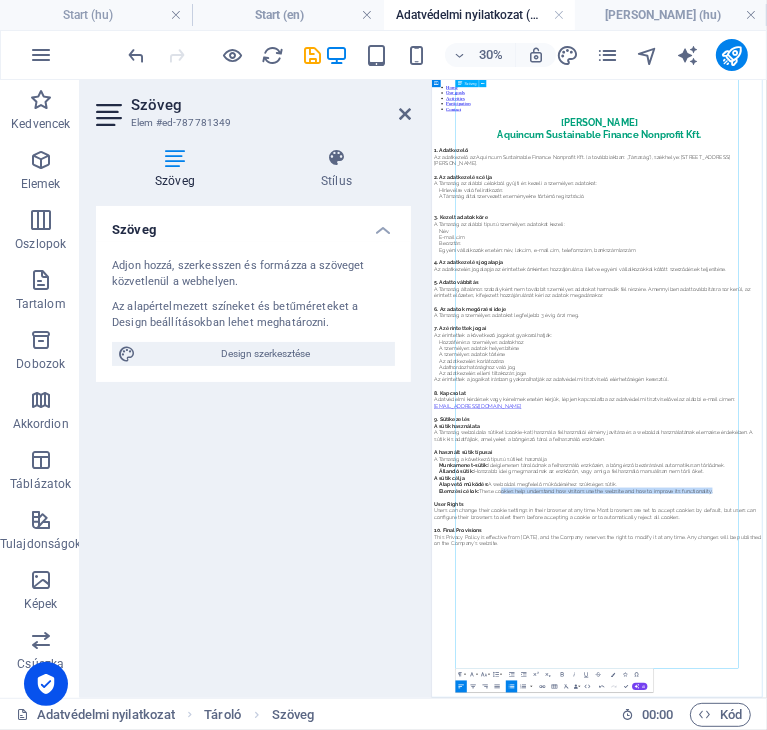 drag, startPoint x: 1428, startPoint y: 1760, endPoint x: 726, endPoint y: 1765, distance: 702.0178 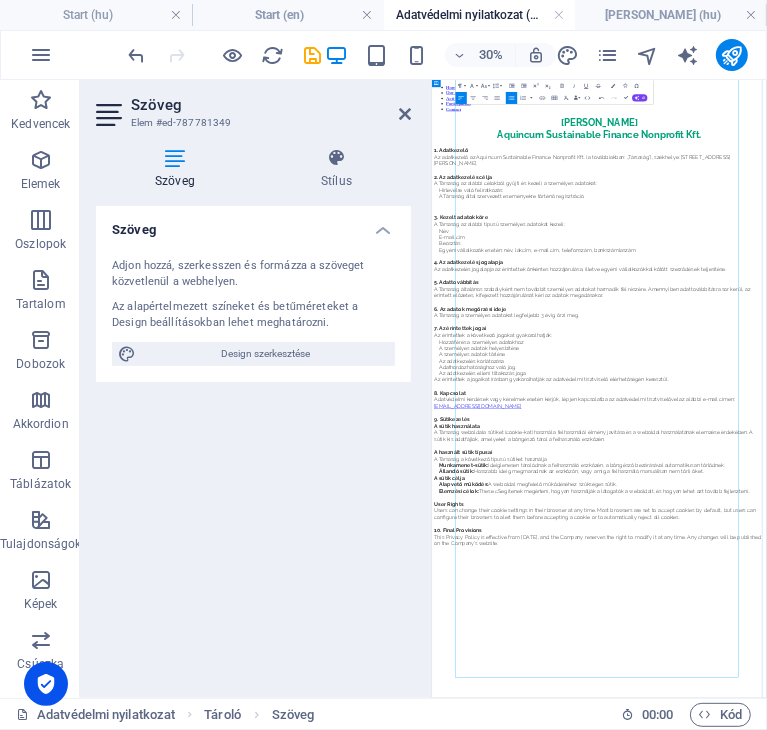 click on "Elemzési célok:  These cSegítenek megérteni, hogyan használják a látogatók a weboldalt, és hogyan lehet azt tovább fejleszteni.." at bounding box center [997, 1449] 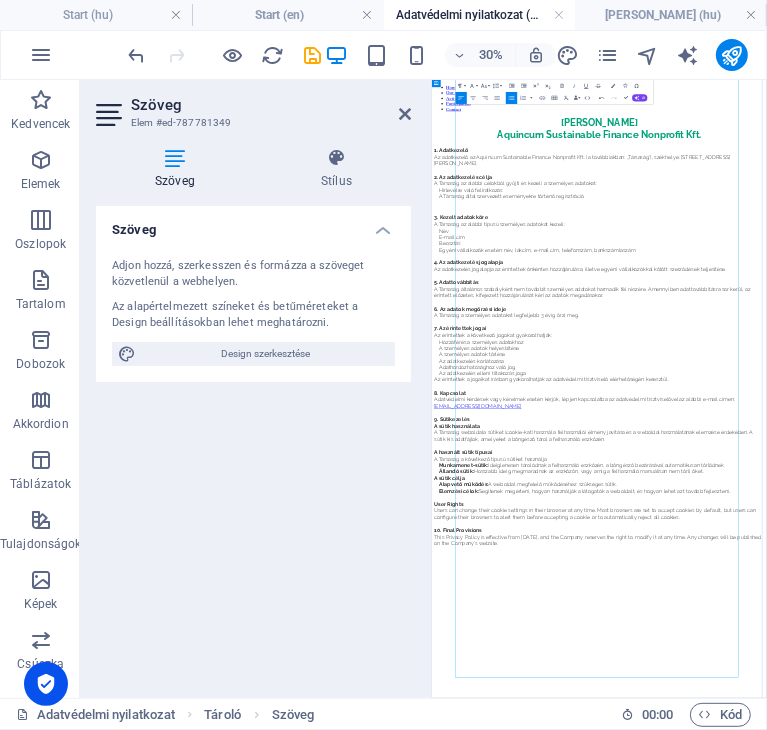 click on "Elemzési célok:  Segítenek megérteni, hogyan használják a látogatók a weboldalt, és hogyan lehet azt tovább fejleszteni.." at bounding box center [997, 1449] 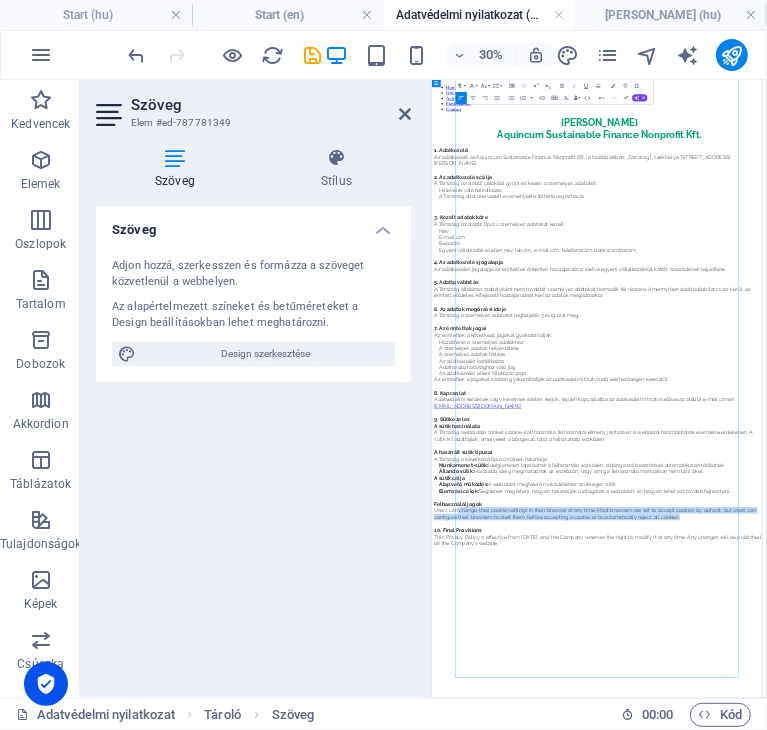 drag, startPoint x: 601, startPoint y: 1931, endPoint x: 590, endPoint y: 1880, distance: 52.17279 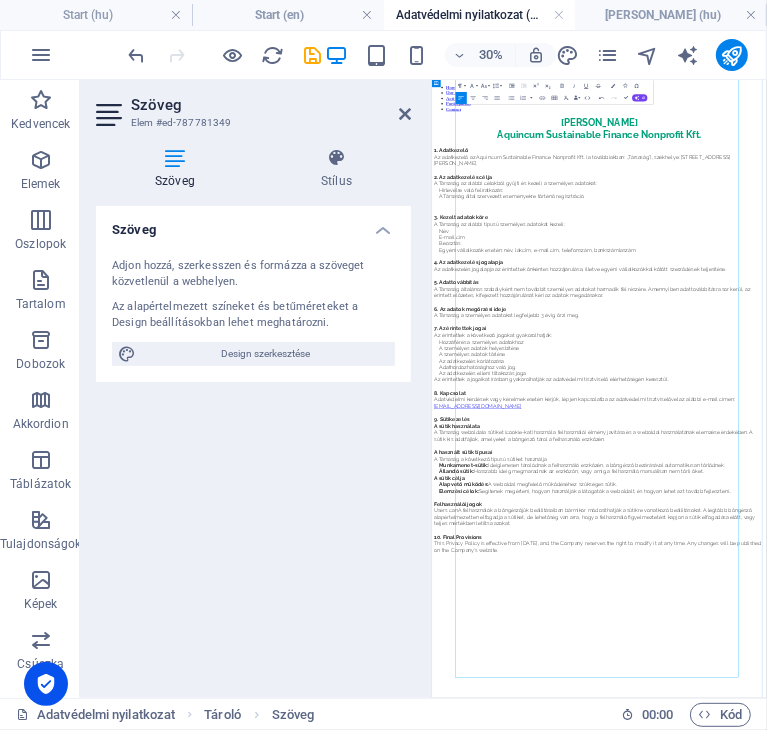 scroll, scrollTop: 3630, scrollLeft: 1, axis: both 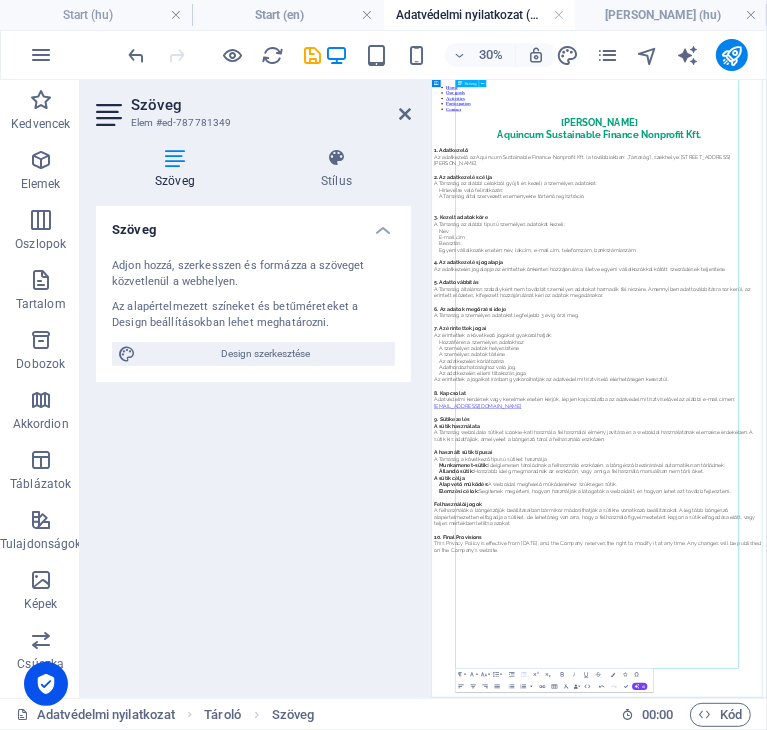 click on "10. Final Provisions" at bounding box center [989, 1603] 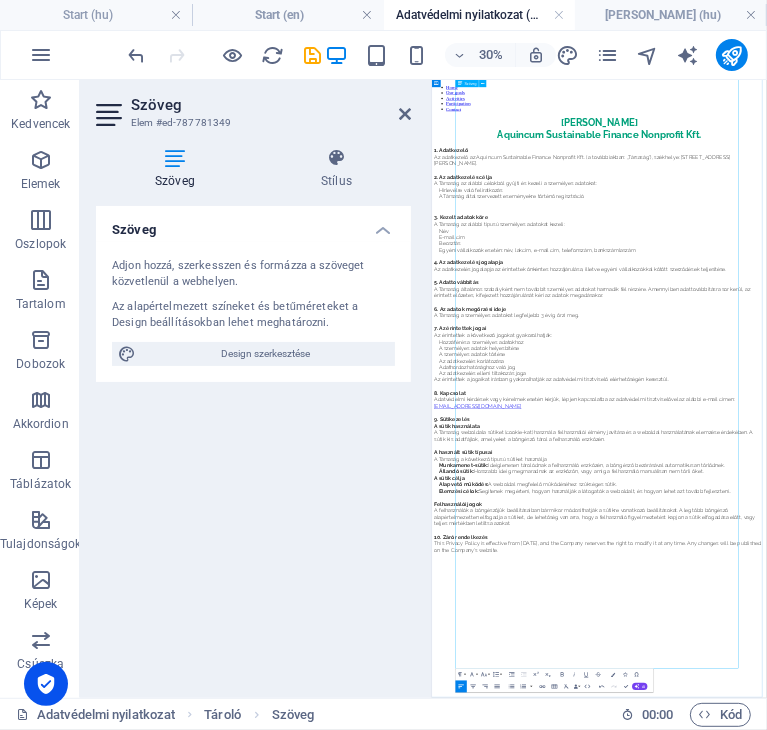 drag, startPoint x: 966, startPoint y: 2016, endPoint x: 782, endPoint y: 1981, distance: 187.29922 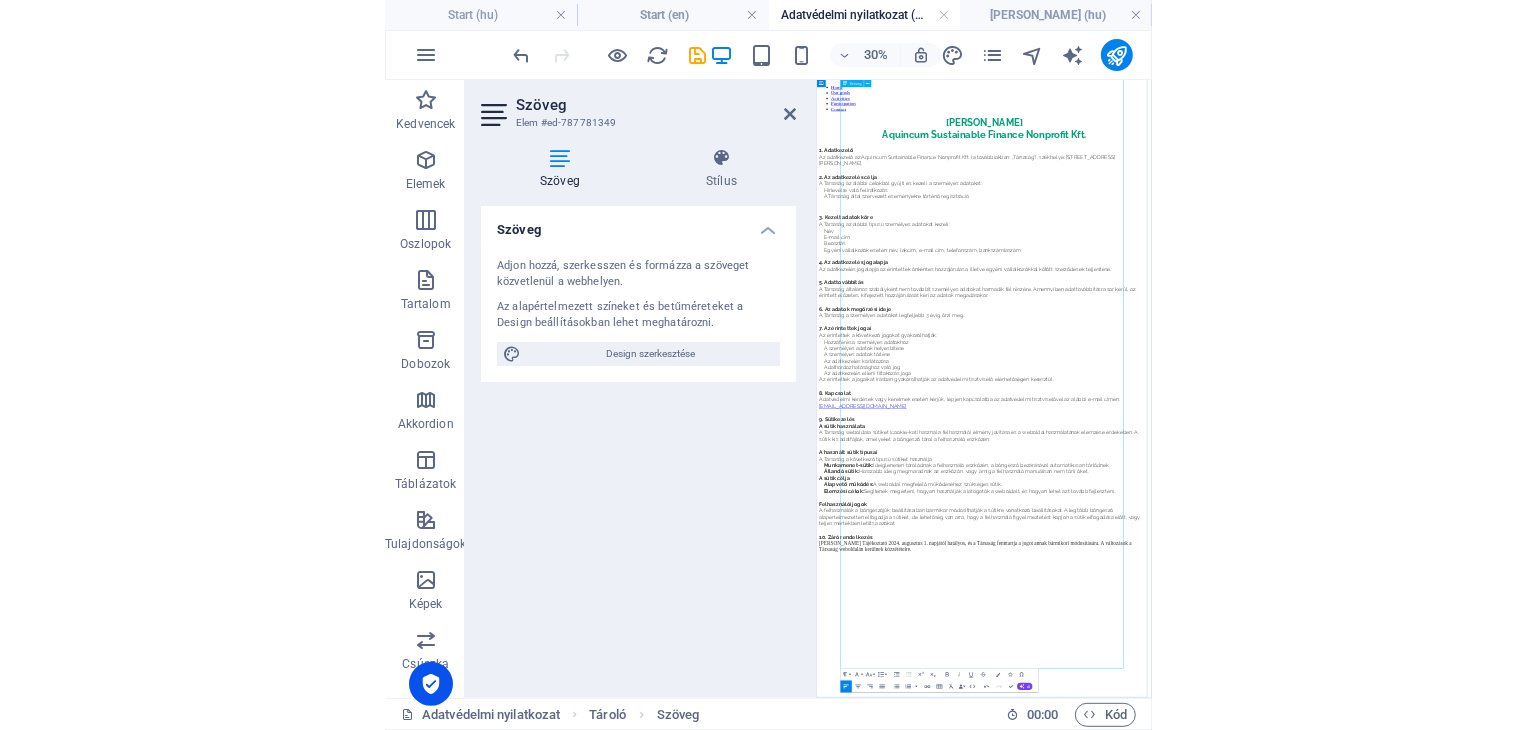scroll, scrollTop: 1658, scrollLeft: 1, axis: both 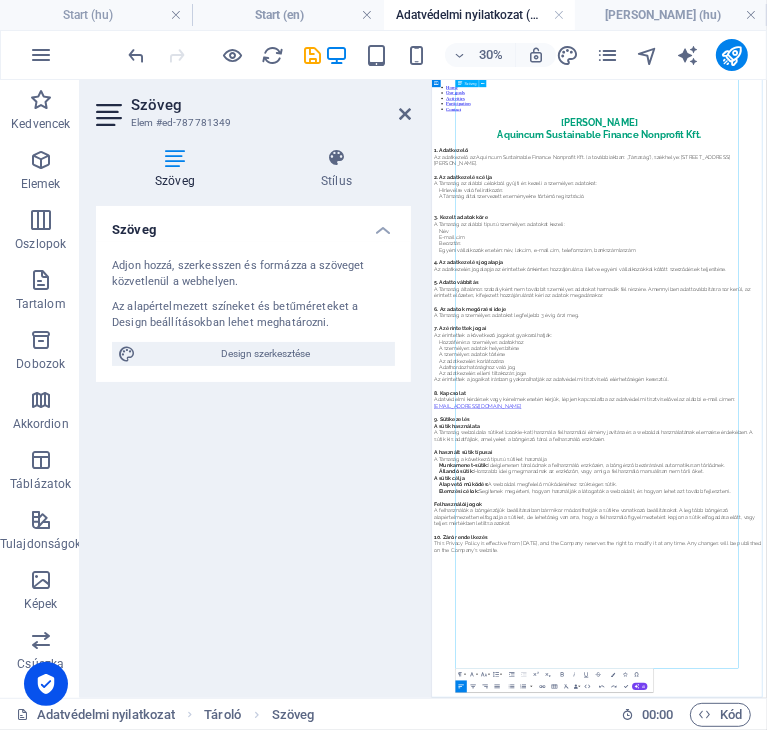 click on "This Privacy Policy is effective from [DATE], and the Company reserves the right to modify it at any time. Any changes will be published on the Company’s website." at bounding box center (989, 1636) 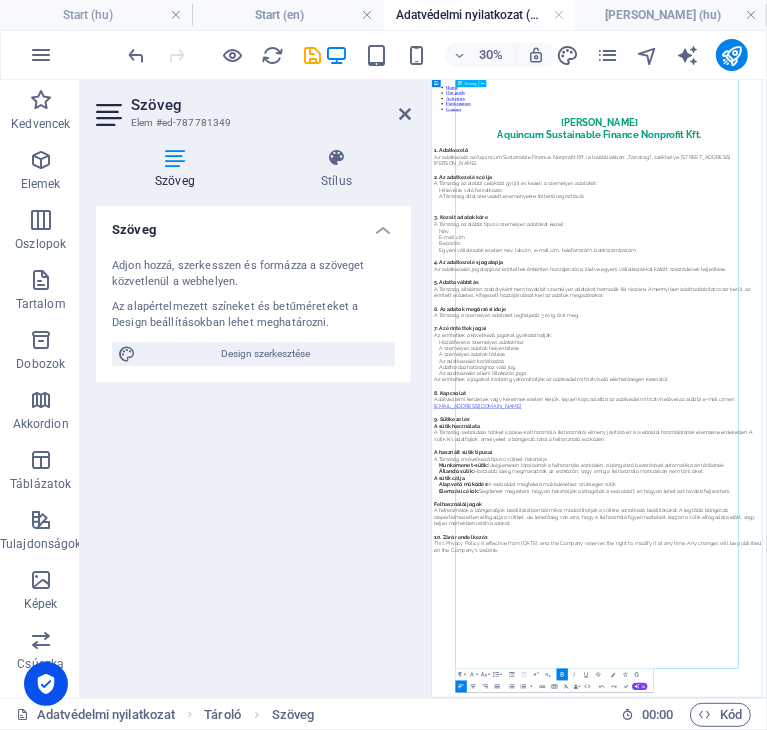 click on "This Privacy Policy is effective from [DATE], and the Company reserves the right to modify it at any time. Any changes will be published on the Company’s website." at bounding box center (984, 1635) 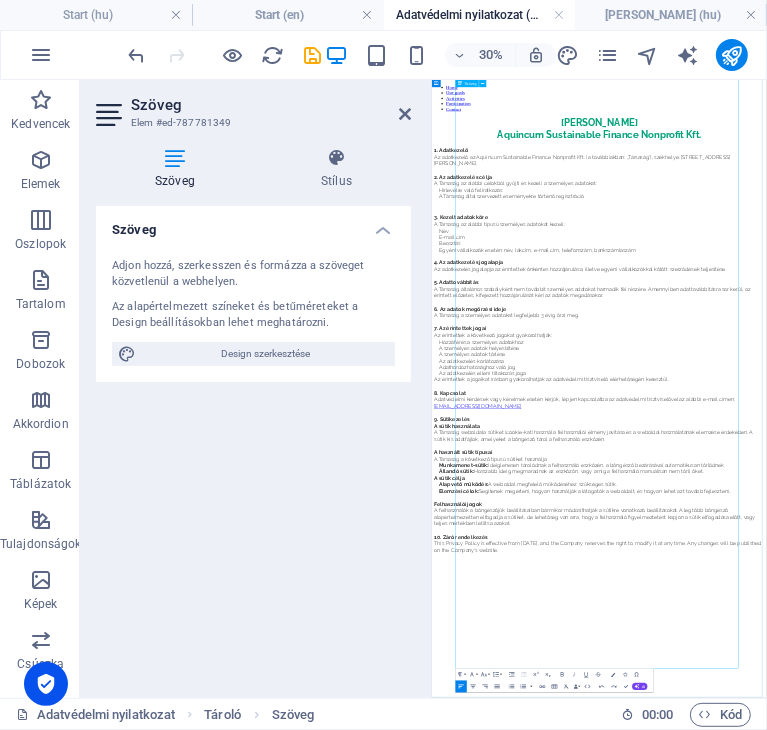 drag, startPoint x: 950, startPoint y: 2013, endPoint x: 926, endPoint y: 1989, distance: 33.941124 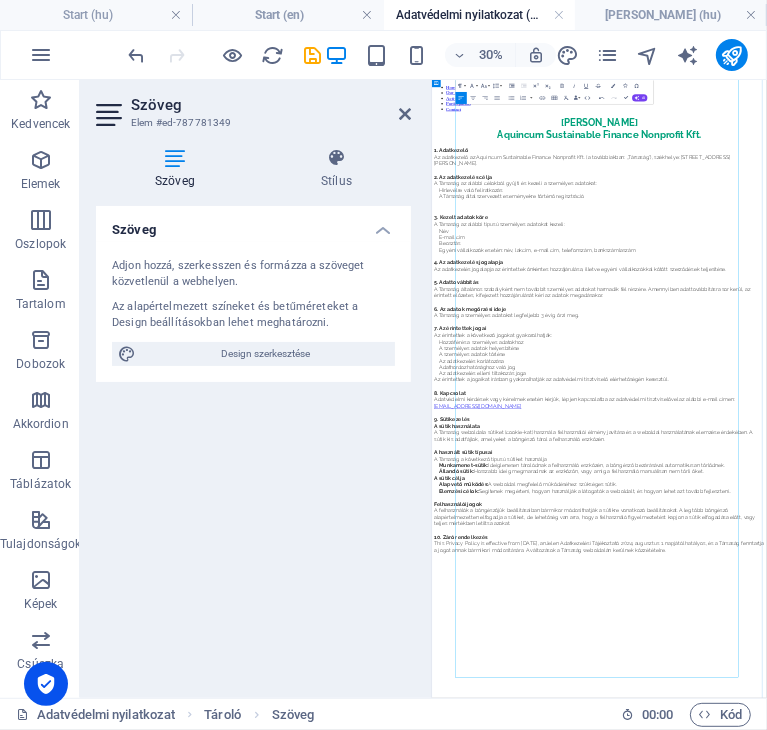click on "This Privacy Policy is effective from [DATE], anJelen Adatkezelési Tájékoztató 2024. augusztus 1. napjától hatályos, és a Társaság fenntartja a jogot annak bármikori módosítására. A változások a Társaság weboldalán kerülnek közzétételre." at bounding box center (989, 1635) 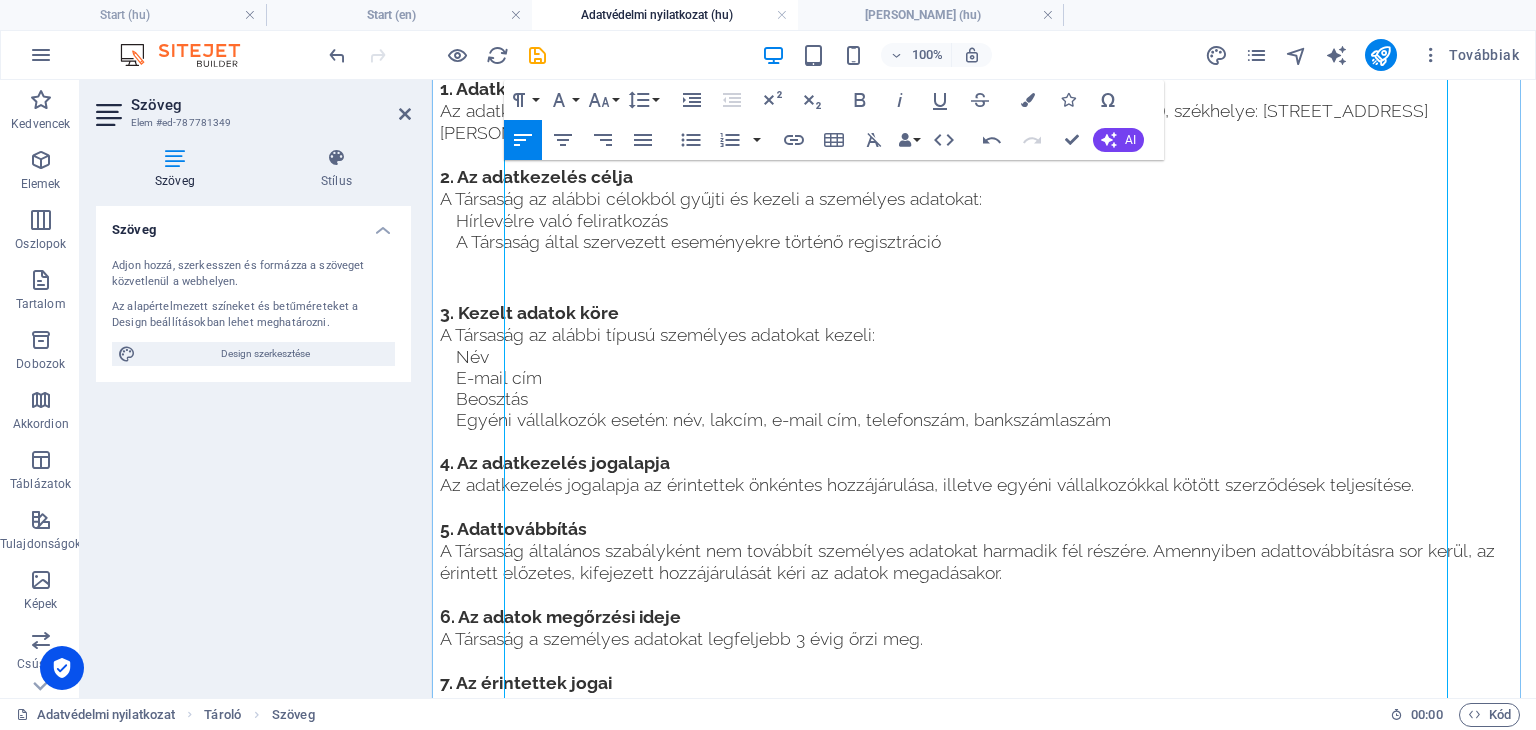 scroll, scrollTop: 227, scrollLeft: 0, axis: vertical 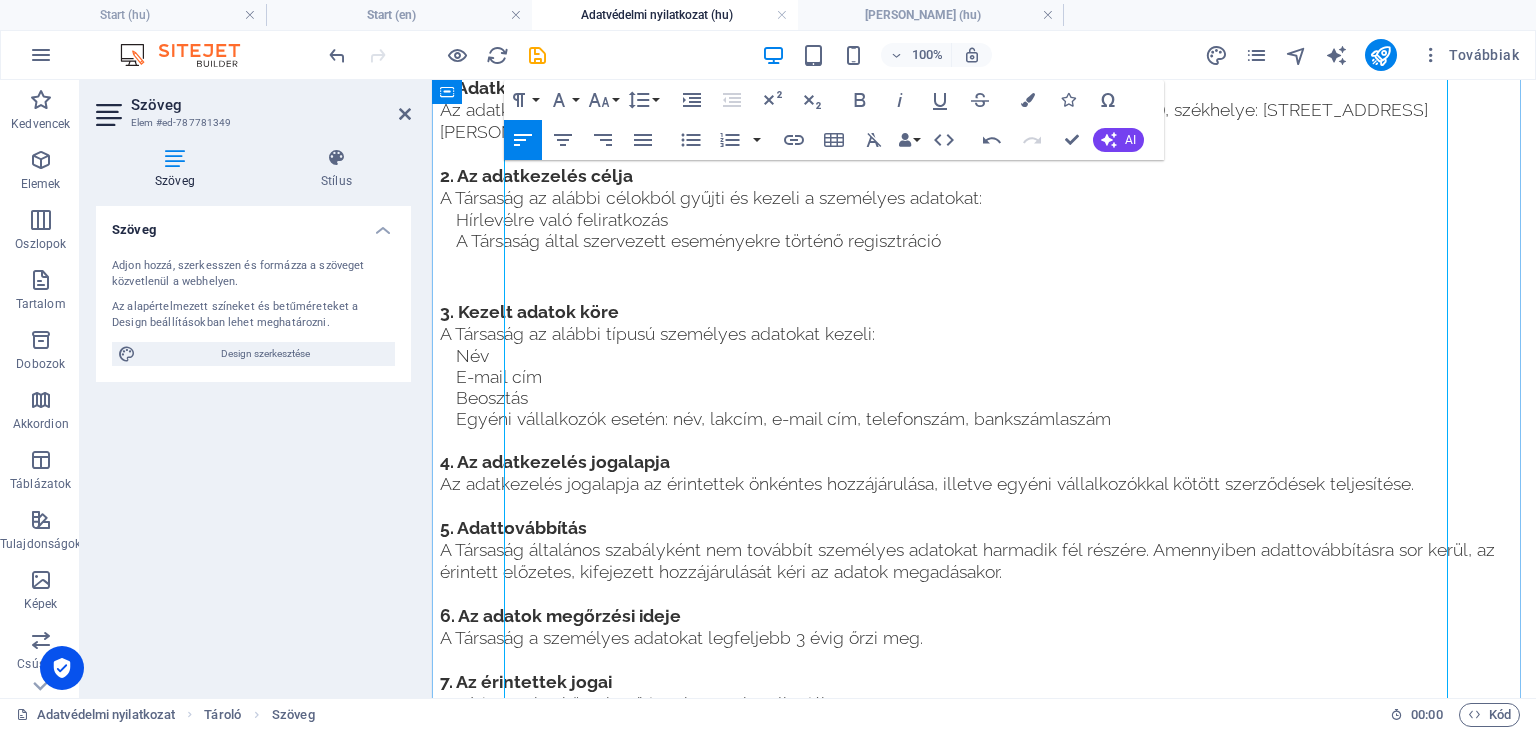 click on "A Társaság által szervezett eseményekre történő regisztráció" at bounding box center (992, 240) 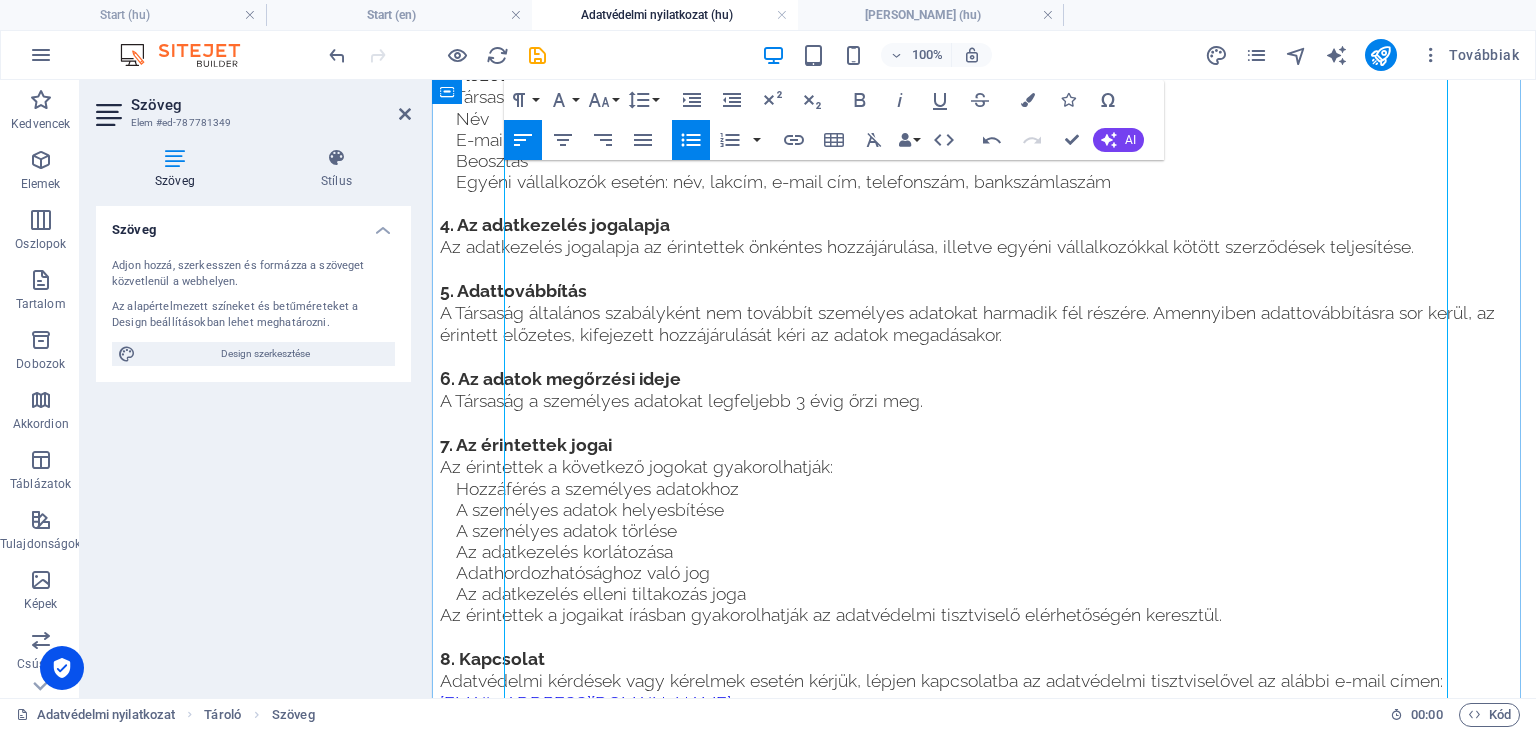 scroll, scrollTop: 464, scrollLeft: 0, axis: vertical 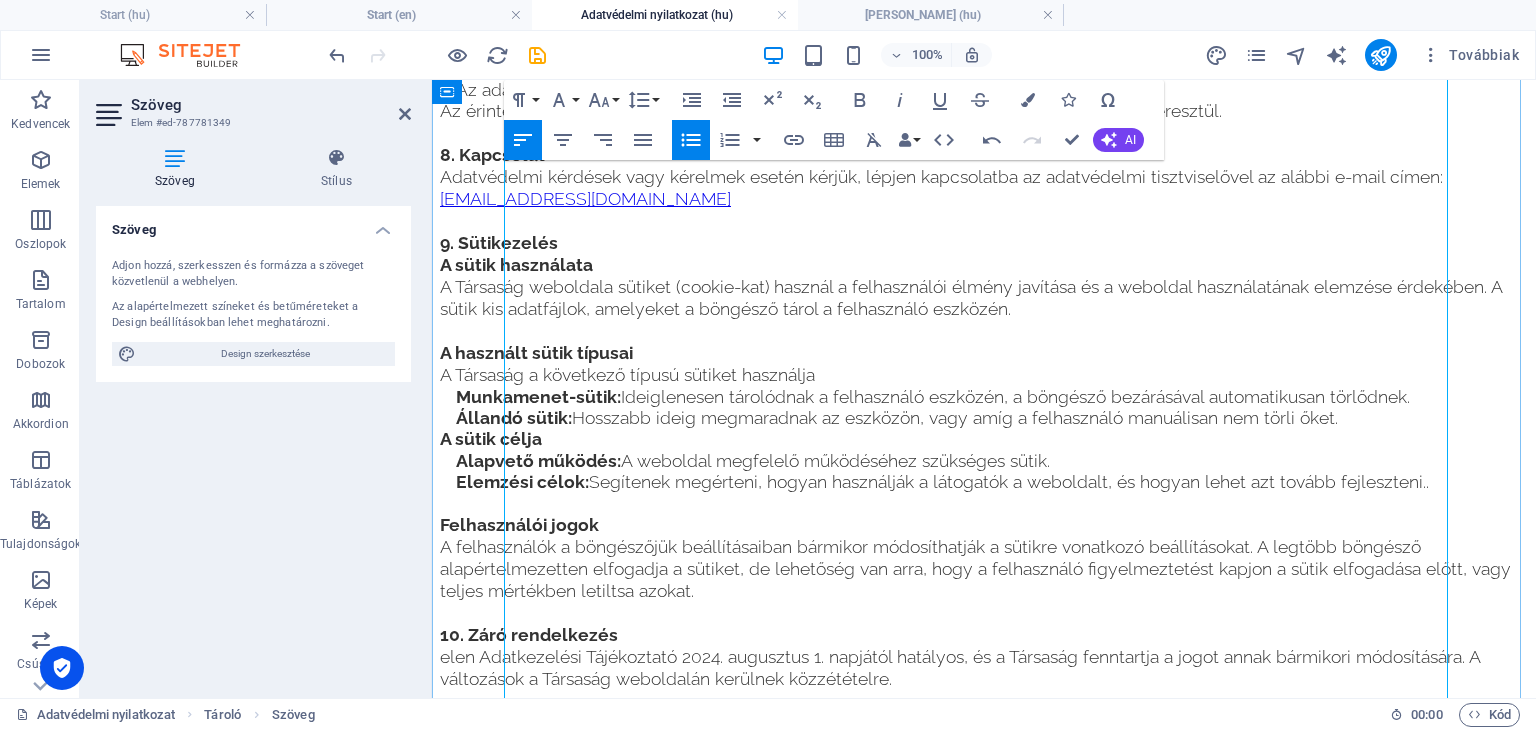 click on "Elemzési célok:  Segítenek megérteni, hogyan használják a látogatók a weboldalt, és hogyan lehet azt tovább fejleszteni.." at bounding box center [992, 481] 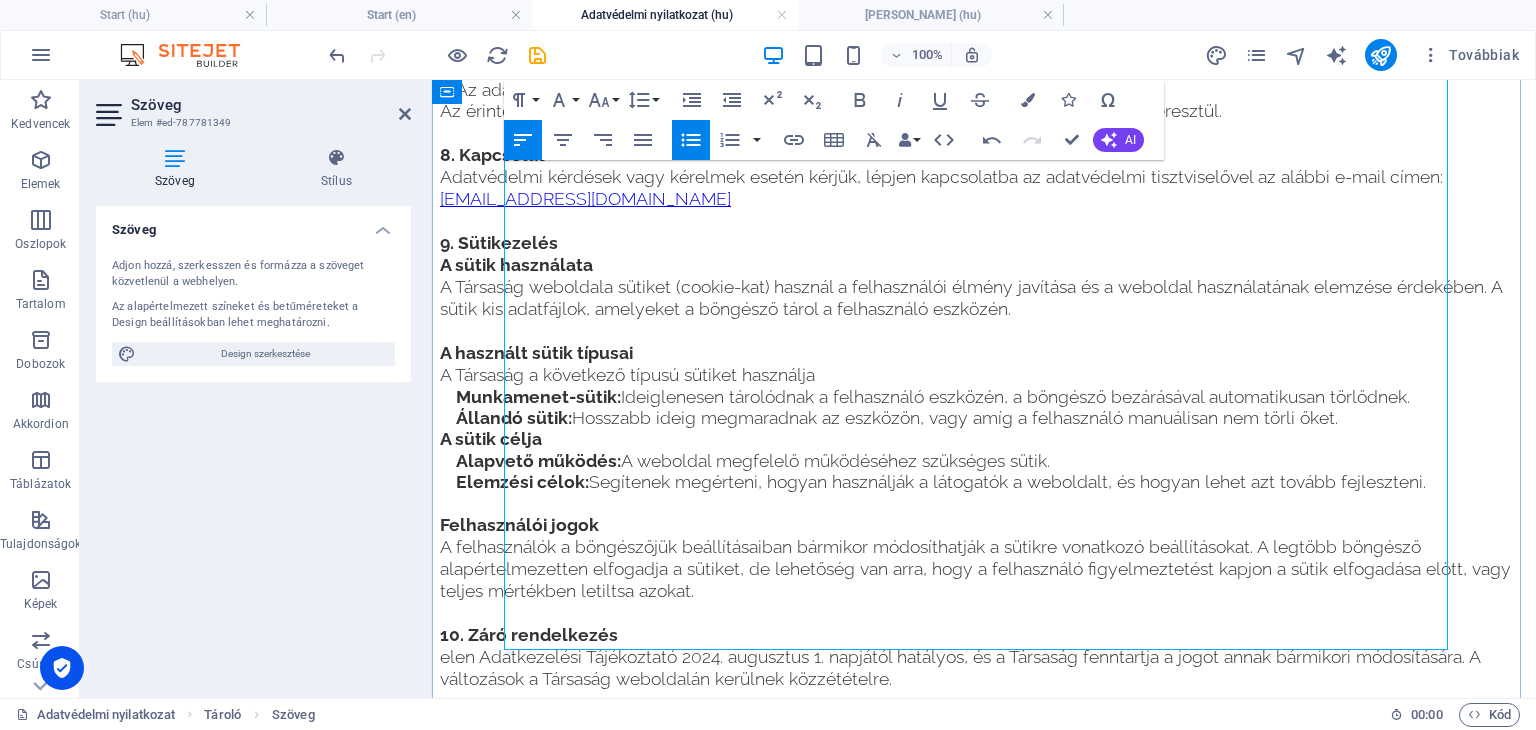 scroll, scrollTop: 1679, scrollLeft: 0, axis: vertical 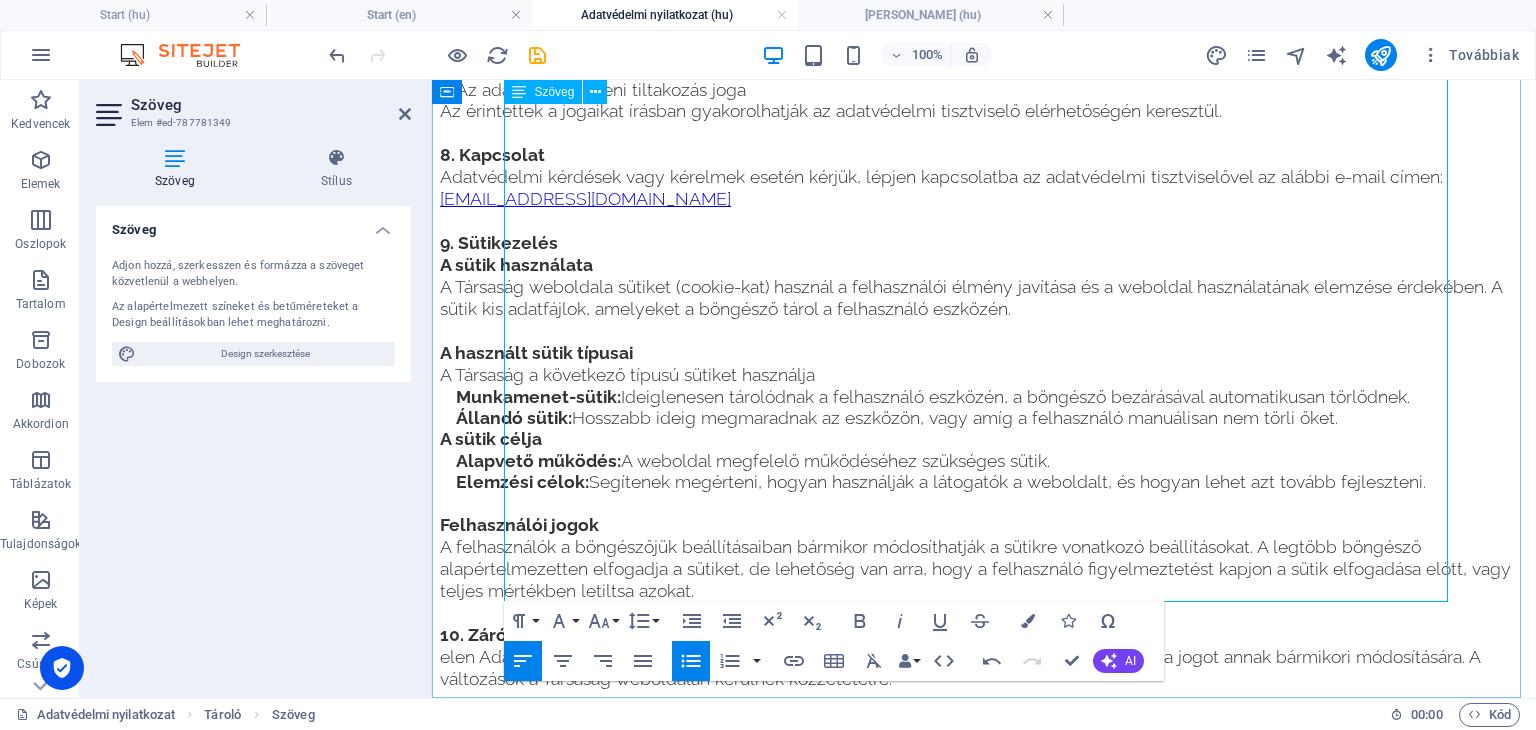 click on "elen Adatkezelési Tájékoztató 2024. augusztus 1. napjától hatályos, és a Társaság fenntartja a jogot annak bármikori módosítására. A változások a Társaság weboldalán kerülnek közzétételre." at bounding box center (984, 668) 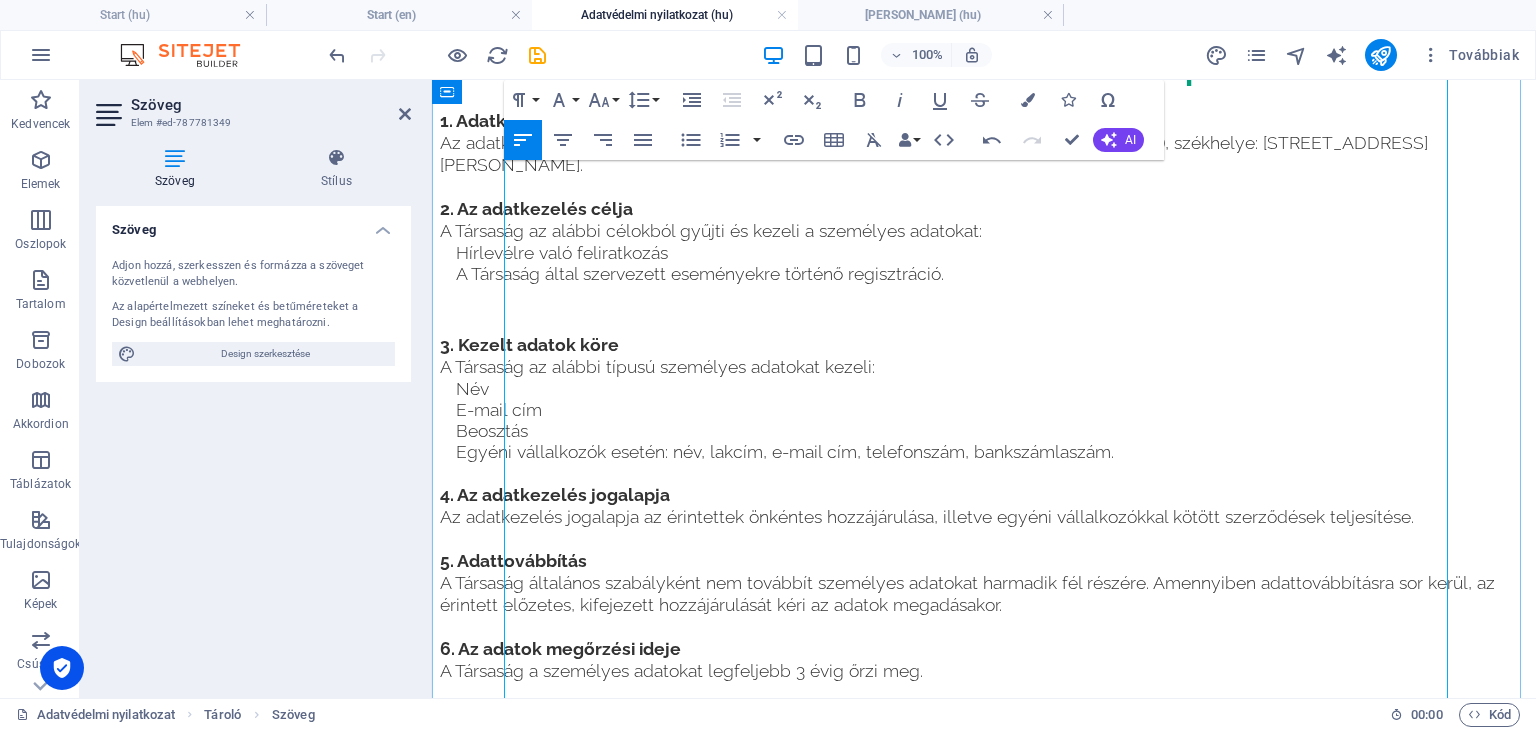 scroll, scrollTop: 0, scrollLeft: 0, axis: both 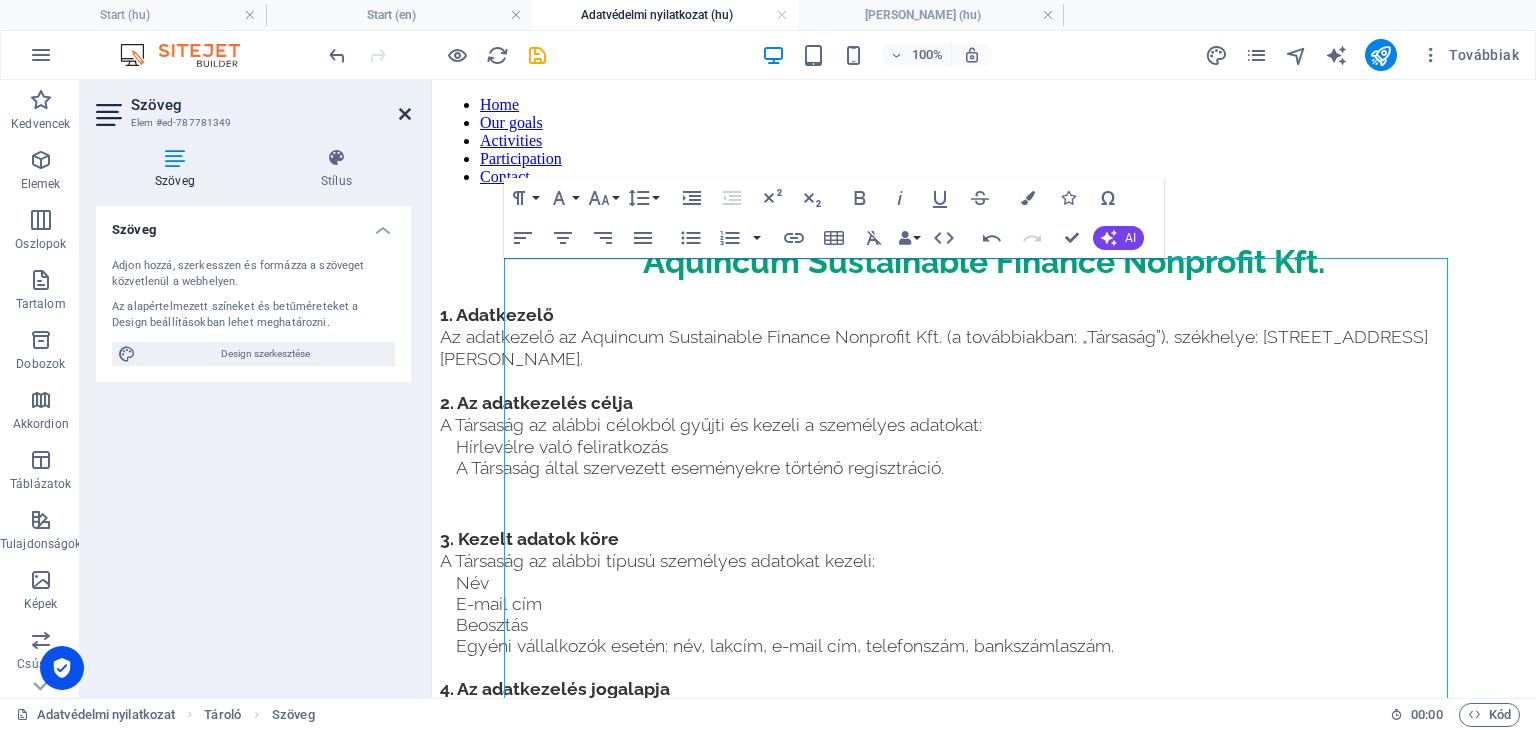 click at bounding box center [405, 114] 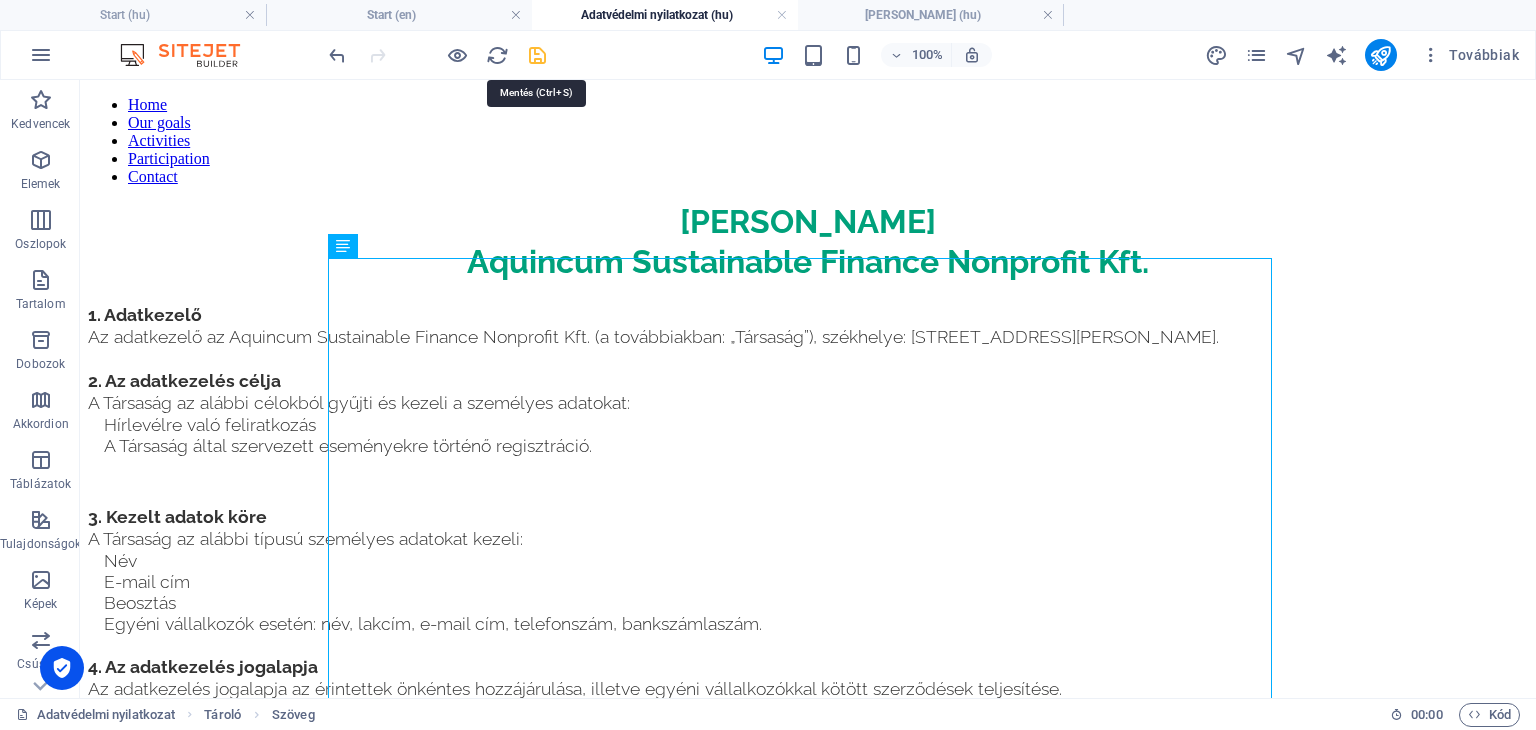click at bounding box center (537, 55) 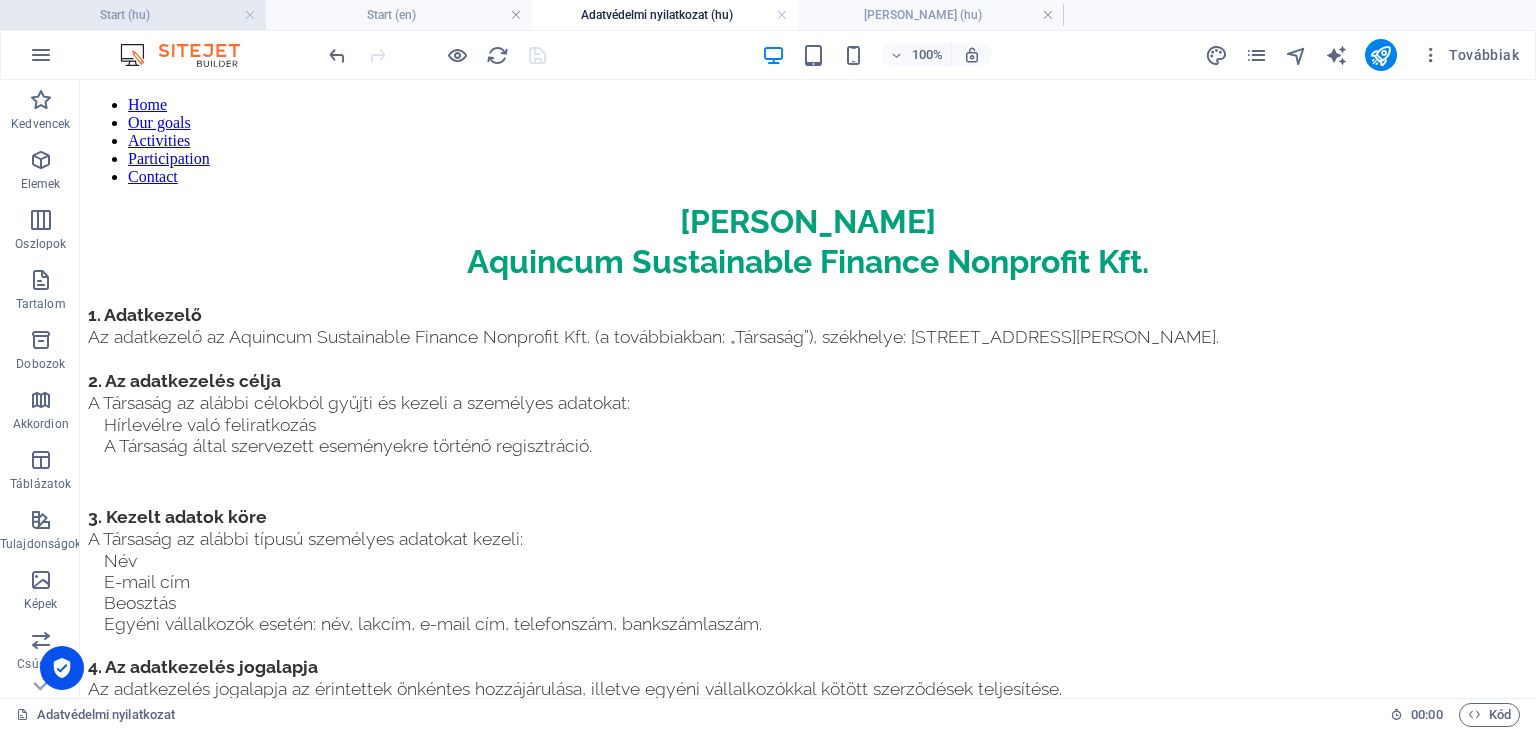 click on "Start (hu)" at bounding box center (133, 15) 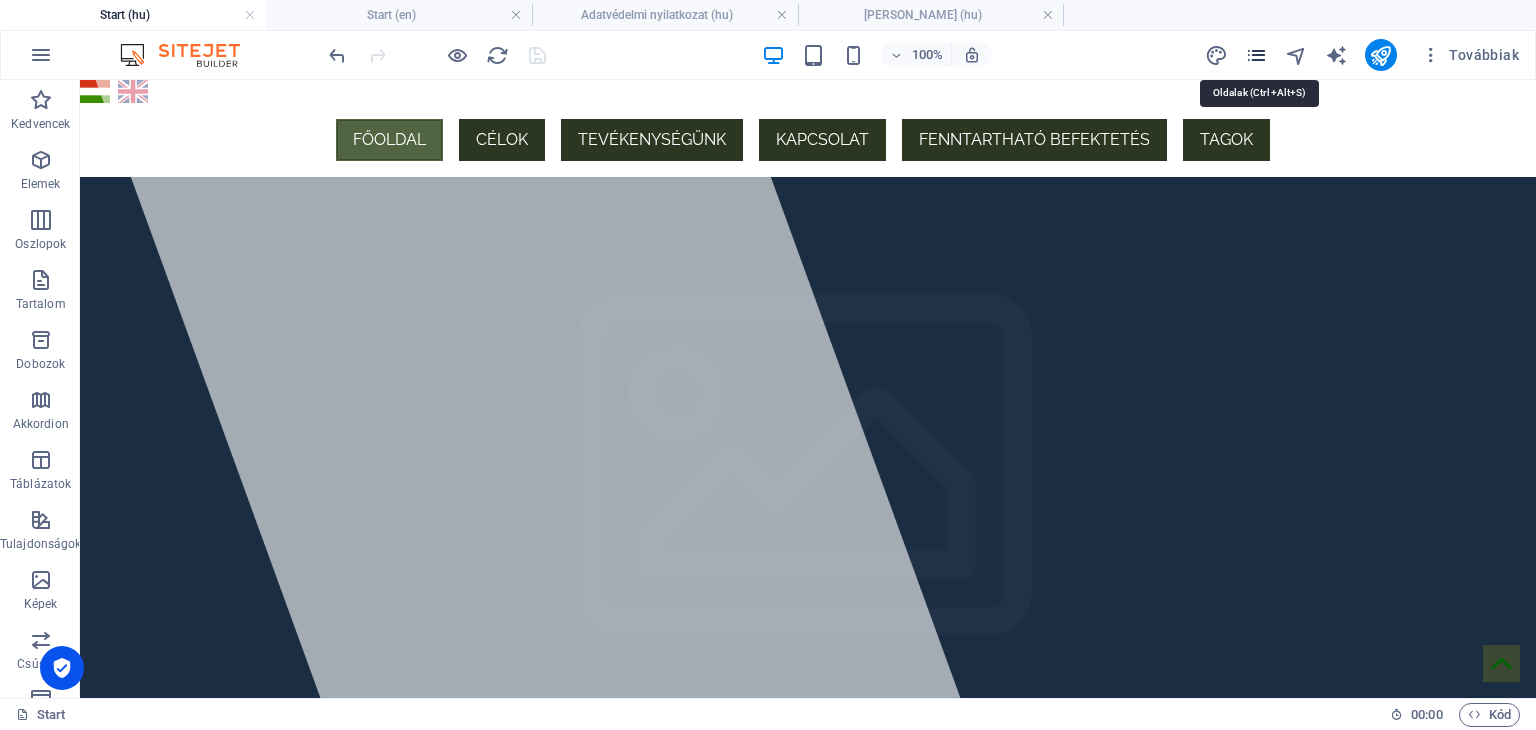 click at bounding box center (1256, 55) 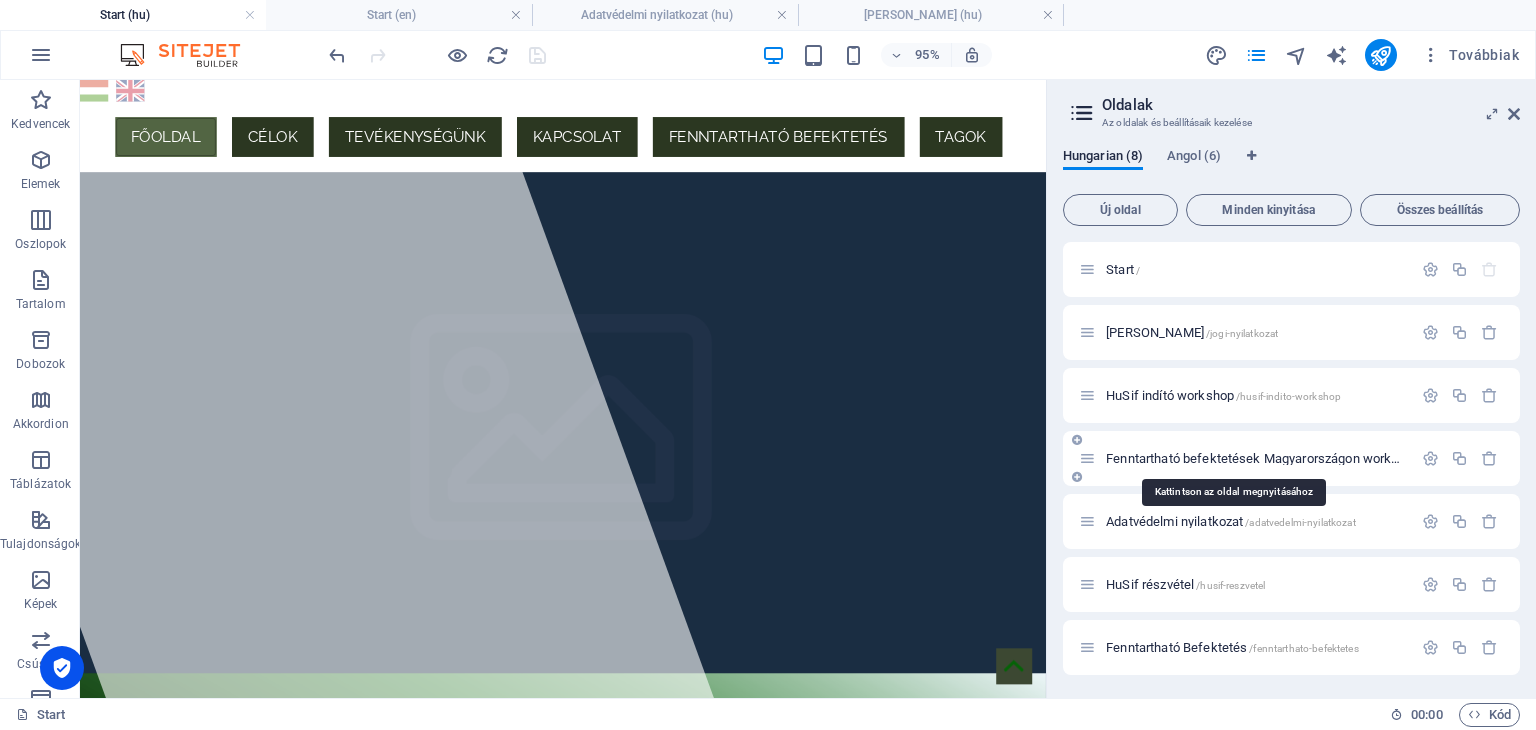 scroll, scrollTop: 64, scrollLeft: 0, axis: vertical 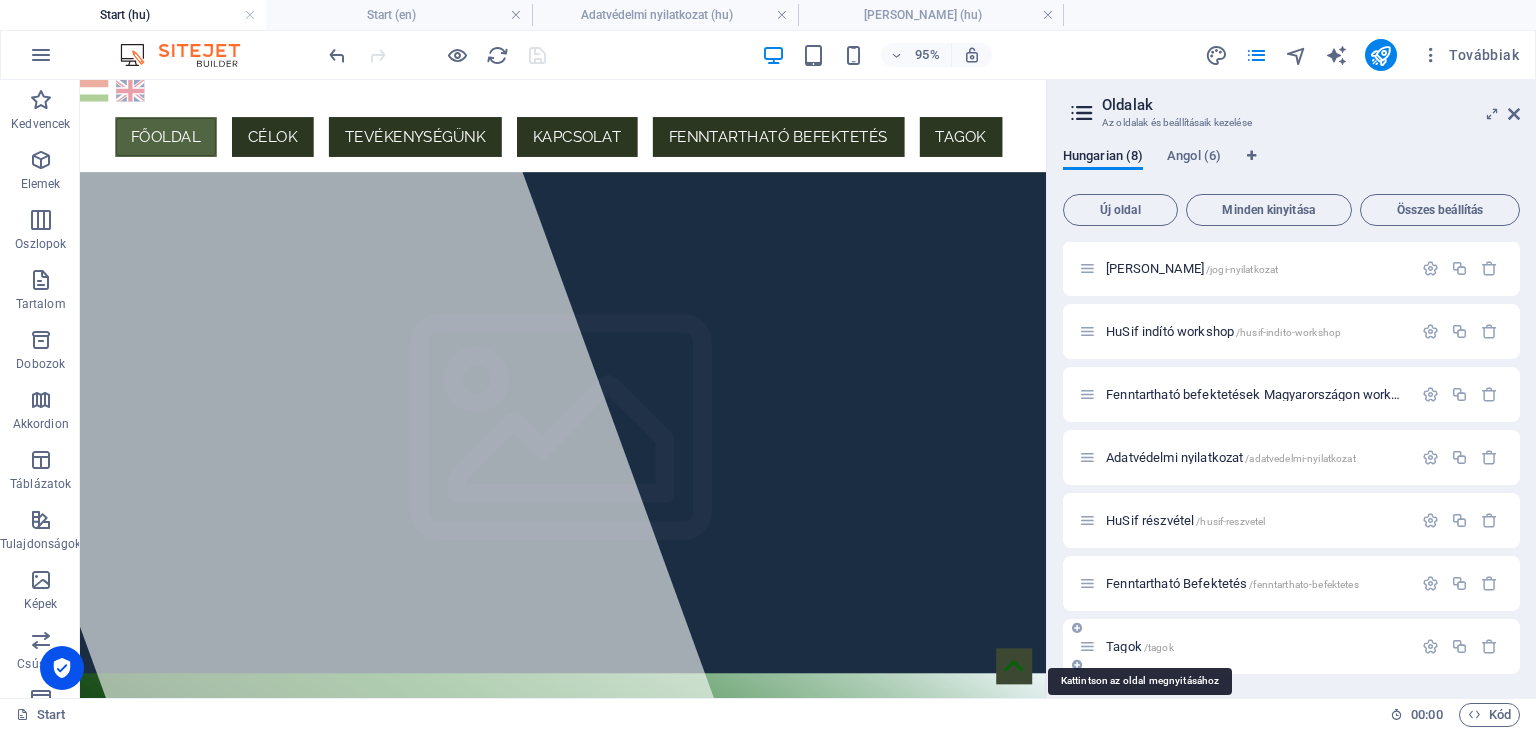 click on "/tagok" at bounding box center [1159, 647] 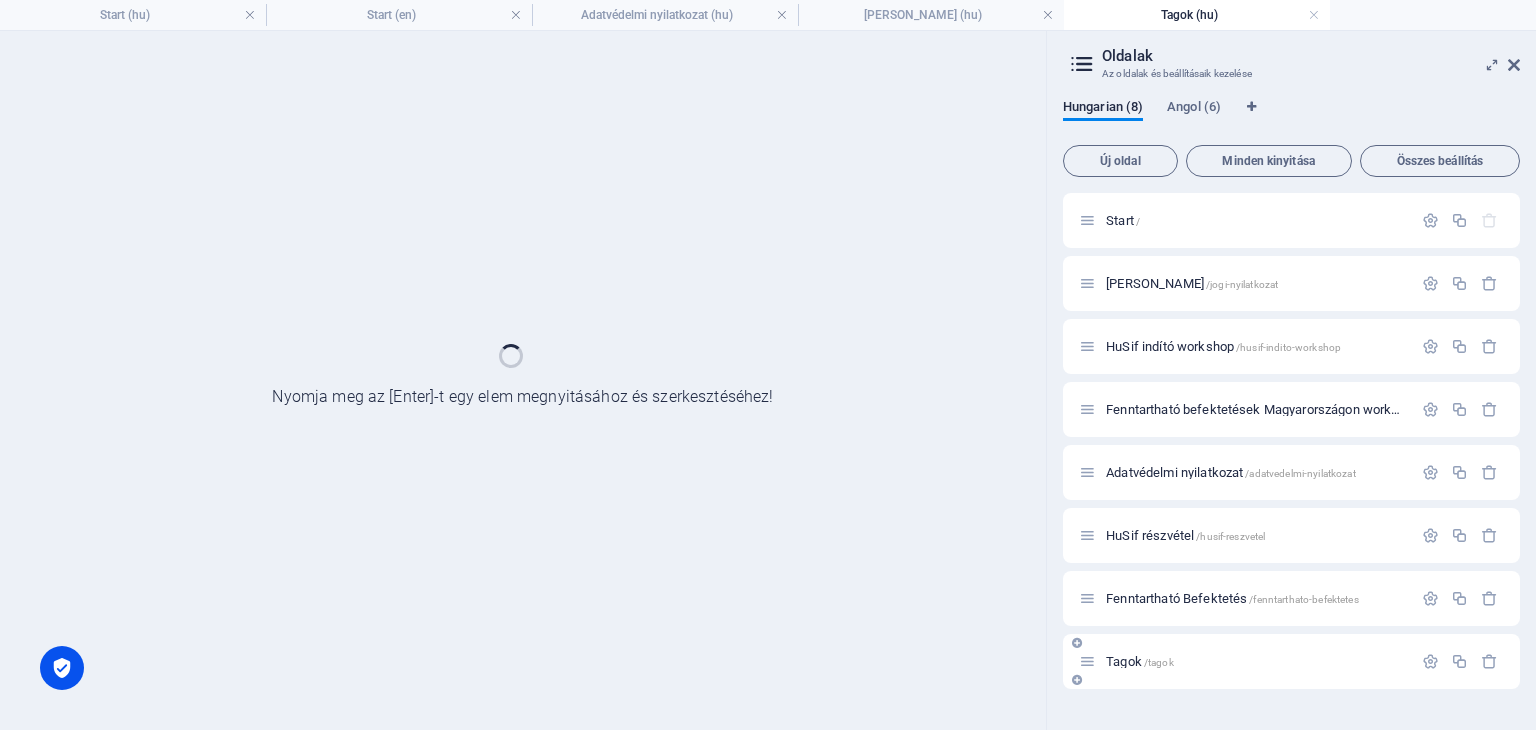 scroll, scrollTop: 0, scrollLeft: 0, axis: both 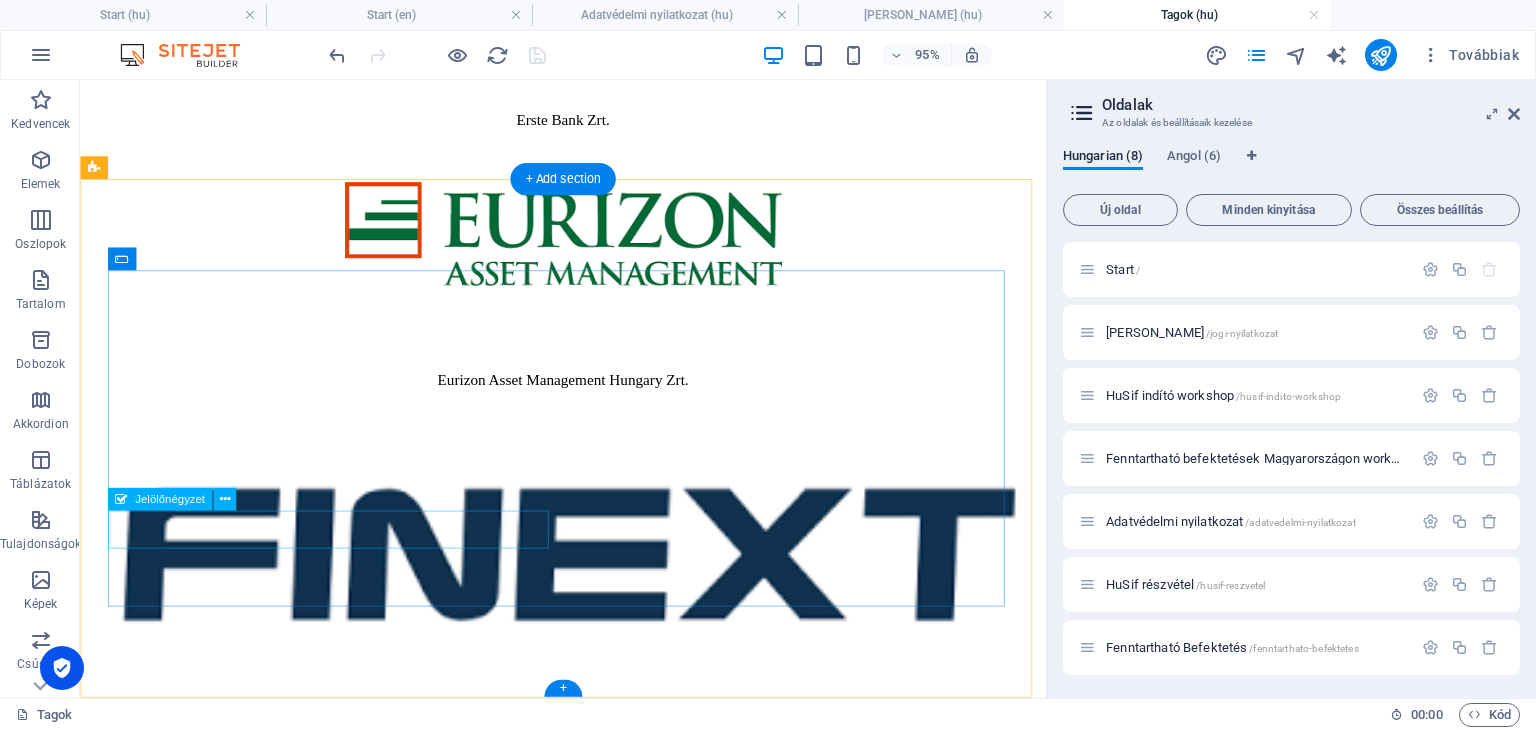 click on "{{ 'content.forms.privacy'|trans }}" at bounding box center [588, 4665] 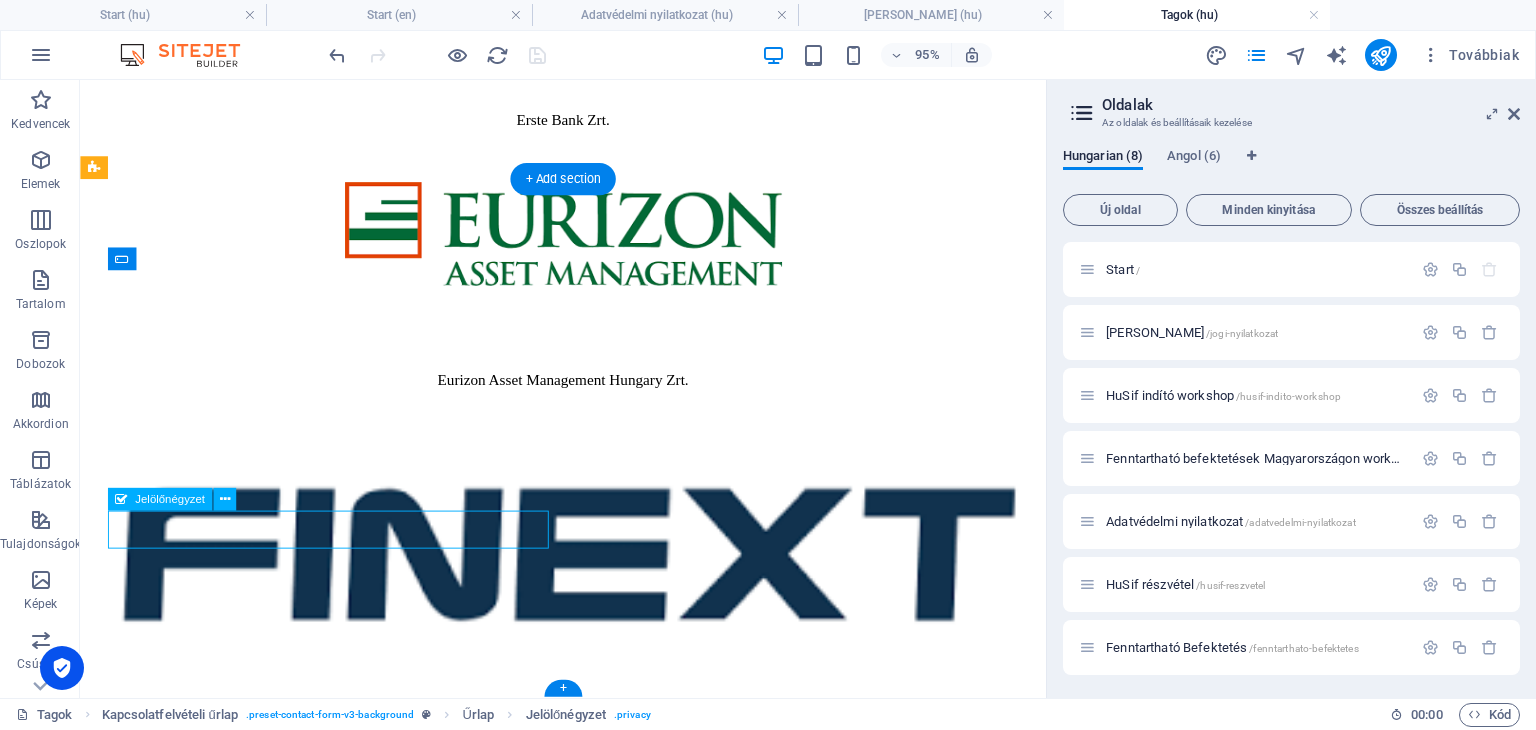 click on "{{ 'content.forms.privacy'|trans }}" at bounding box center [588, 4665] 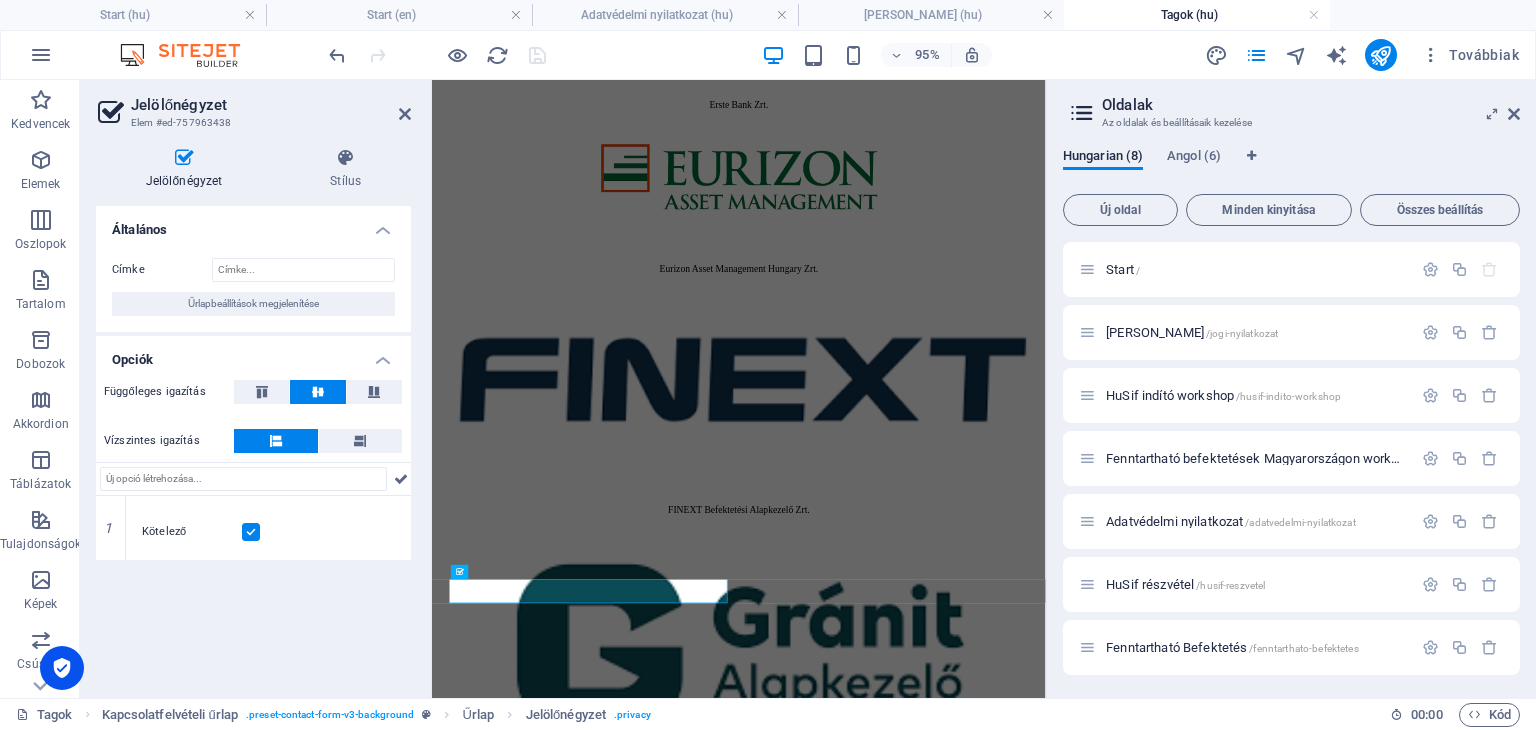 scroll, scrollTop: 1291, scrollLeft: 0, axis: vertical 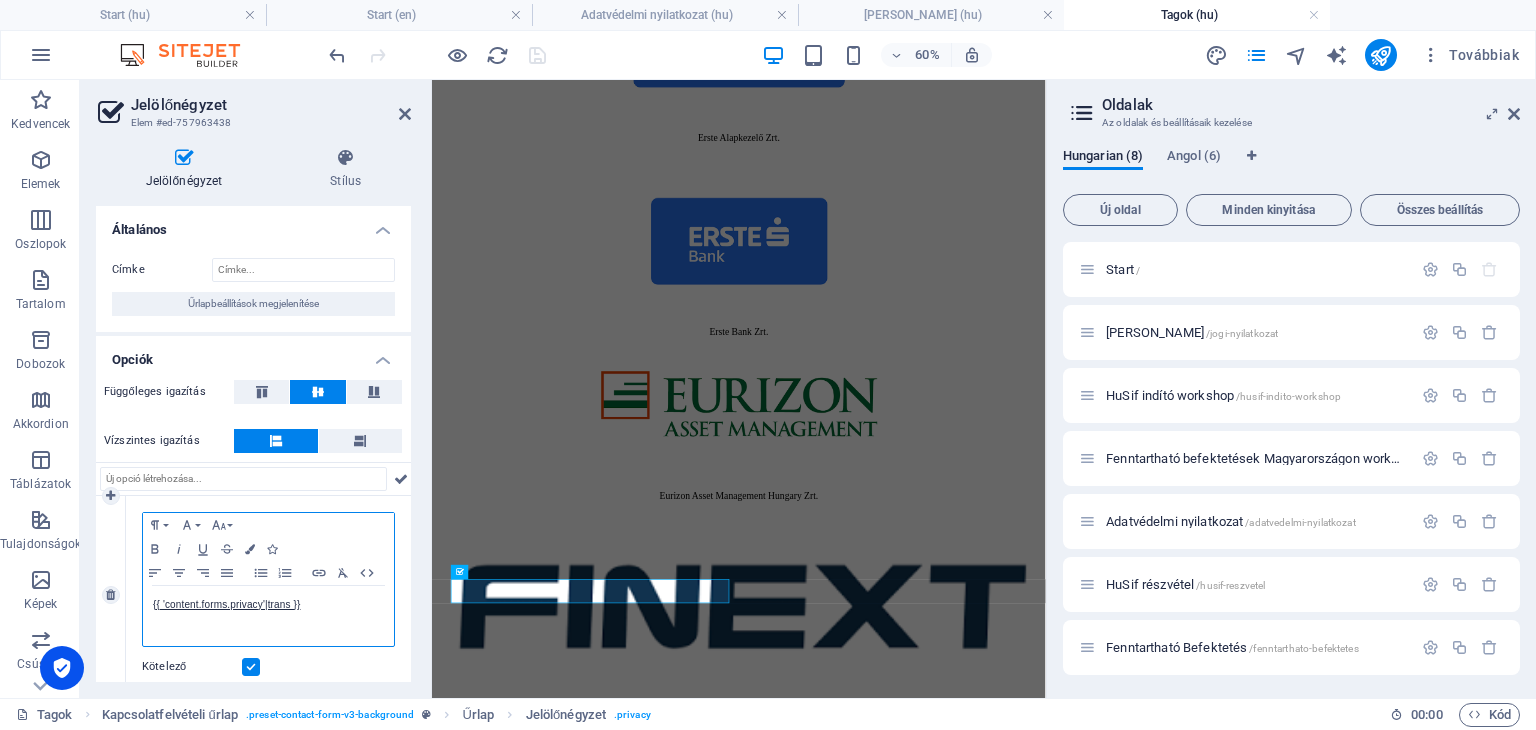 click on "{{ 'content.forms.privacy'|trans }}" at bounding box center [268, 605] 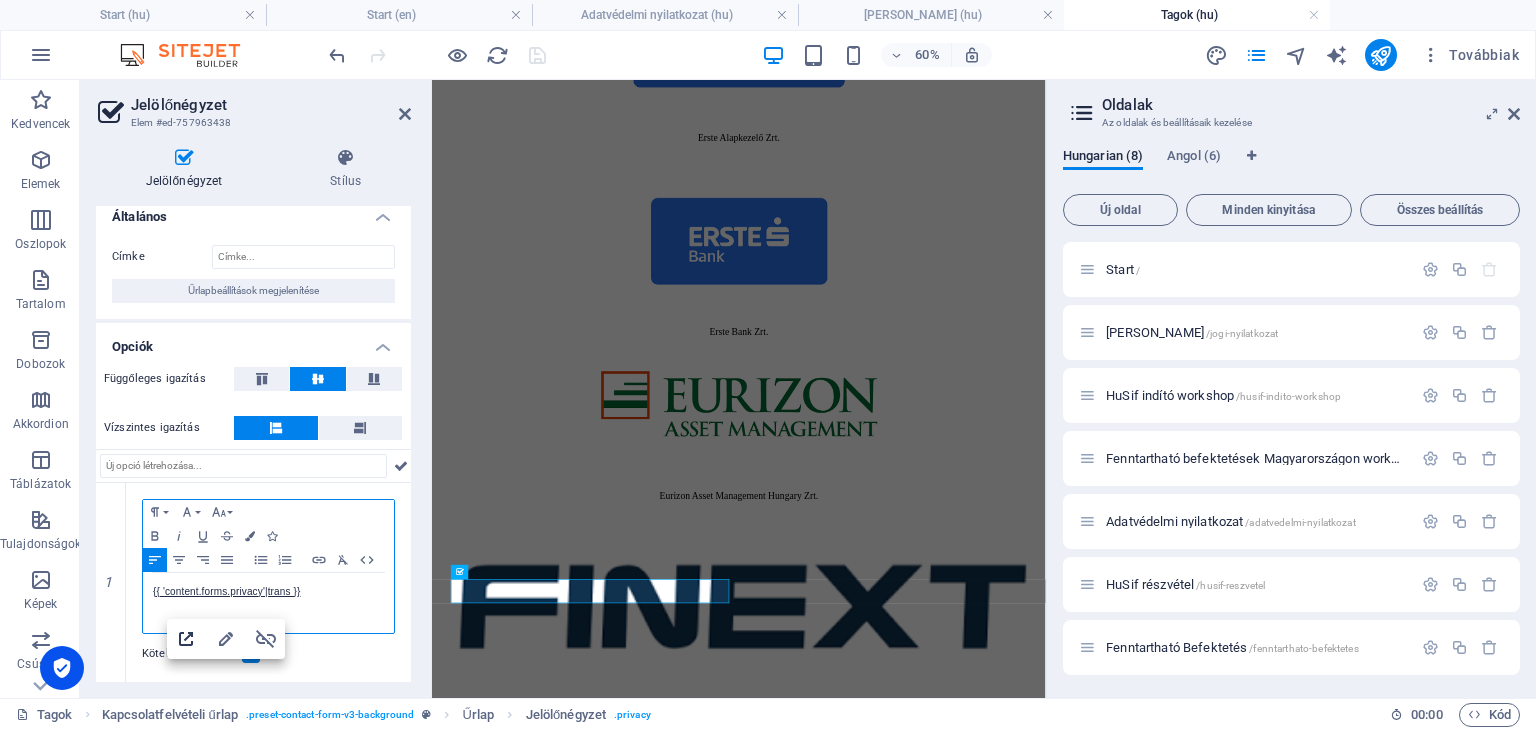 scroll, scrollTop: 12, scrollLeft: 0, axis: vertical 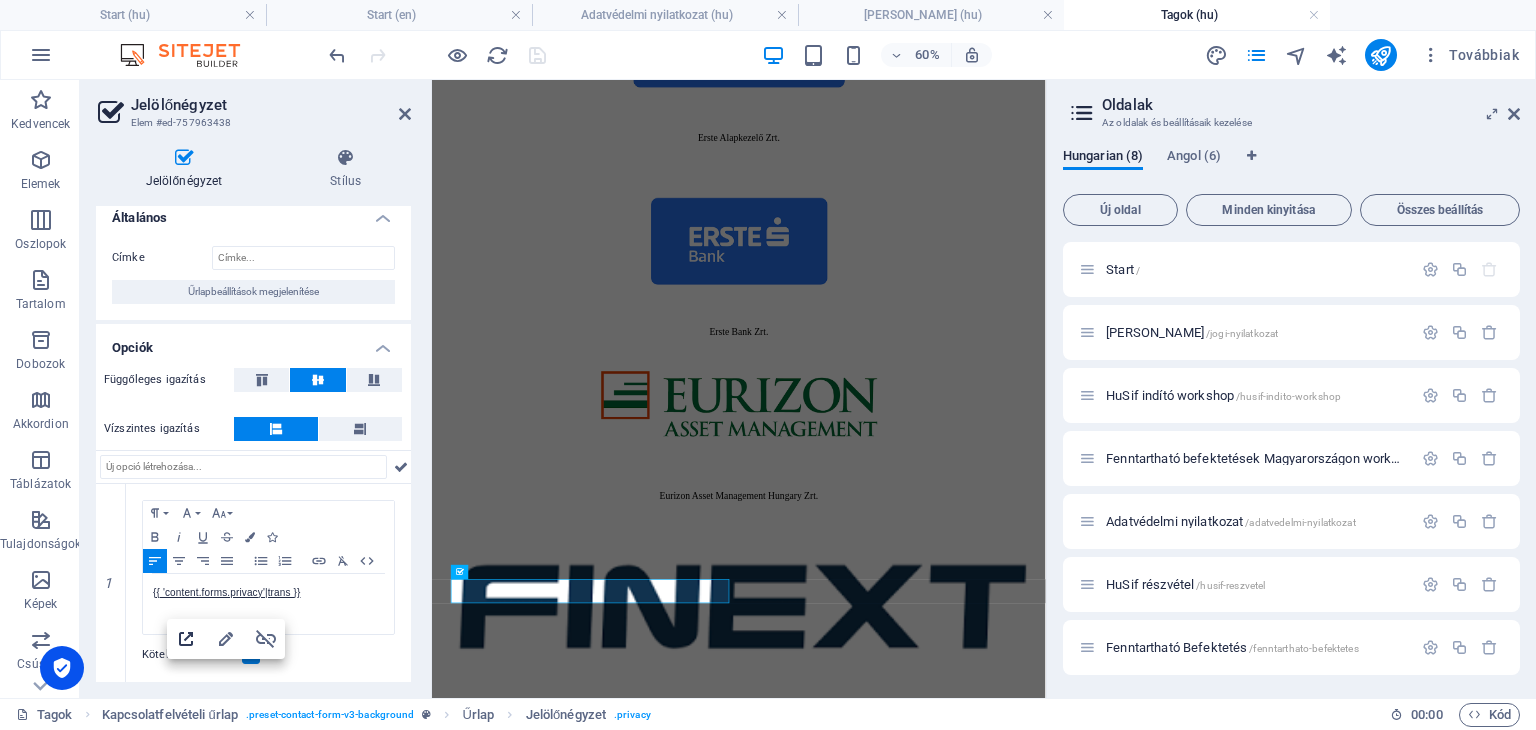 click 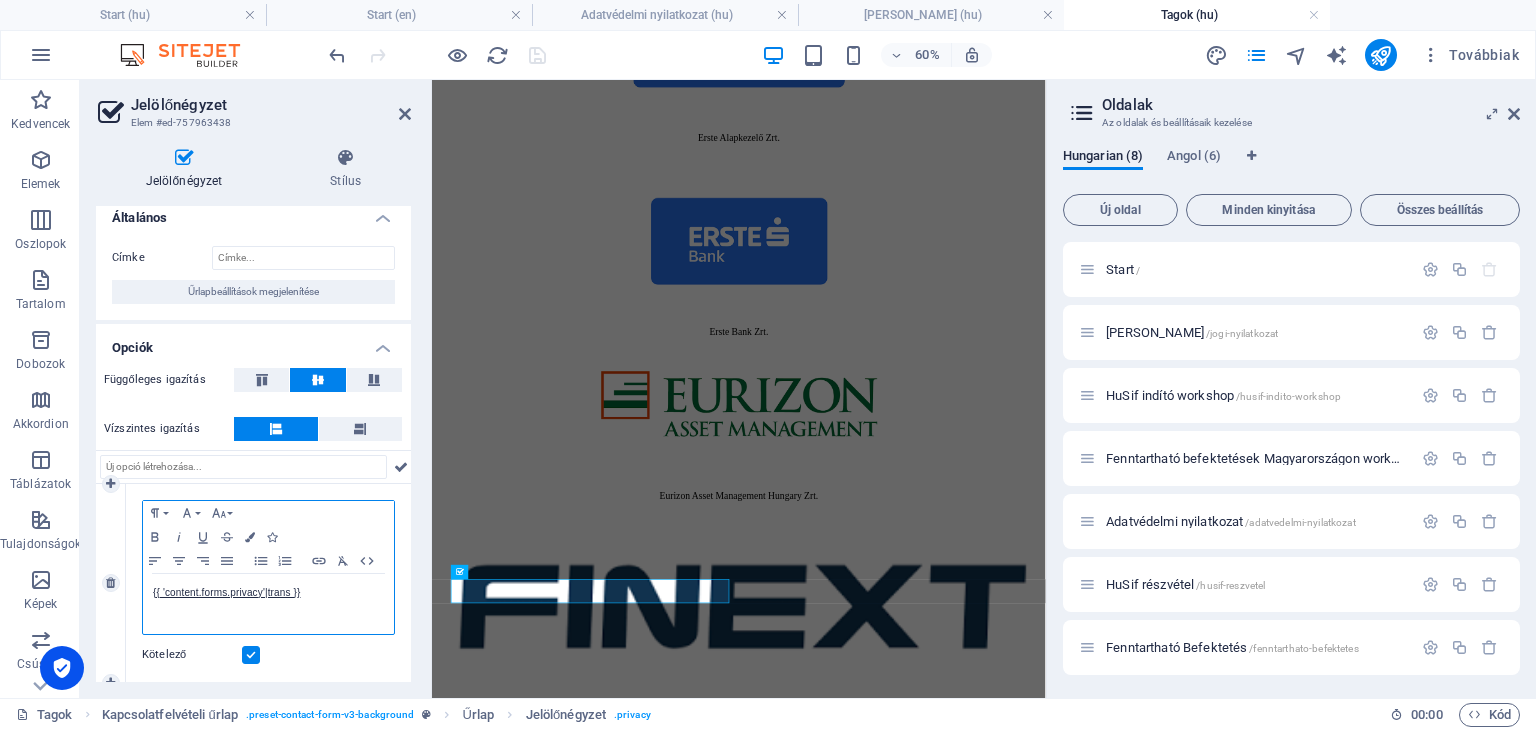 click on "{{ 'content.forms.privacy'|trans }}" at bounding box center (268, 593) 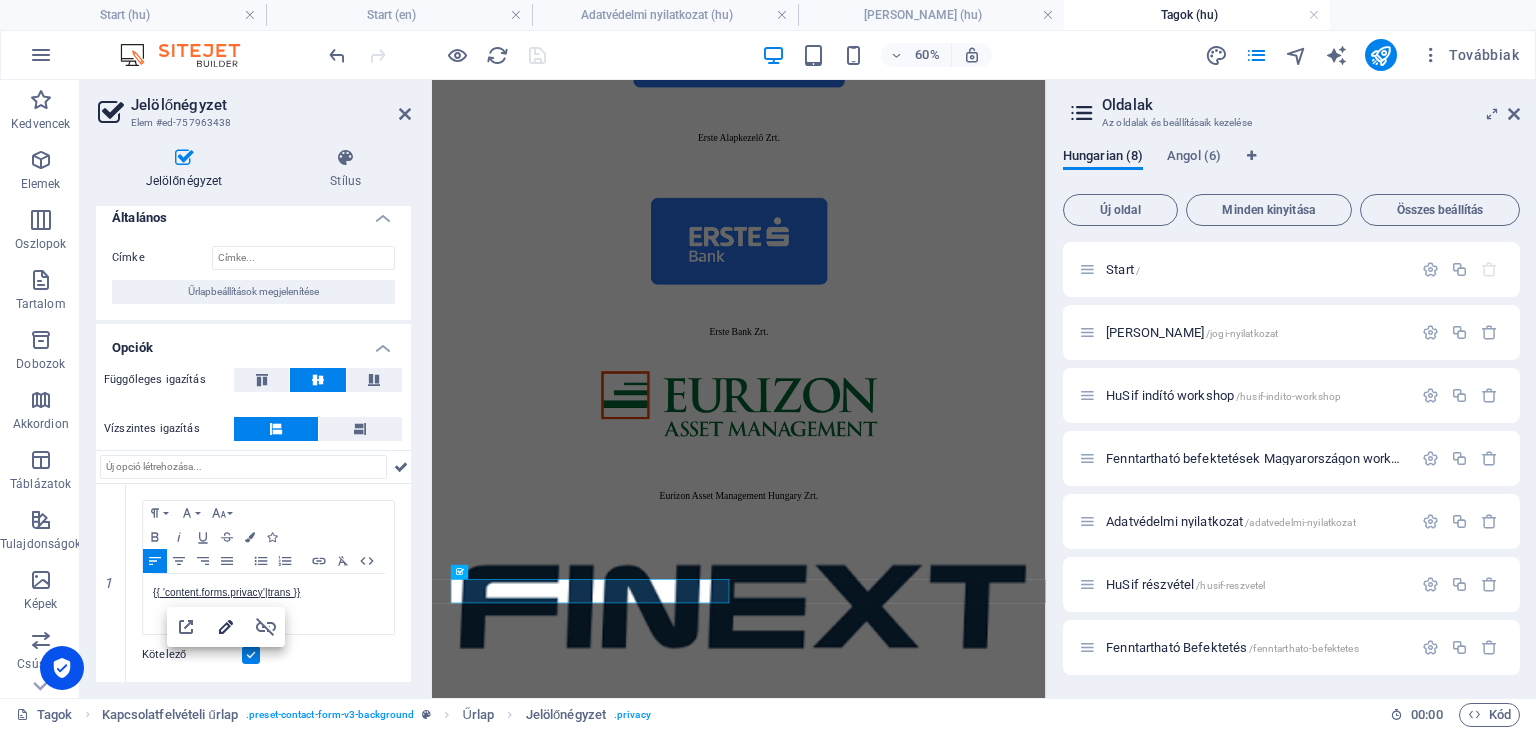 click 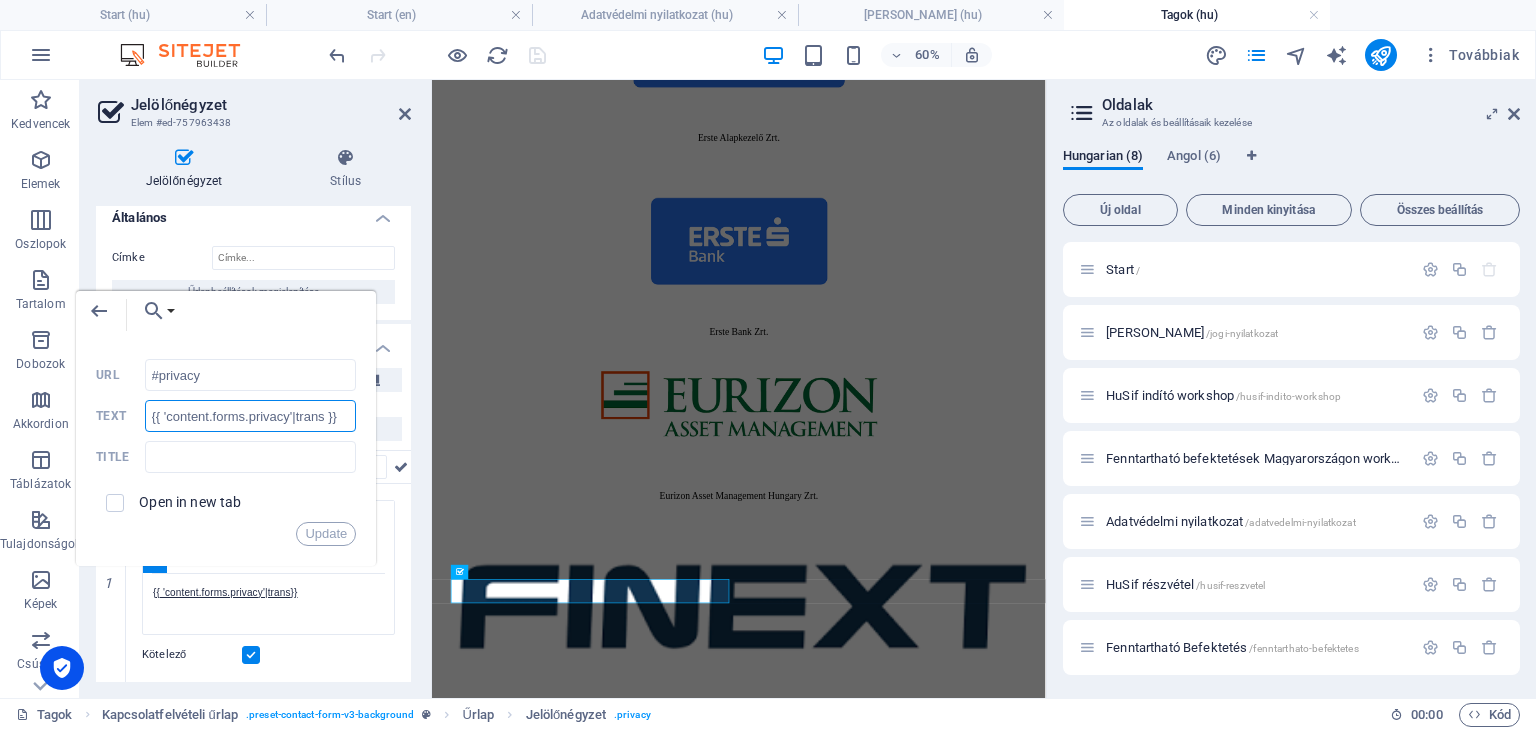 click on "{{ 'content.forms.privacy'|trans }}" at bounding box center (251, 416) 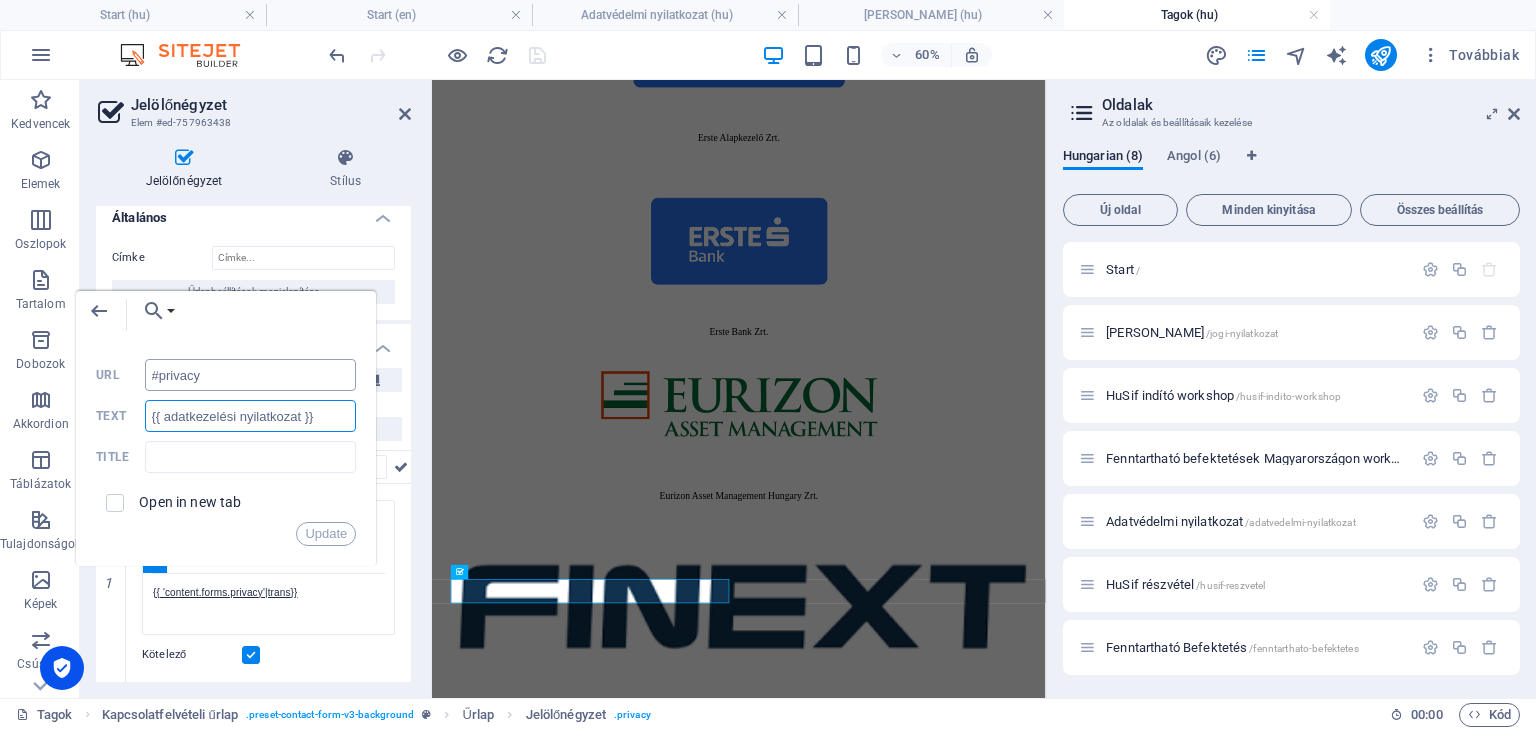 type on "{{ adatkezelési nyilatkozat }}" 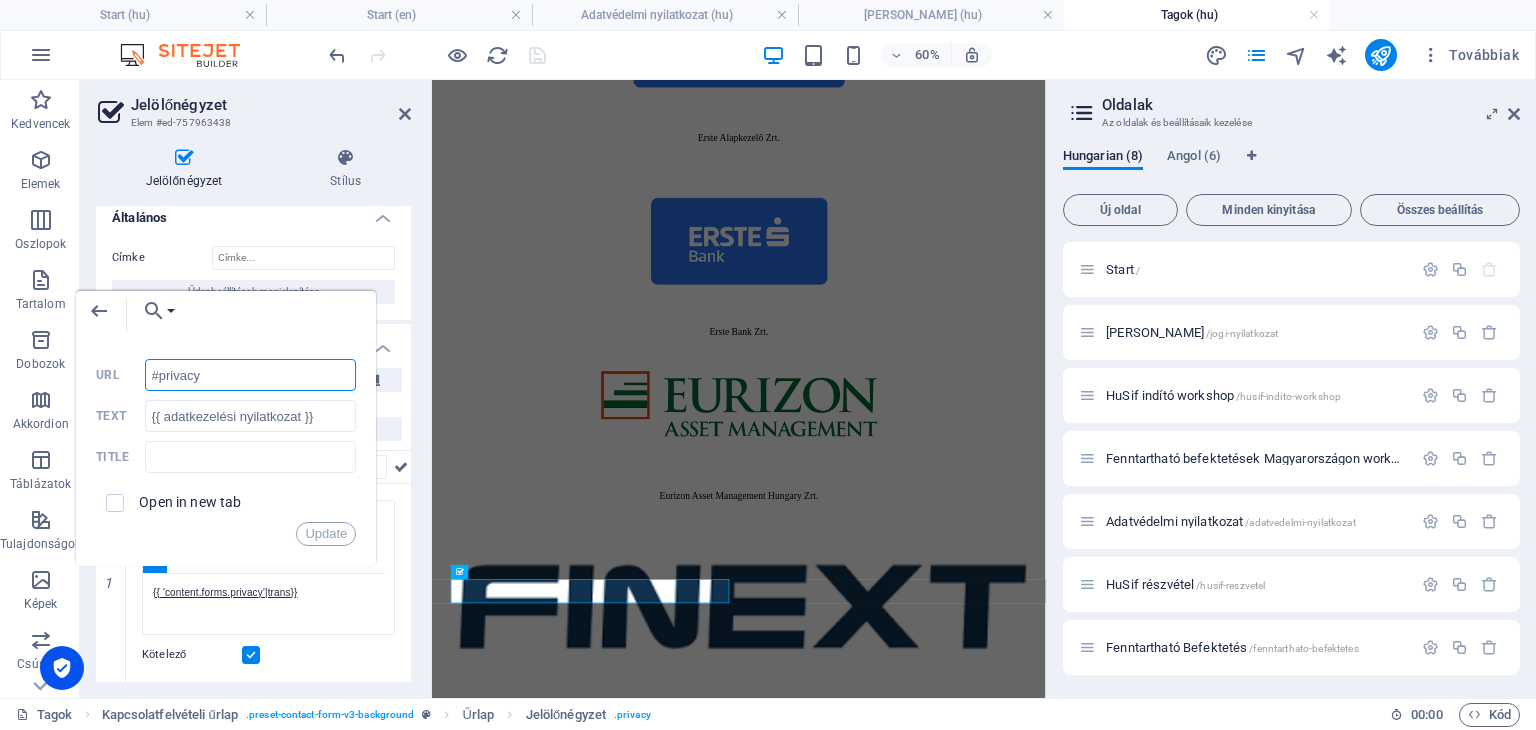 click on "#privacy" at bounding box center [251, 375] 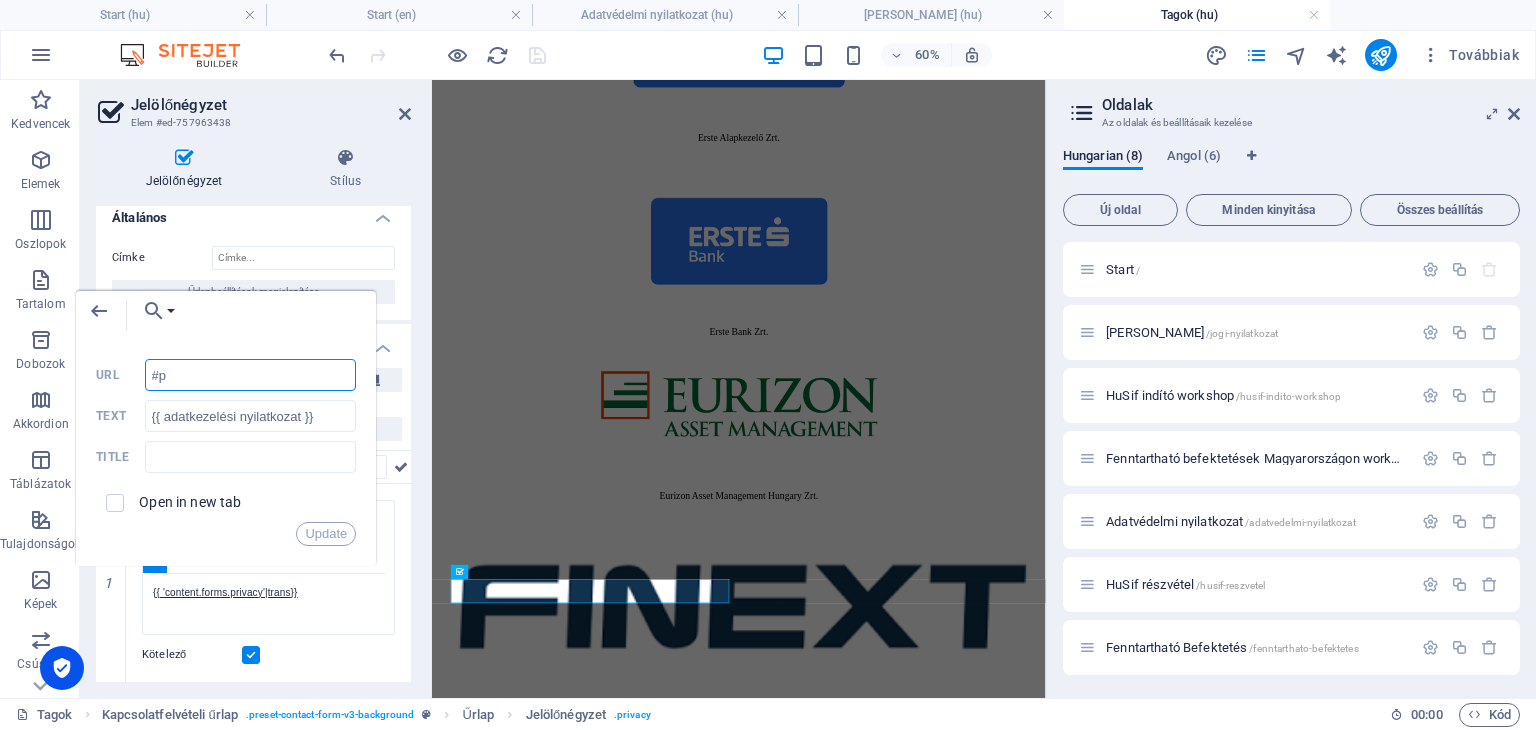 type on "#" 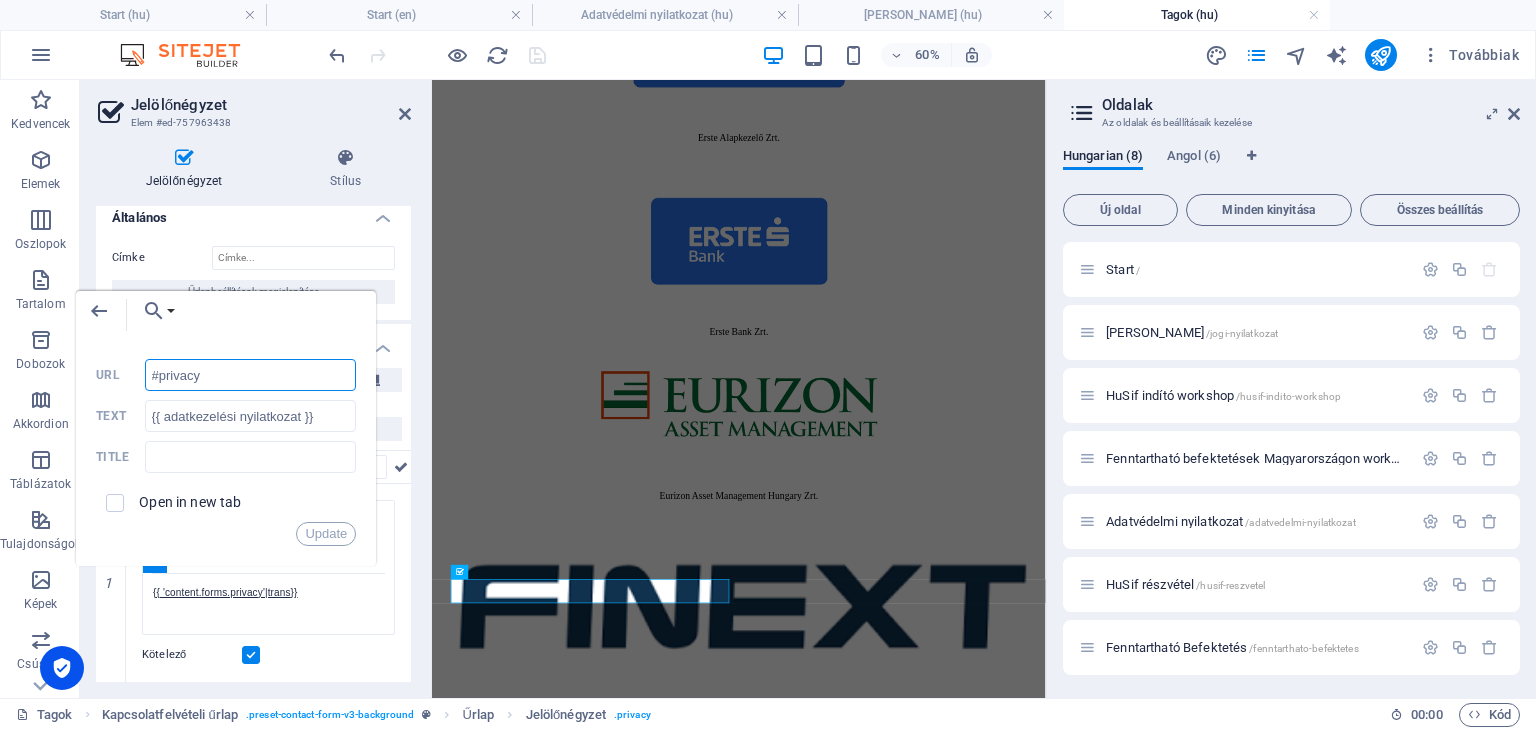 click on "#privacy" at bounding box center [251, 375] 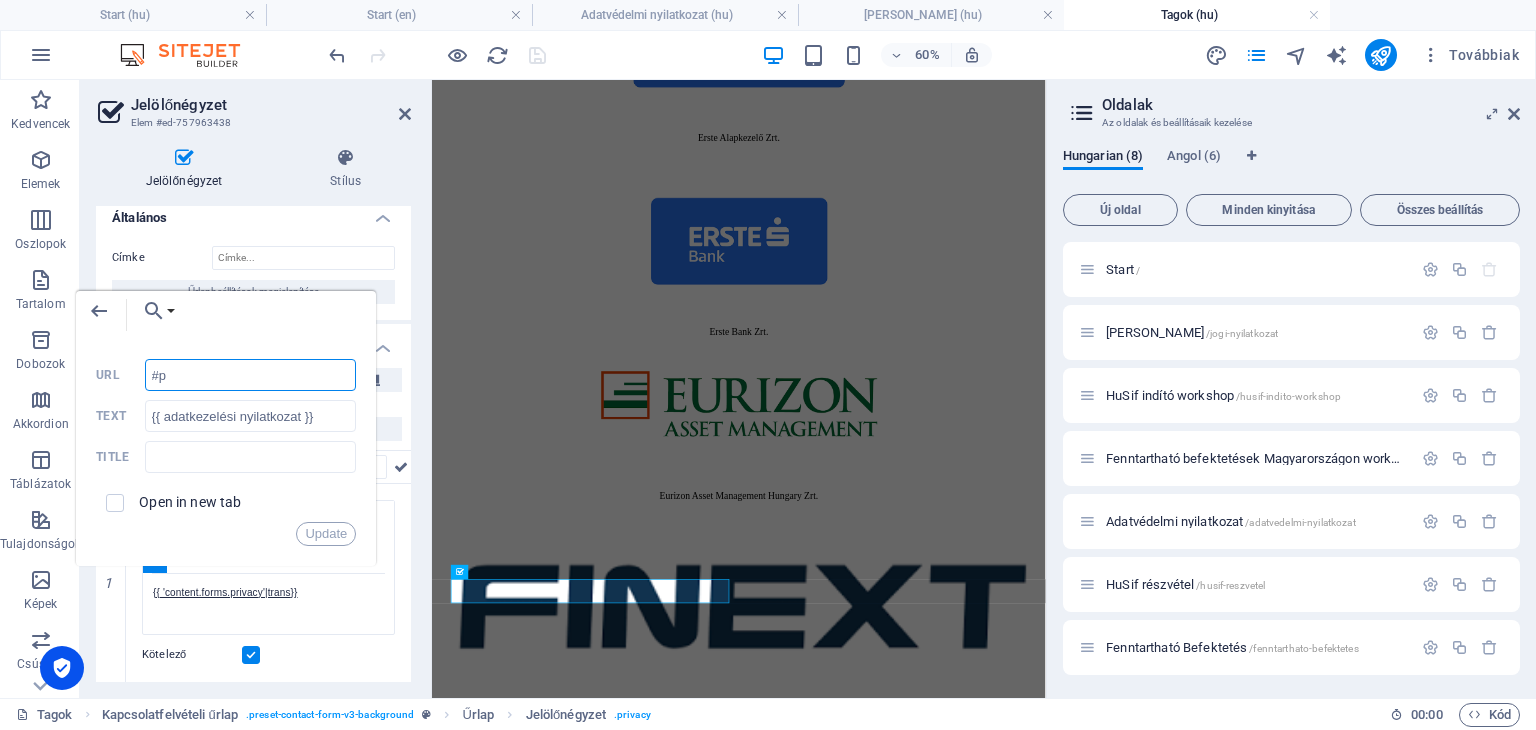type on "#" 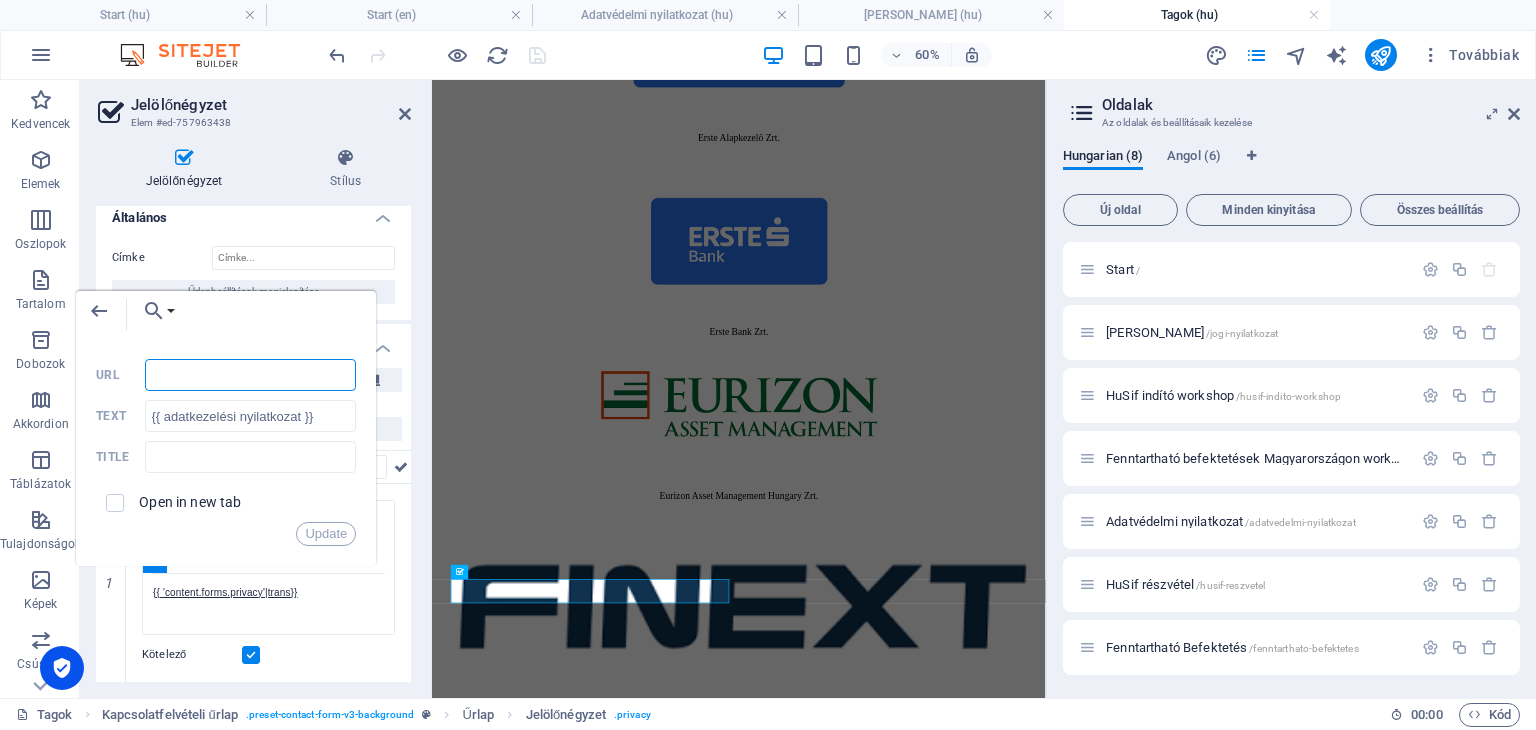 click on "URL" at bounding box center [251, 375] 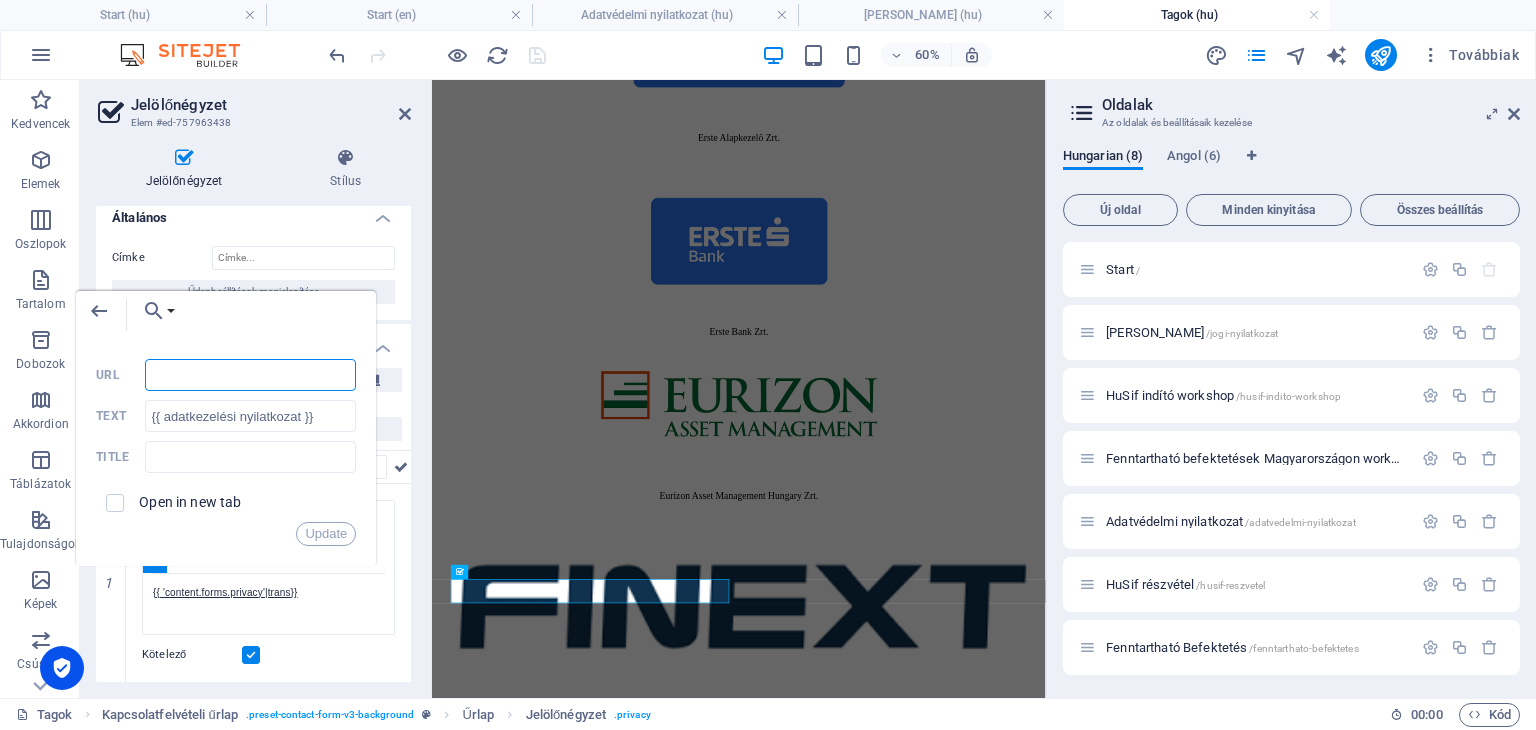 click on "URL" at bounding box center [251, 375] 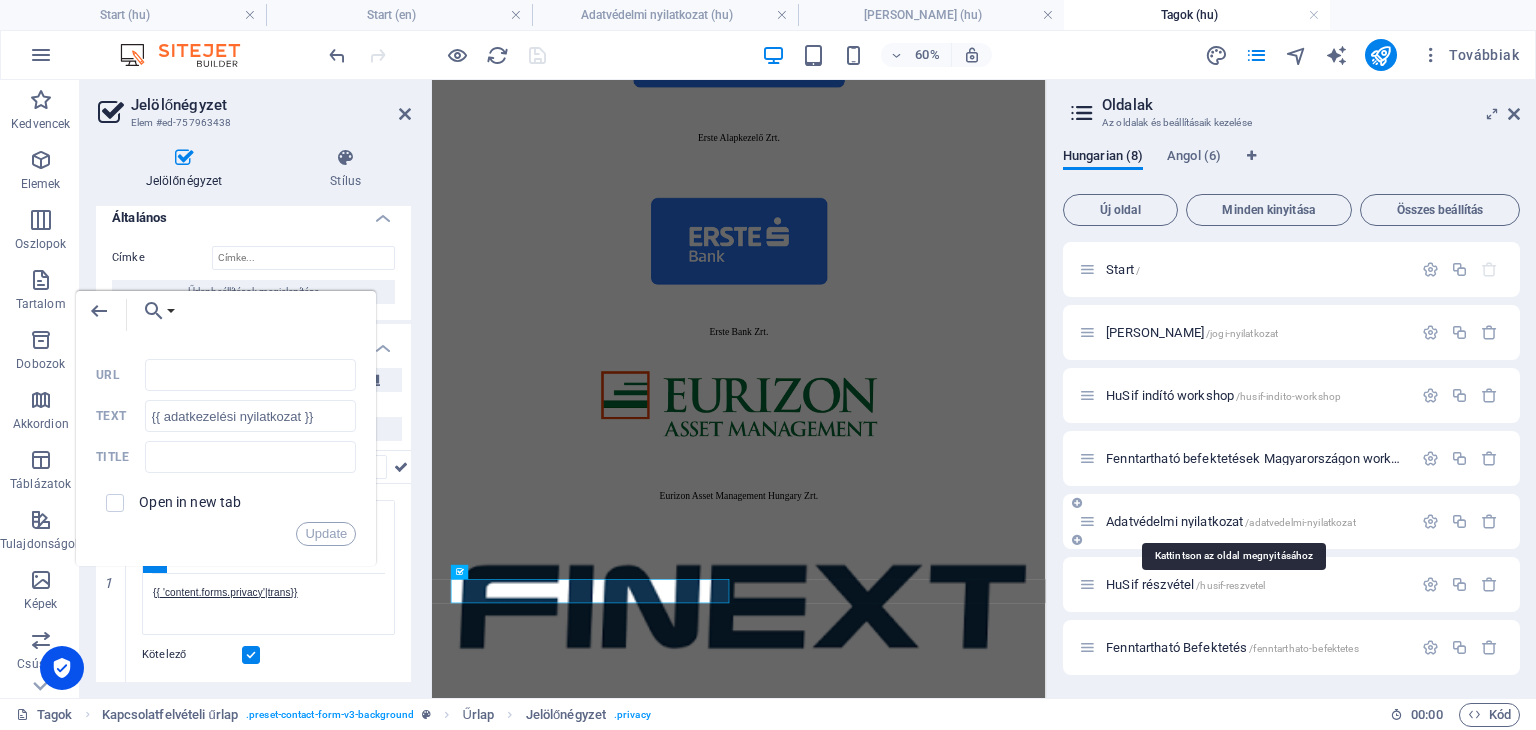 click on "Adatvédelmi nyilatkozat /adatvedelmi-nyilatkozat" at bounding box center [1231, 521] 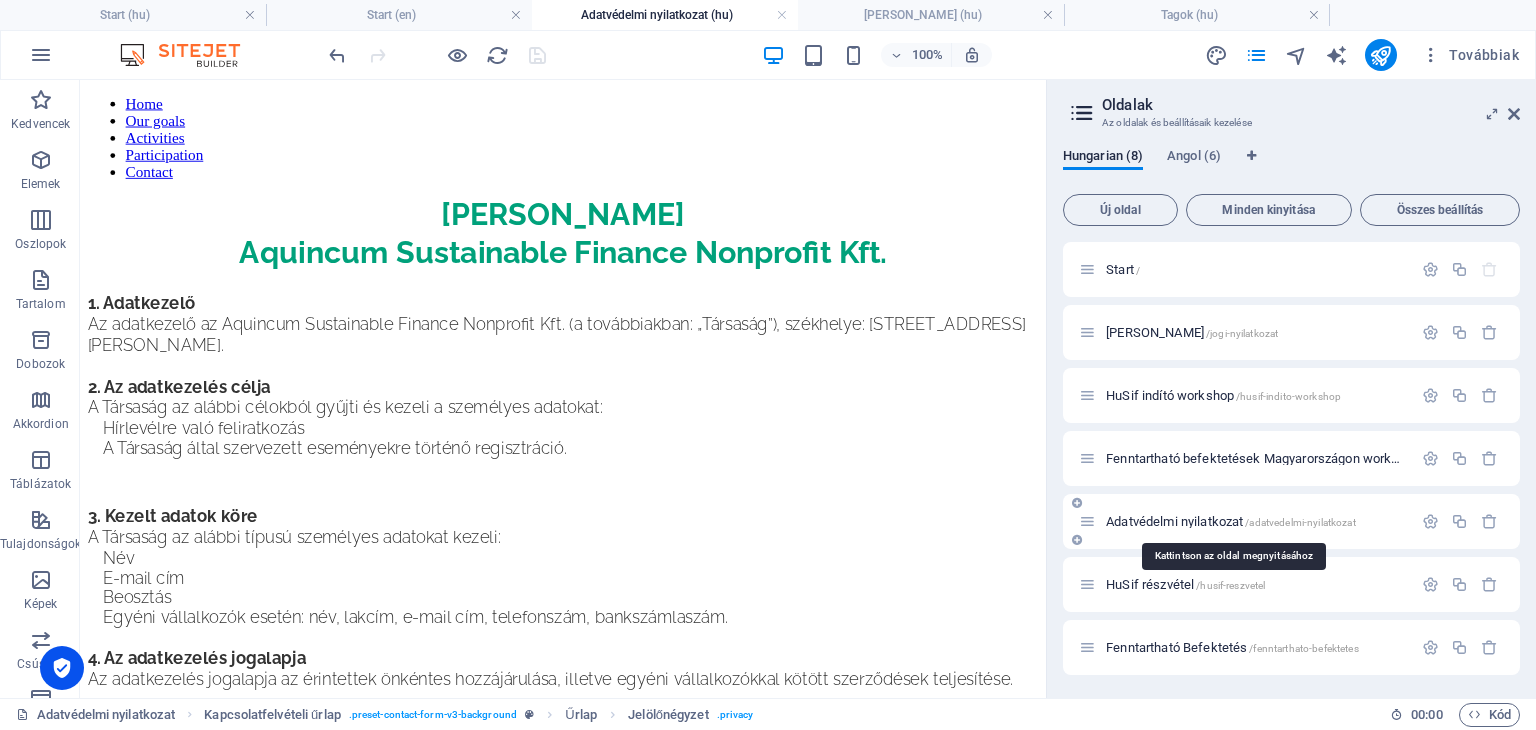 scroll, scrollTop: 0, scrollLeft: 0, axis: both 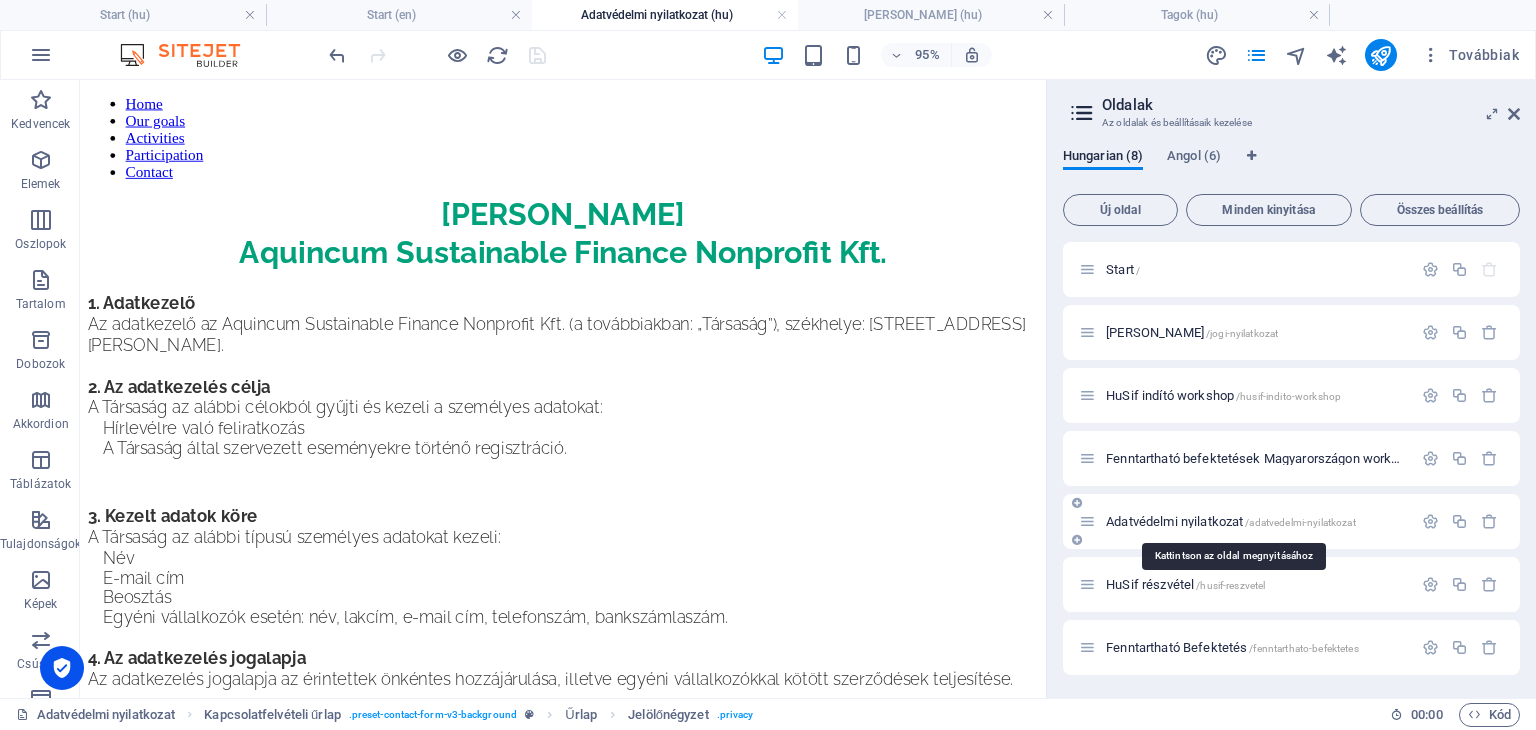 click on "Adatvédelmi nyilatkozat /adatvedelmi-nyilatkozat" at bounding box center [1231, 521] 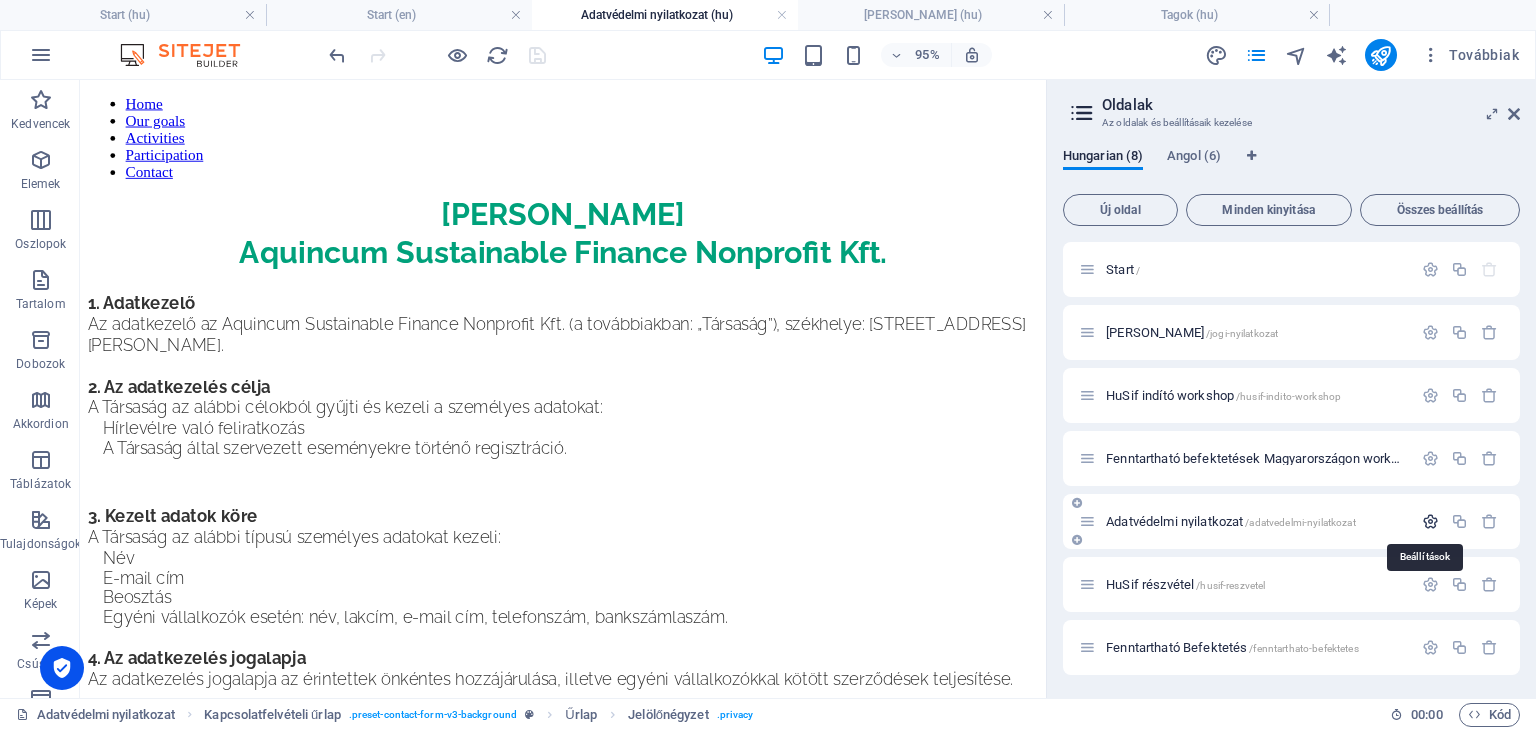 click at bounding box center (1430, 521) 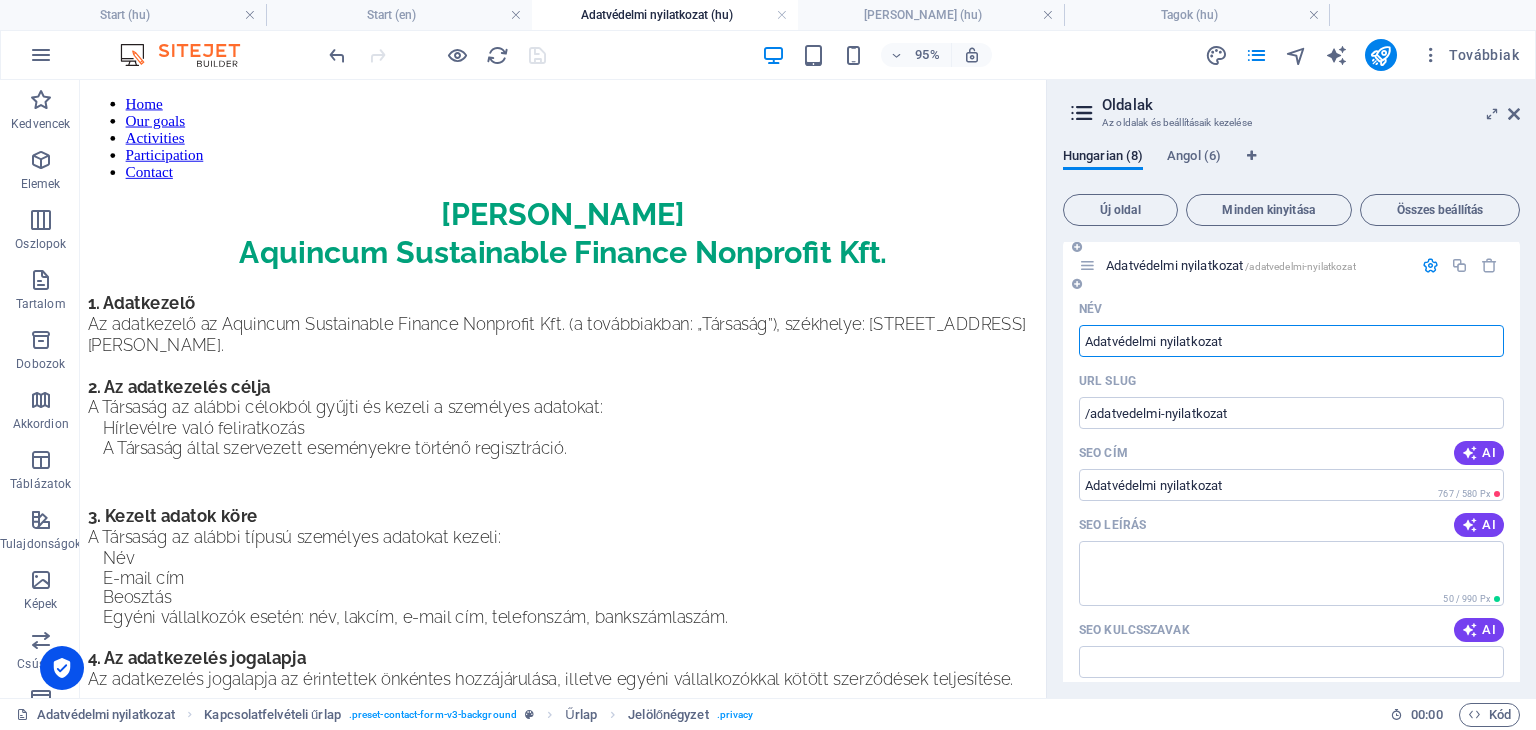 scroll, scrollTop: 255, scrollLeft: 0, axis: vertical 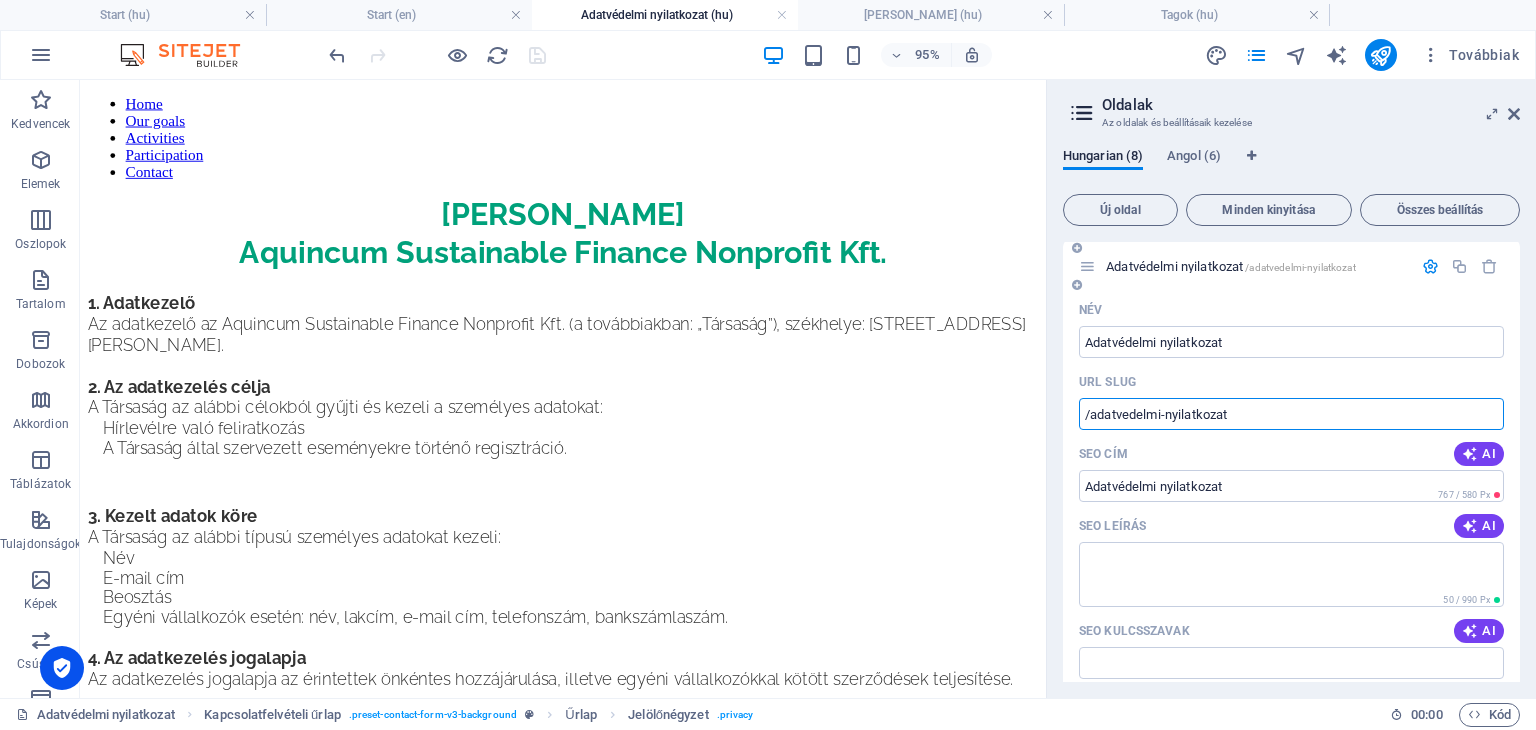 drag, startPoint x: 1258, startPoint y: 414, endPoint x: 1076, endPoint y: 409, distance: 182.06866 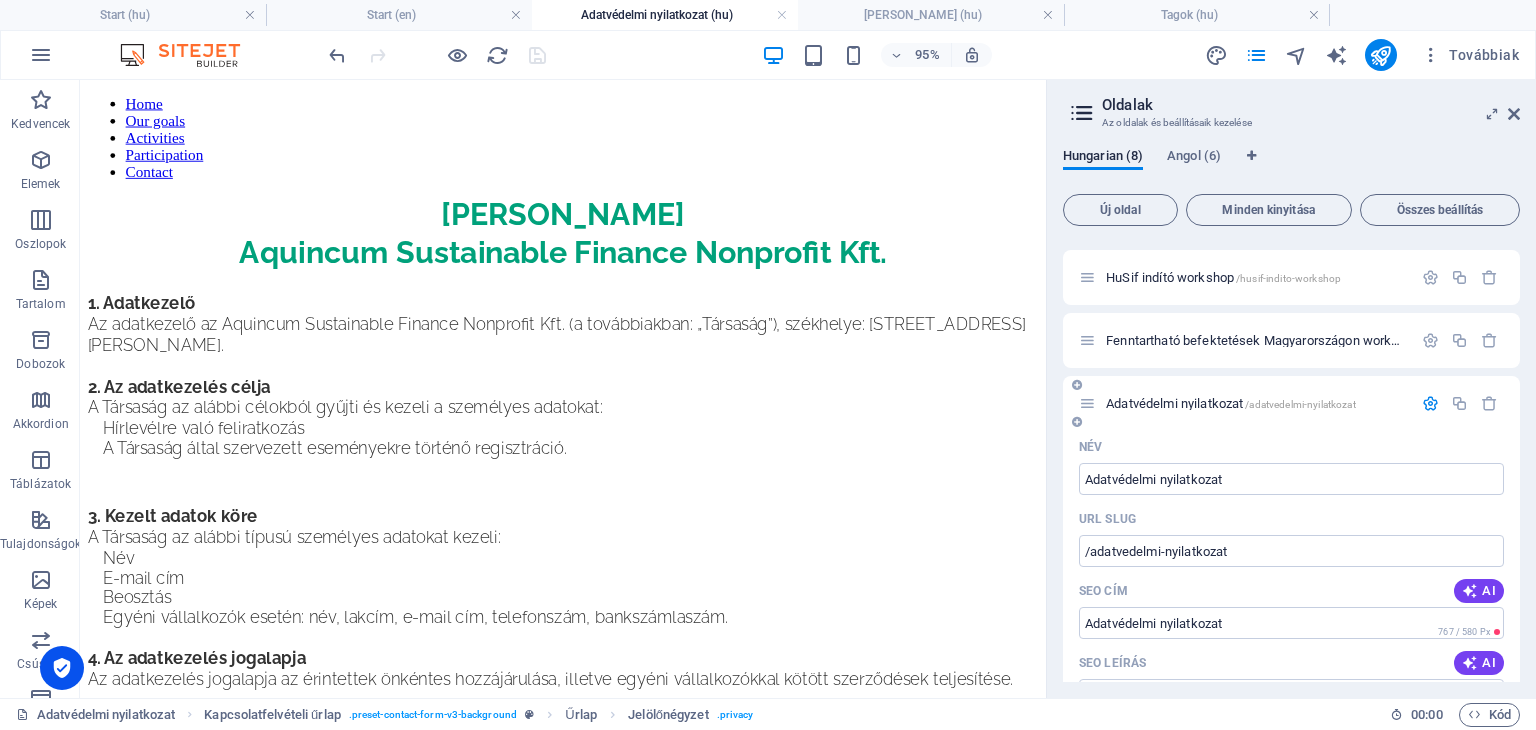 scroll, scrollTop: 0, scrollLeft: 0, axis: both 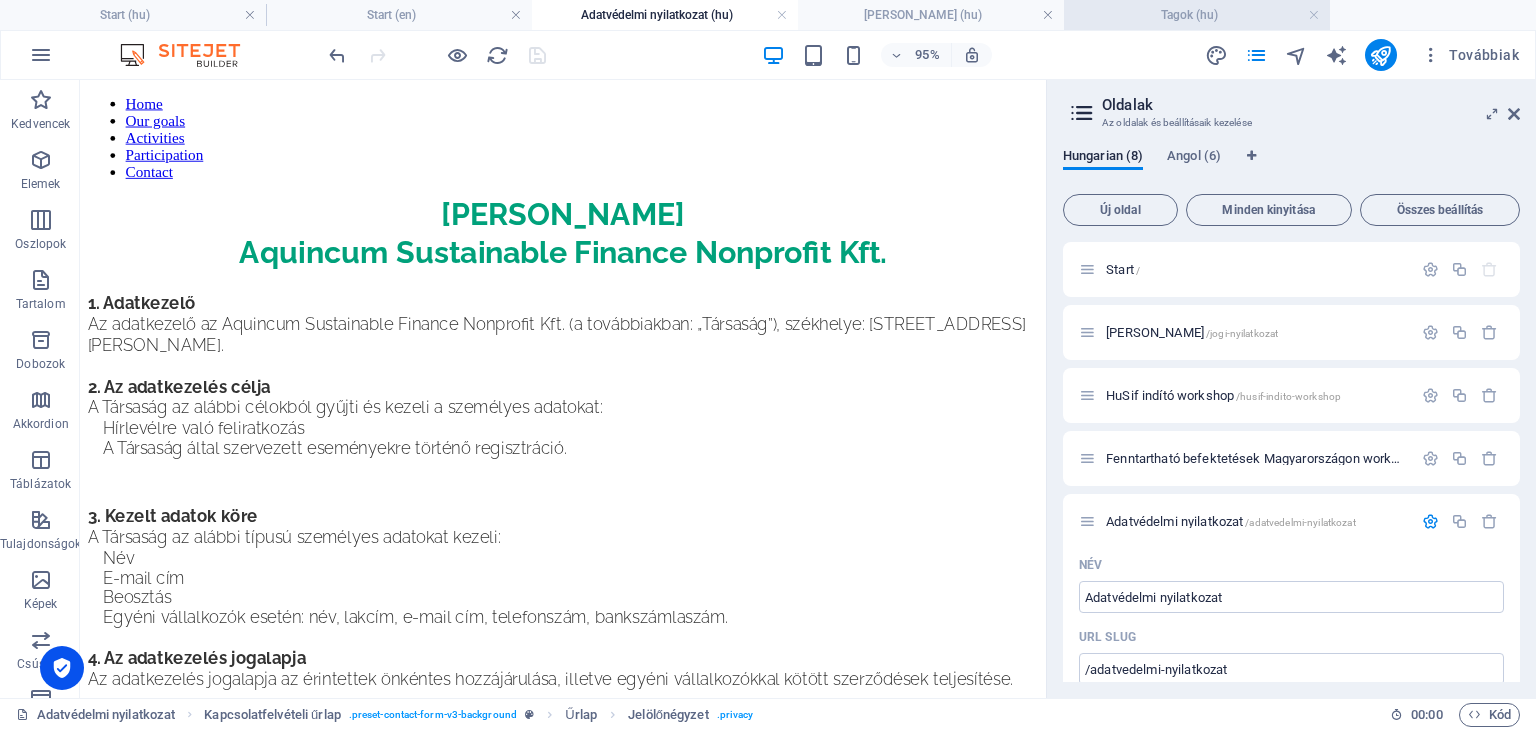click on "Tagok (hu)" at bounding box center [1197, 15] 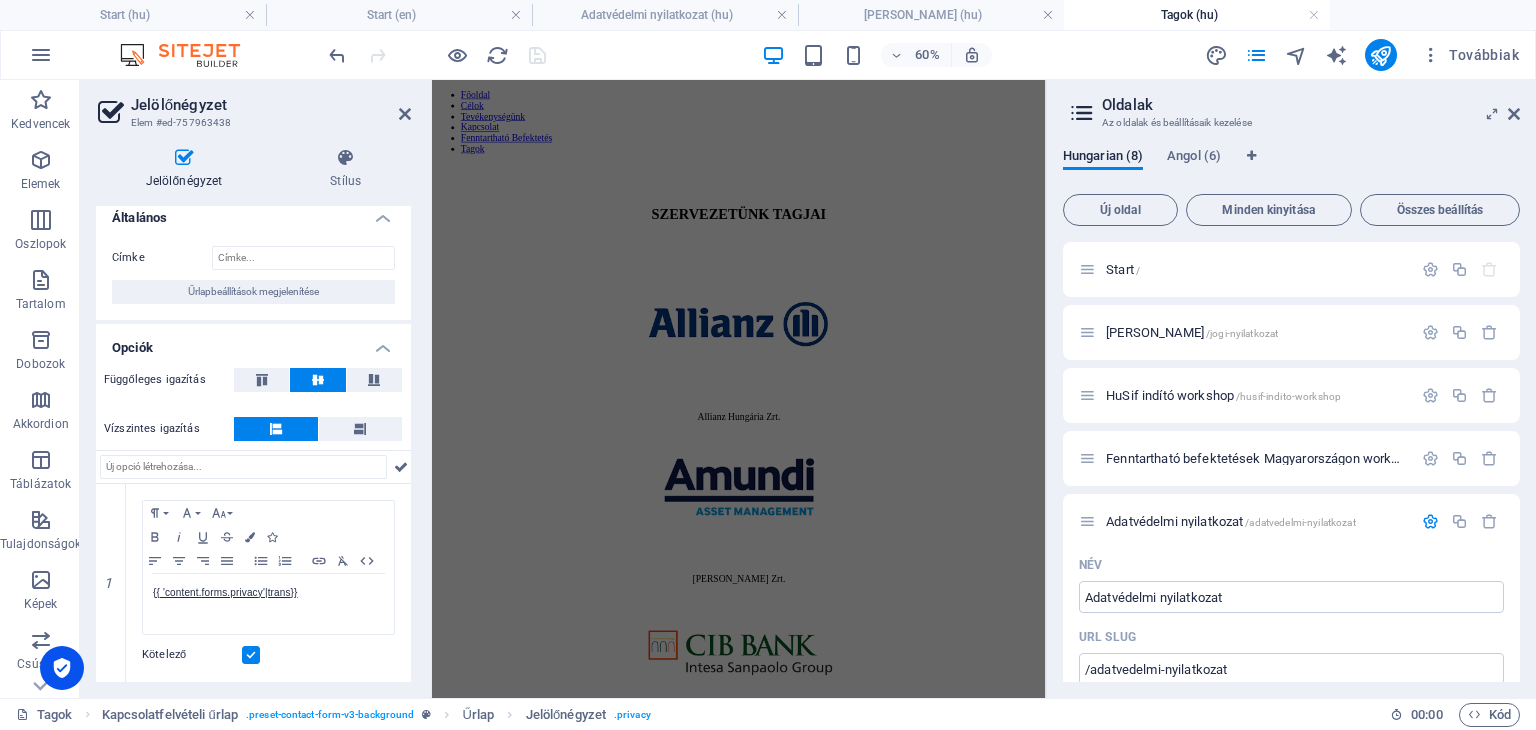 scroll, scrollTop: 1291, scrollLeft: 0, axis: vertical 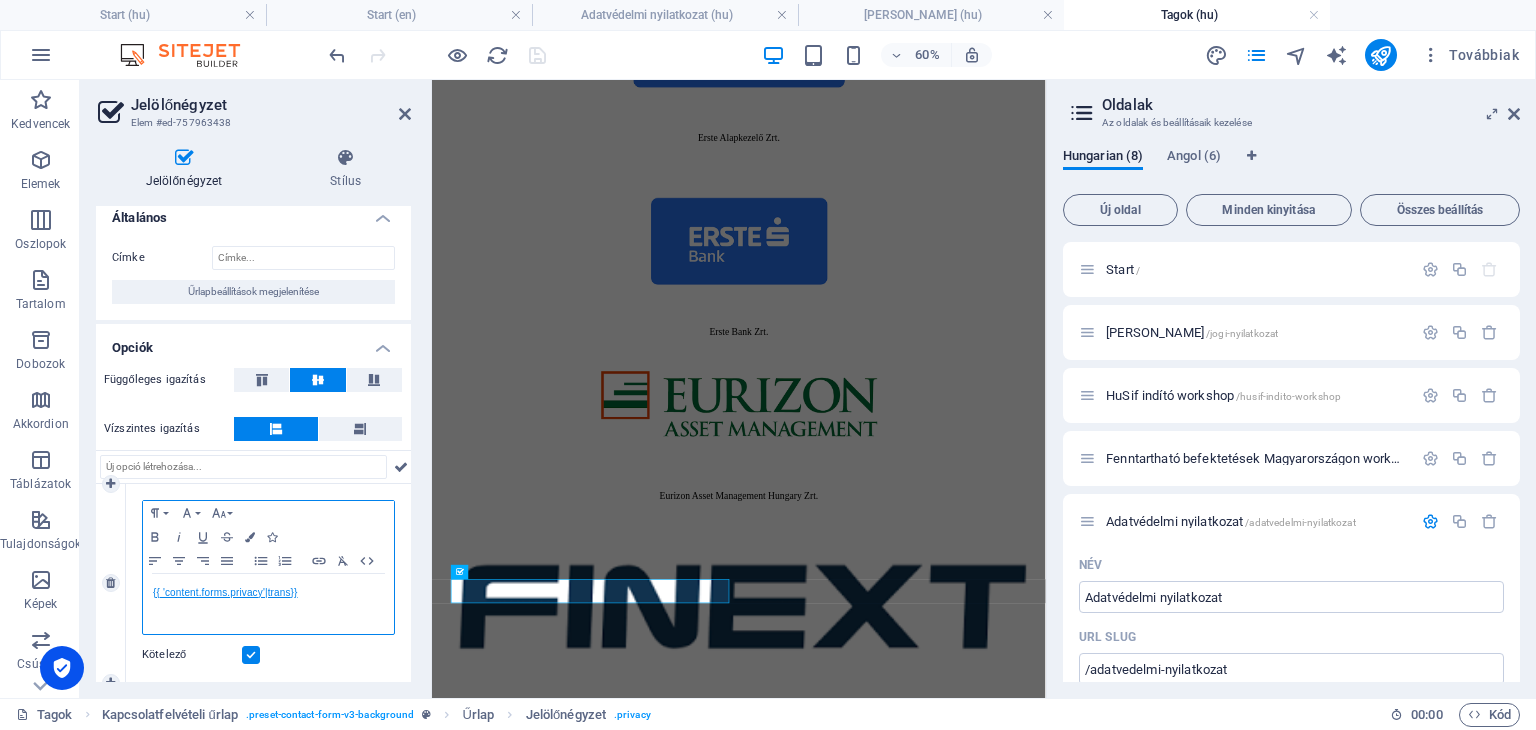 click on "{{ 'content.forms.privacy'|trans  }}" at bounding box center (225, 592) 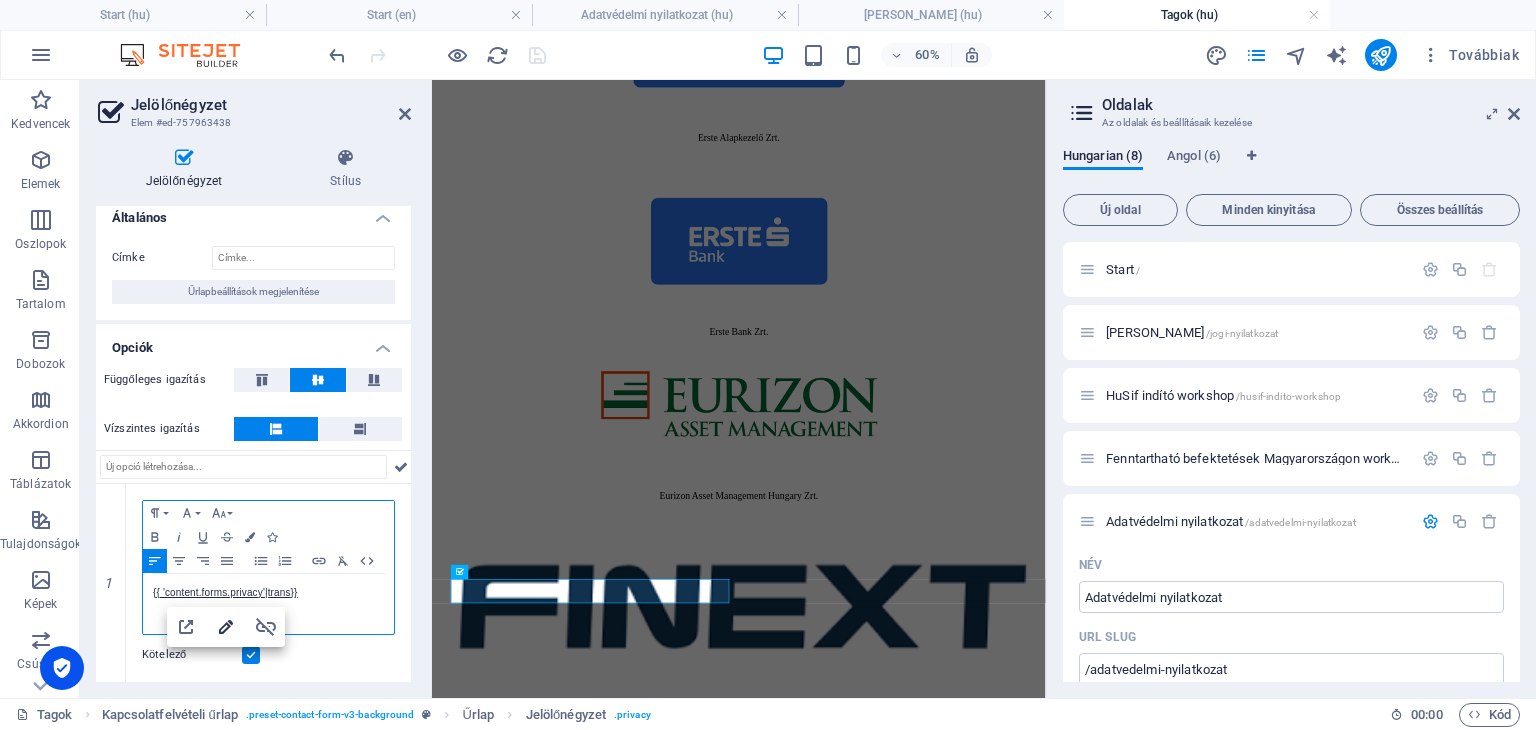 type on "#privacy" 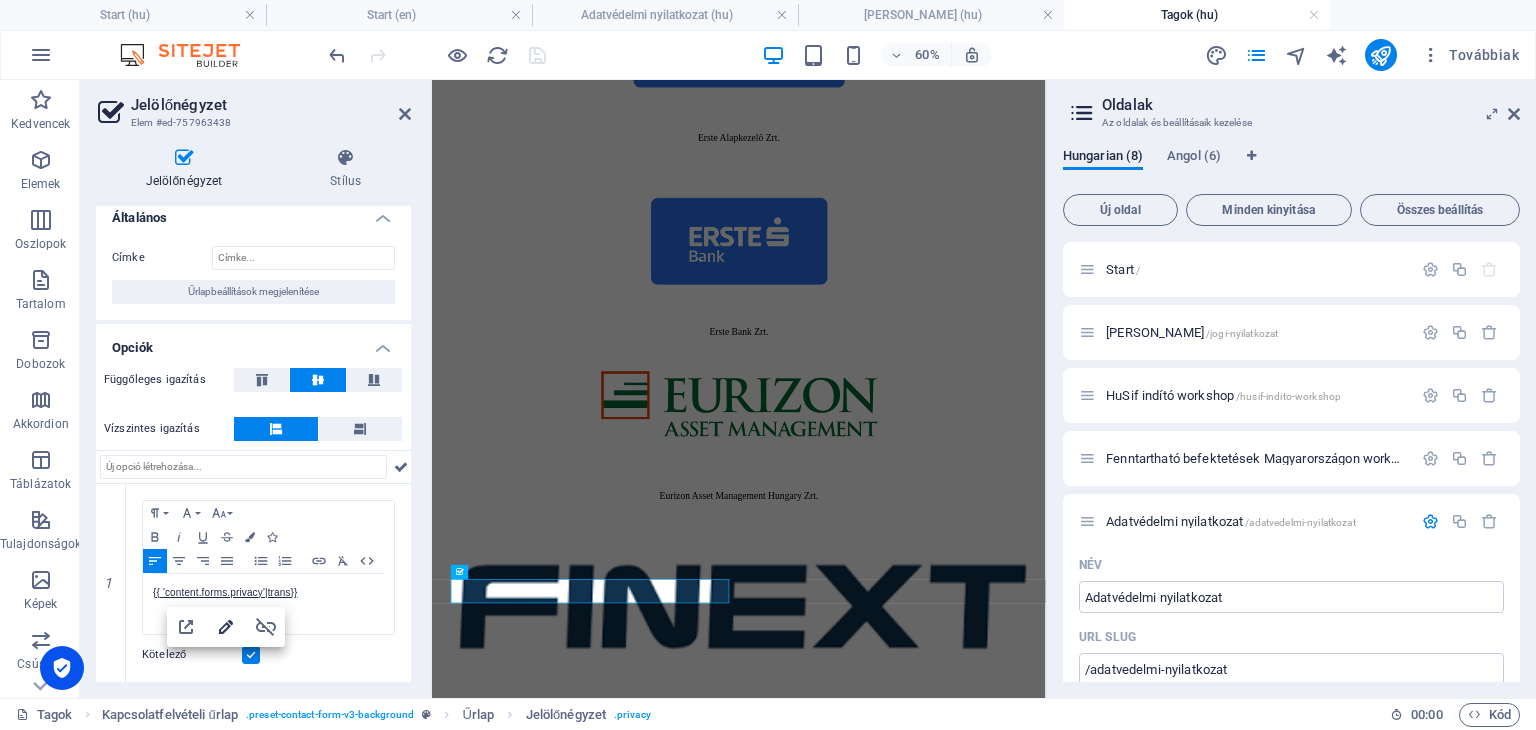 click 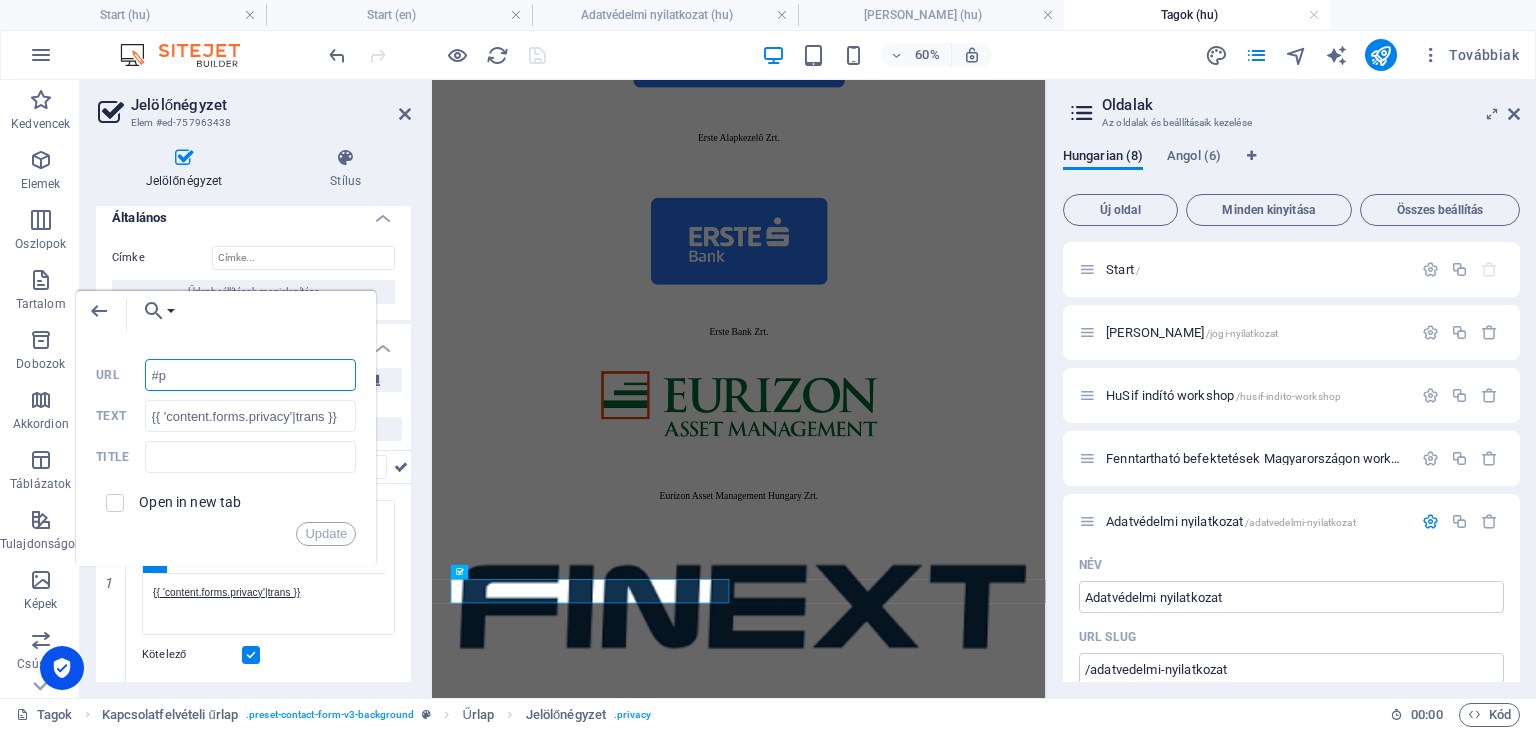 type on "#" 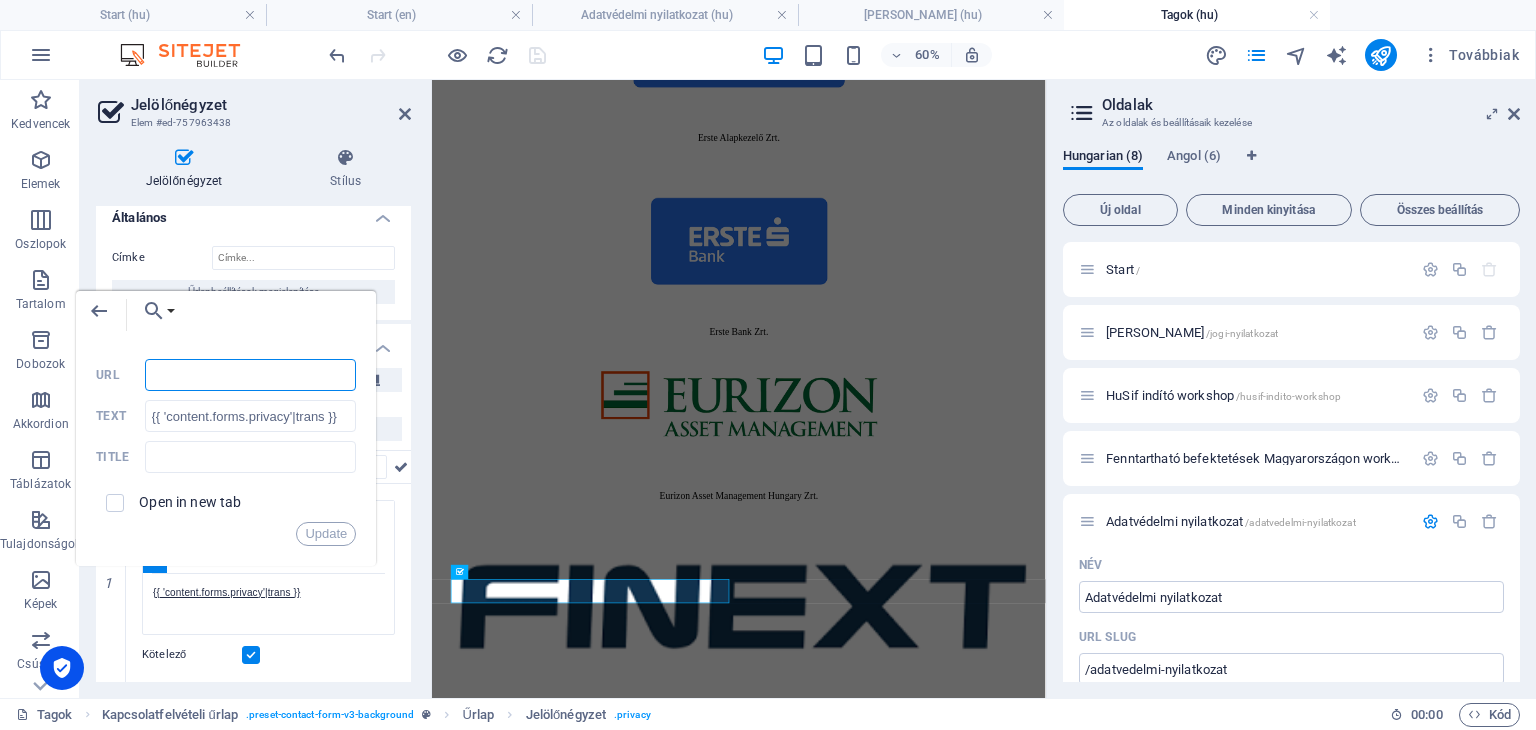paste on "/adatvedelmi-nyilatkozat" 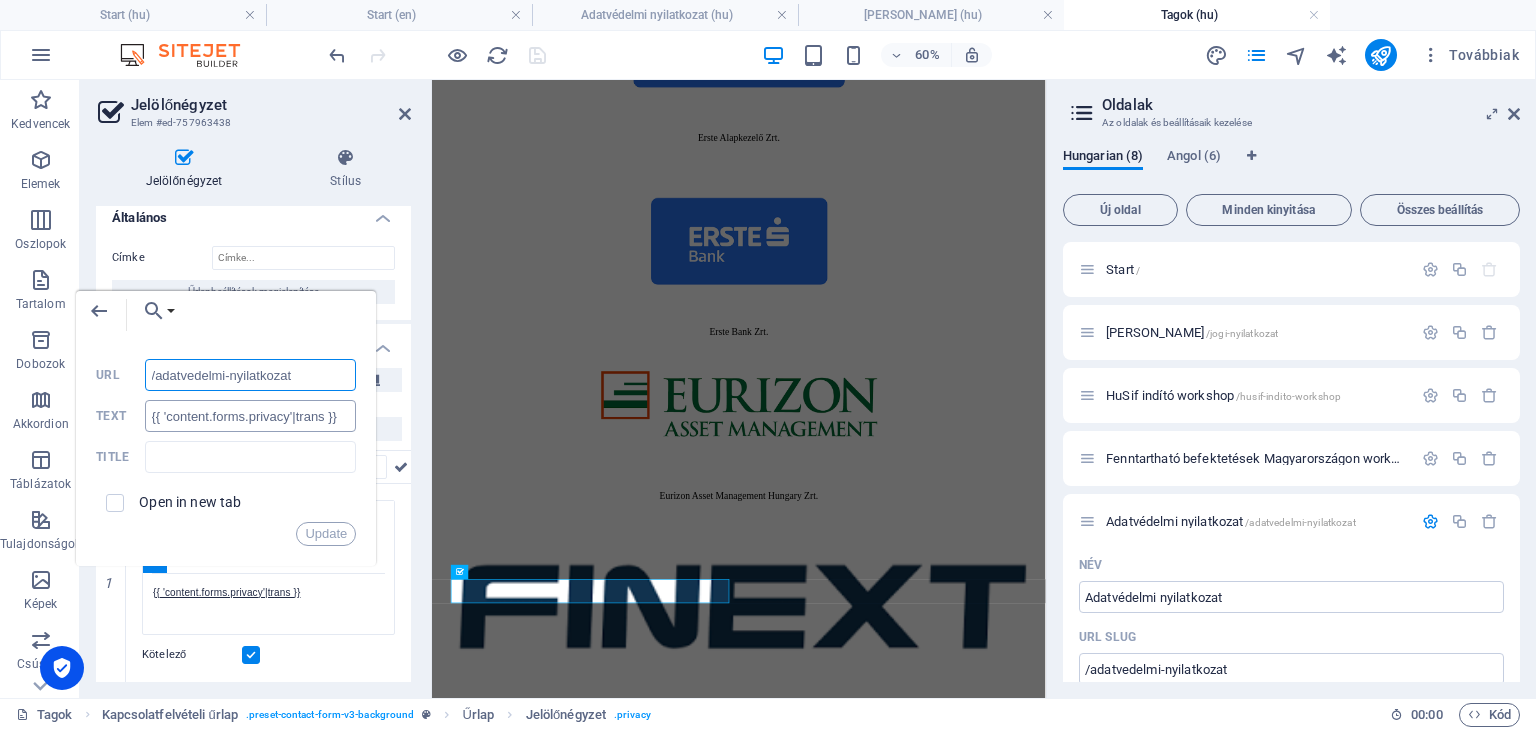 type on "/adatvedelmi-nyilatkozat" 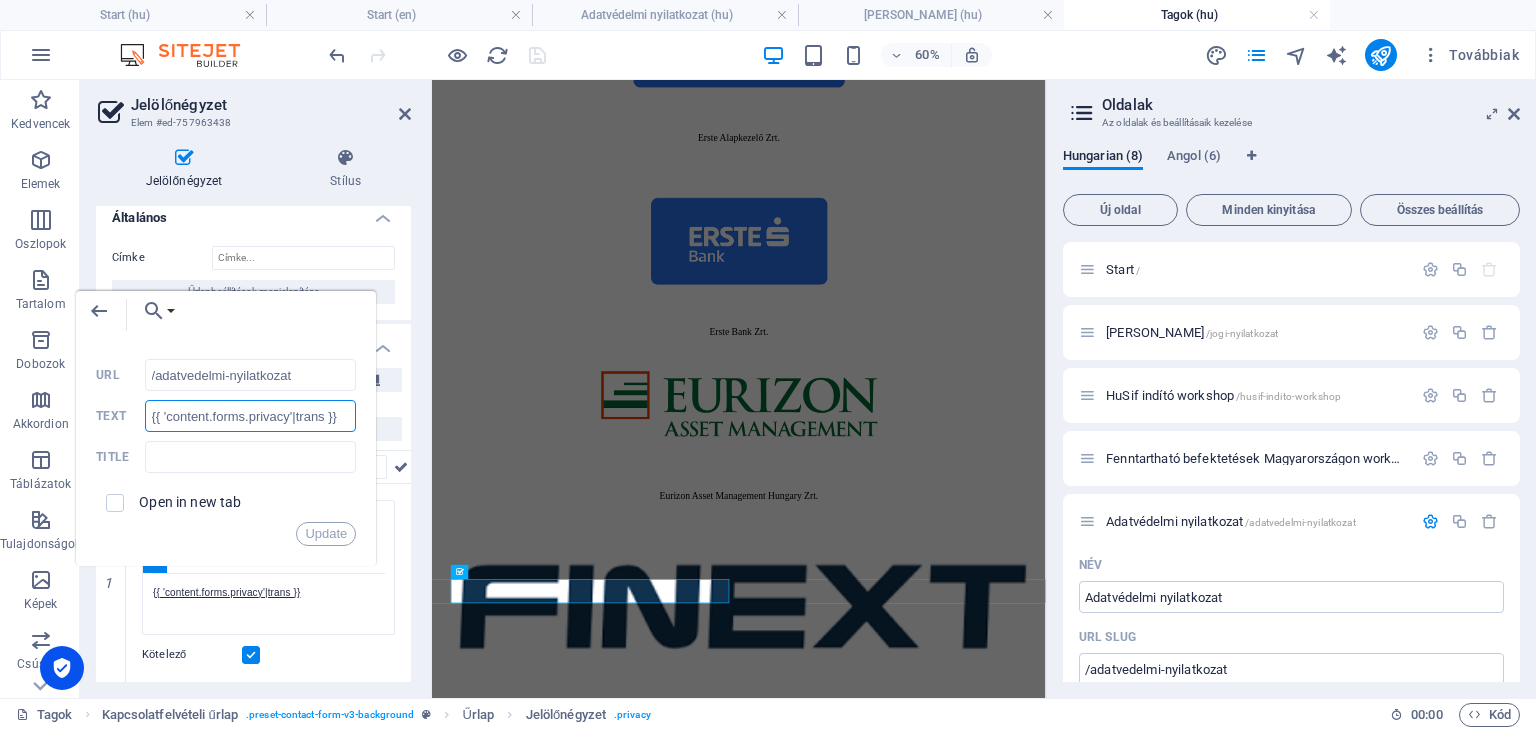 click on "{{ 'content.forms.privacy'|trans }}" at bounding box center (251, 416) 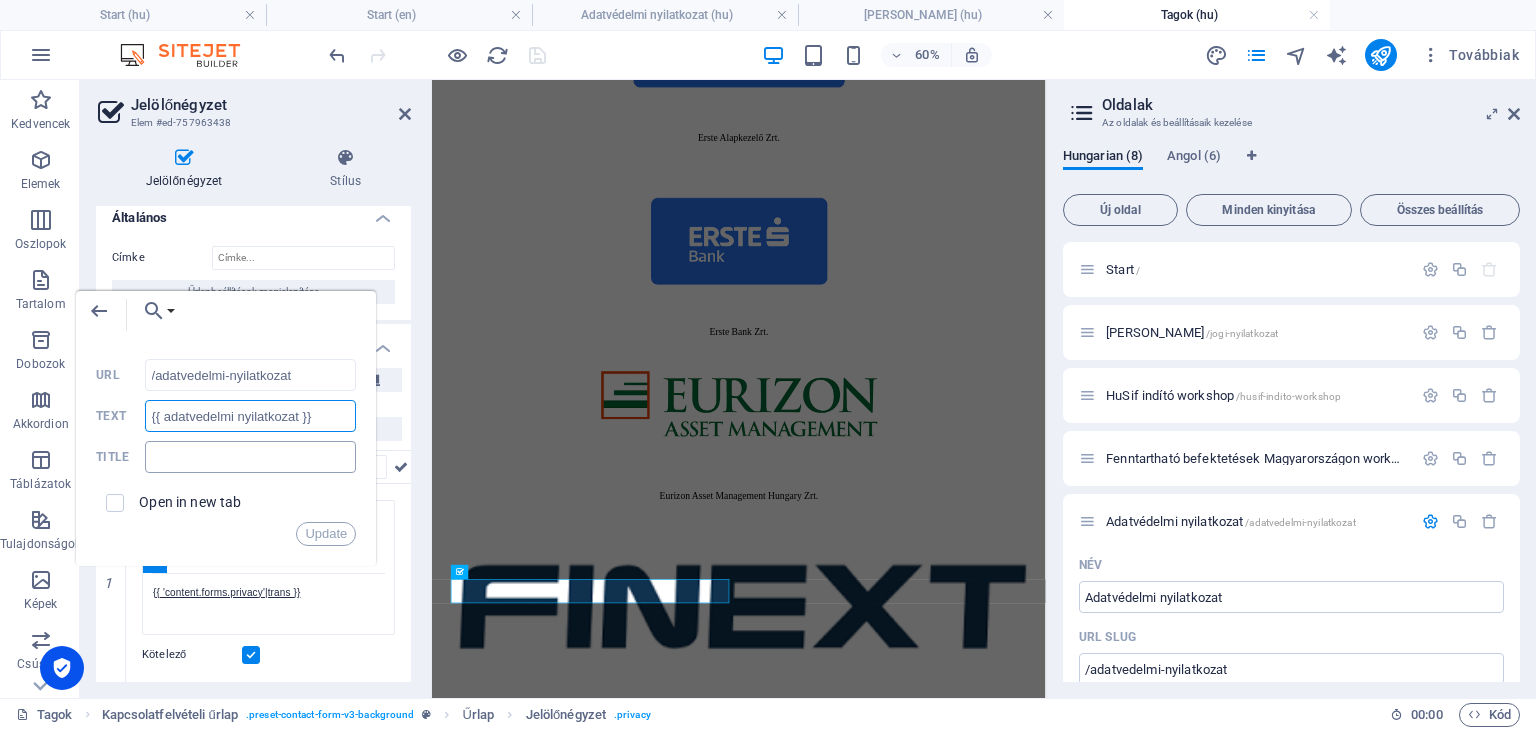 type on "{{ adatvedelmi nyilatkozat }}" 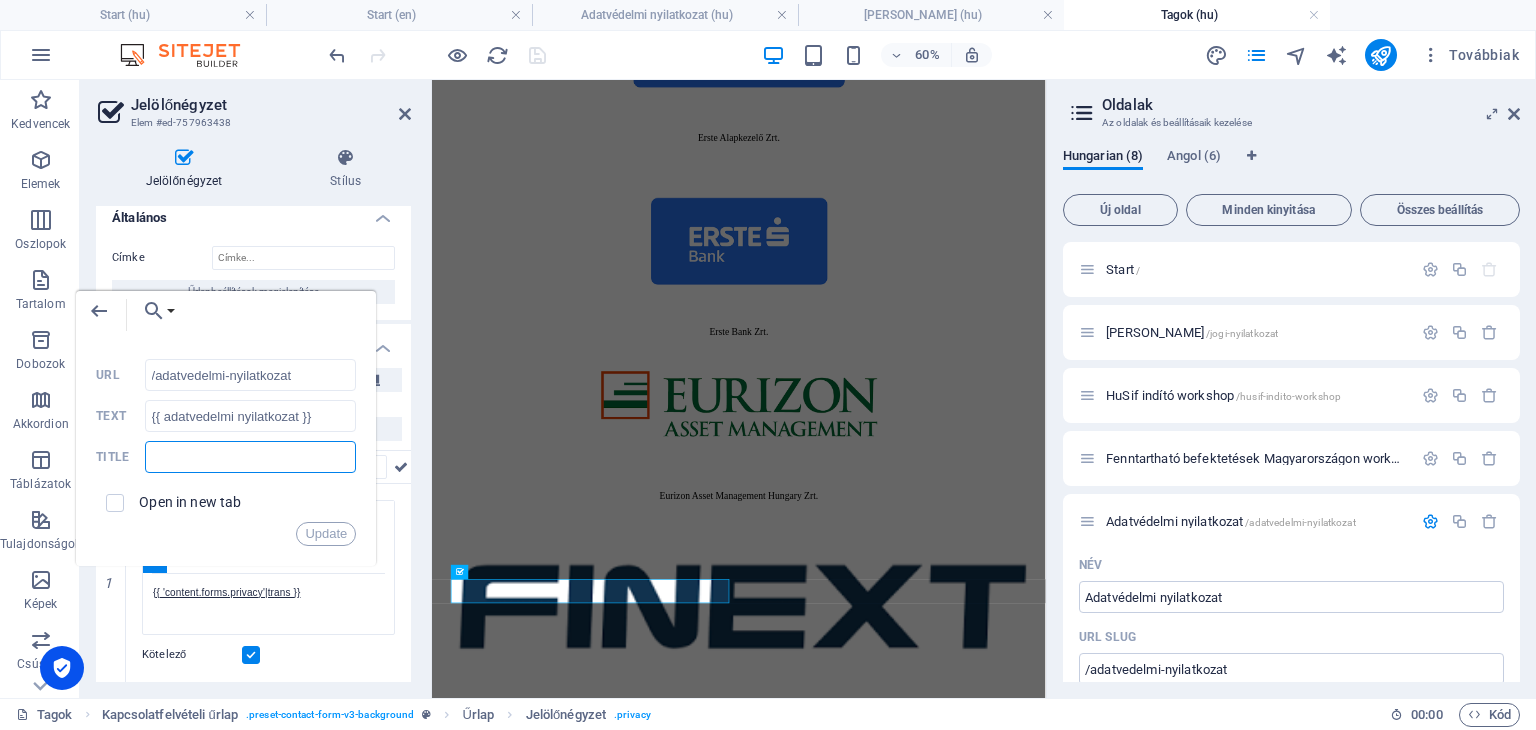 click at bounding box center [251, 457] 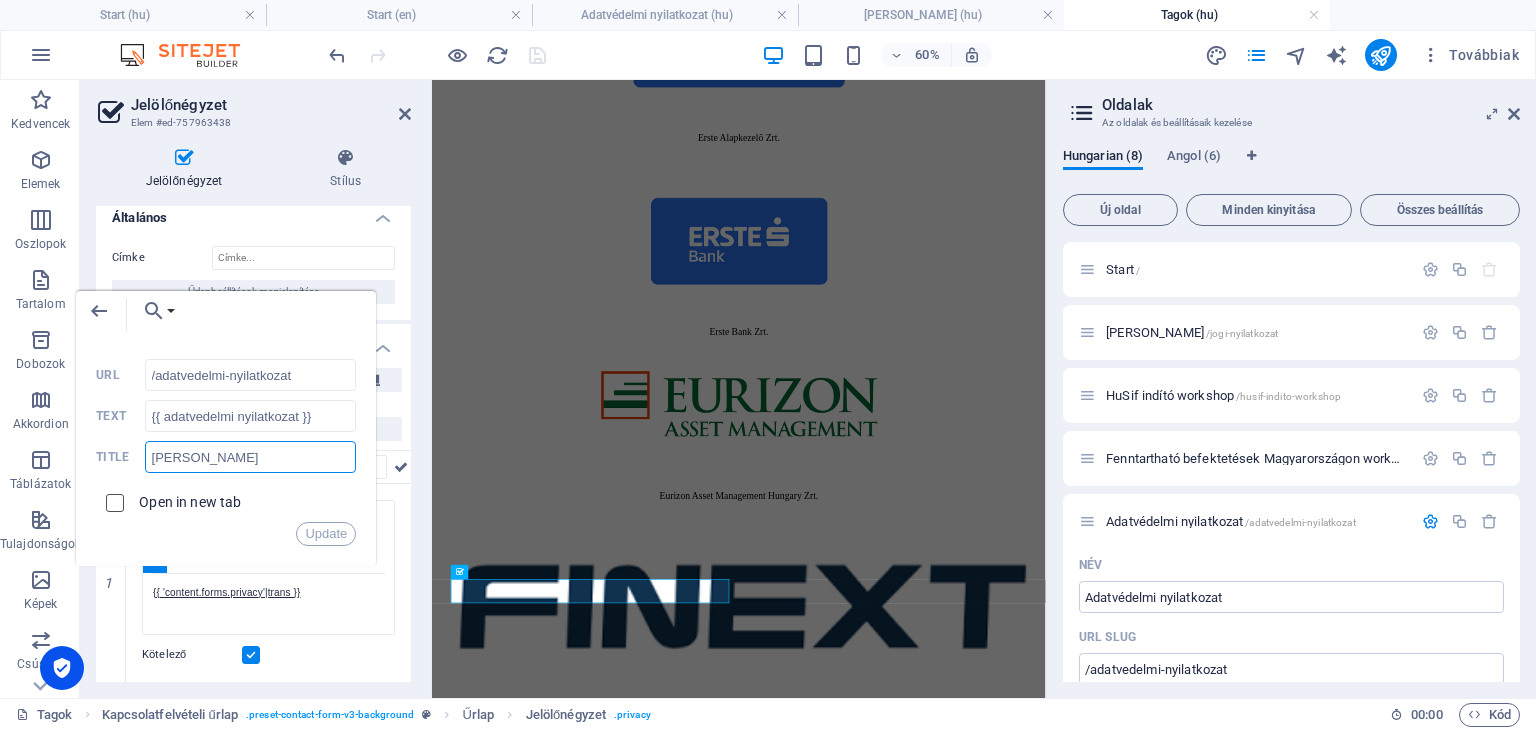type on "[PERSON_NAME]" 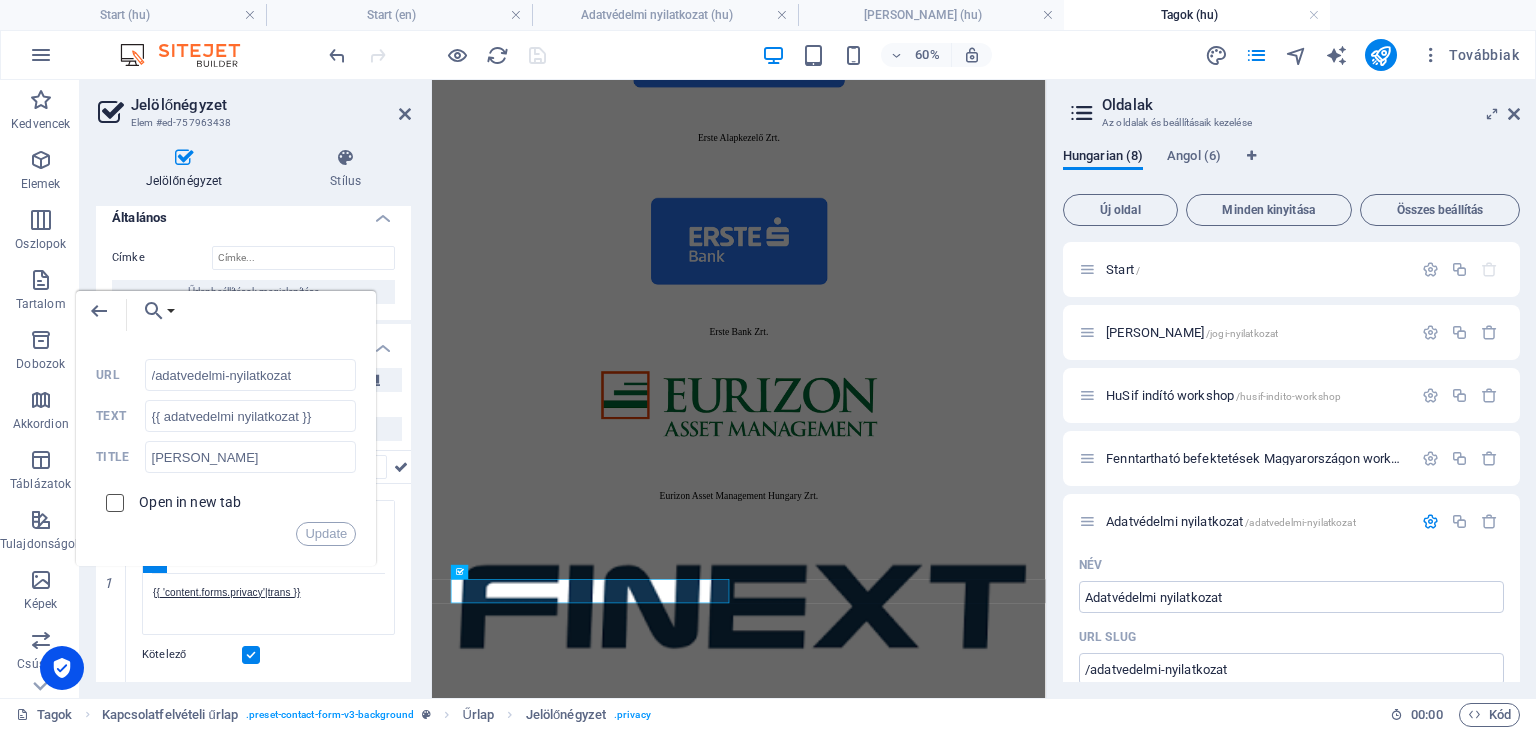 click at bounding box center (112, 500) 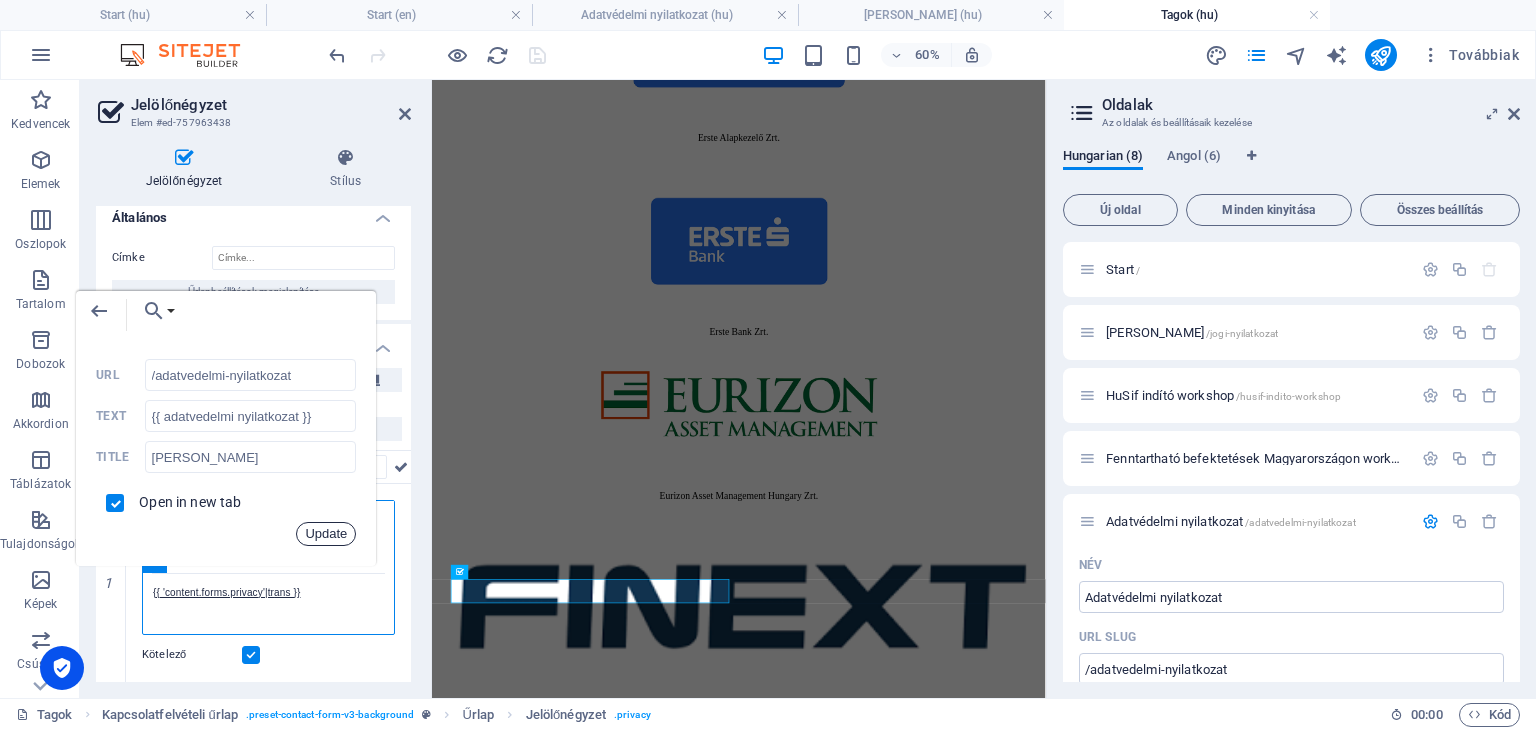 click on "Update" at bounding box center [326, 534] 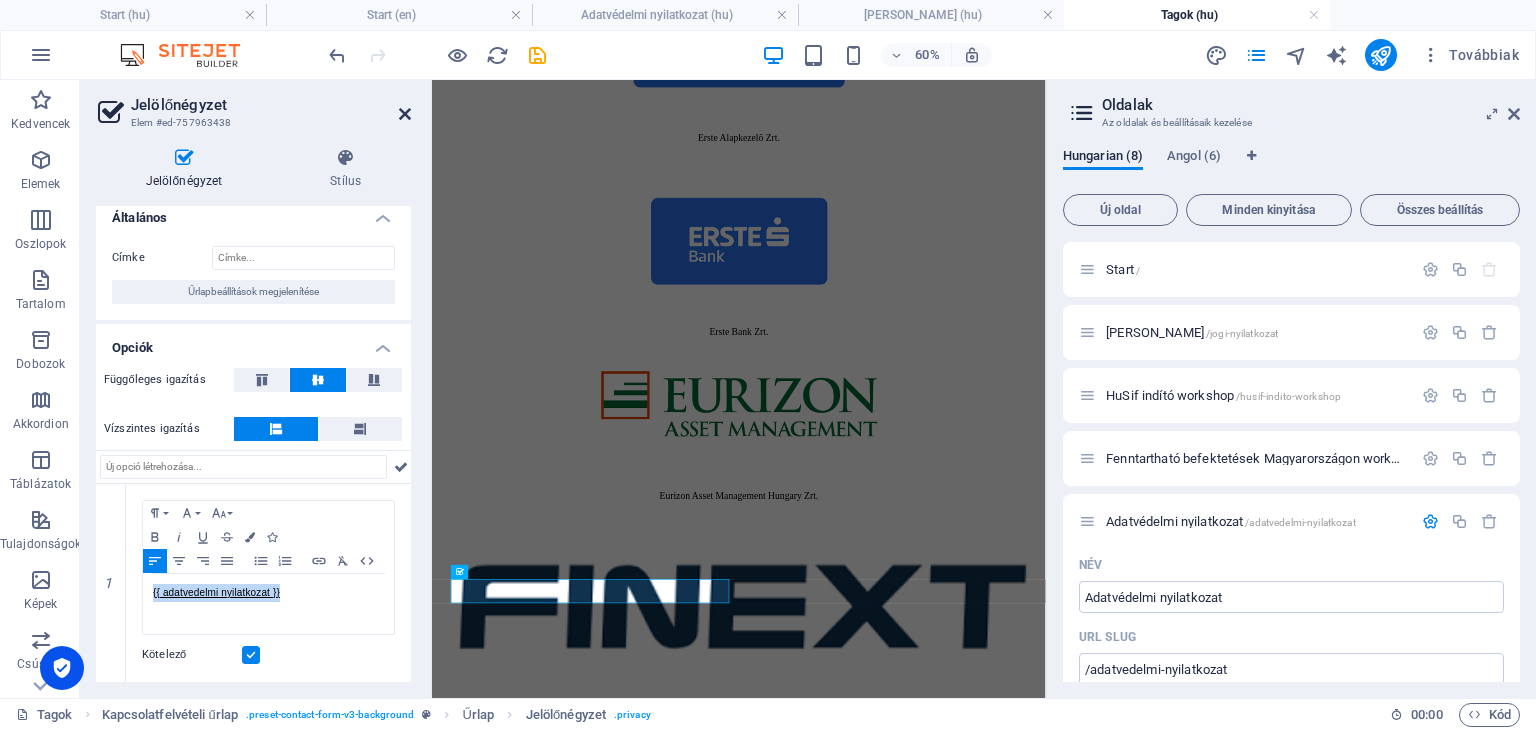 click at bounding box center [405, 114] 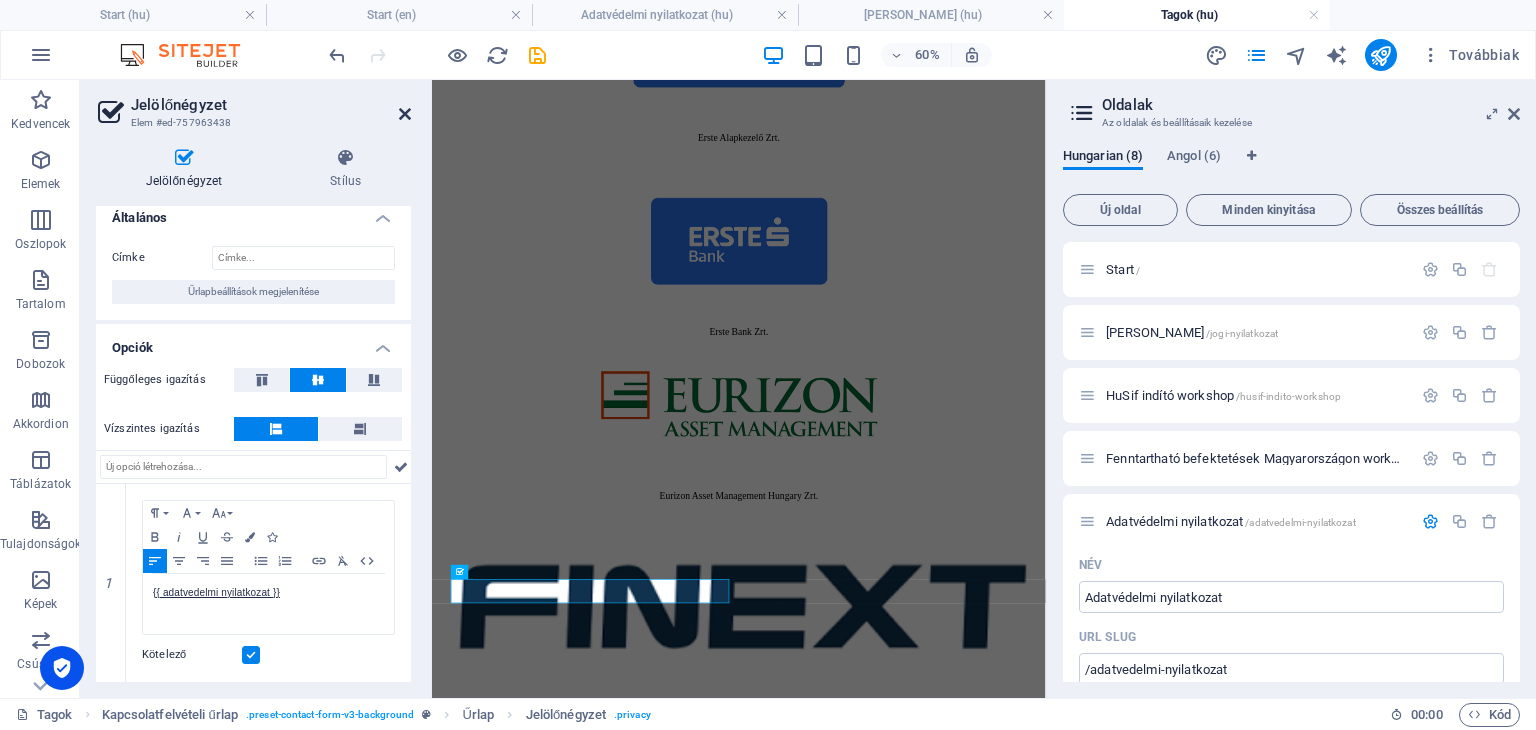 scroll, scrollTop: 1670, scrollLeft: 0, axis: vertical 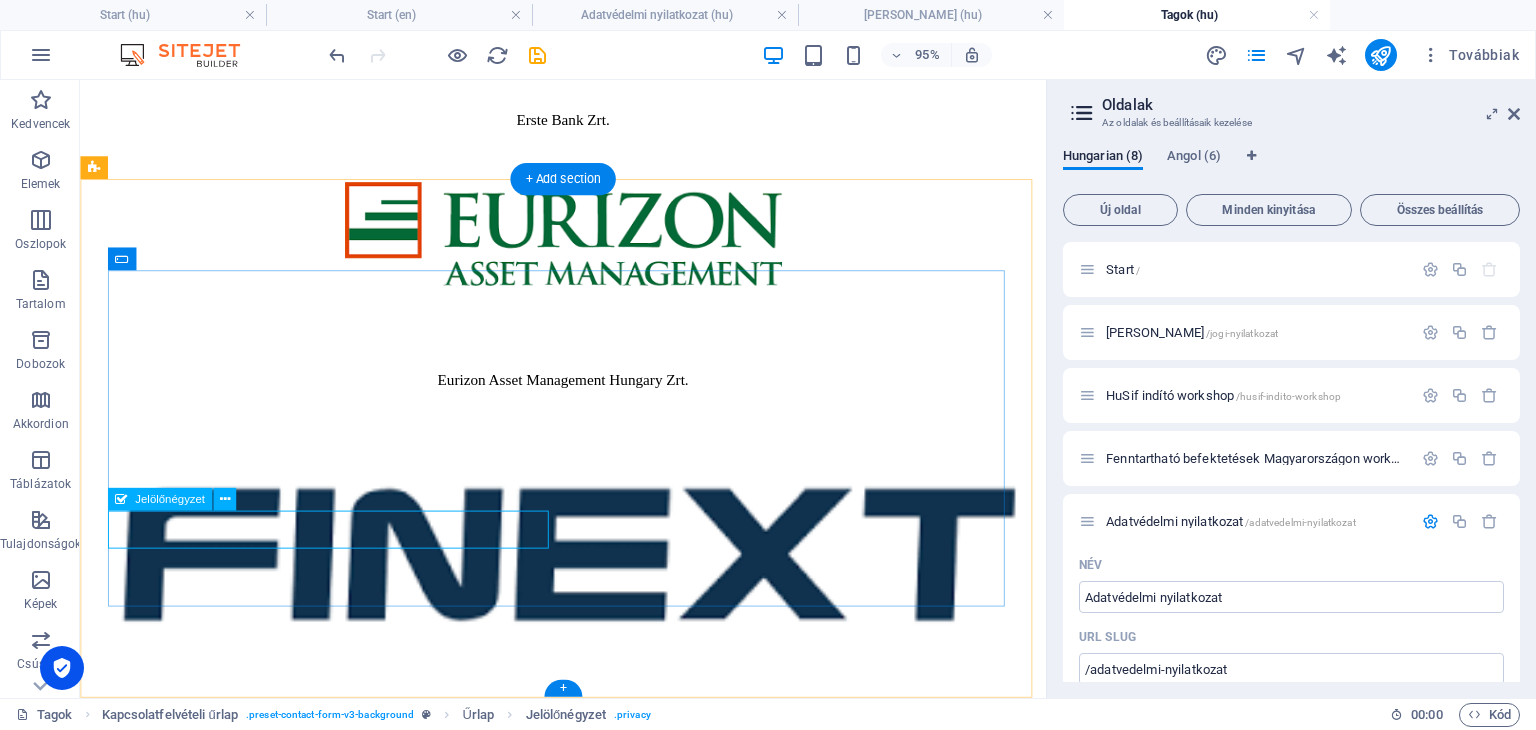 click on "{{ adatvedelmi nyilatkozat }}" at bounding box center [588, 4665] 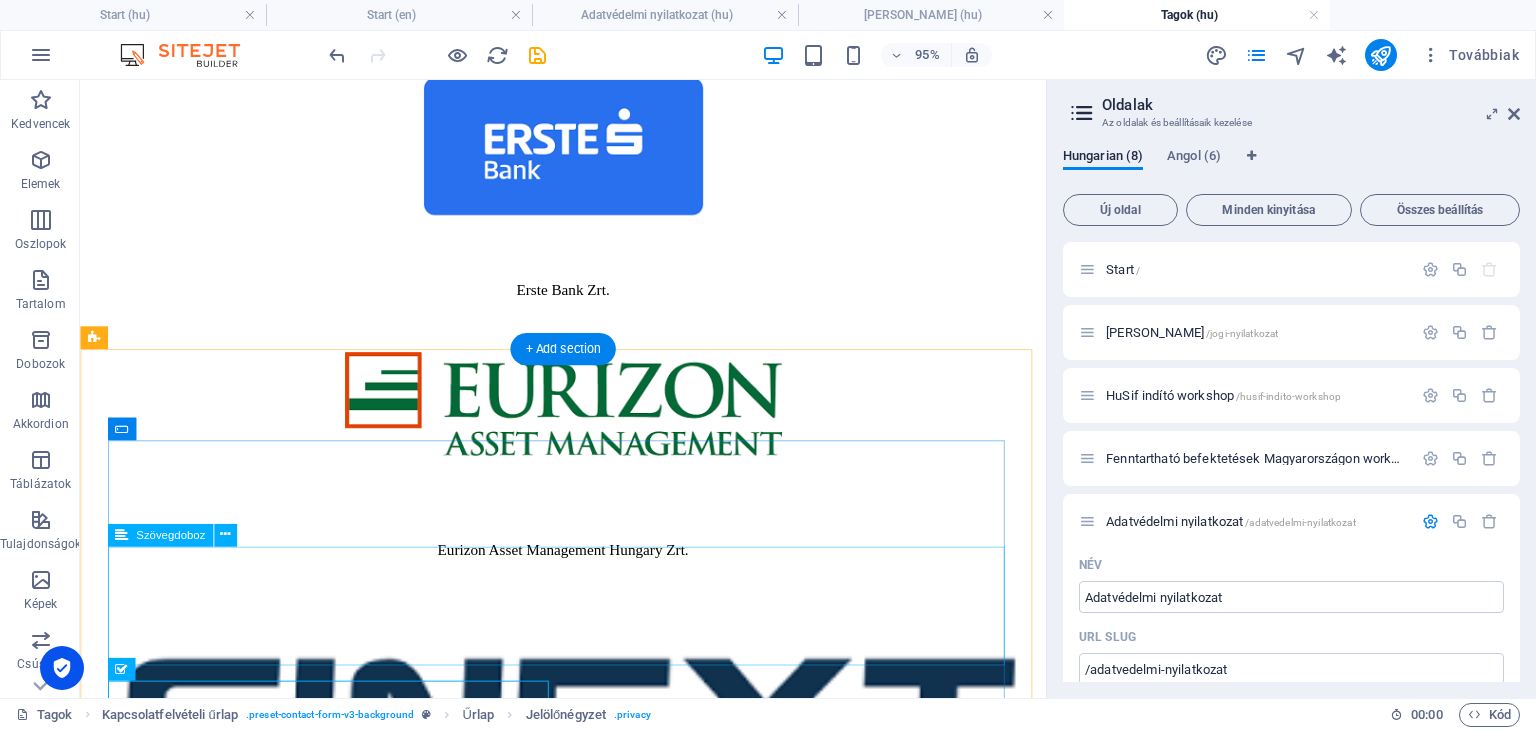scroll, scrollTop: 1670, scrollLeft: 0, axis: vertical 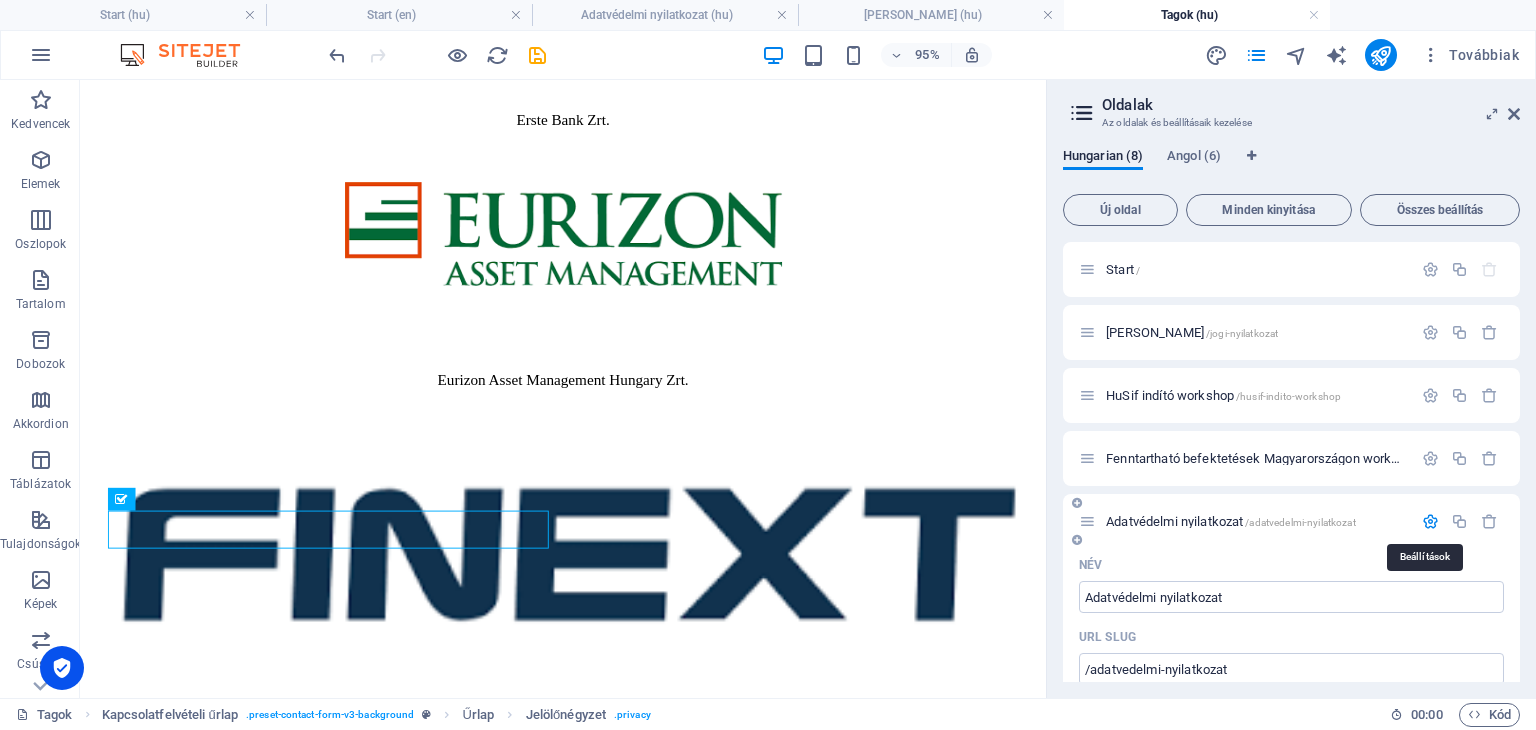 click at bounding box center (1430, 521) 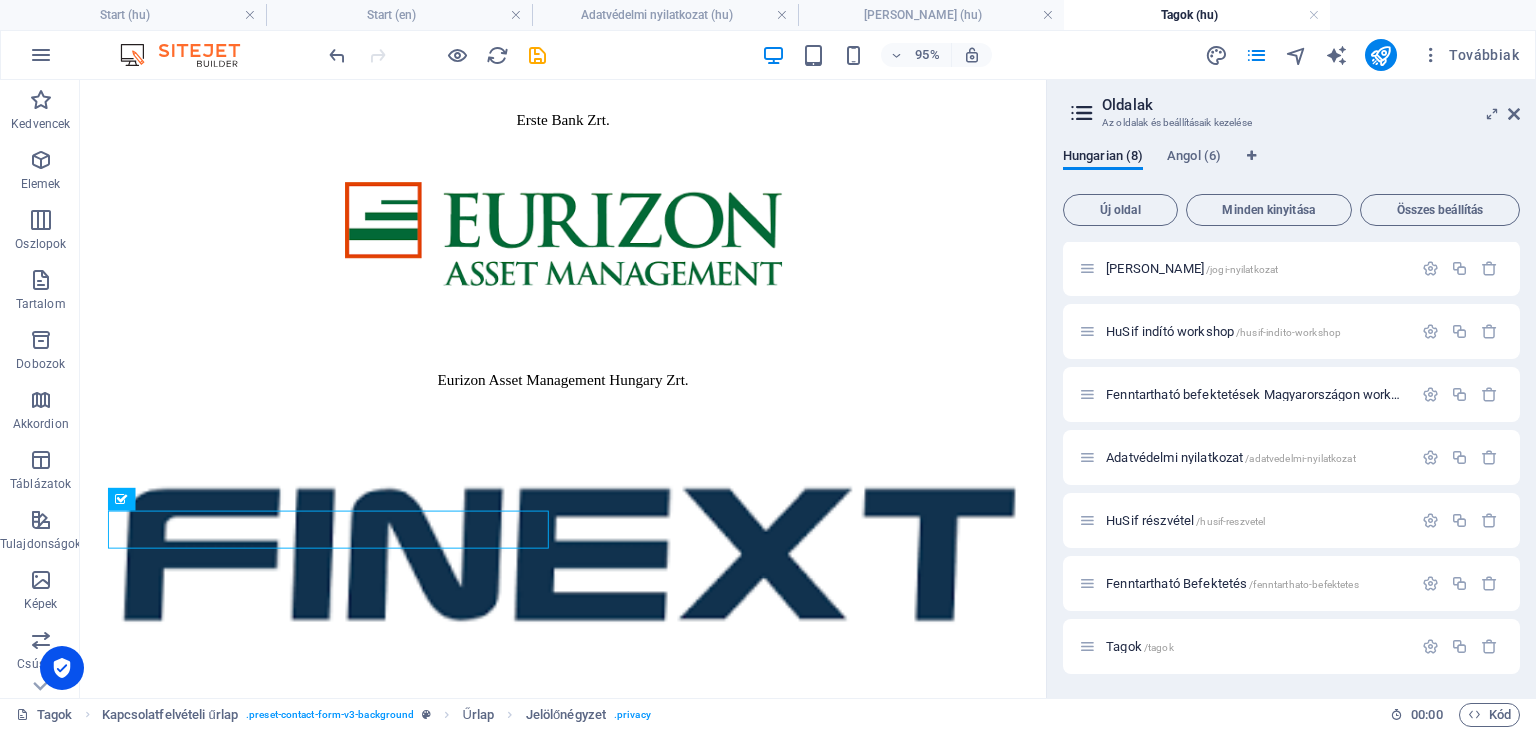 scroll, scrollTop: 0, scrollLeft: 0, axis: both 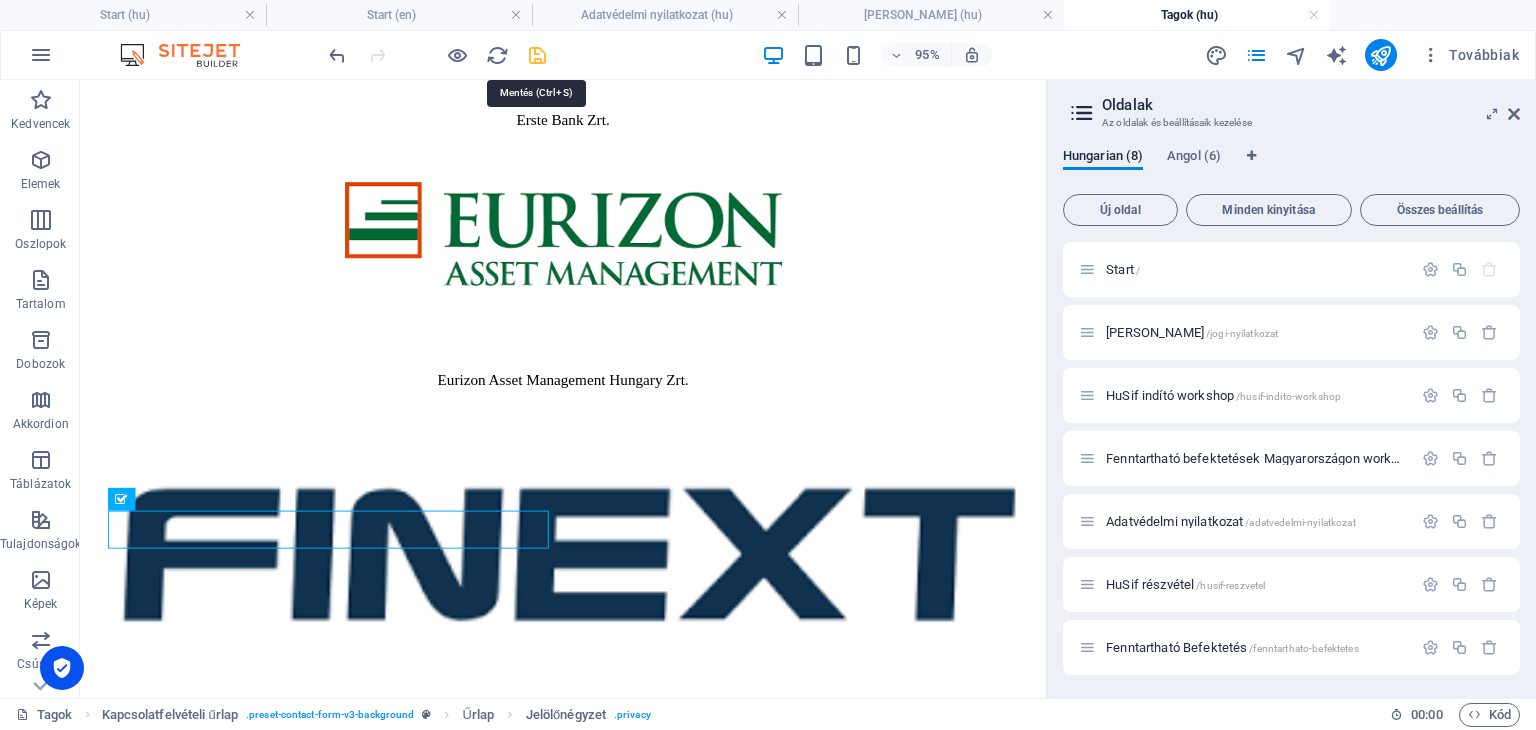 click at bounding box center [537, 55] 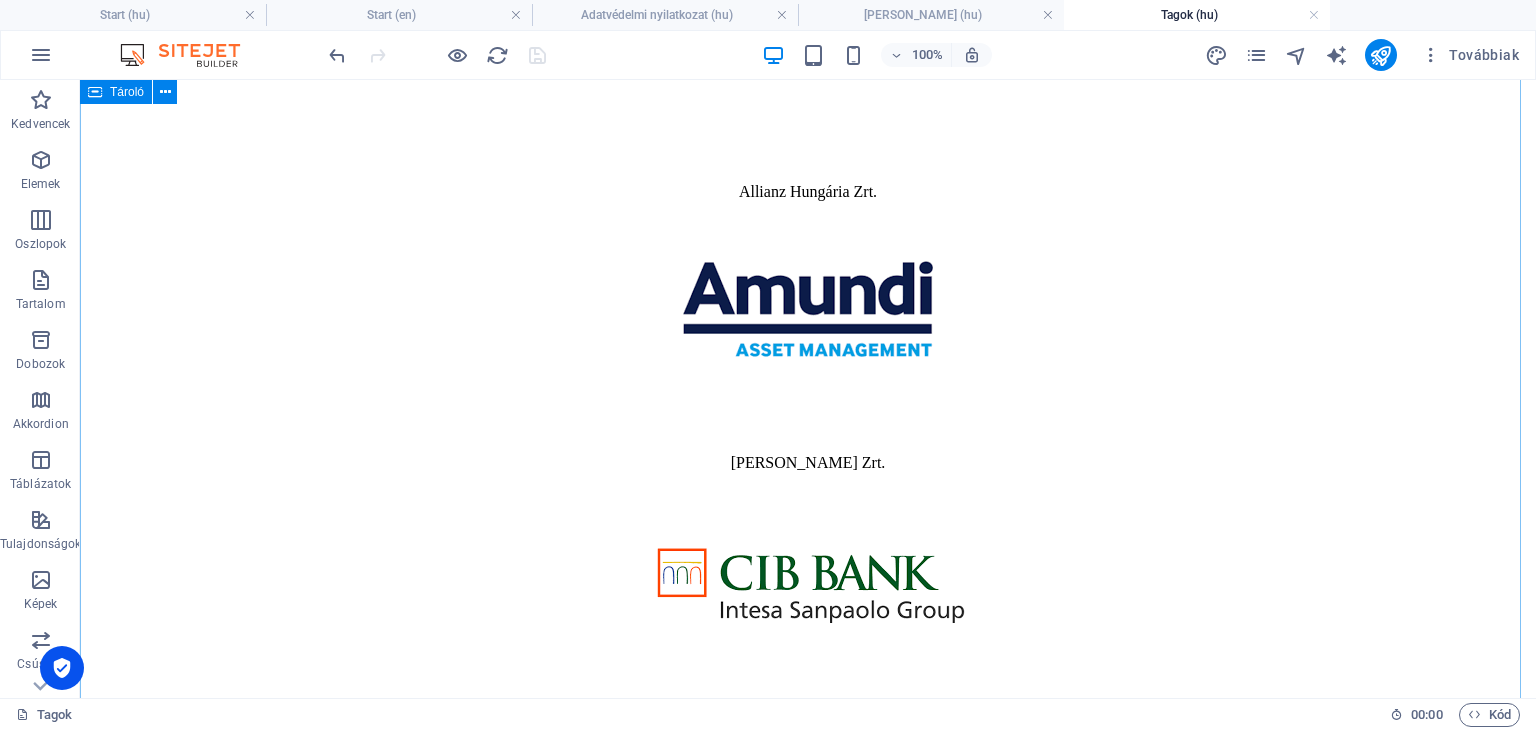 scroll, scrollTop: 0, scrollLeft: 0, axis: both 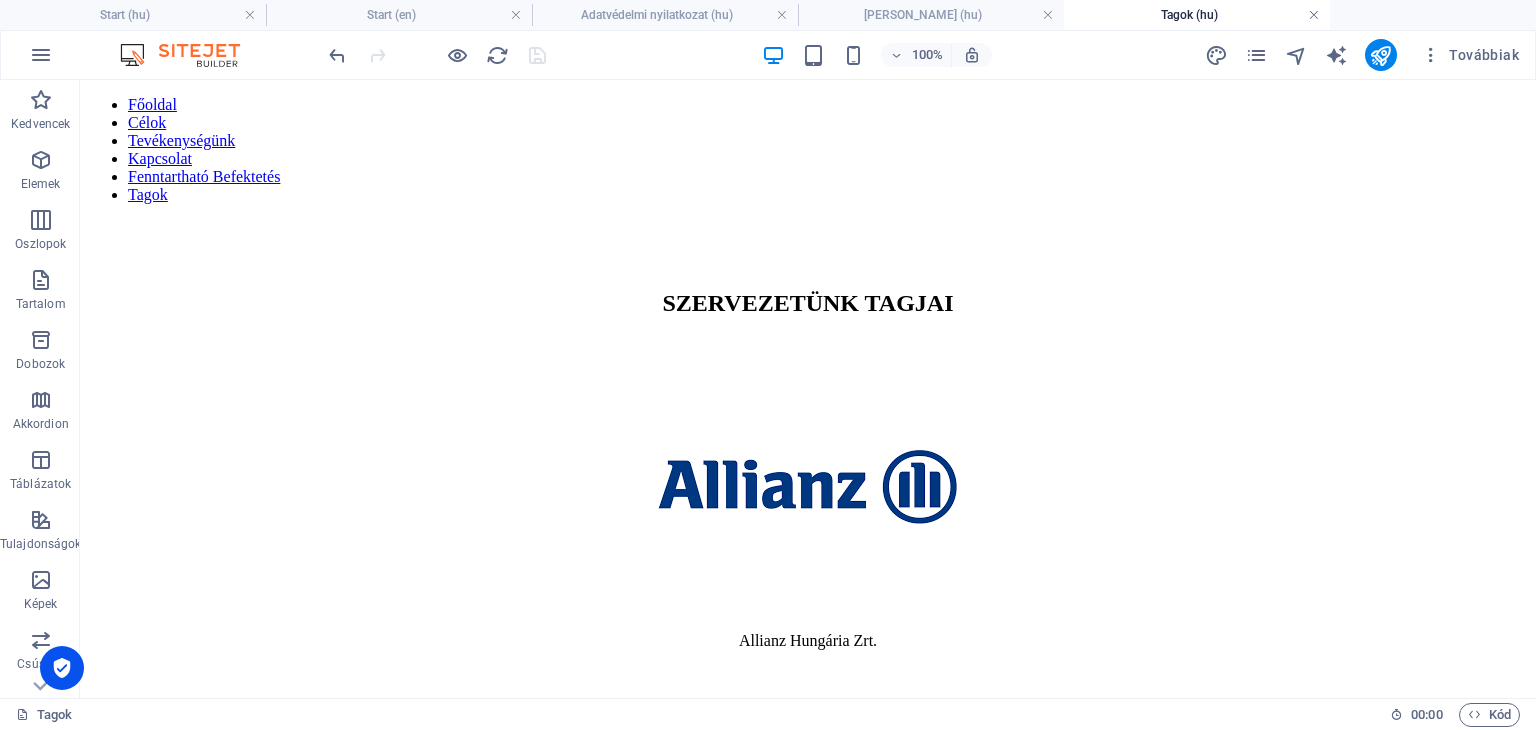 click at bounding box center (1314, 15) 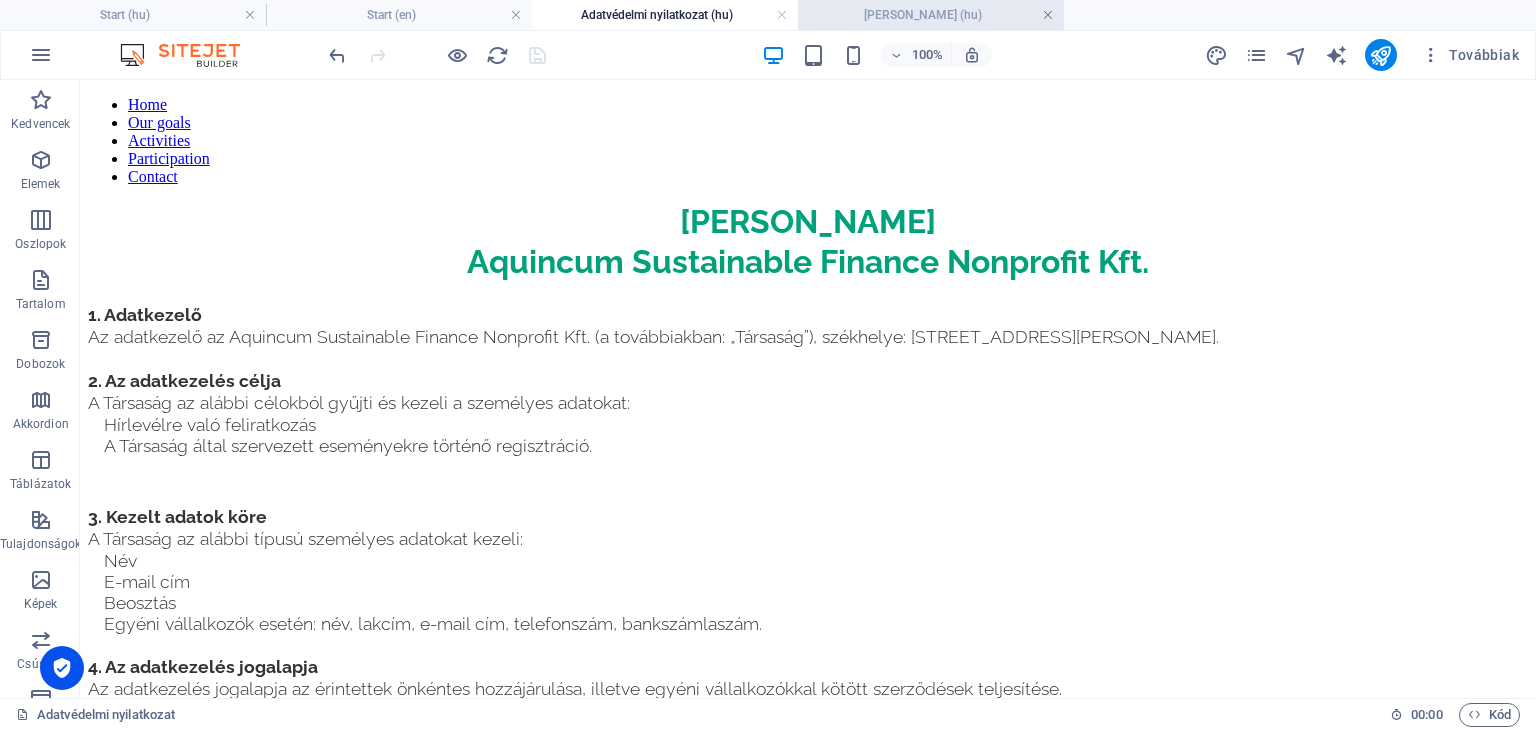 click at bounding box center (1048, 15) 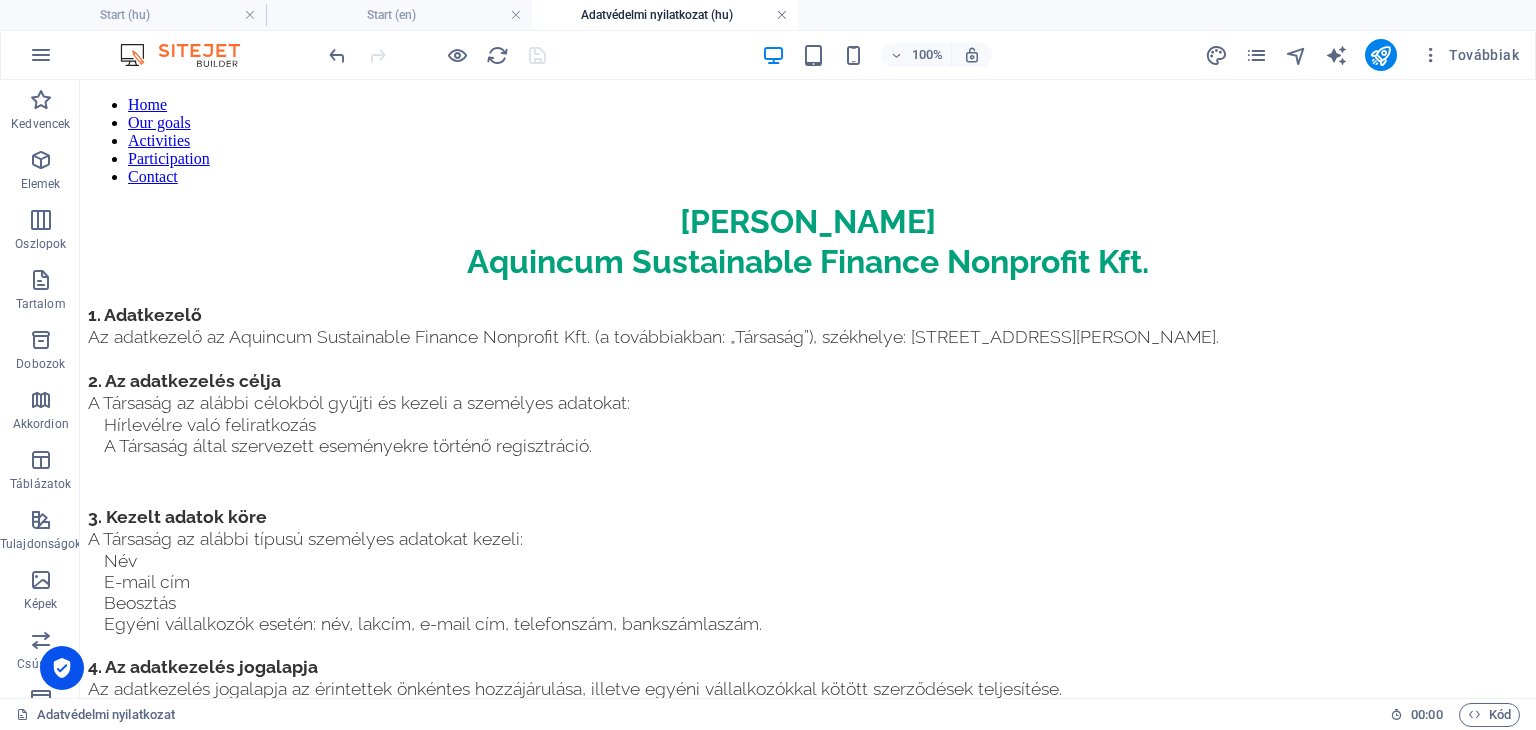 click at bounding box center (782, 15) 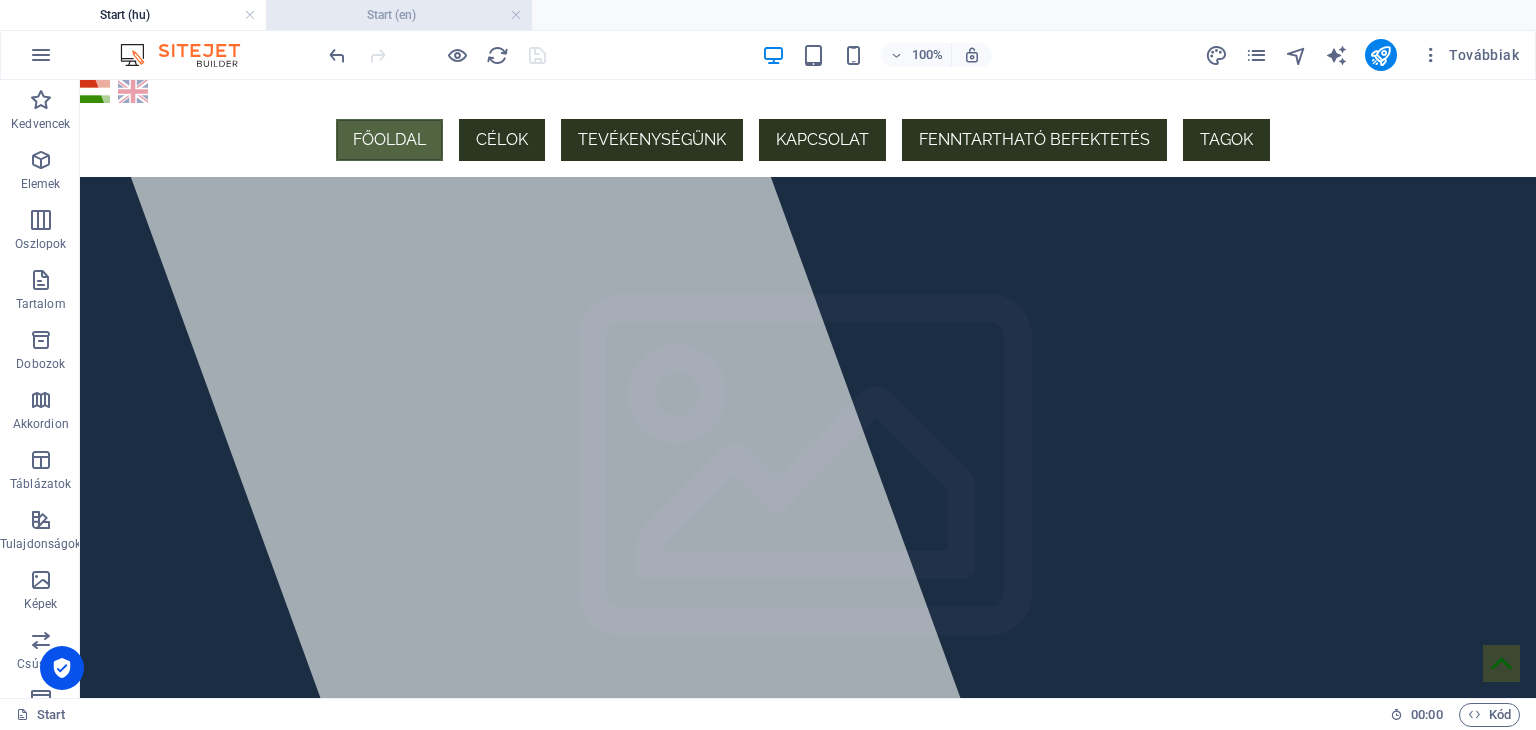 click on "Start (en)" at bounding box center [399, 15] 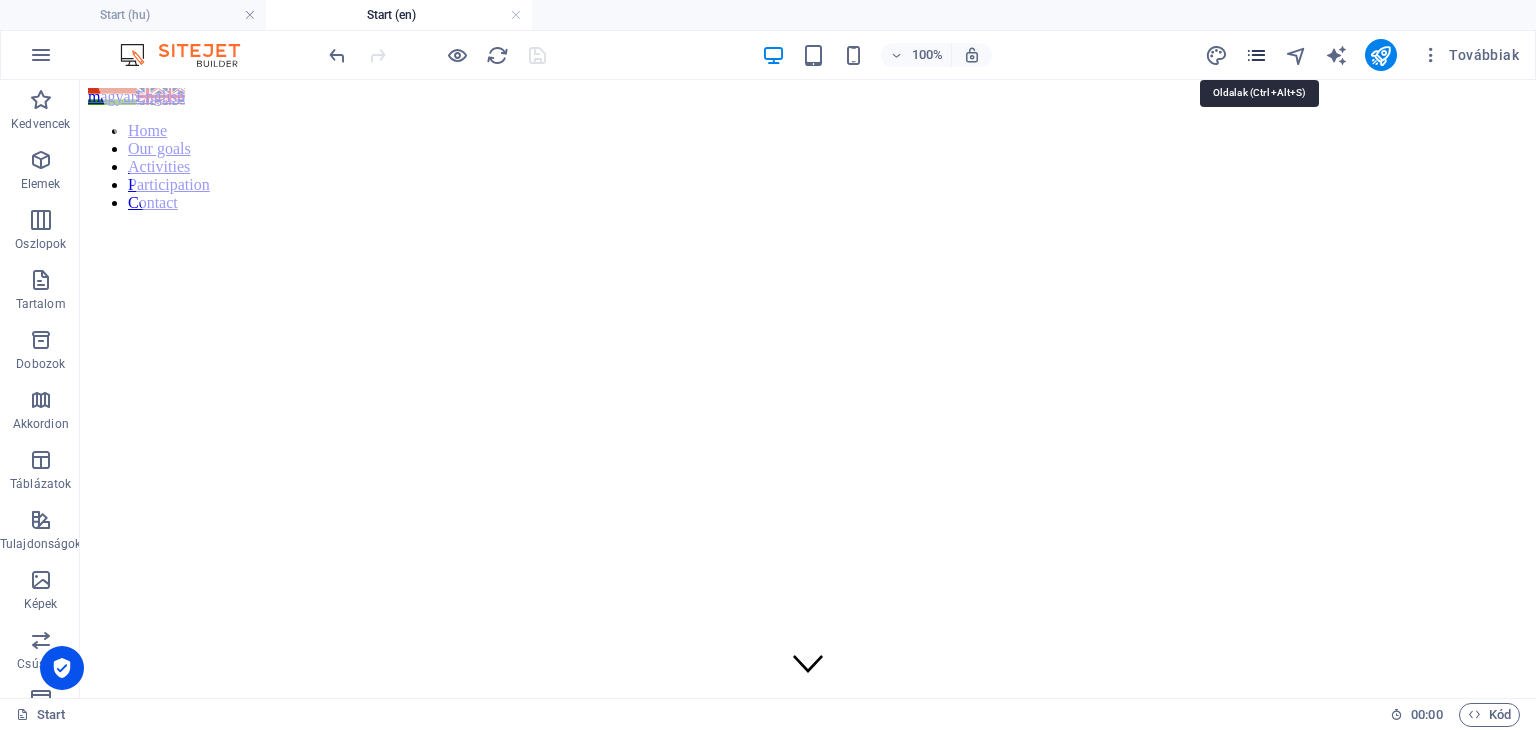 click at bounding box center (1256, 55) 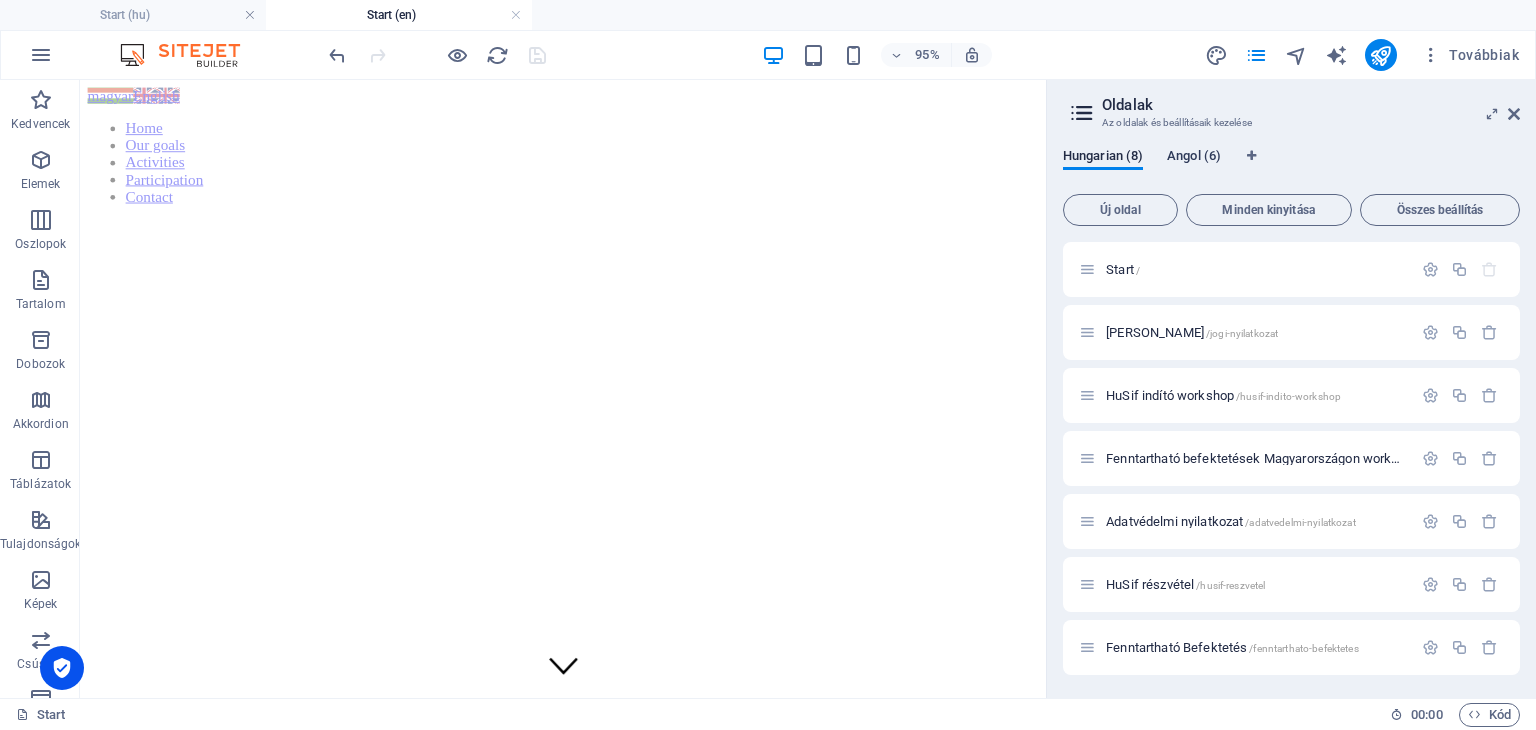 click on "Angol (6)" at bounding box center (1194, 158) 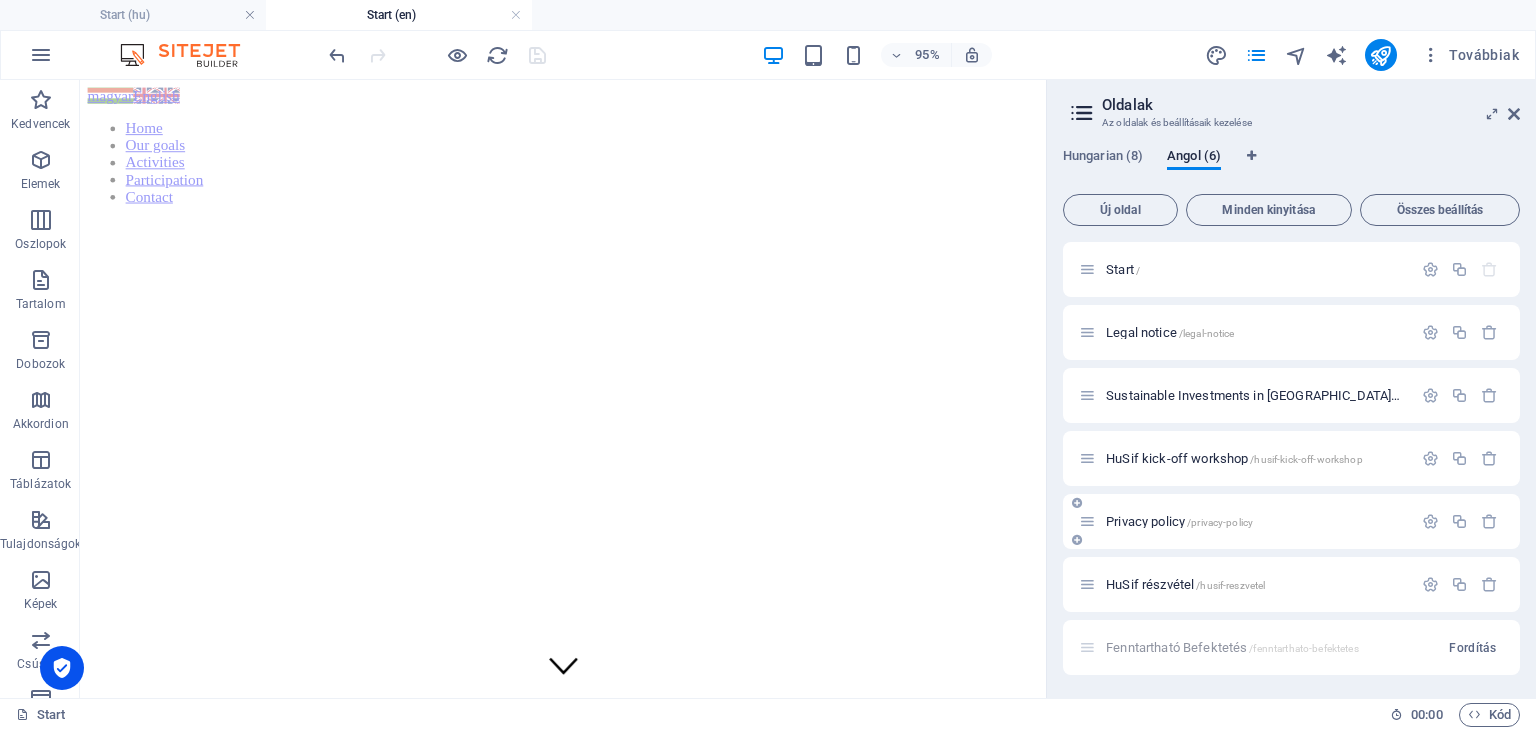 scroll, scrollTop: 64, scrollLeft: 0, axis: vertical 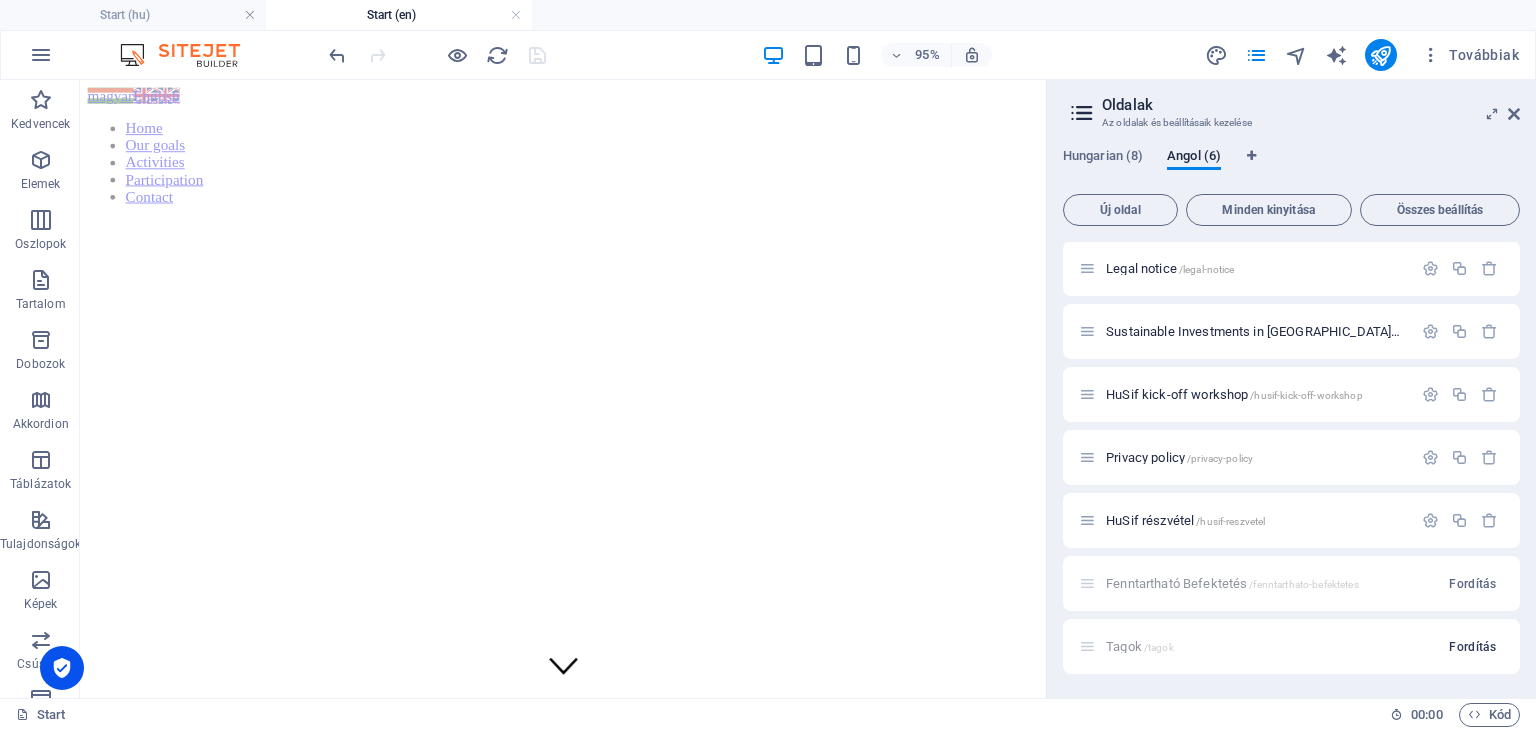 click on "Fordítás" at bounding box center (1472, 647) 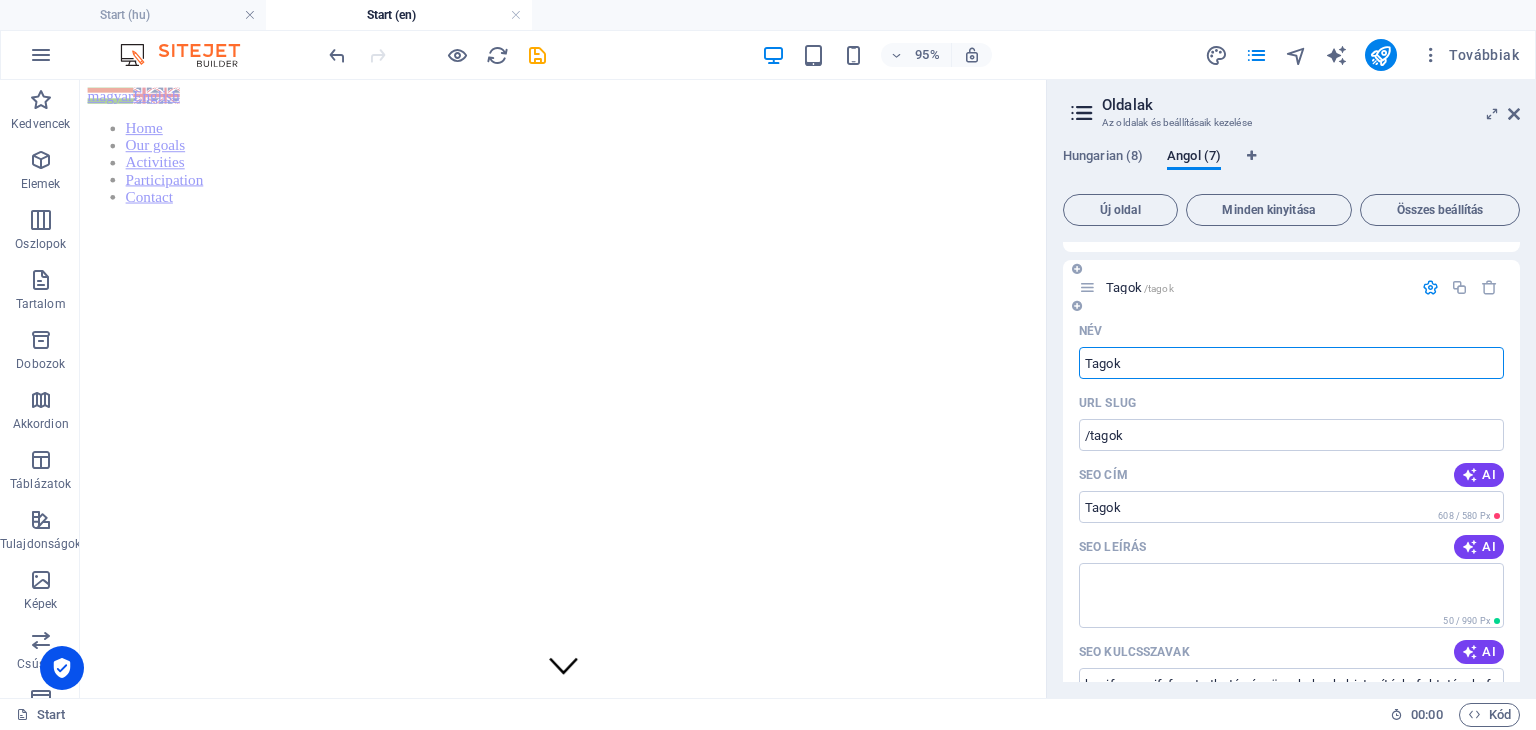 scroll, scrollTop: 347, scrollLeft: 0, axis: vertical 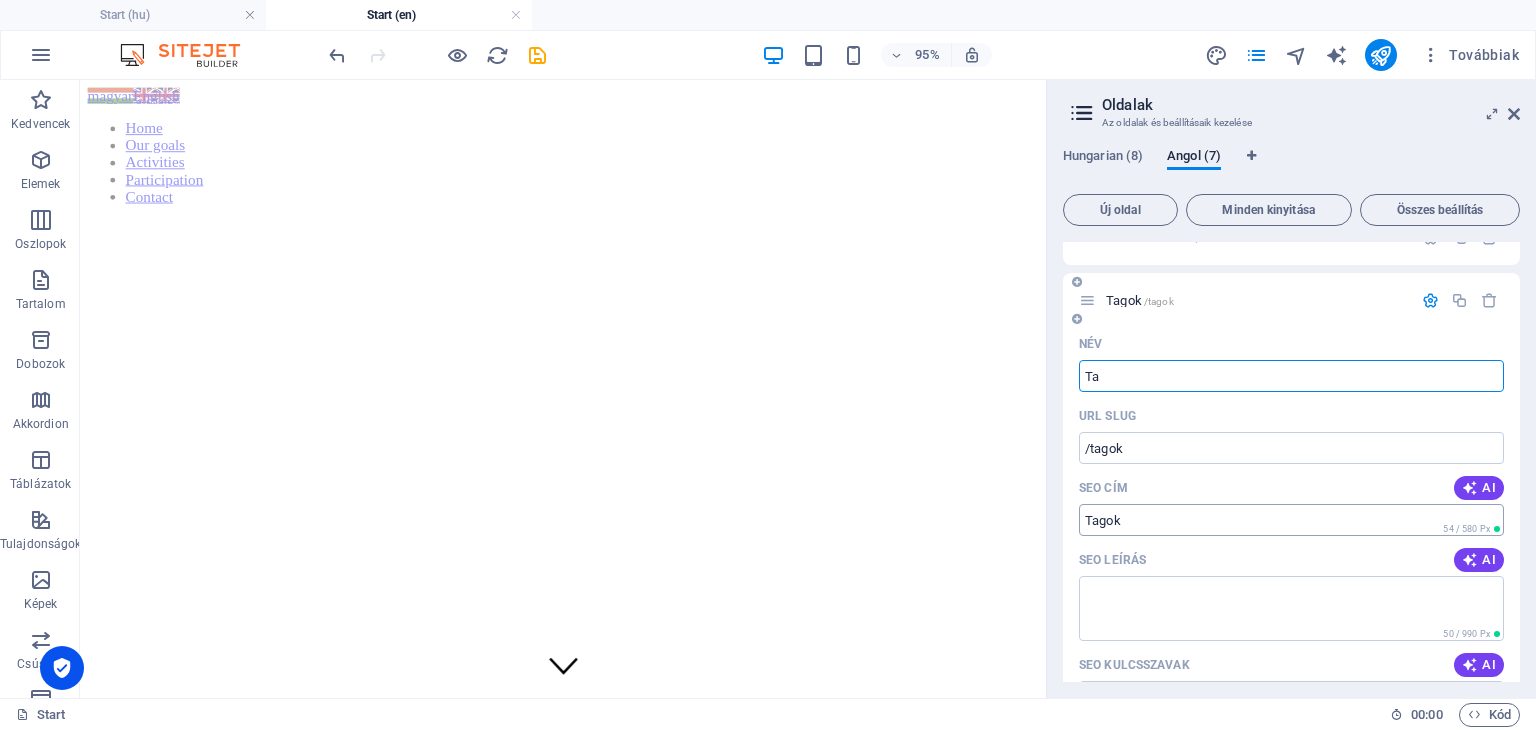 type on "T" 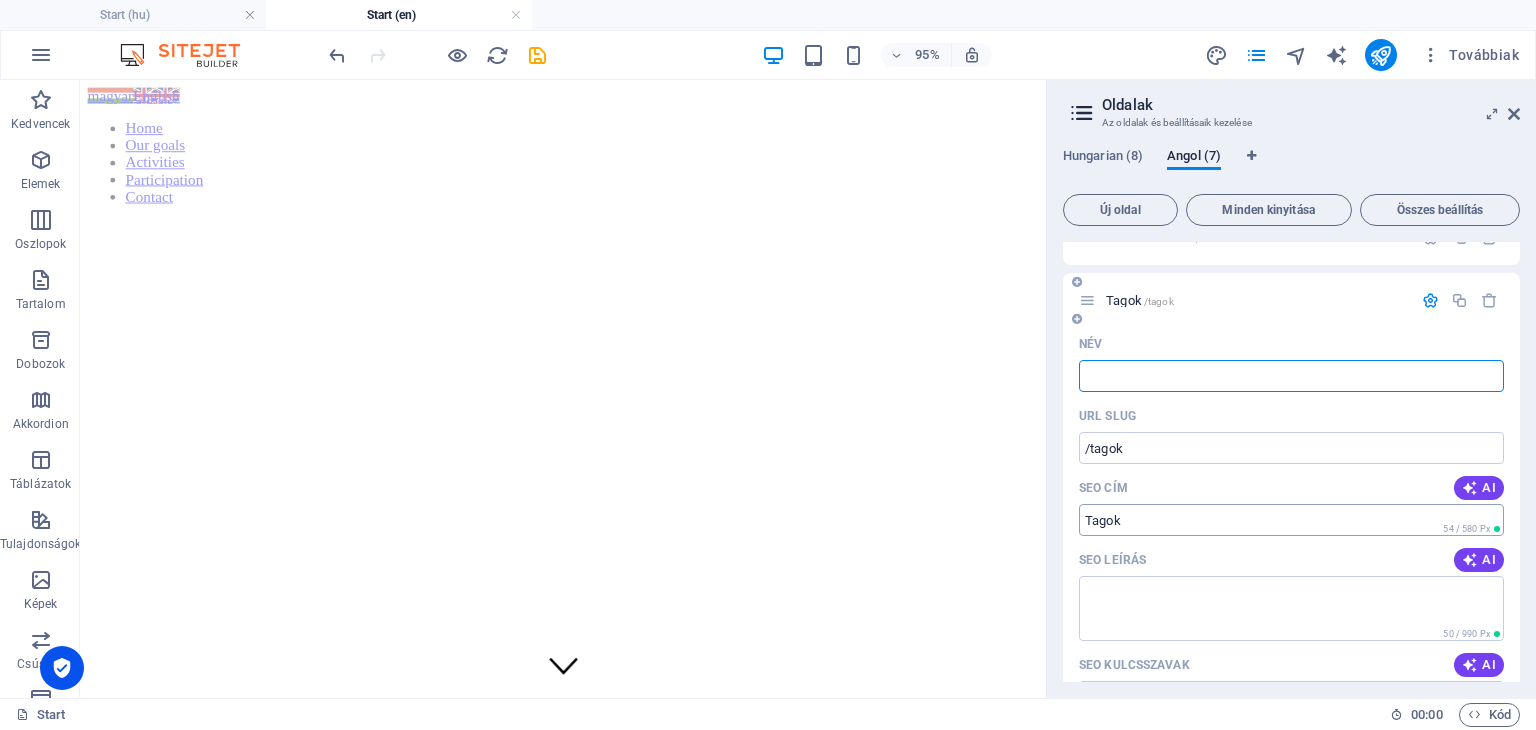 type 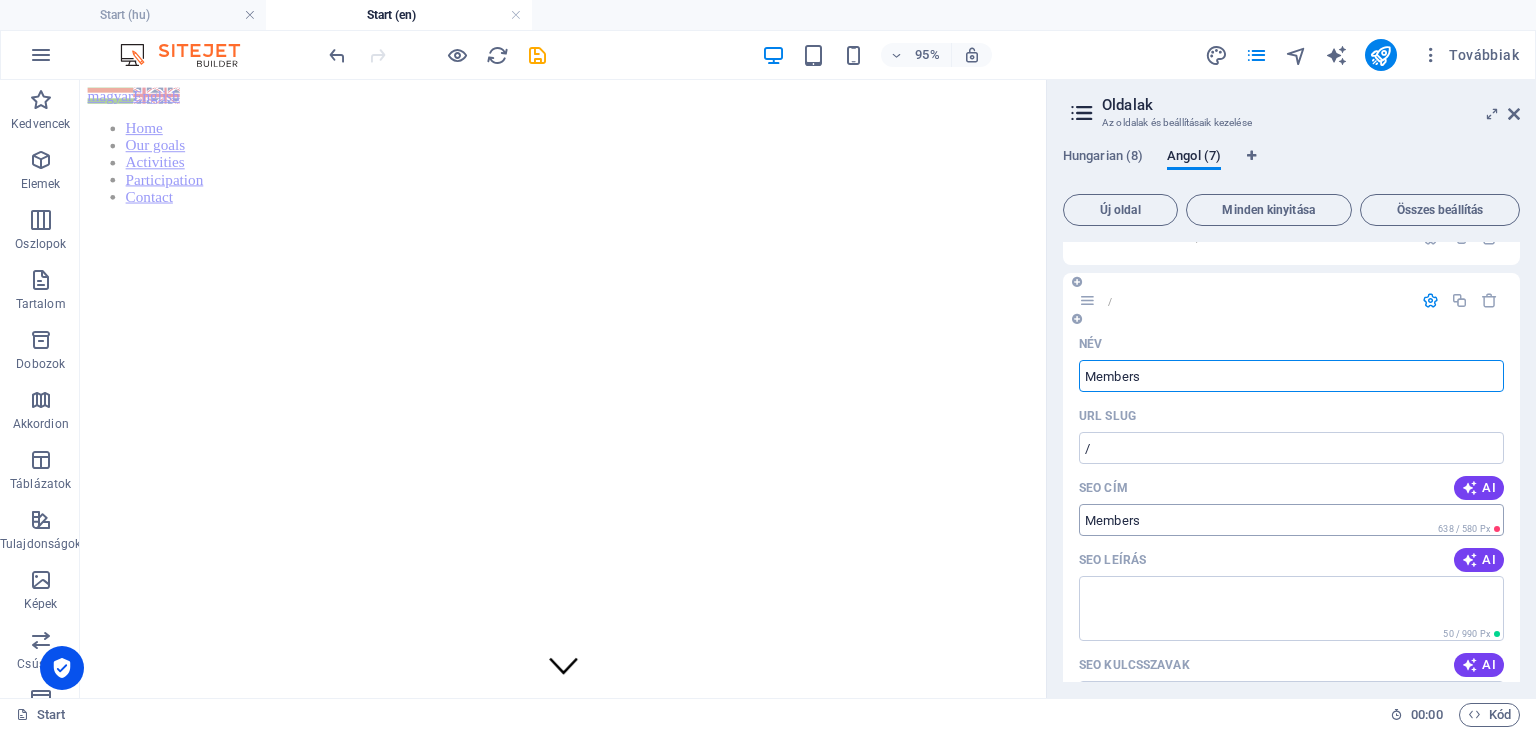 type on "Members" 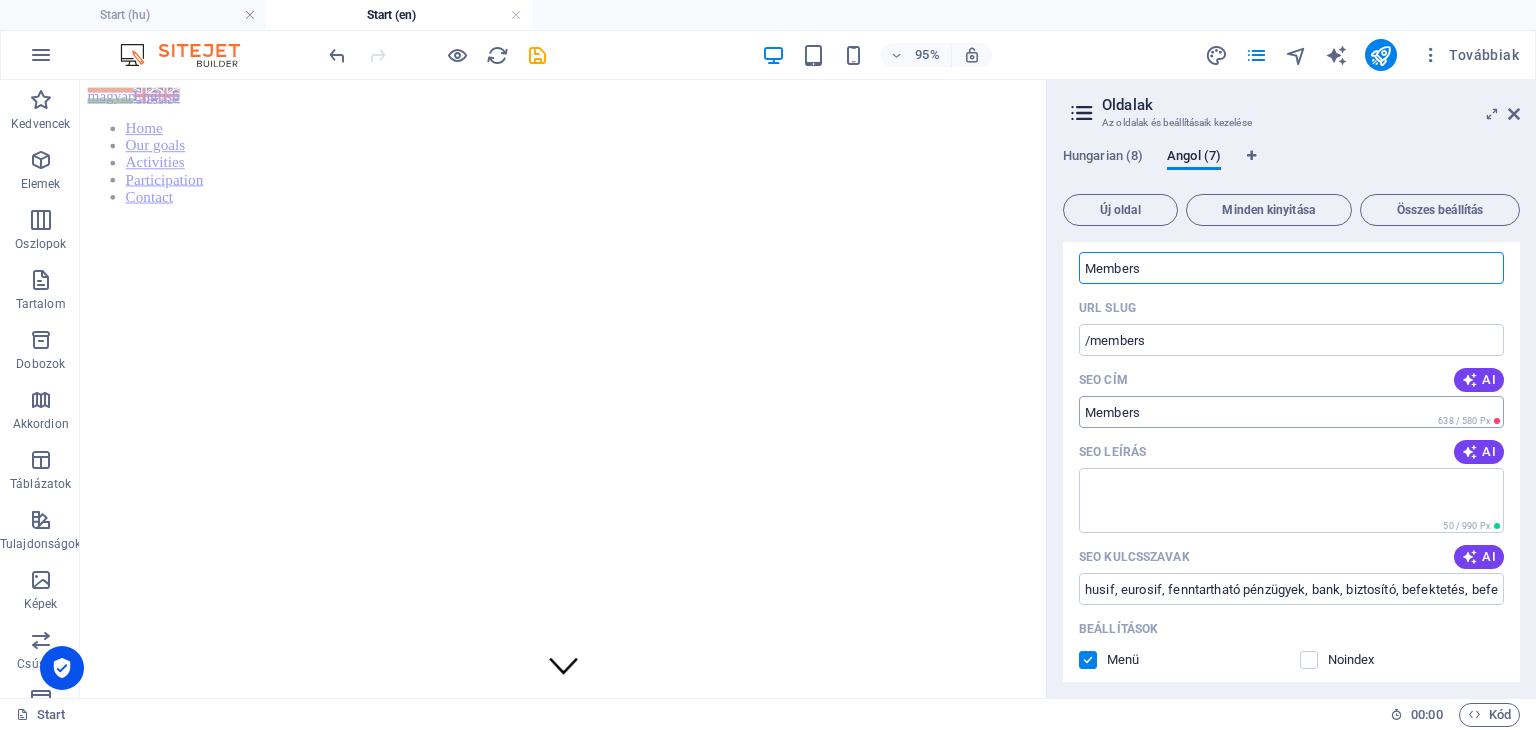 scroll, scrollTop: 446, scrollLeft: 0, axis: vertical 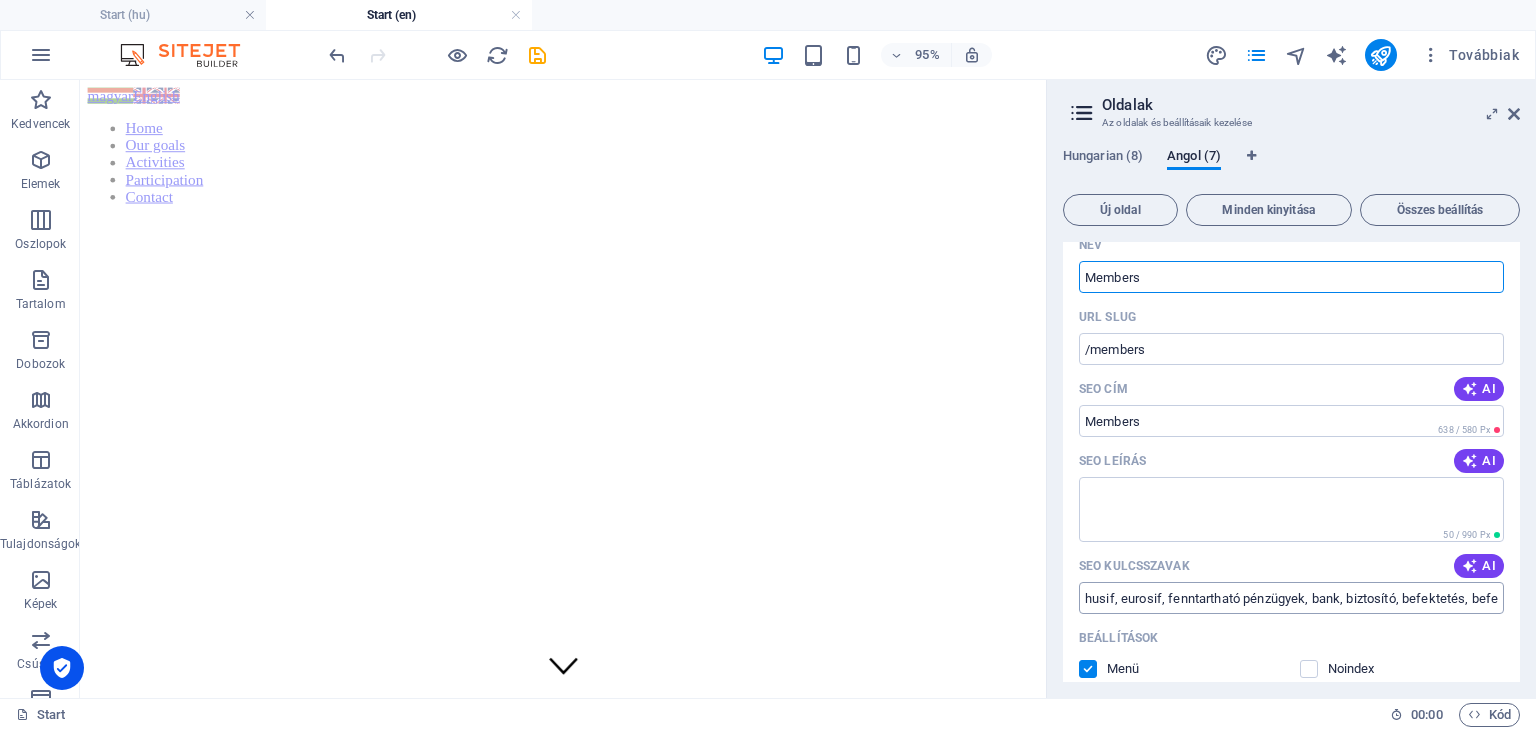 type on "Members" 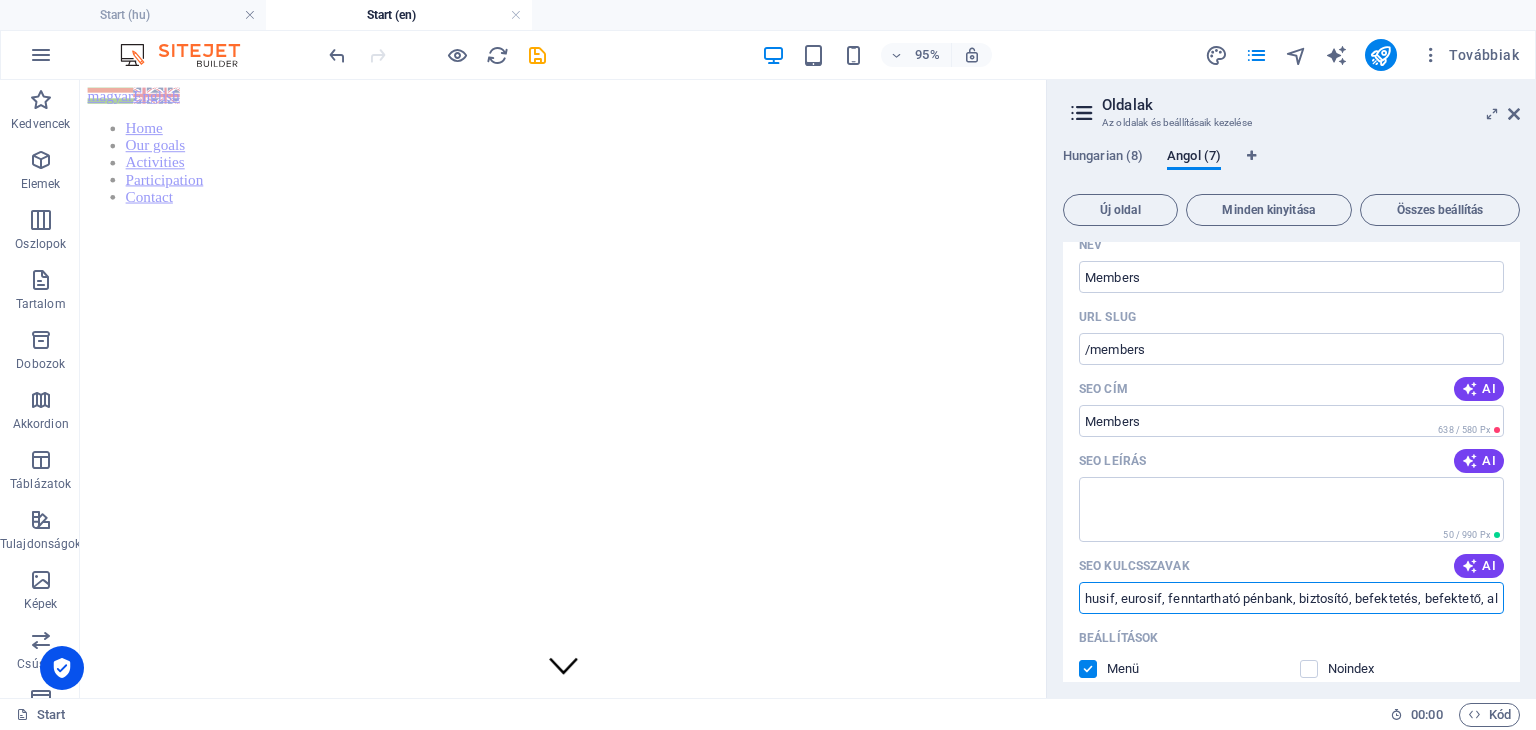 click on "husif, eurosif, fenntartható pénbank, biztosító, befektetés, befektető, alapkezelő" at bounding box center [1291, 598] 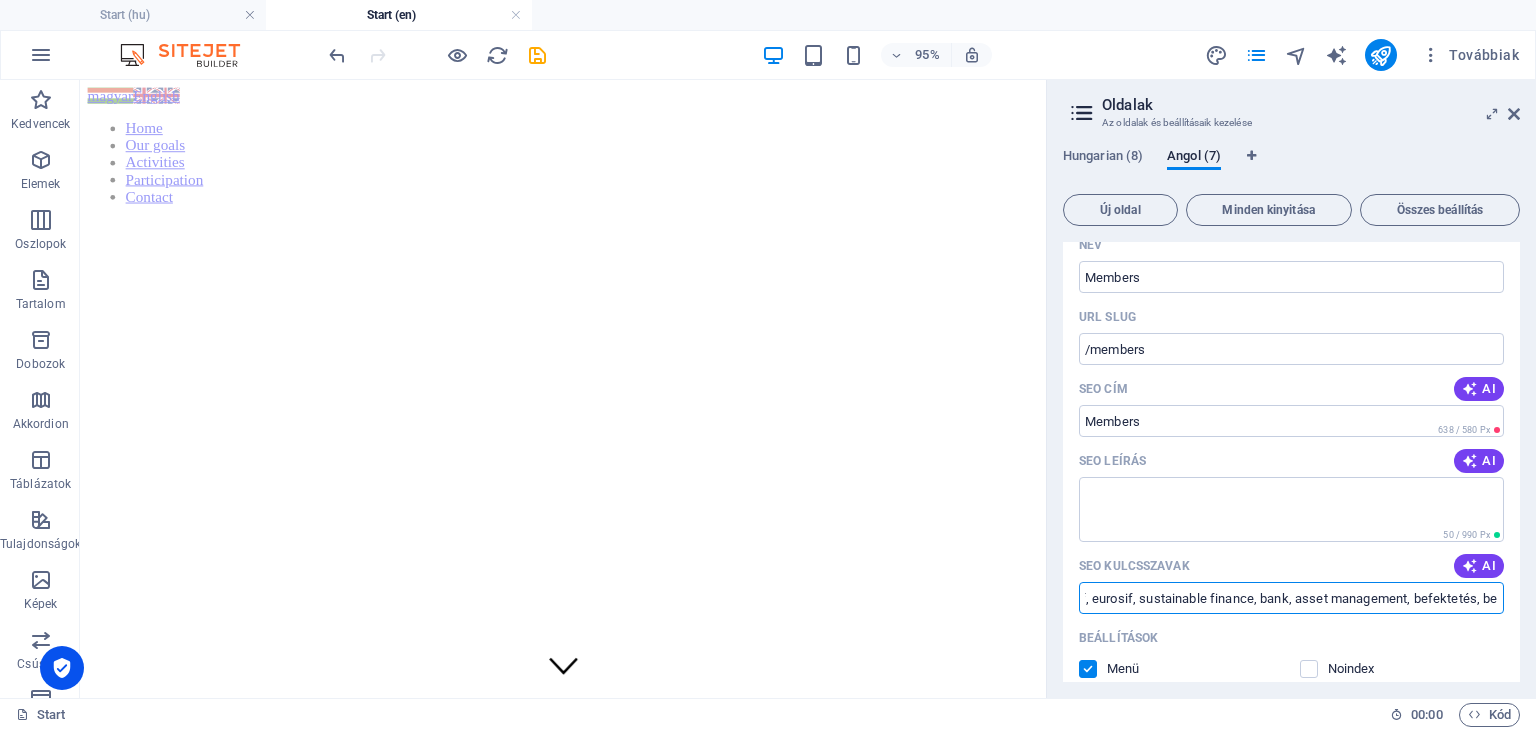 scroll, scrollTop: 0, scrollLeft: 143, axis: horizontal 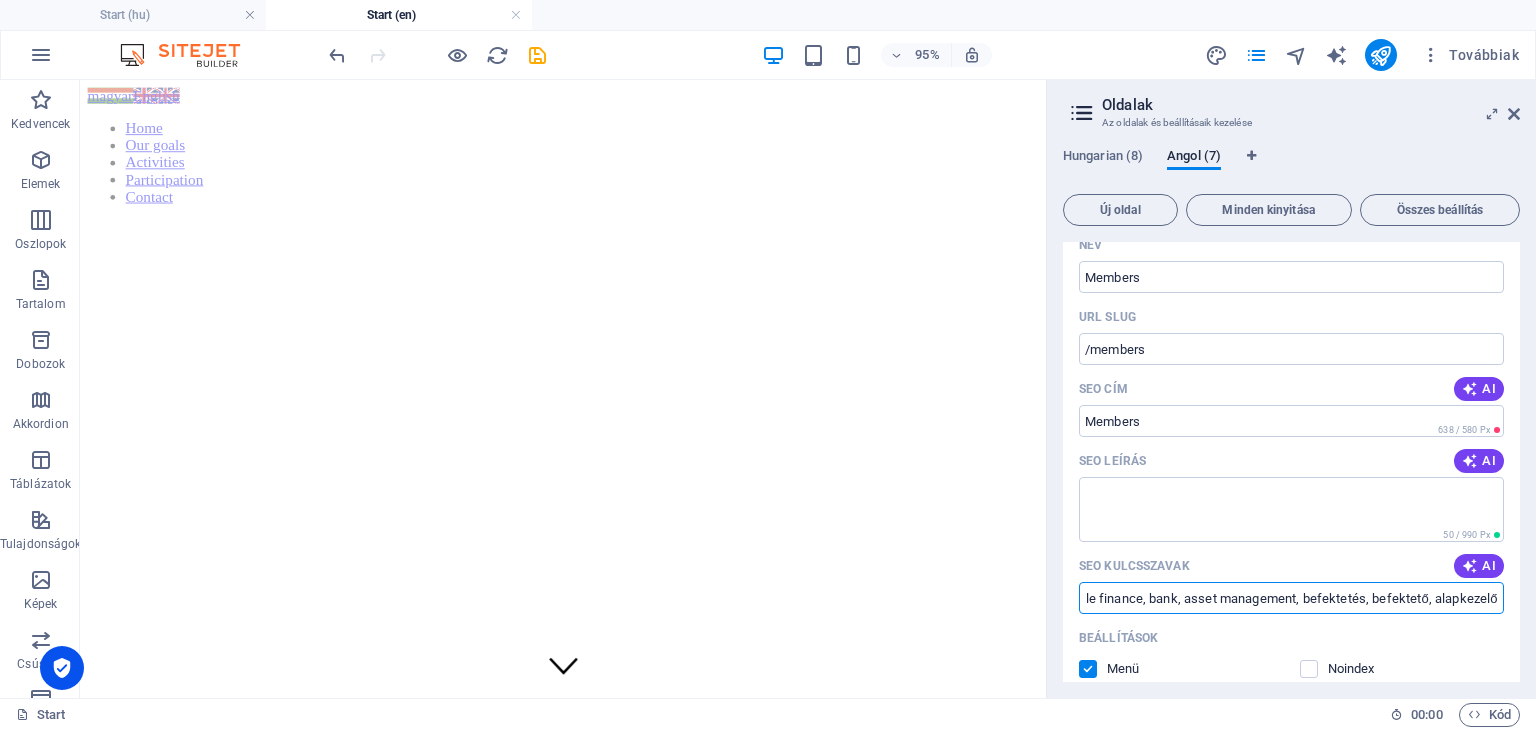 click on "husif, eurosif, sustainable finance, bank, asset management, befektetés, befektető, alapkezelő" at bounding box center [1291, 598] 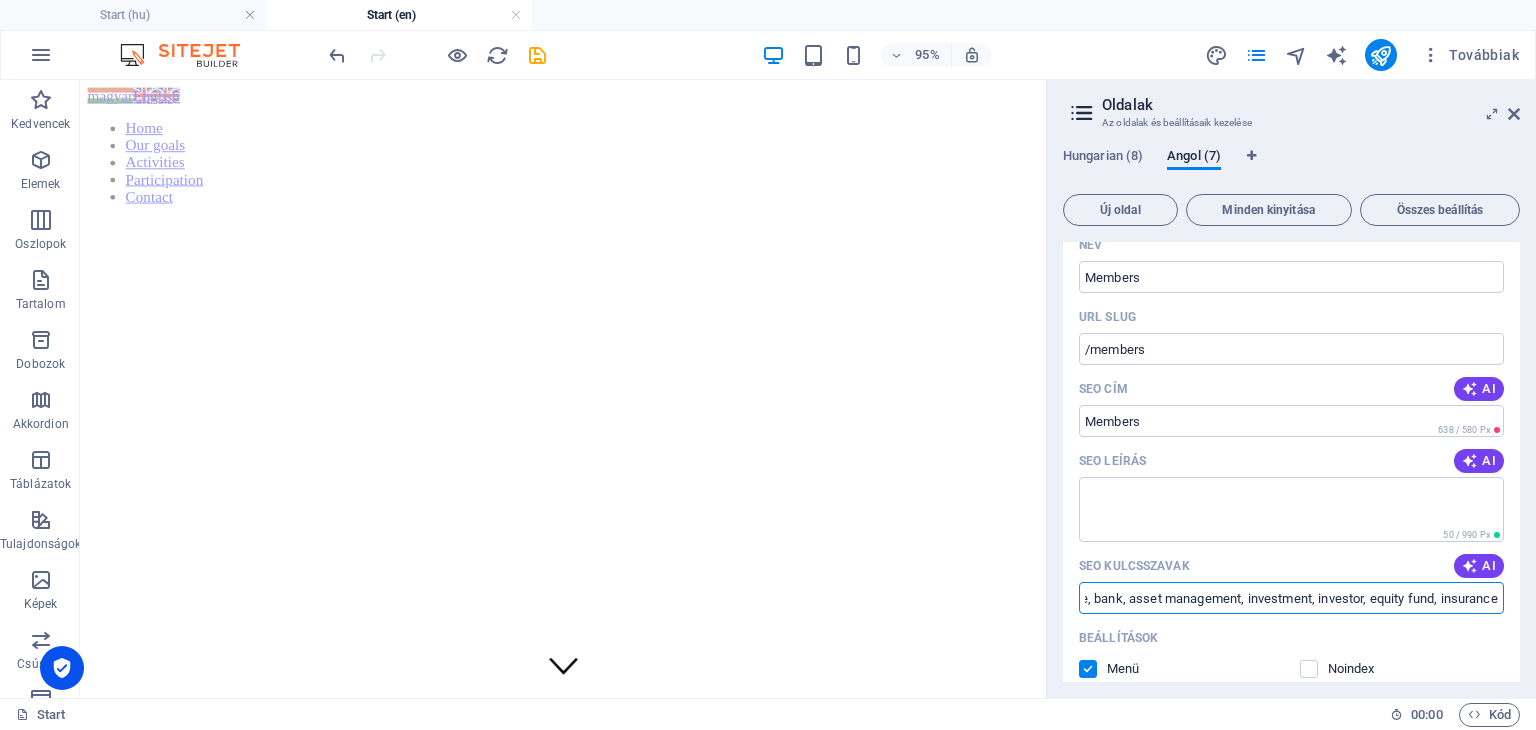 scroll, scrollTop: 0, scrollLeft: 145, axis: horizontal 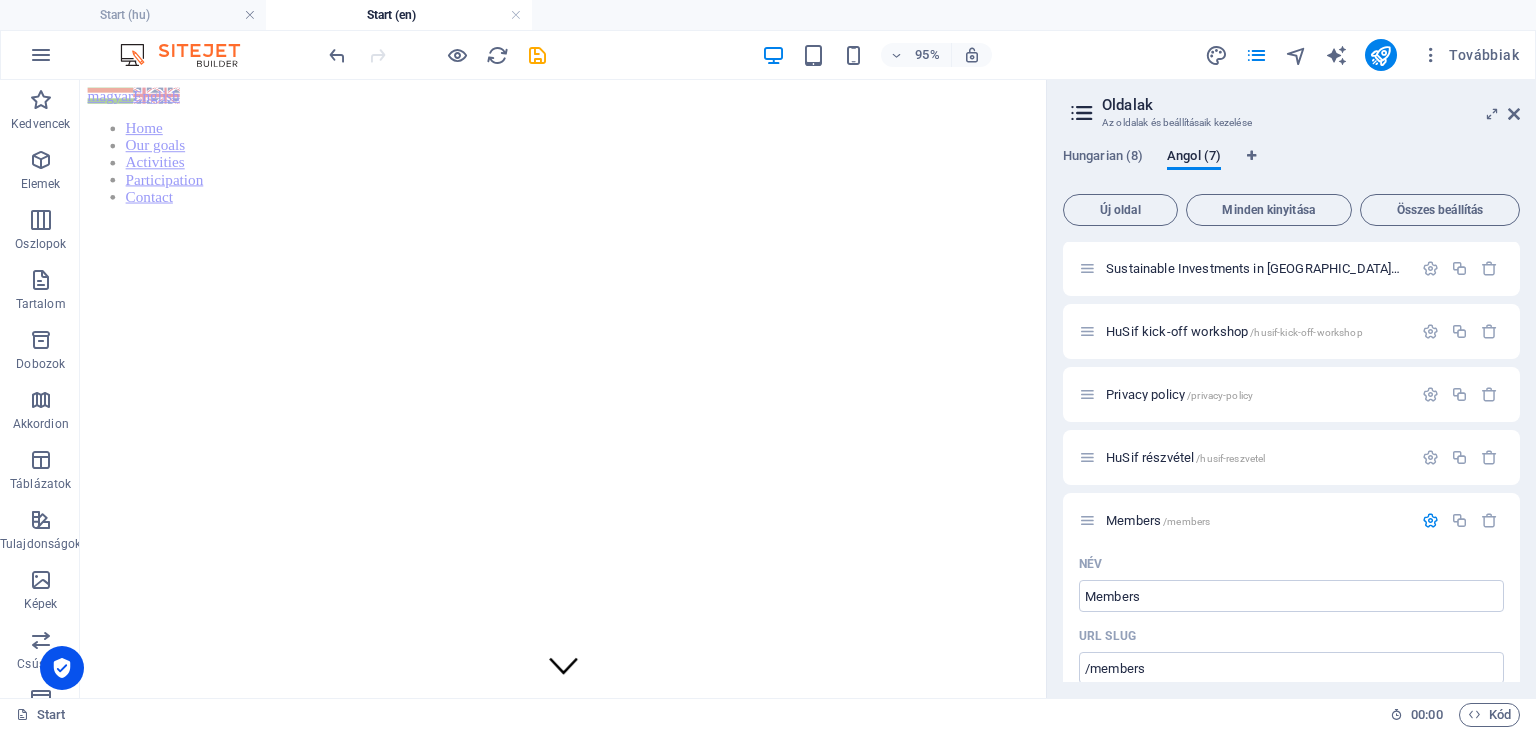 type on "husif, eurosif, sustainable finance, bank, asset management, investment, investor, equity fund, insurance" 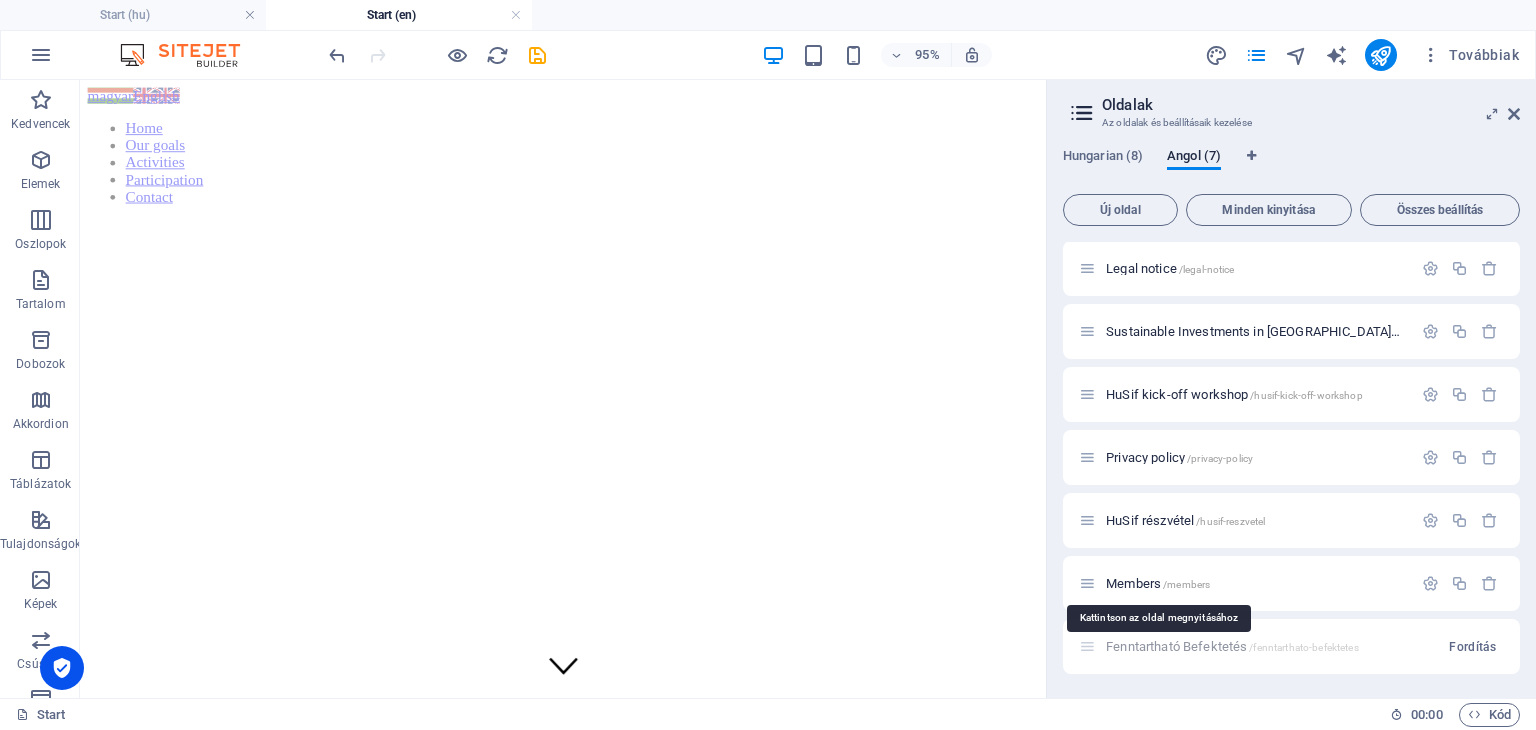 click on "Members /members" at bounding box center [1158, 583] 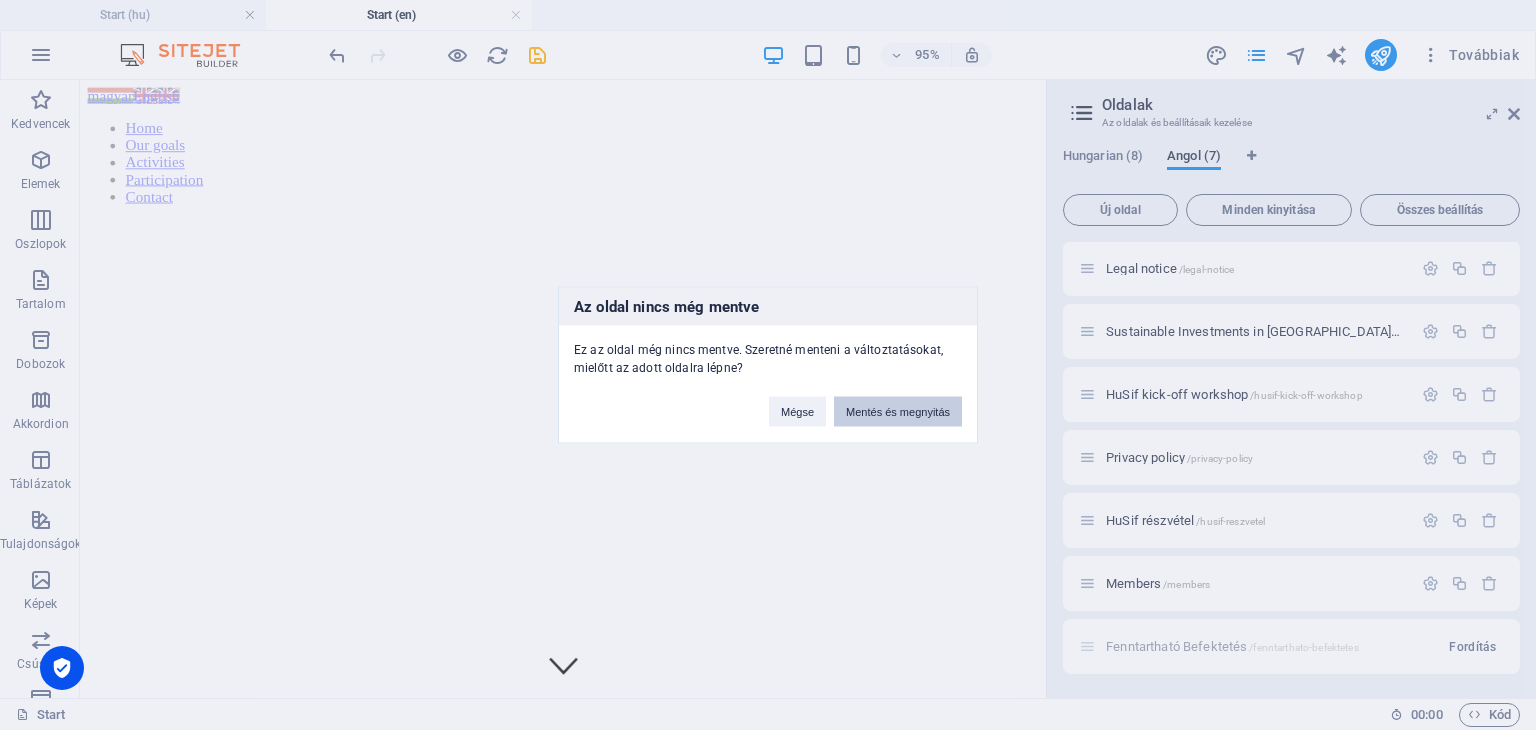 click on "Mentés és megnyitás" at bounding box center (898, 412) 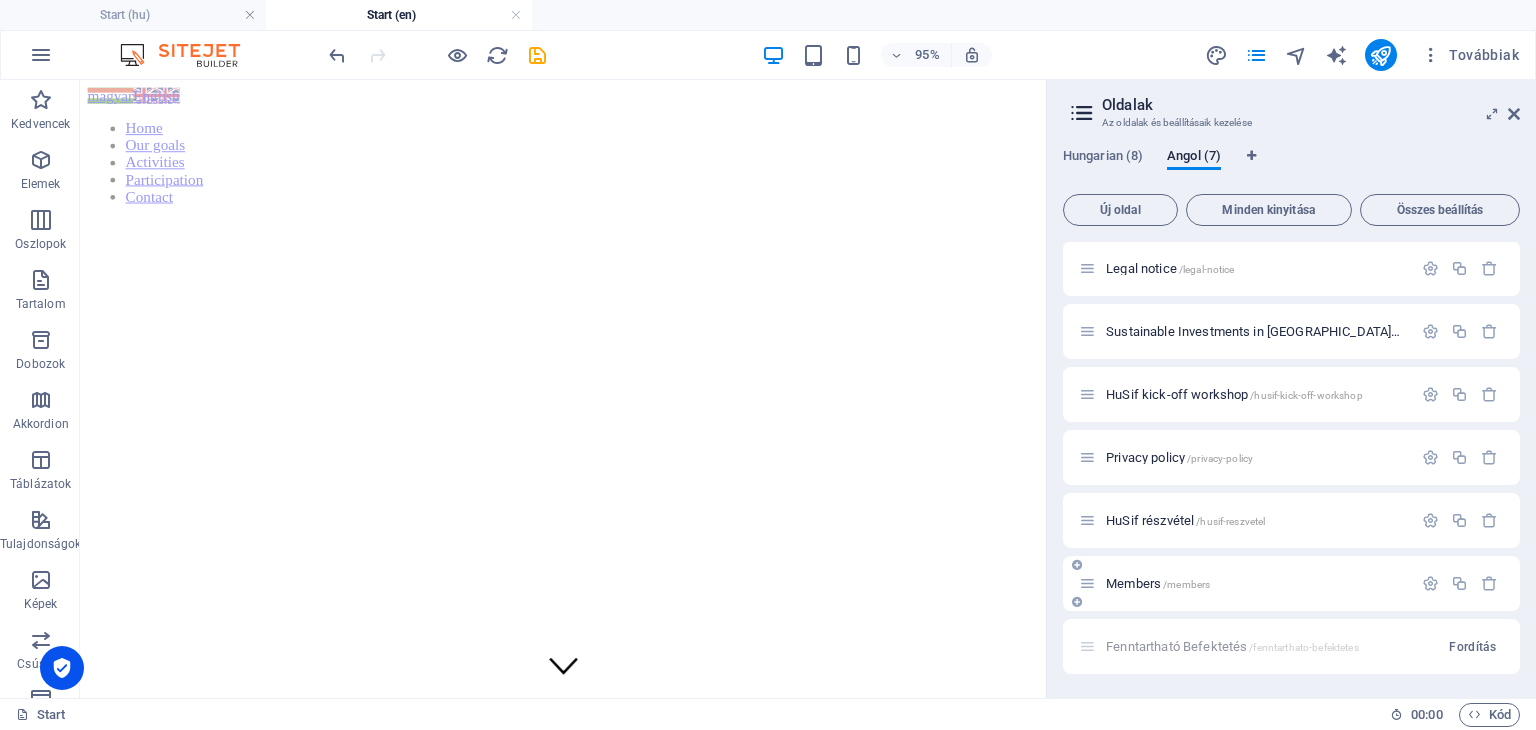 click on "Members /members" at bounding box center (1158, 583) 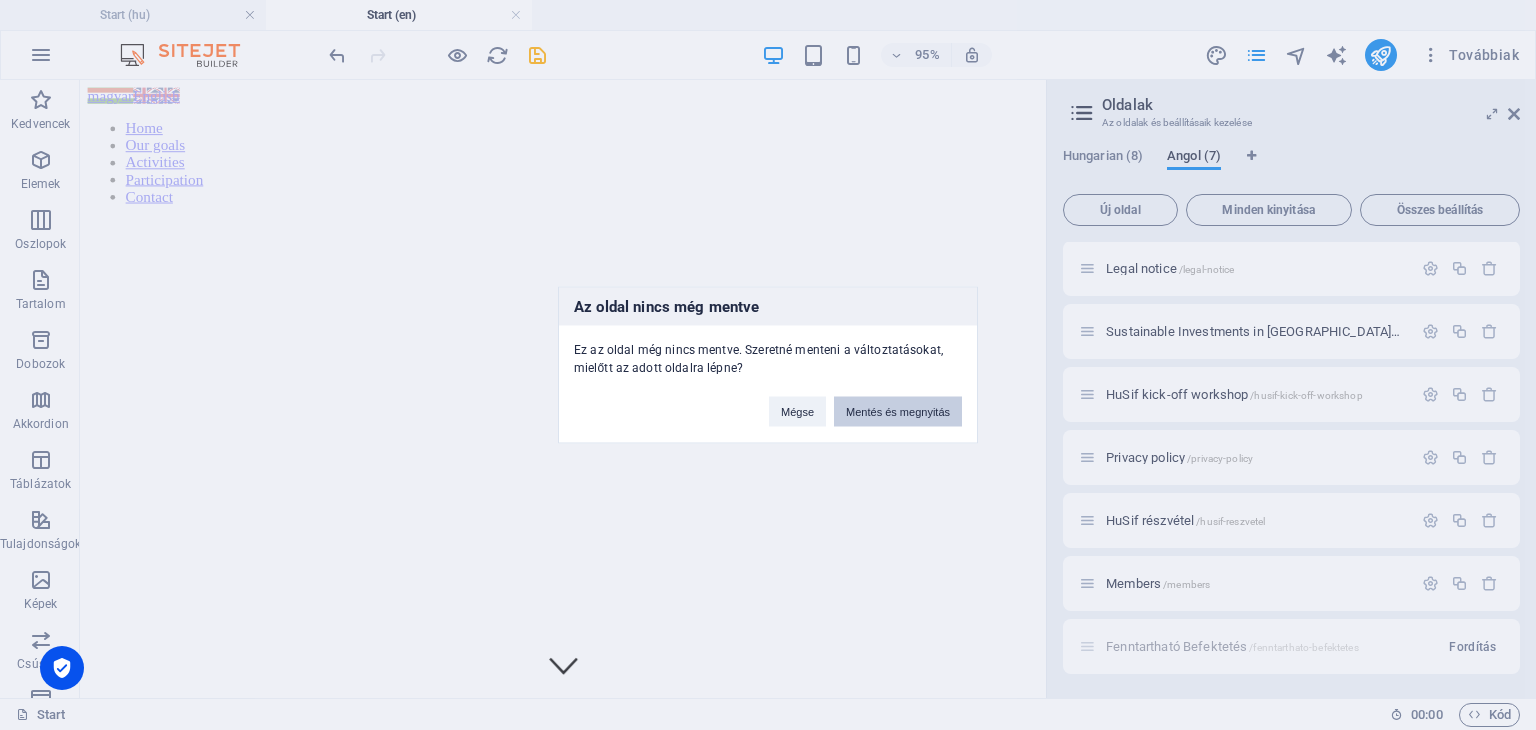 click on "Mentés és megnyitás" at bounding box center (898, 412) 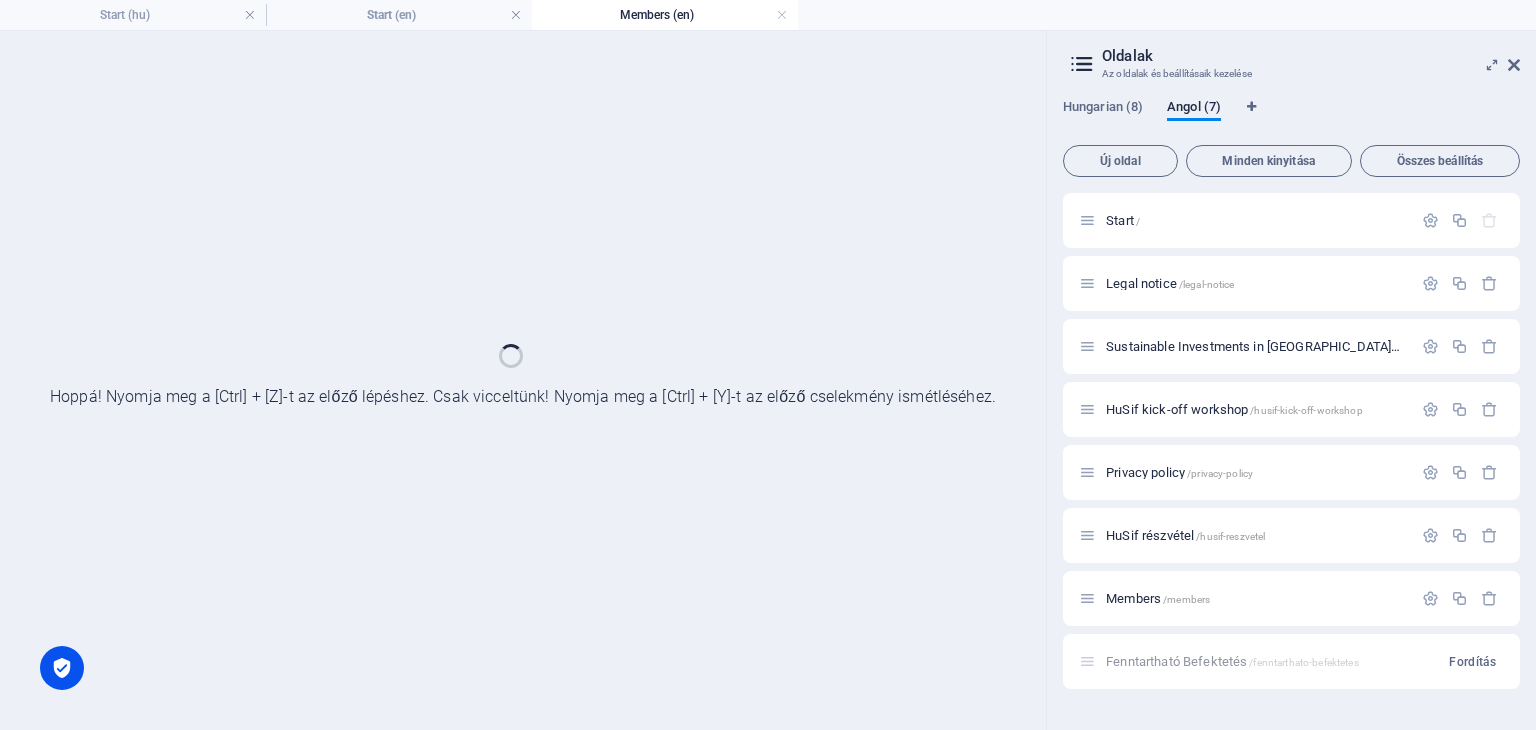 scroll, scrollTop: 0, scrollLeft: 0, axis: both 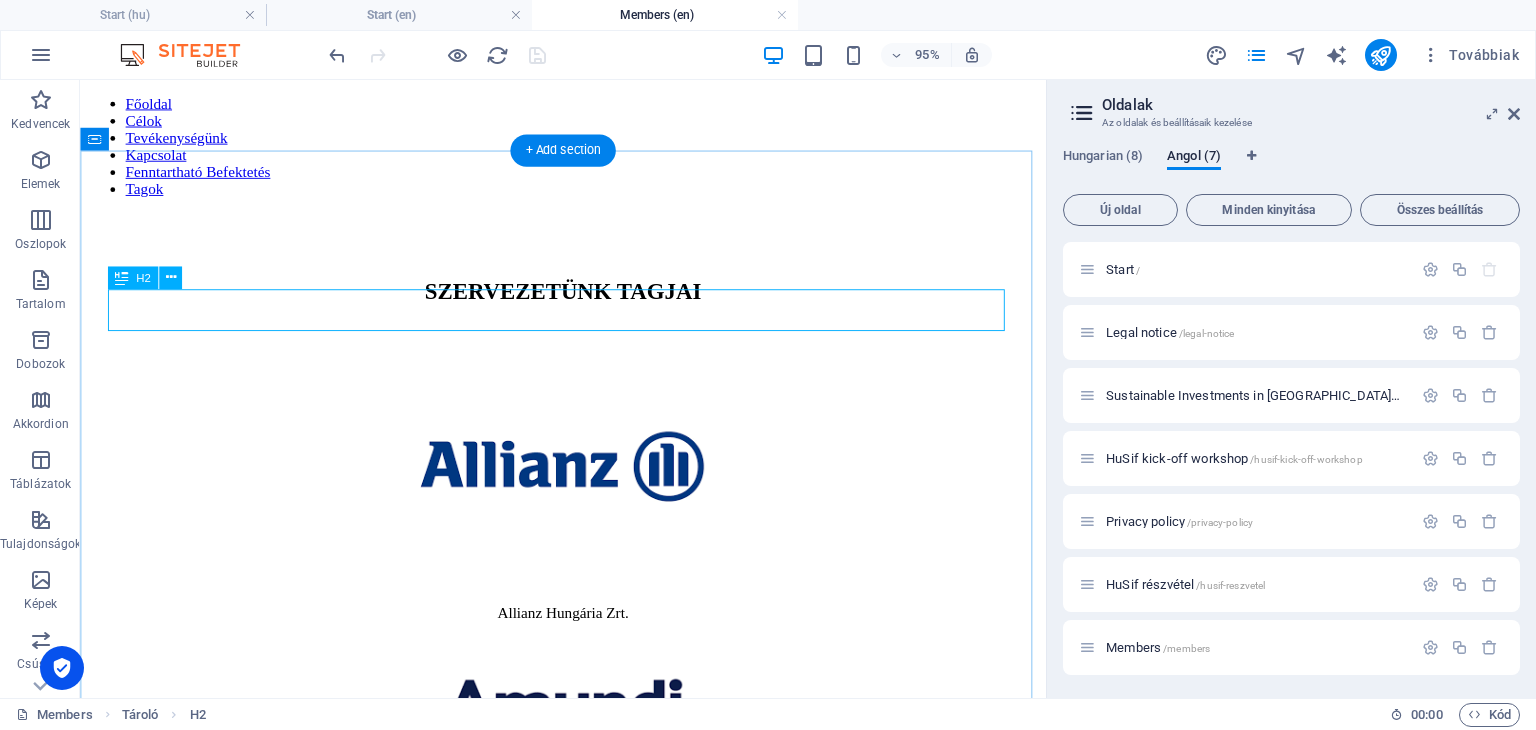 click on "SZERVEZETÜNK TAGJAI" at bounding box center (588, 303) 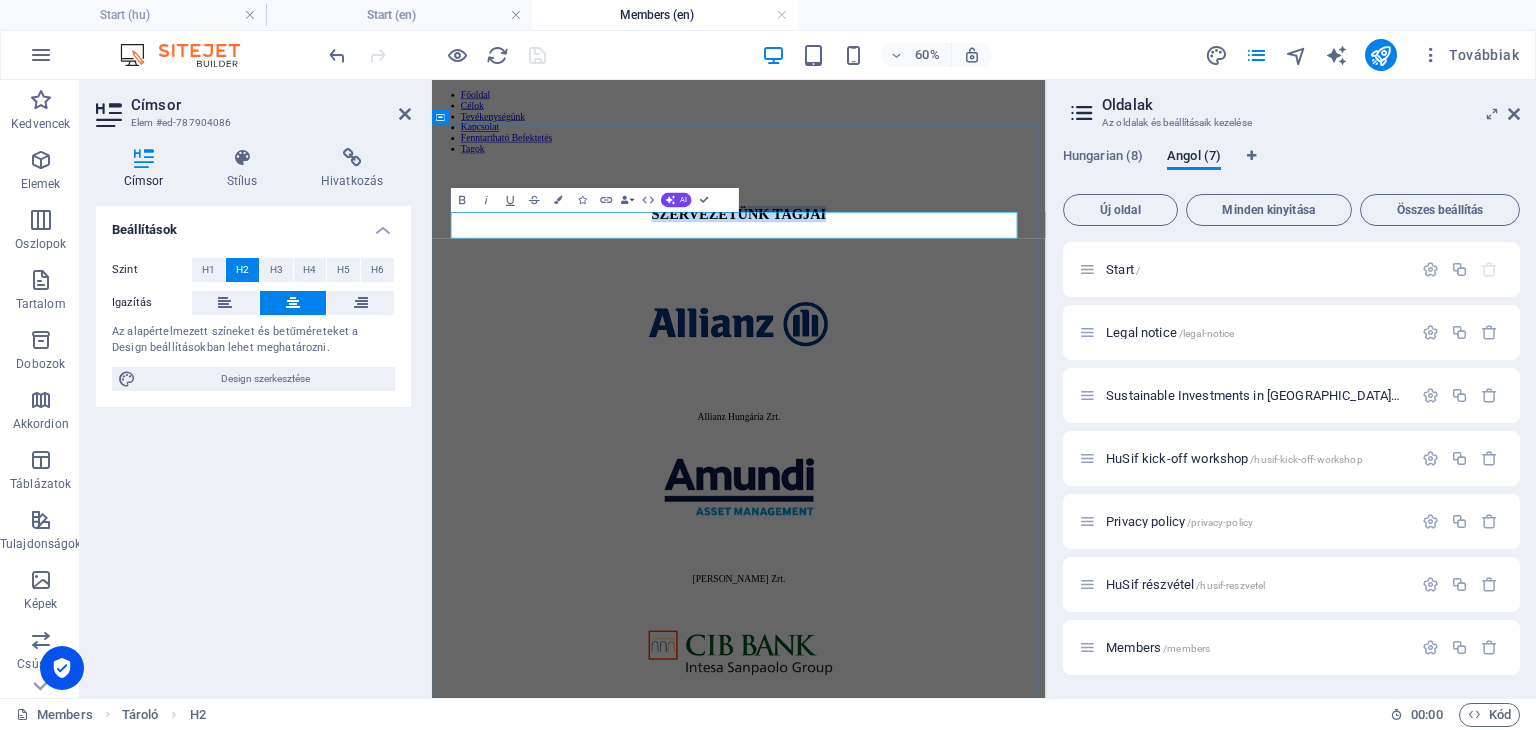 click on "SZERVEZETÜNK TAGJAI" at bounding box center [943, 303] 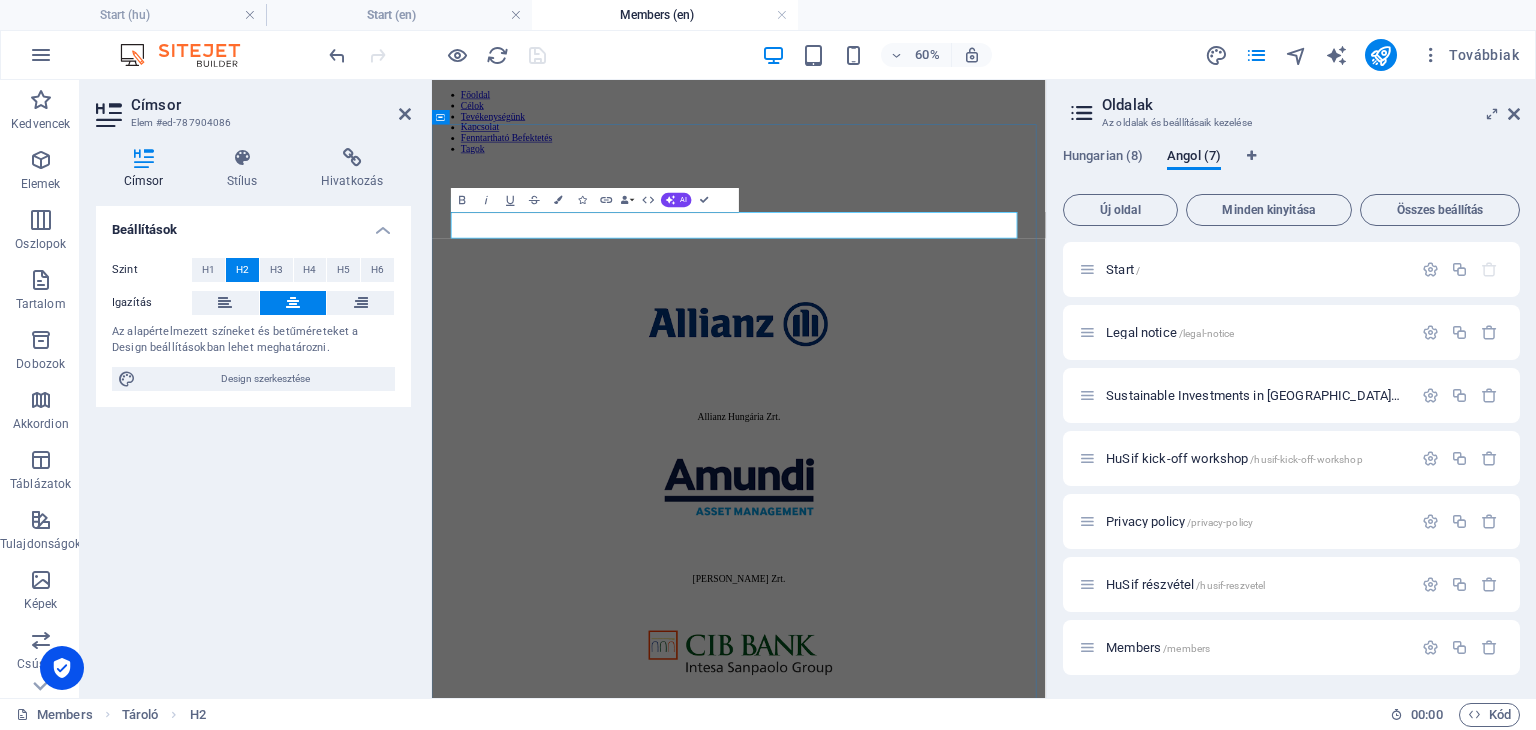 type 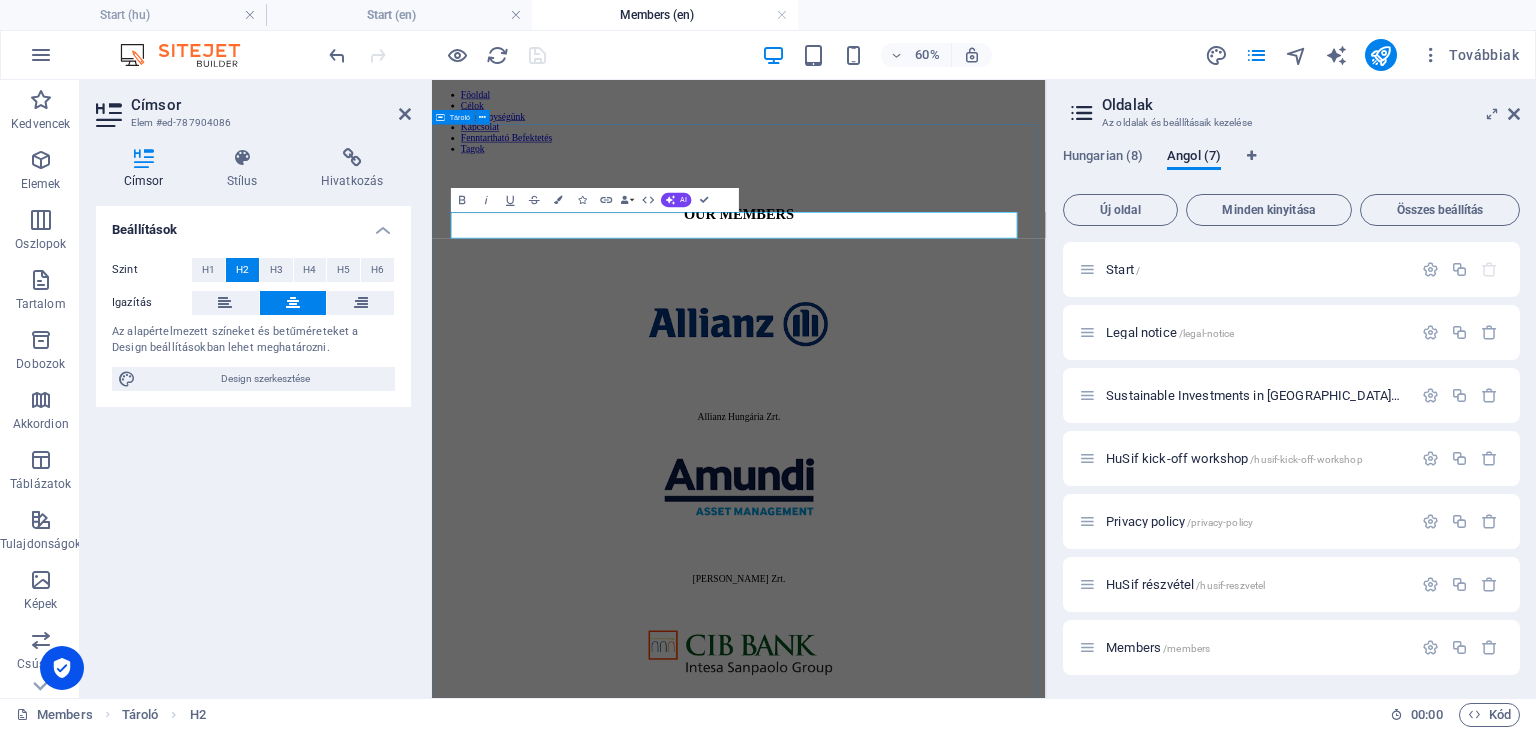 click on "​OUR MEMBERS Allianz Hungária Zrt. Amundi Alapkezelő Zrt. CIB Bank Zrt. Erste Alapkezelő Zrt. Erste Bank Zrt. Eurizon Asset Management Hungary Zrt. FINEXT Befektetési Alapkezelő Zrt. Gránit Alapkezelő Zrt. HOLD Alapkezelő Zrt. K&H Bank Zrt. K&H Biztosító Zrt. KBC Asset Management N.V. Magyarországi Fióktelepe OTP Bank Nyrt. OTP Alapkezelő Zrt. VIG Befektetési Alapkezelő Magyarország Zrt. Aquincum Sustainable Finance Nonprofit Kft." at bounding box center (943, 3102) 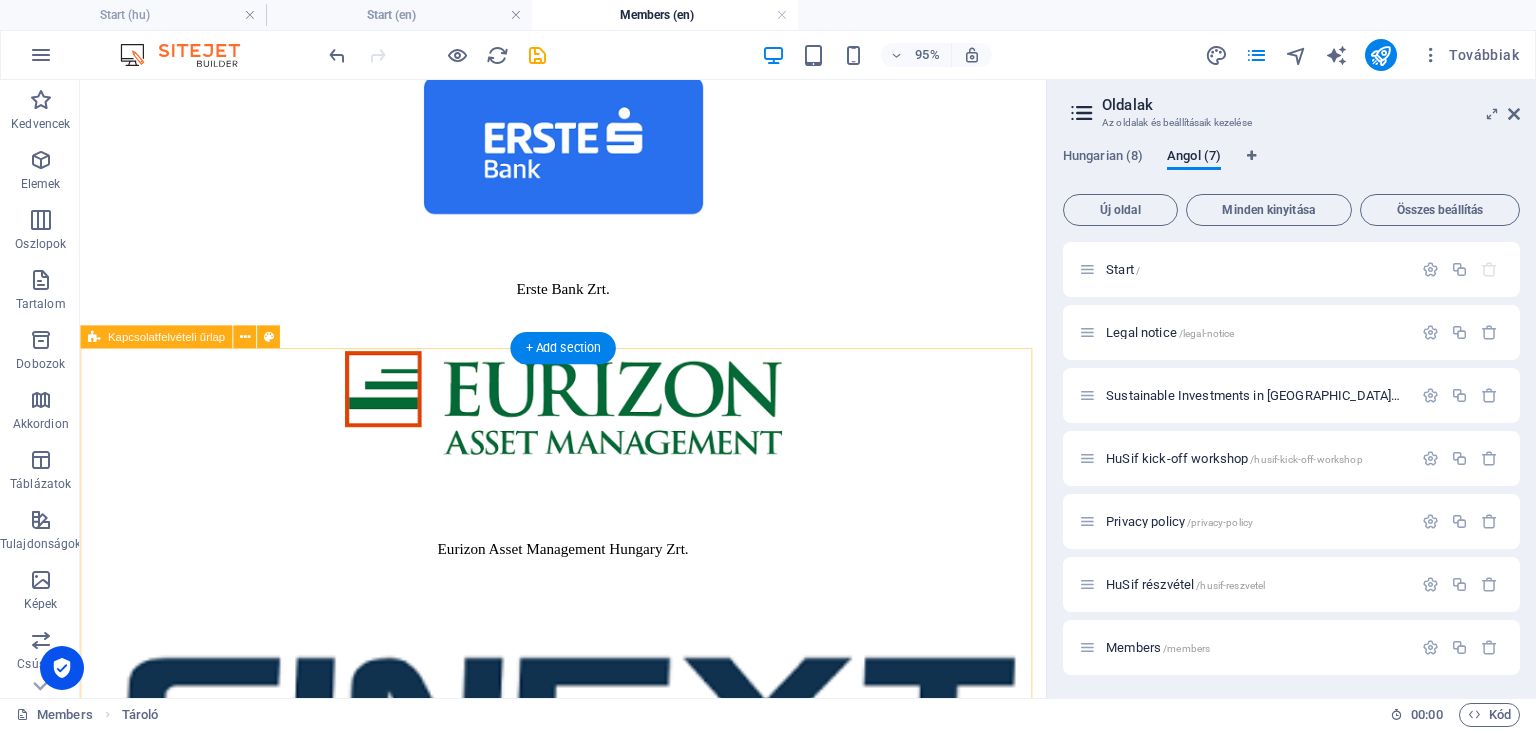 scroll, scrollTop: 1670, scrollLeft: 0, axis: vertical 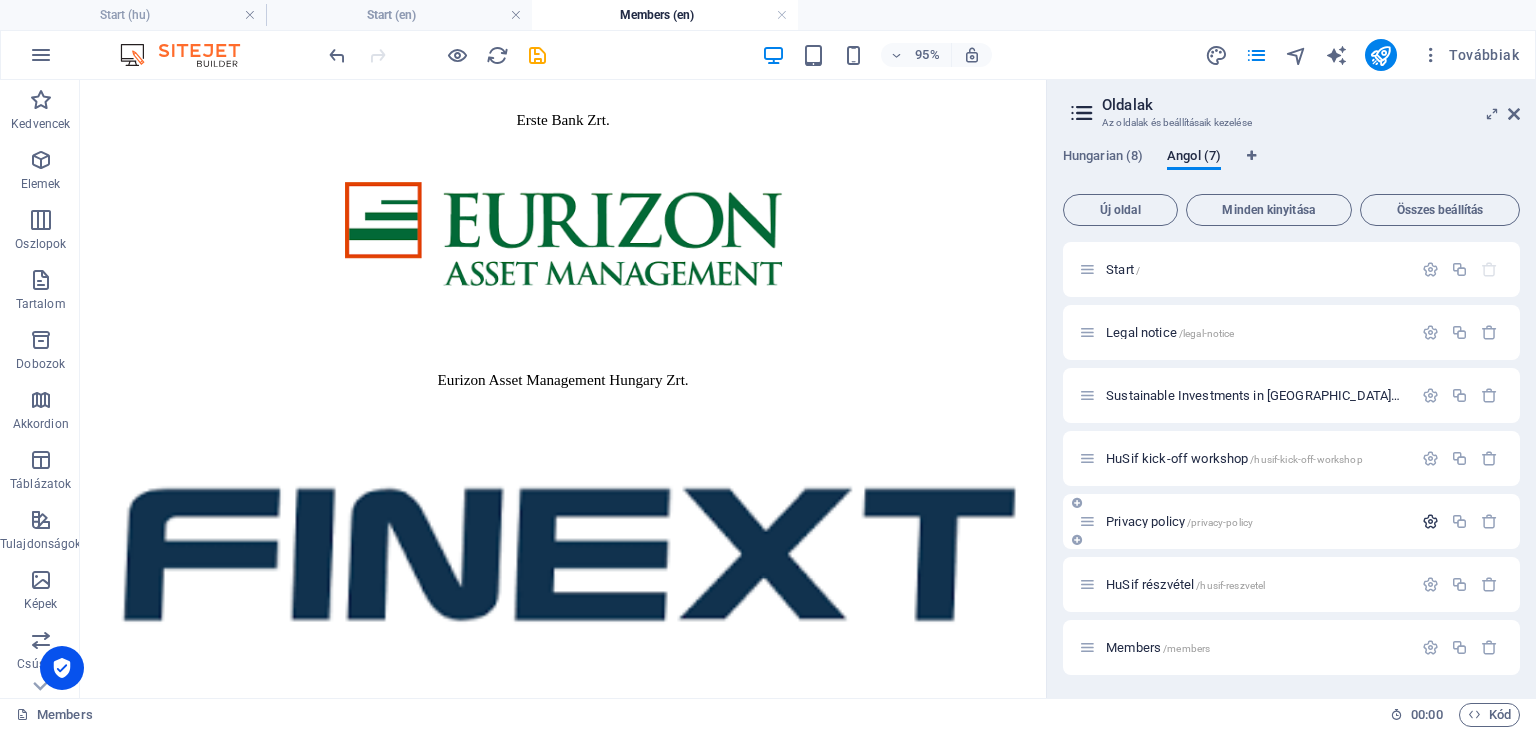 click at bounding box center [1430, 521] 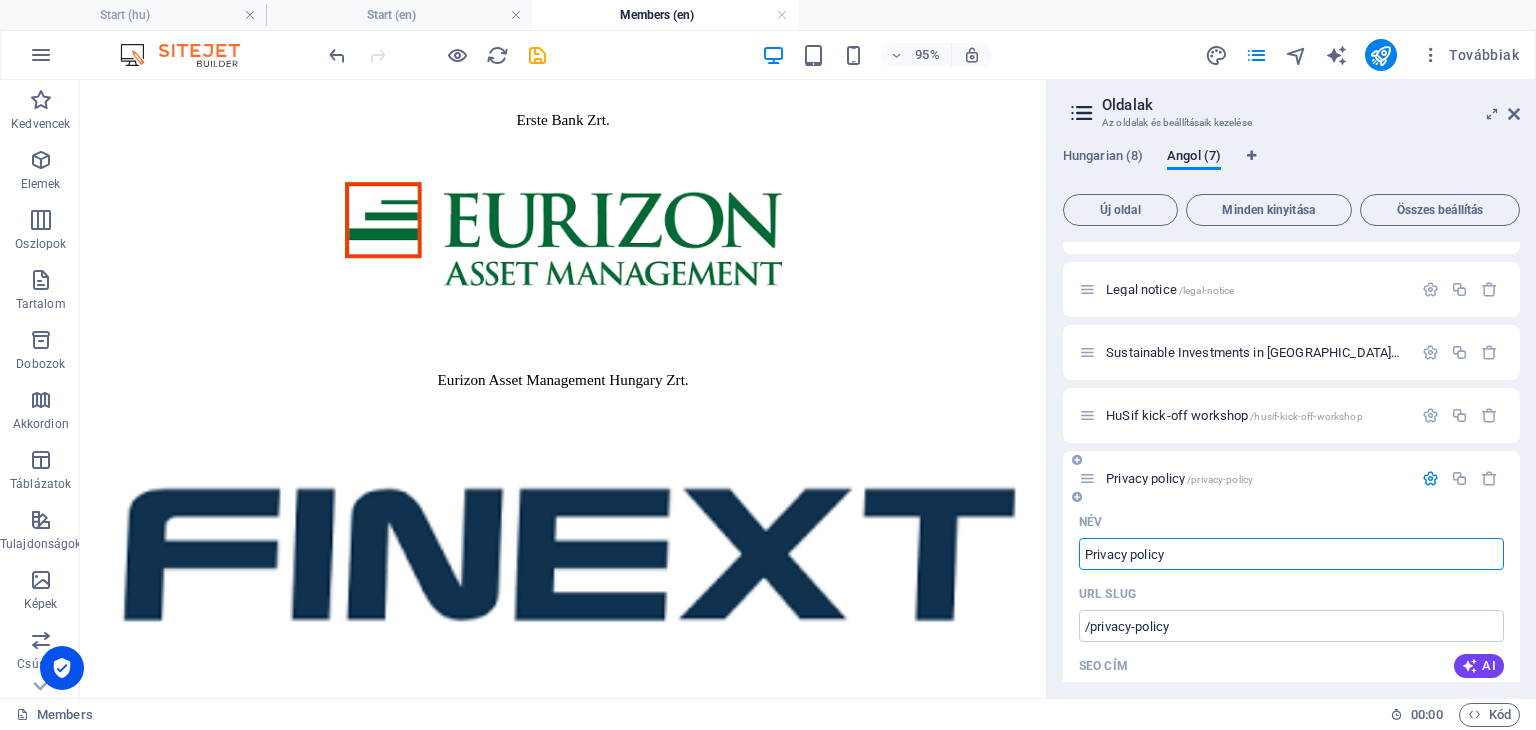scroll, scrollTop: 50, scrollLeft: 0, axis: vertical 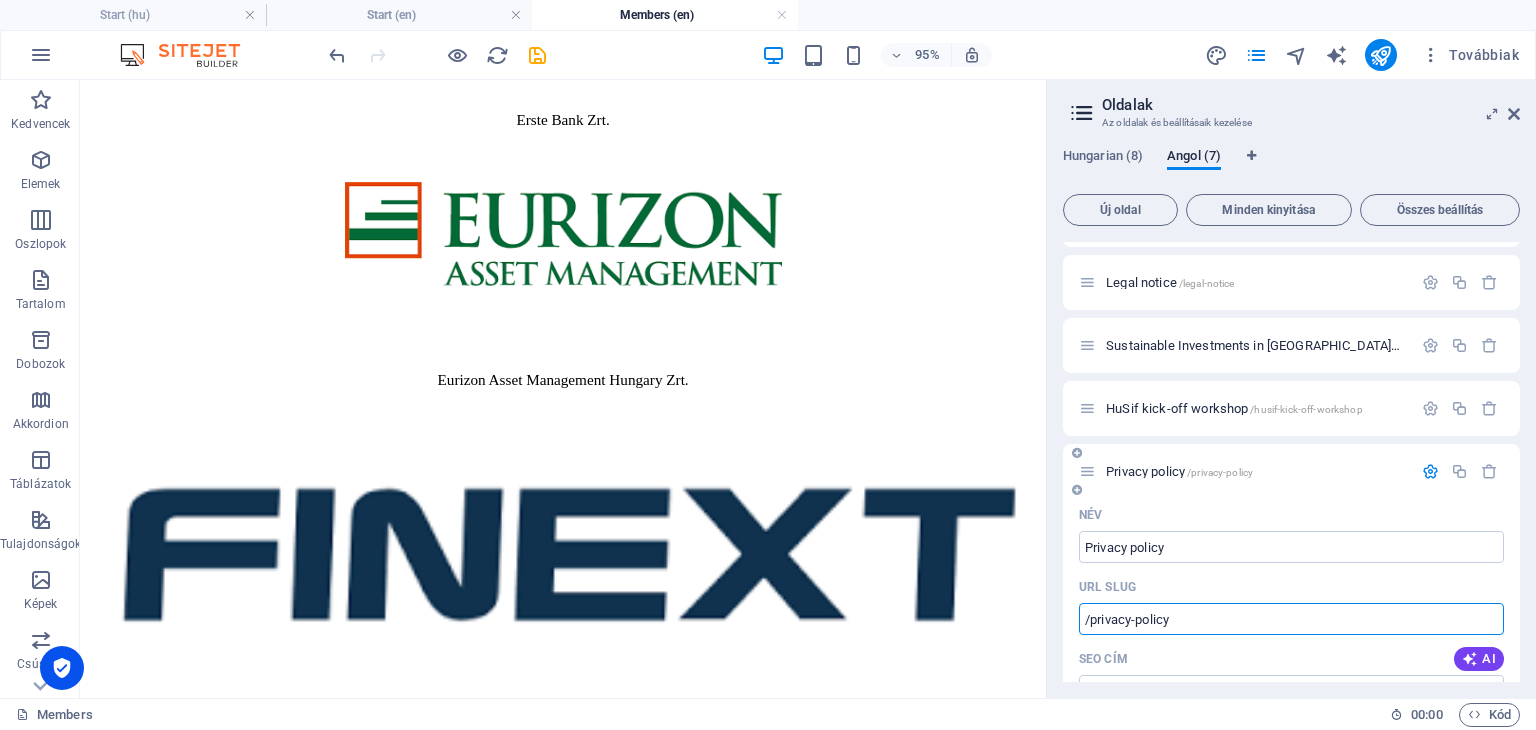drag, startPoint x: 1200, startPoint y: 622, endPoint x: 1069, endPoint y: 624, distance: 131.01526 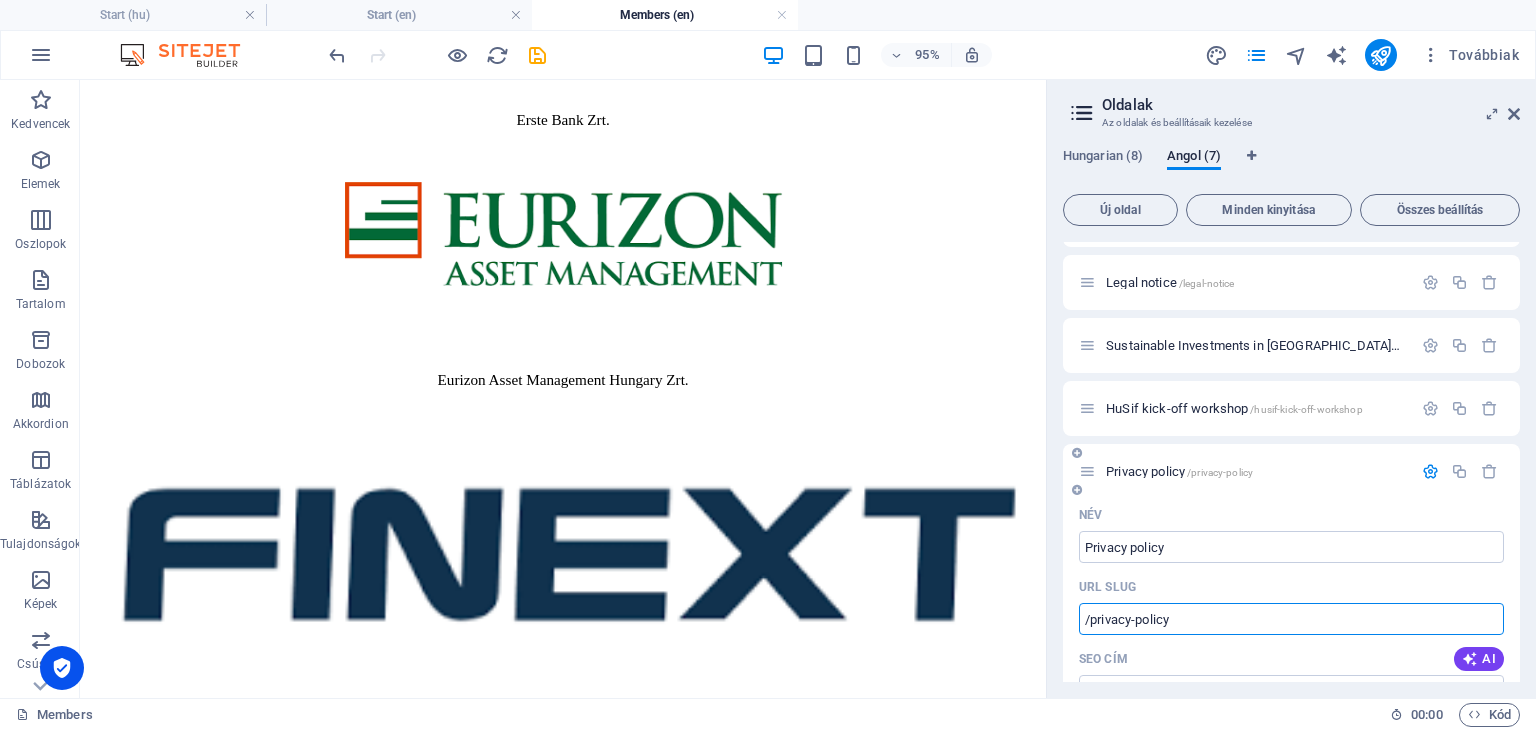 click on "Privacy policy /privacy-policy" at bounding box center [1291, 471] 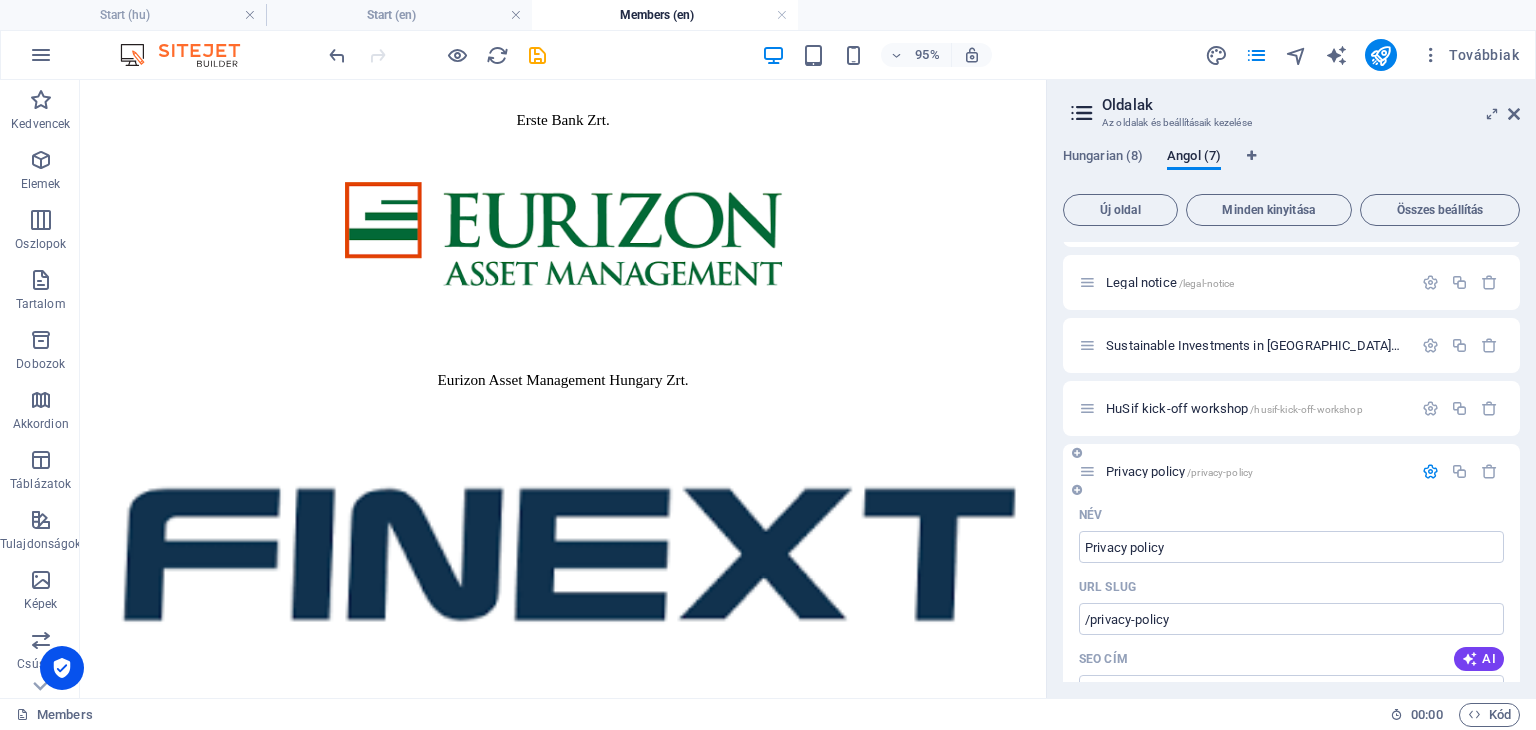 click at bounding box center (1430, 471) 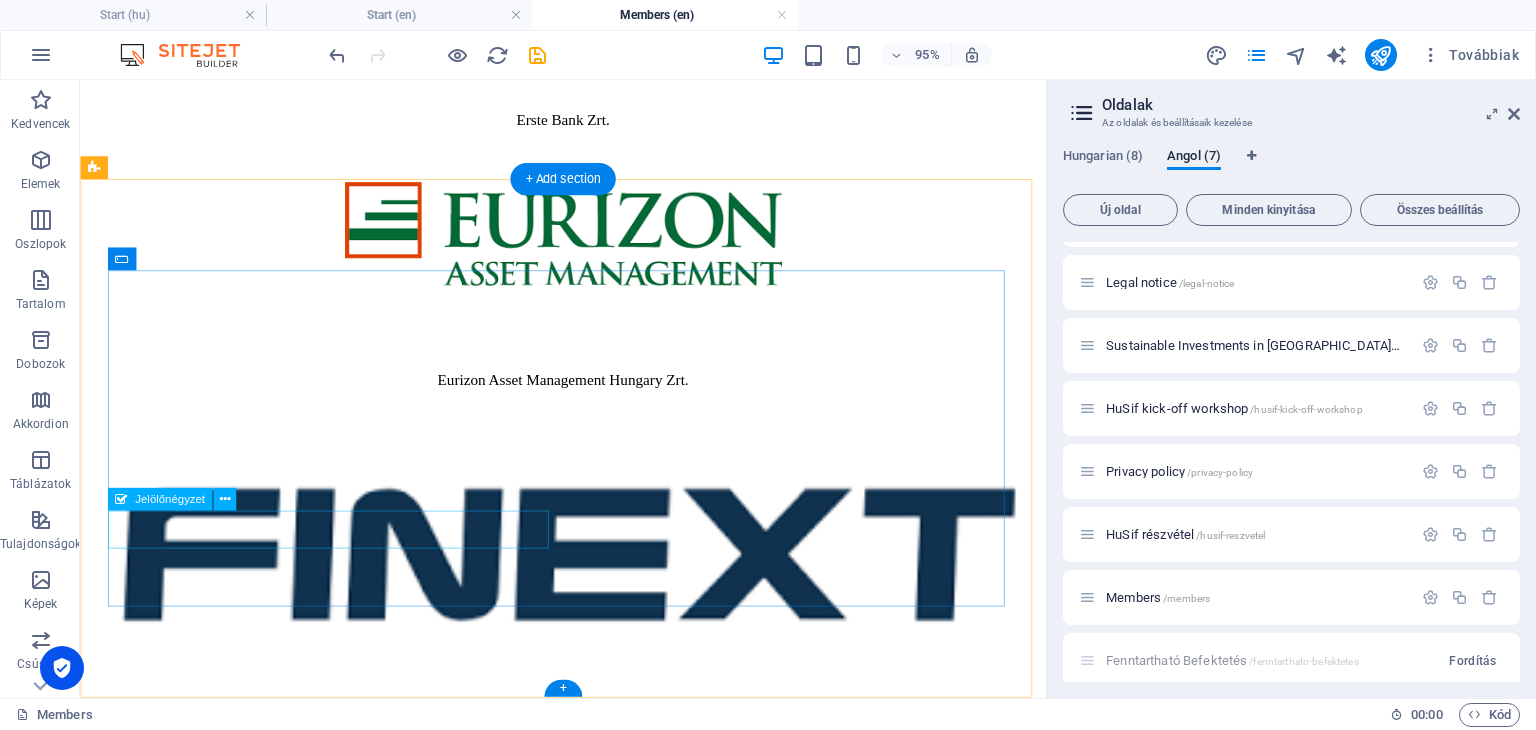 click on "{{ adatvedelmi nyilatkozat }}" at bounding box center [588, 4665] 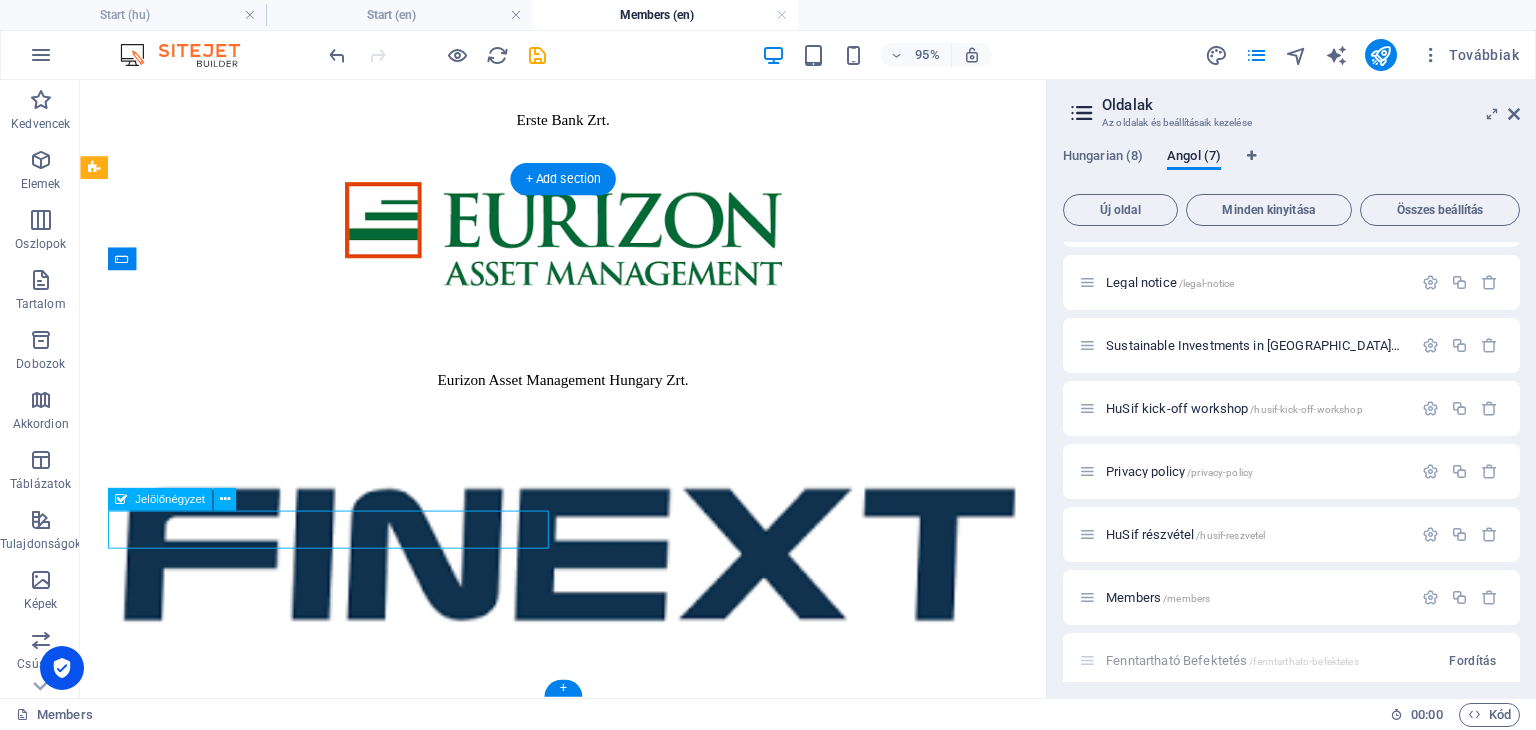 click on "{{ adatvedelmi nyilatkozat }}" at bounding box center (588, 4665) 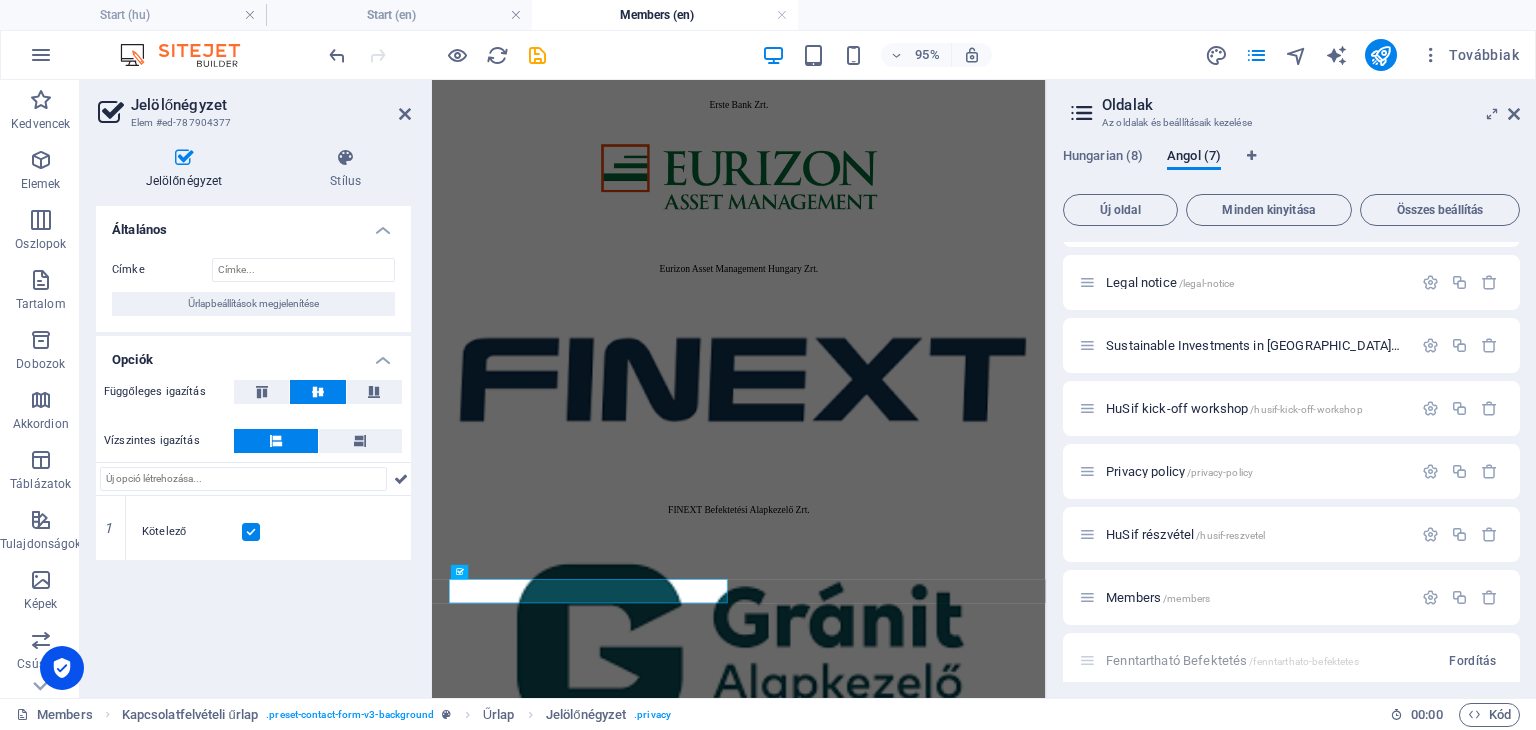 scroll, scrollTop: 1291, scrollLeft: 0, axis: vertical 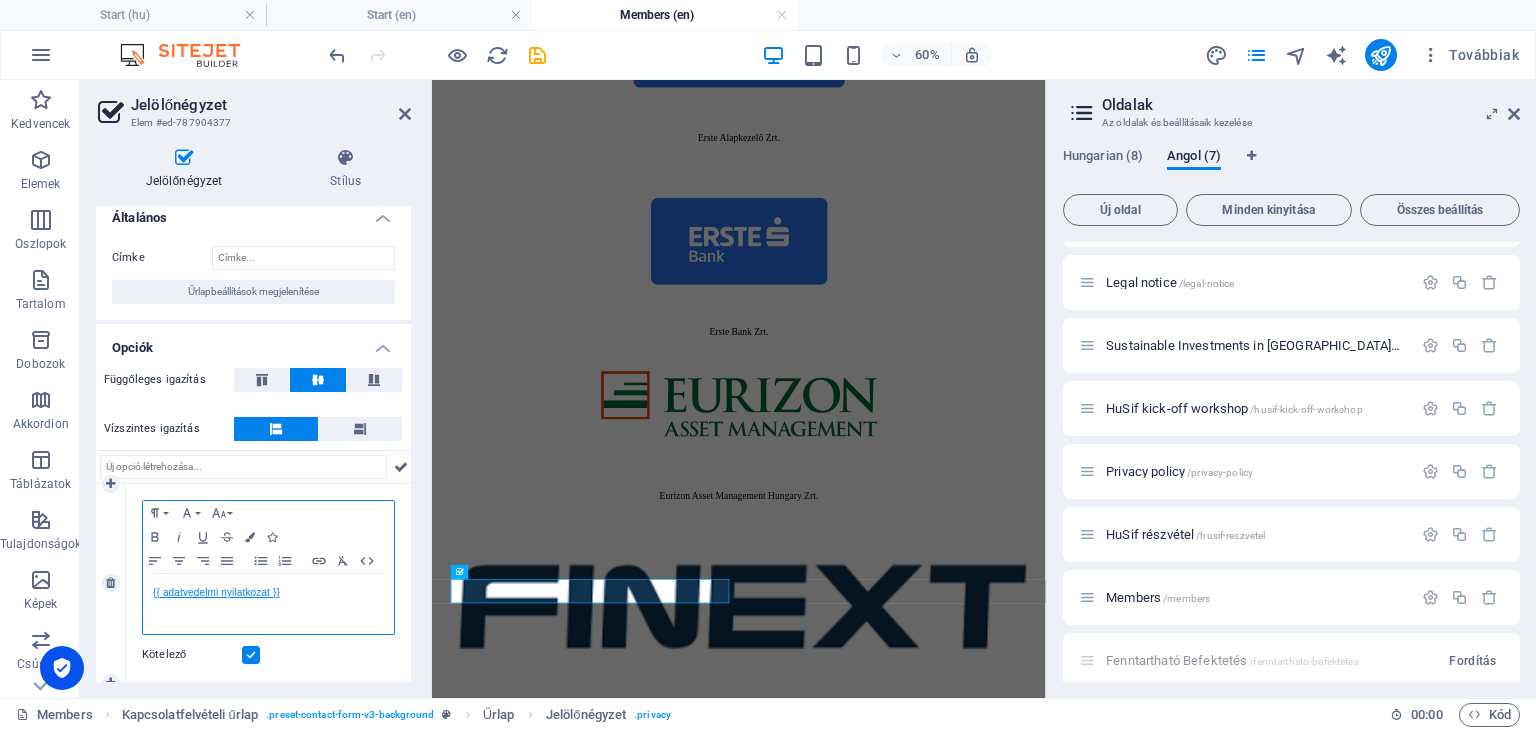 click on "{{ adatvedelmi nyilatkozat }}" at bounding box center (216, 592) 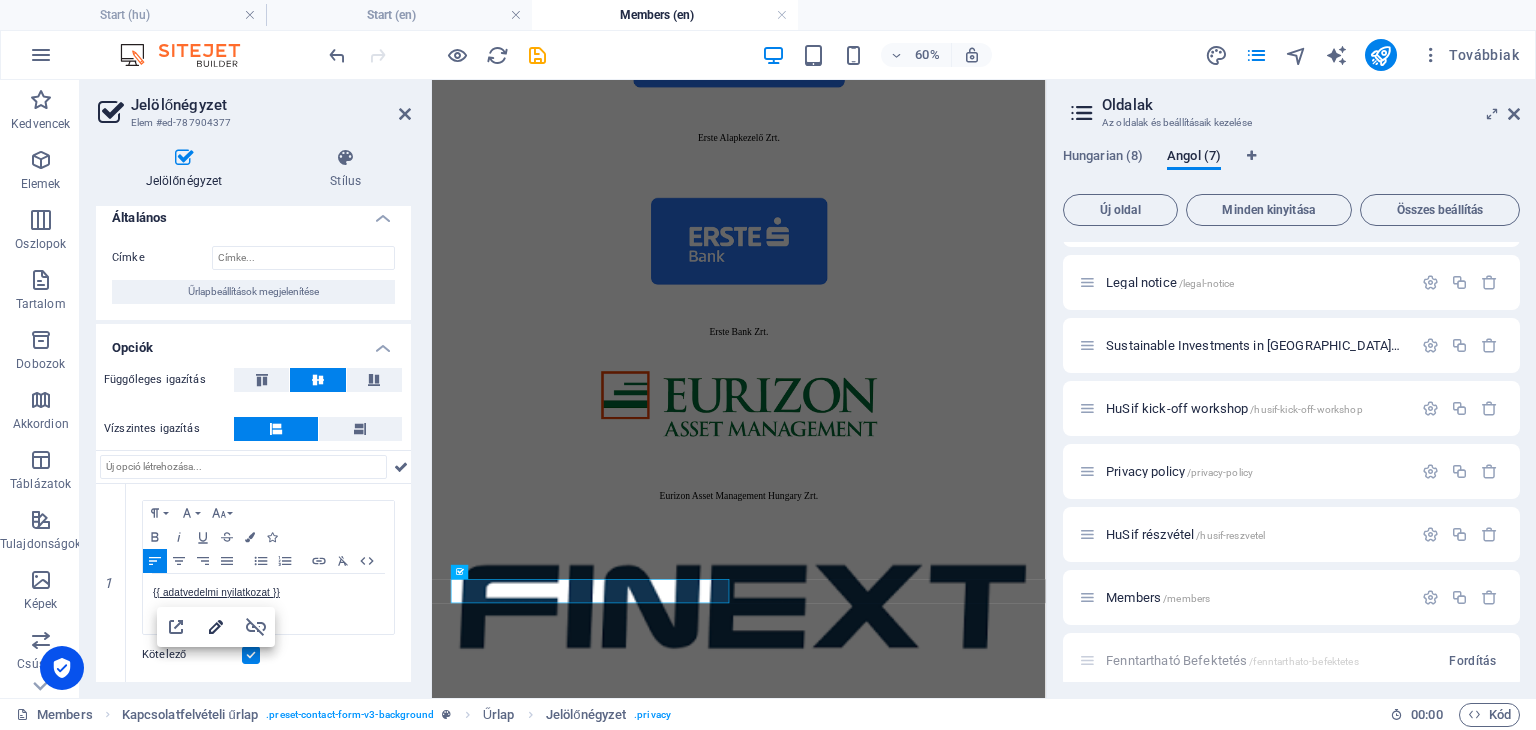 click 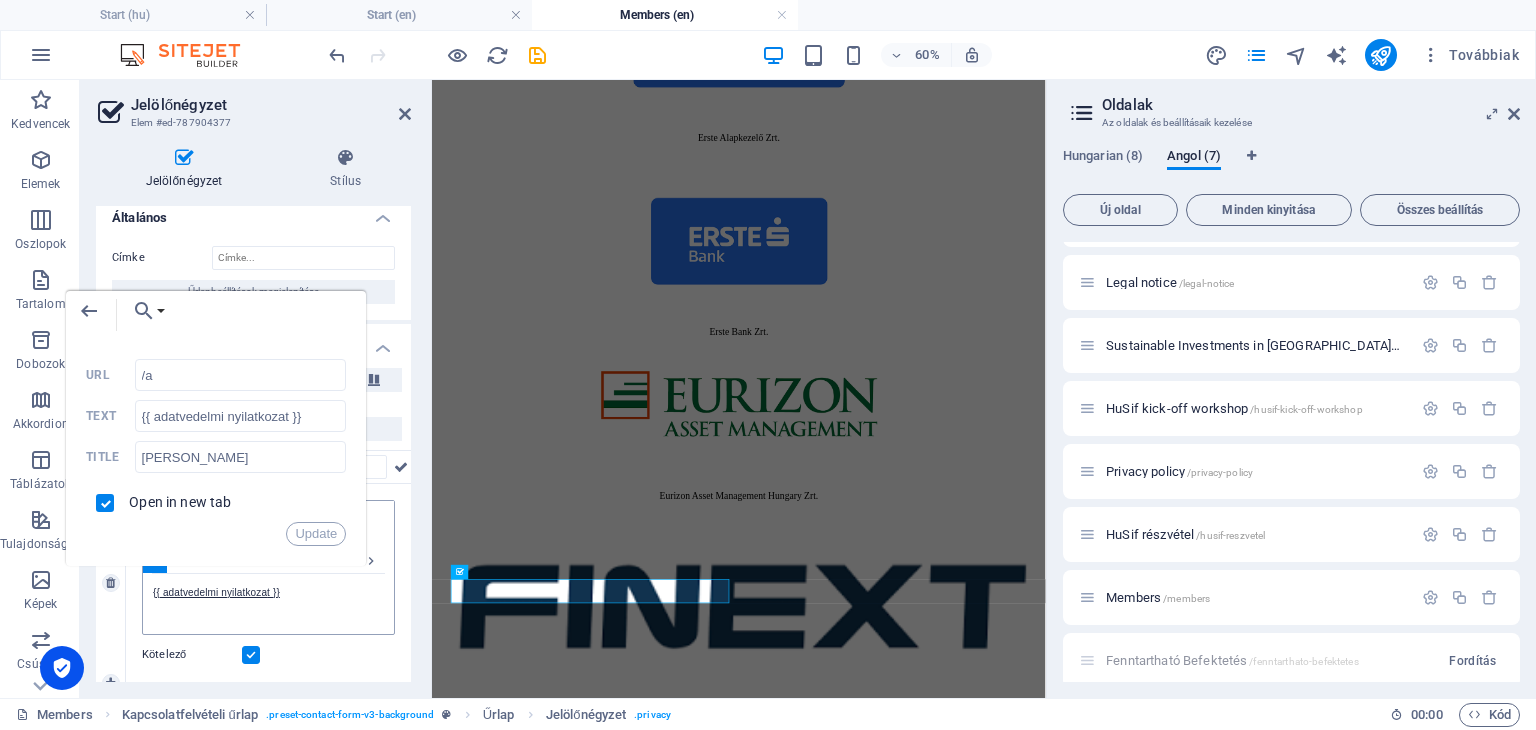 type on "/" 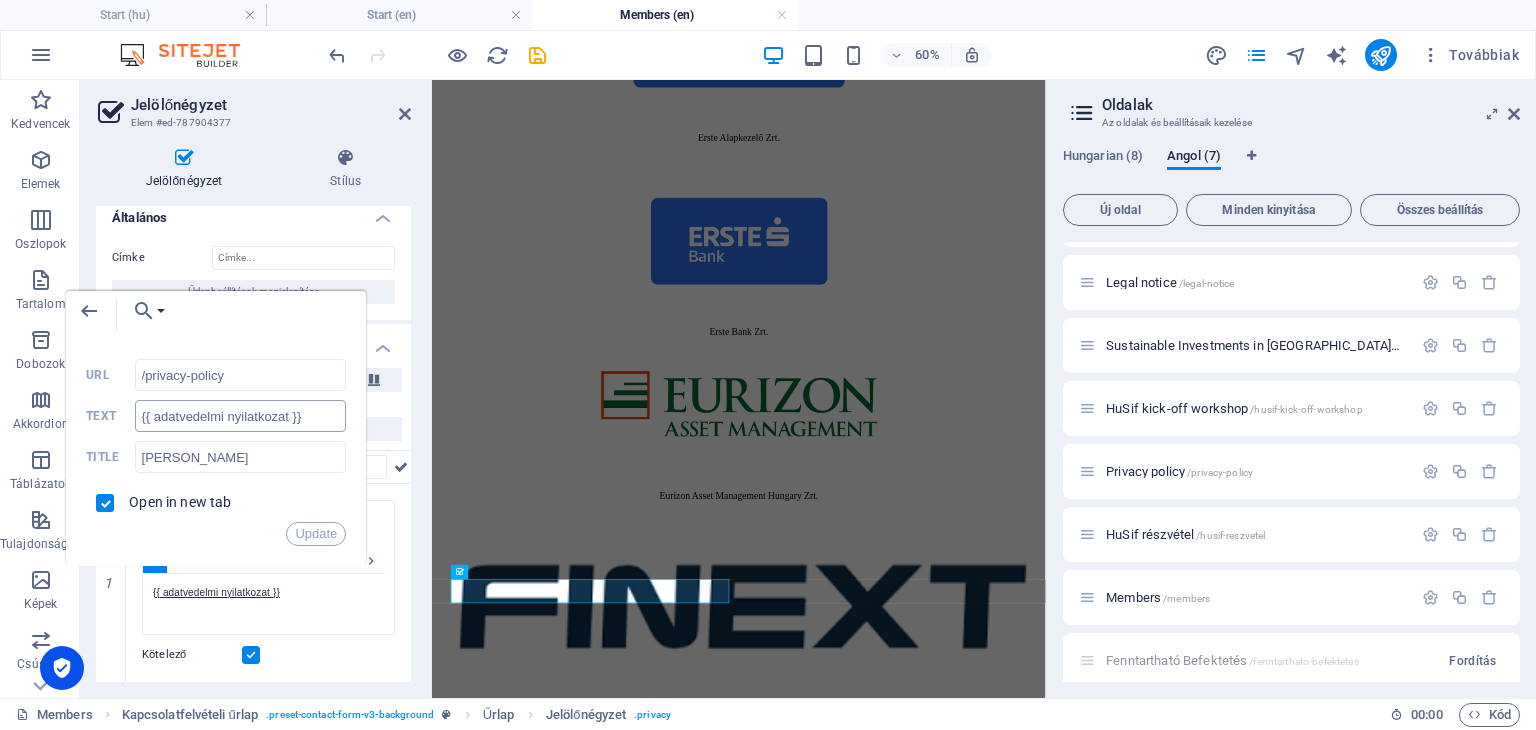 type on "/privacy-policy" 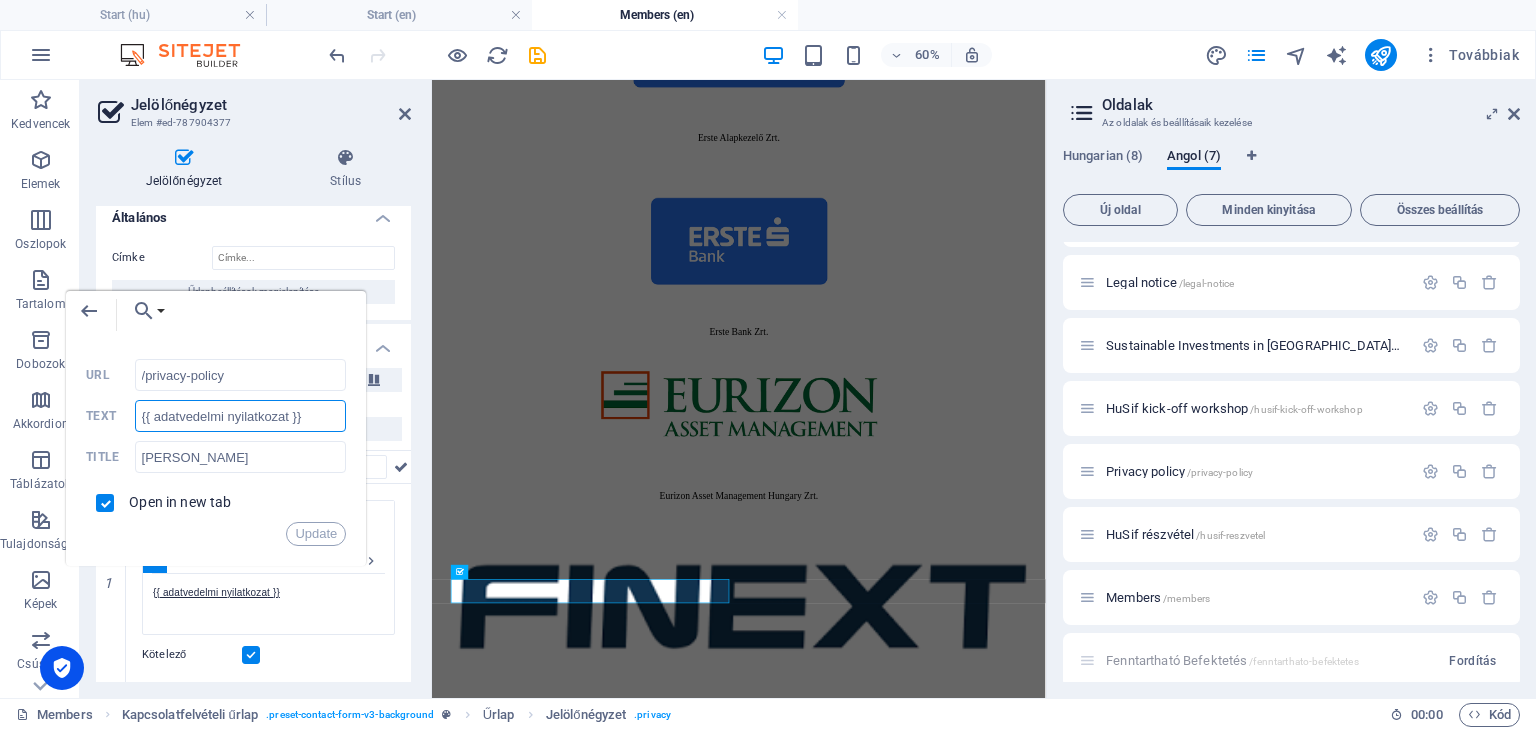 click on "{{ adatvedelmi nyilatkozat }}" at bounding box center (241, 416) 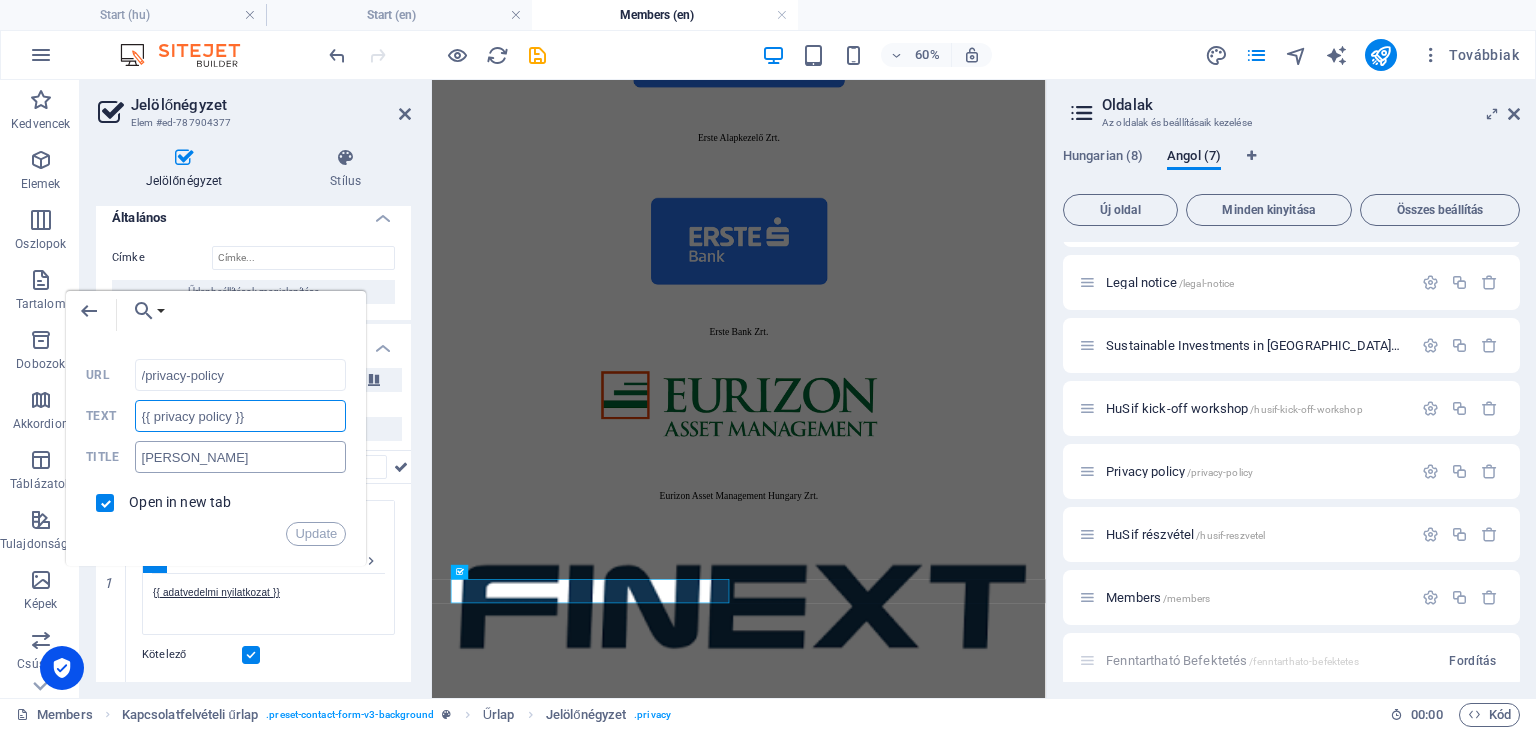 type on "{{ privacy policy }}" 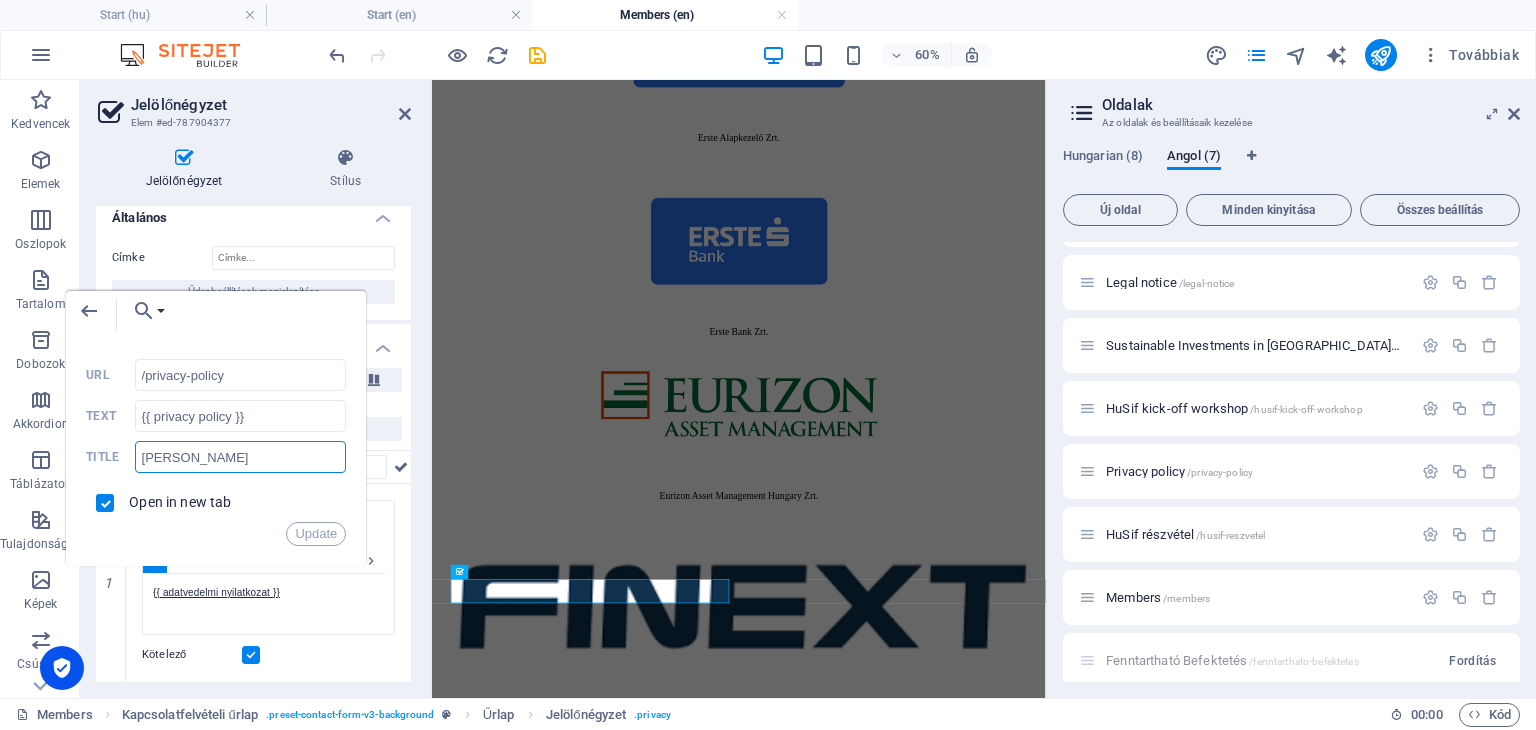 click on "[PERSON_NAME]" at bounding box center (241, 457) 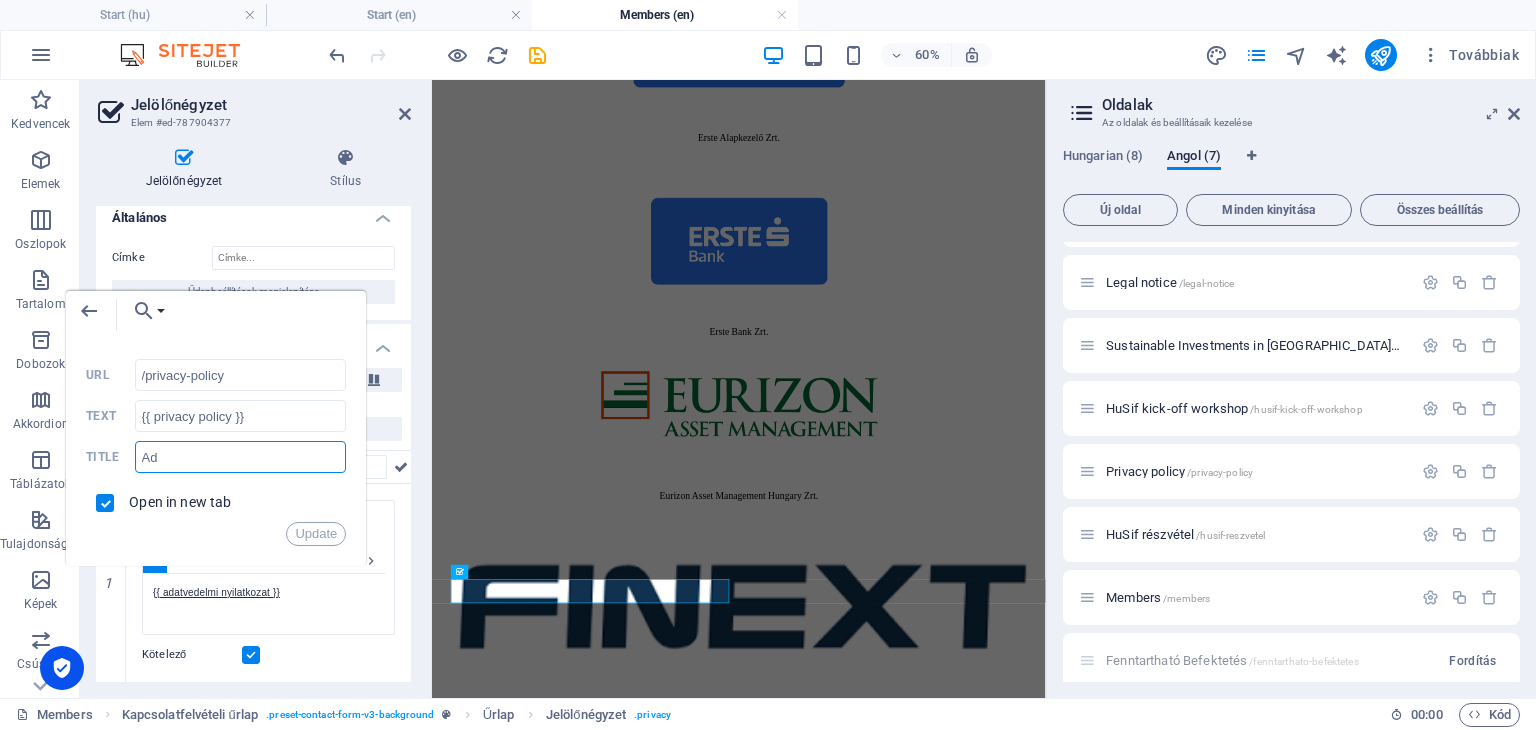 type on "A" 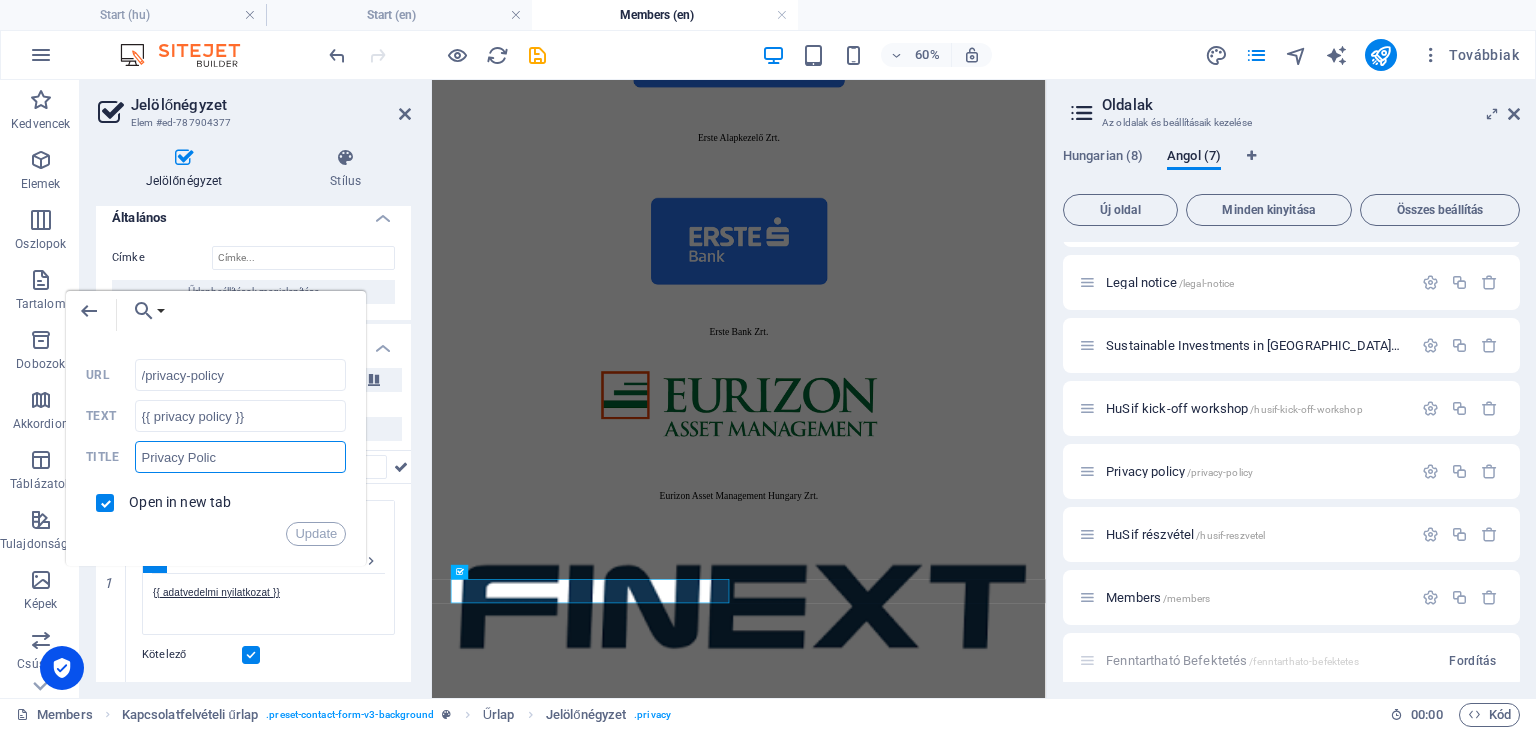 type on "Privacy Policy" 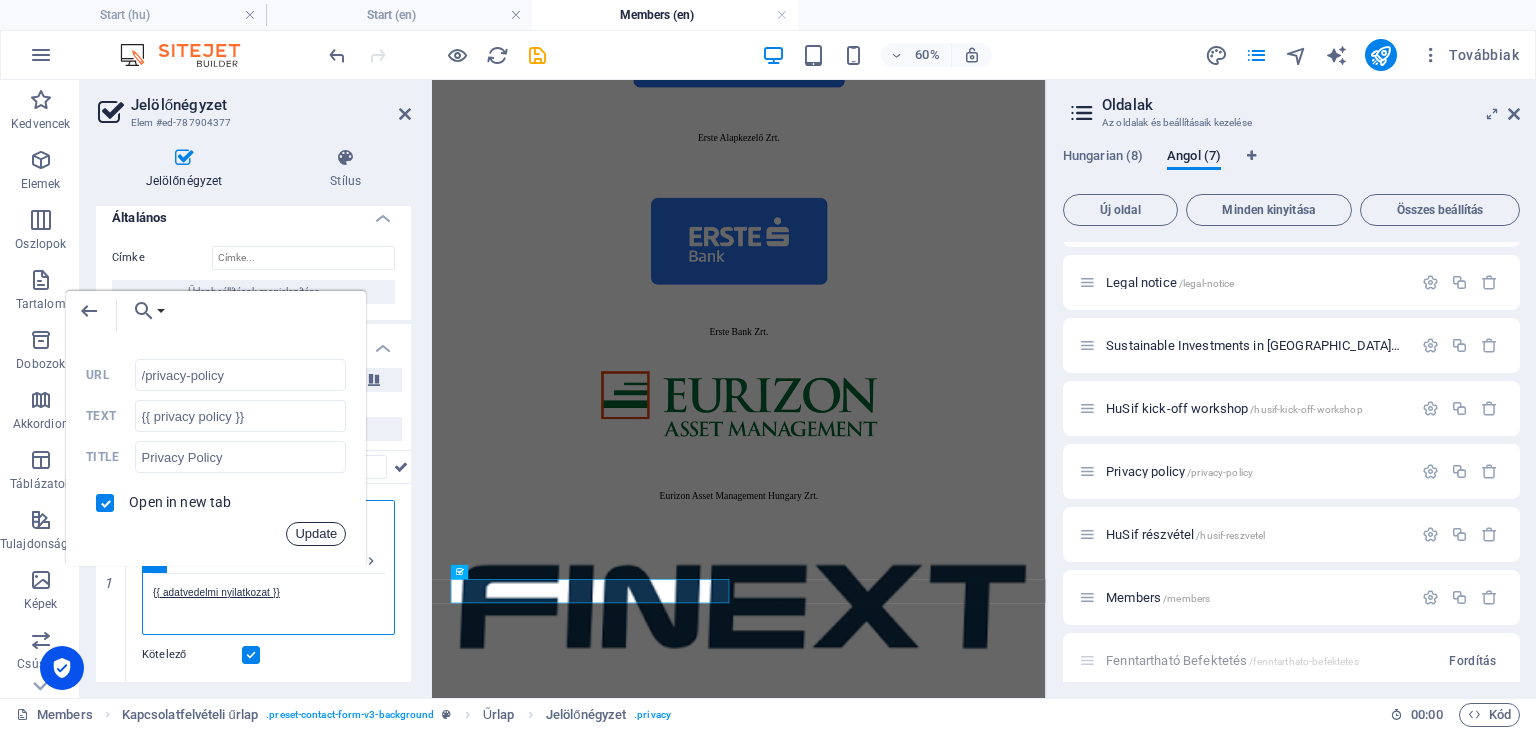 click on "Update" at bounding box center (316, 534) 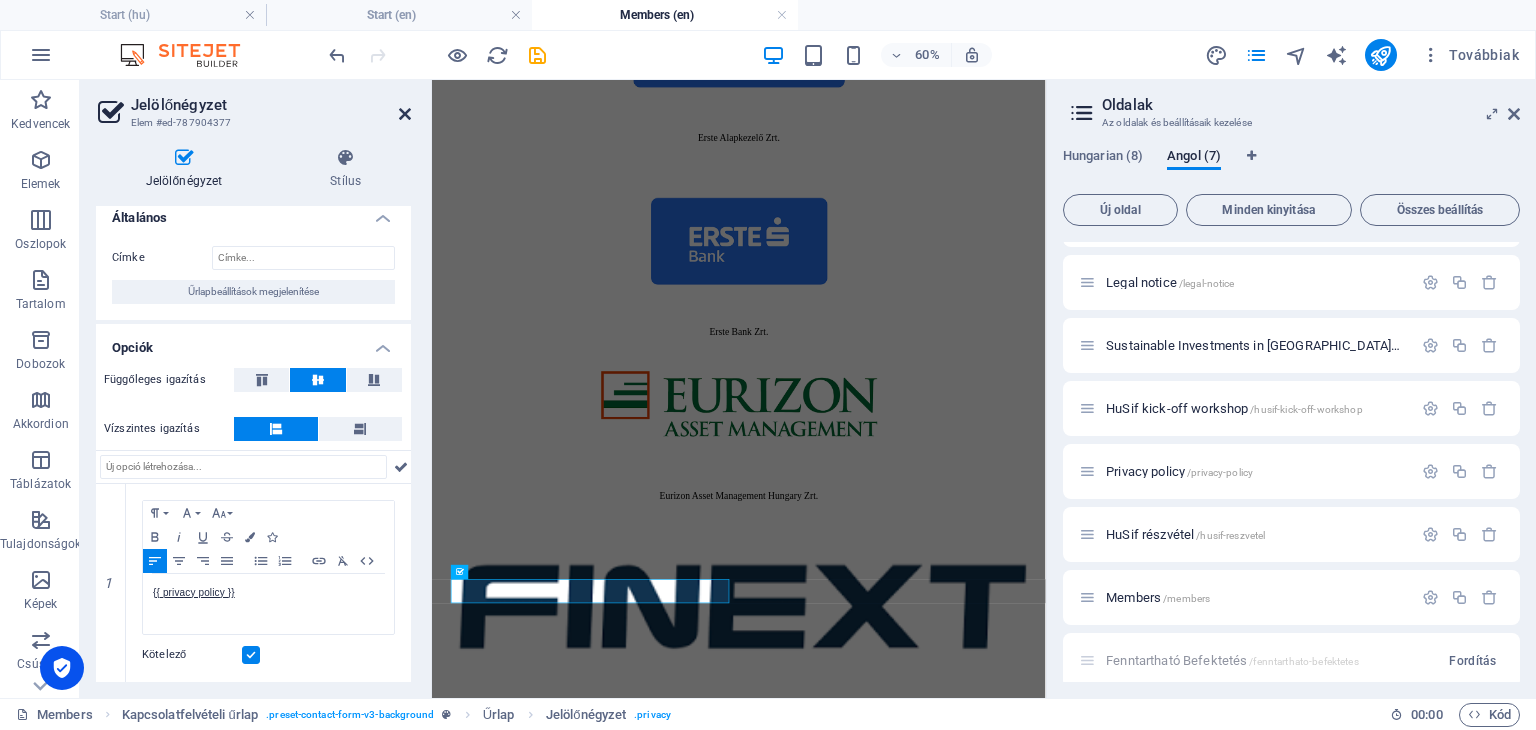 click at bounding box center (405, 114) 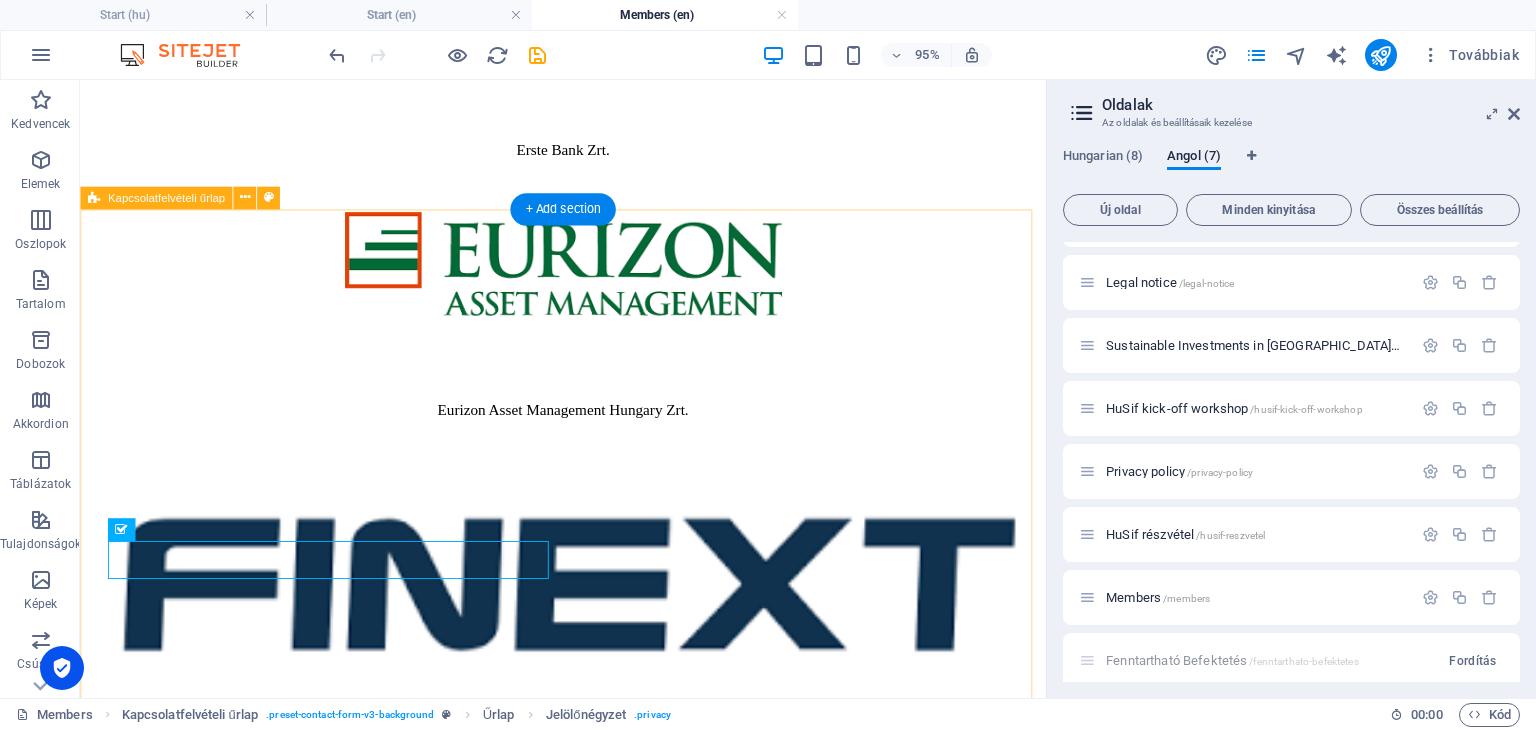 scroll, scrollTop: 1634, scrollLeft: 0, axis: vertical 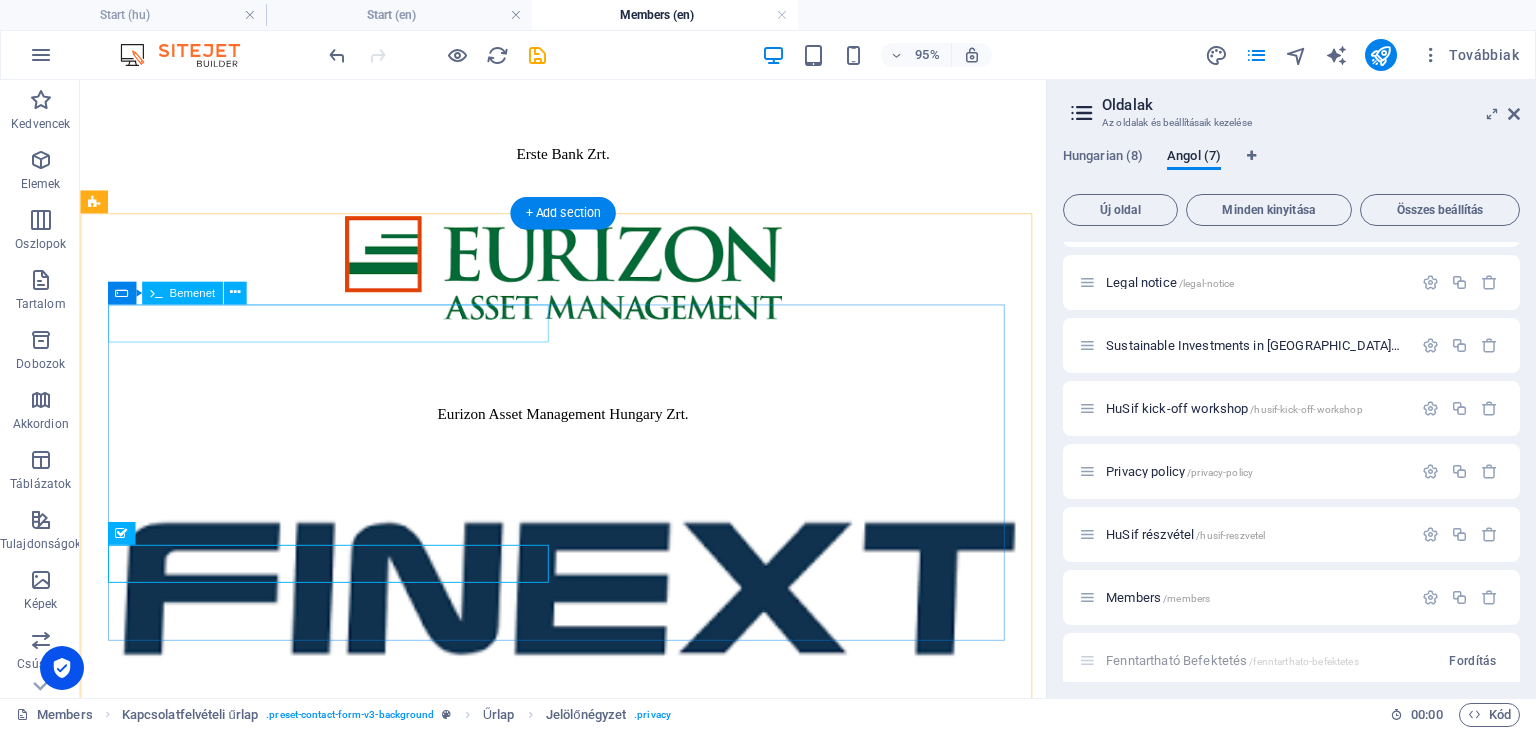 click at bounding box center (588, 4502) 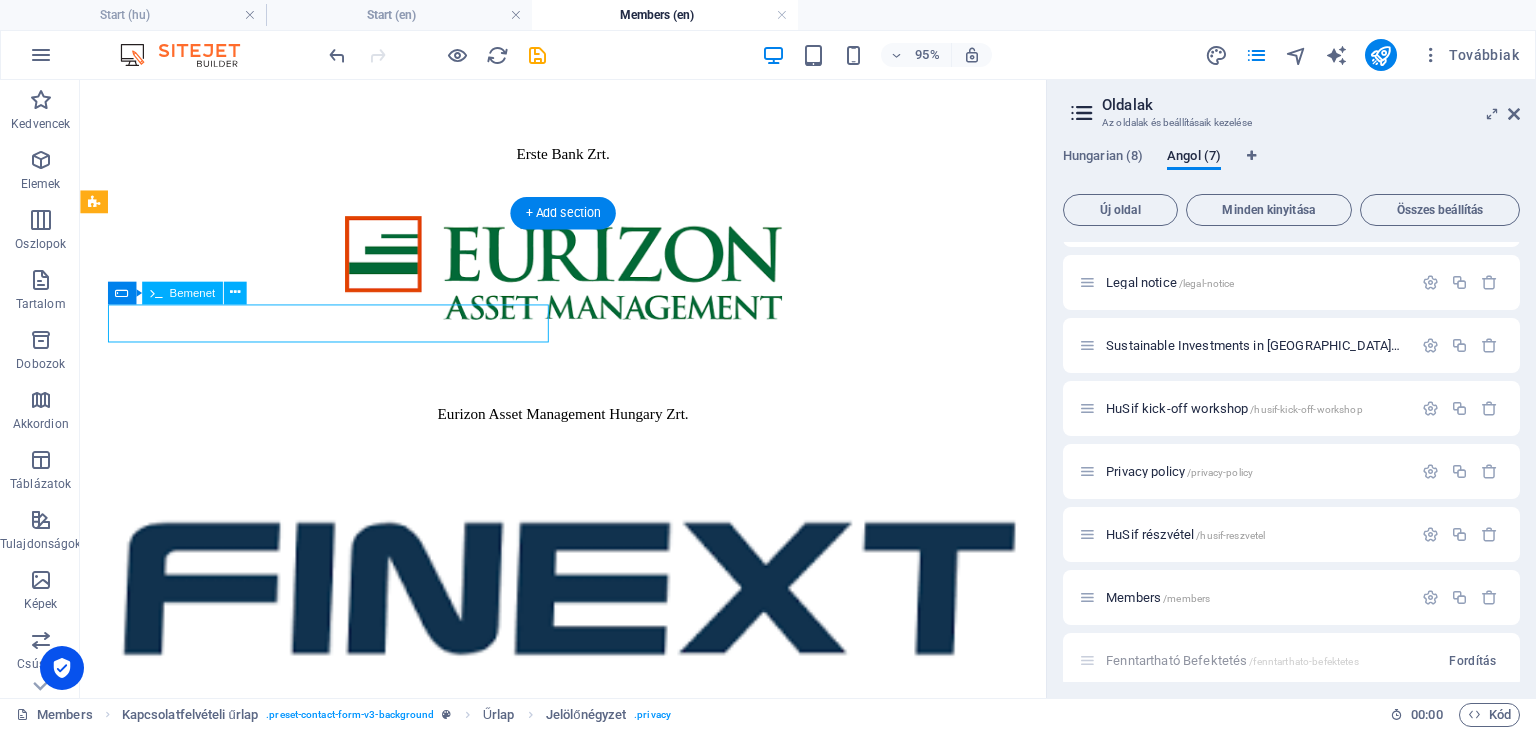 click at bounding box center [588, 4502] 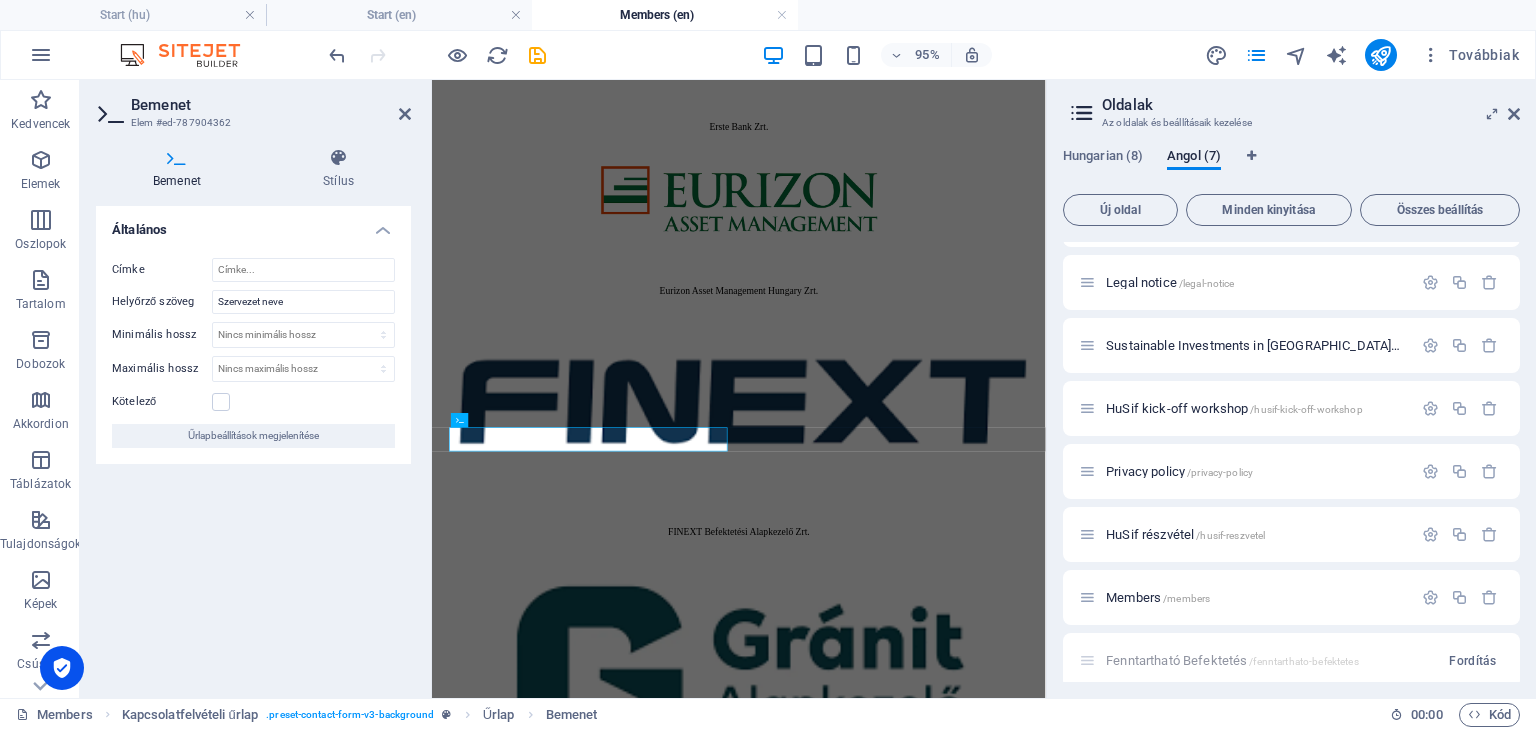 scroll, scrollTop: 1291, scrollLeft: 0, axis: vertical 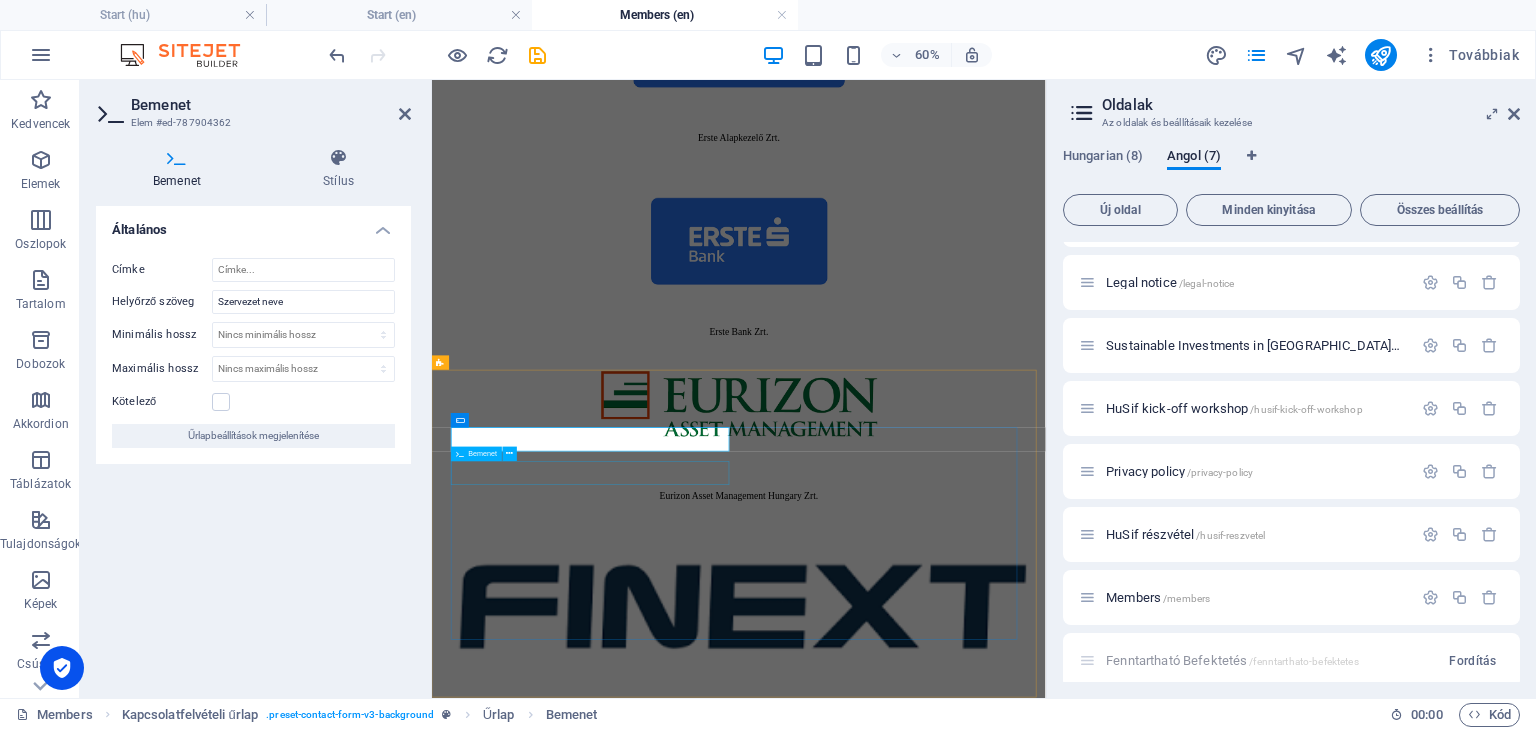 click at bounding box center (943, 4897) 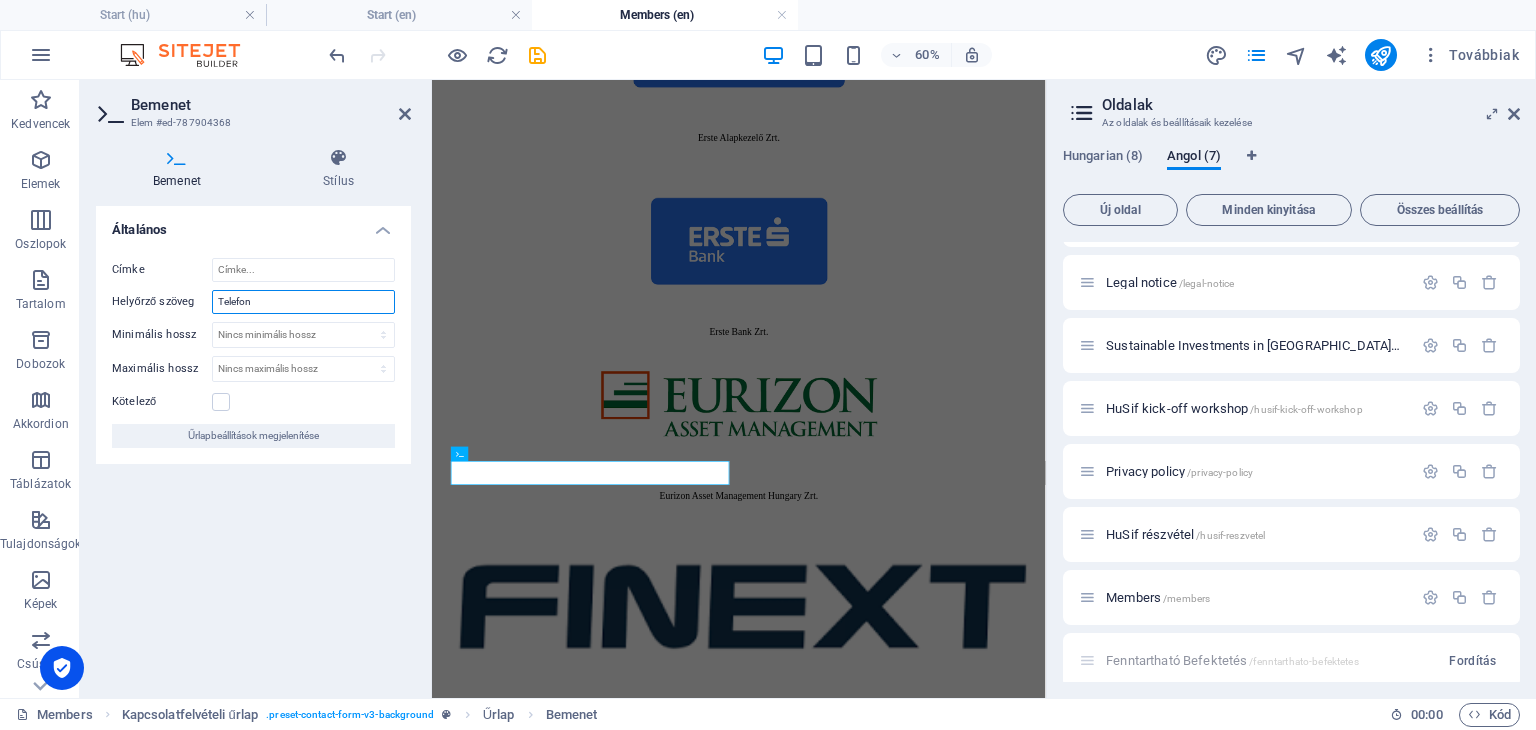click on "Telefon" at bounding box center [303, 302] 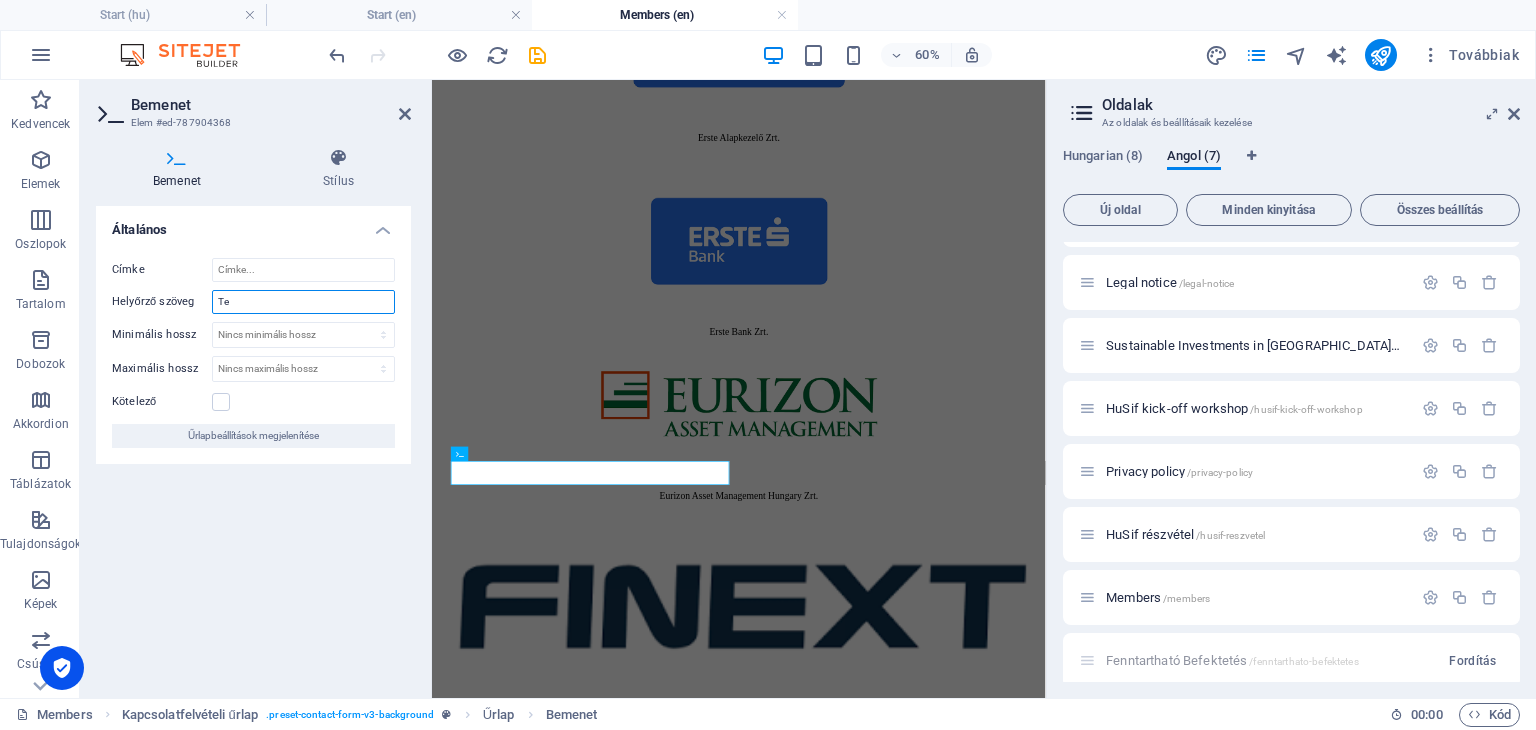 type on "T" 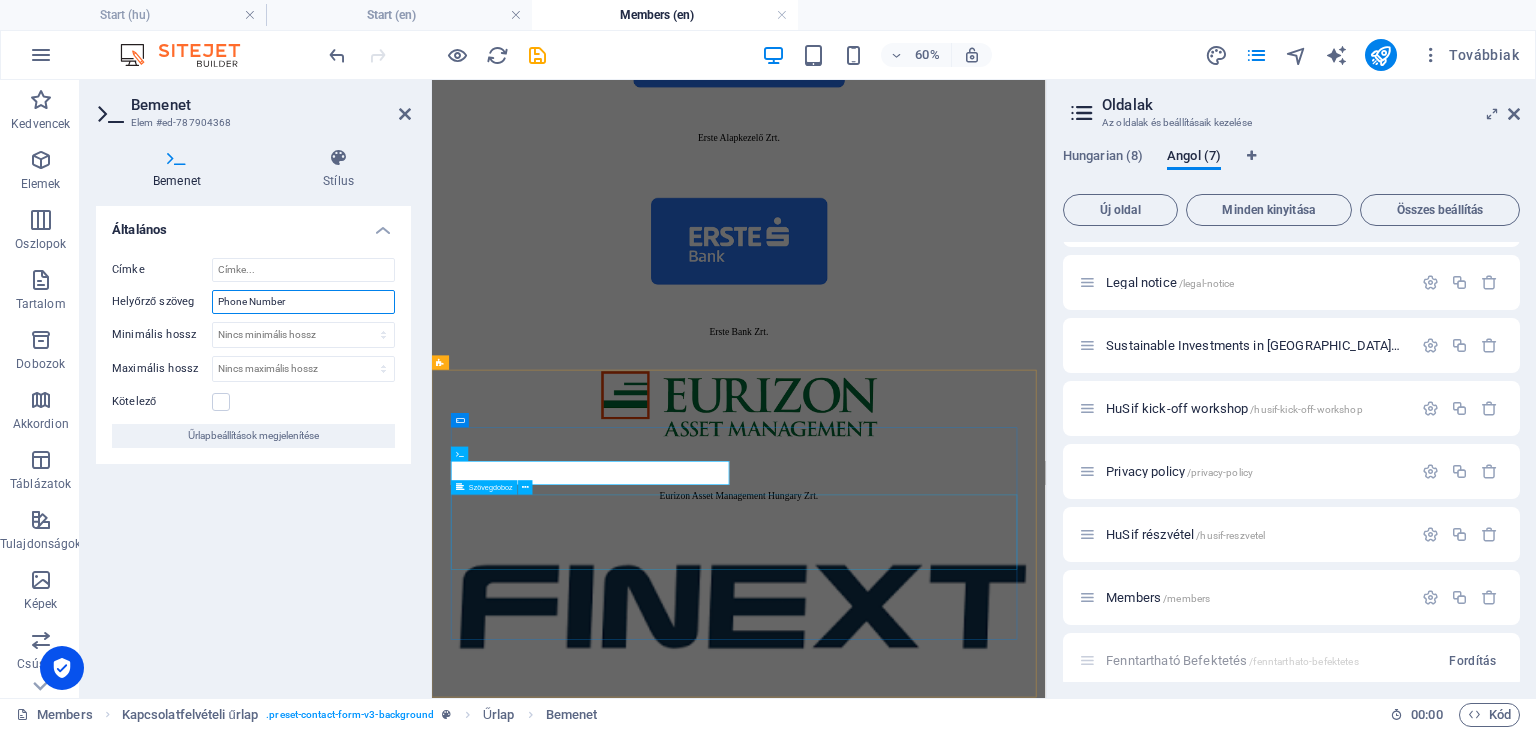 type on "Phone Number" 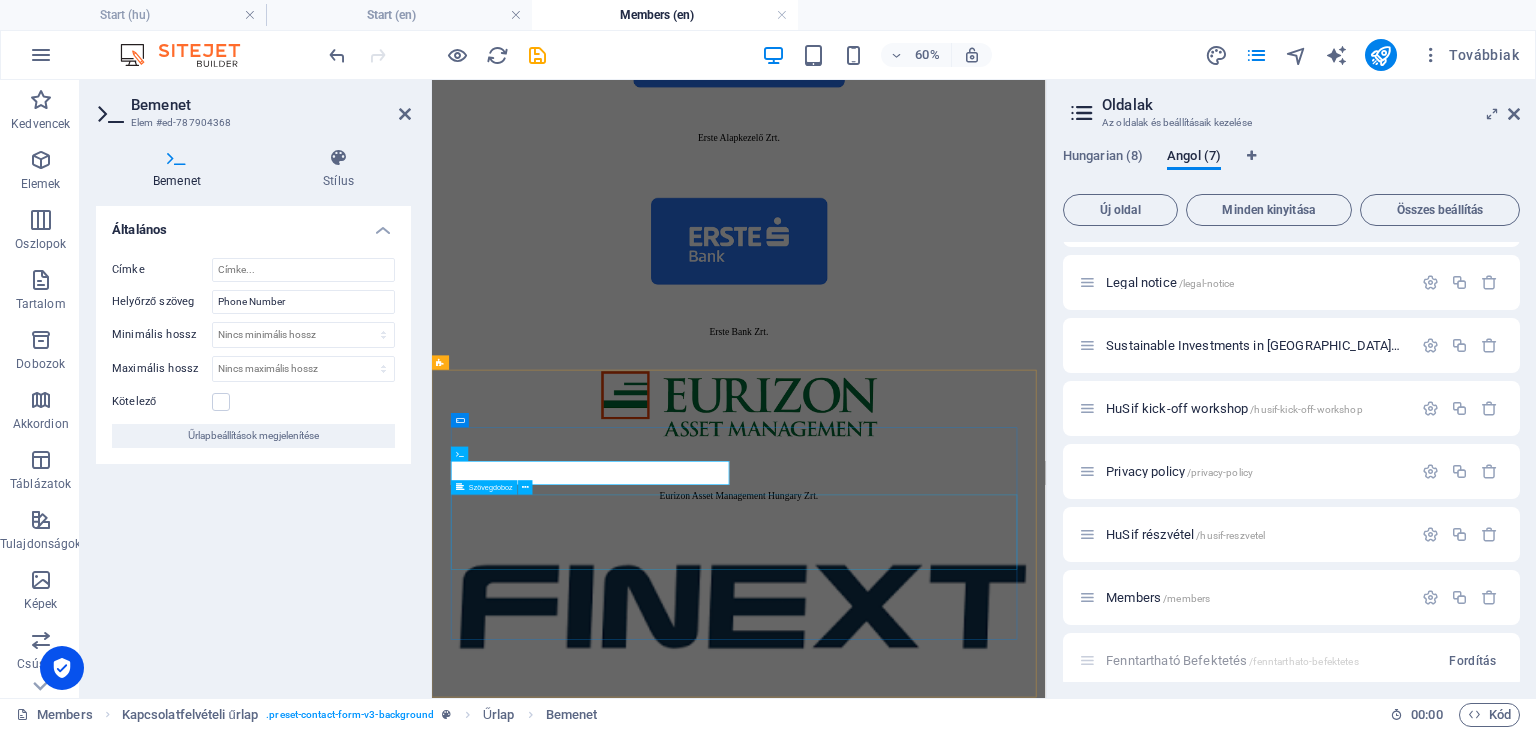 click at bounding box center [943, 4970] 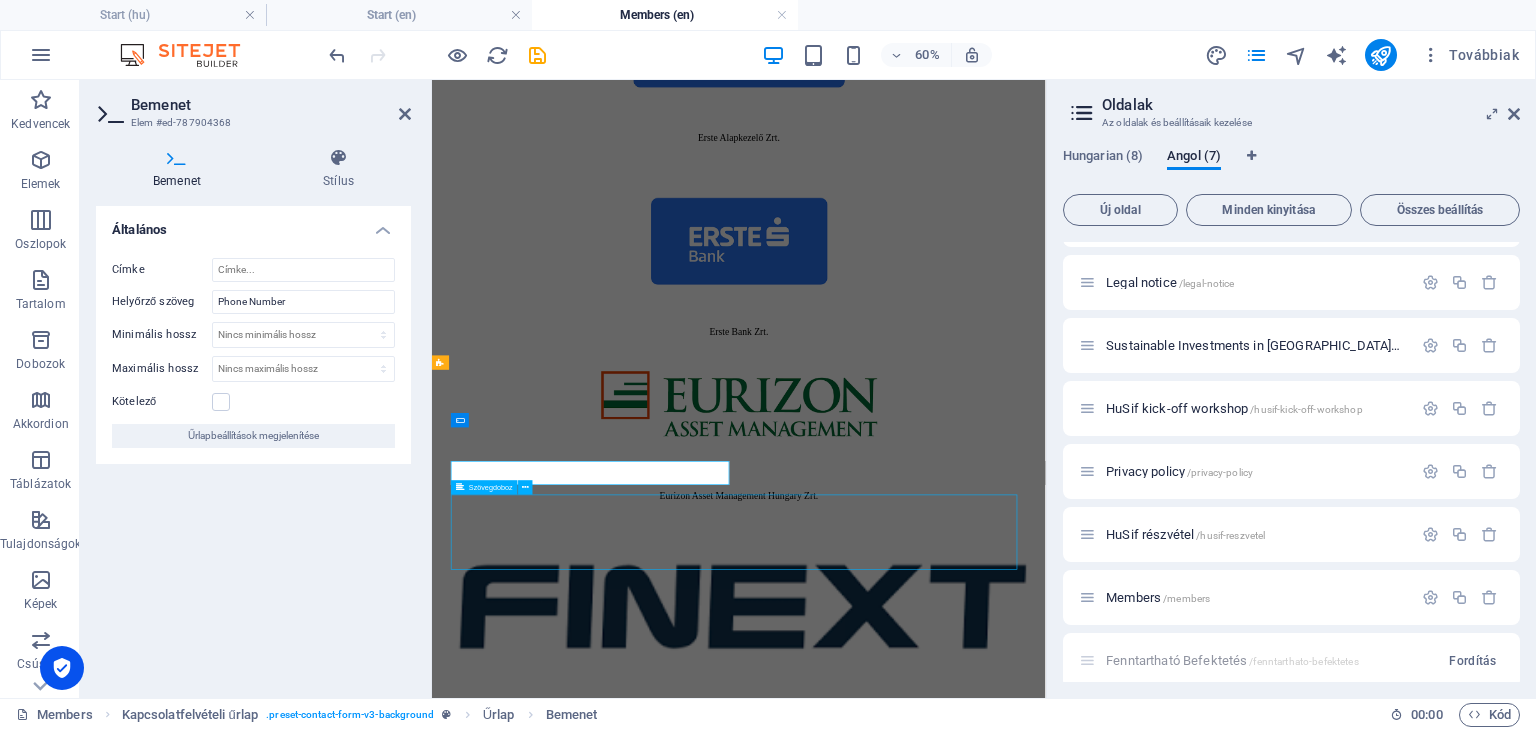 click at bounding box center (943, 4970) 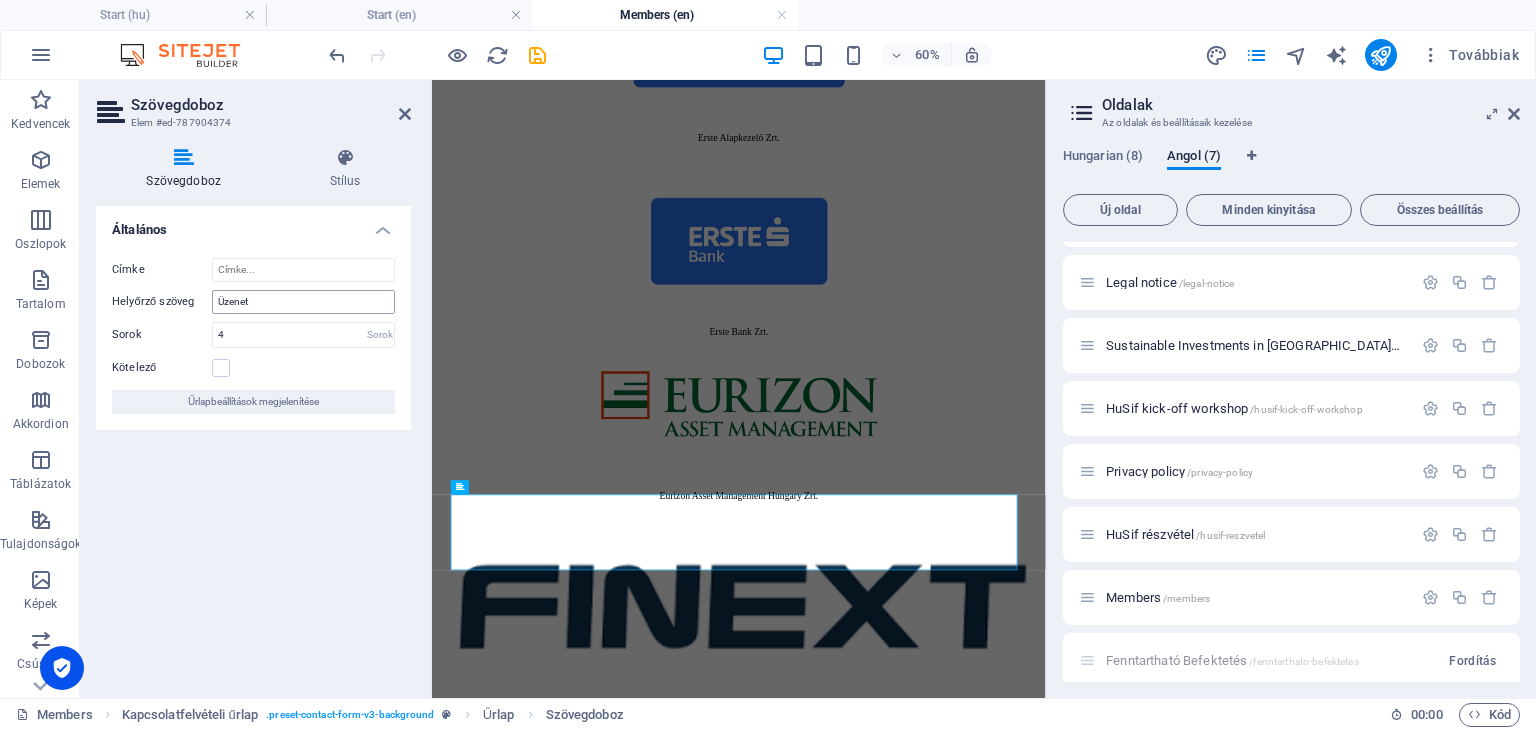 scroll, scrollTop: 1291, scrollLeft: 0, axis: vertical 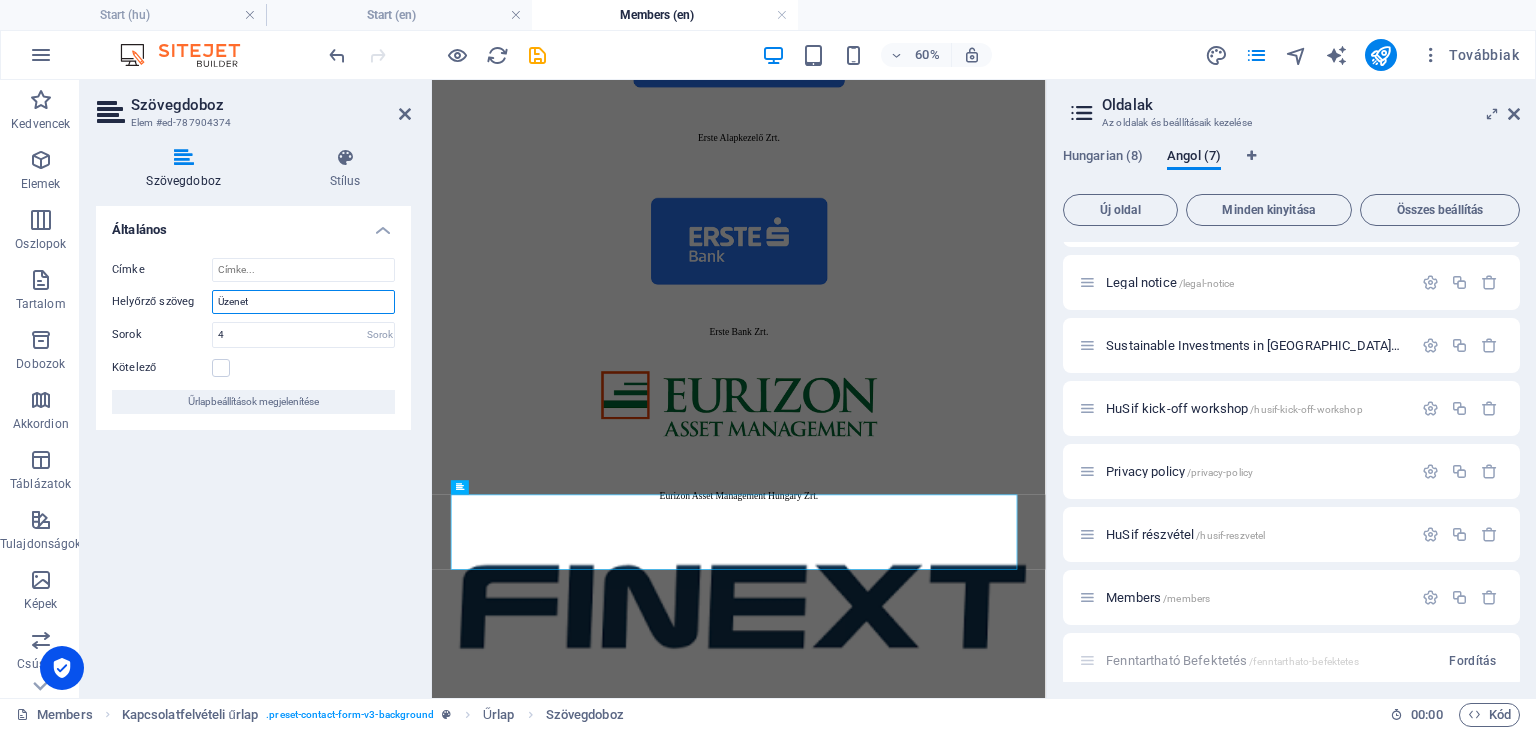 click on "Üzenet" at bounding box center (303, 302) 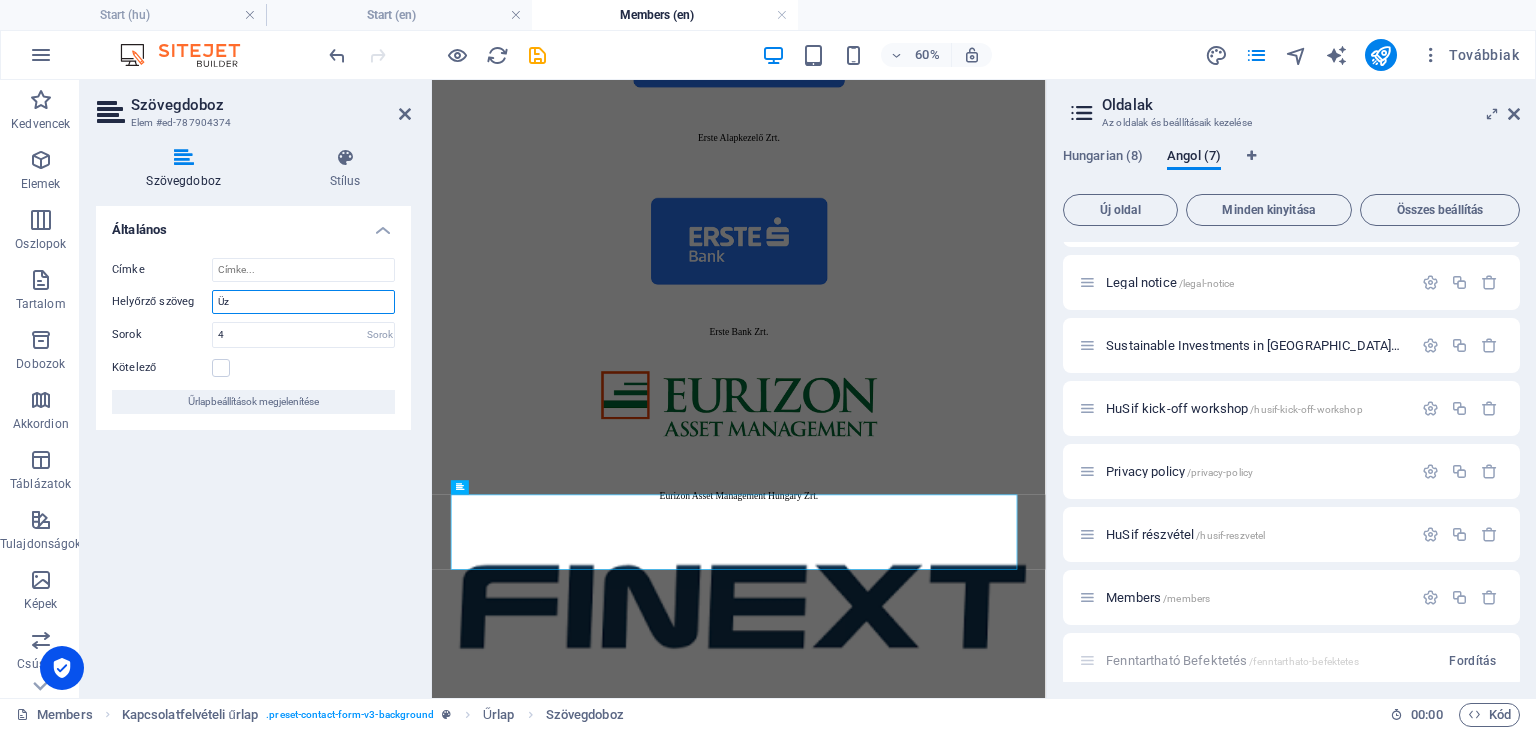 type on "Ü" 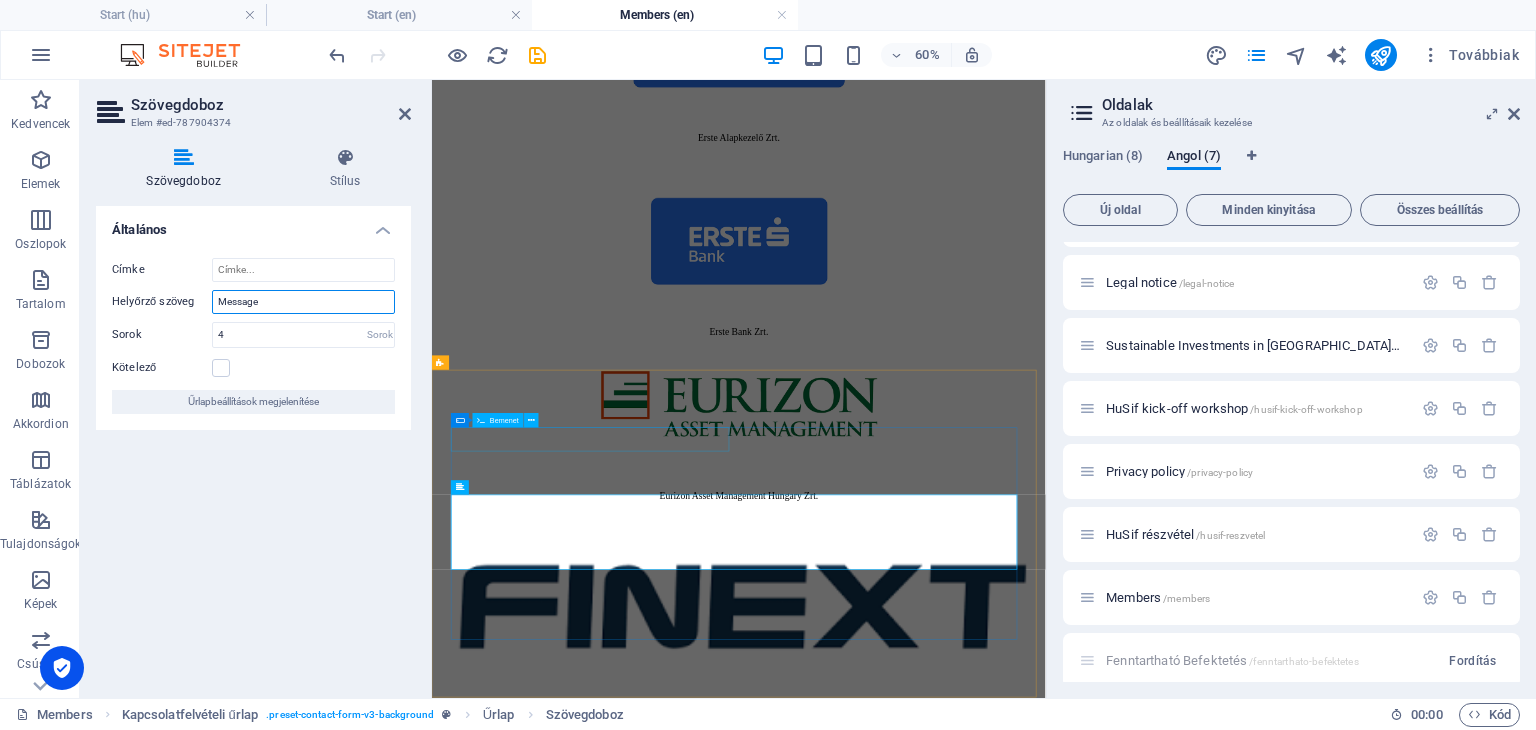 type on "Message" 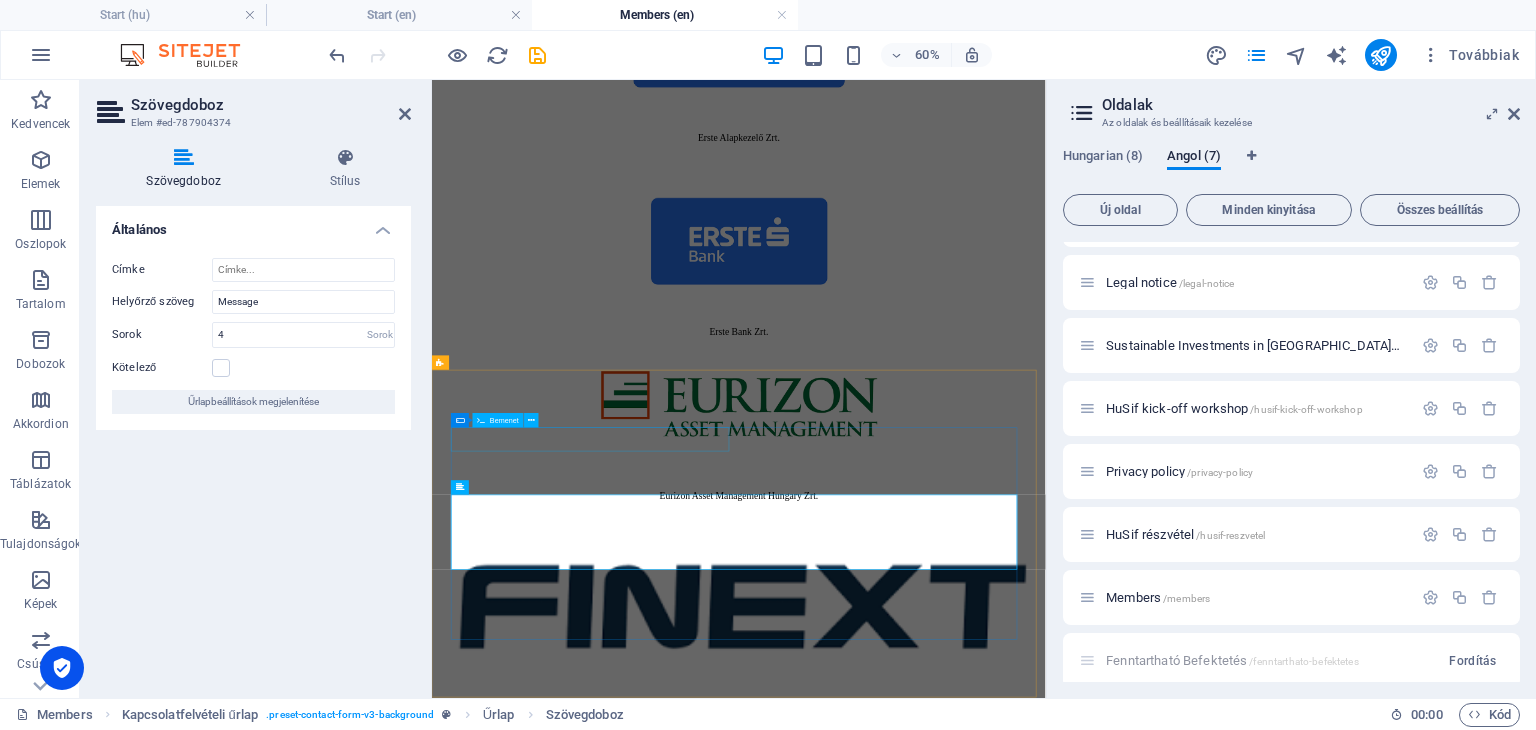 click at bounding box center [943, 4855] 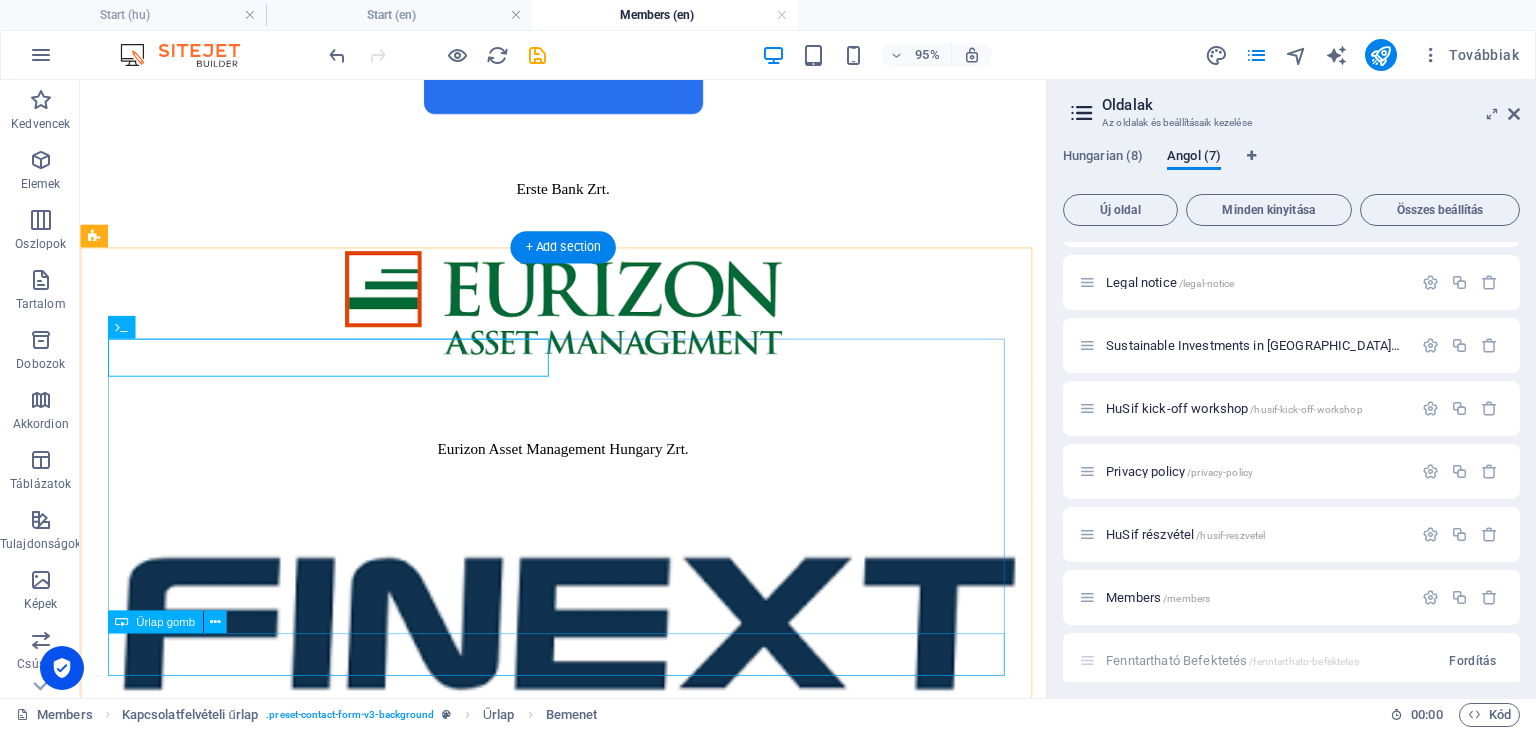 scroll, scrollTop: 1637, scrollLeft: 0, axis: vertical 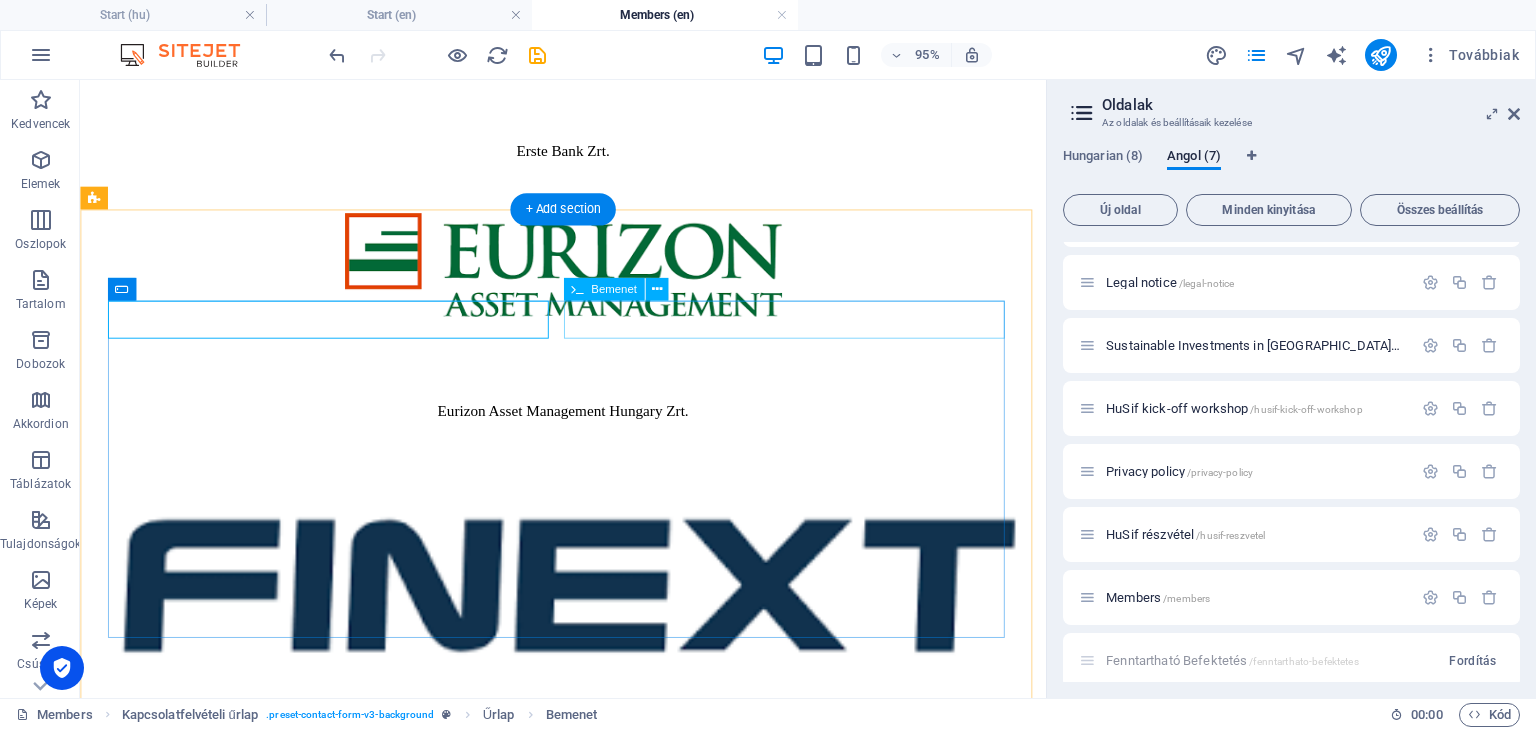 click at bounding box center [588, 4520] 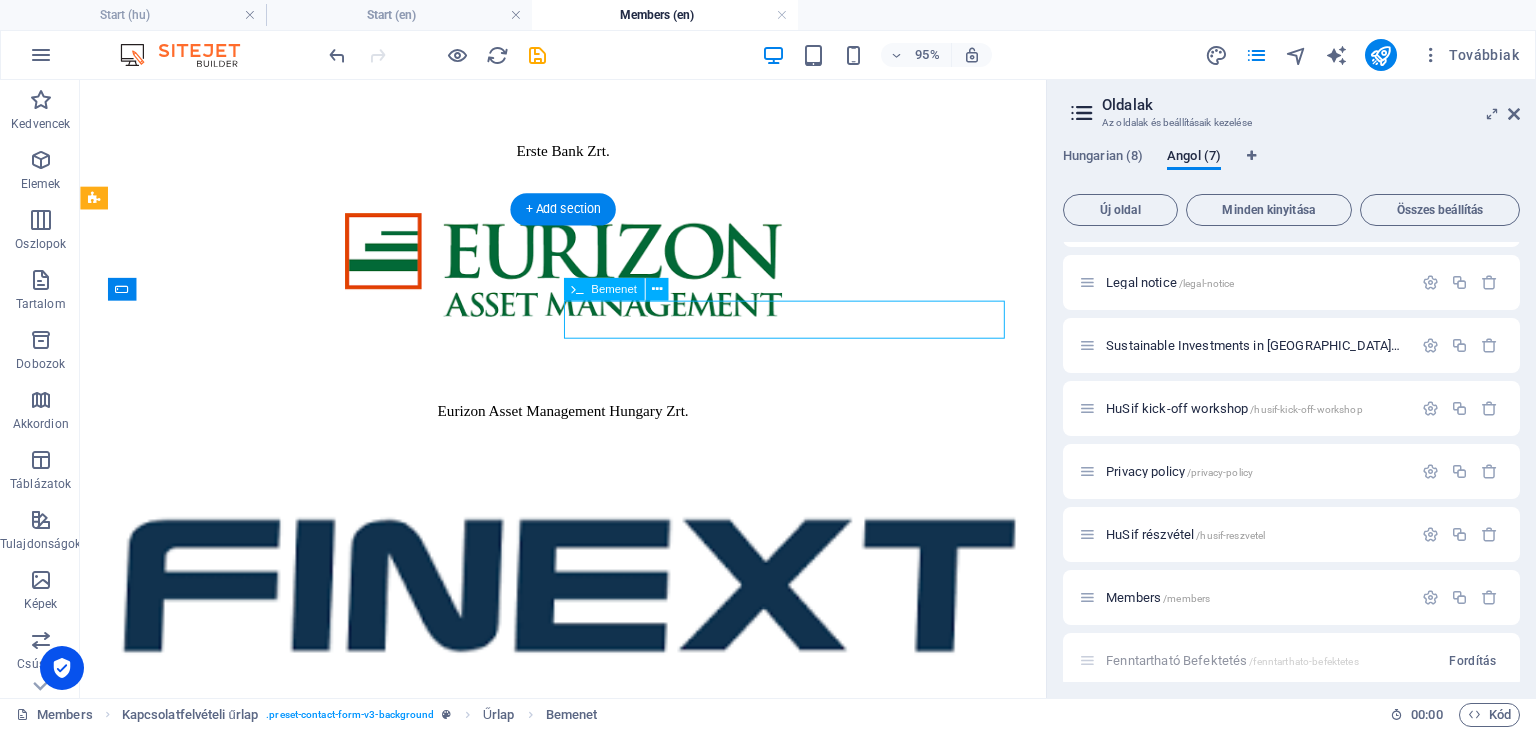 click at bounding box center (588, 4520) 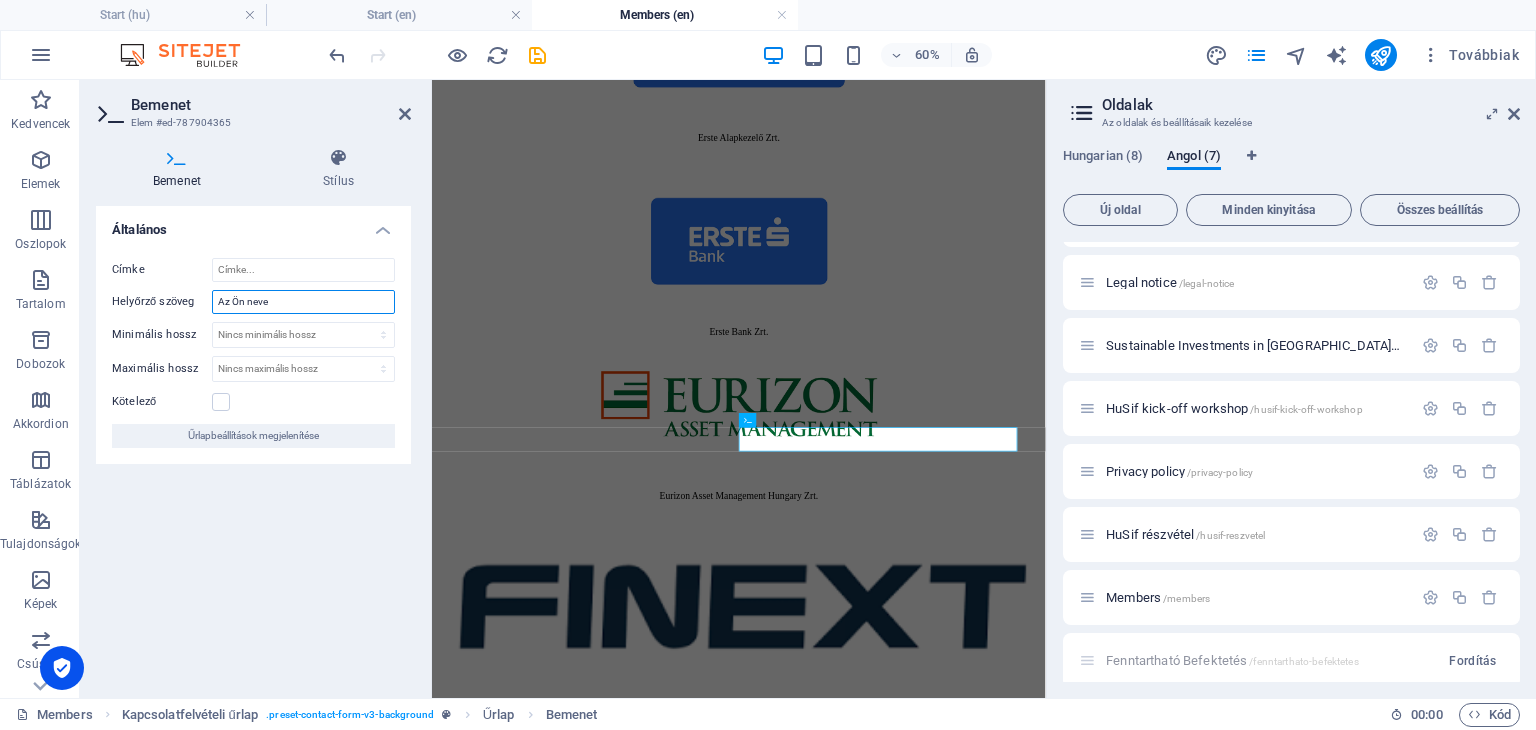 click on "Az Ön neve" at bounding box center (303, 302) 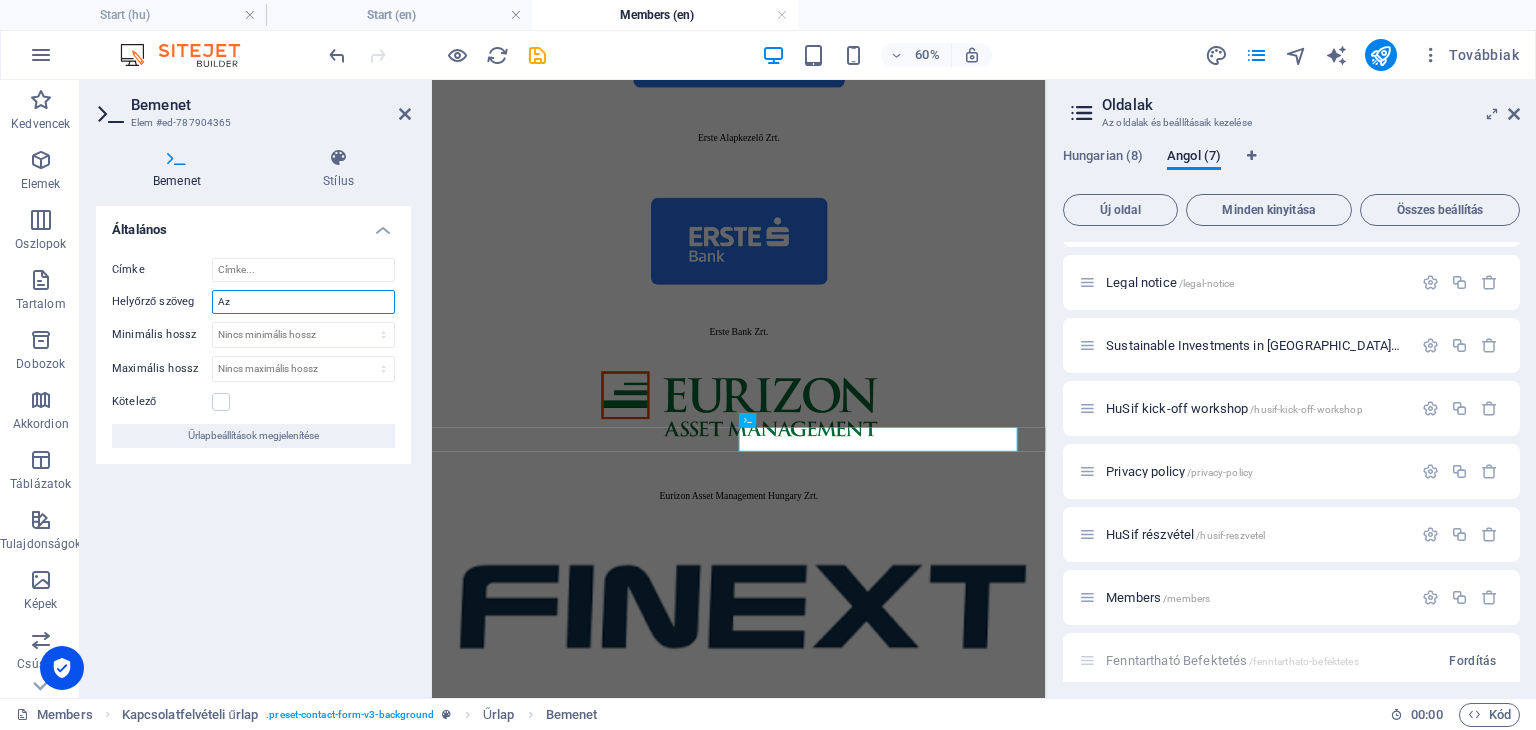 type on "A" 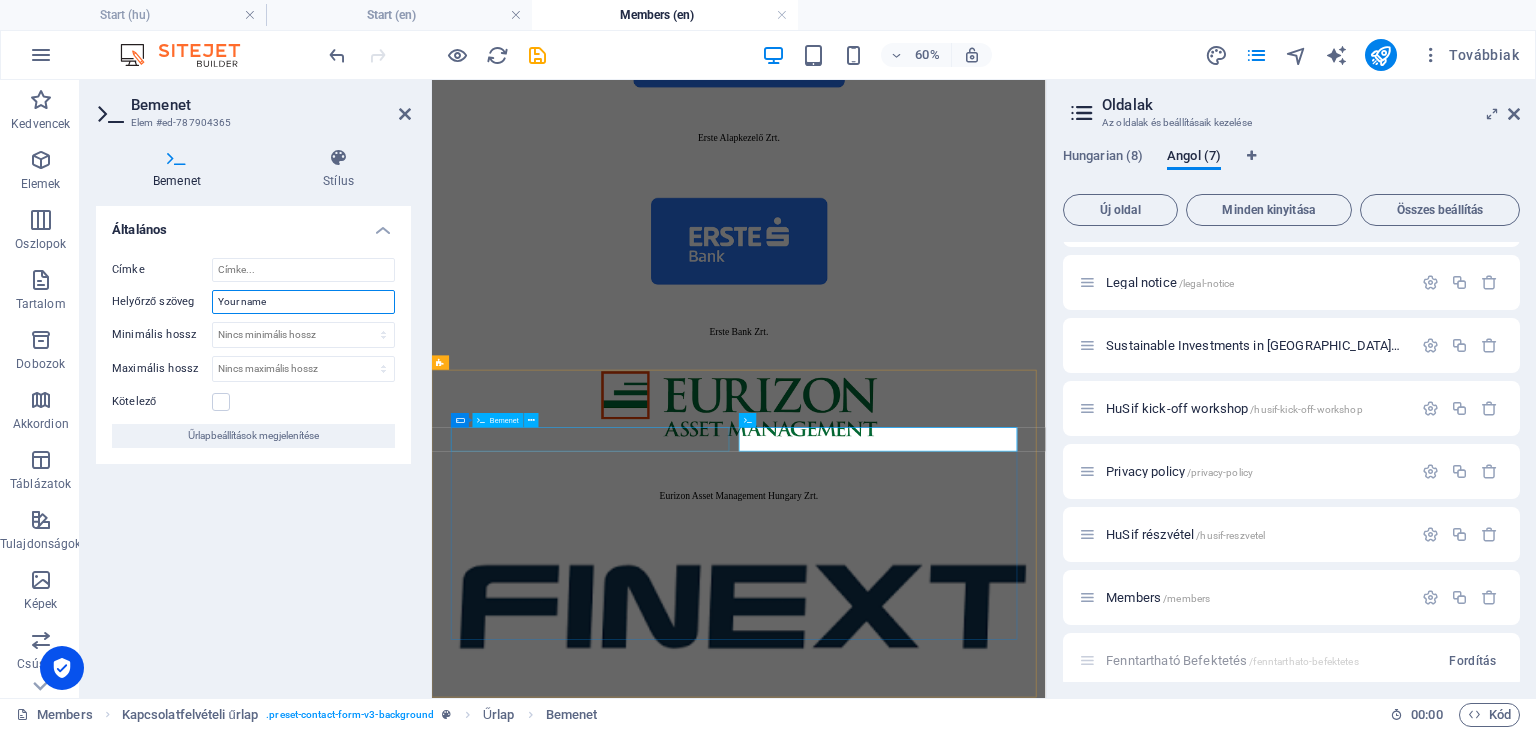 type on "Your name" 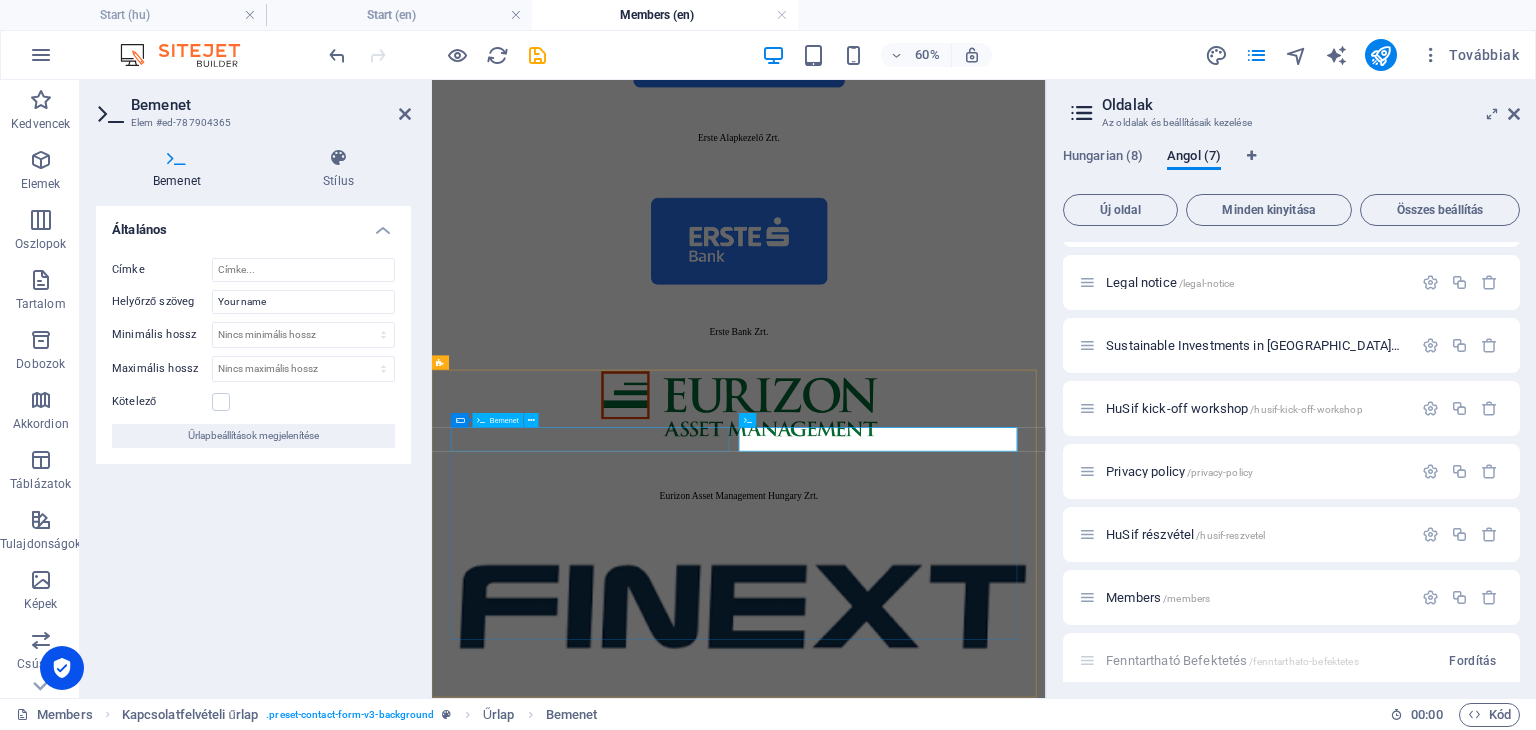 click at bounding box center (943, 4855) 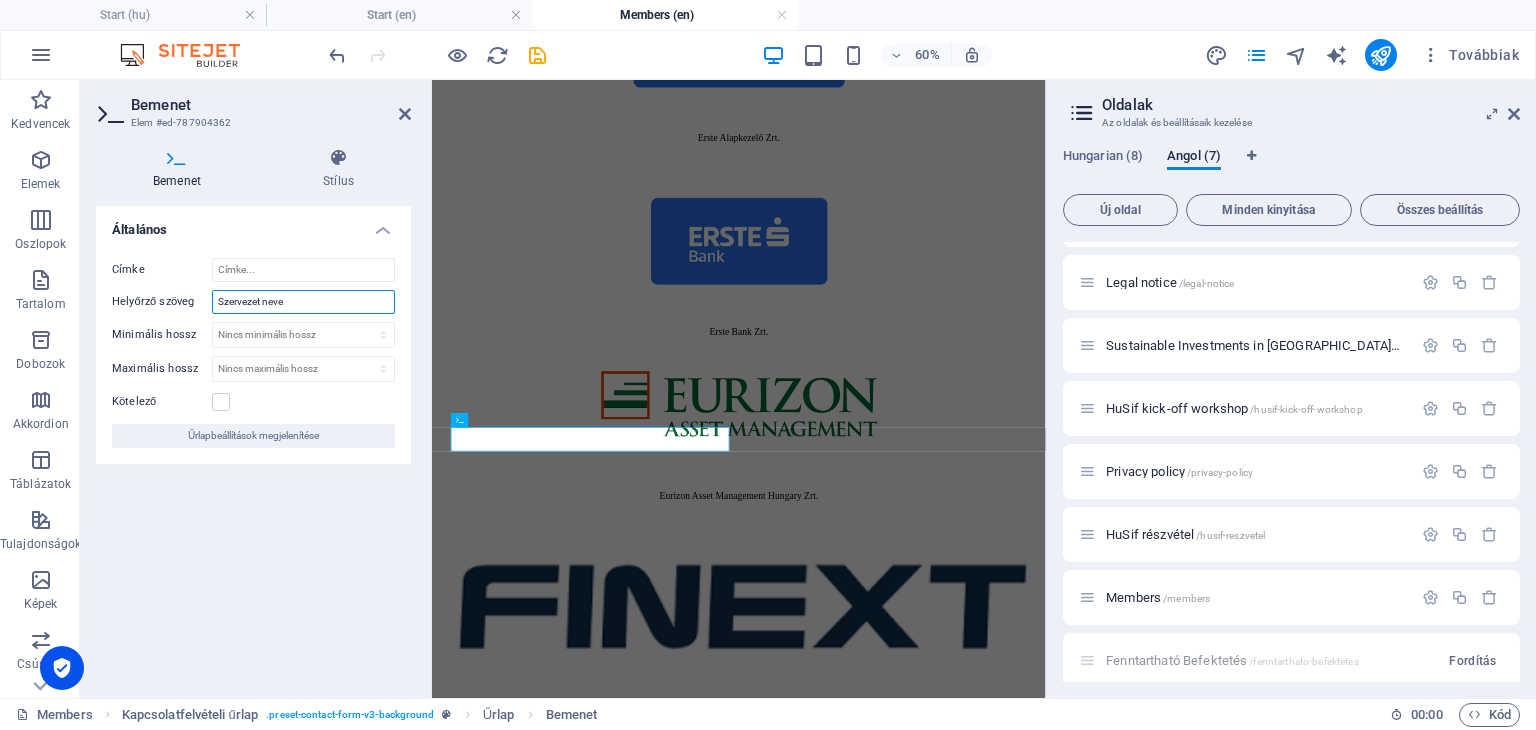 click on "Szervezet neve" at bounding box center (303, 302) 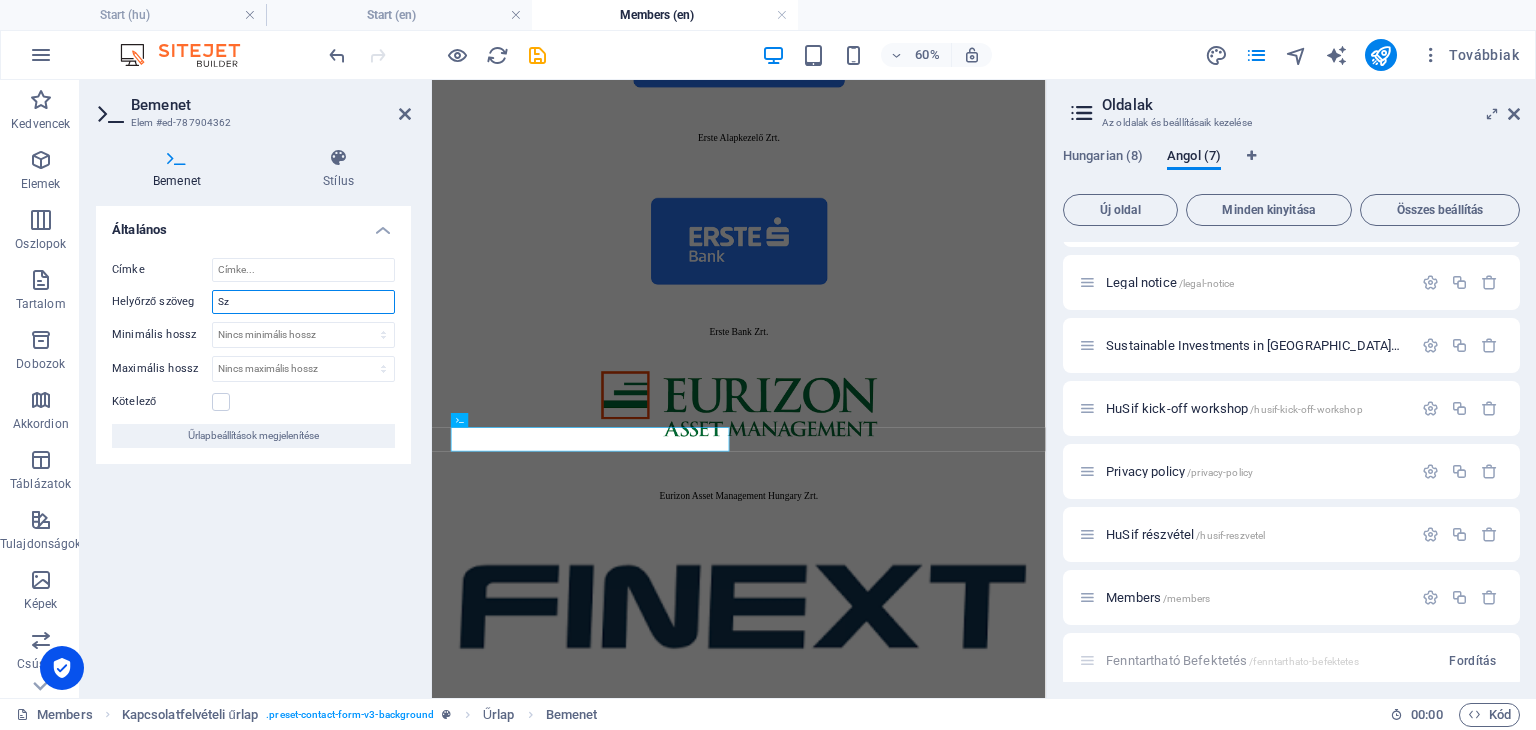 type on "S" 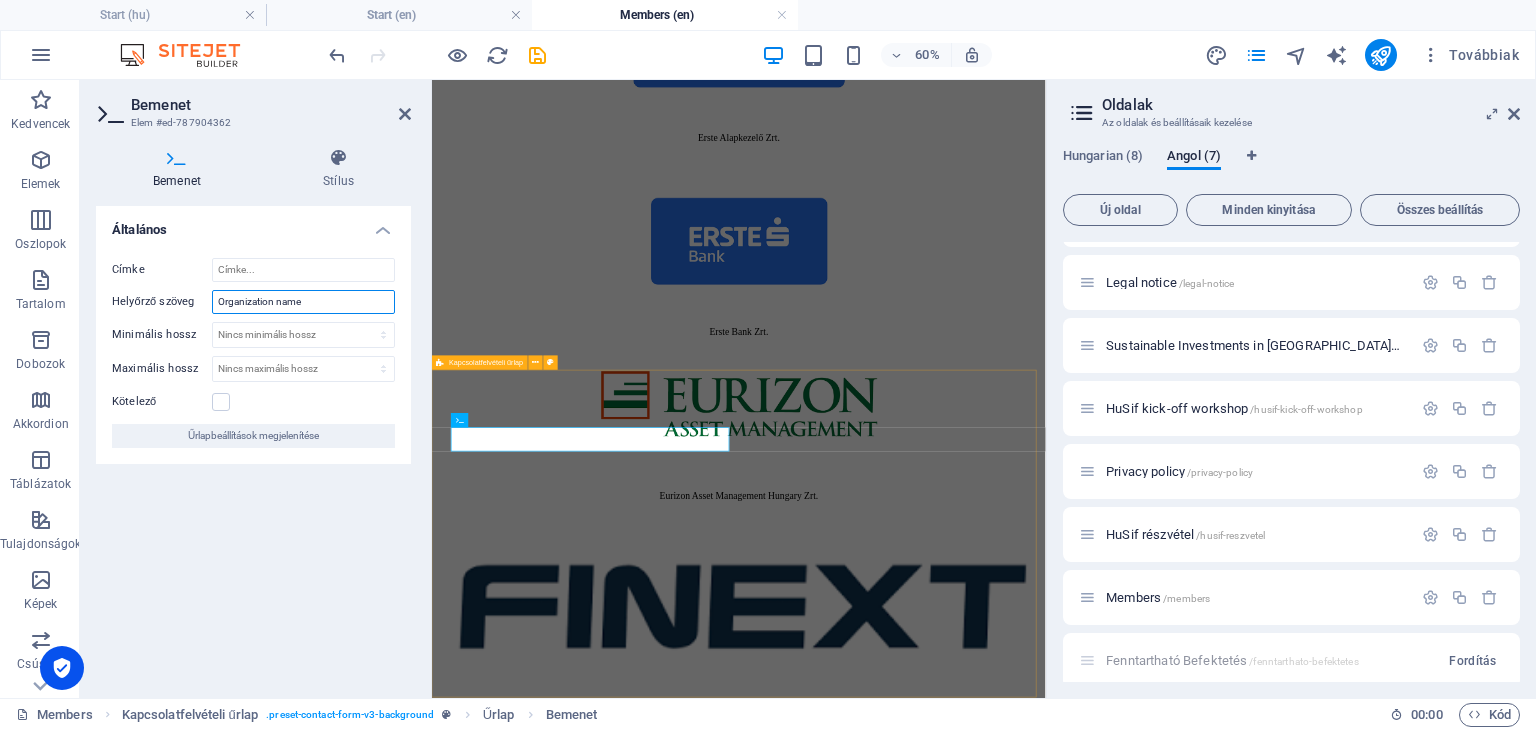 type on "Organization name" 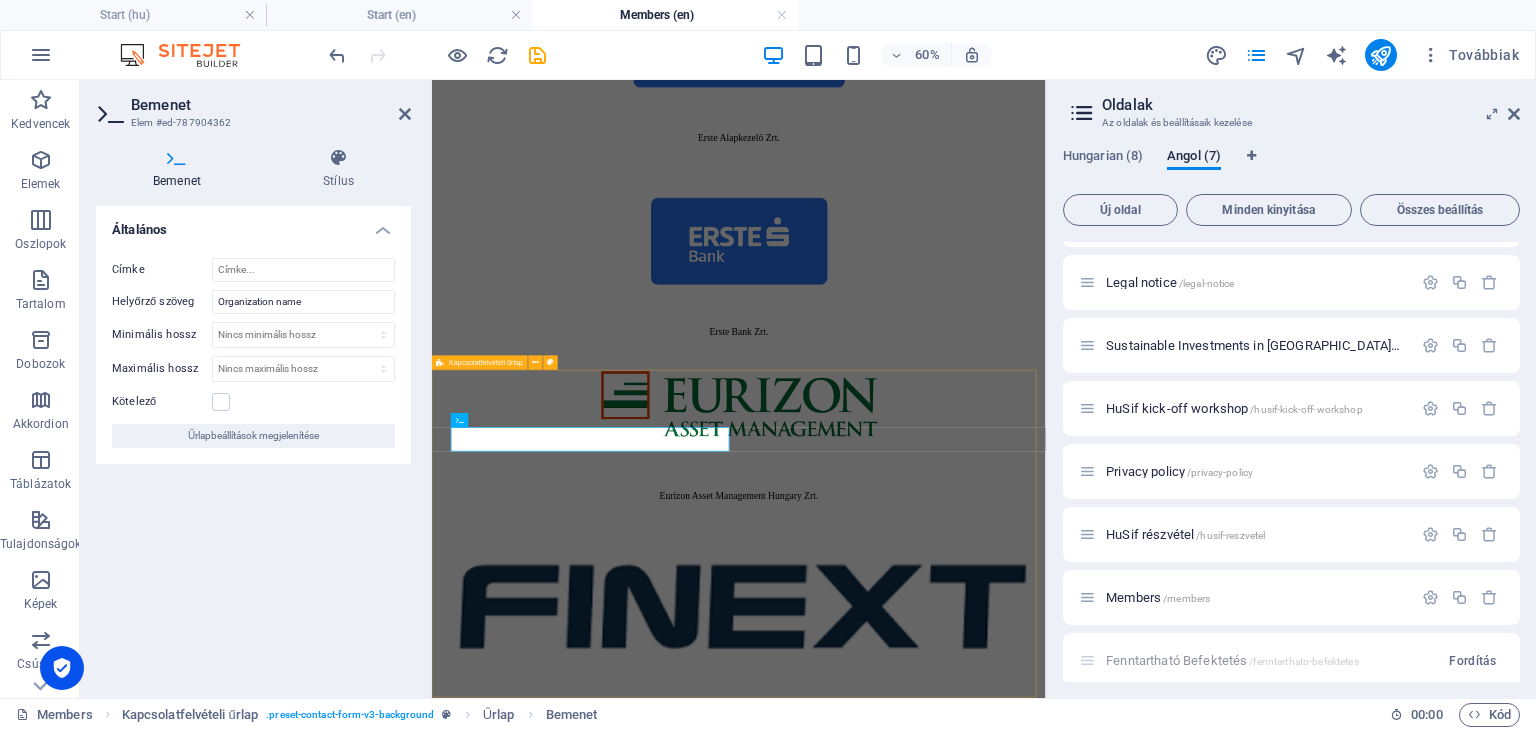click on "{{ privacy policy }} Olvashatatlan? Regenerálás Küldés" at bounding box center (943, 5023) 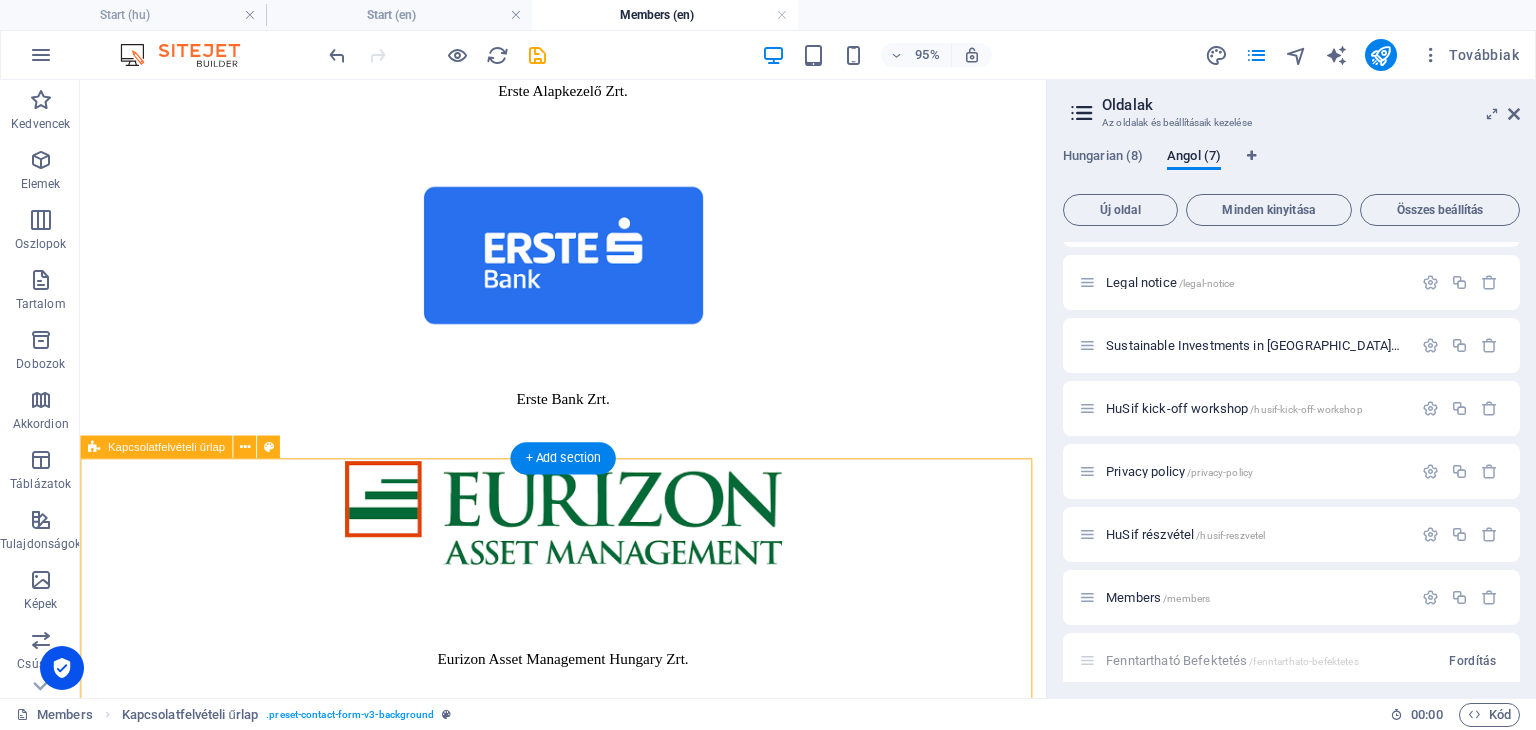 scroll, scrollTop: 1376, scrollLeft: 0, axis: vertical 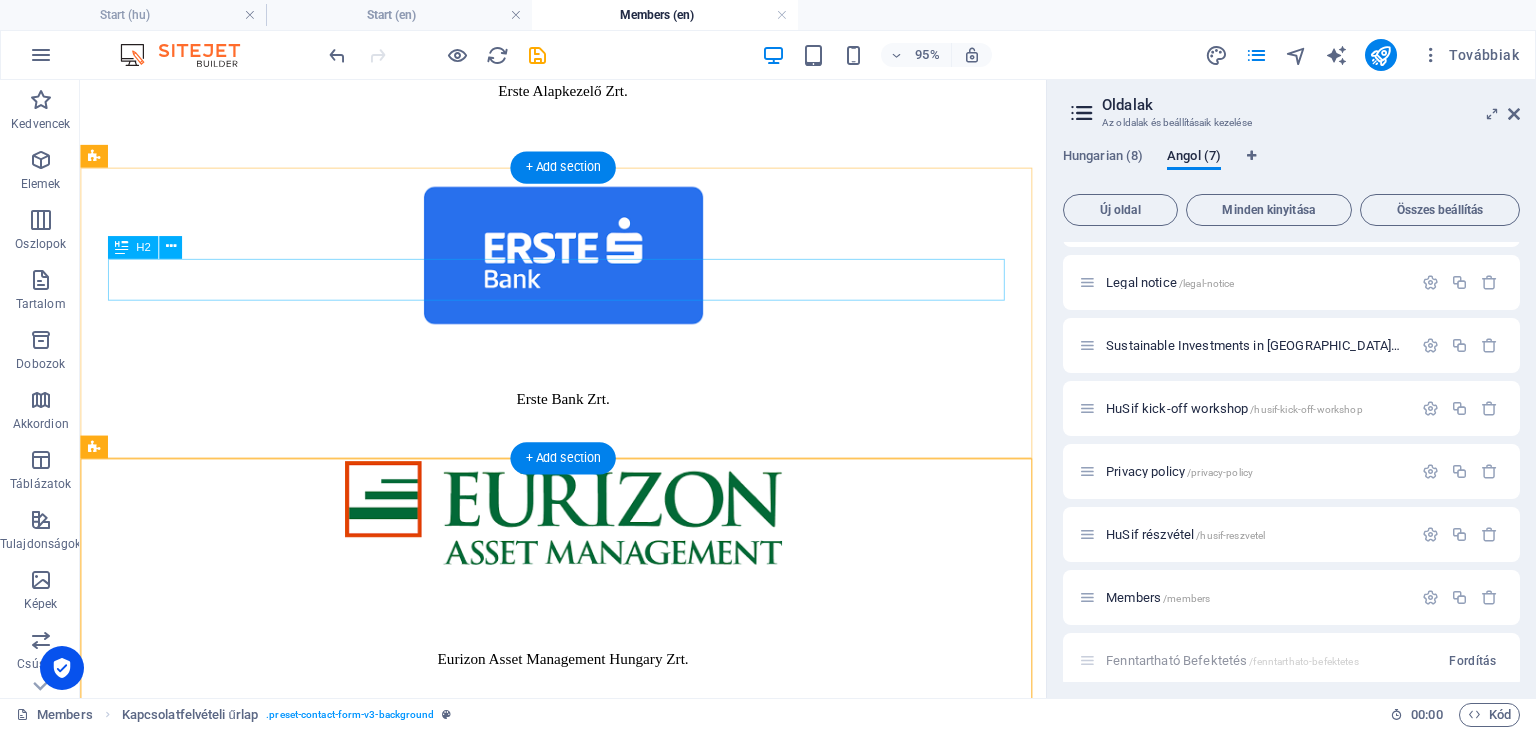 click on "Váljon szervezetünk tagjává!" at bounding box center [588, 4632] 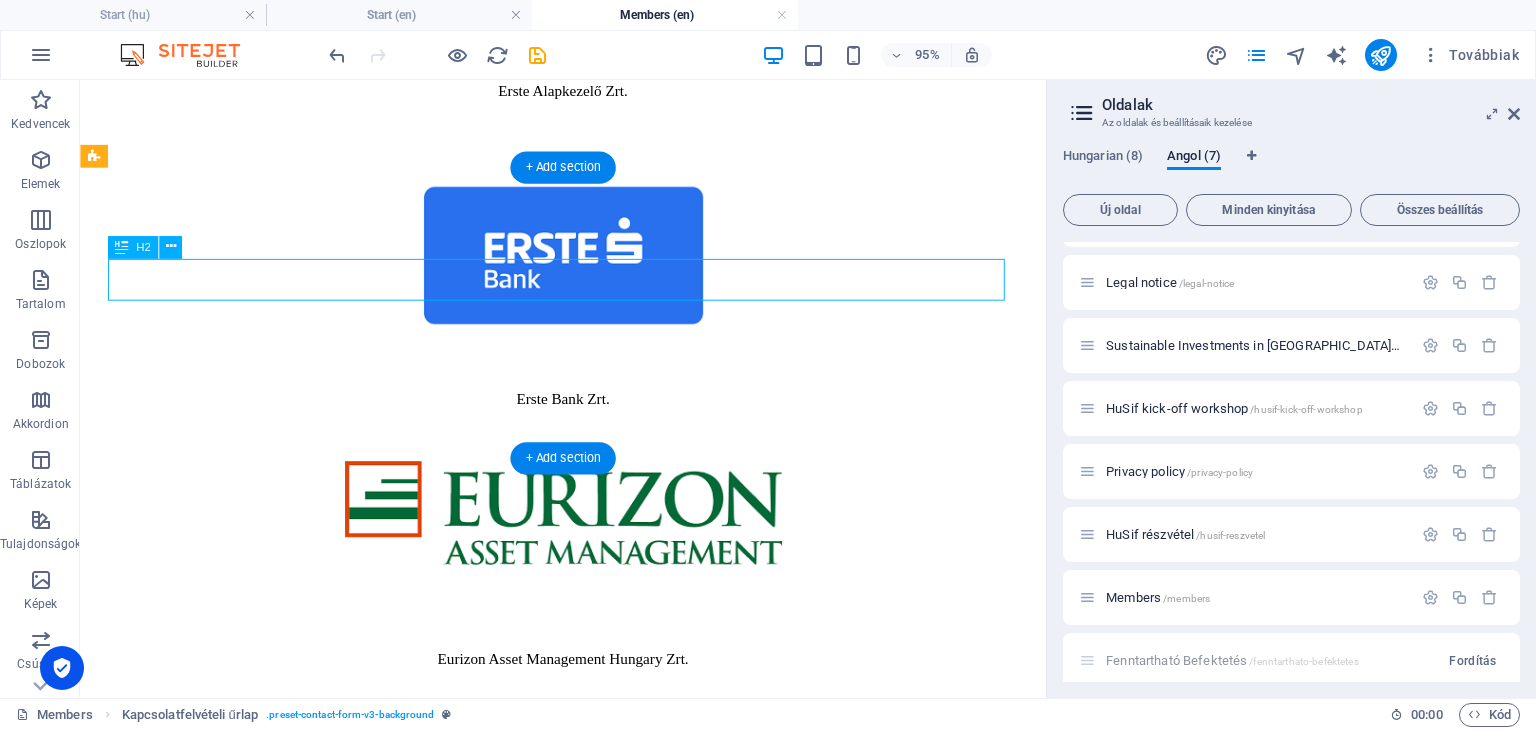 click on "Váljon szervezetünk tagjává!" at bounding box center [588, 4632] 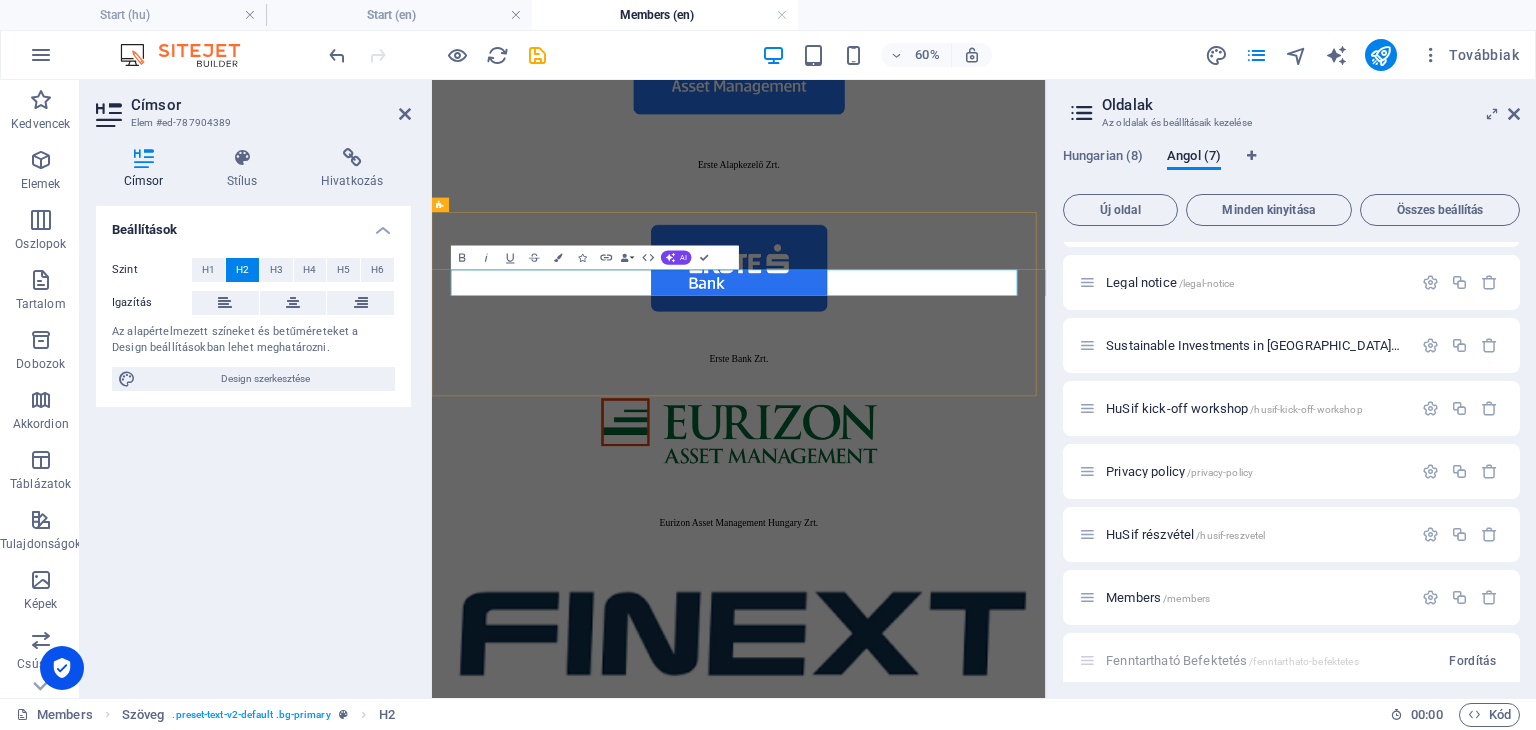 click on "Váljon szervezetünk tagjává!" at bounding box center [589, 4771] 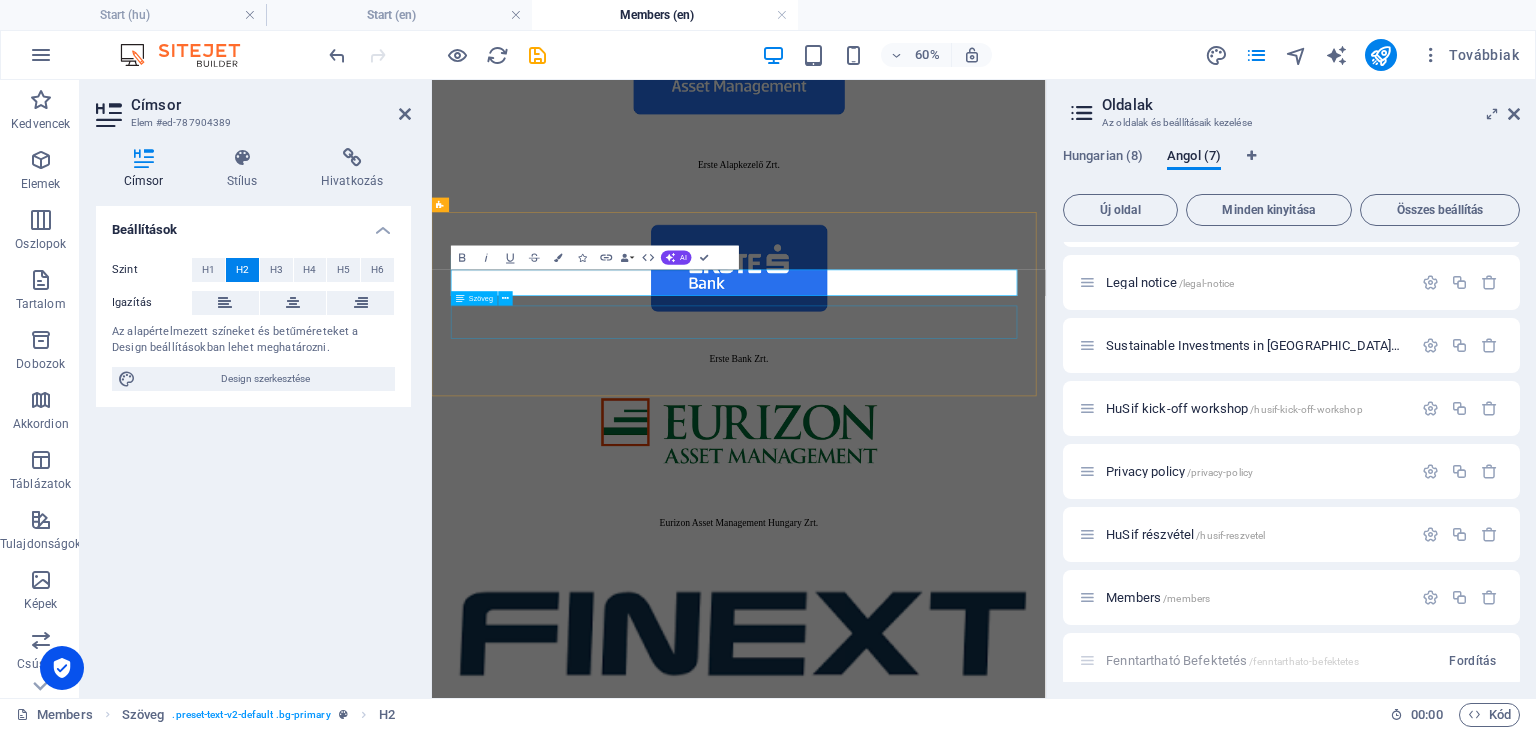 click on "[PERSON_NAME] hozzánk, hogy elfoglalhassa a helyét a fenntartható pénzügyek középpontjában, előmozdítsa Magyarország vezető szerepét ezen a területen, és szervezetével kulcsszereplőként pozícionálja [PERSON_NAME] a gyorsan növekvő szektorban." at bounding box center (943, 4855) 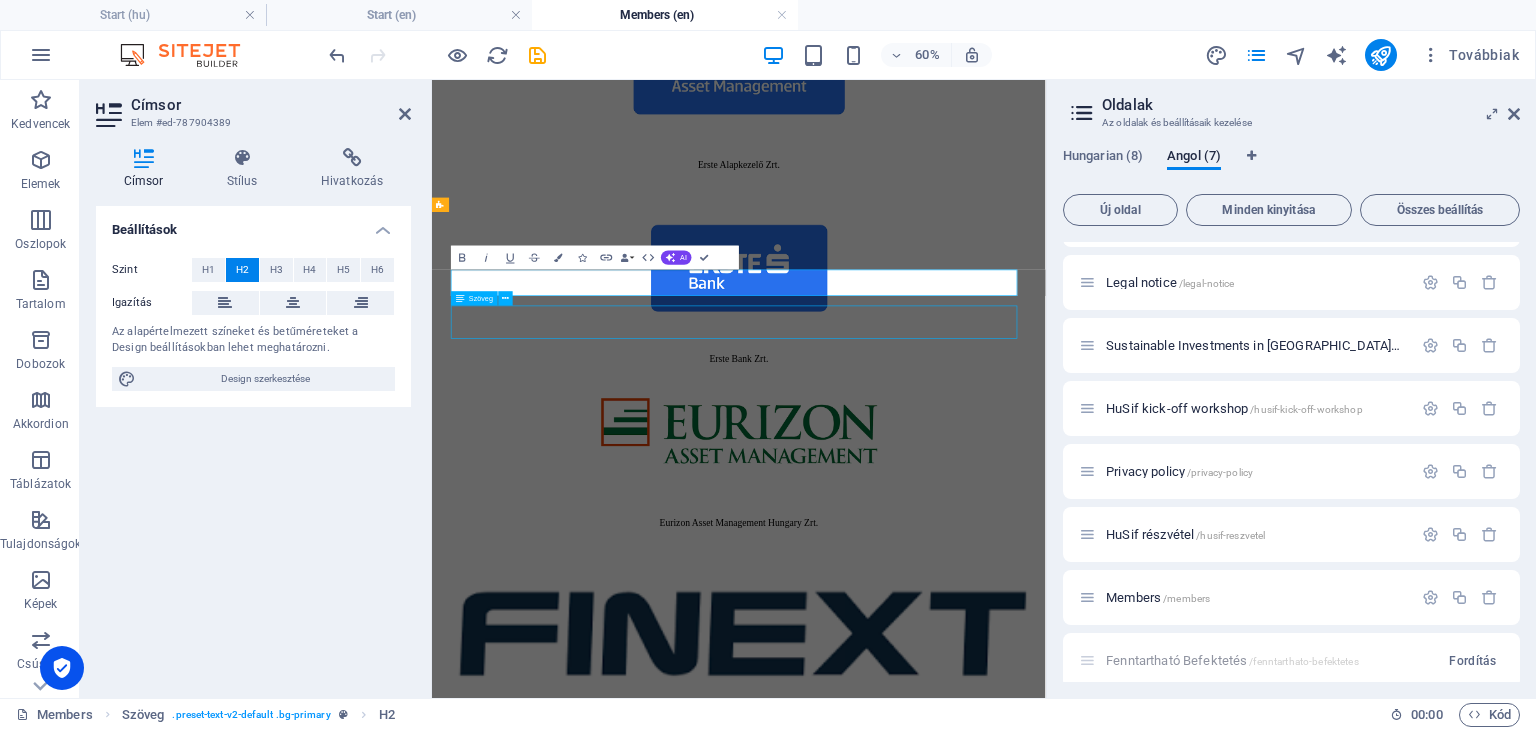 click on "[PERSON_NAME] hozzánk, hogy elfoglalhassa a helyét a fenntartható pénzügyek középpontjában, előmozdítsa Magyarország vezető szerepét ezen a területen, és szervezetével kulcsszereplőként pozícionálja [PERSON_NAME] a gyorsan növekvő szektorban." at bounding box center (943, 4855) 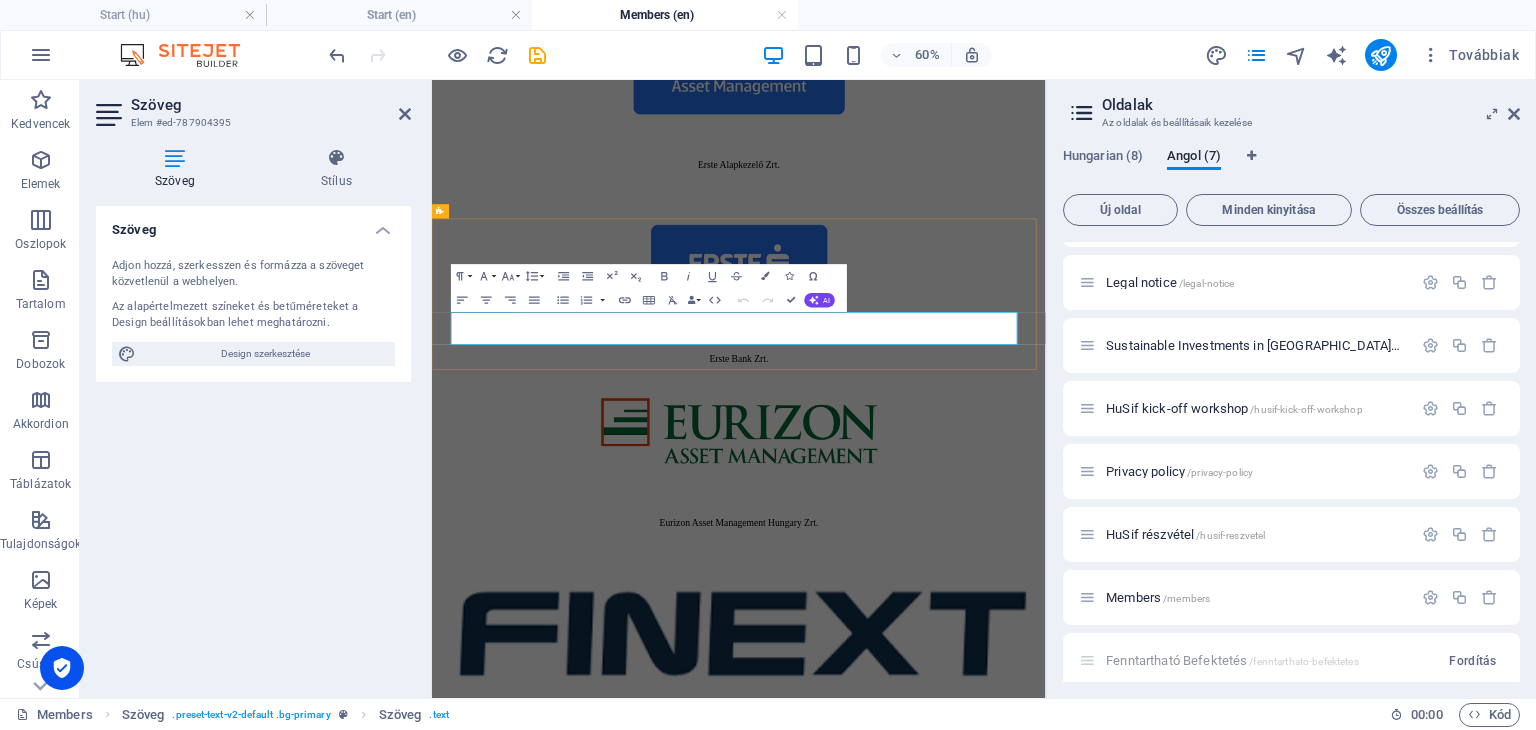 scroll, scrollTop: 1236, scrollLeft: 0, axis: vertical 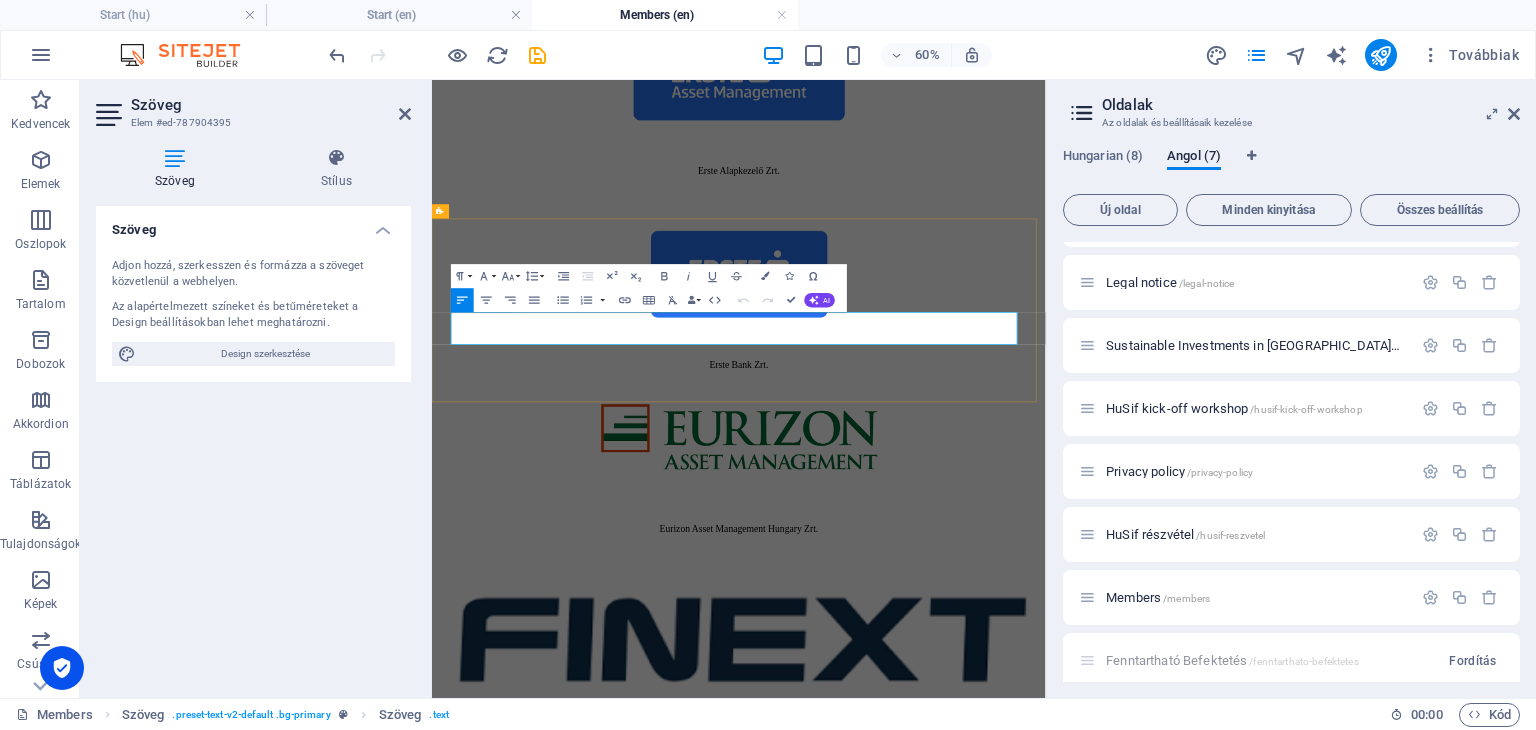 drag, startPoint x: 466, startPoint y: 484, endPoint x: 1405, endPoint y: 510, distance: 939.35986 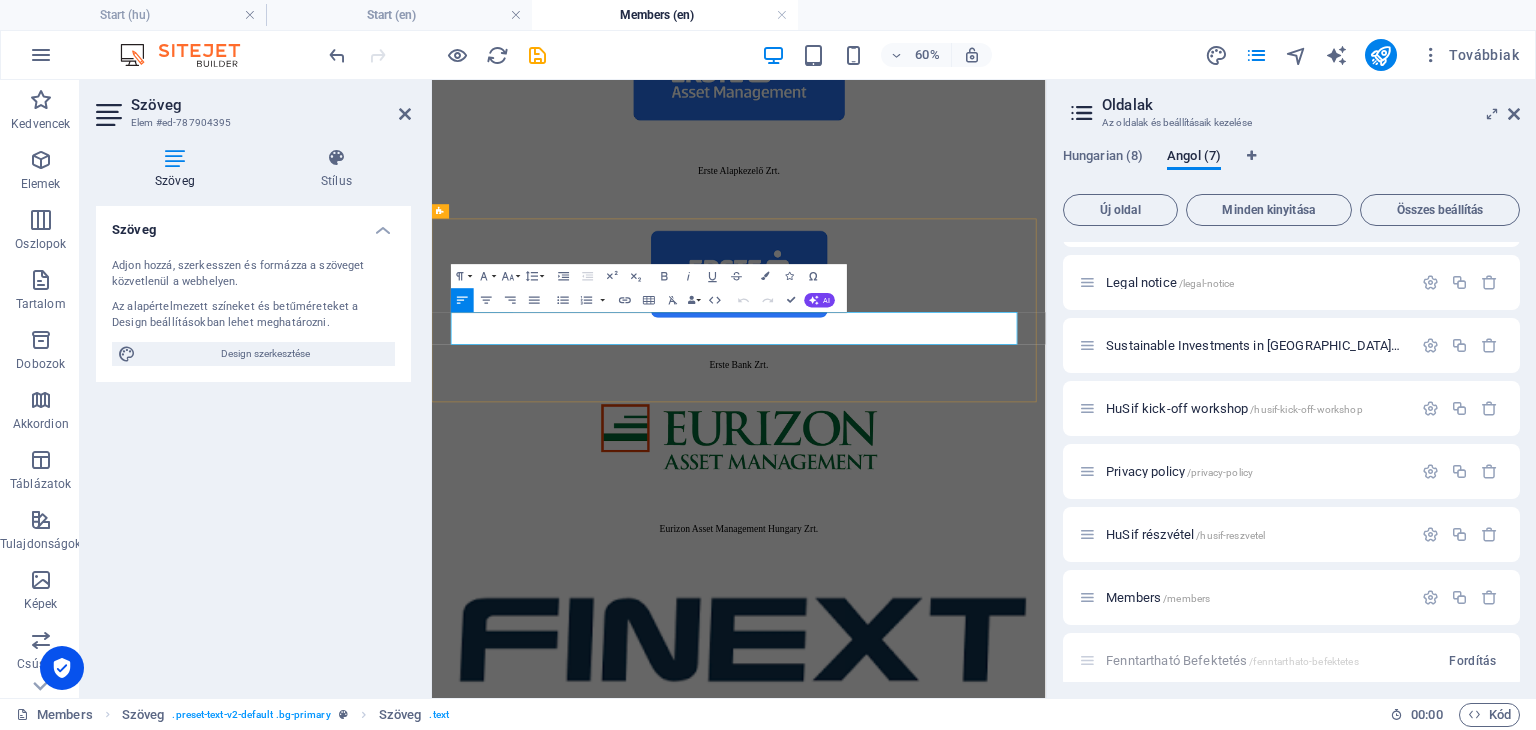 click on "[PERSON_NAME] hozzánk, hogy elfoglalhassa a helyét a fenntartható pénzügyek középpontjában, előmozdítsa Magyarország vezető szerepét ezen a területen, és szervezetével kulcsszereplőként pozícionálja [PERSON_NAME] a gyorsan növekvő szektorban." at bounding box center [922, 4865] 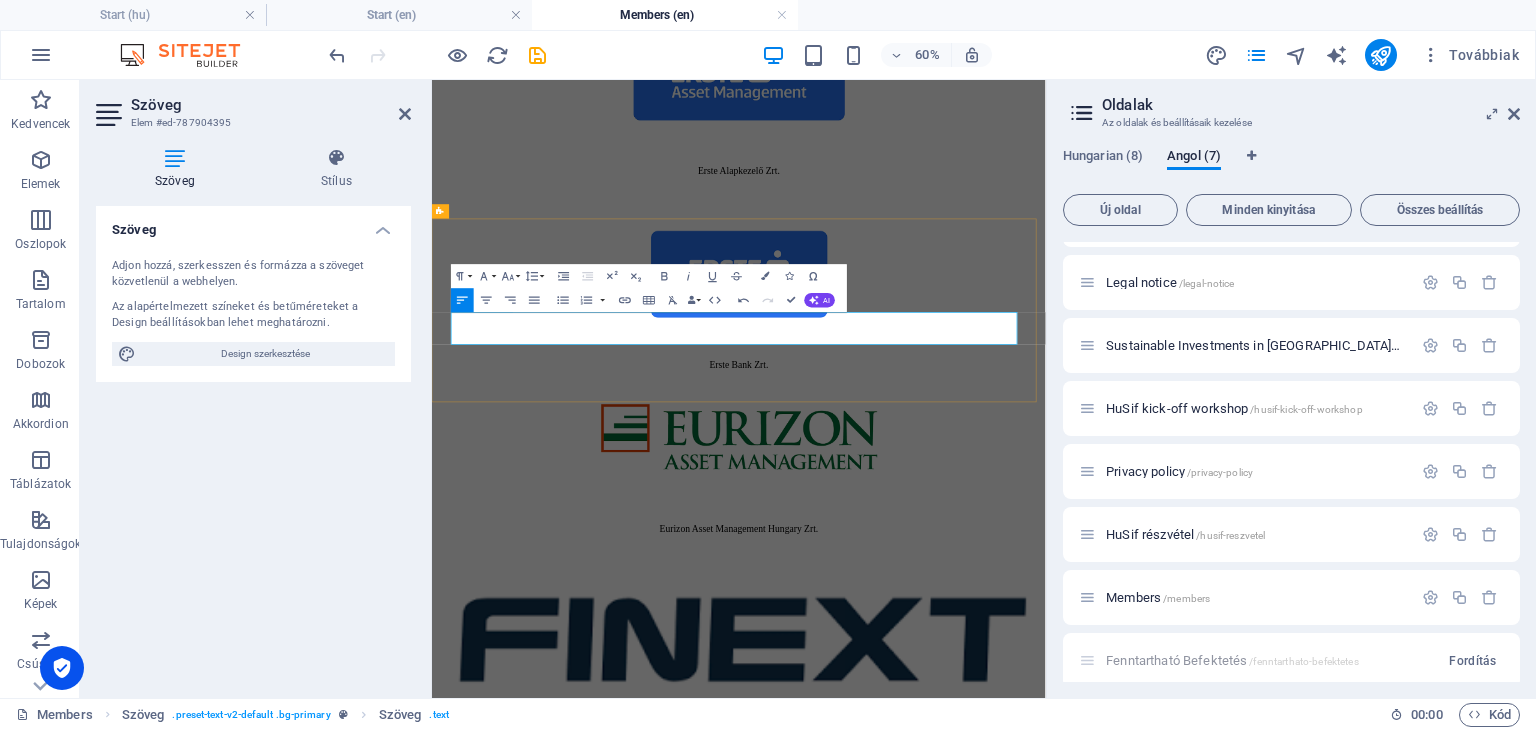 scroll, scrollTop: 2396, scrollLeft: 1, axis: both 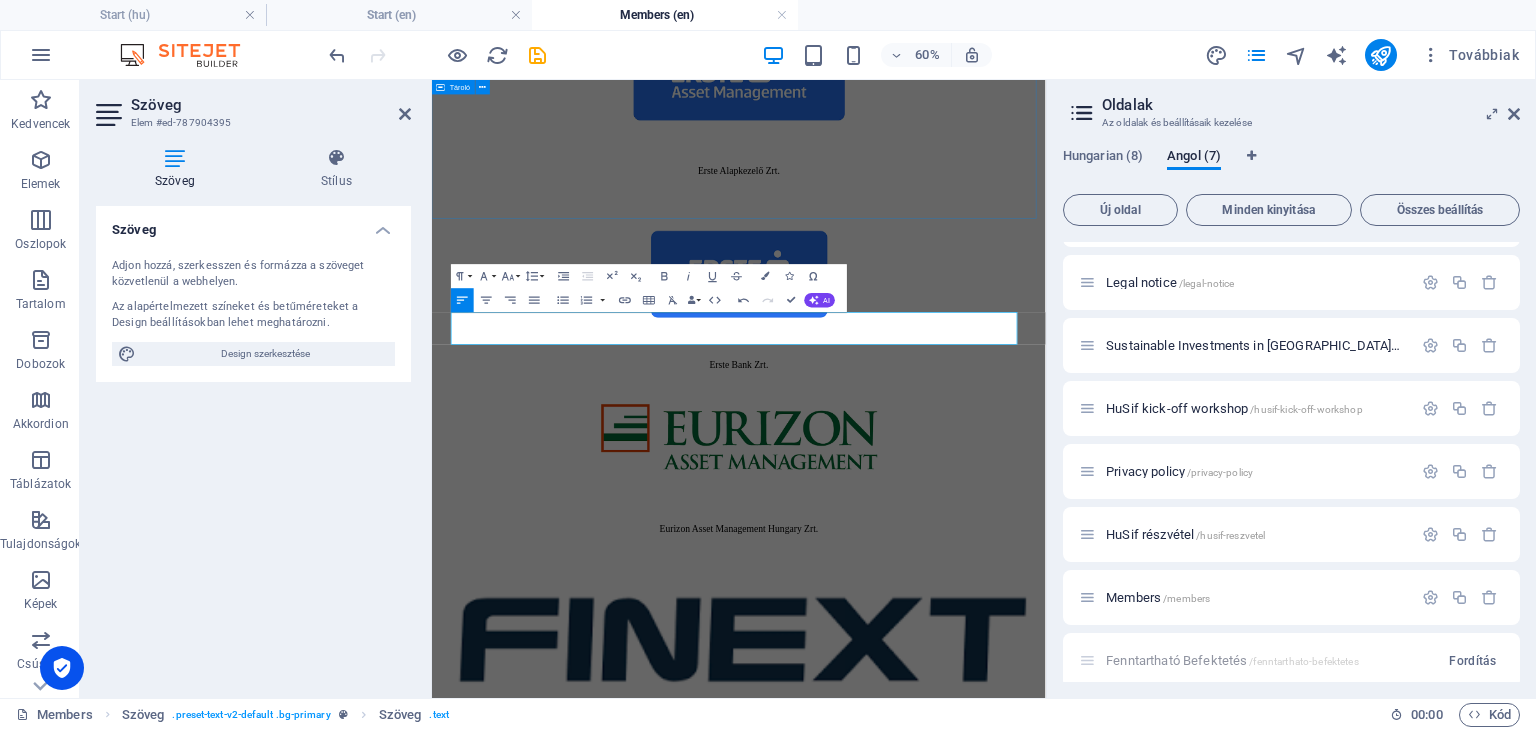 click on "OUR MEMBERS Allianz Hungária Zrt. Amundi Alapkezelő Zrt. CIB Bank Zrt. Erste Alapkezelő Zrt. Erste Bank Zrt. Eurizon Asset Management Hungary Zrt. FINEXT Befektetési Alapkezelő Zrt. Gránit Alapkezelő Zrt. HOLD Alapkezelő Zrt. K&H Bank Zrt. K&H Biztosító Zrt. KBC Asset Management N.V. Magyarországi Fióktelepe OTP Bank Nyrt. OTP Alapkezelő Zrt. VIG Befektetési Alapkezelő Magyarország Zrt. Aquincum Sustainable Finance Nonprofit Kft." at bounding box center (943, 1866) 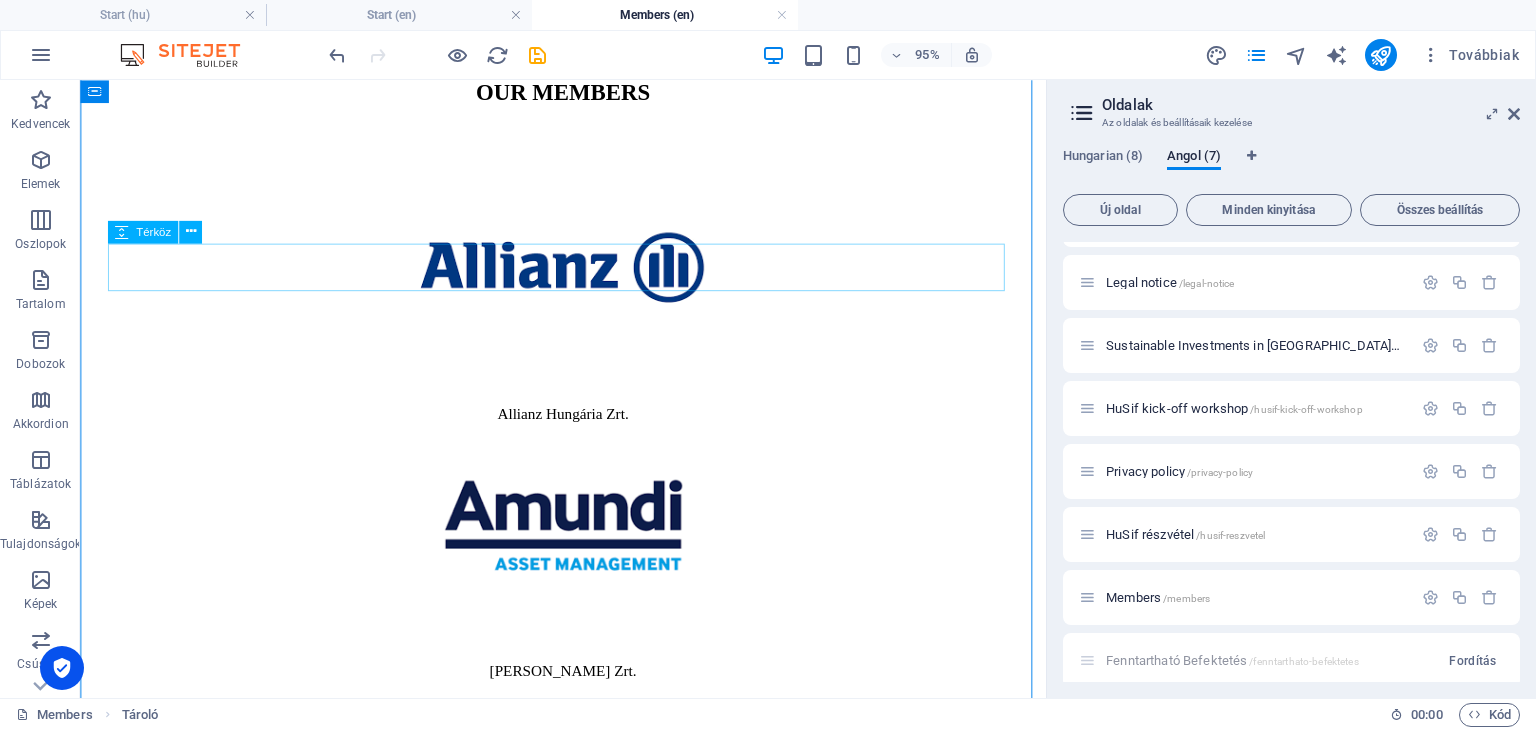 scroll, scrollTop: 215, scrollLeft: 0, axis: vertical 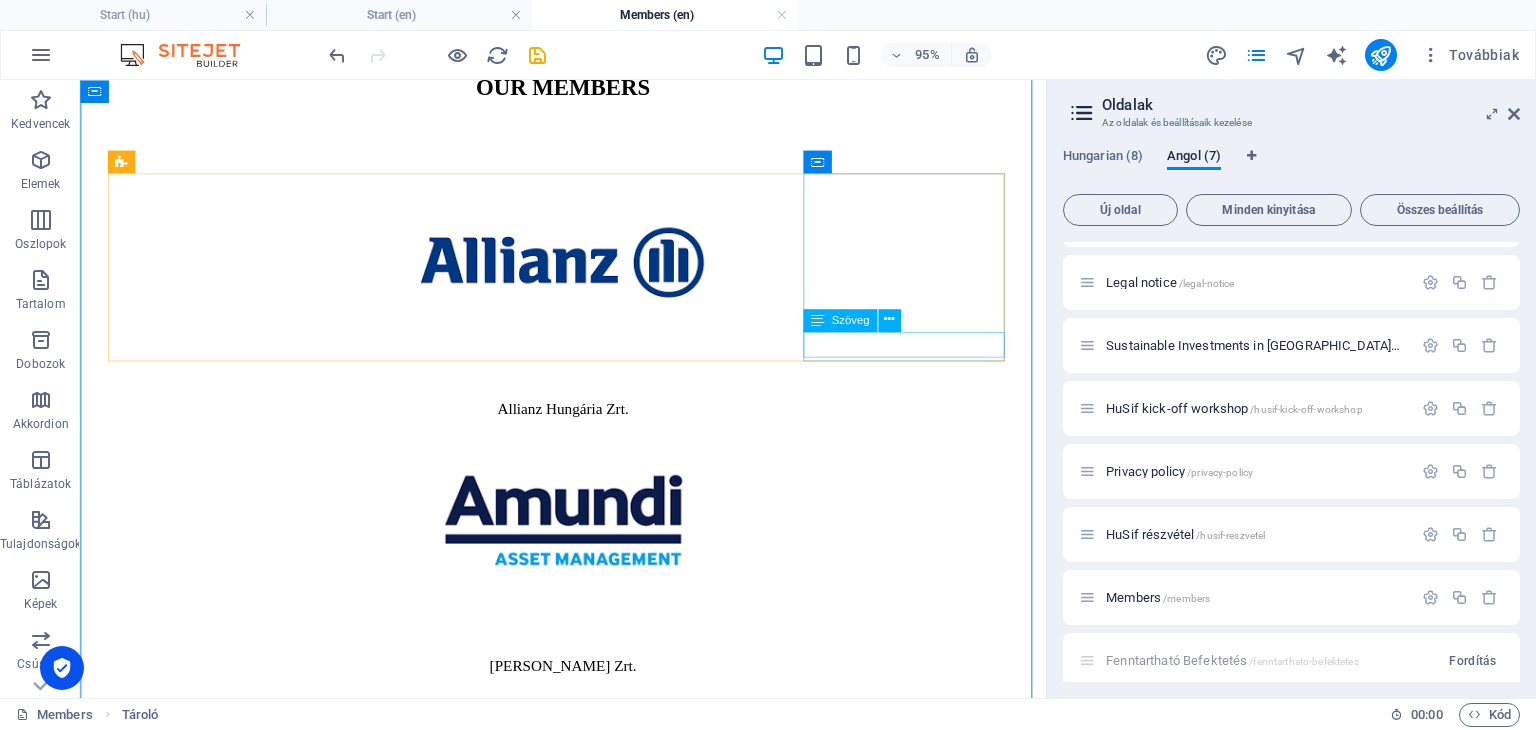 click on "Erste Alapkezelő Zrt." at bounding box center [588, 1253] 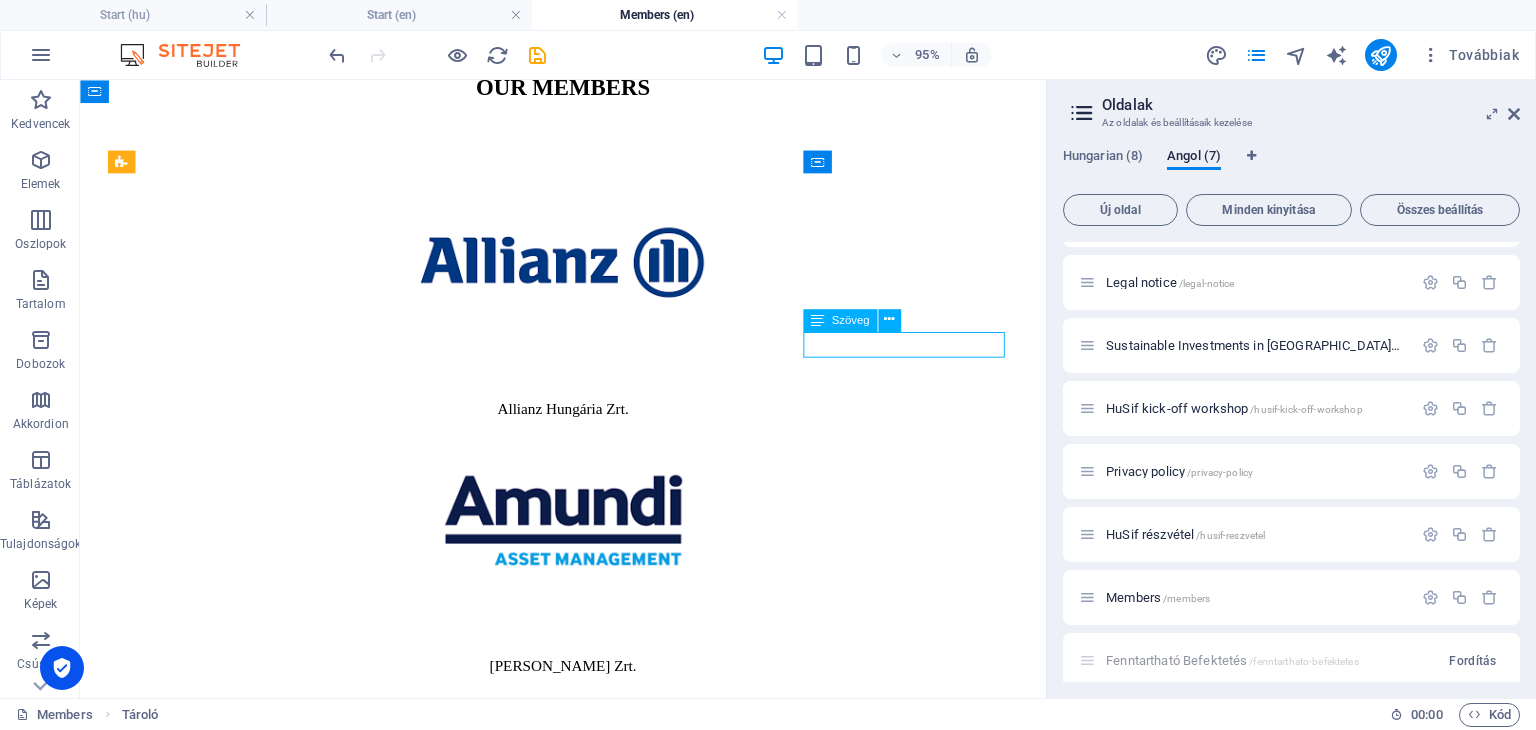 click on "Erste Alapkezelő Zrt." at bounding box center (588, 1253) 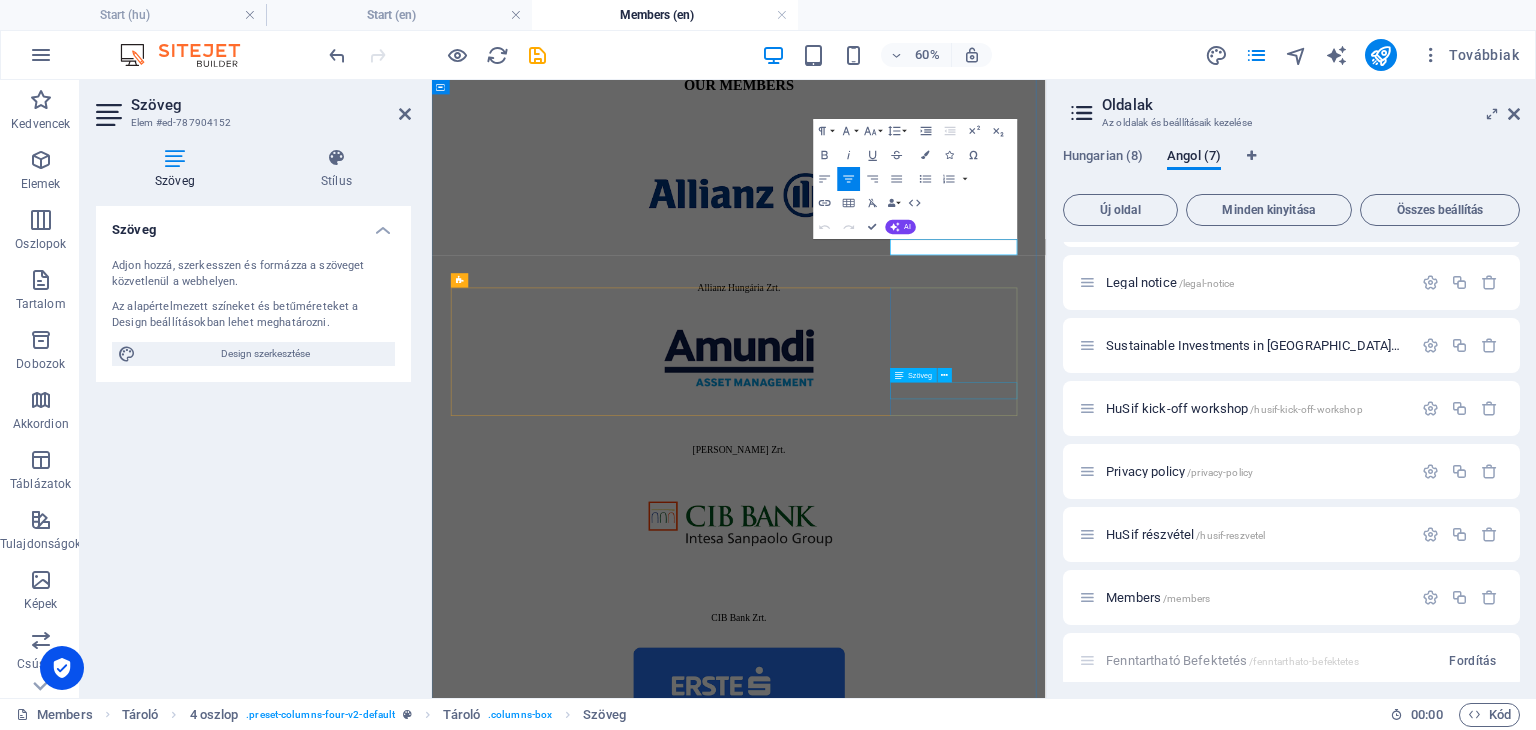 click on "Gránit Alapkezelő Zrt." at bounding box center [943, 2740] 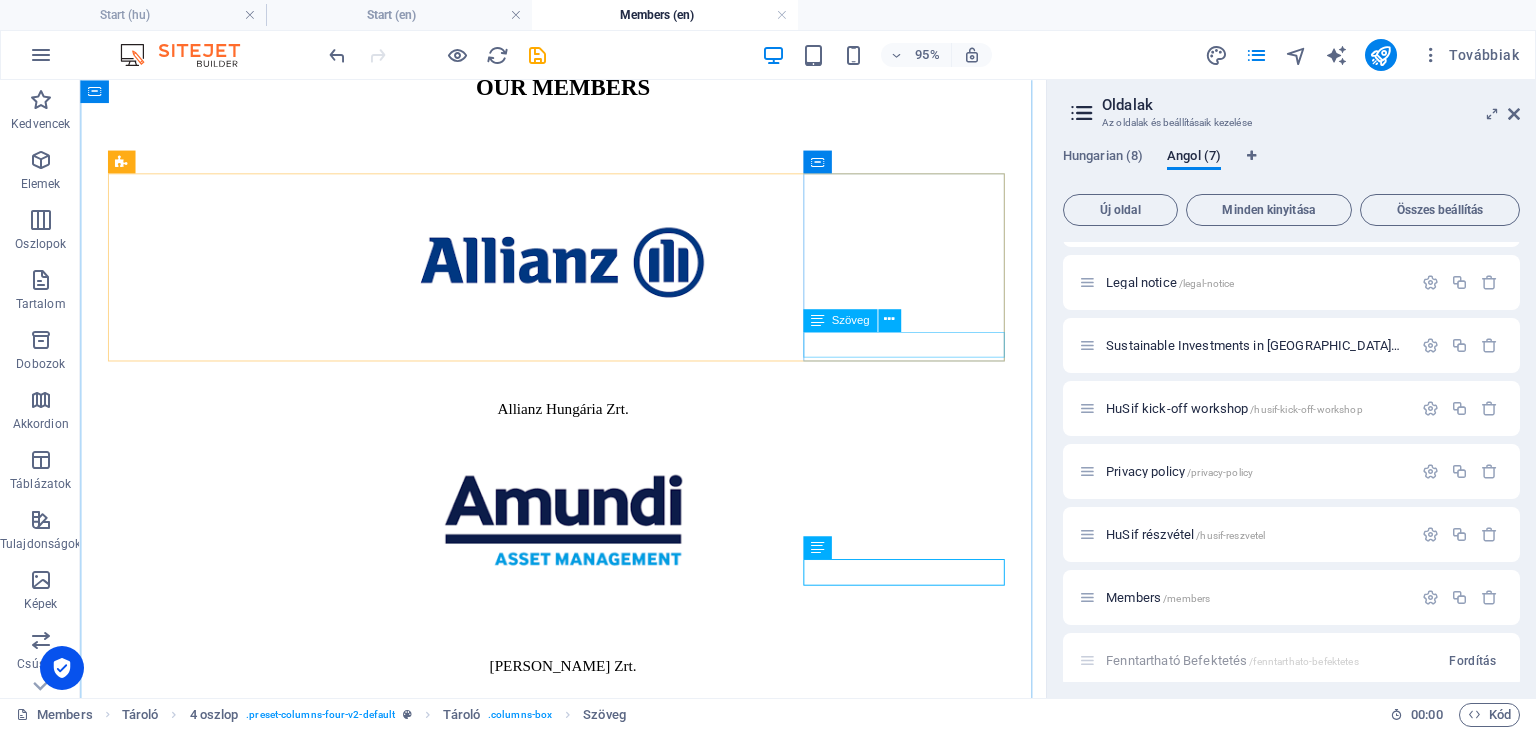 click on "Erste Alapkezelő Zrt." at bounding box center [588, 1253] 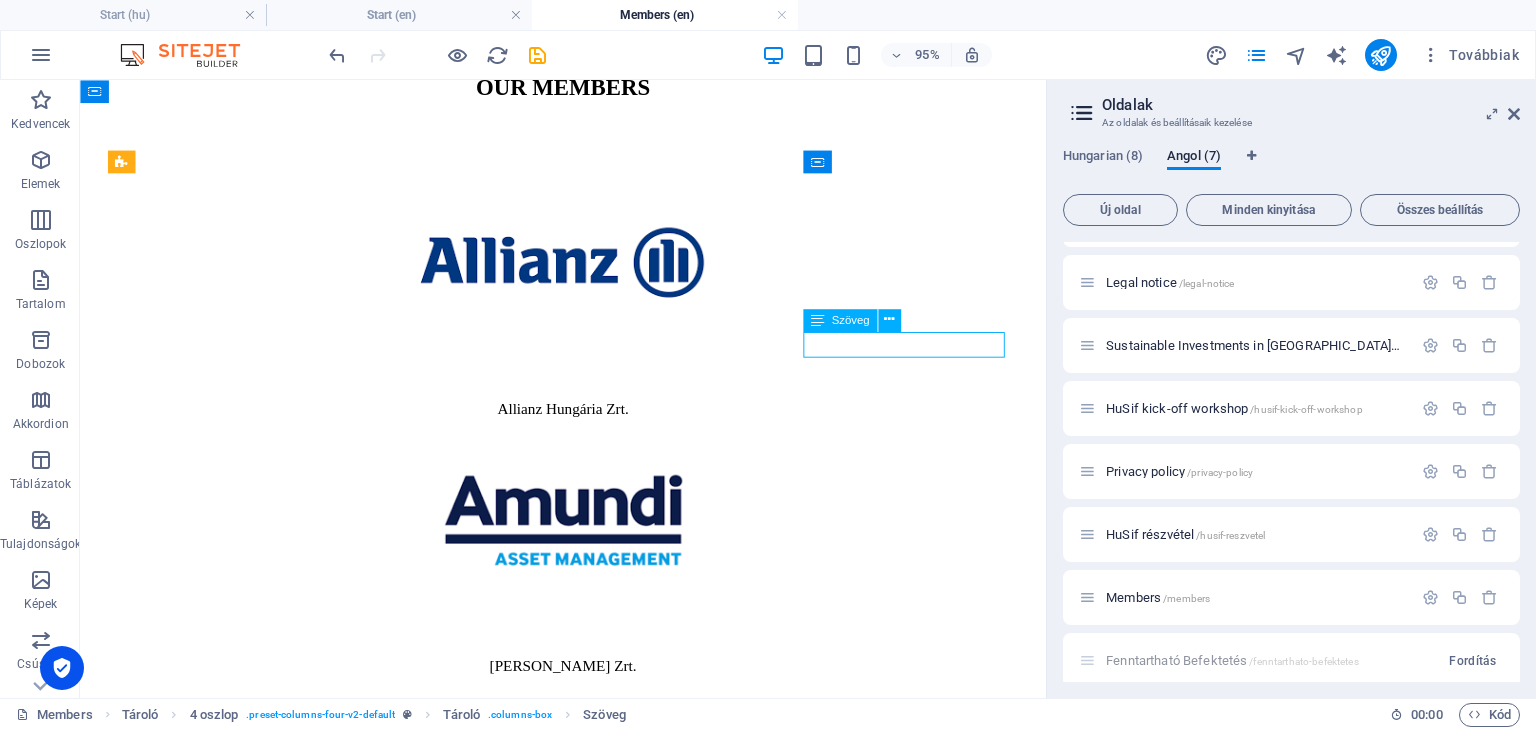 click on "Erste Alapkezelő Zrt." at bounding box center [588, 1253] 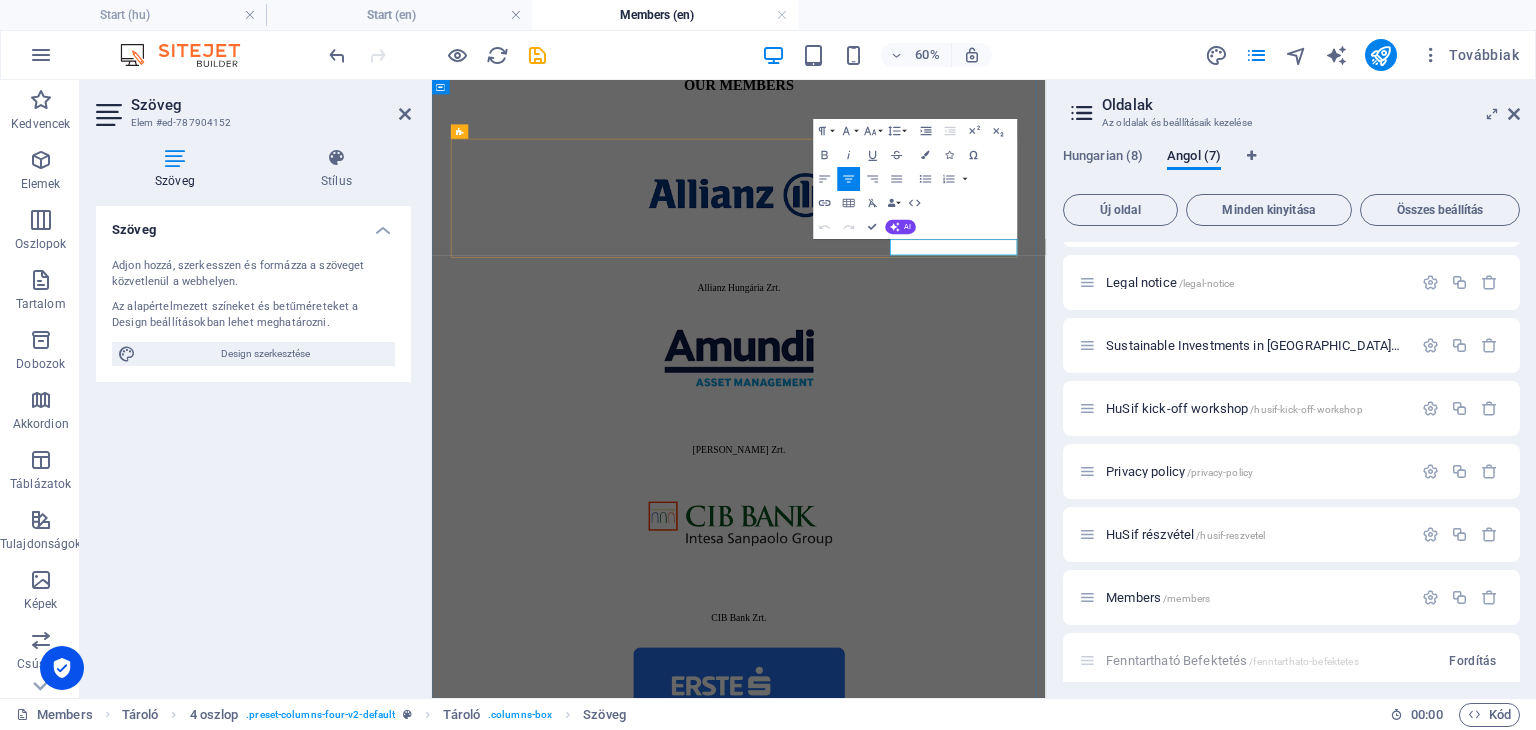 click on "Erste Alapkezelő Zrt." at bounding box center [943, 1253] 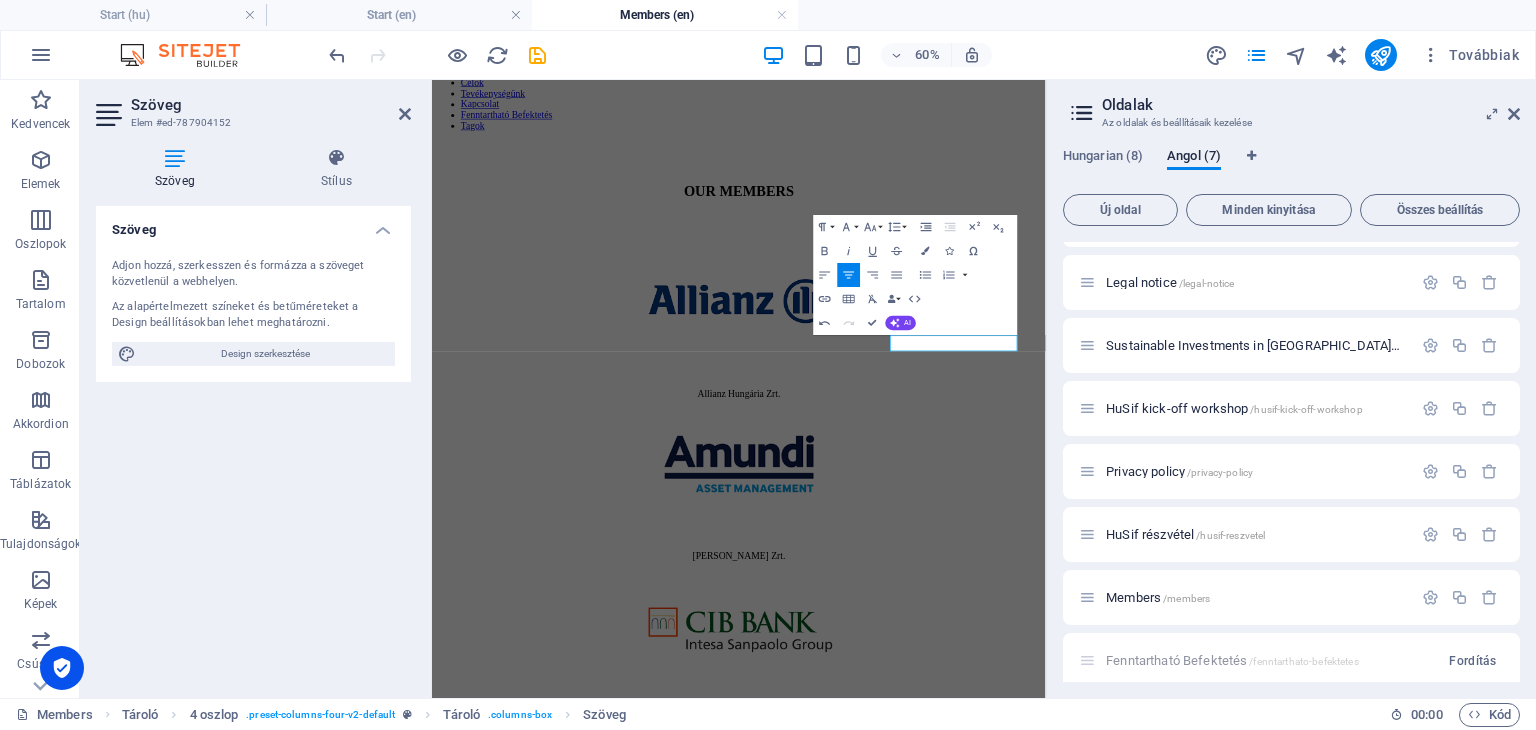 scroll, scrollTop: 35, scrollLeft: 0, axis: vertical 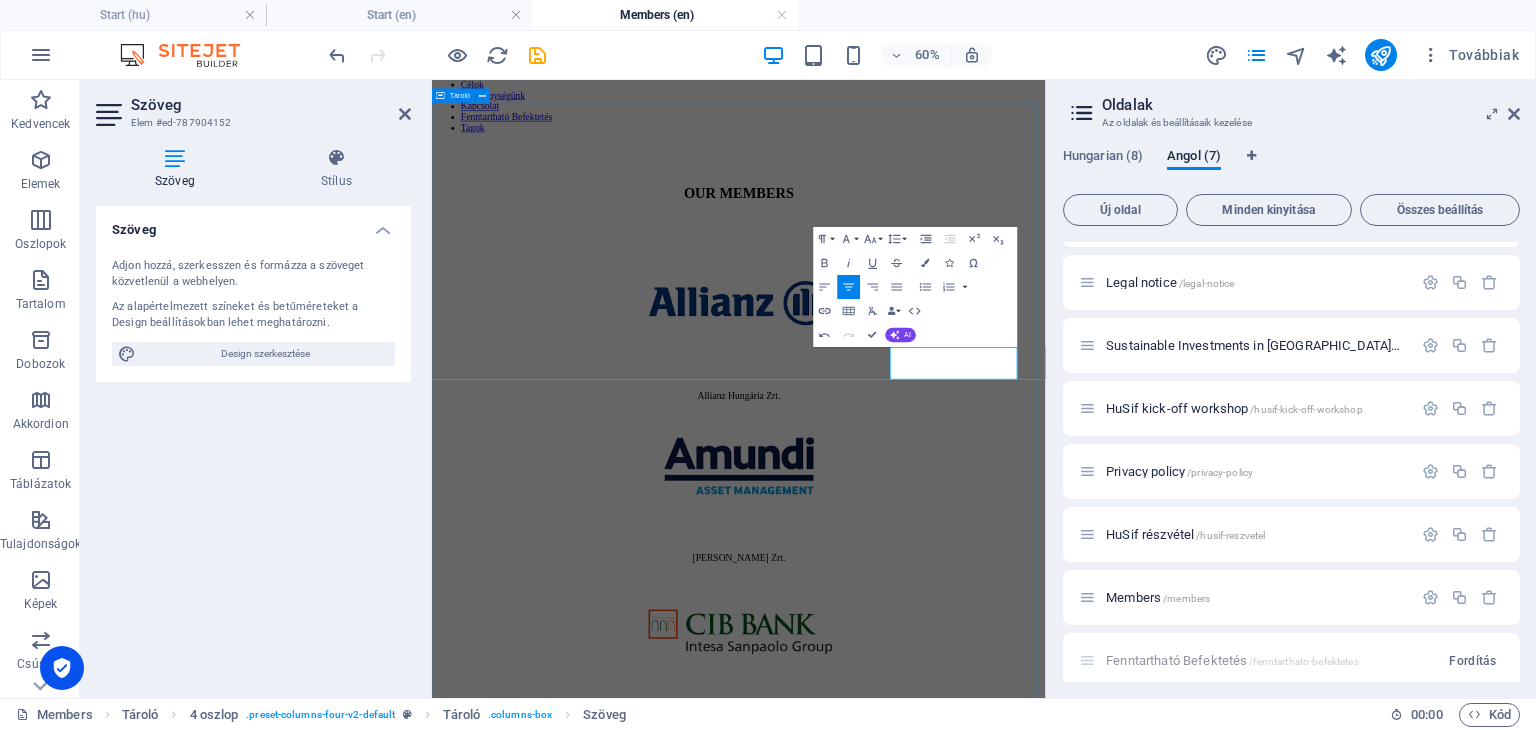 click on "OUR MEMBERS Allianz Hungária Zrt. Amundi Alapkezelő Zrt. CIB Bank Zrt. Erste Asset management  Zrt. Erste Bank Zrt. Eurizon Asset Management Hungary Zrt. FINEXT Befektetési Alapkezelő Zrt. Gránit Alapkezelő Zrt. HOLD Alapkezelő Zrt. K&H Bank Zrt. K&H Biztosító Zrt. KBC Asset Management N.V. Magyarországi Fióktelepe OTP Bank Nyrt. OTP Alapkezelő Zrt. VIG Befektetési Alapkezelő Magyarország Zrt. Aquincum Sustainable Finance Nonprofit Kft." at bounding box center [943, 3067] 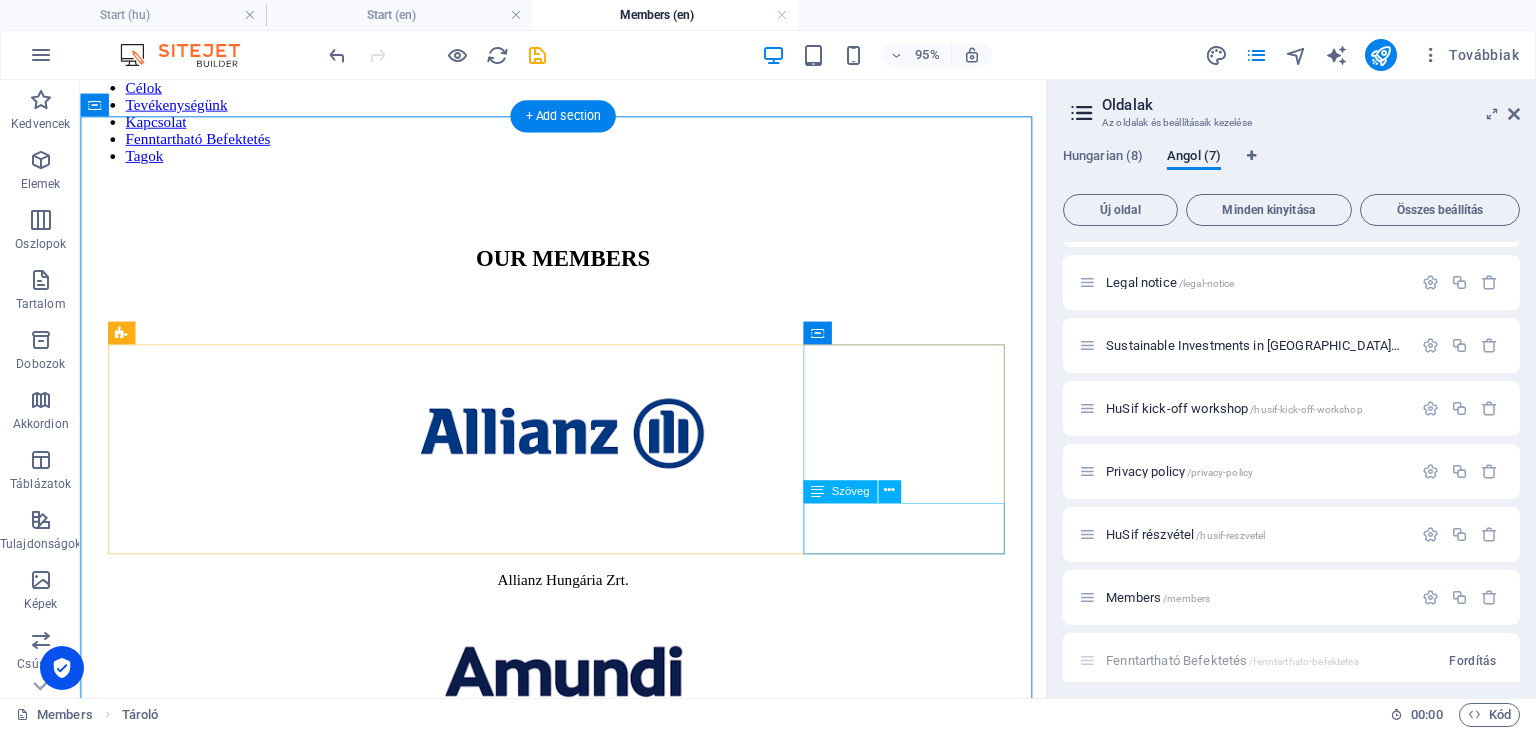 click on "Erste Asset management Zrt." at bounding box center [588, 1433] 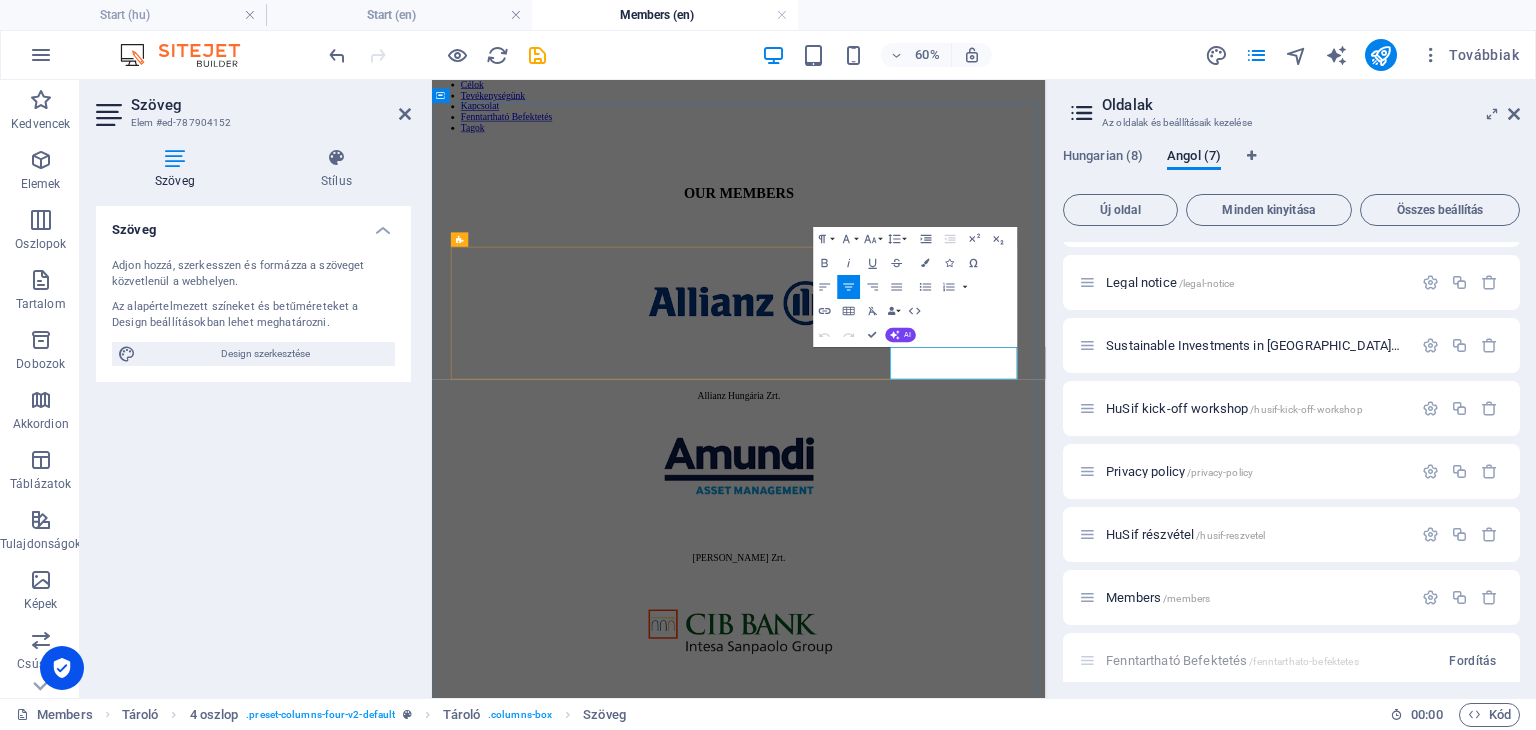 click on "Erste Asset management Zrt." at bounding box center (943, 1433) 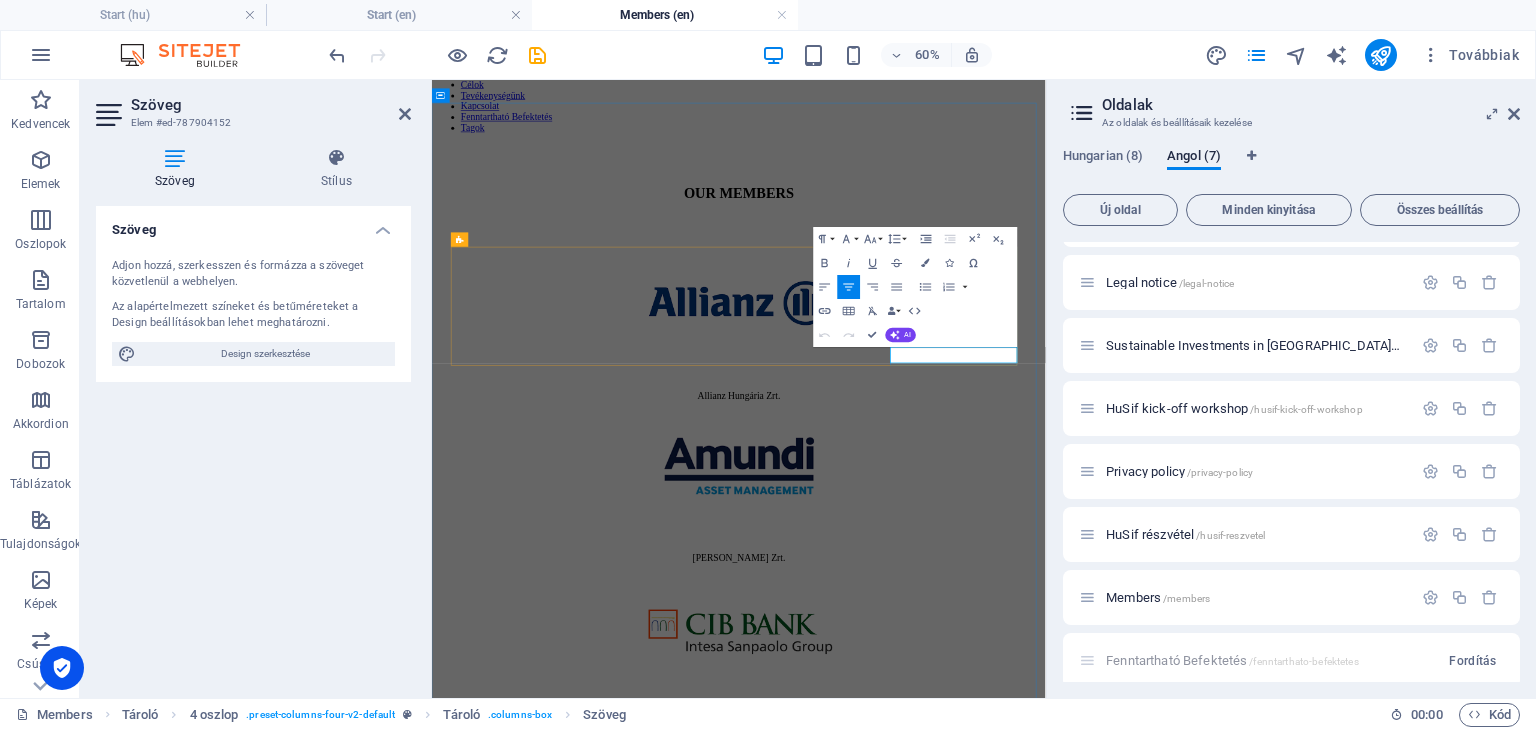 type 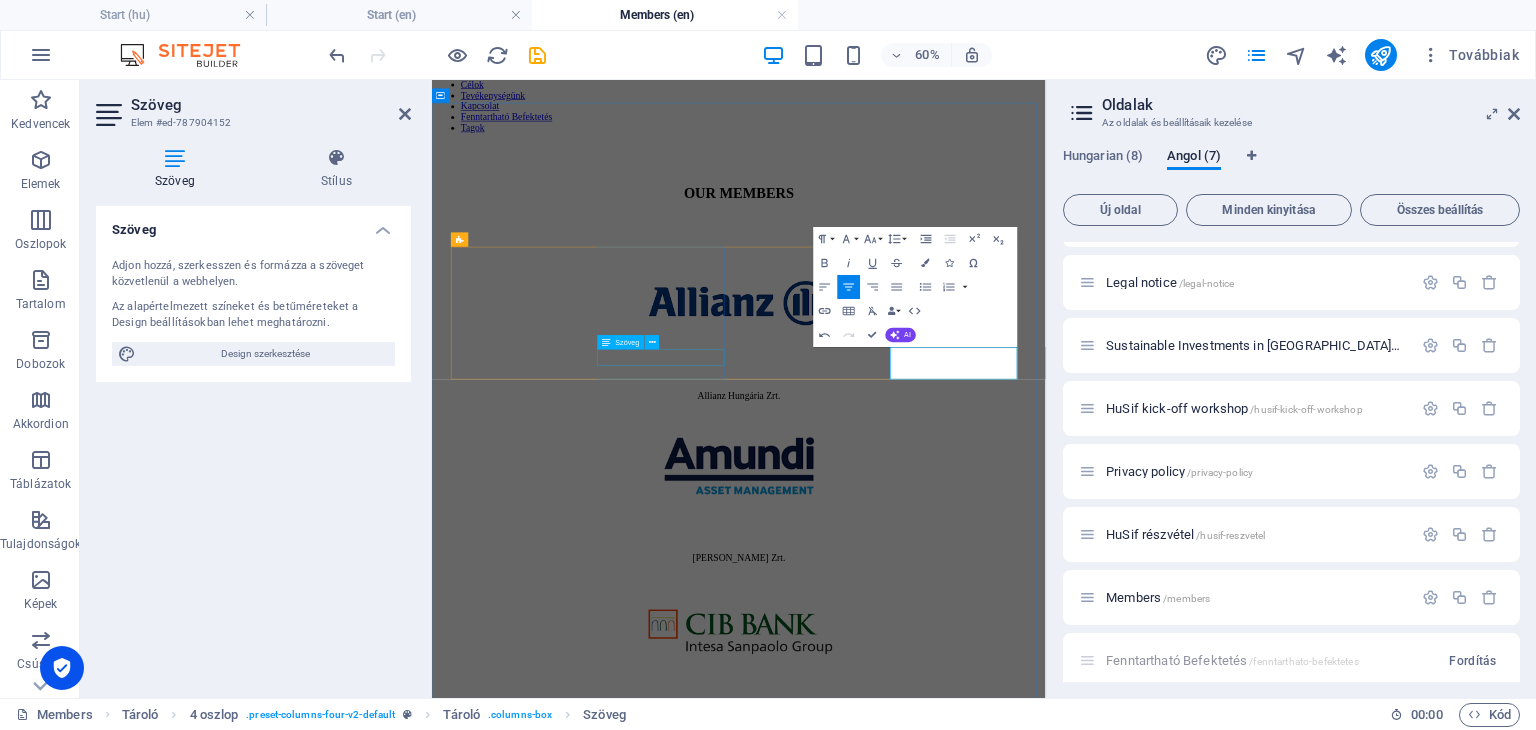 click on "[PERSON_NAME] Zrt." at bounding box center (943, 877) 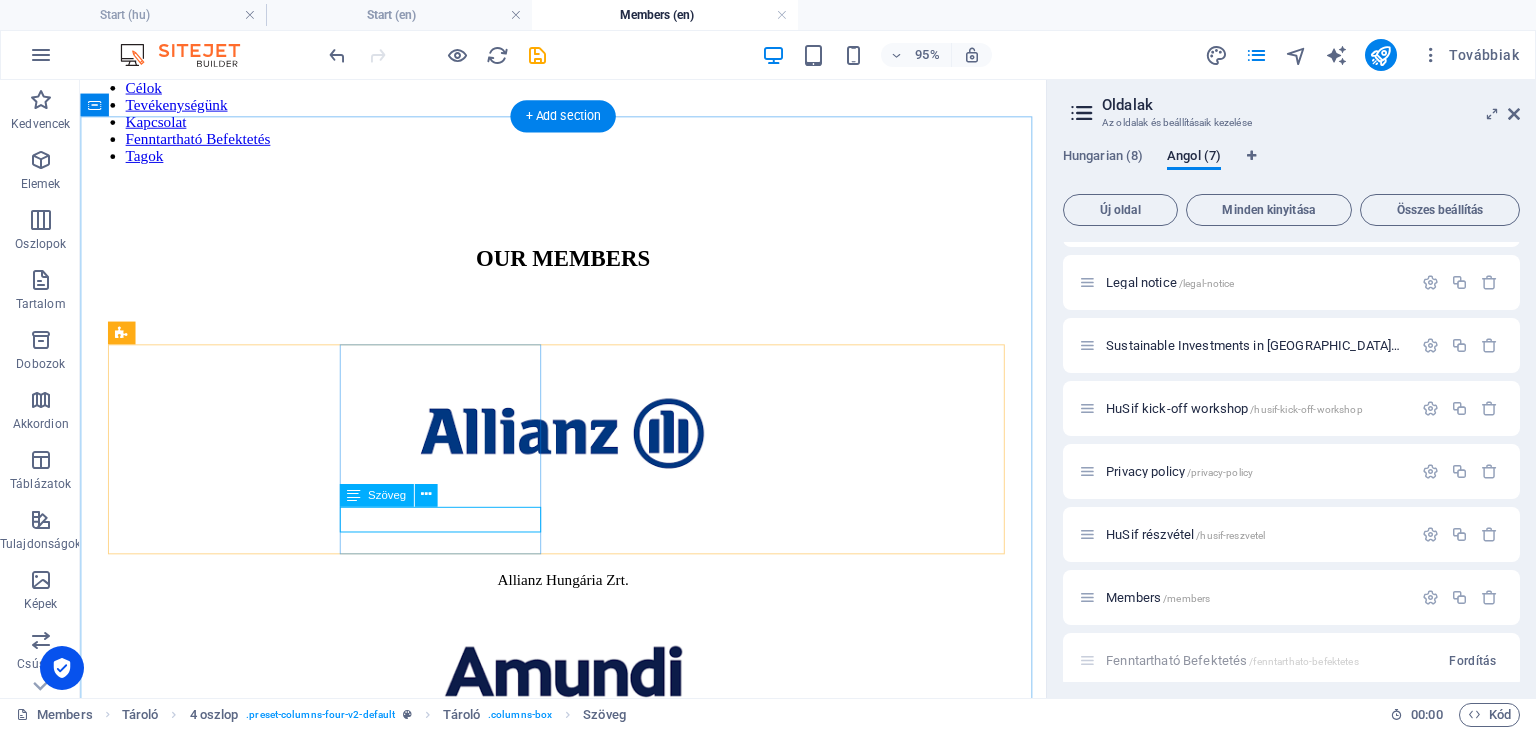 click on "[PERSON_NAME] Zrt." at bounding box center [588, 877] 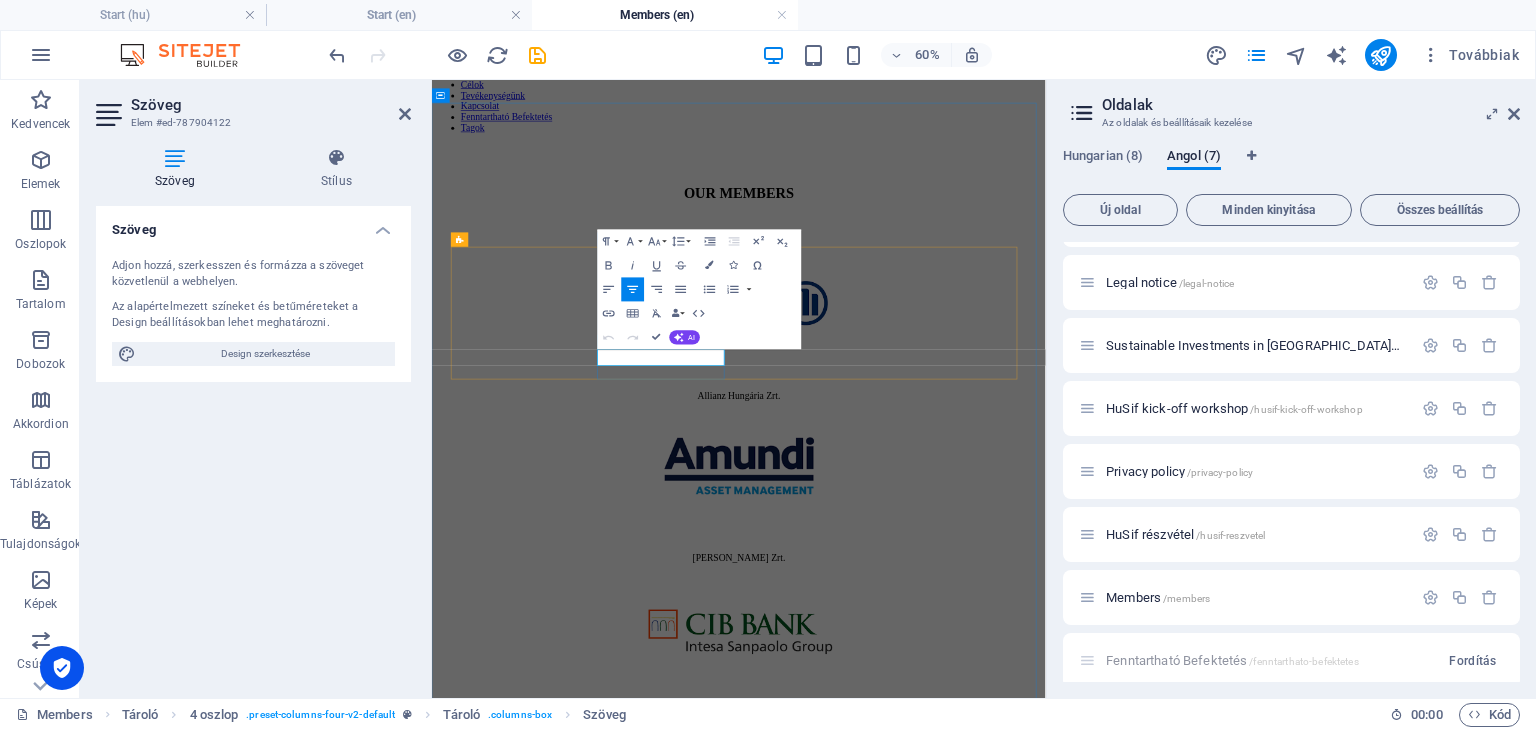 click on "[PERSON_NAME] Zrt." at bounding box center [943, 877] 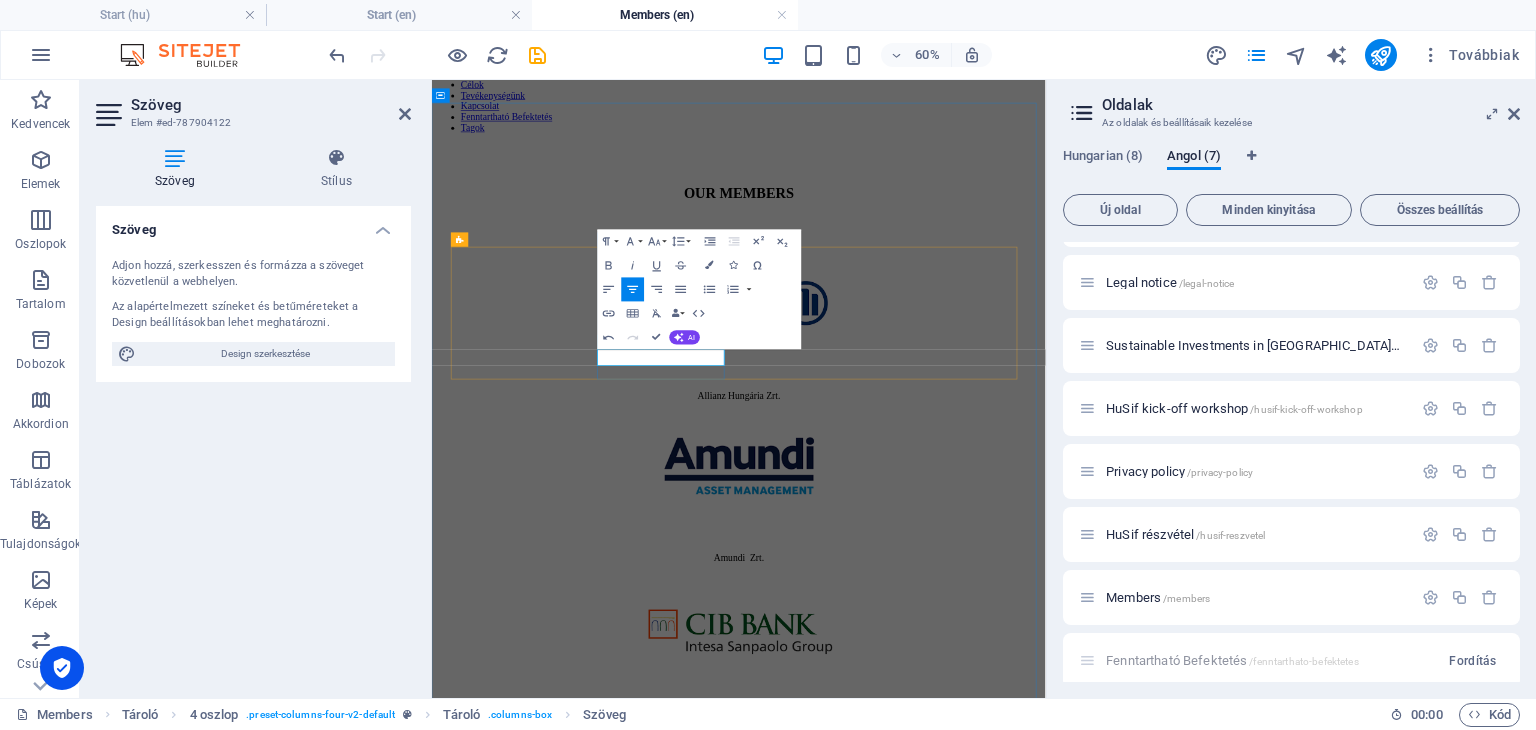 type 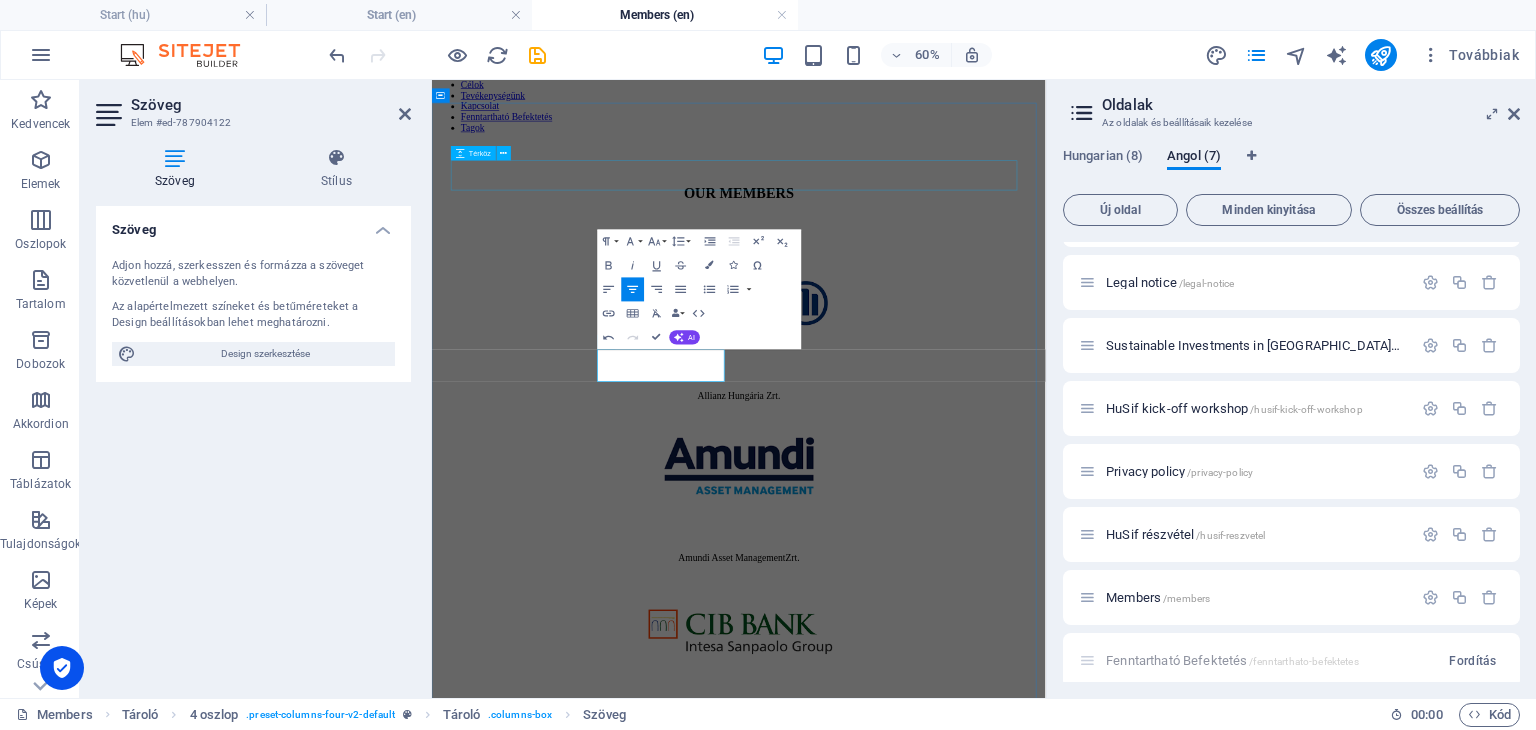 click at bounding box center (943, 210) 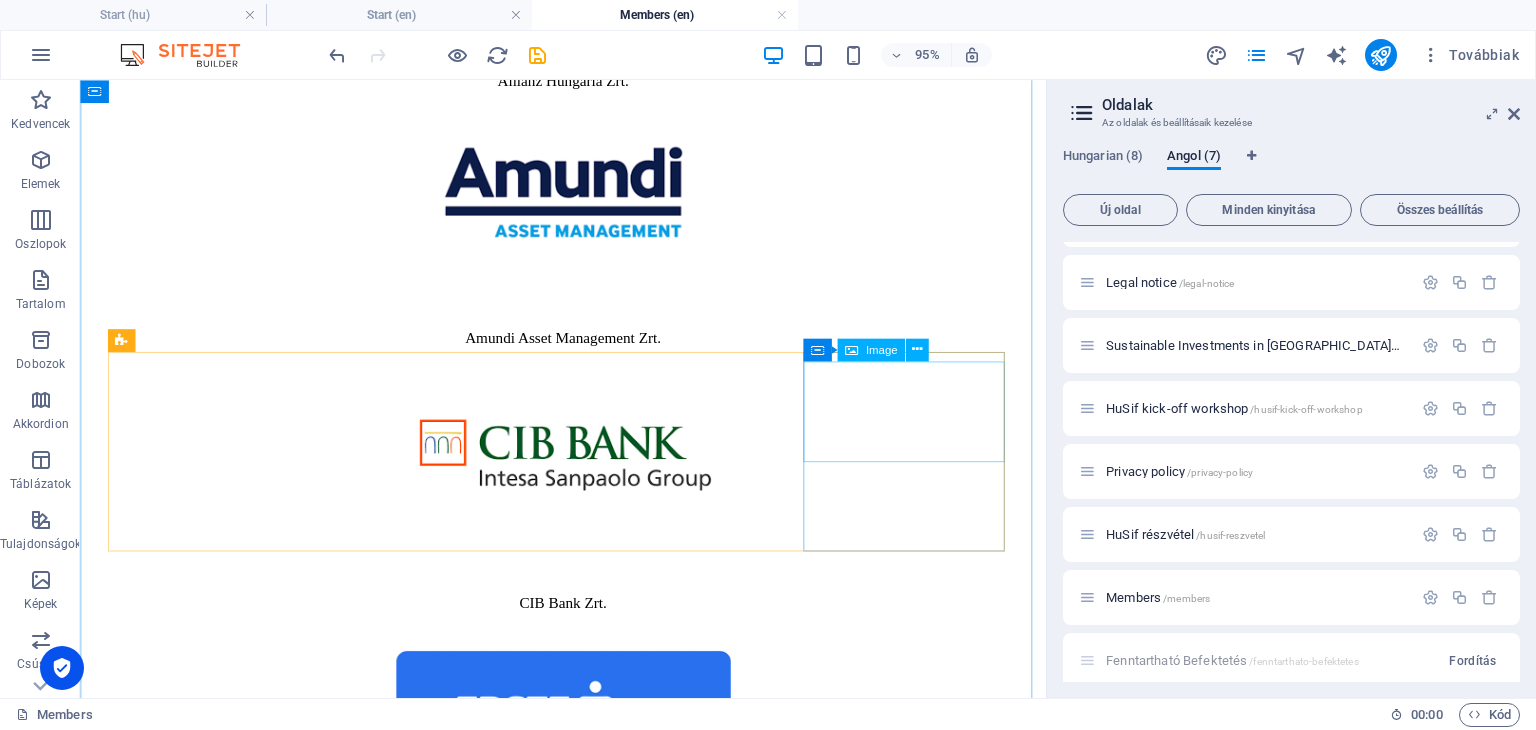 scroll, scrollTop: 572, scrollLeft: 0, axis: vertical 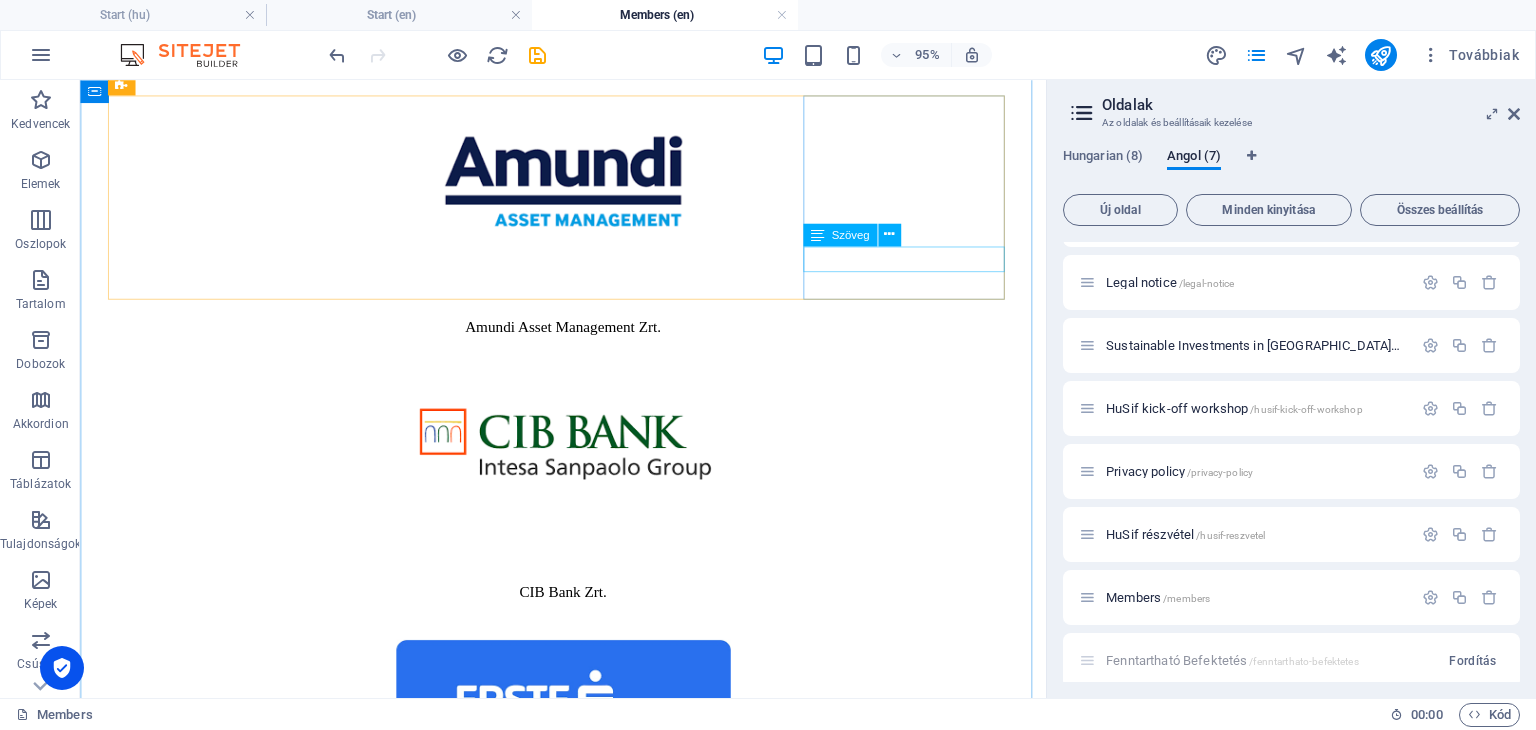 click on "Gránit Alapkezelő Zrt." at bounding box center (588, 2379) 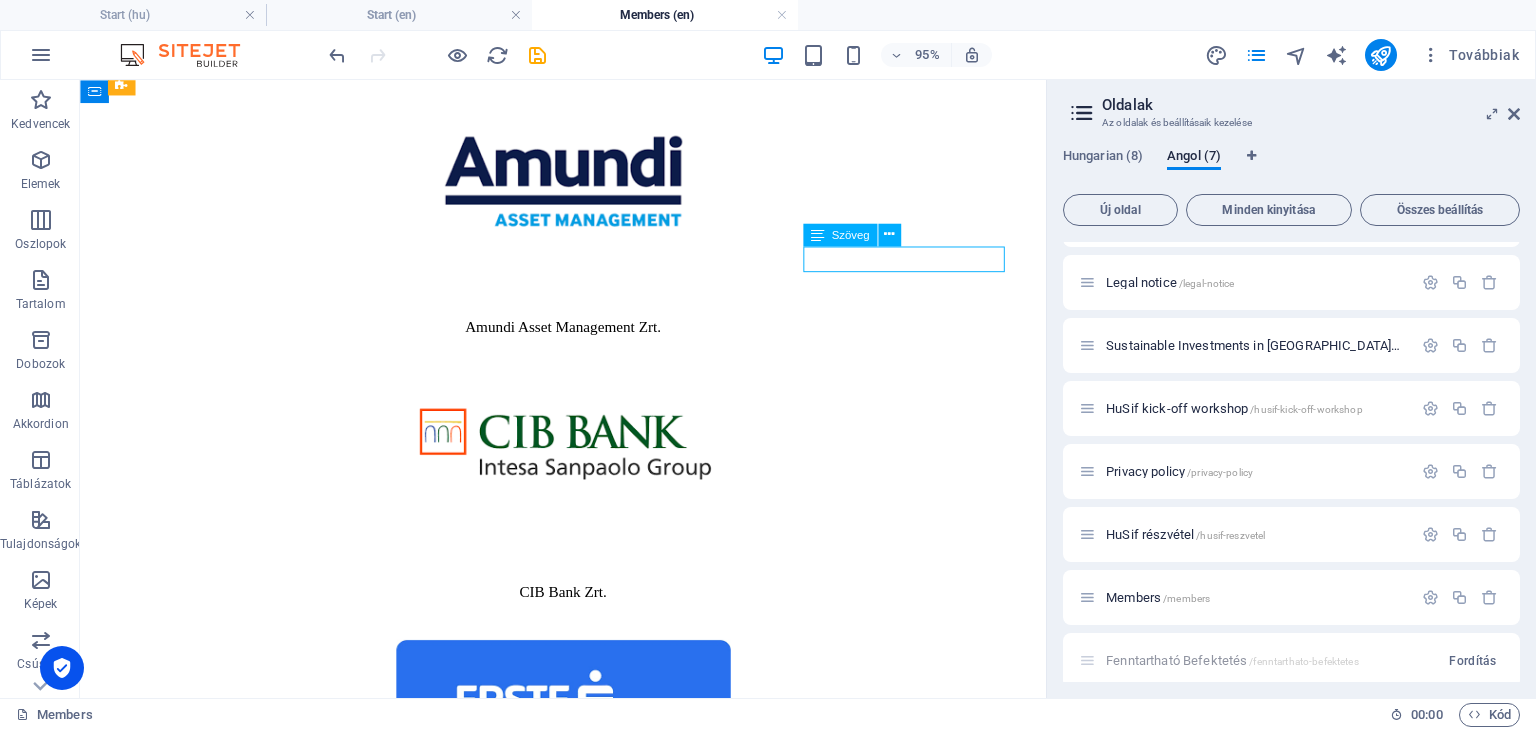click on "Gránit Alapkezelő Zrt." at bounding box center (588, 2379) 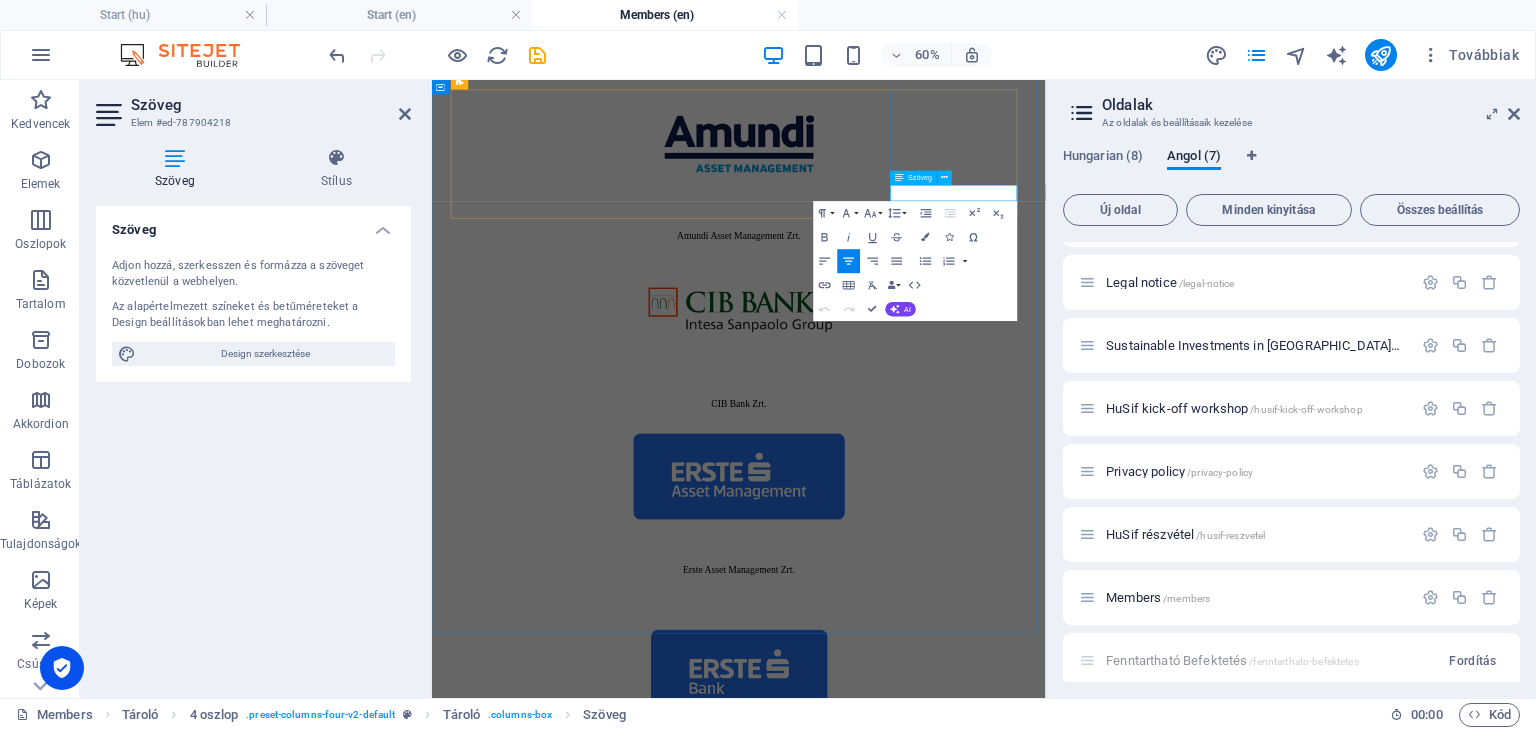 click on "Gránit Alapkezelő Zrt." at bounding box center (943, 2383) 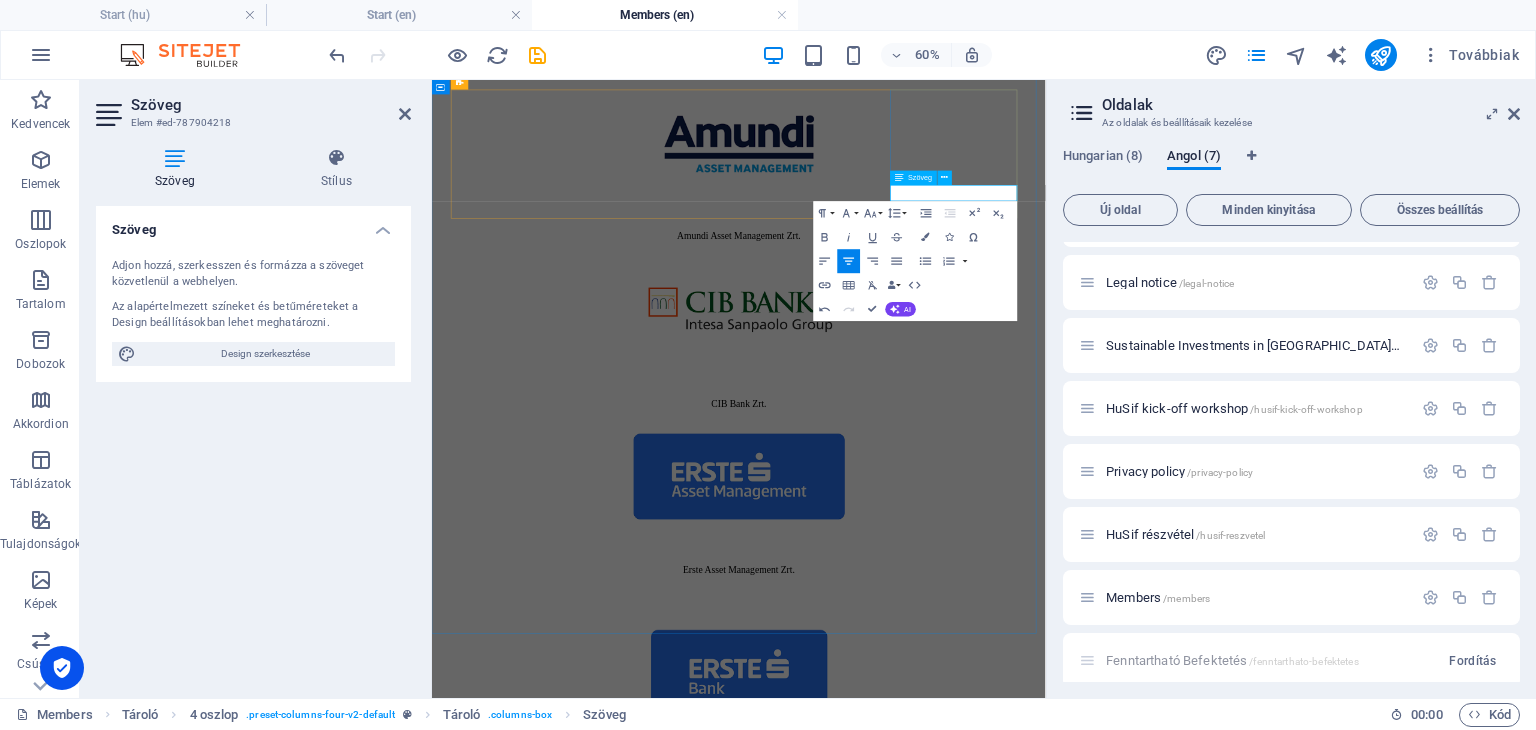 type 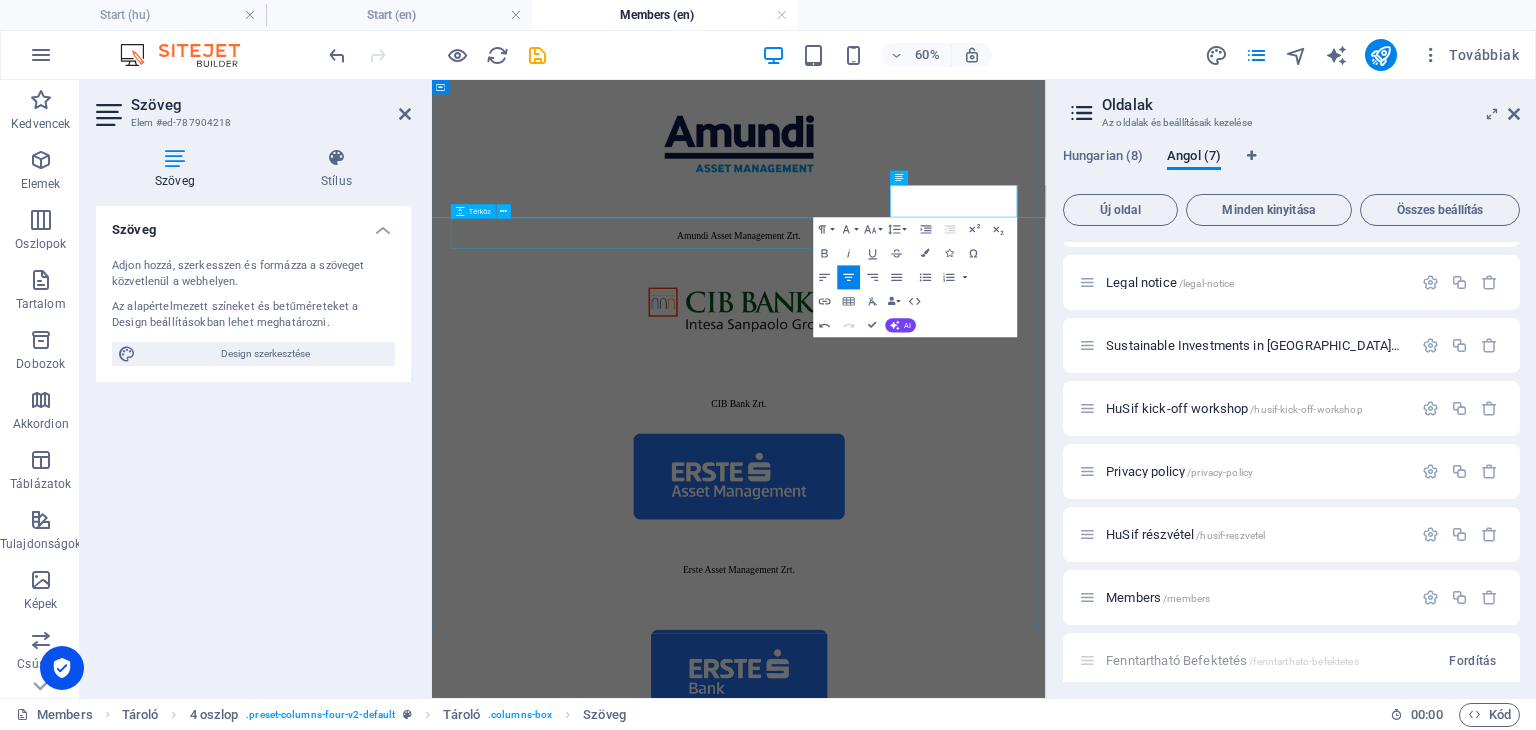 click at bounding box center (943, 2433) 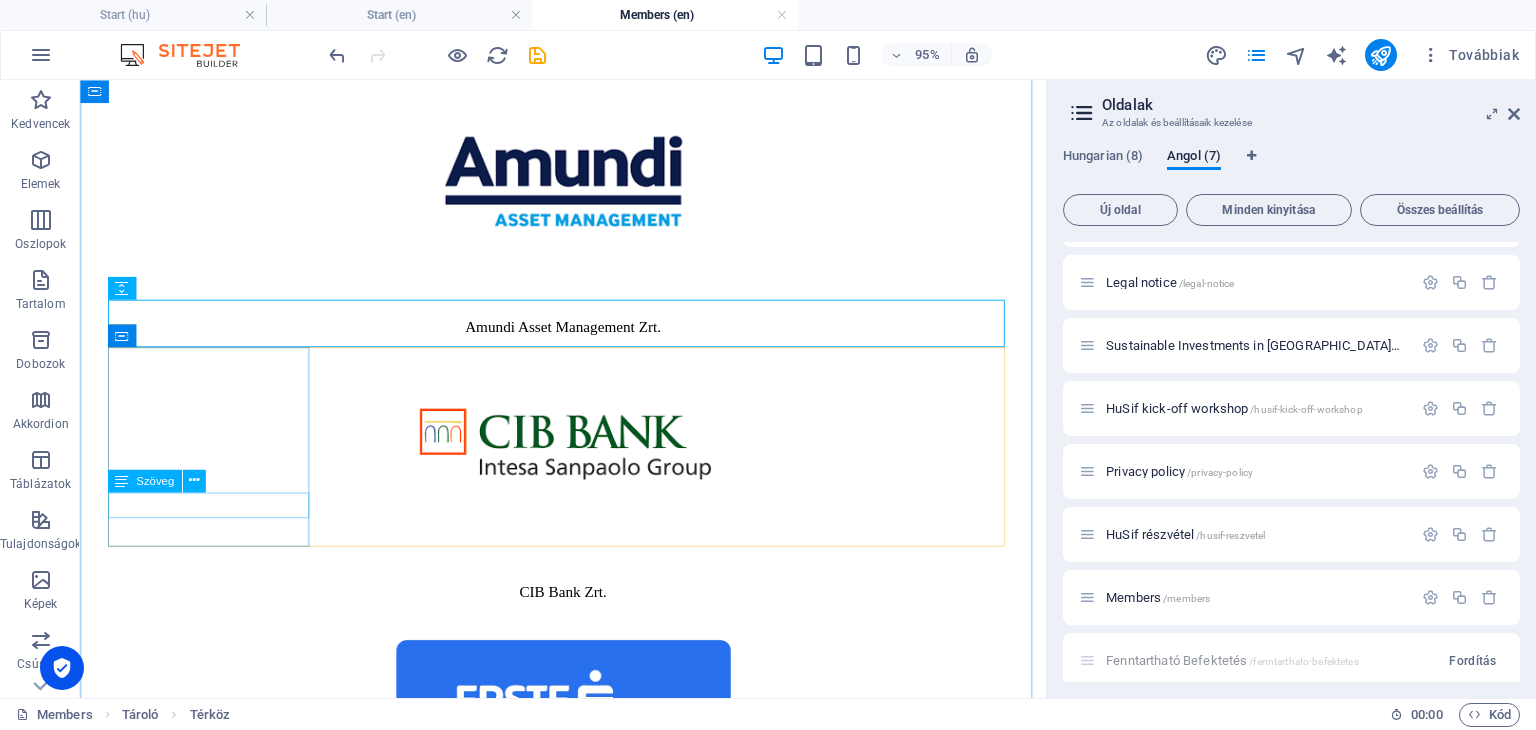click on "HOLD Alapkezelő Zrt." at bounding box center [588, 2695] 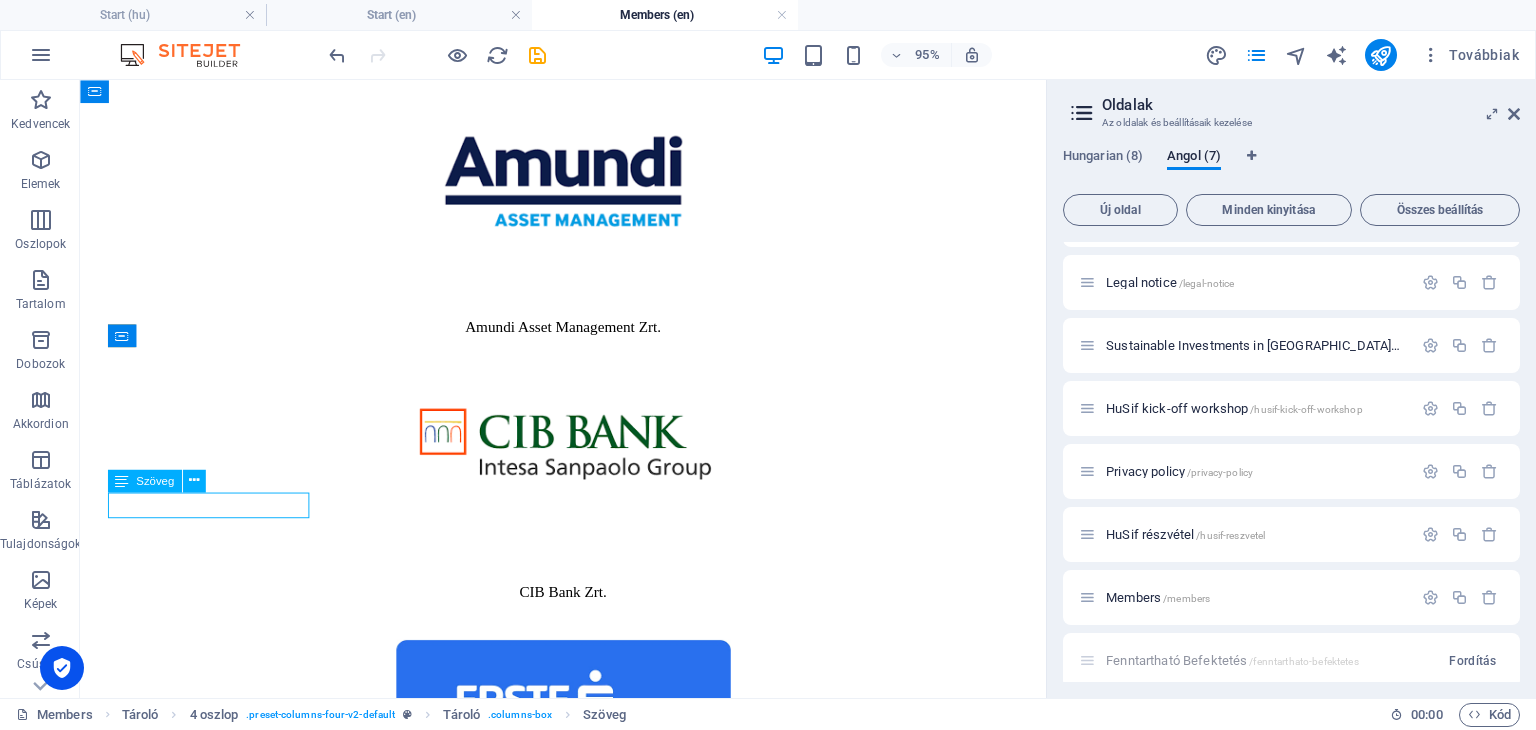 click on "HOLD Alapkezelő Zrt." at bounding box center [588, 2695] 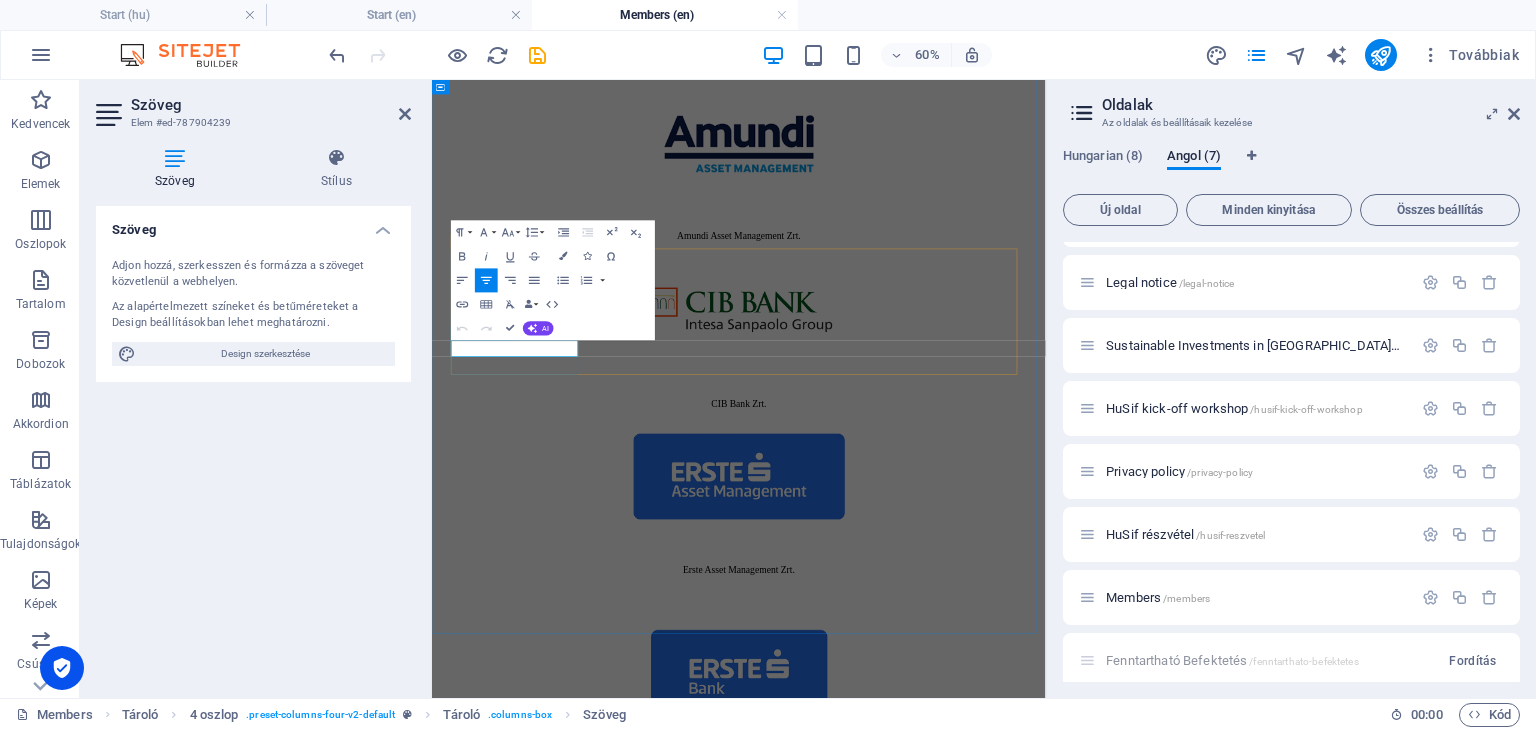click on "HOLD Alapkezelő Zrt." at bounding box center [943, 2699] 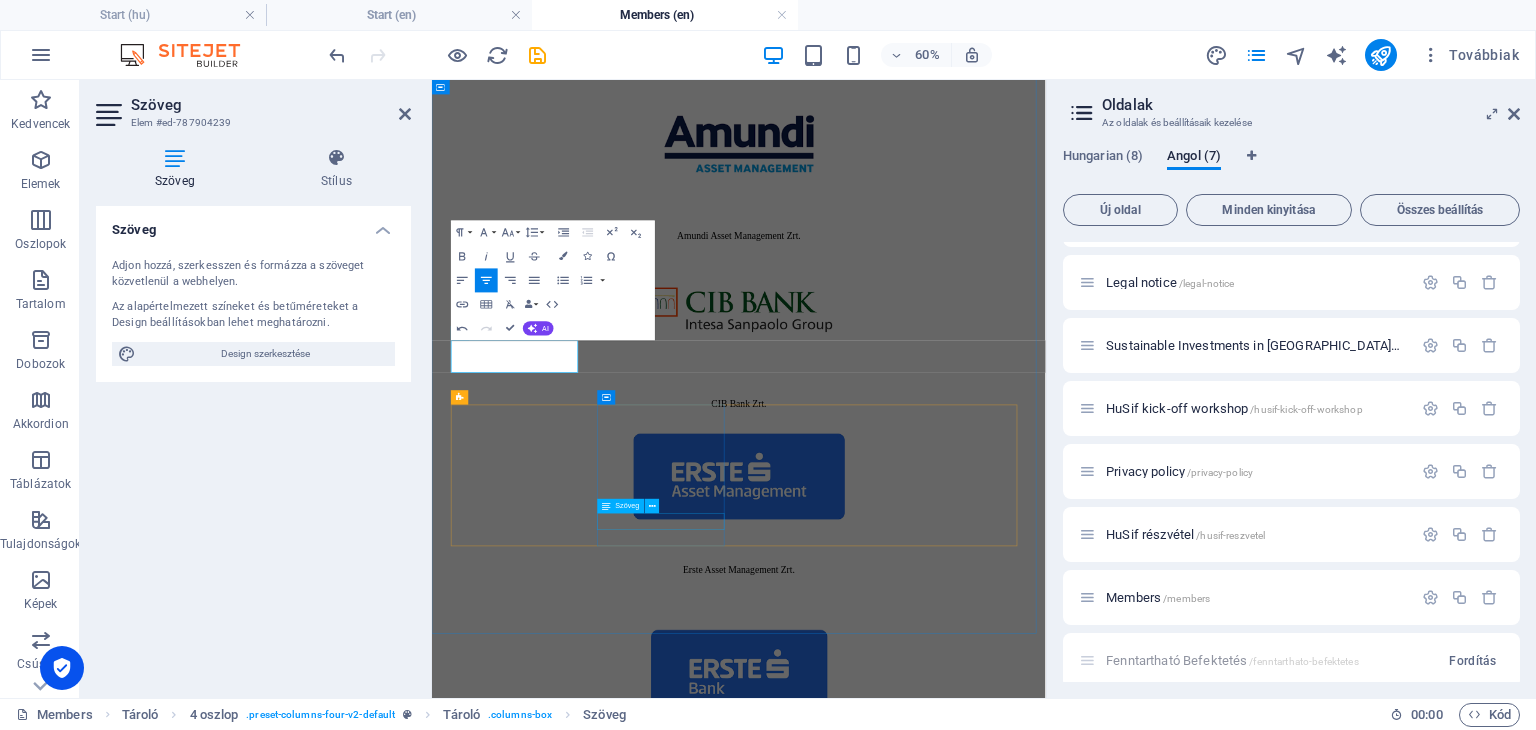click on "OTP Alapkezelő Zrt." at bounding box center [943, 4822] 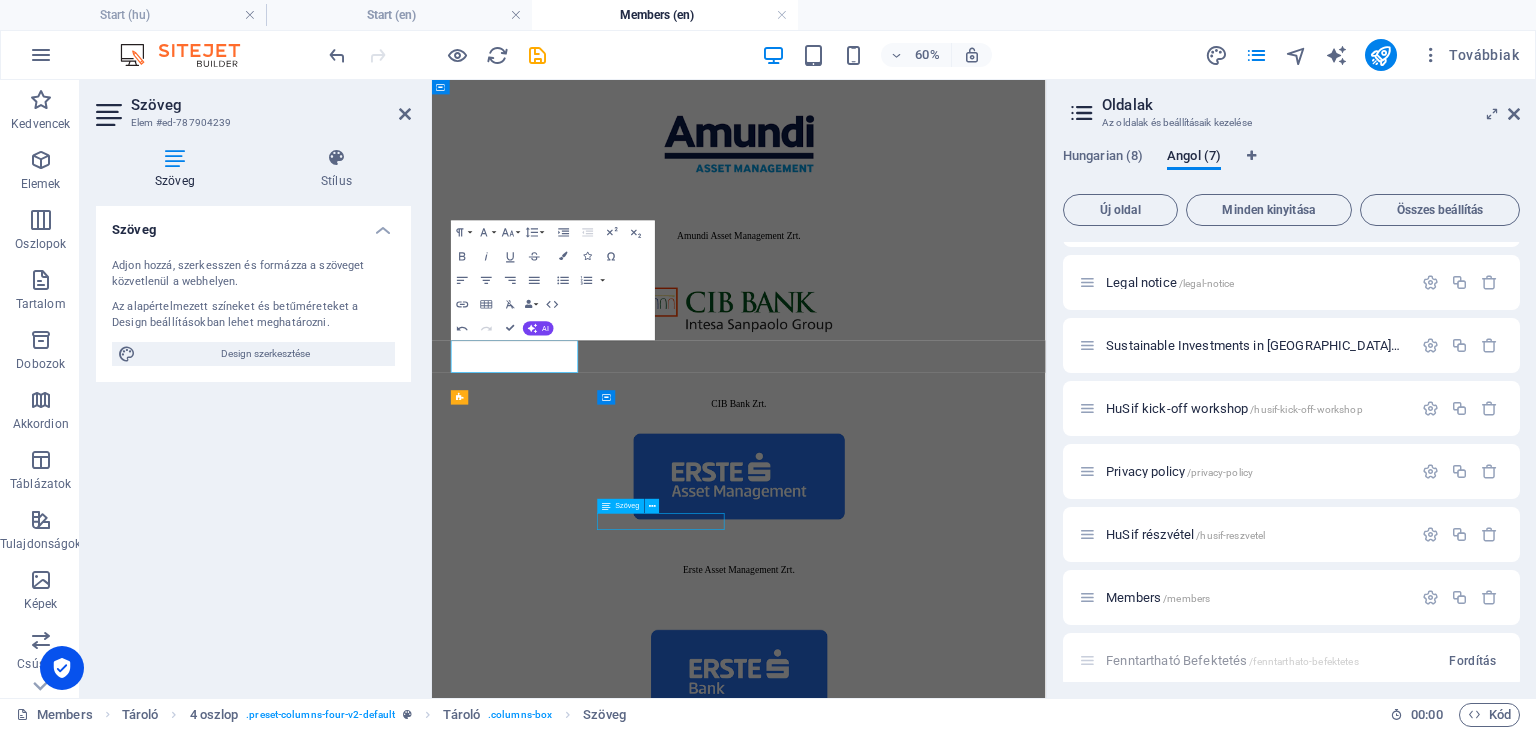 click on "OTP Alapkezelő Zrt." at bounding box center [943, 4822] 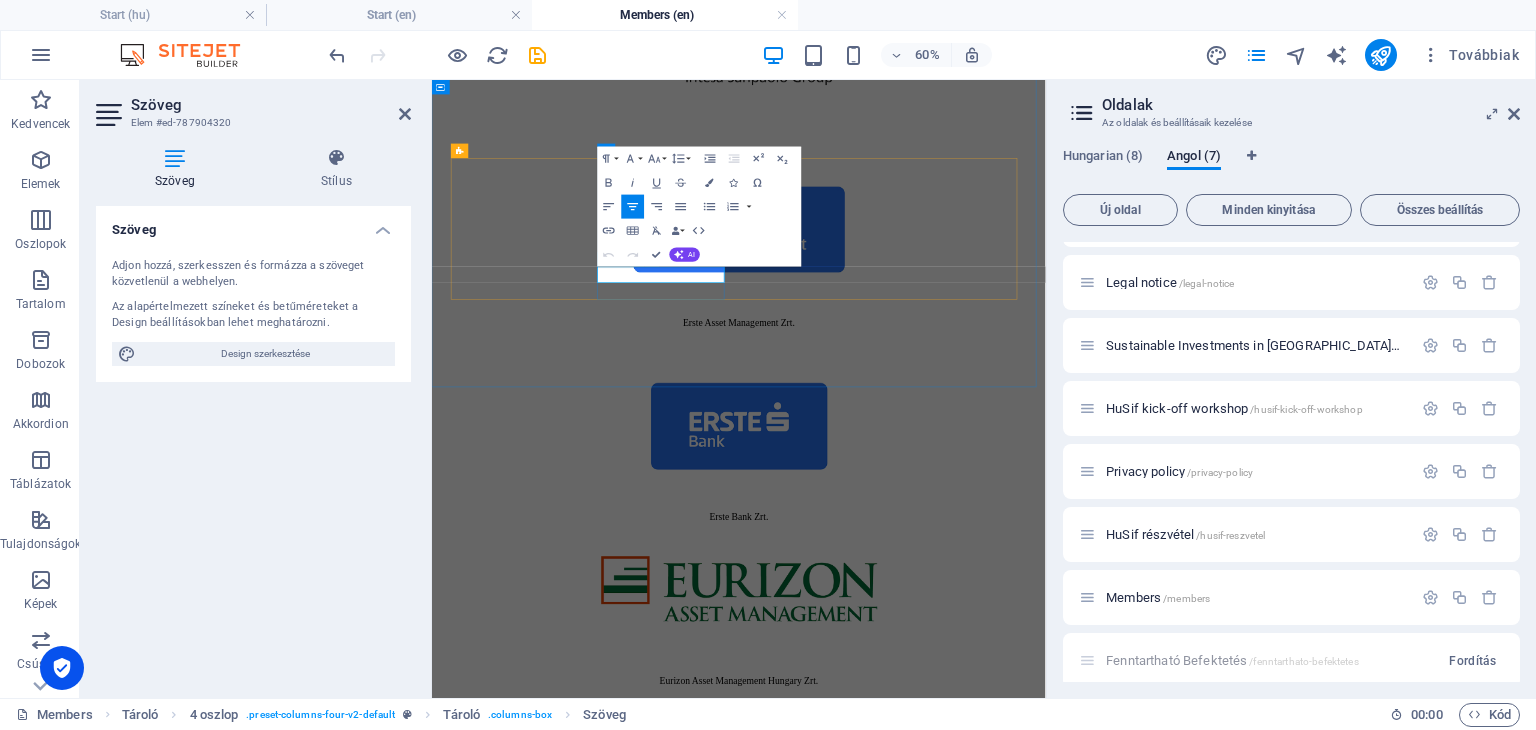 click on "OTP Alapkezelő Zrt." at bounding box center [943, 4411] 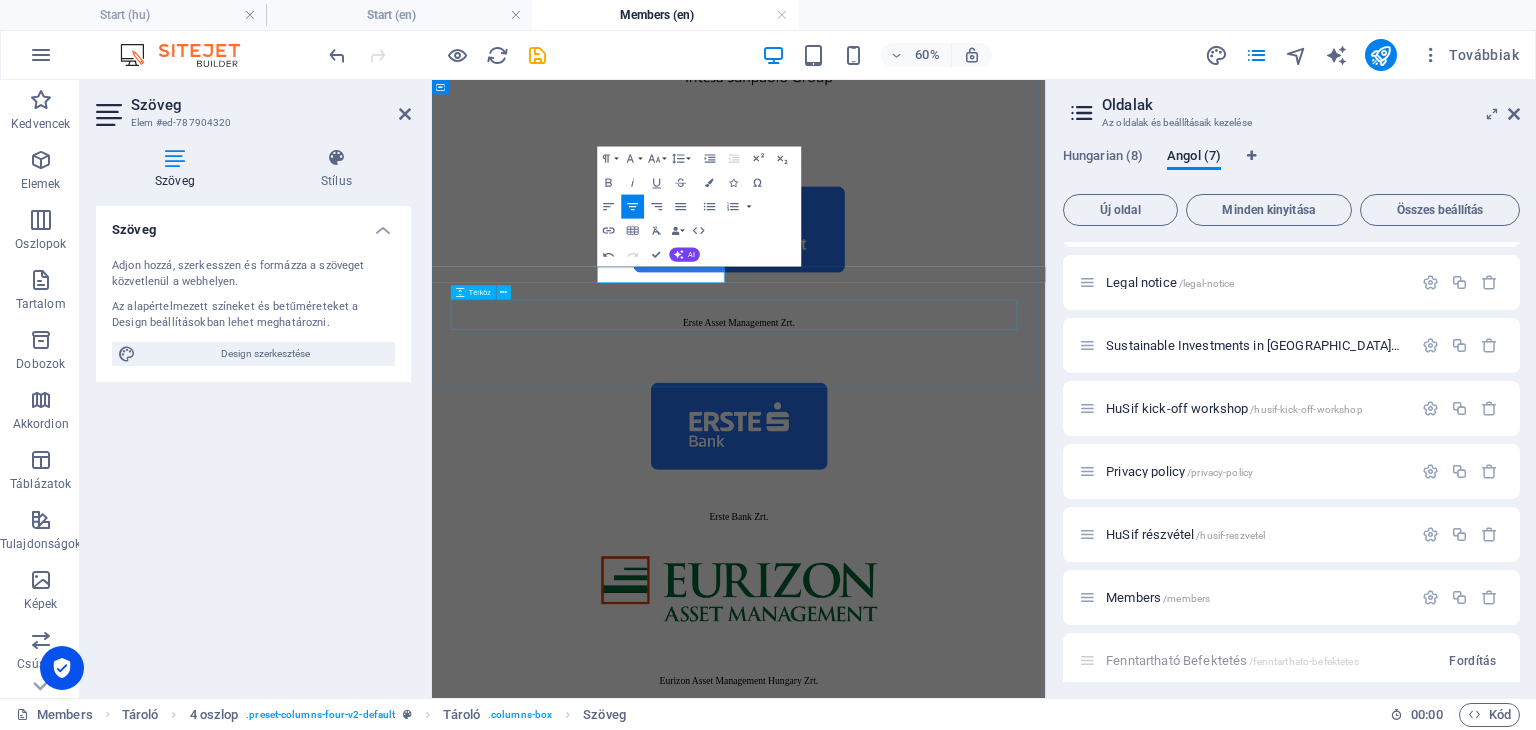 click at bounding box center (943, 4977) 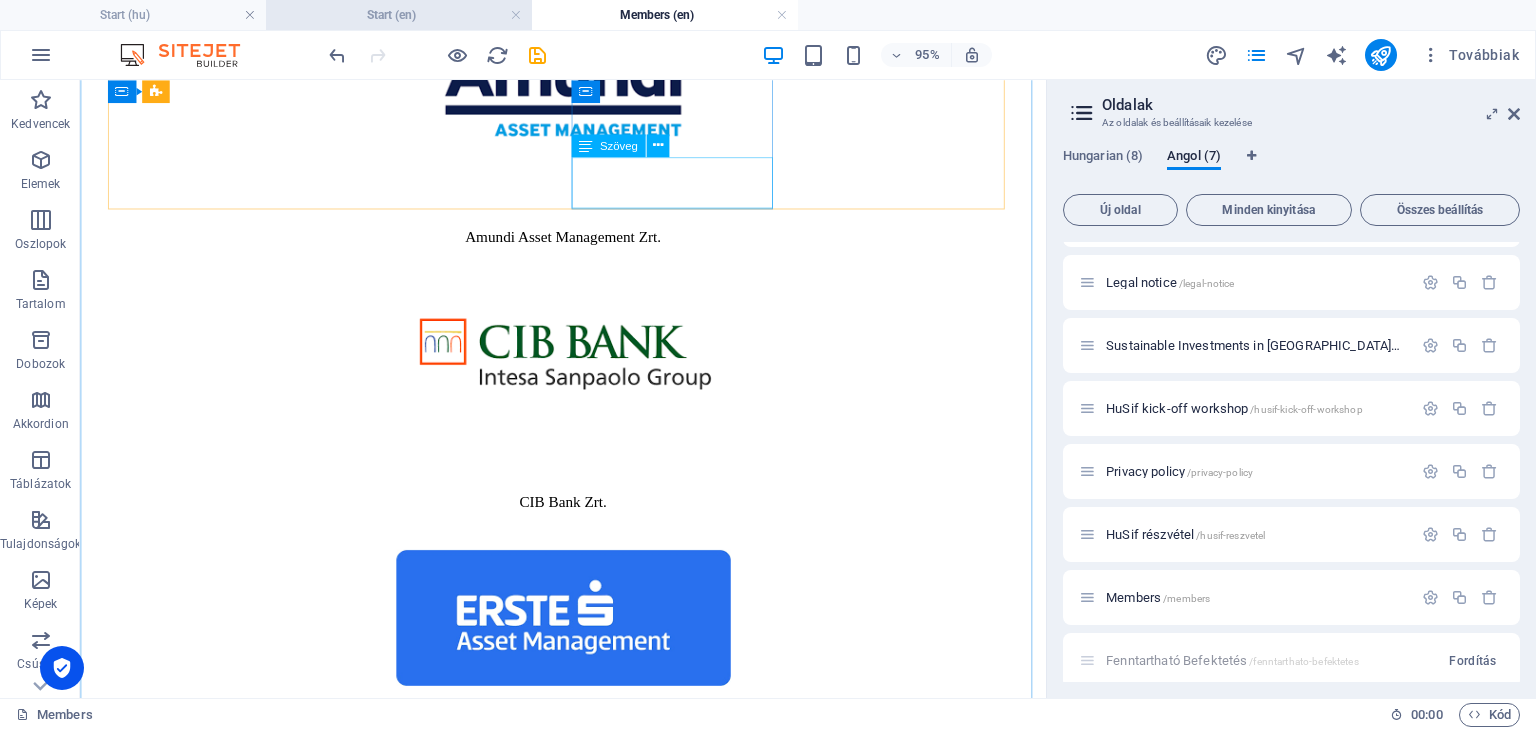 scroll, scrollTop: 666, scrollLeft: 0, axis: vertical 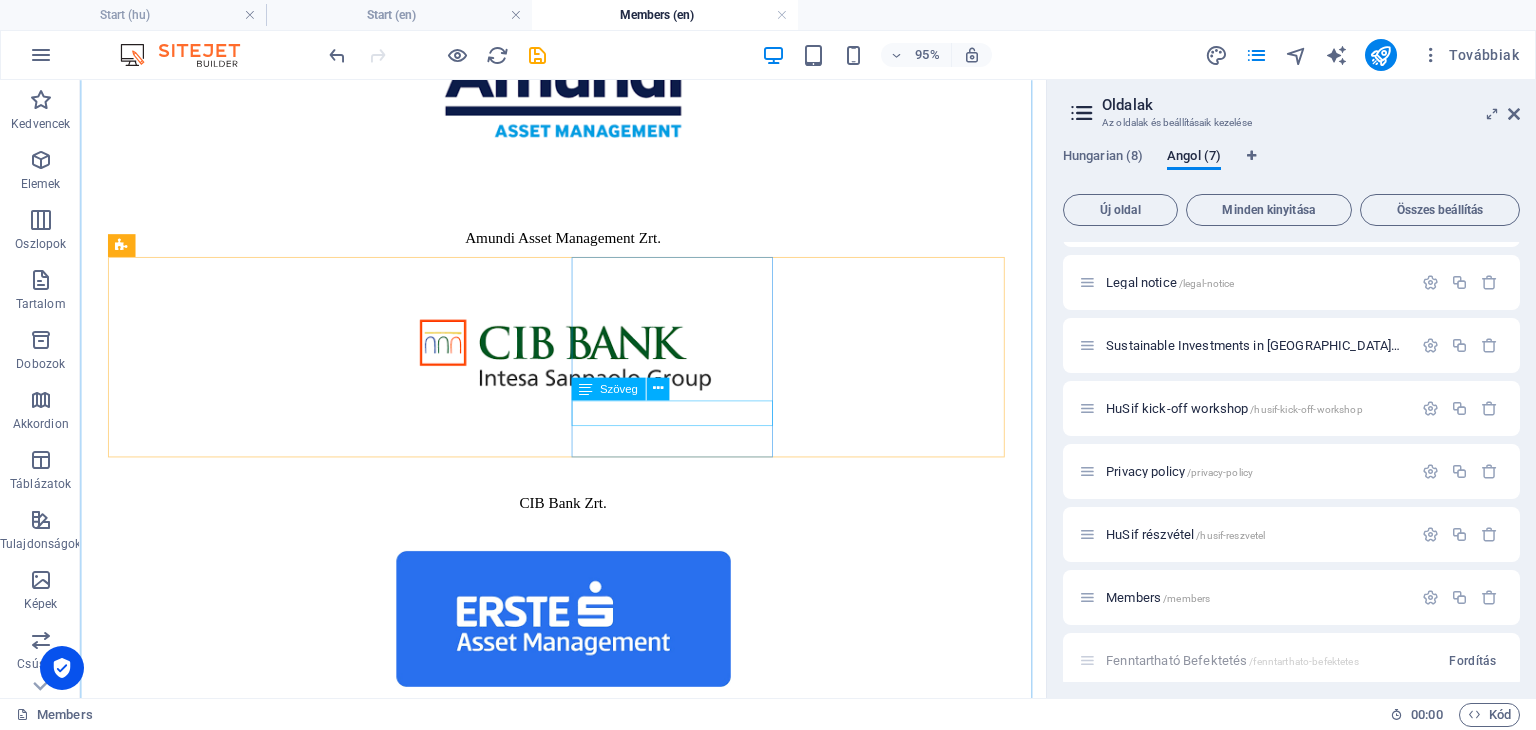 click on "K&H Biztosító Zrt." at bounding box center [588, 3683] 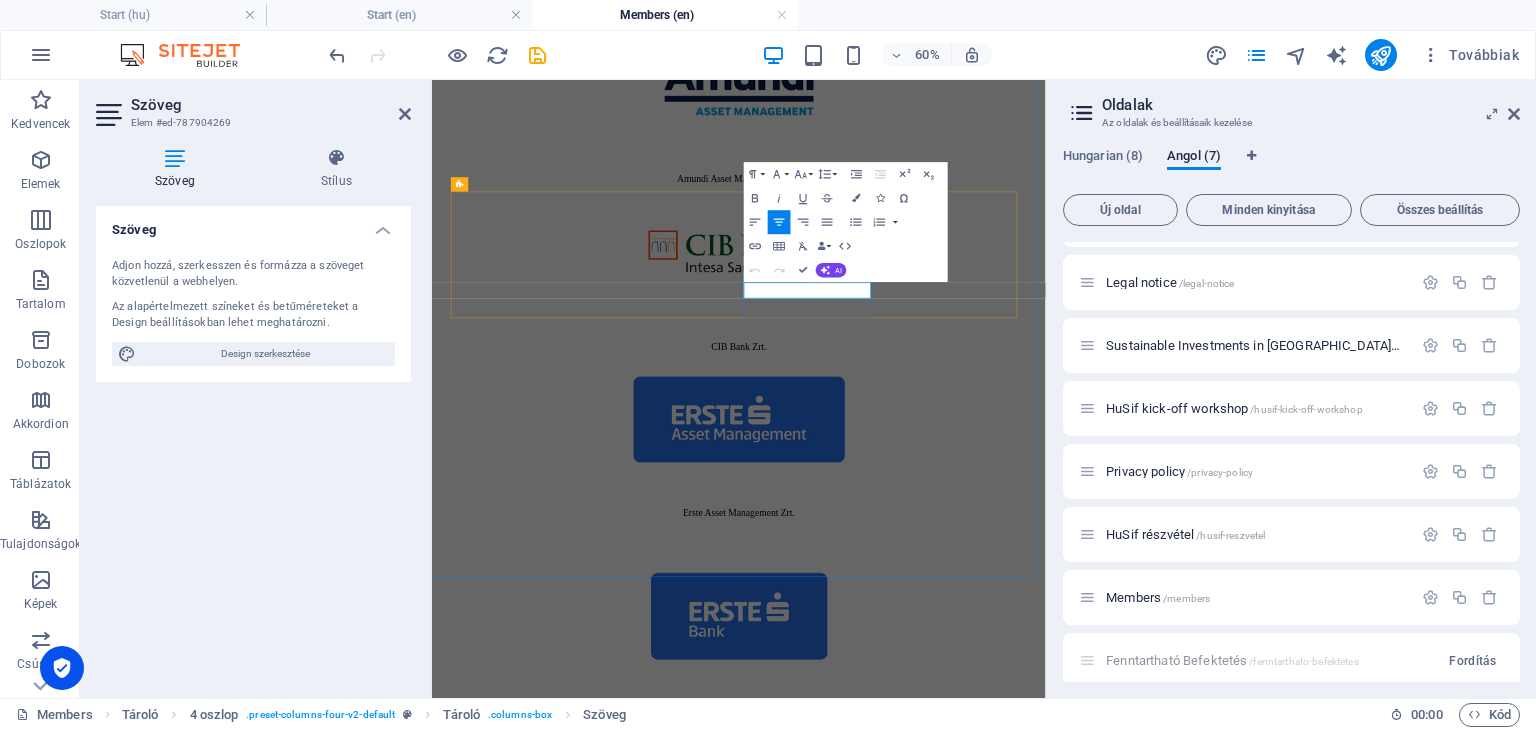 click on "K&H Biztosító Zrt." at bounding box center (943, 3691) 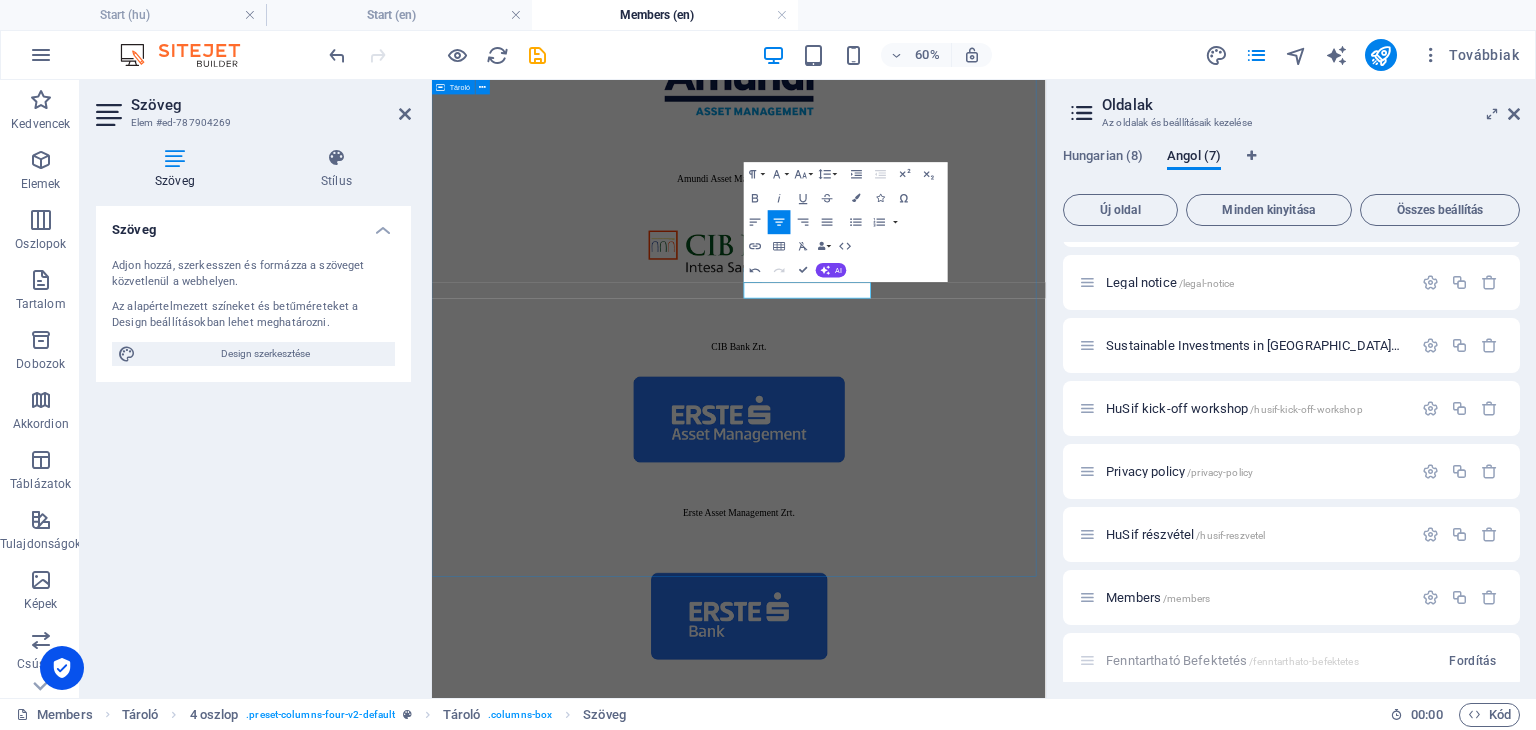 click on "OUR MEMBERS Allianz Hungária Zrt. Amundi Asset Management Zrt. CIB Bank Zrt. Erste Asset Management Zrt. Erste Bank Zrt. Eurizon Asset Management Hungary Zrt. FINEXT Befektetési Alapkezelő Zrt. Gránit Asset Management Zrt. HOLD Asset Management Zrt. K&H Bank Zrt. K&H Insurance Zrt. KBC Asset Management N.V. Magyarországi Fióktelepe OTP Bank Nyrt. OTP Asset Management Zrt. VIG Befektetési Alapkezelő Magyarország Zrt. Aquincum Sustainable Finance Nonprofit Kft." at bounding box center [943, 2436] 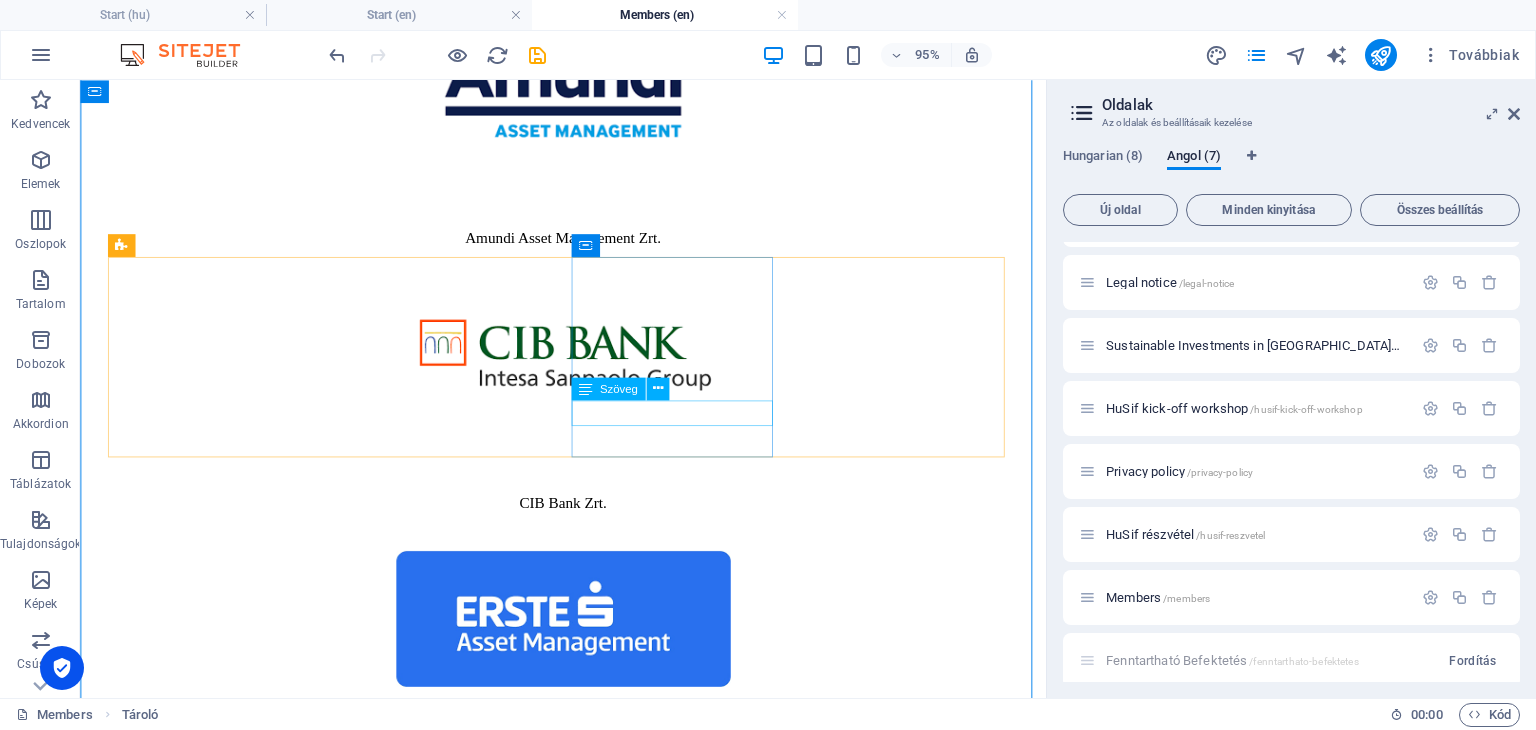 scroll, scrollTop: 797, scrollLeft: 0, axis: vertical 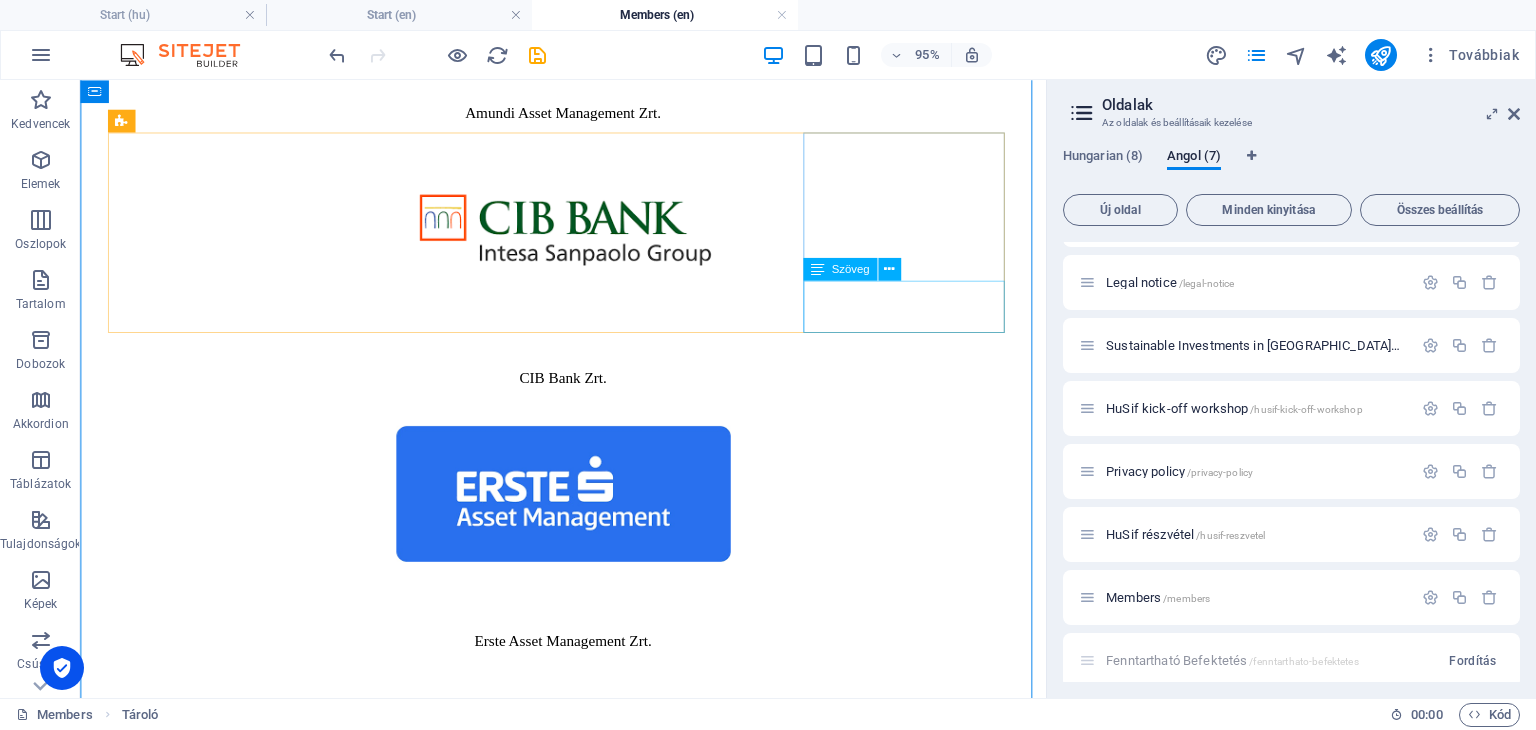 click on "KBC Asset Management N.V. Magyarországi Fióktelepe" at bounding box center [588, 3856] 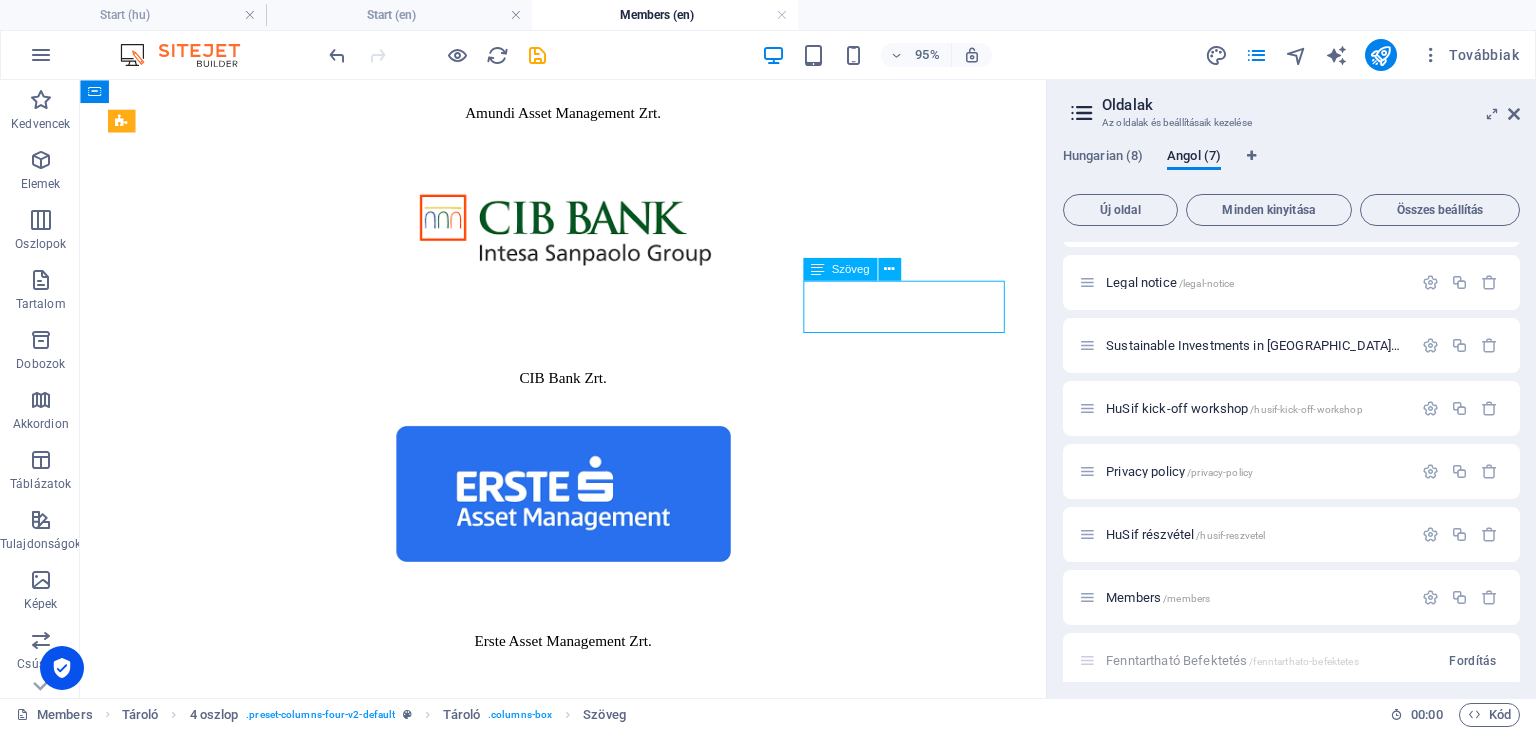 click on "KBC Asset Management N.V. Magyarországi Fióktelepe" at bounding box center (588, 3856) 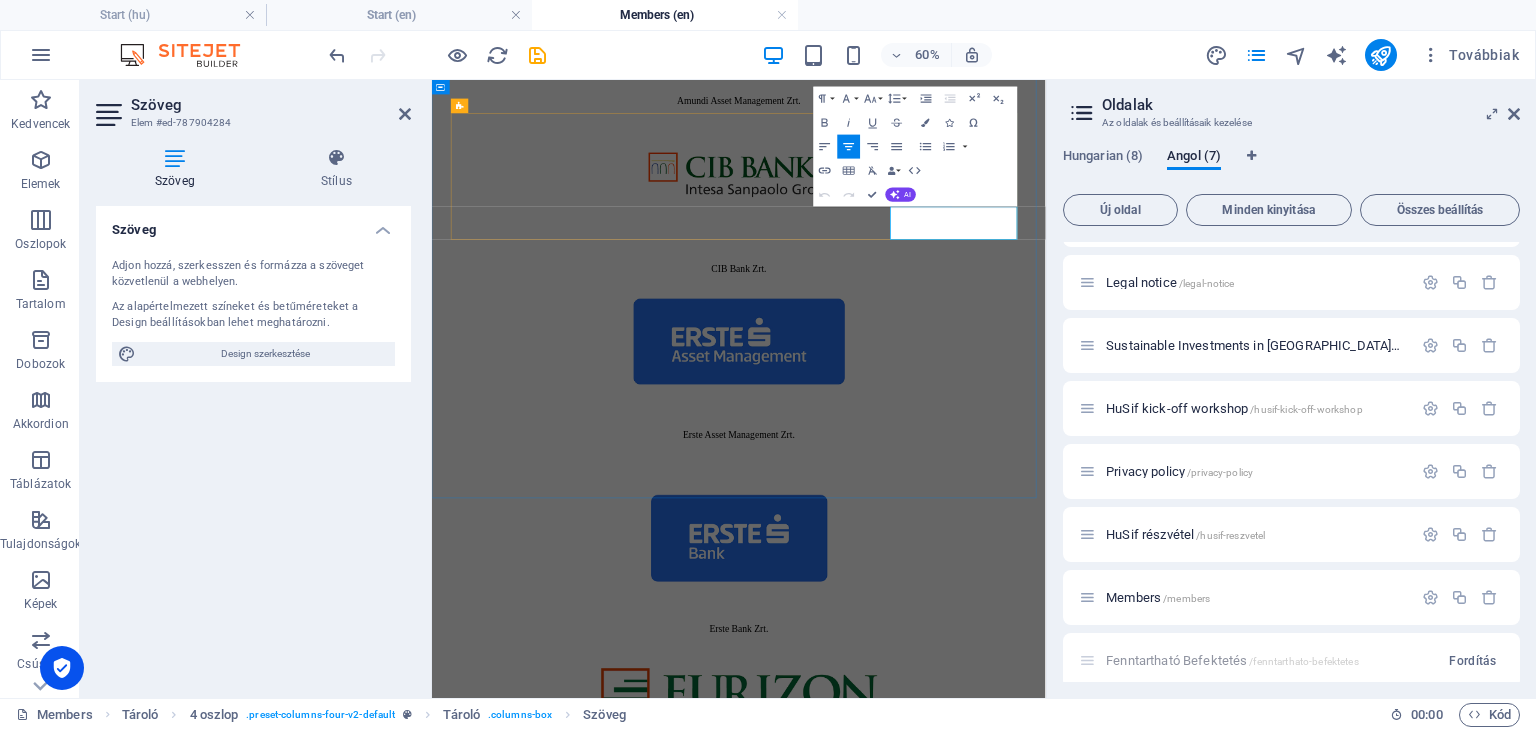 drag, startPoint x: 1395, startPoint y: 332, endPoint x: 1203, endPoint y: 338, distance: 192.09373 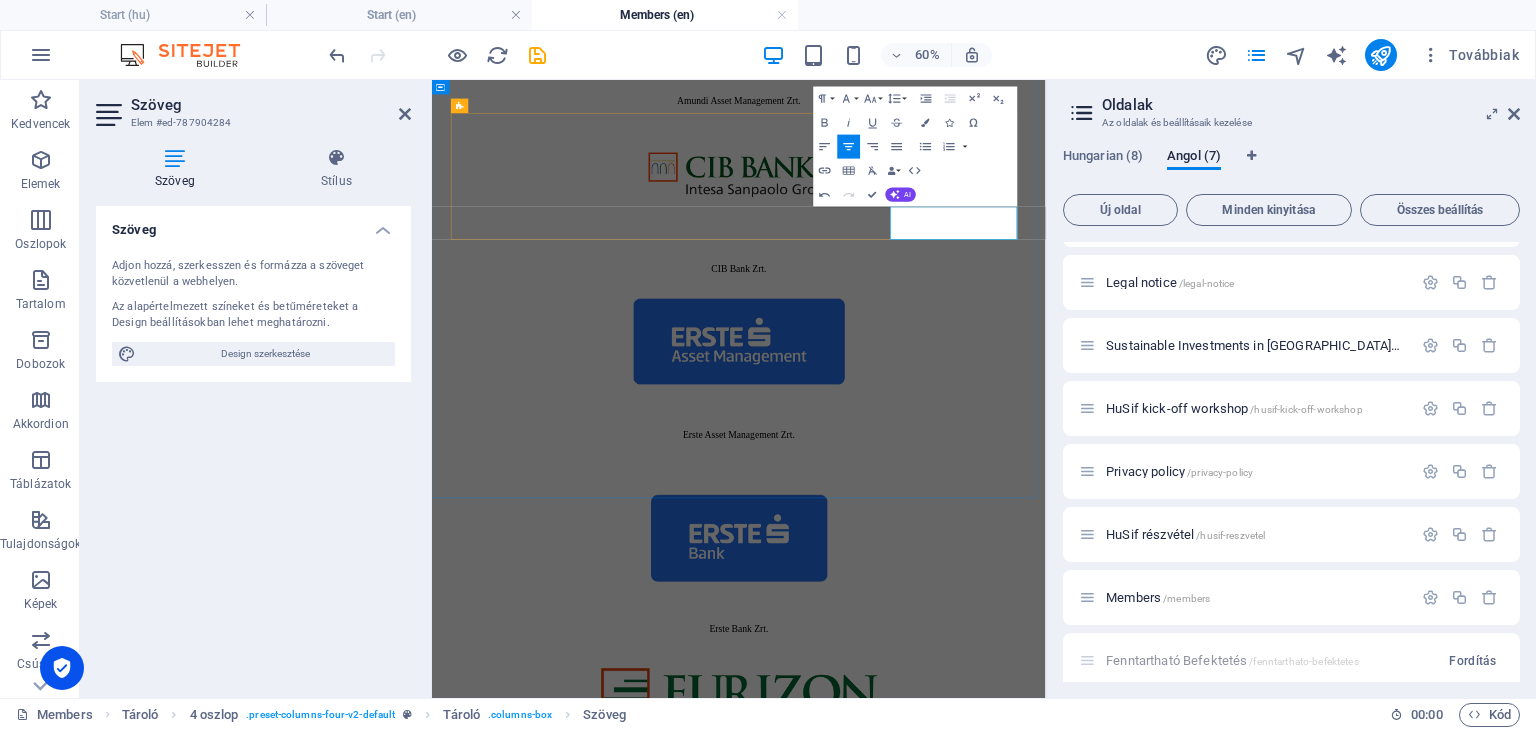 type 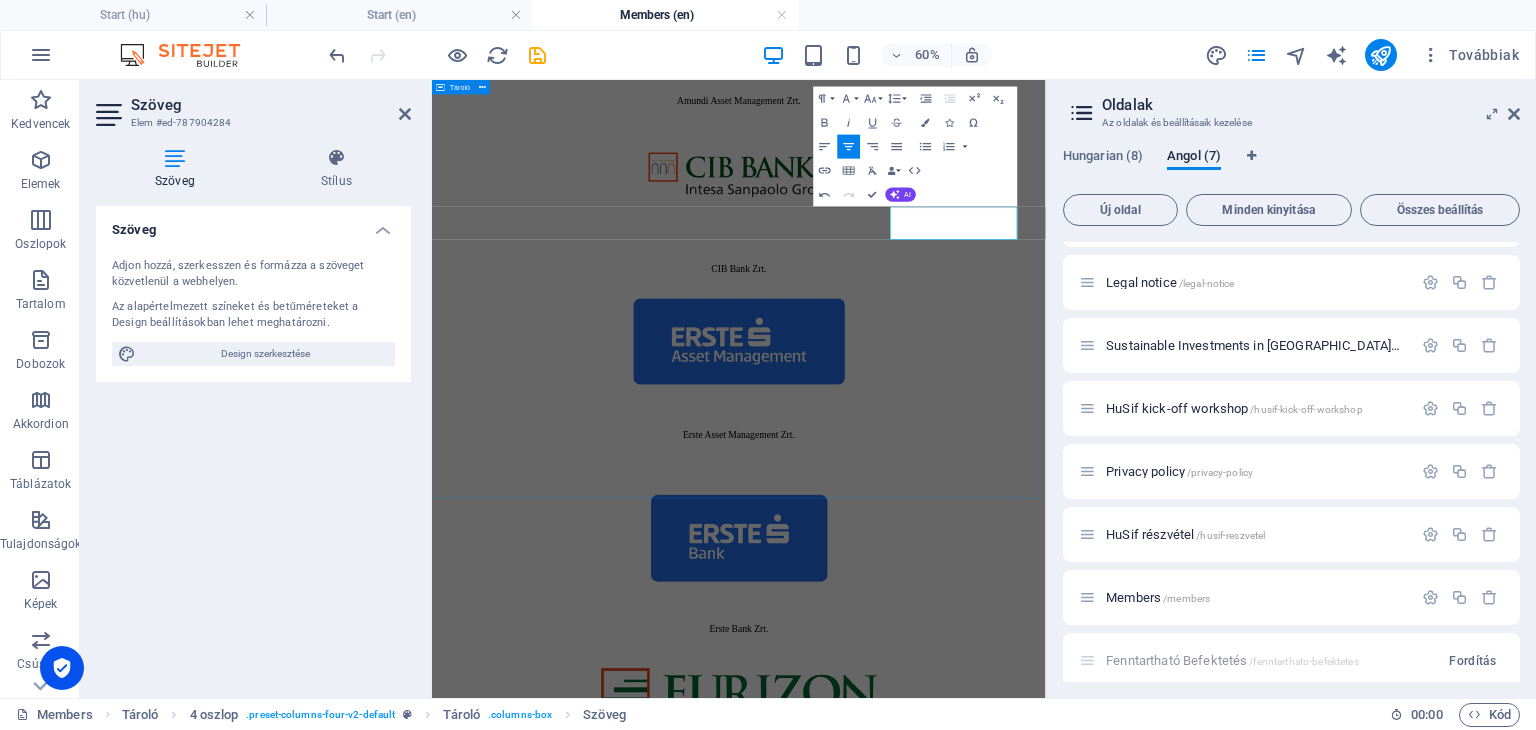 click on "OUR MEMBERS Allianz Hungária Zrt. Amundi Asset Management Zrt. CIB Bank Zrt. Erste Asset Management Zrt. Erste Bank Zrt. Eurizon Asset Management Hungary Zrt. FINEXT Befektetési Alapkezelő Zrt. Gránit Asset Management Zrt. HOLD Asset Management Zrt. K&H Bank Zrt. K&H Insurance Zrt. KBC Asset Management N.V. Branch Office in [GEOGRAPHIC_DATA] OTP Bank Nyrt. OTP Asset Management Zrt. VIG Befektetési Alapkezelő Magyarország Zrt. Aquincum Sustainable Finance Nonprofit Kft." at bounding box center (943, 2305) 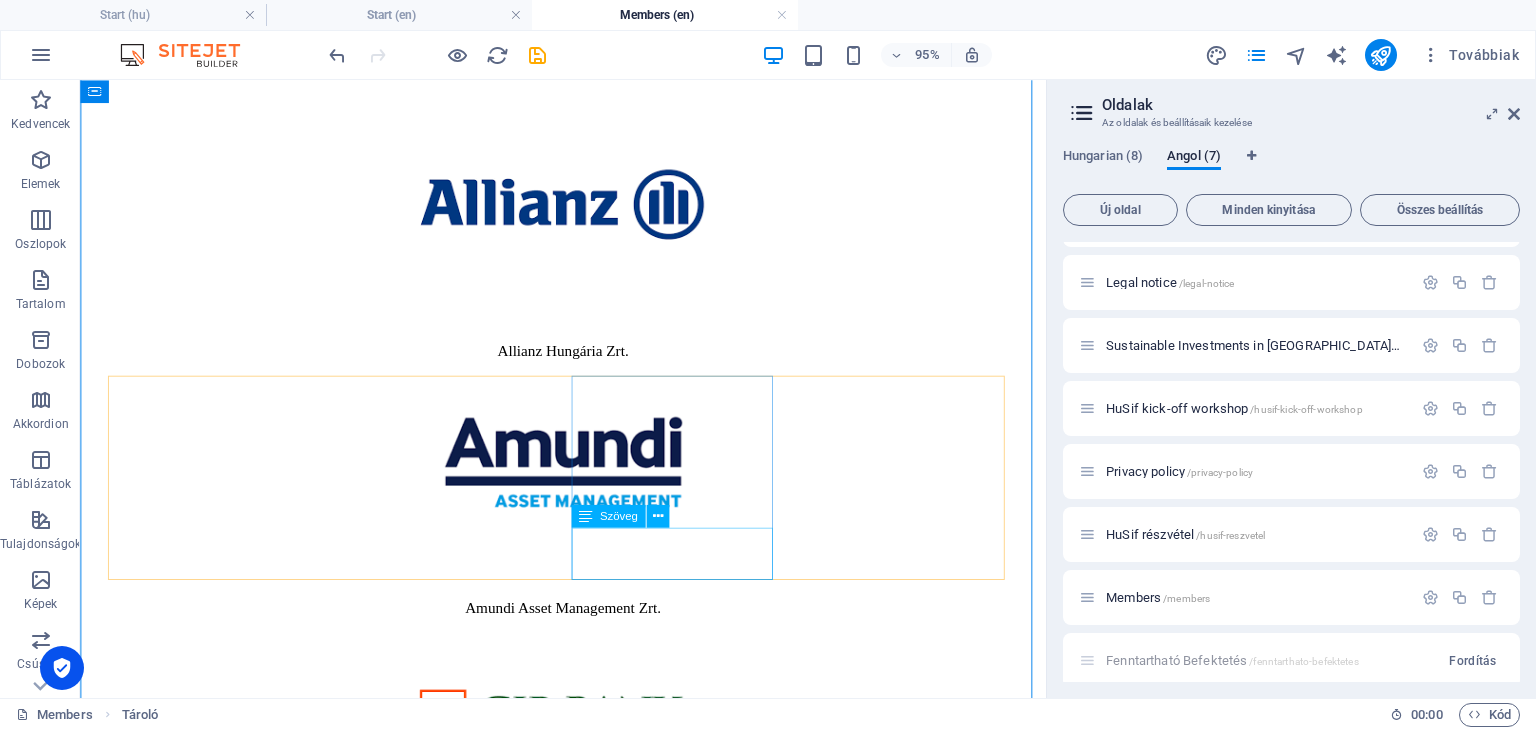 scroll, scrollTop: 345, scrollLeft: 0, axis: vertical 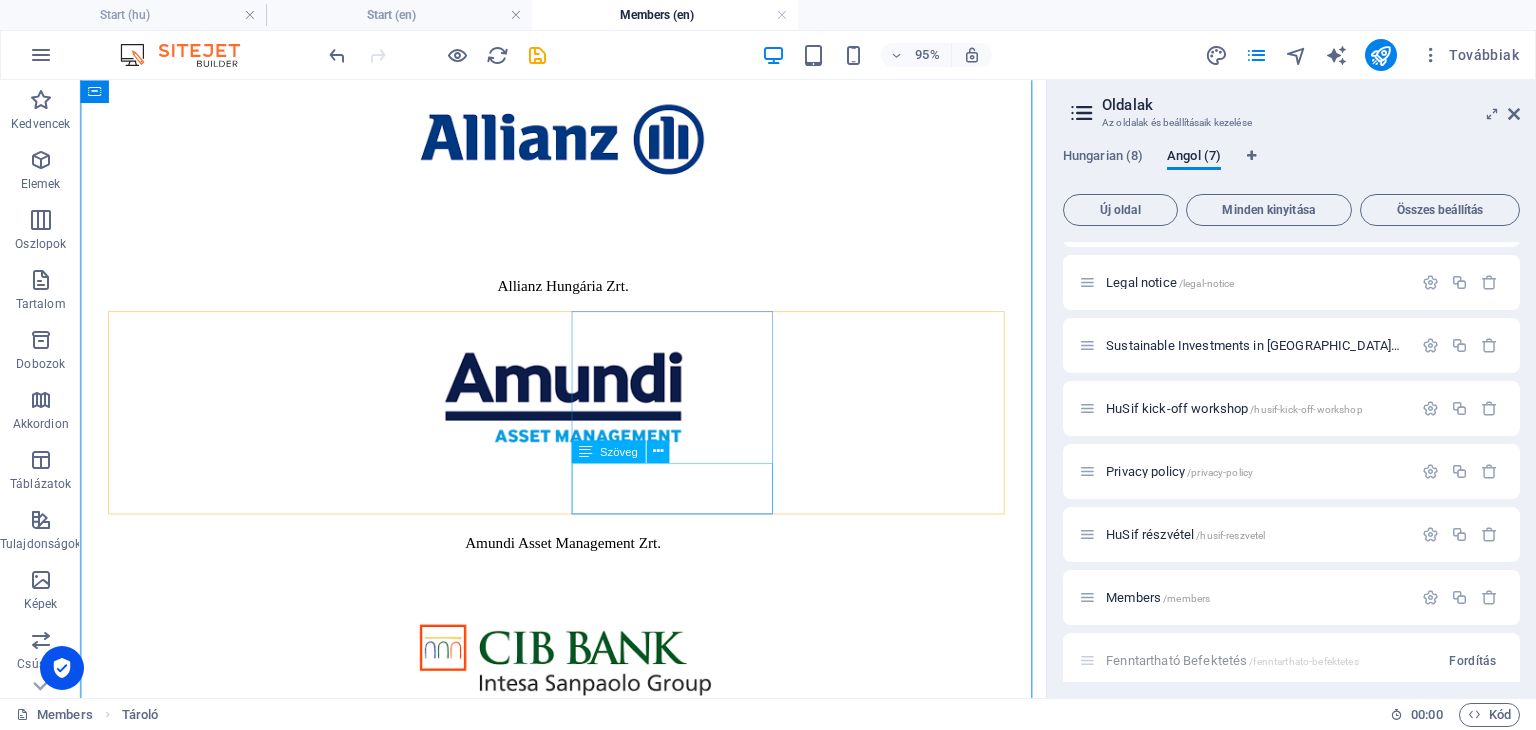 click on "FINEXT Befektetési Alapkezelő Zrt." at bounding box center (588, 2120) 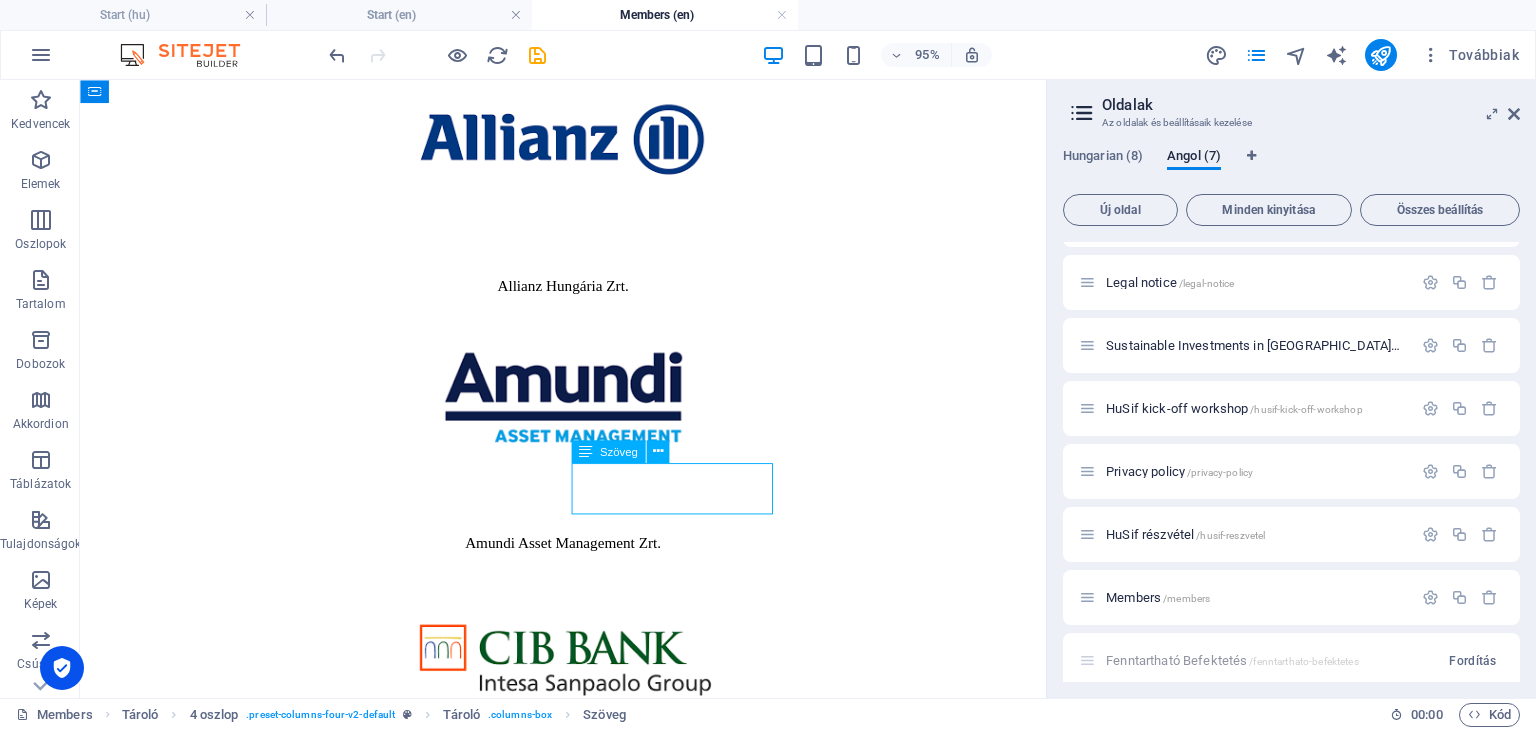 click on "FINEXT Befektetési Alapkezelő Zrt." at bounding box center [588, 2120] 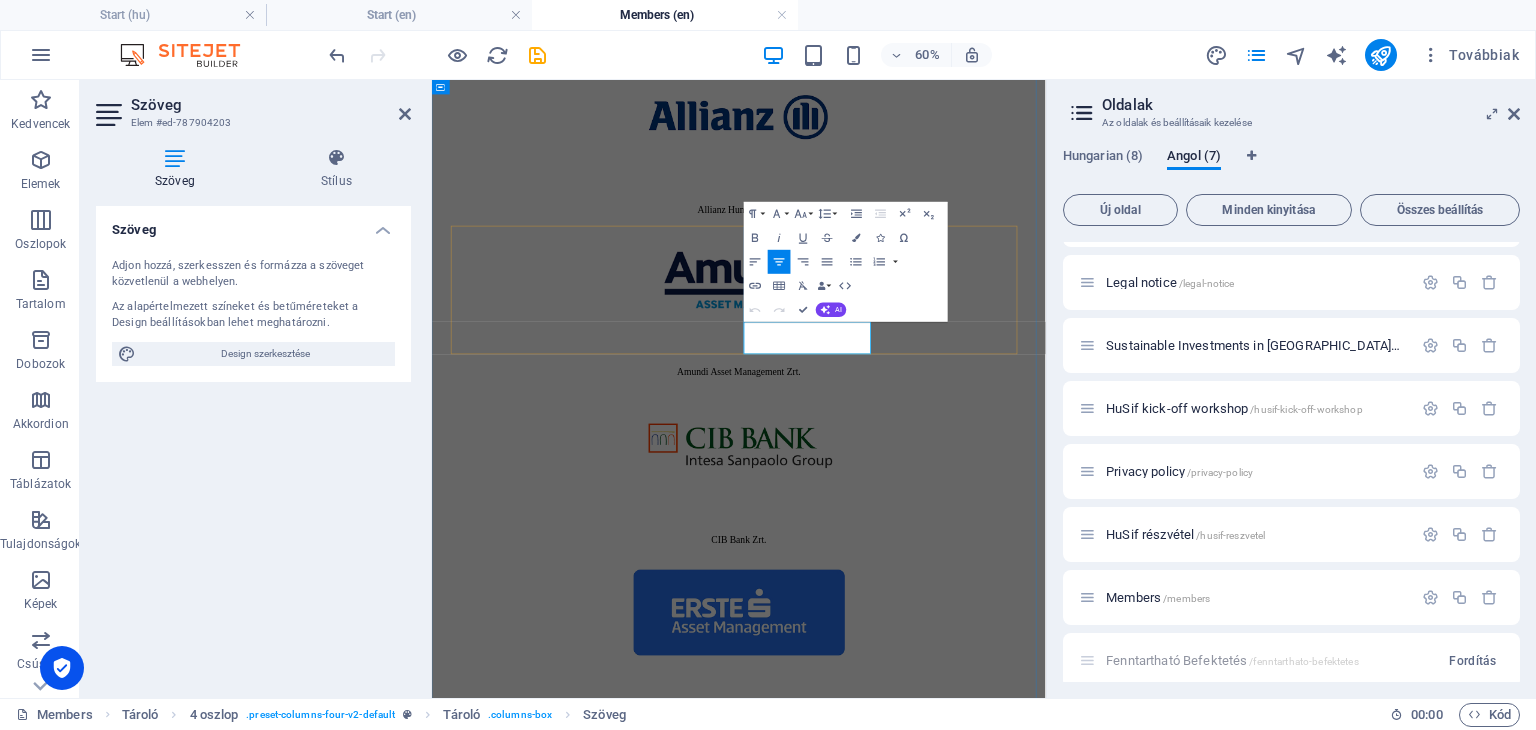 click on "FINEXT Befektetési Alapkezelő Zrt." at bounding box center (943, 2121) 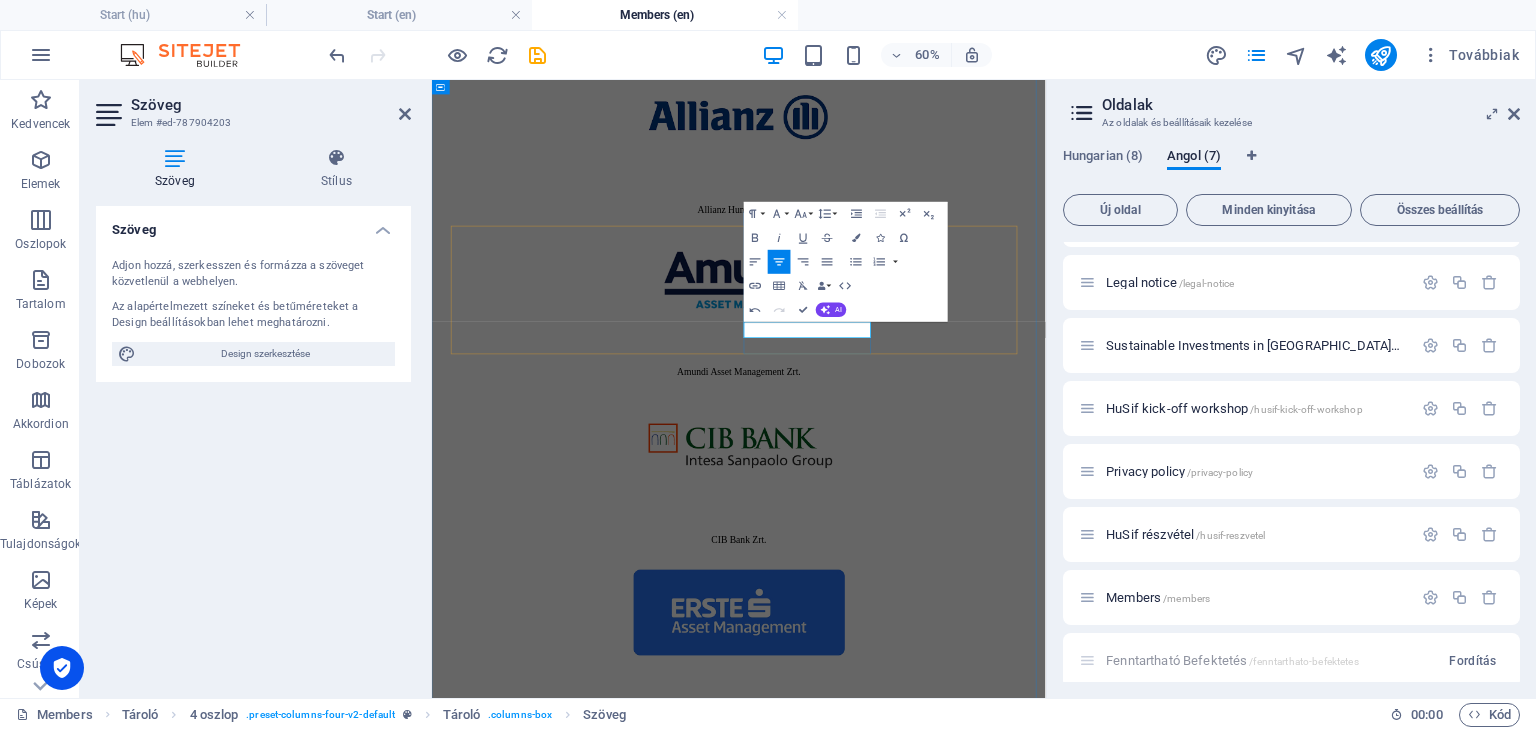 type 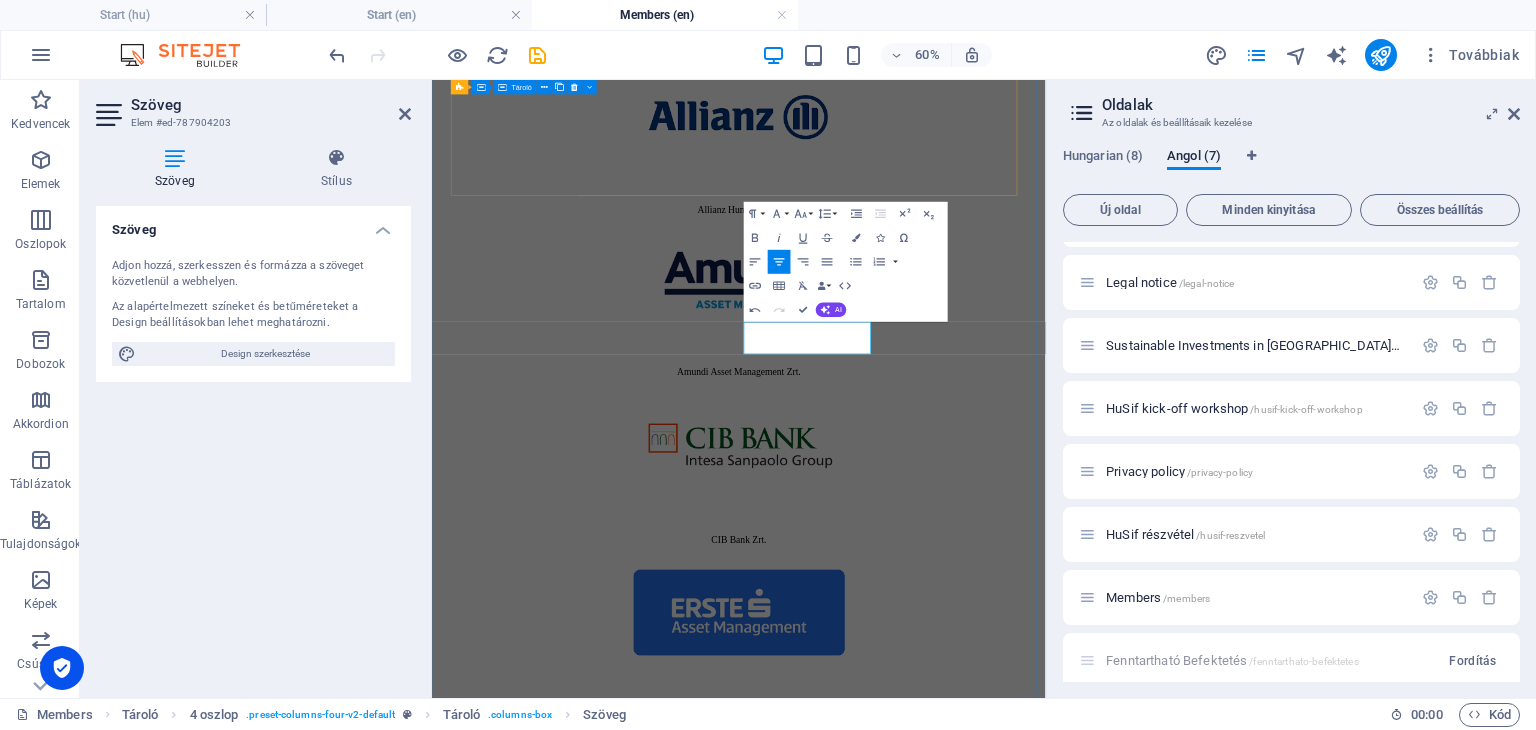 click on "Allianz Hungária Zrt." at bounding box center [943, 173] 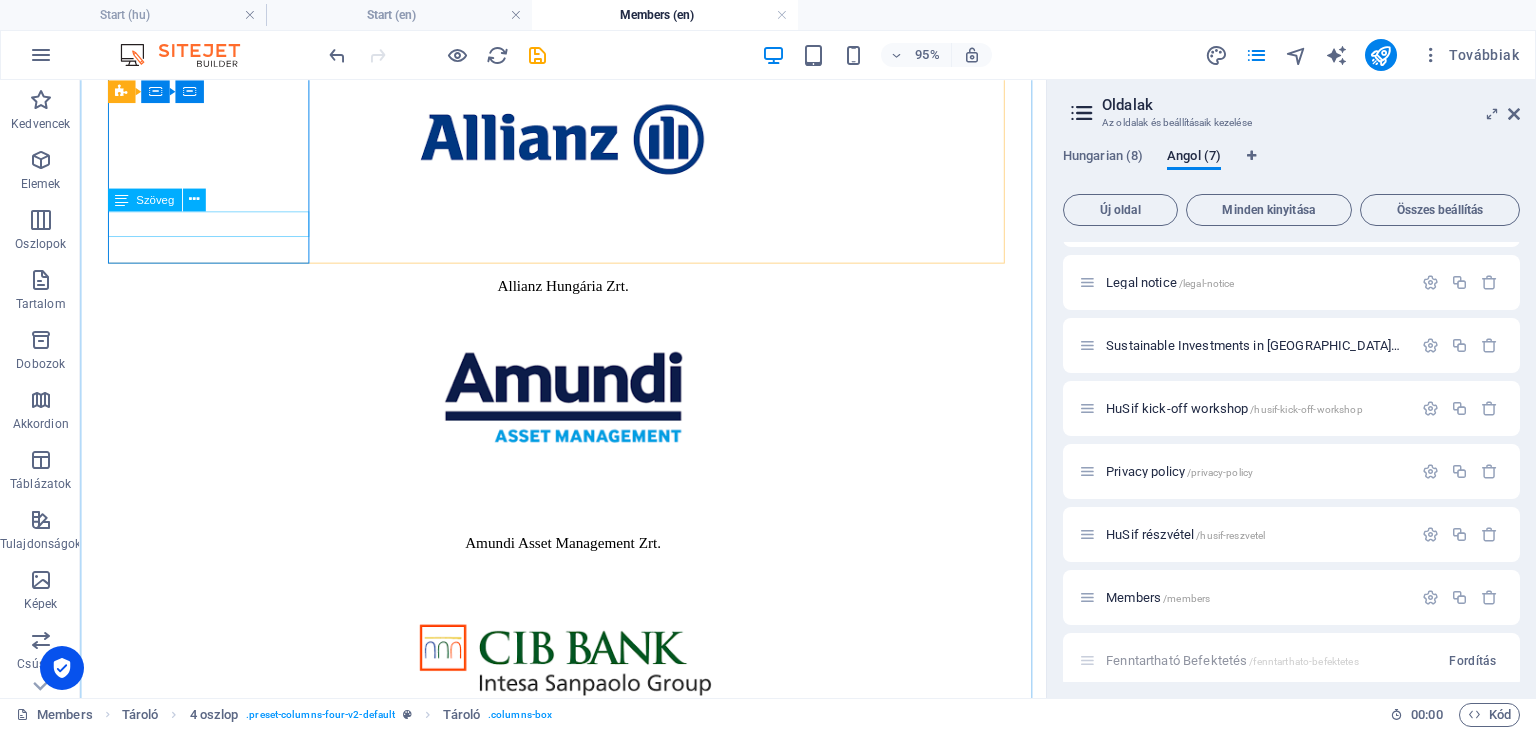 click on "Allianz Hungária Zrt." at bounding box center (588, 296) 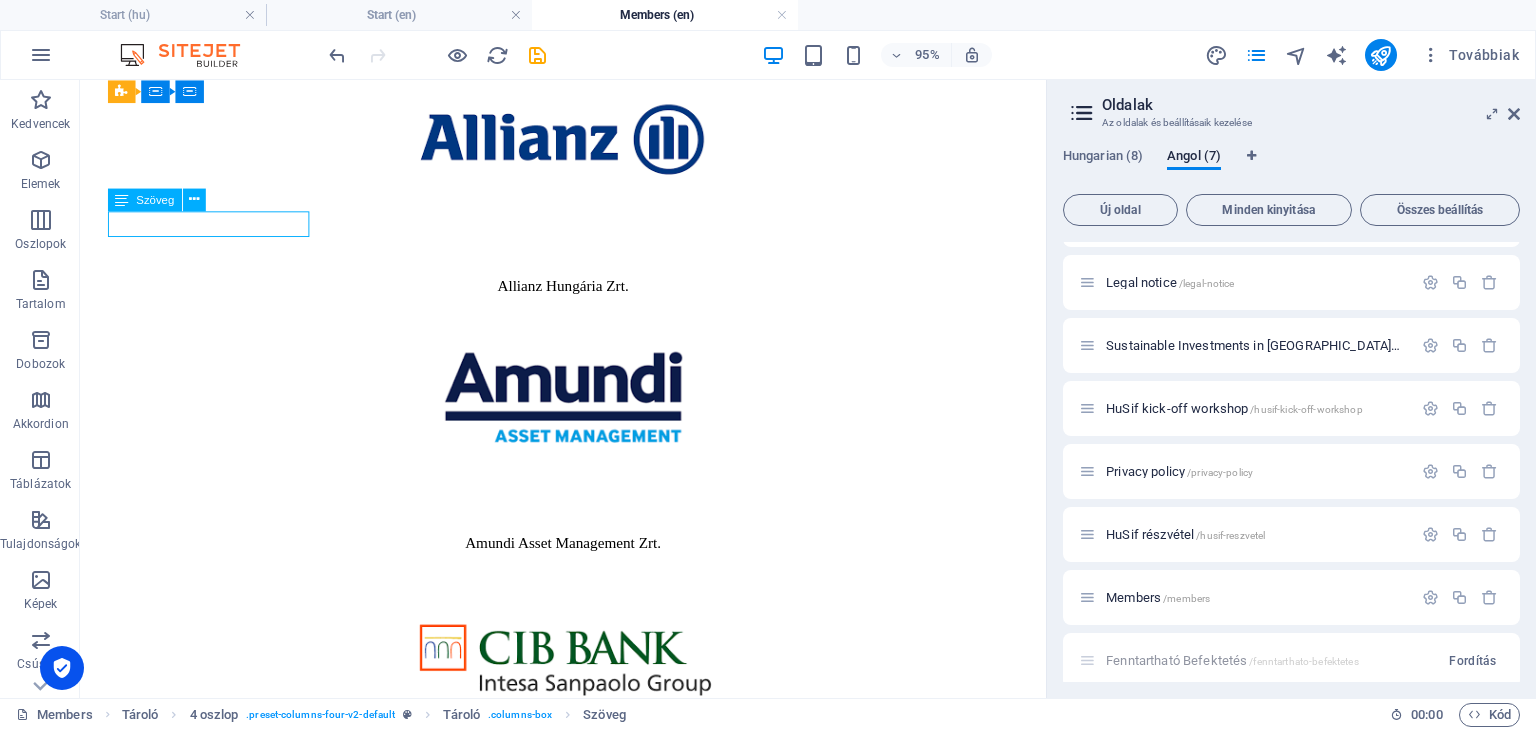 click on "Allianz Hungária Zrt." at bounding box center [588, 296] 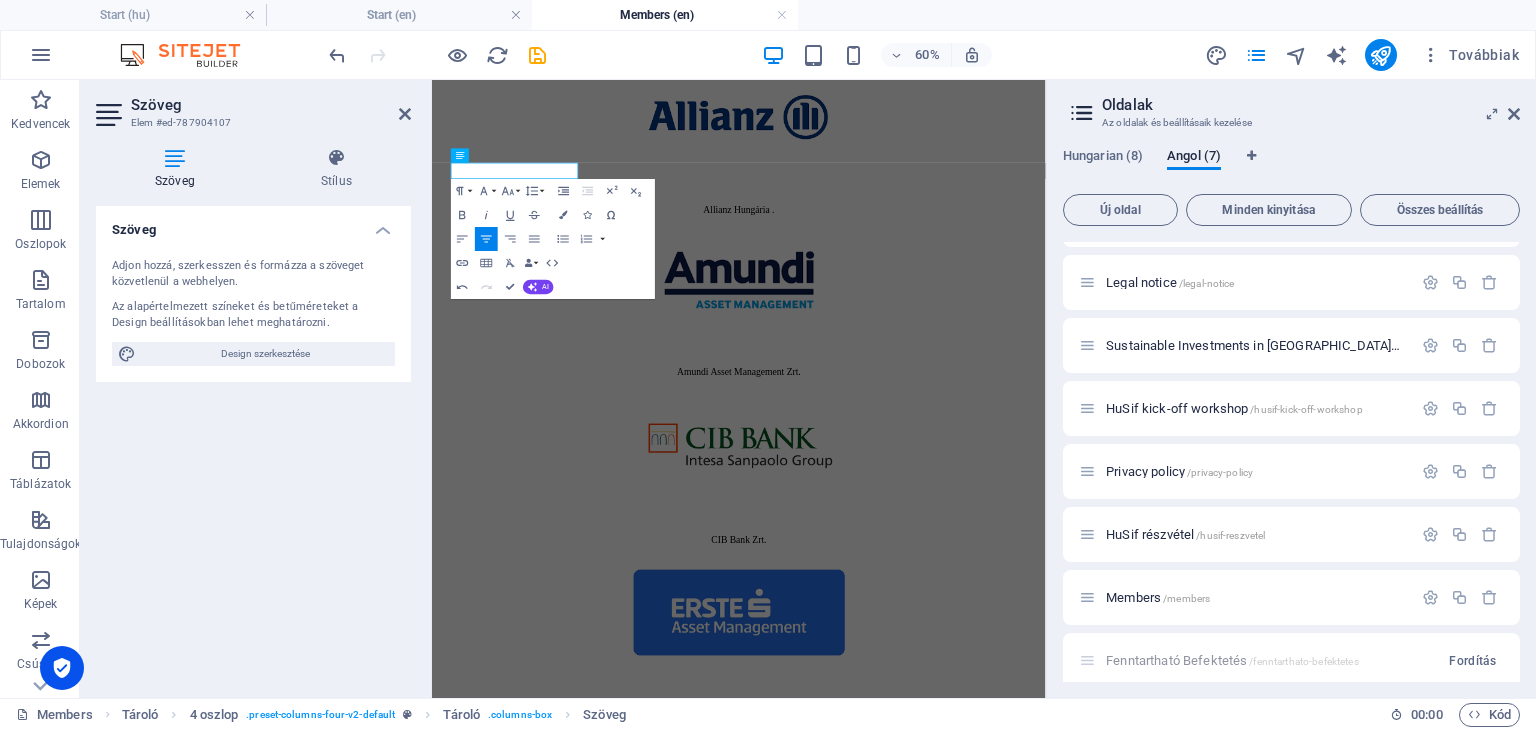 type 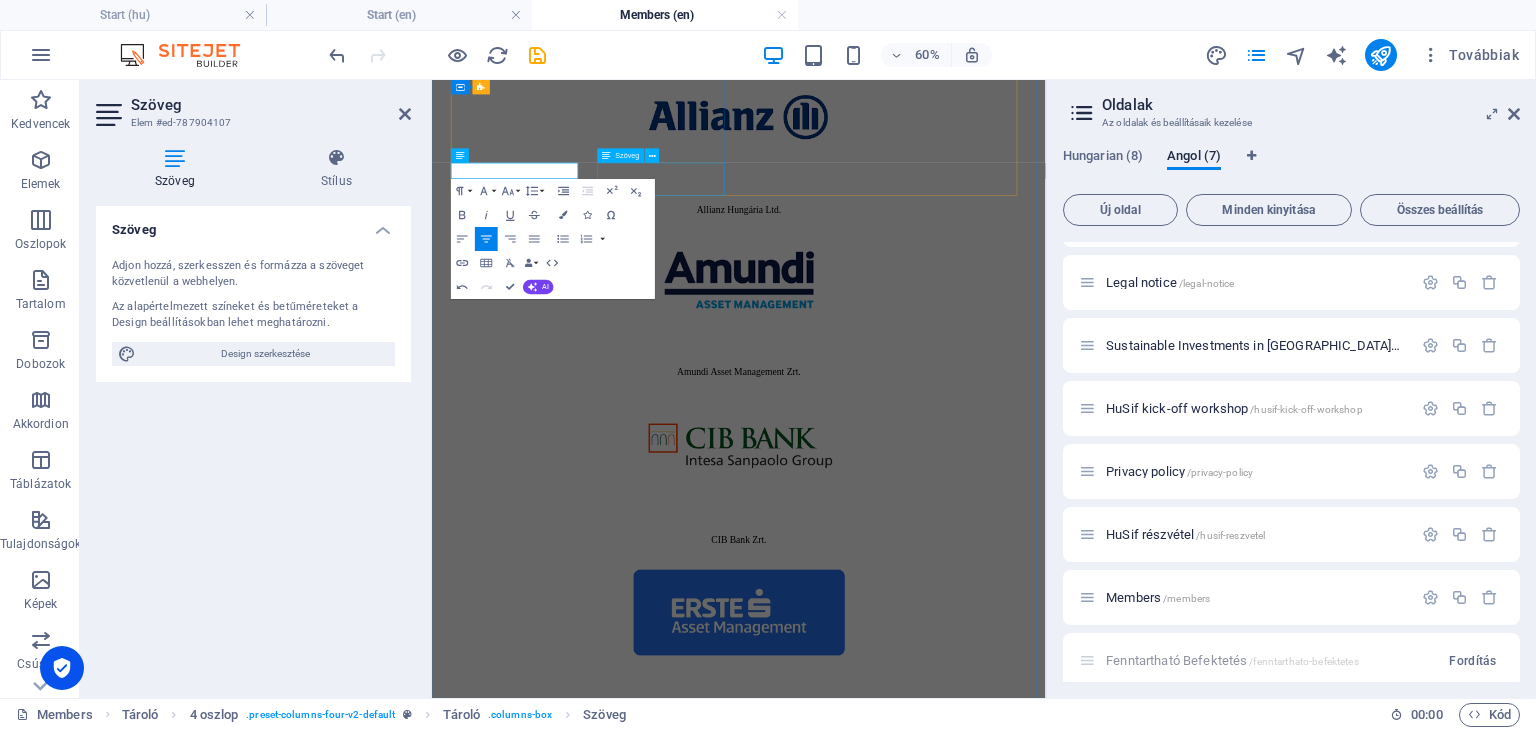 click on "Amundi Asset Management Zrt." at bounding box center [943, 567] 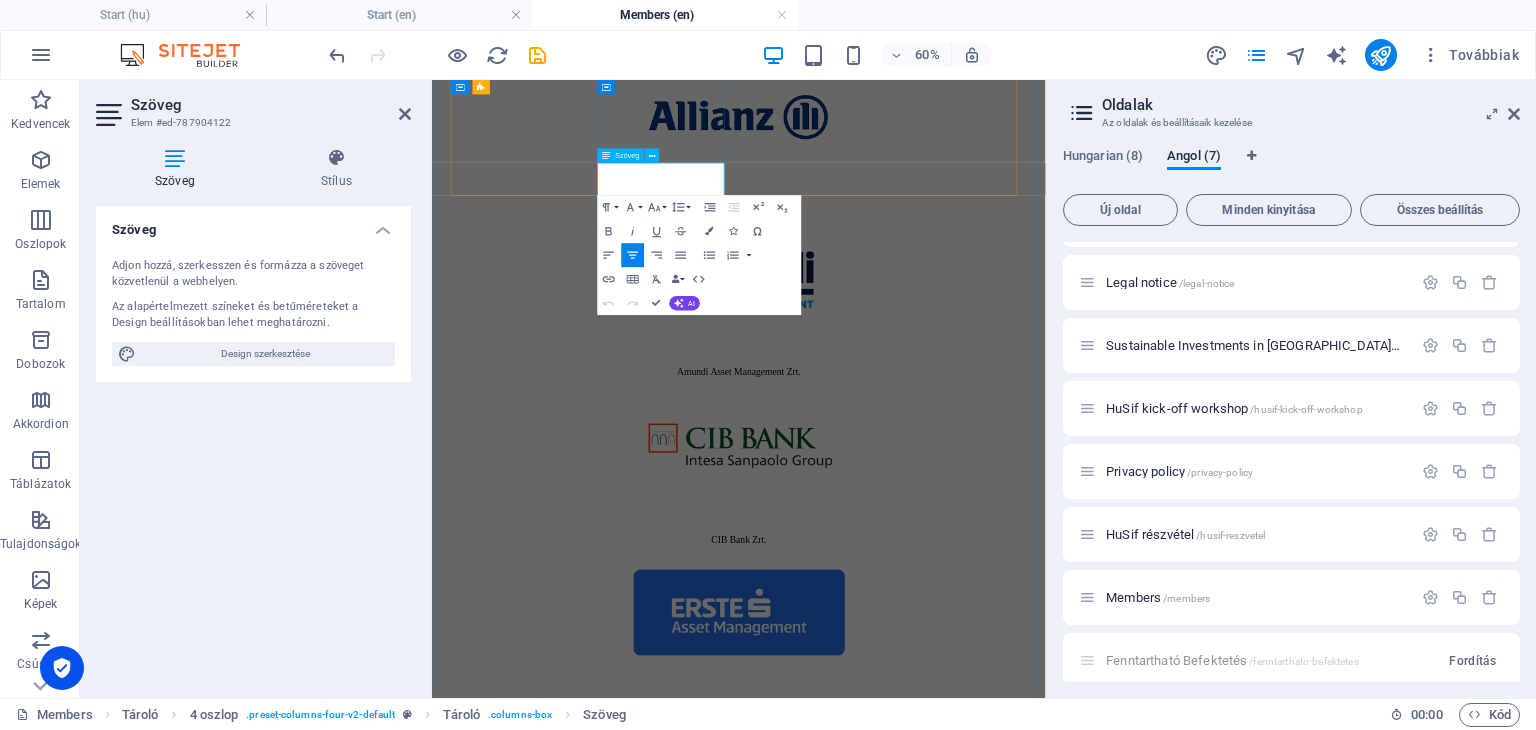 click on "Amundi Asset Management Zrt." at bounding box center [943, 567] 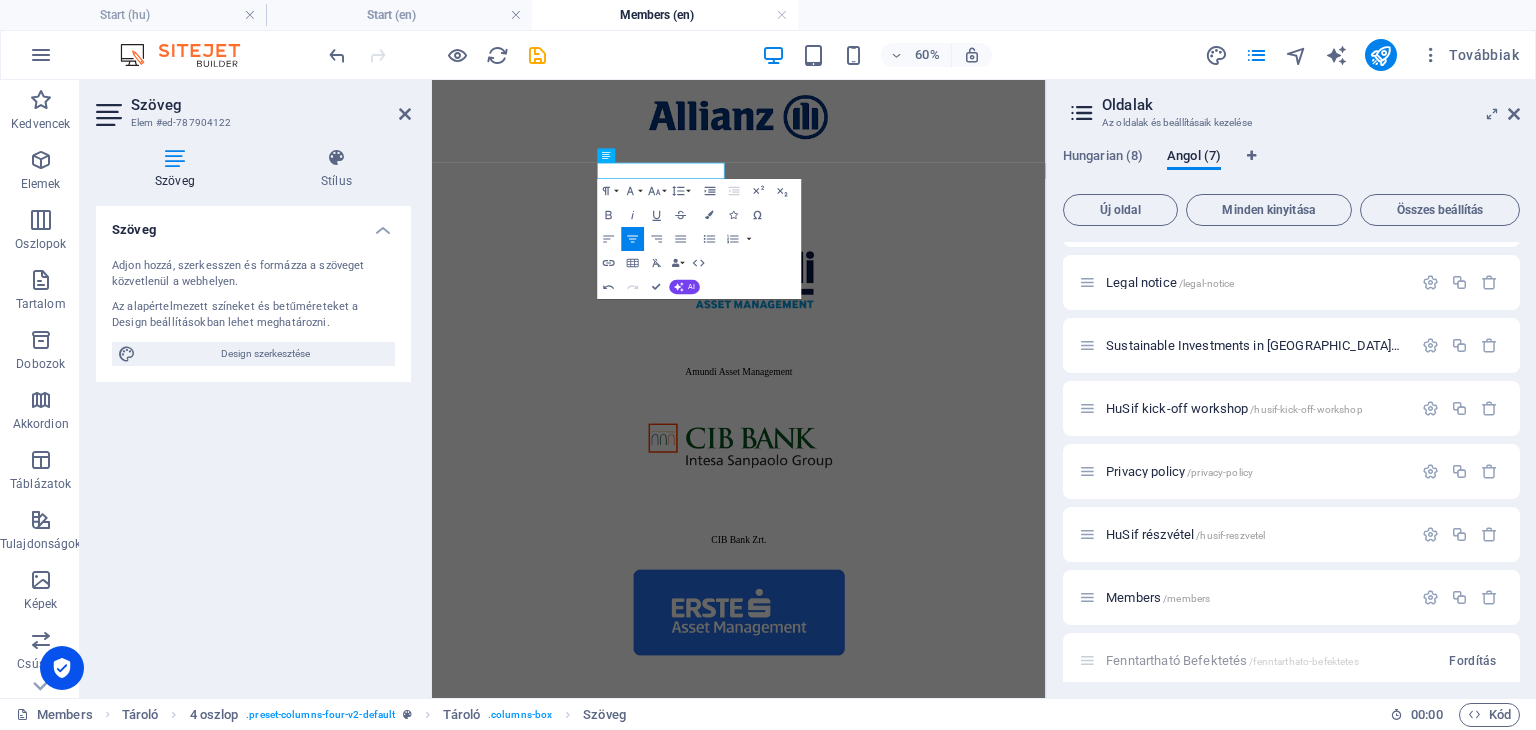 type 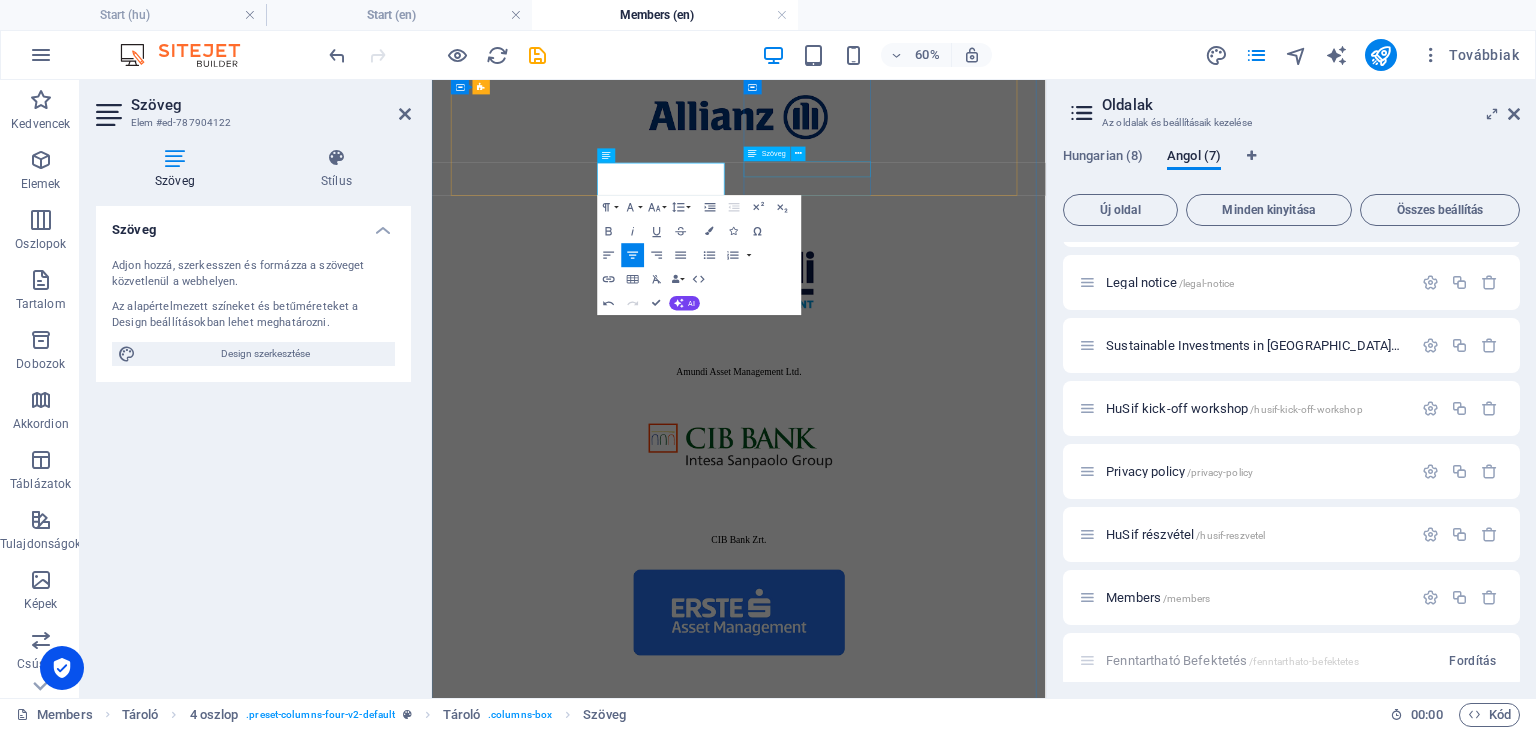 click on "CIB Bank Zrt." at bounding box center (943, 846) 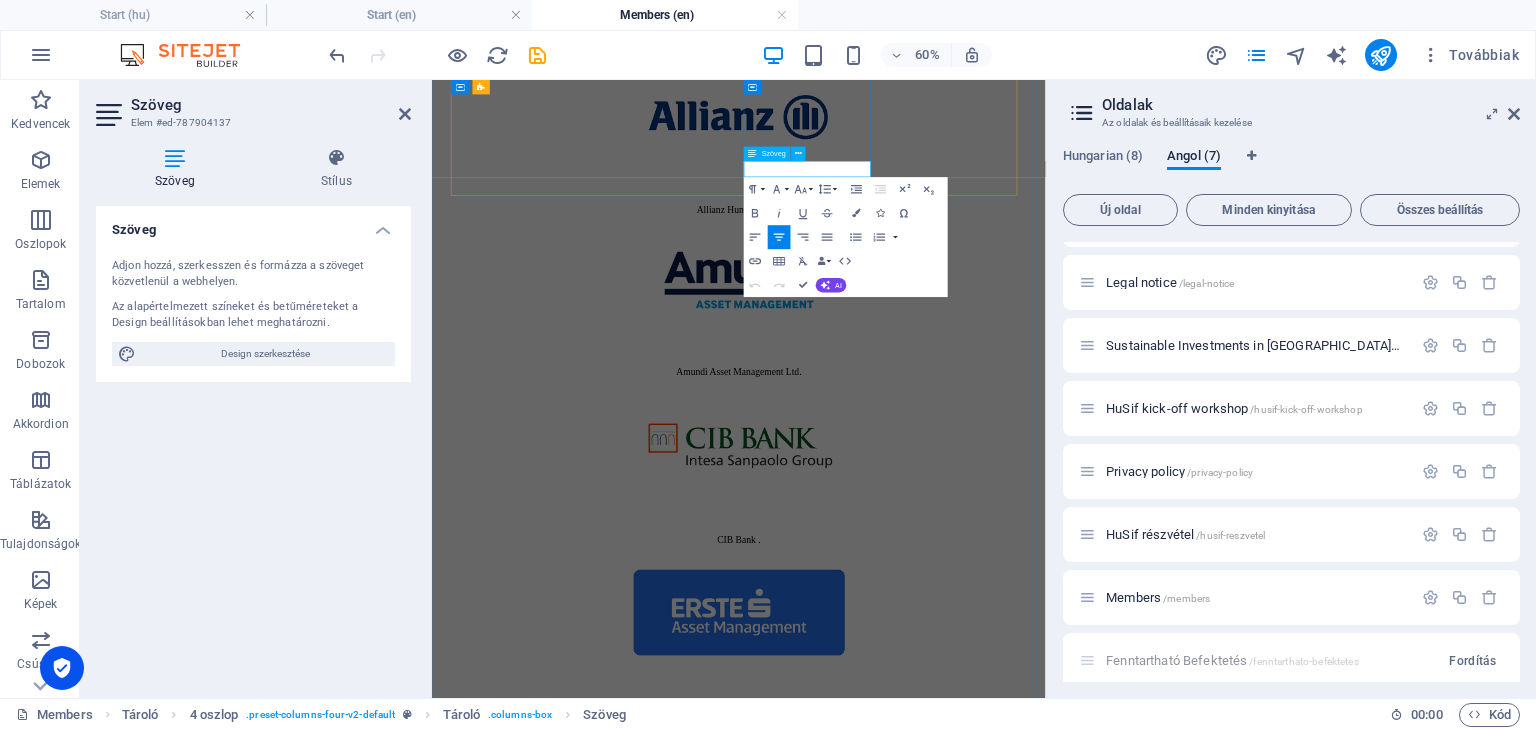 type 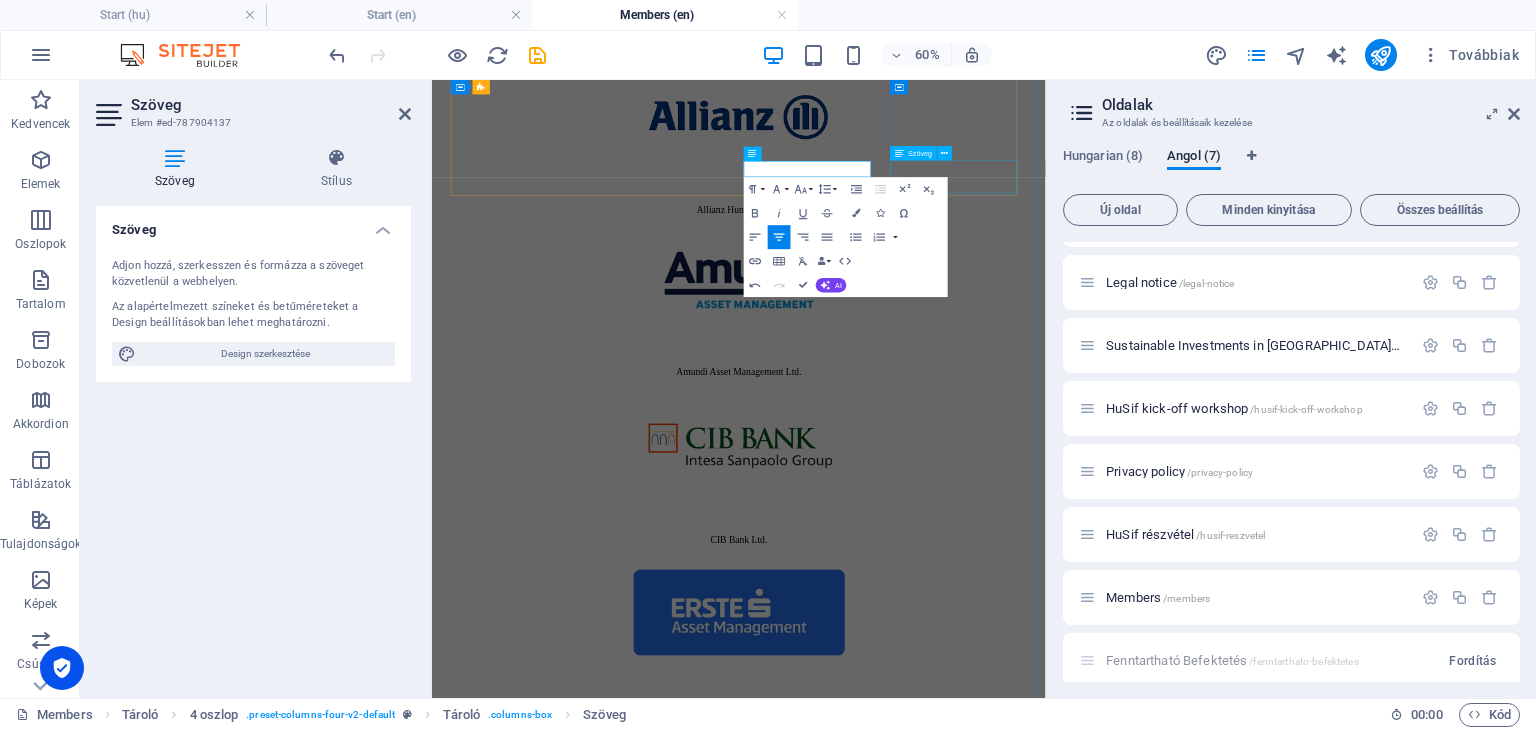 click on "Erste Asset Management Zrt." at bounding box center [943, 1123] 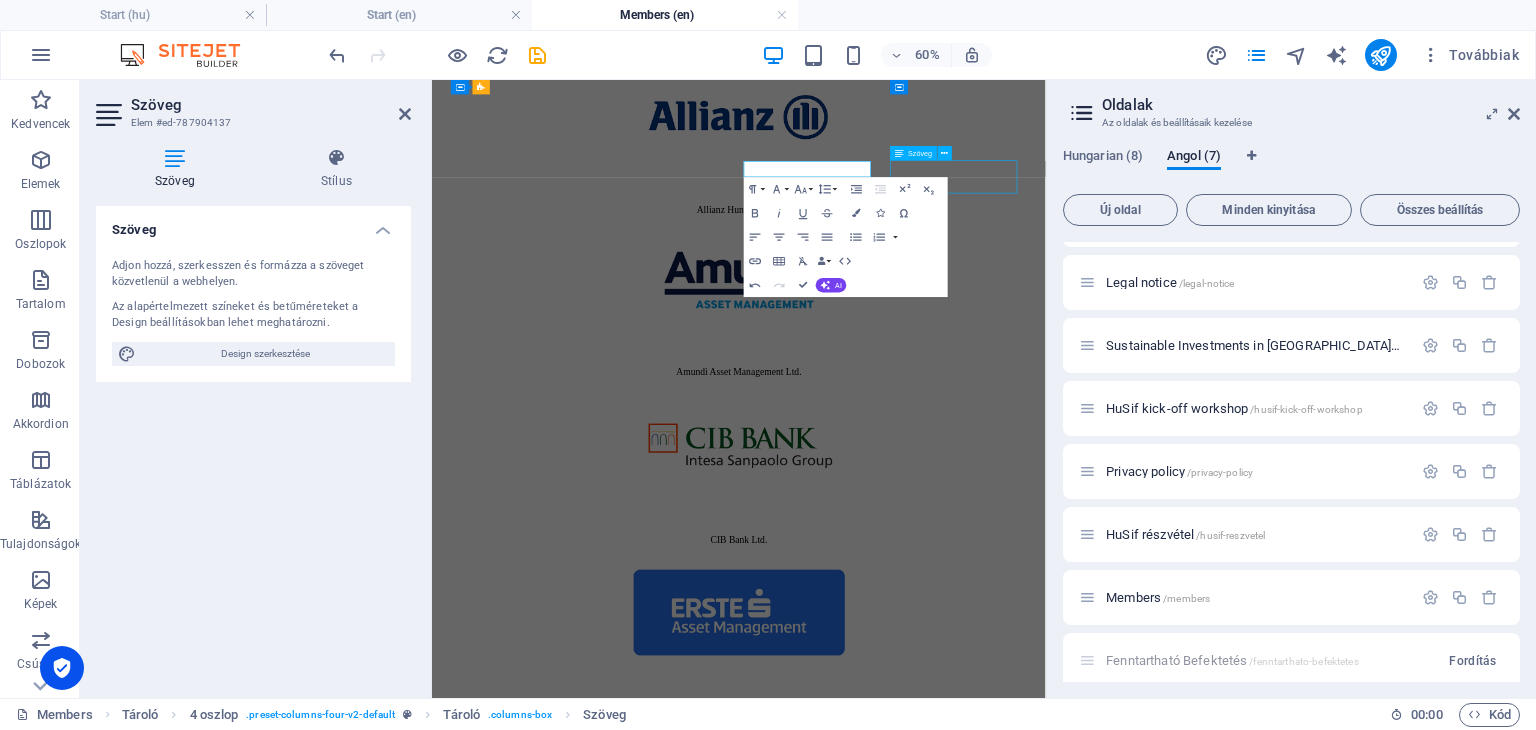 click on "Erste Asset Management Zrt." at bounding box center [943, 1123] 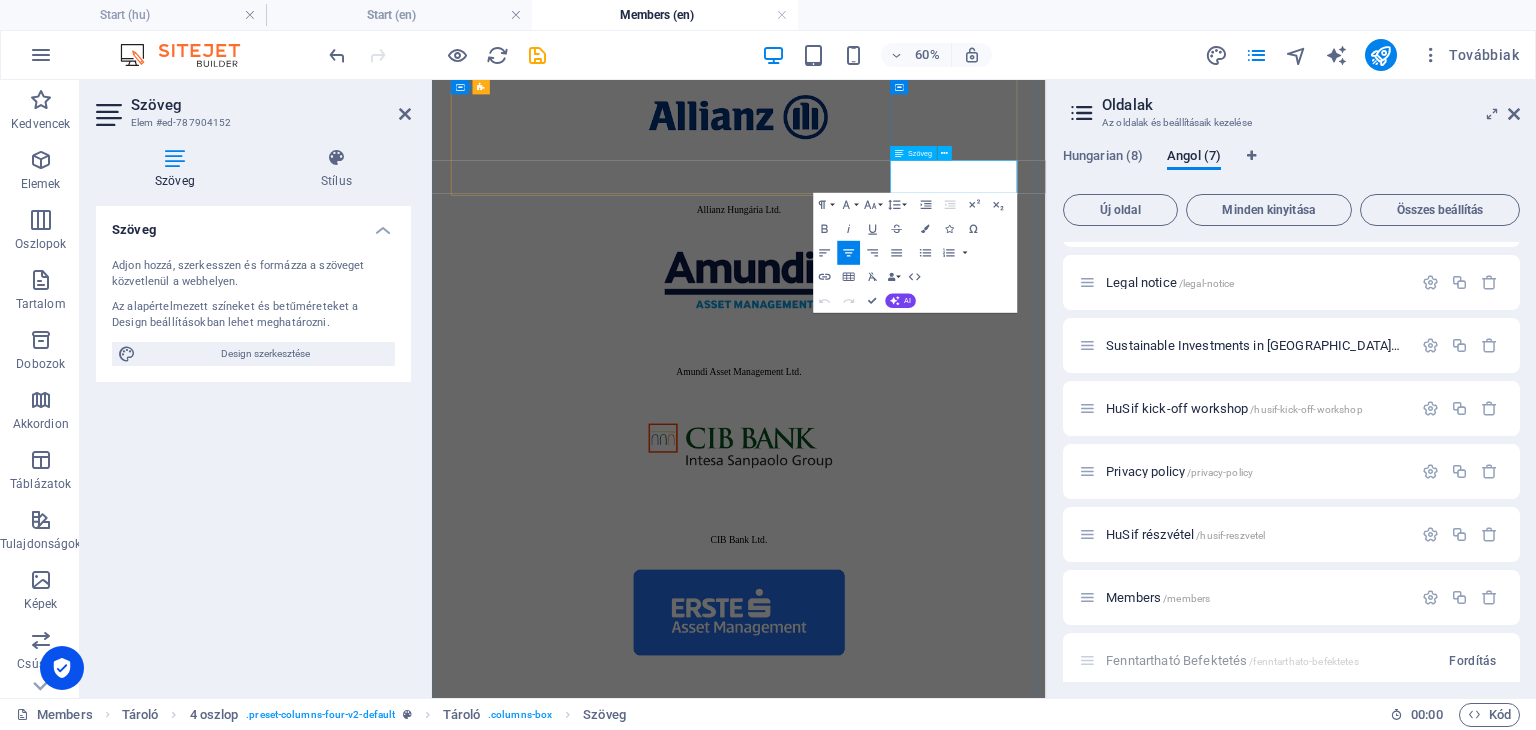 click on "Erste Asset Management Zrt." at bounding box center [943, 1123] 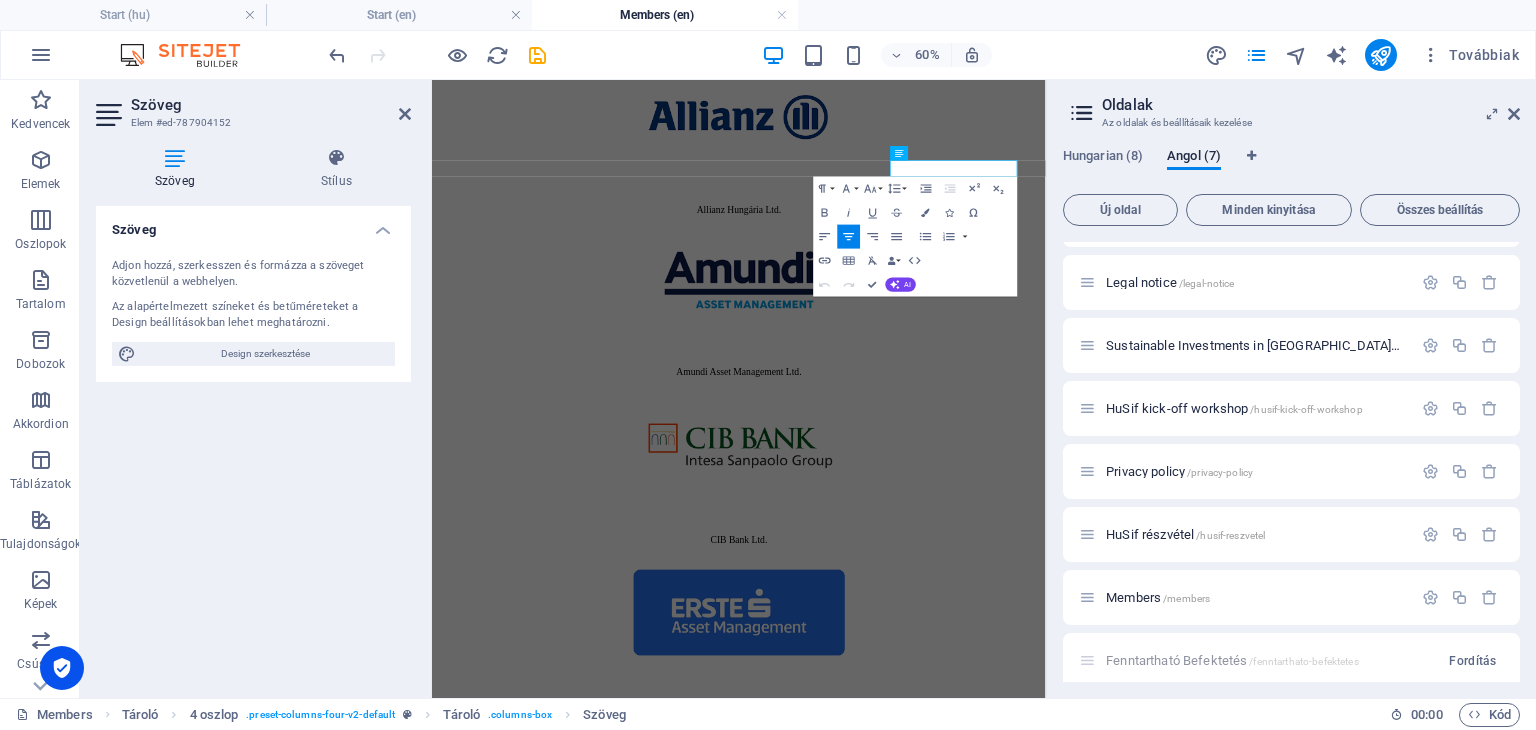 type 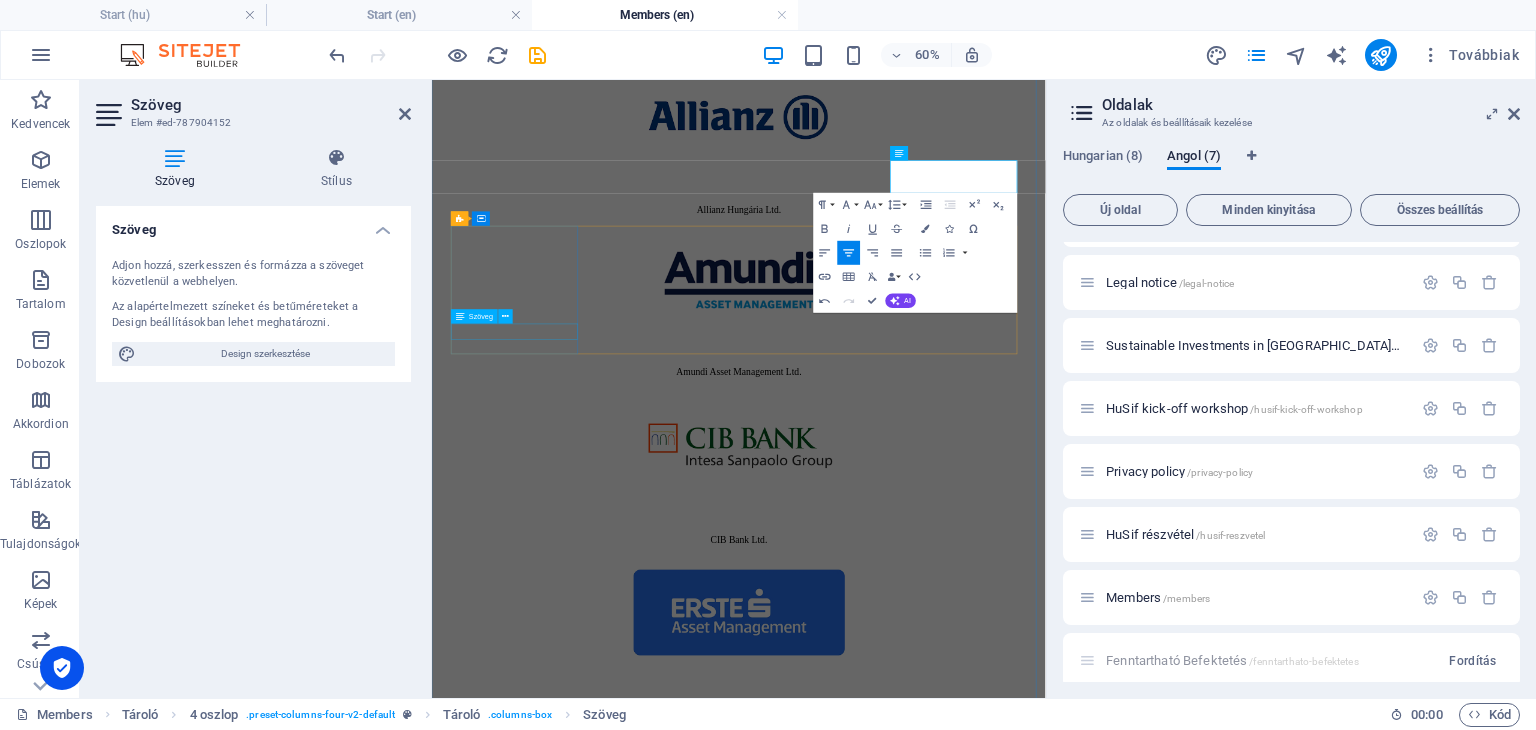 click on "Erste Bank Zrt." at bounding box center (943, 1447) 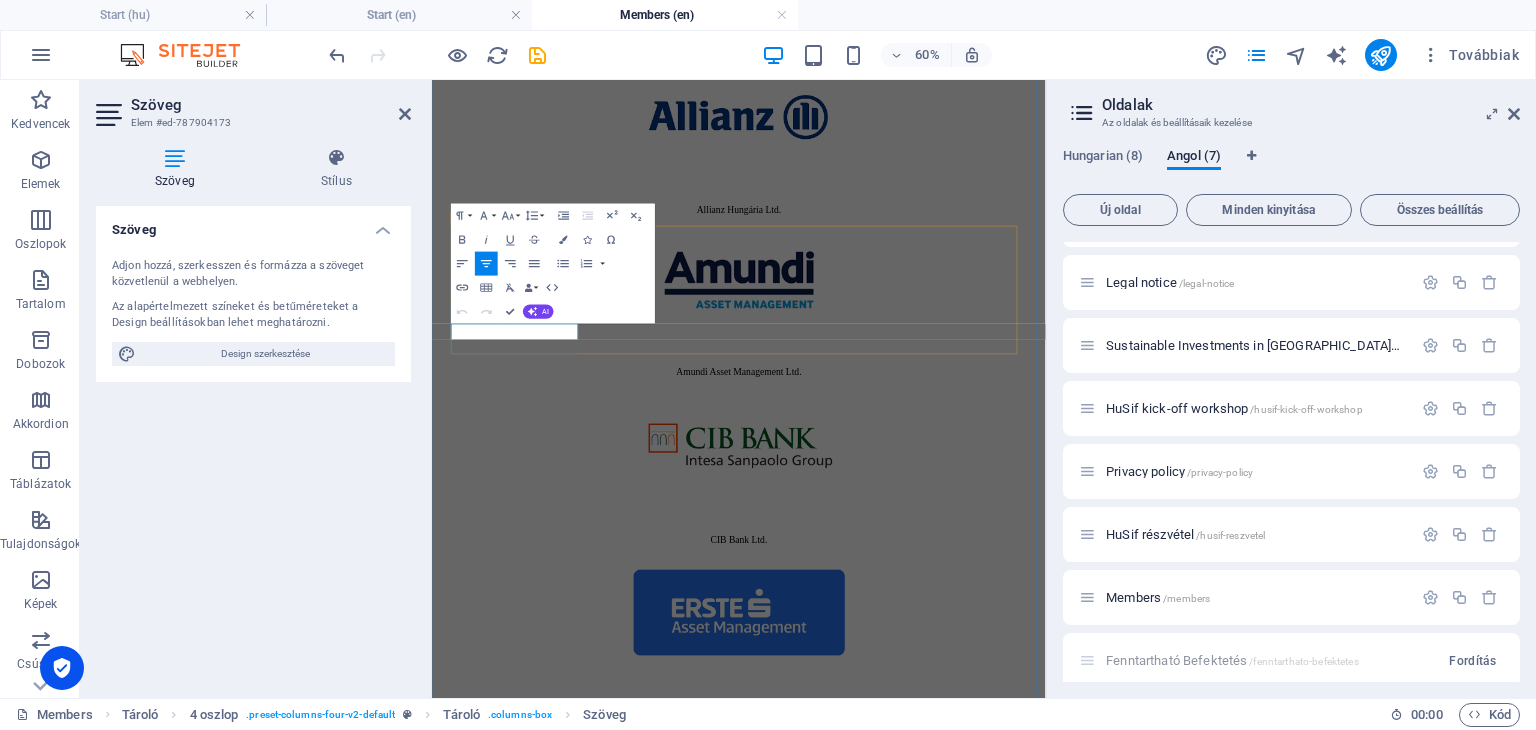 click on "Erste Bank Zrt." at bounding box center [943, 1447] 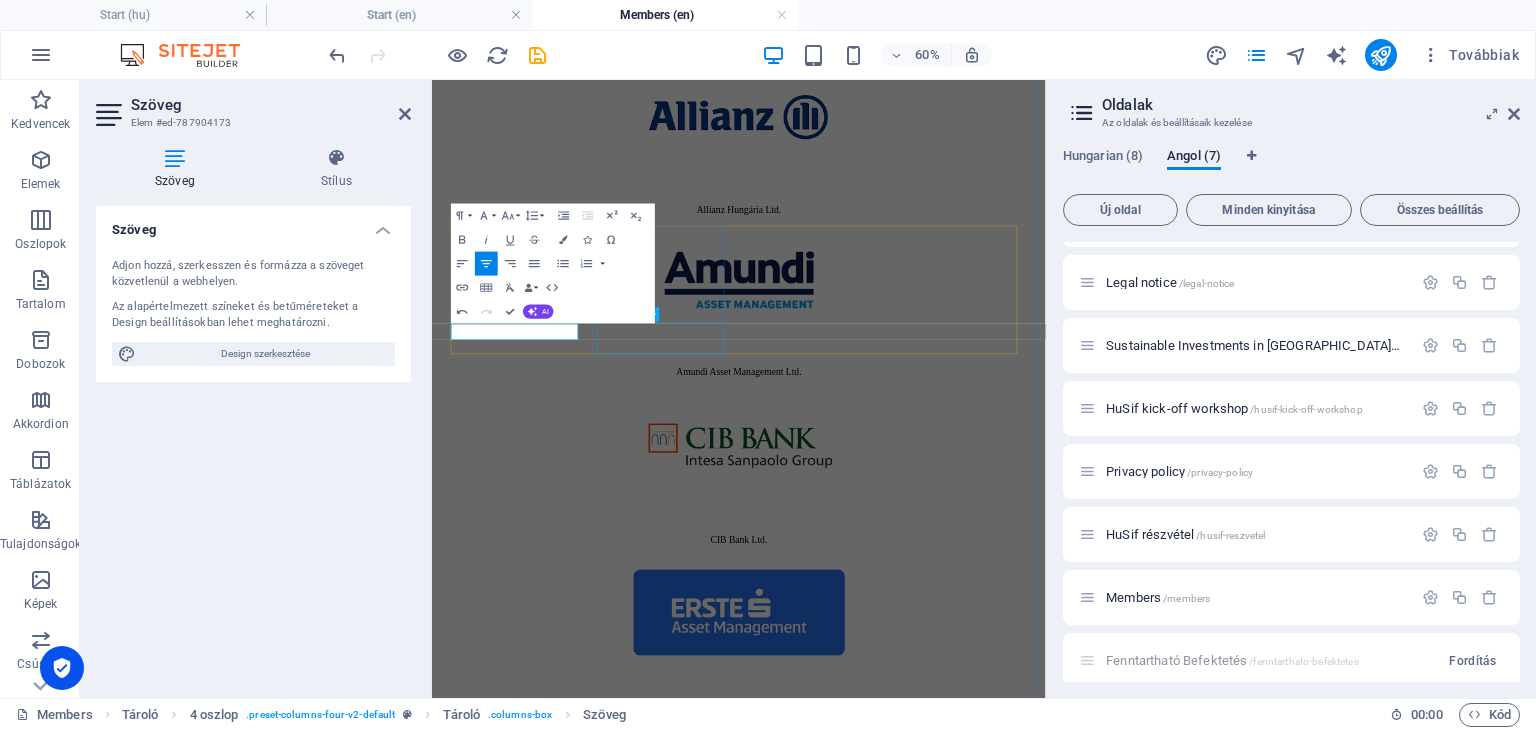 click on "Eurizon Asset Management Hungary Zrt." at bounding box center (943, 1720) 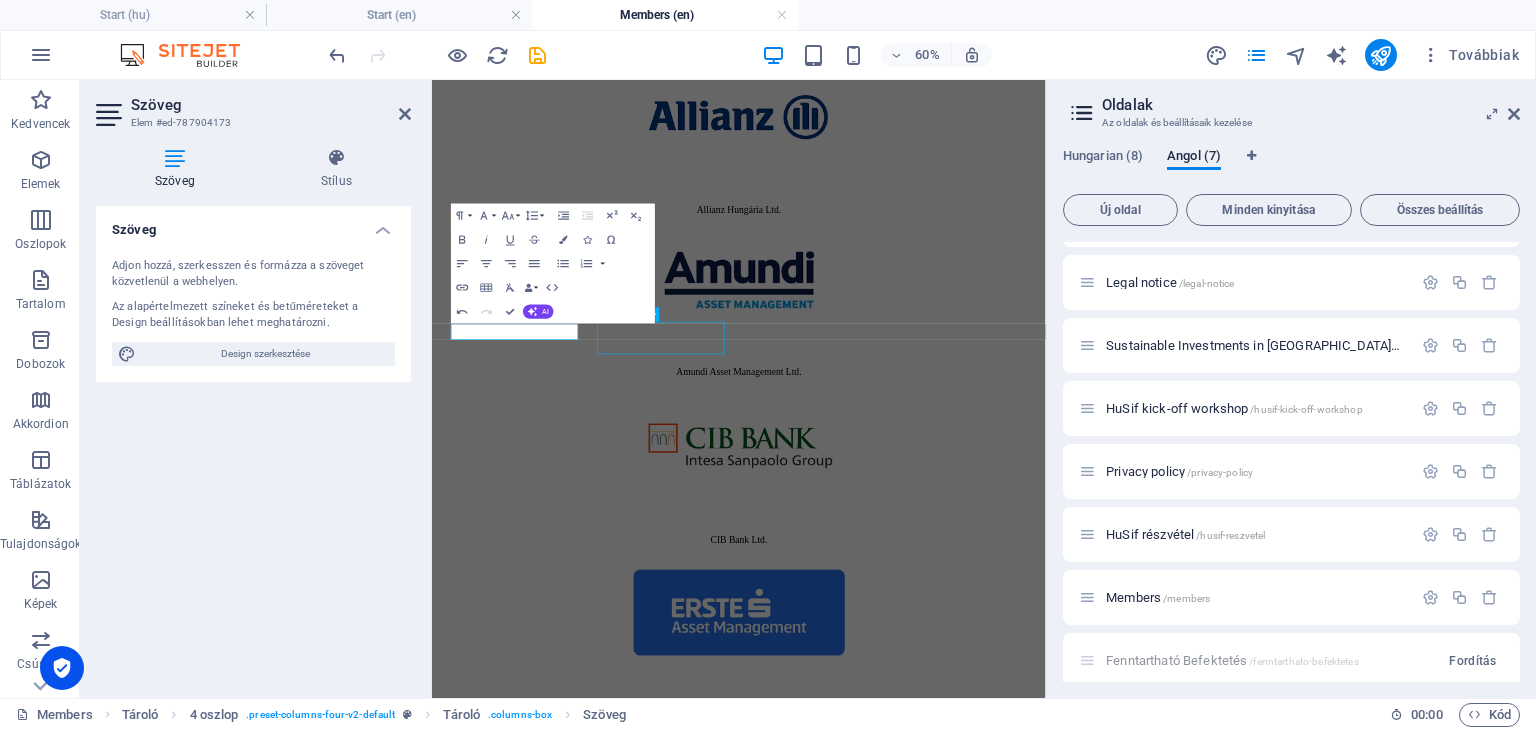 click on "Eurizon Asset Management Hungary Zrt." at bounding box center (943, 1720) 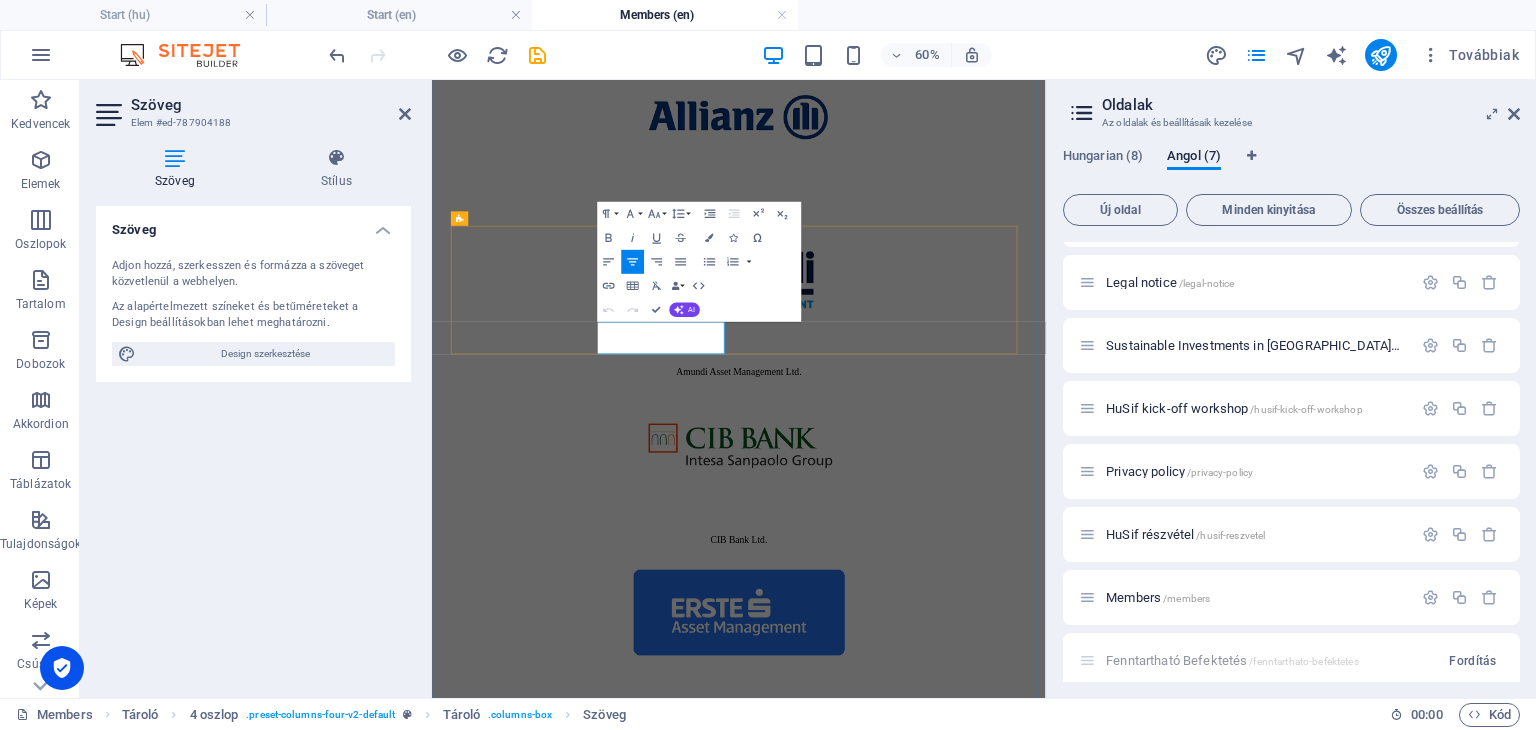 click on "Eurizon Asset Management Hungary Zrt." at bounding box center [943, 1720] 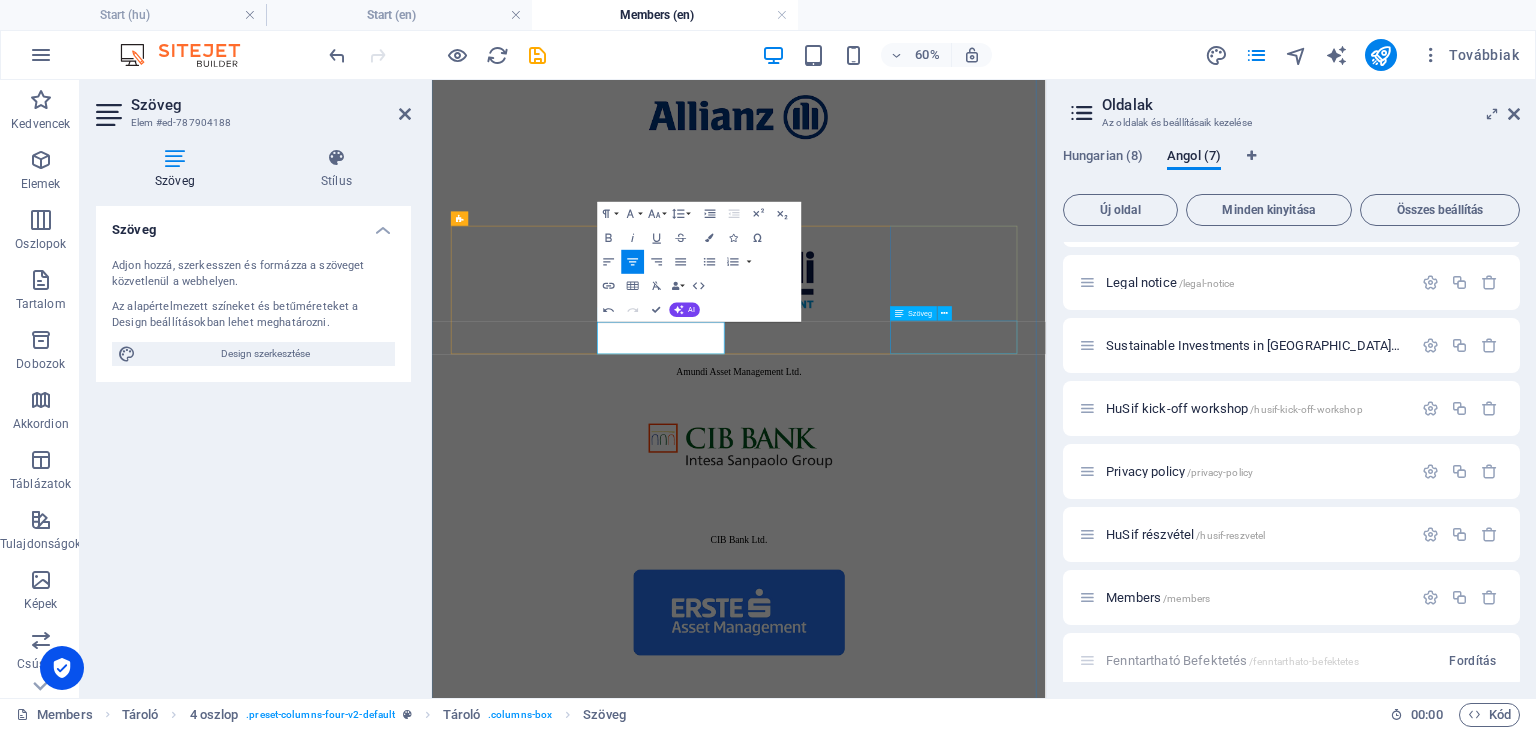 click on "Gránit Asset Management Zrt." at bounding box center [943, 2610] 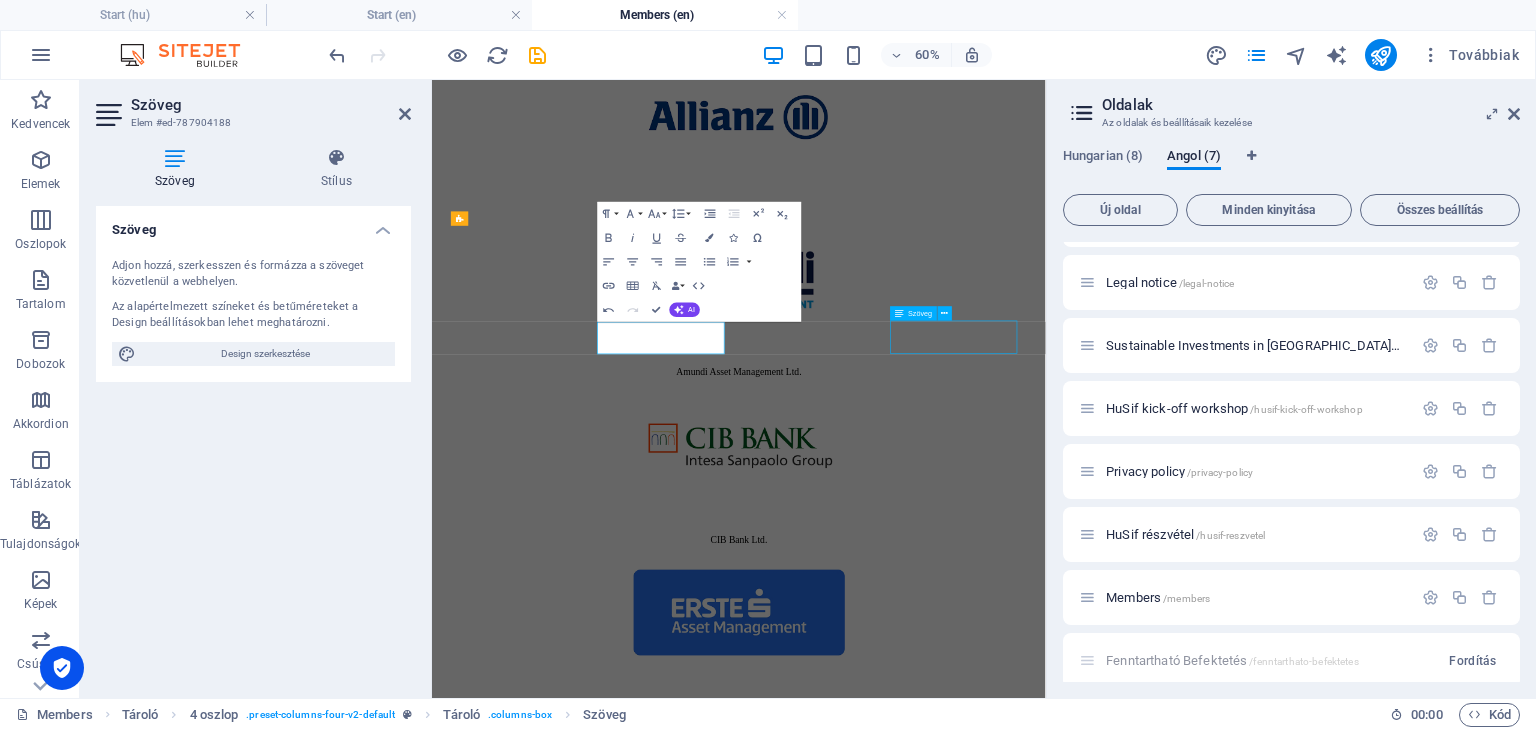 click on "Gránit Asset Management Zrt." at bounding box center (943, 2610) 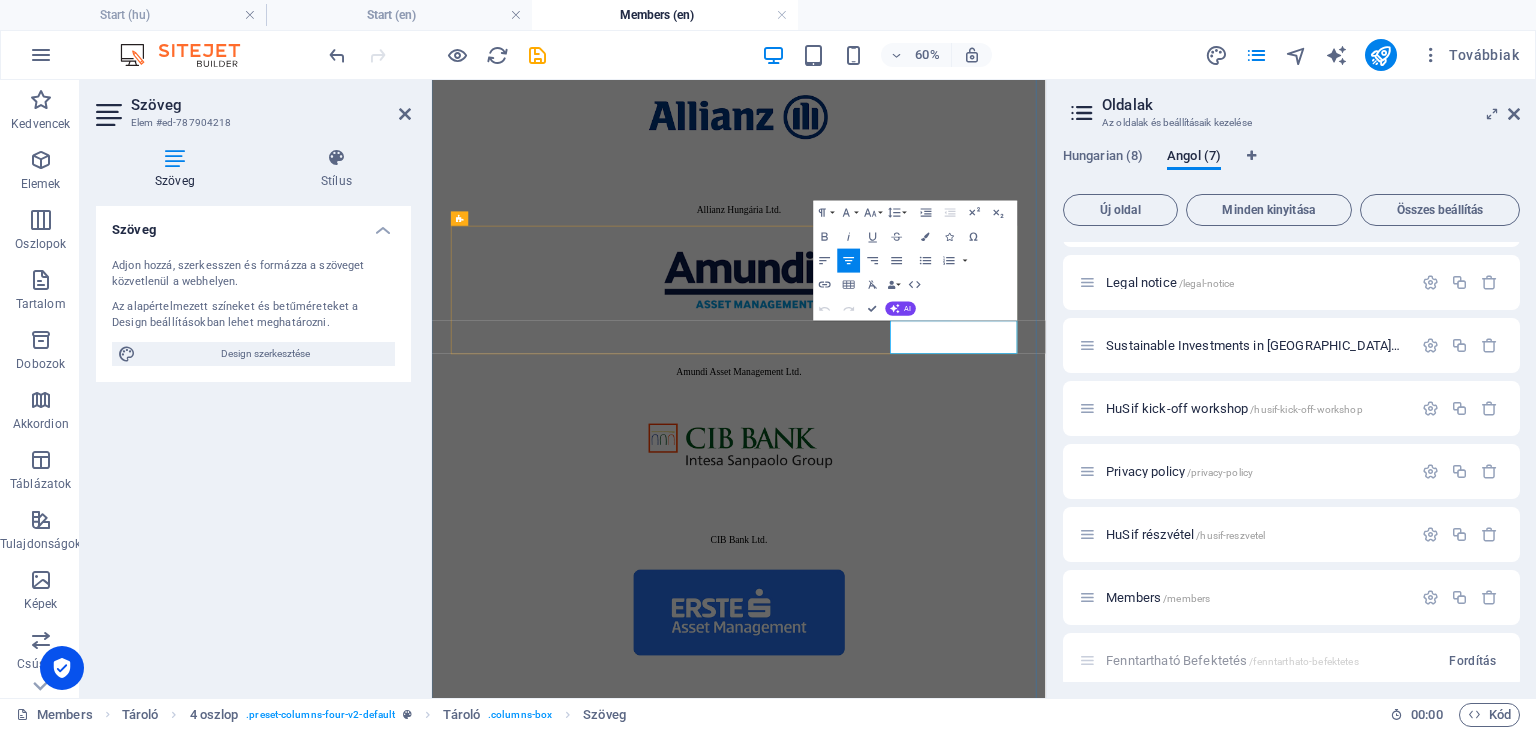 click on "Gránit Asset Management Zrt." at bounding box center [943, 2610] 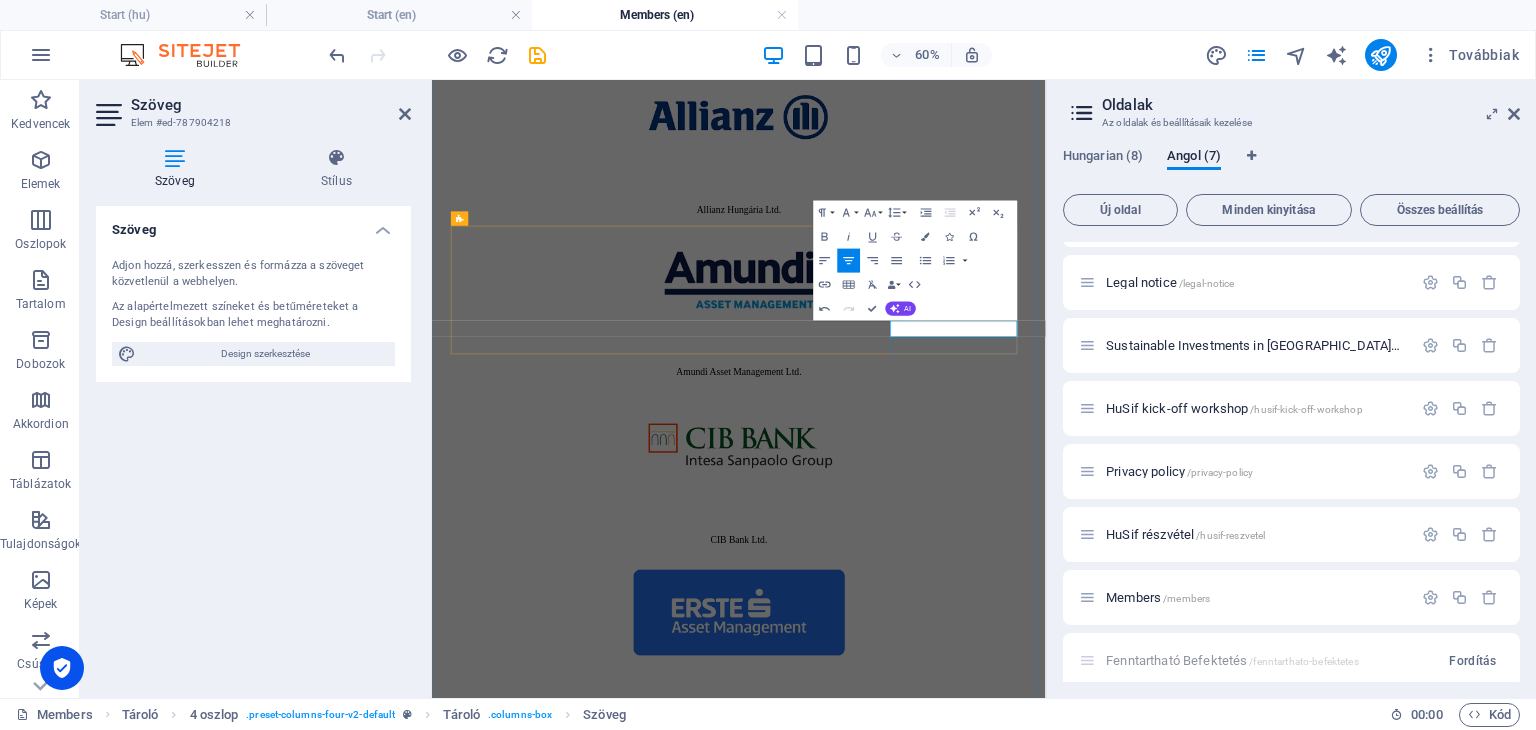 type 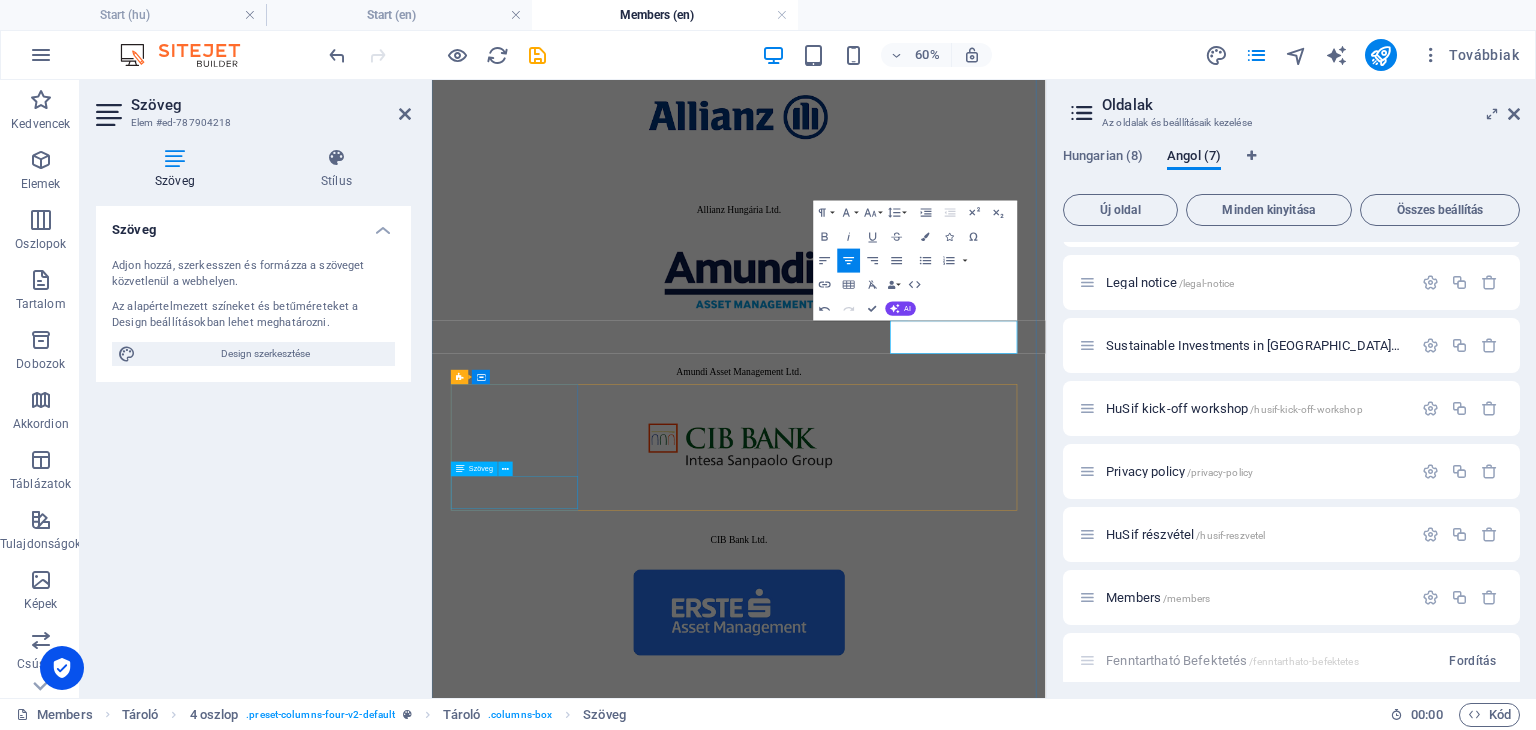 click on "HOLD Asset Management Zrt." at bounding box center (943, 2926) 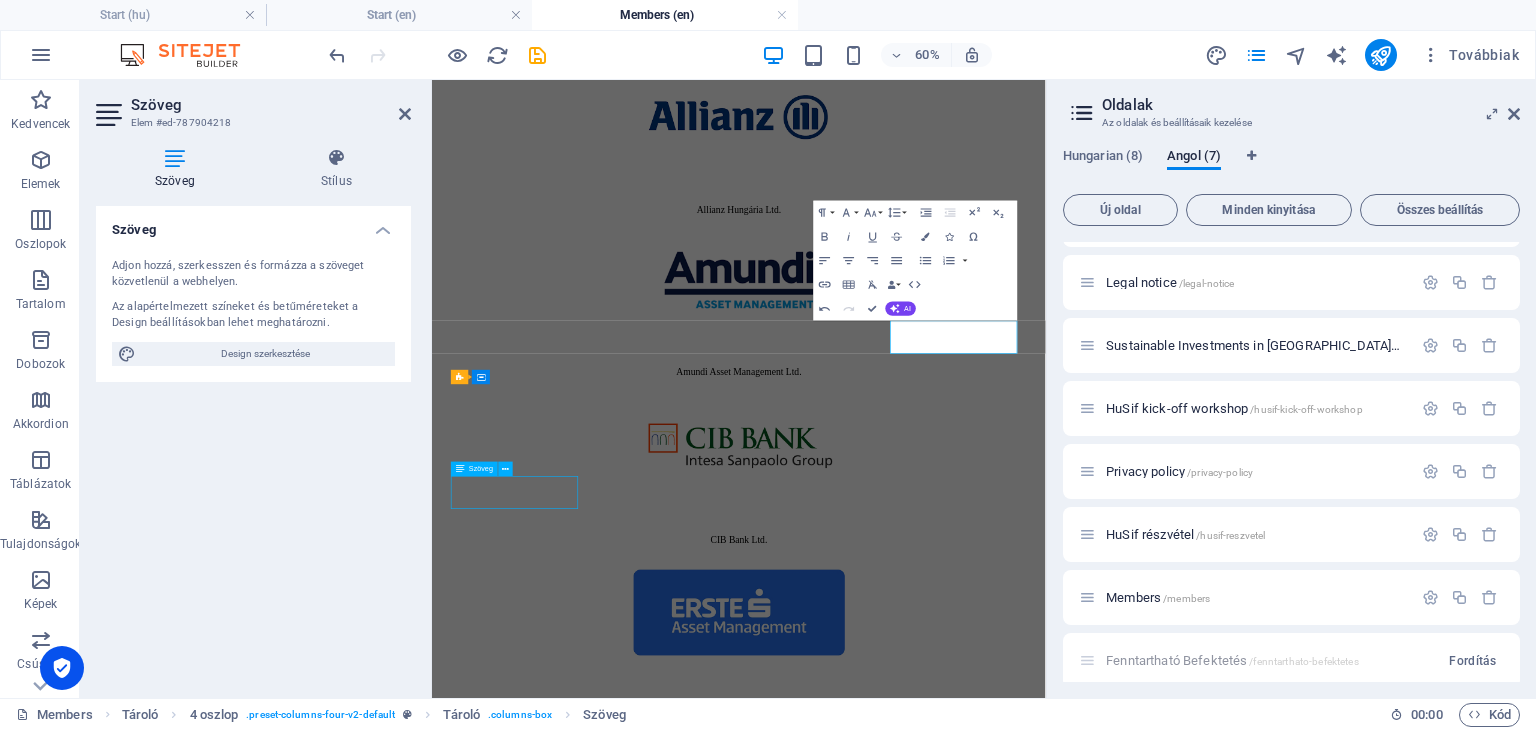 click on "HOLD Asset Management Zrt." at bounding box center (943, 2926) 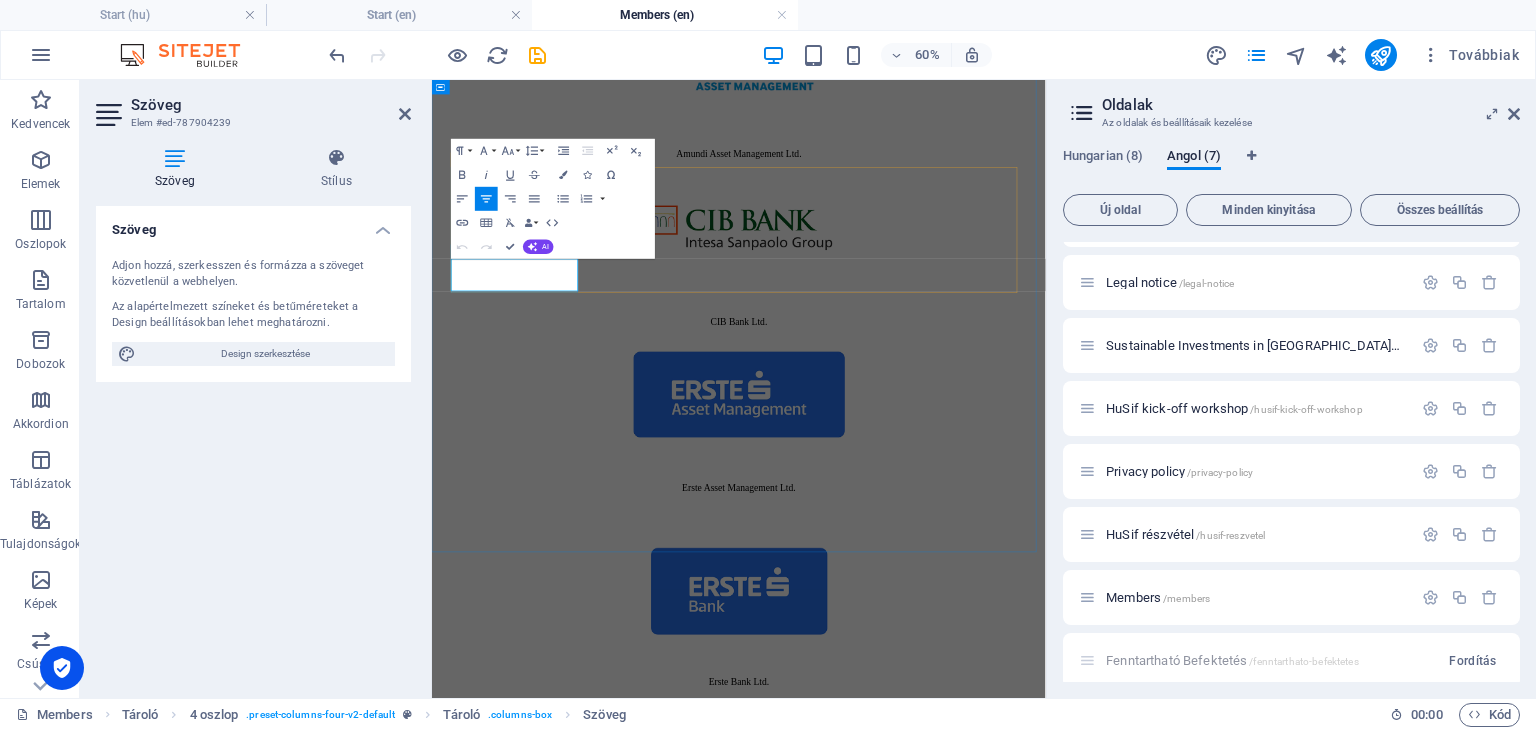 click on "HOLD Asset Management Zrt." at bounding box center (943, 2563) 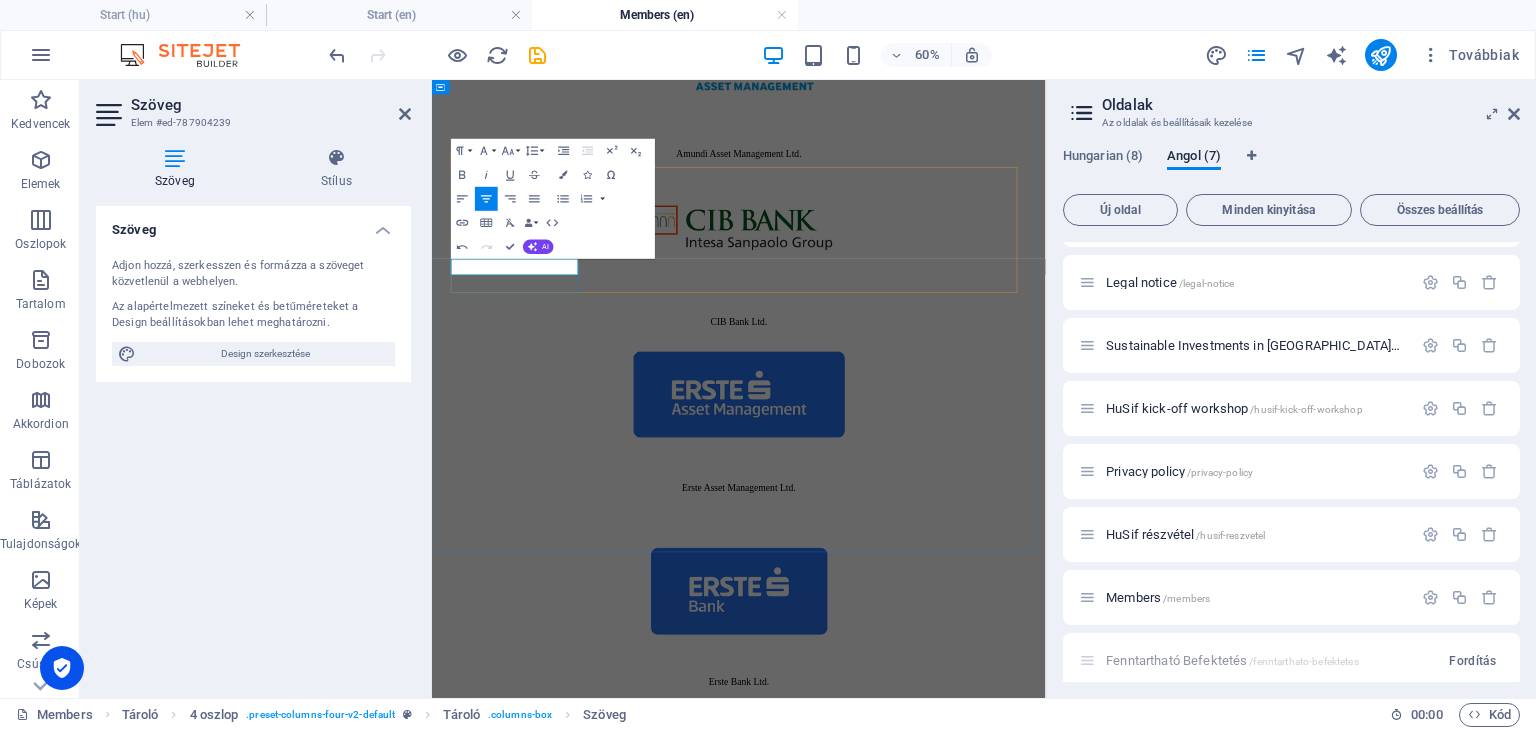 type 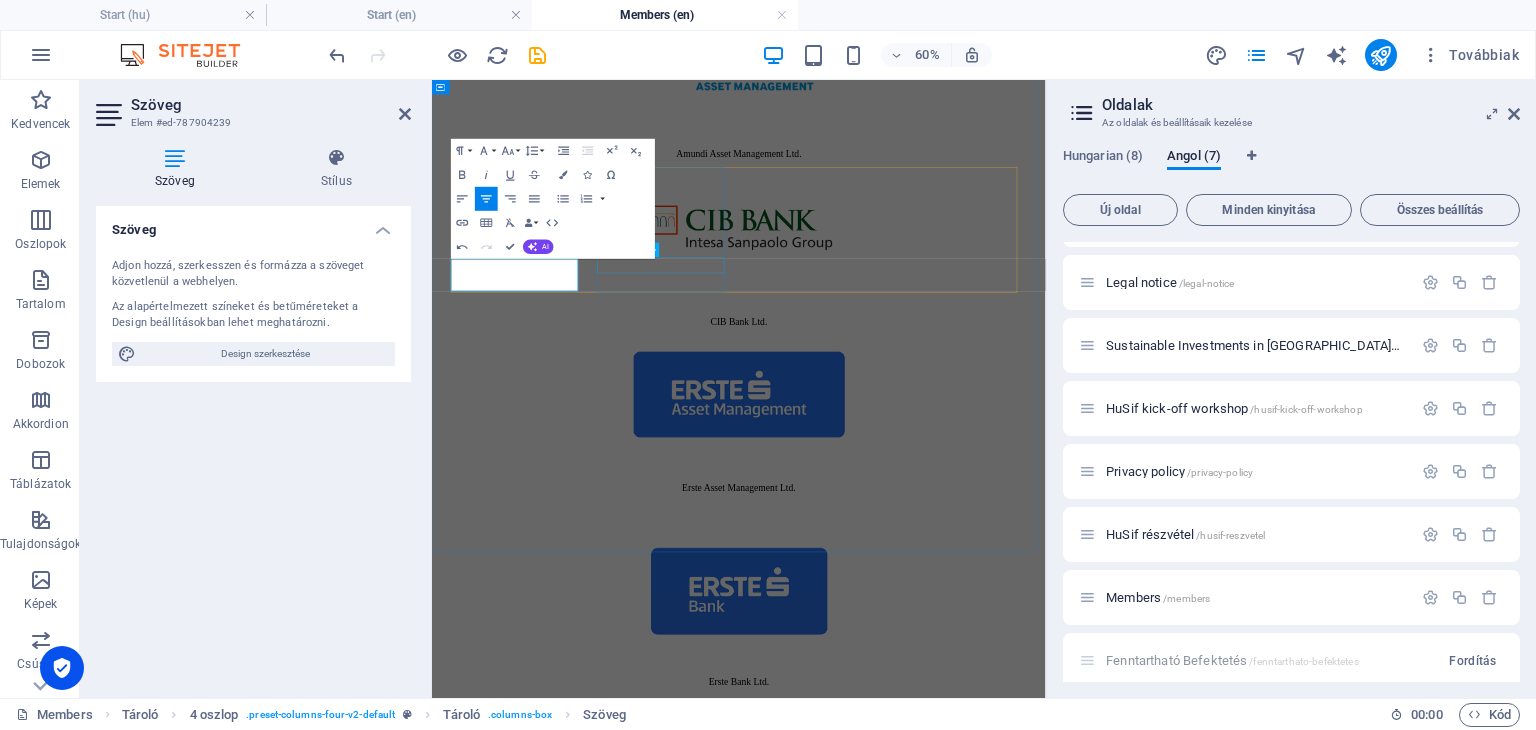 click on "K&H Bank Zrt." at bounding box center [943, 3106] 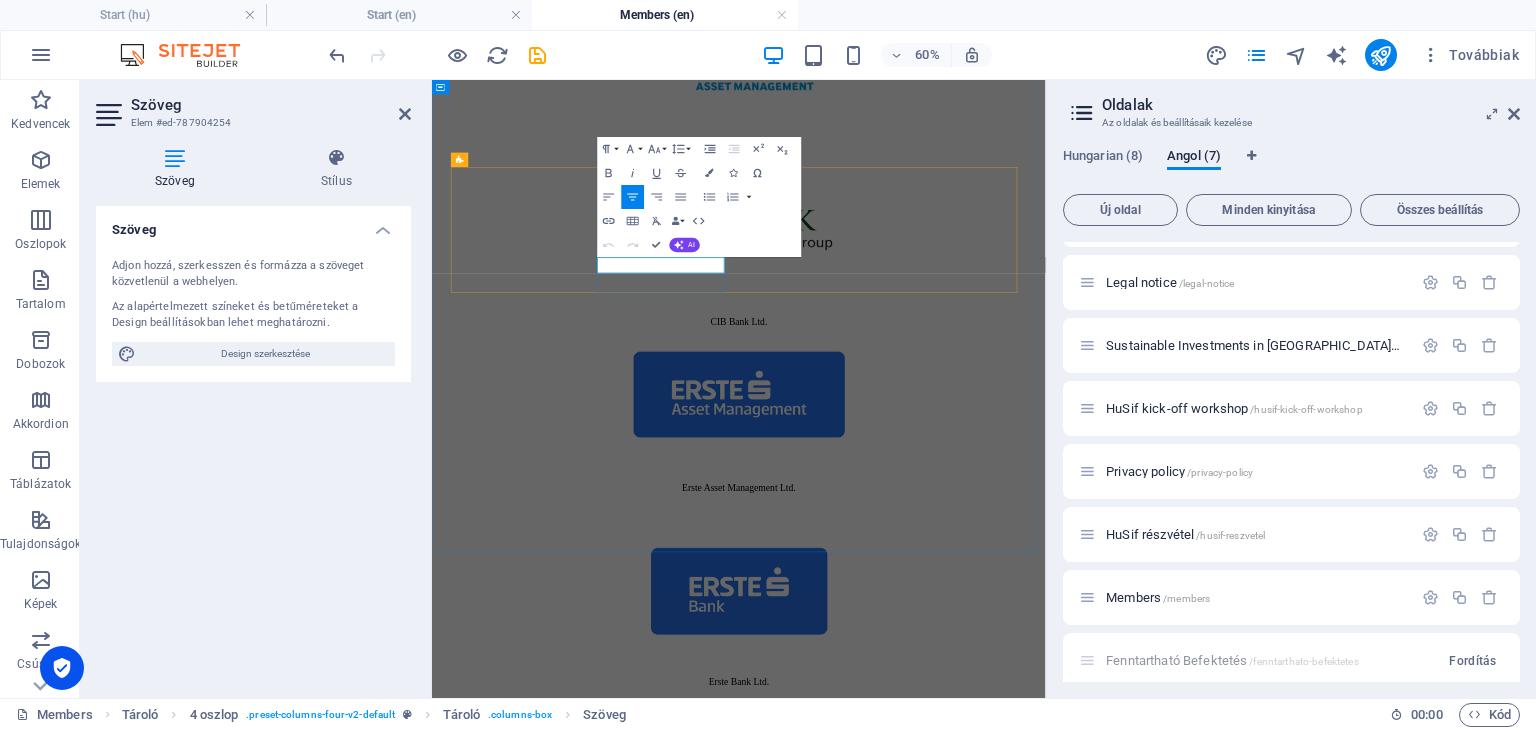 click on "K&H Bank Zrt." at bounding box center (943, 3106) 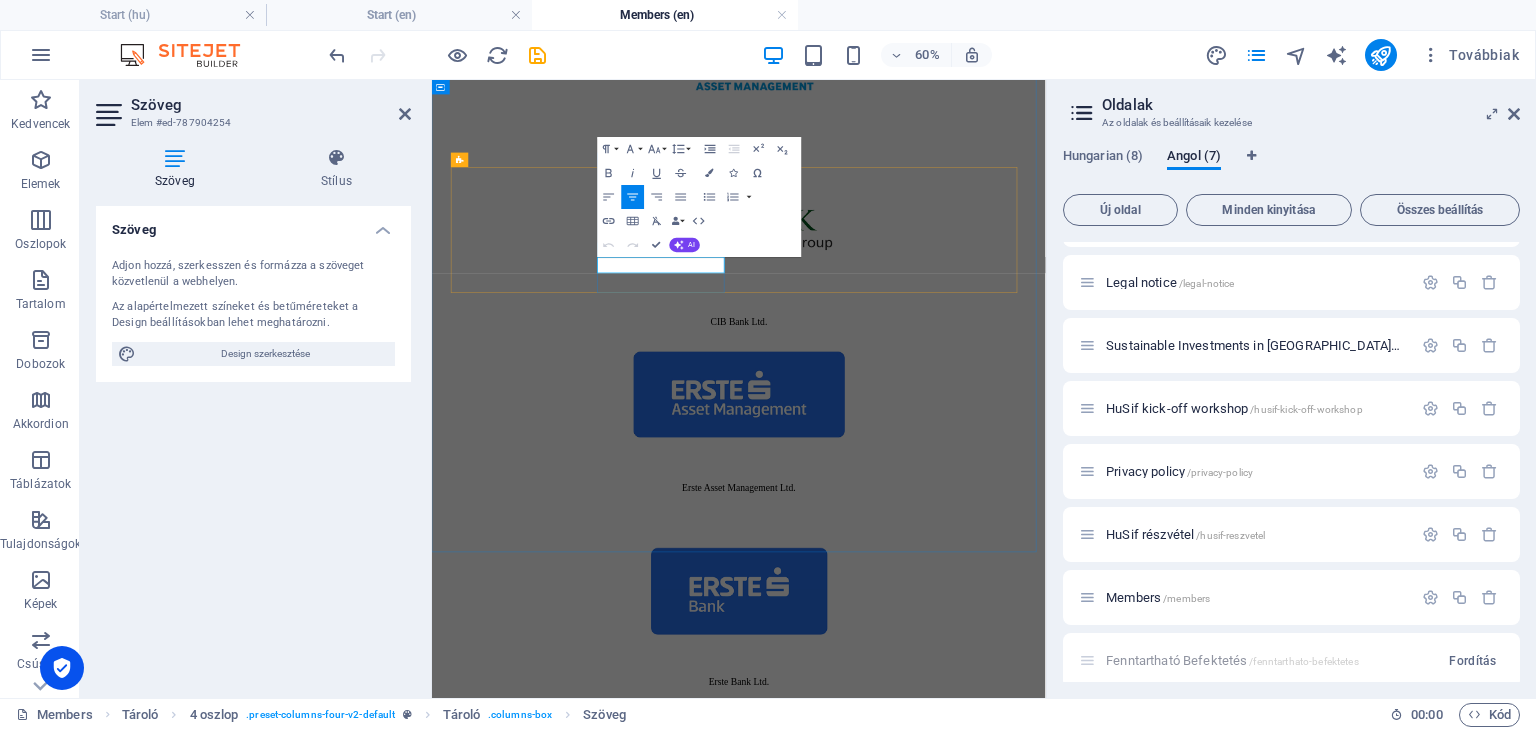 type 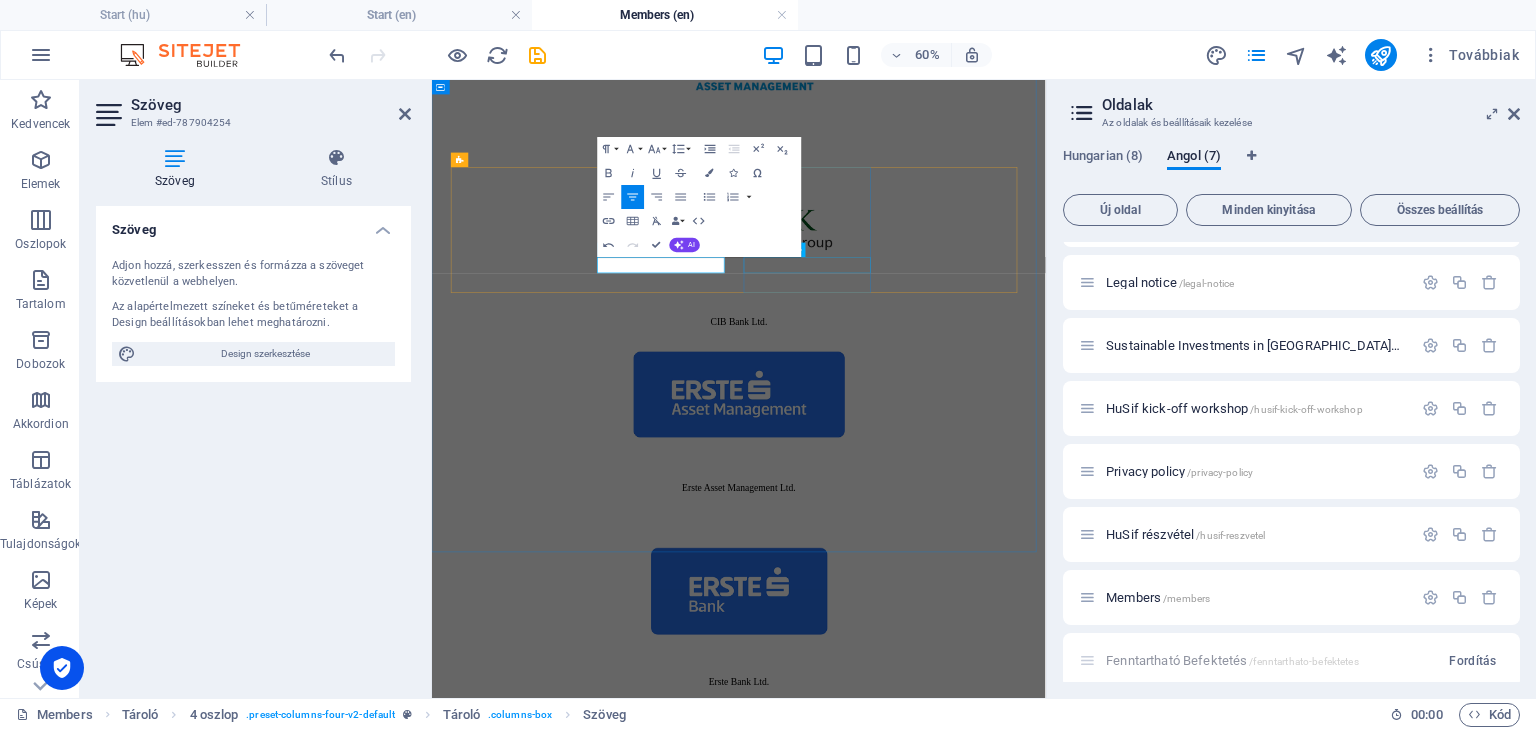 click on "K&H Insurance Zrt." at bounding box center [943, 3649] 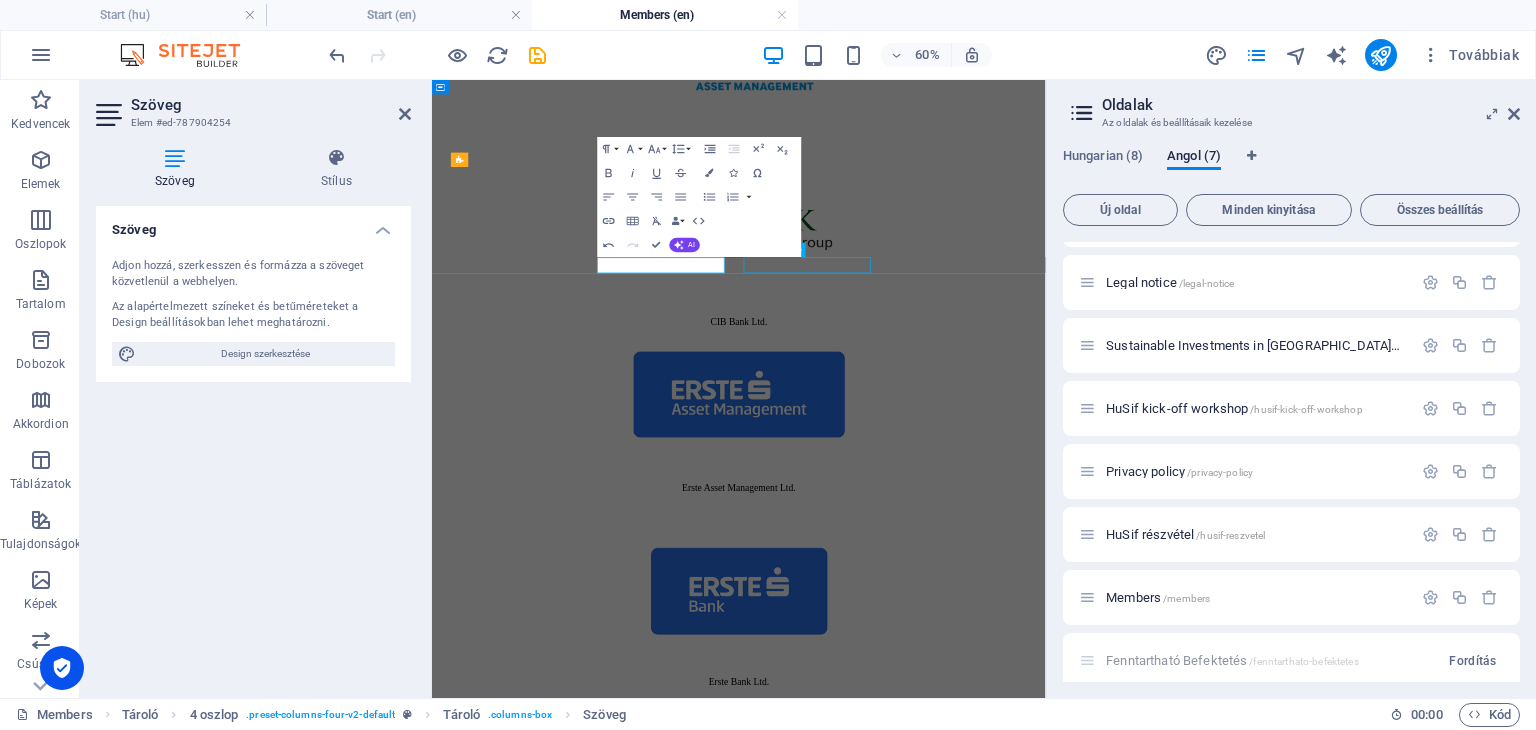 click on "K&H Insurance Zrt." at bounding box center [943, 3649] 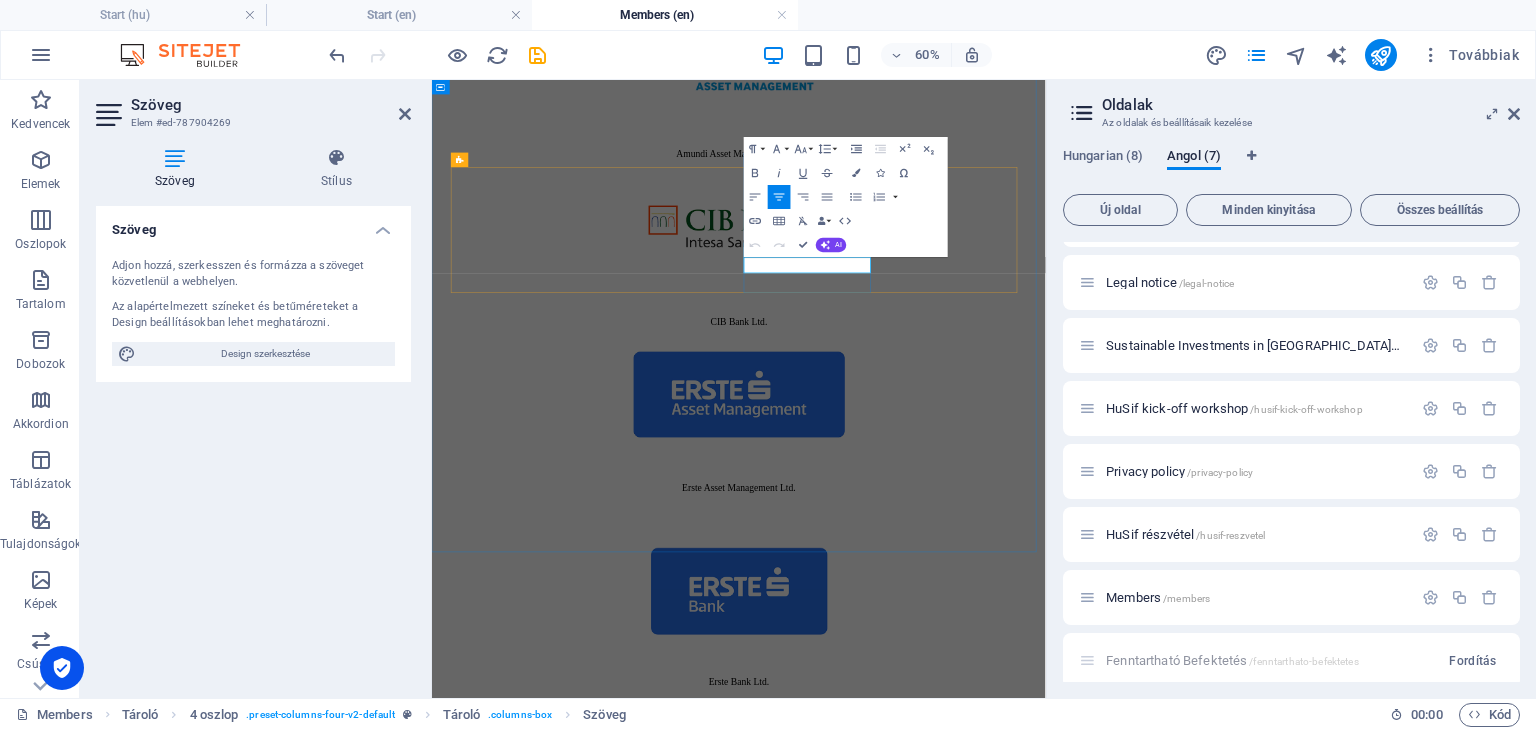 click on "K&H Insurance Zrt." at bounding box center [943, 3649] 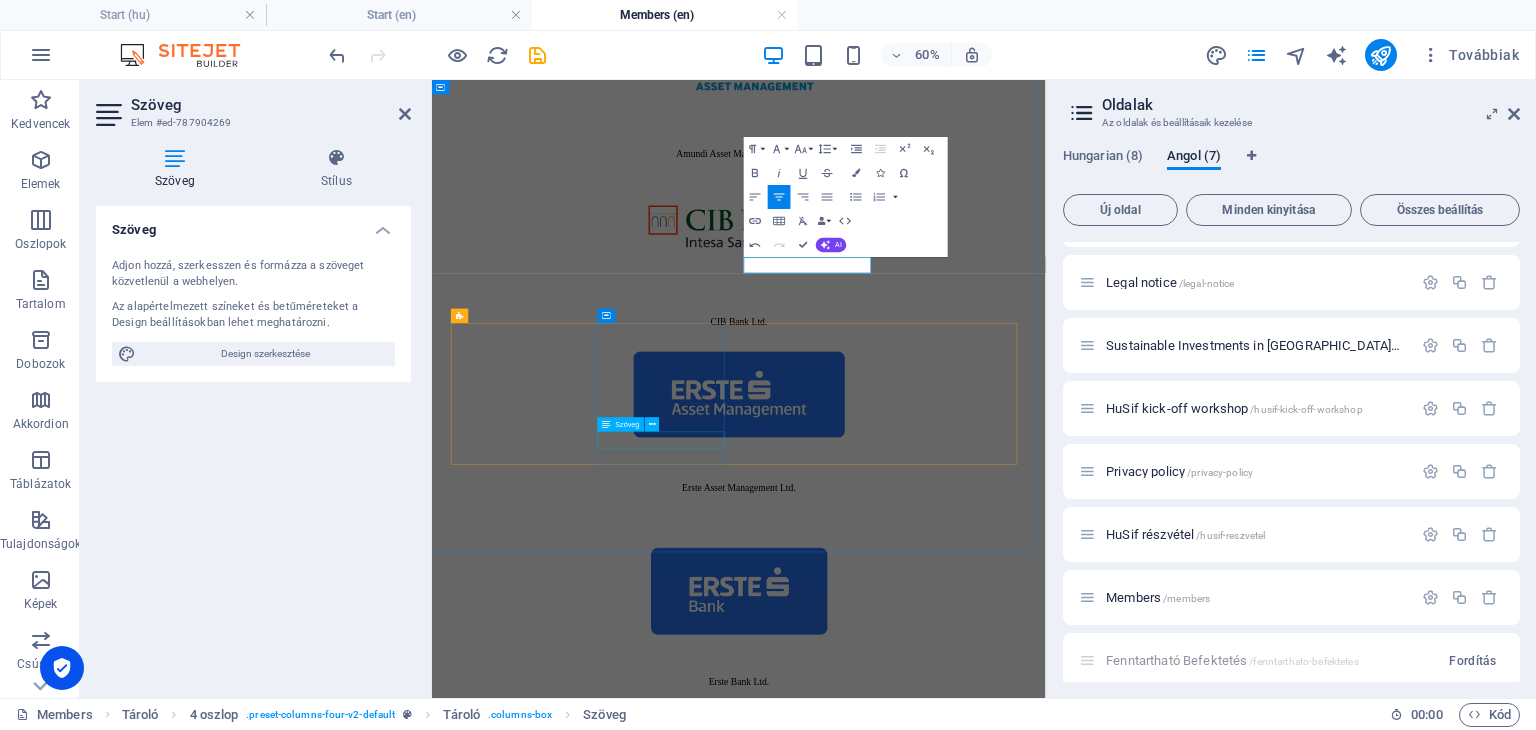 click on "OTP Asset Management Zrt." at bounding box center (943, 4686) 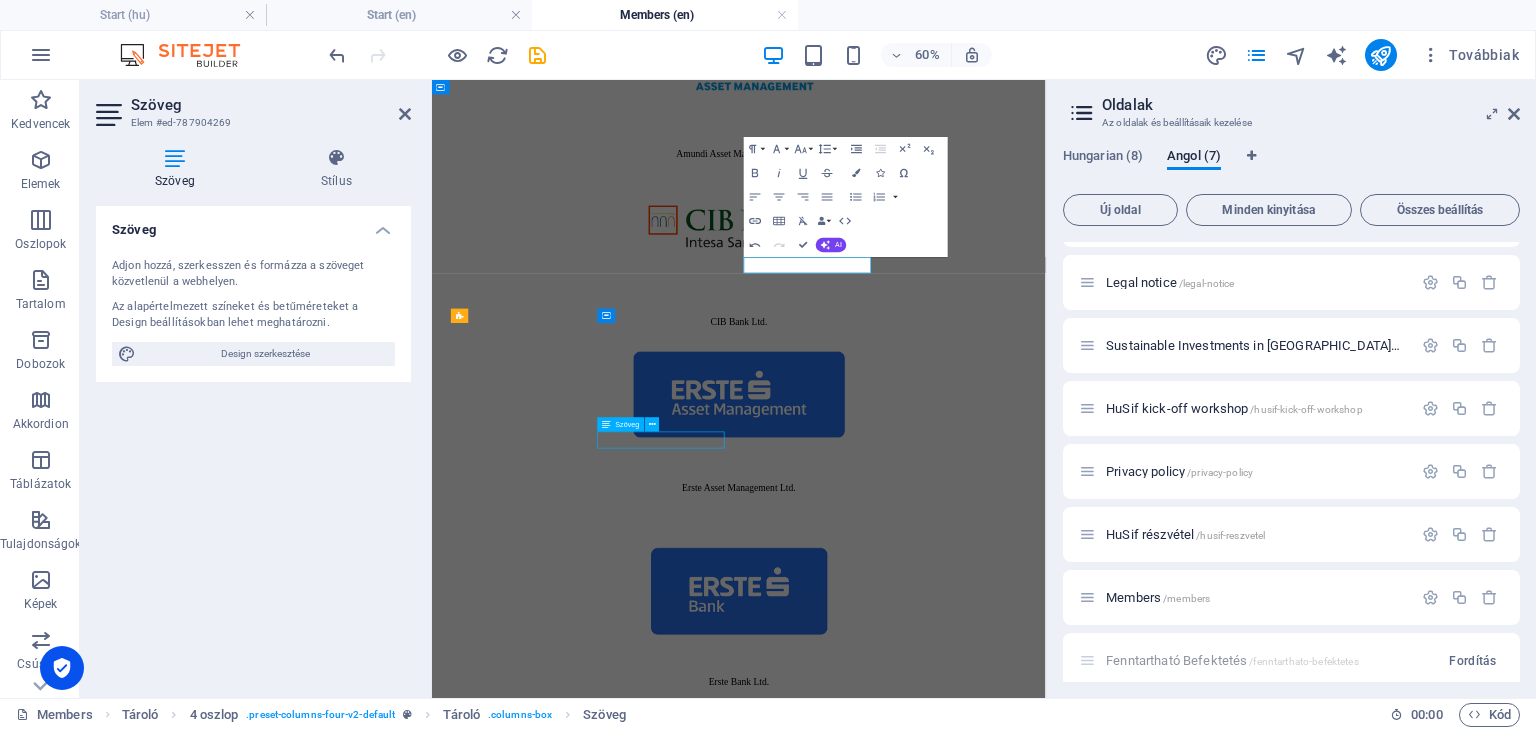 click on "OTP Asset Management Zrt." at bounding box center [943, 4686] 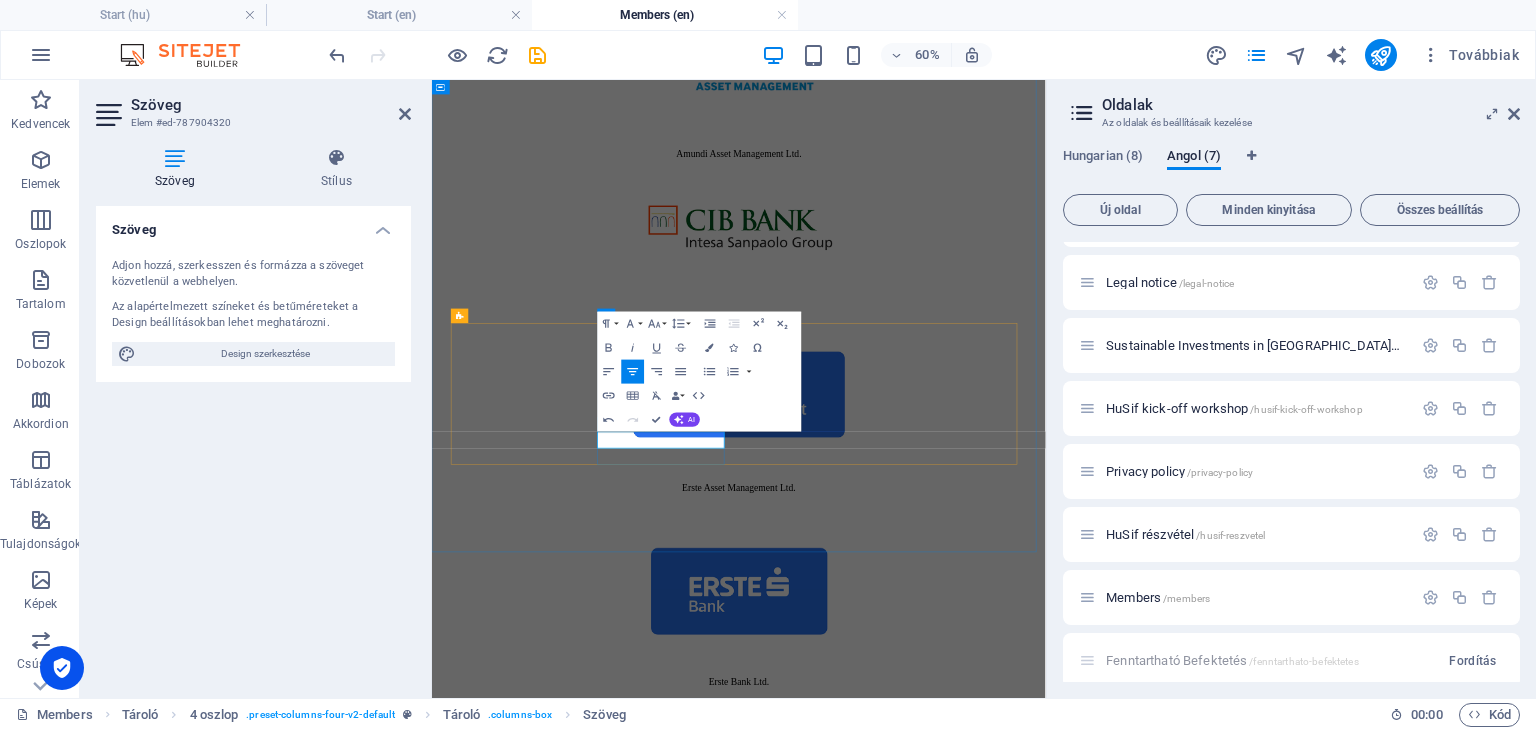 type 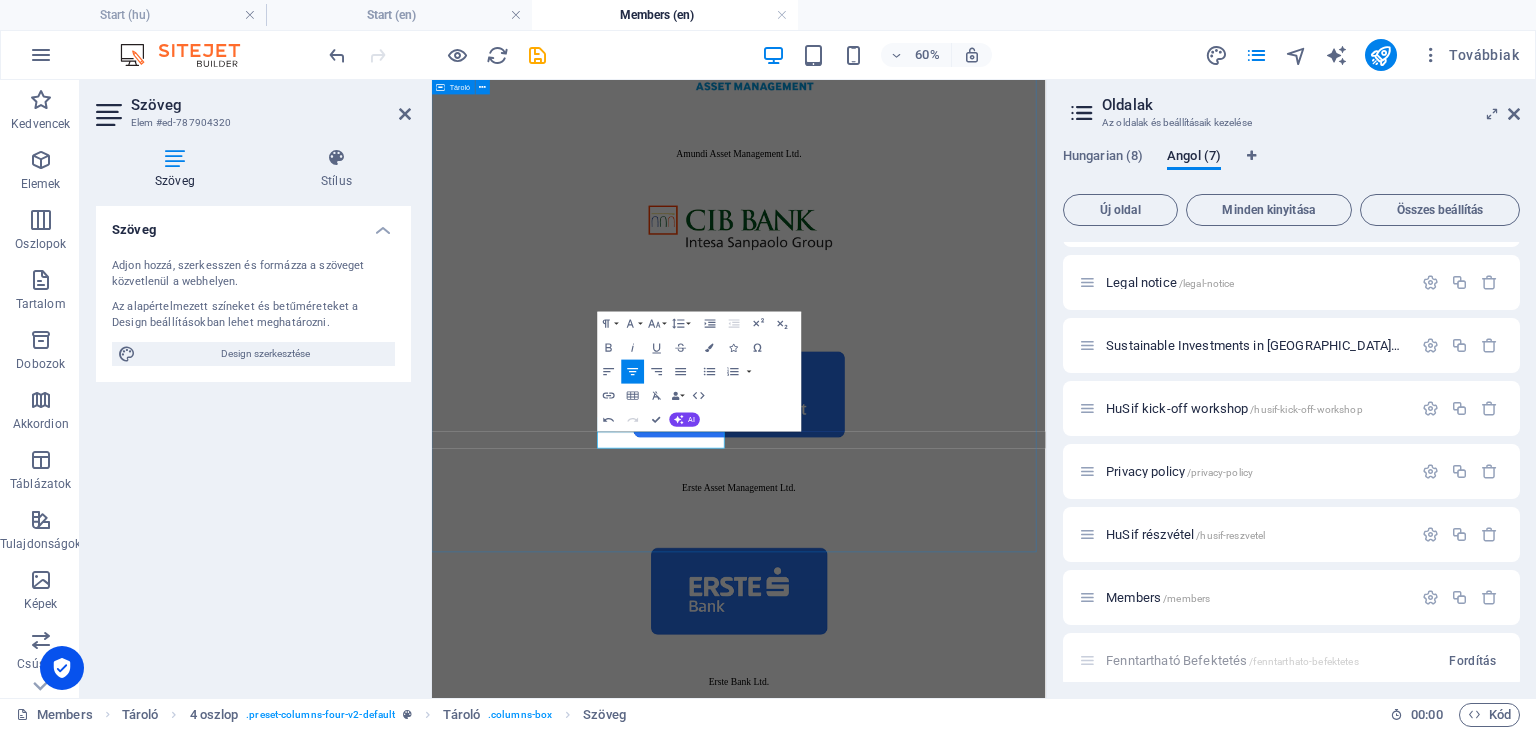 click on "OUR MEMBERS Allianz Hungária Ltd. Amundi Asset Management Ltd. CIB Bank Ltd. Erste Asset Management Ltd. Erste Bank Ltd. Eurizon Asset Management Hungary Ltd. FINEXT Investment Fund Management Ltd. Gránit Asset Management Ltd. HOLD Asset Management Ltd. K&H Bank Ltd. K&H Insurance Ltd. KBC Asset Management N.V. Branch Office in [GEOGRAPHIC_DATA] OTP Bank Nyrt. OTP Asset Management Ltd. VIG Befektetési Alapkezelő Magyarország Zrt. Aquincum Sustainable Finance Nonprofit Kft." at bounding box center (943, 2394) 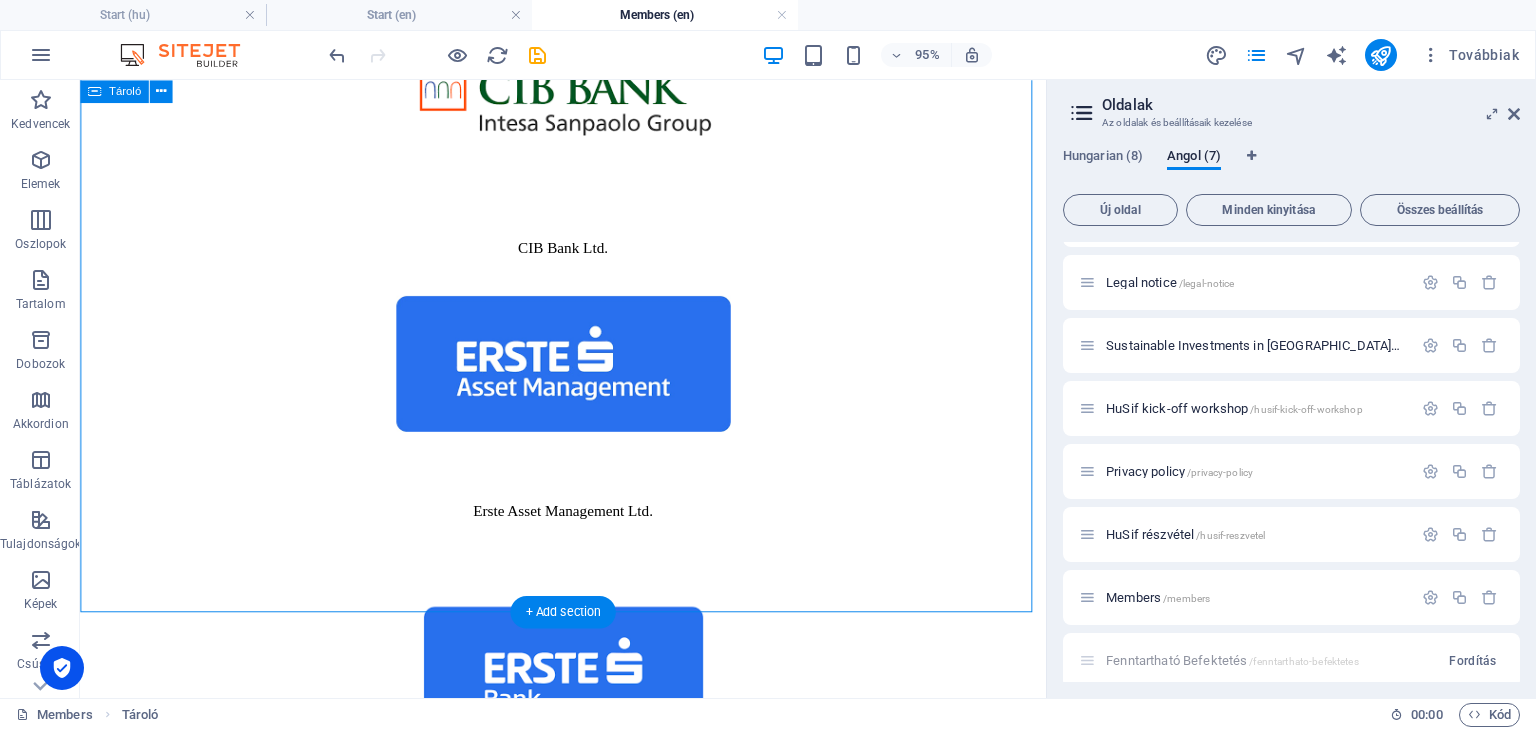 scroll, scrollTop: 931, scrollLeft: 0, axis: vertical 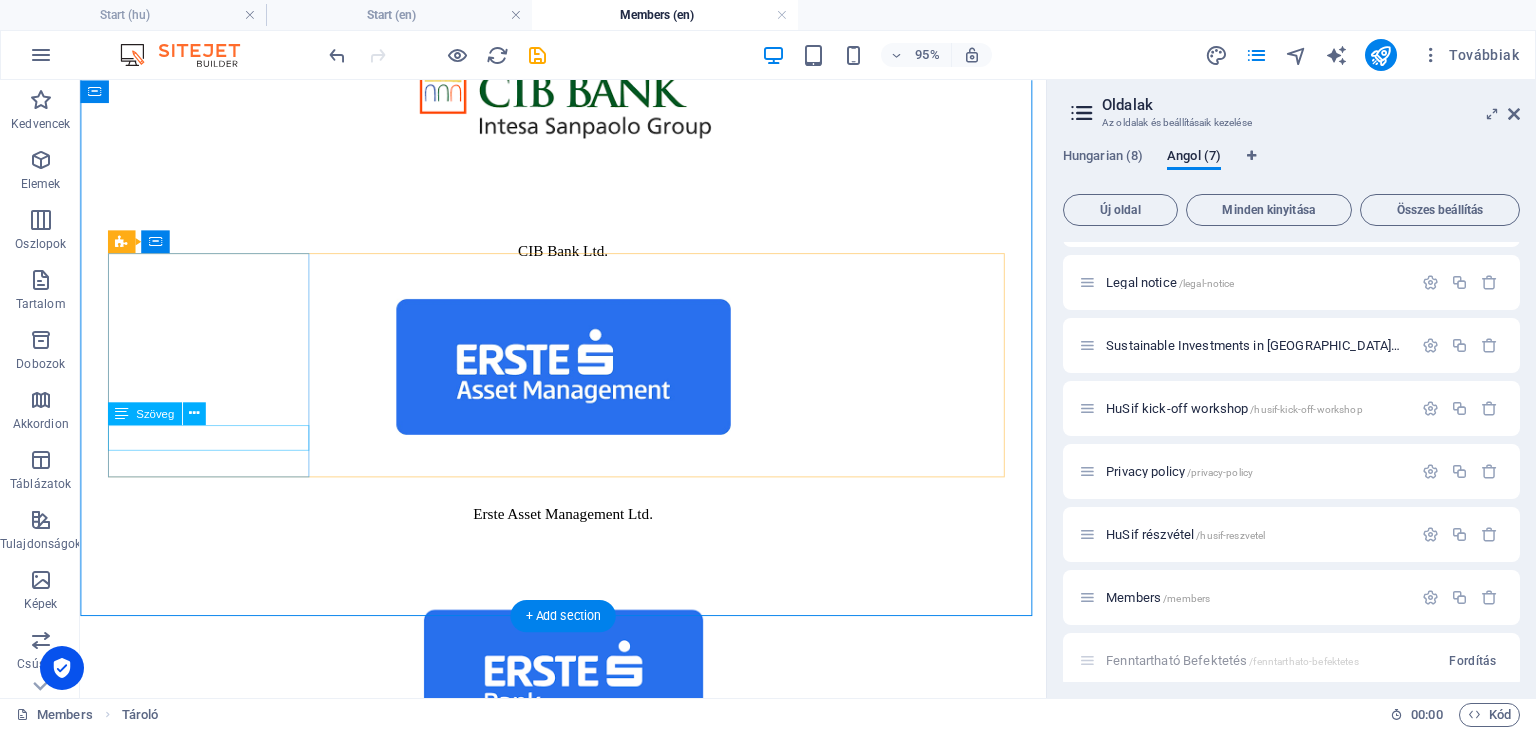 click on "OTP Bank Nyrt." at bounding box center (588, 4159) 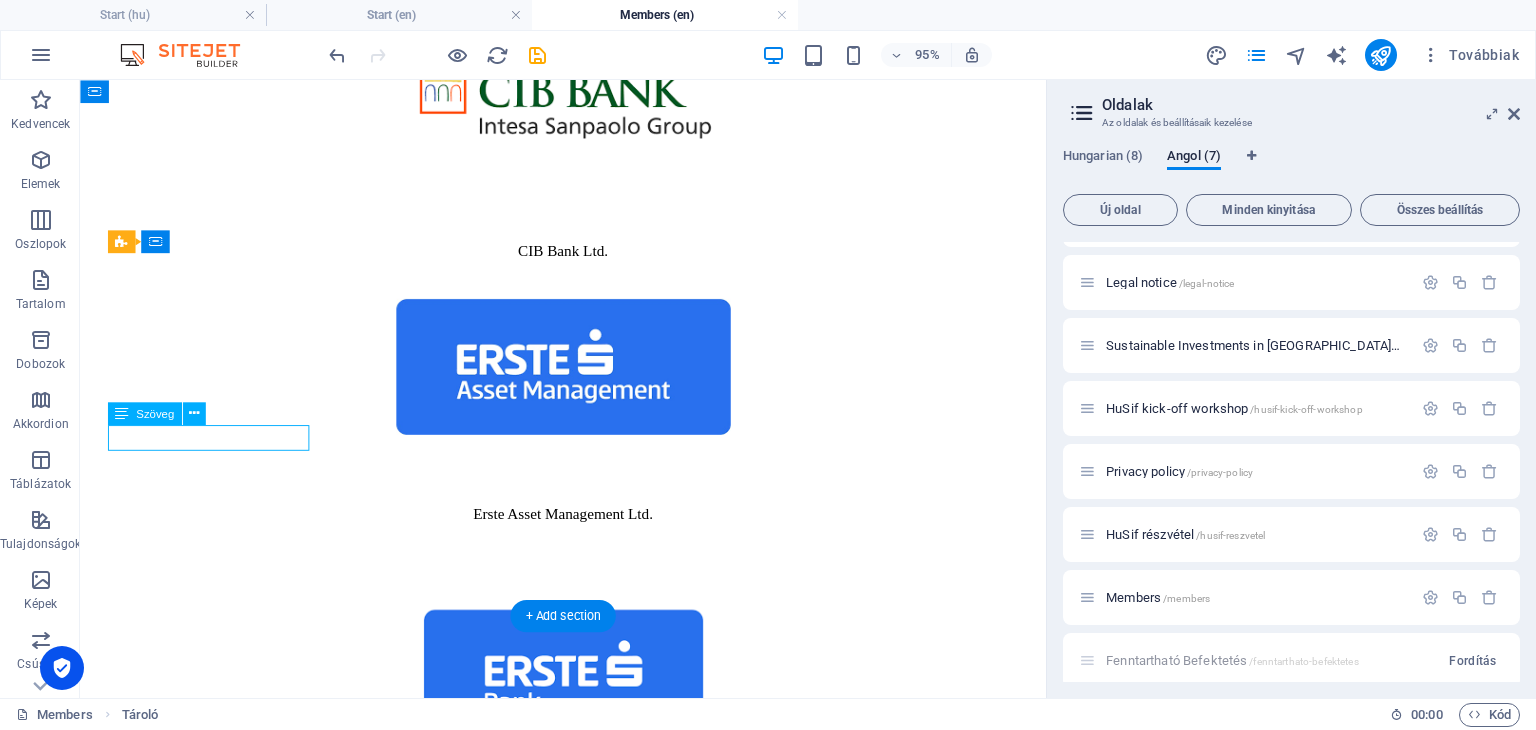 click on "OTP Bank Nyrt." at bounding box center [588, 4159] 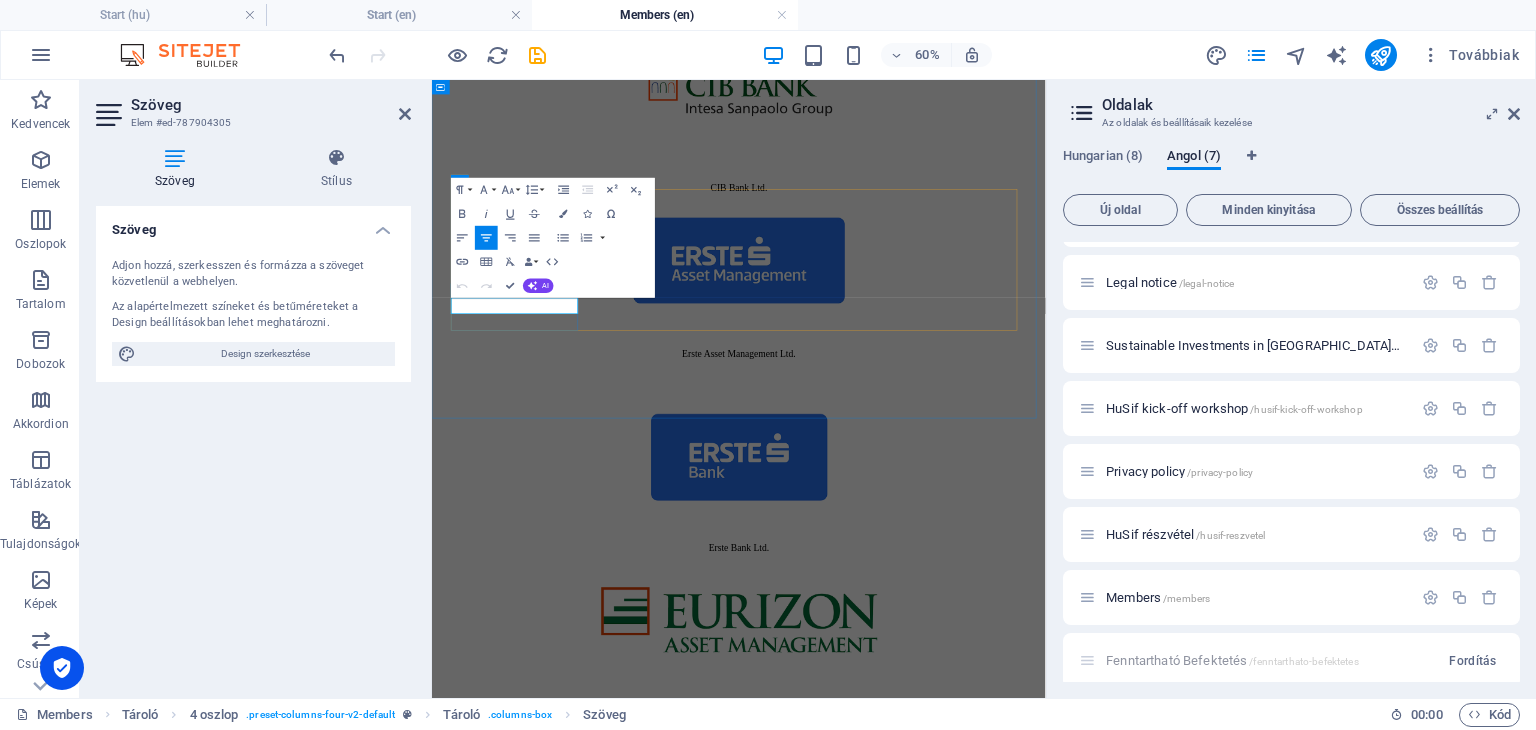 click on "OTP Bank Nyrt." at bounding box center (943, 4169) 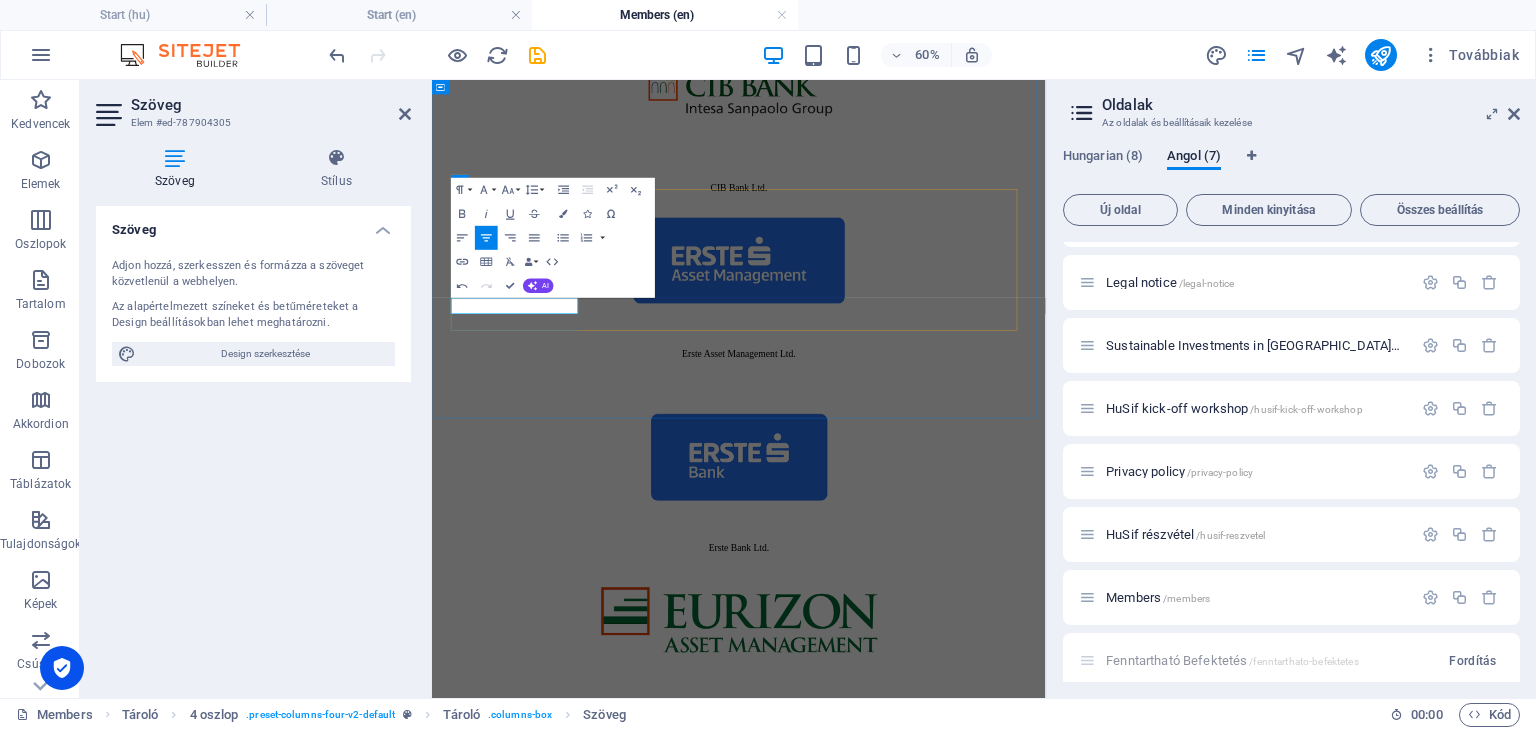 type 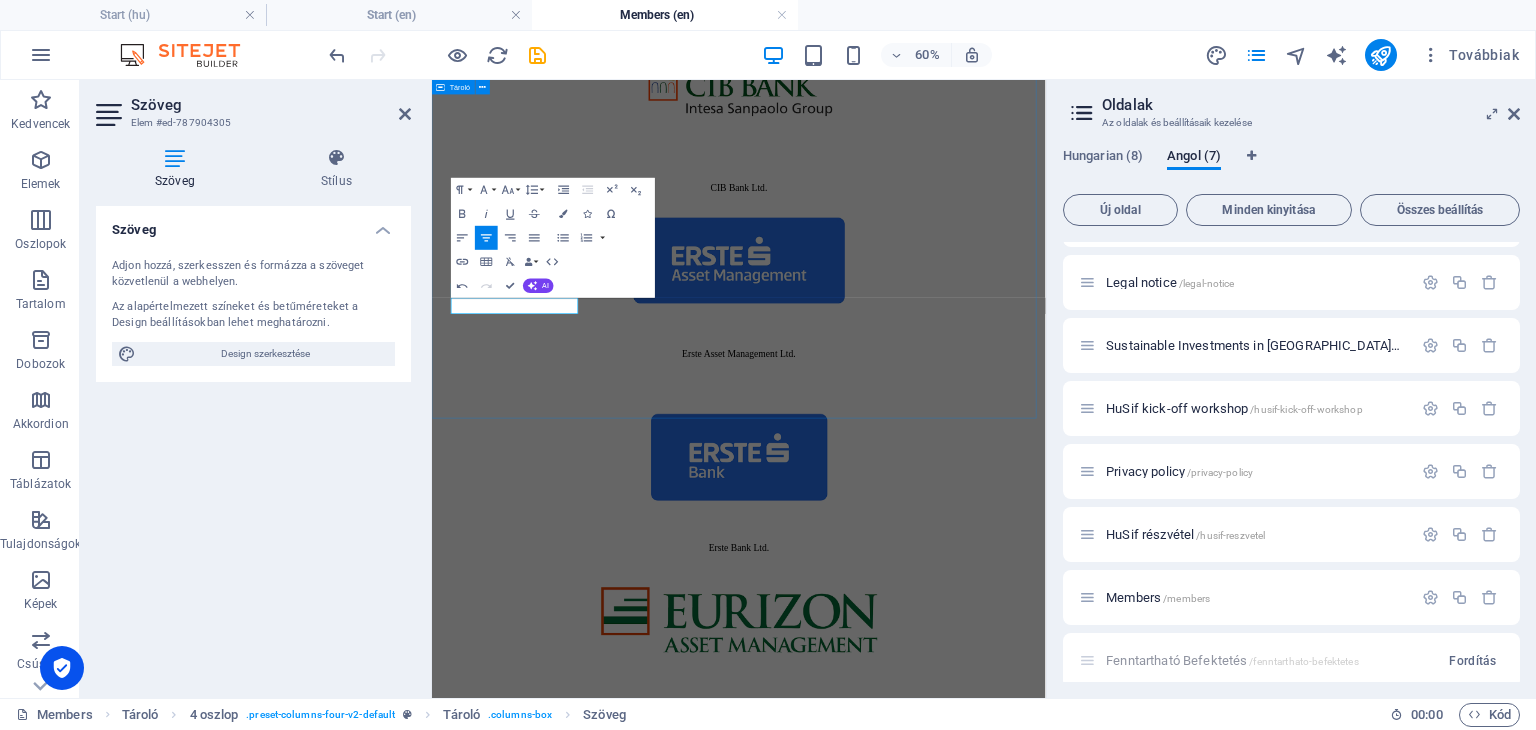 click on "OUR MEMBERS Allianz Hungária Ltd. Amundi Asset Management Ltd. CIB Bank Ltd. Erste Asset Management Ltd. Erste Bank Ltd. Eurizon Asset Management Hungary Ltd. FINEXT Investment Fund Management Ltd. Gránit Asset Management Ltd. HOLD Asset Management Ltd. K&H Bank Ltd. K&H Insurance Ltd. KBC Asset Management N.V. Branch Office in [GEOGRAPHIC_DATA] OTP Bank Plc. OTP Asset Management Ltd. VIG Befektetési Alapkezelő Magyarország Zrt. Aquincum Sustainable Finance Nonprofit Kft." at bounding box center [943, 2171] 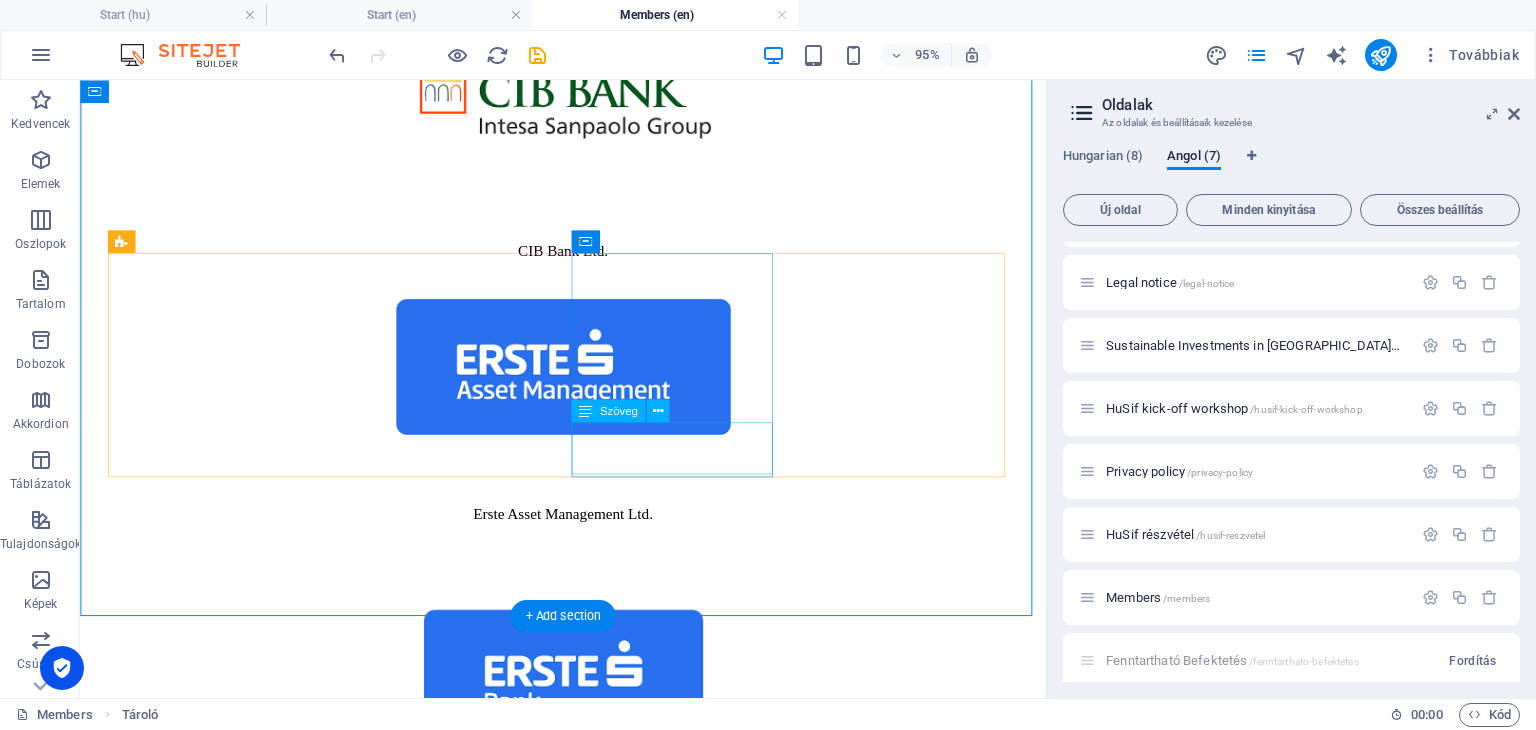click on "VIG Befektetési Alapkezelő Magyarország Zrt." at bounding box center (588, 4730) 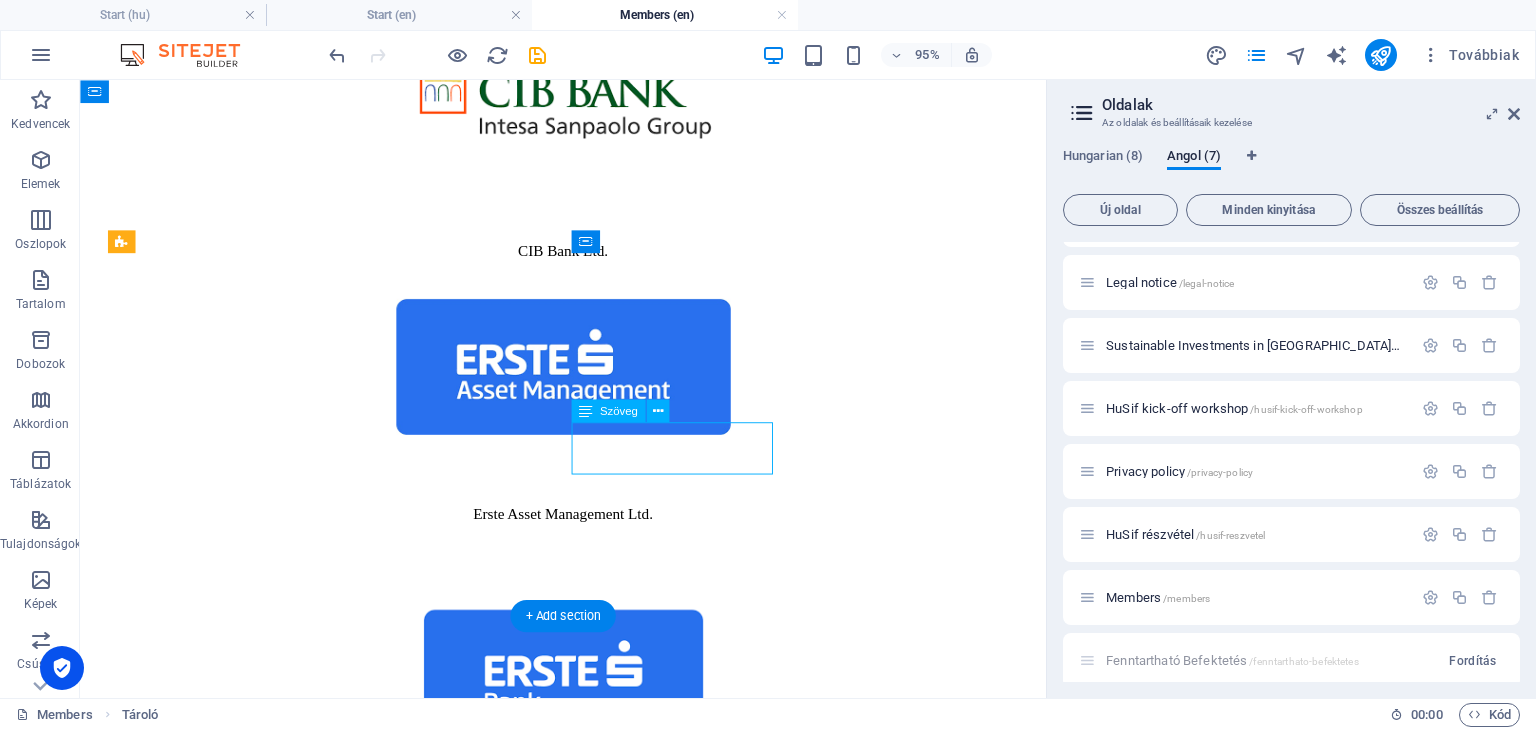 click on "VIG Befektetési Alapkezelő Magyarország Zrt." at bounding box center [588, 4730] 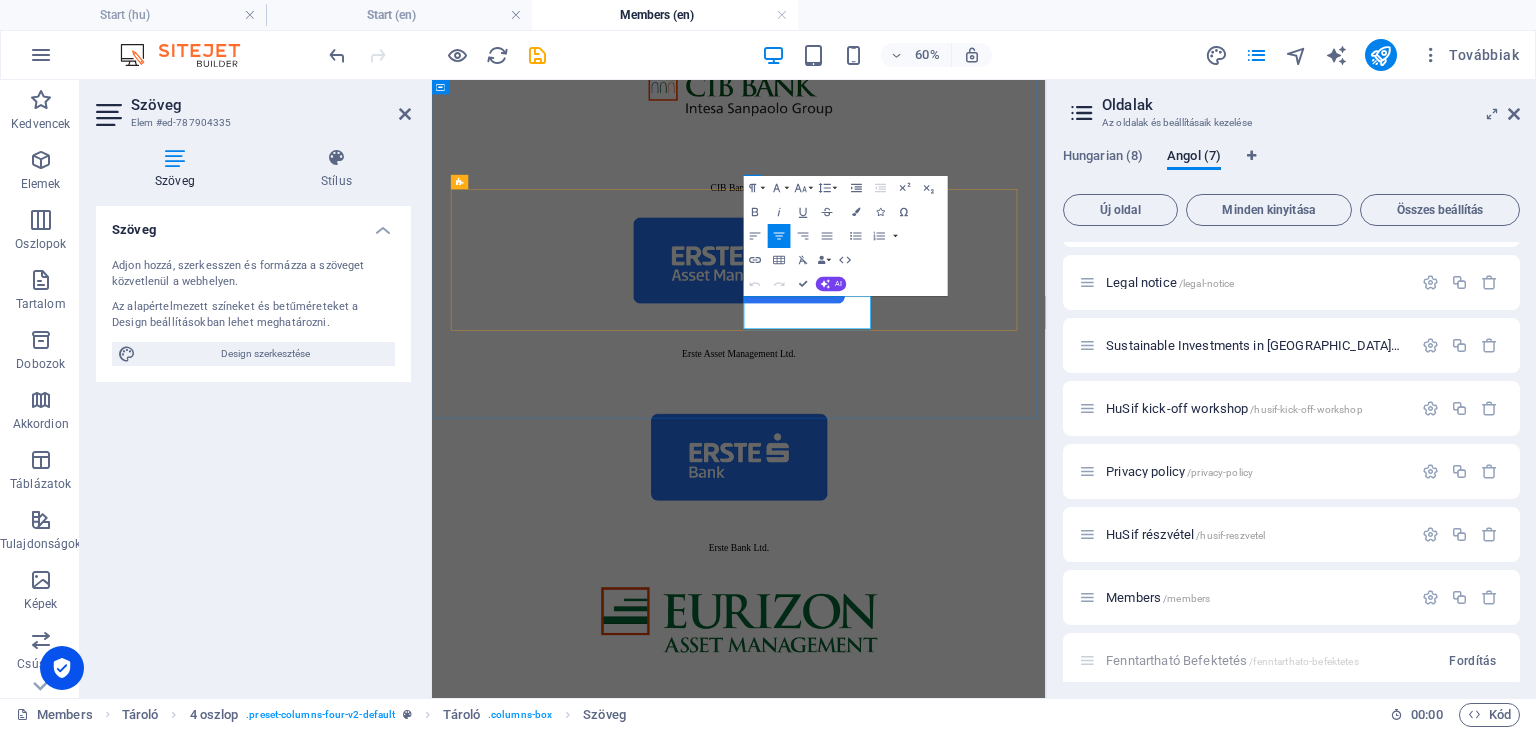 click on "VIG Befektetési Alapkezelő Magyarország Zrt." at bounding box center (943, 4740) 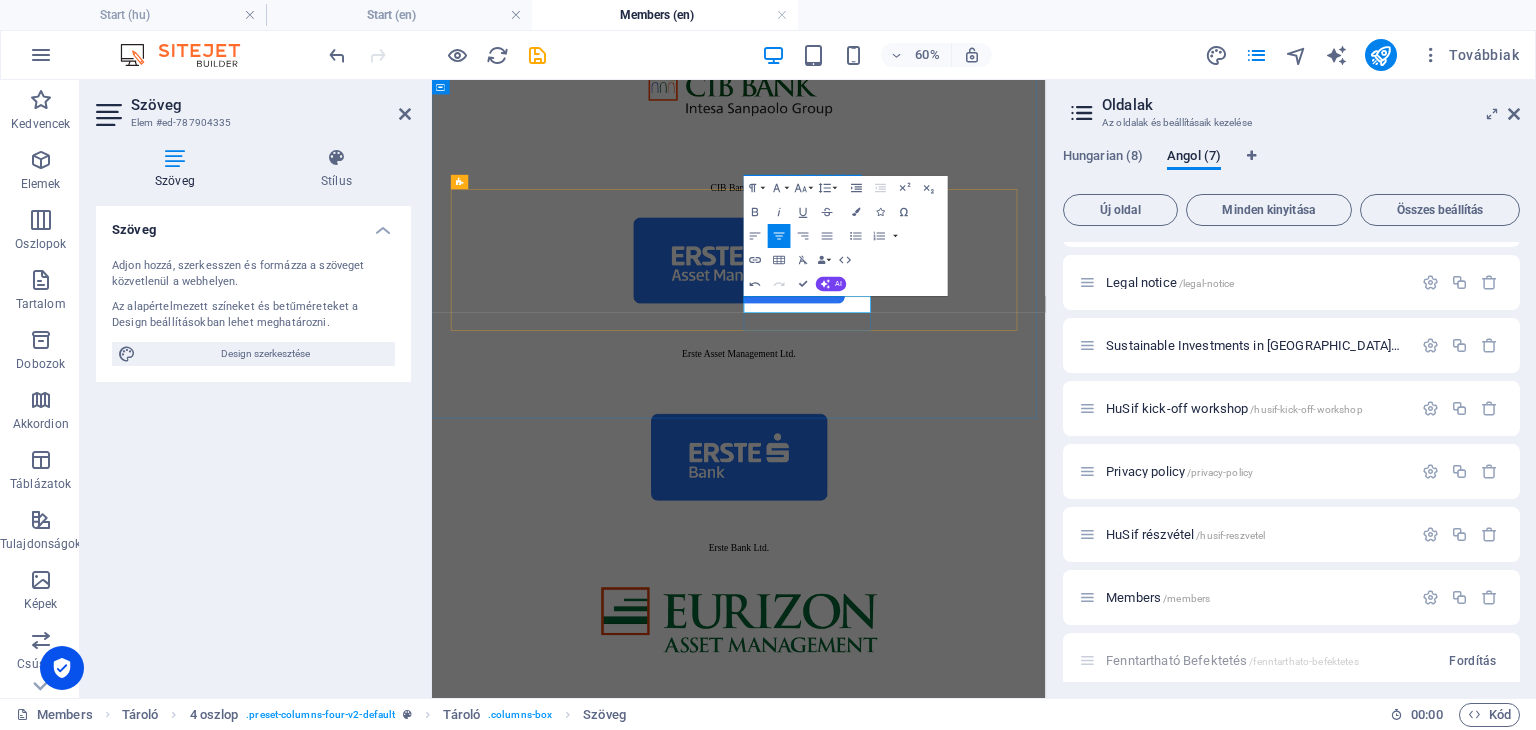 type 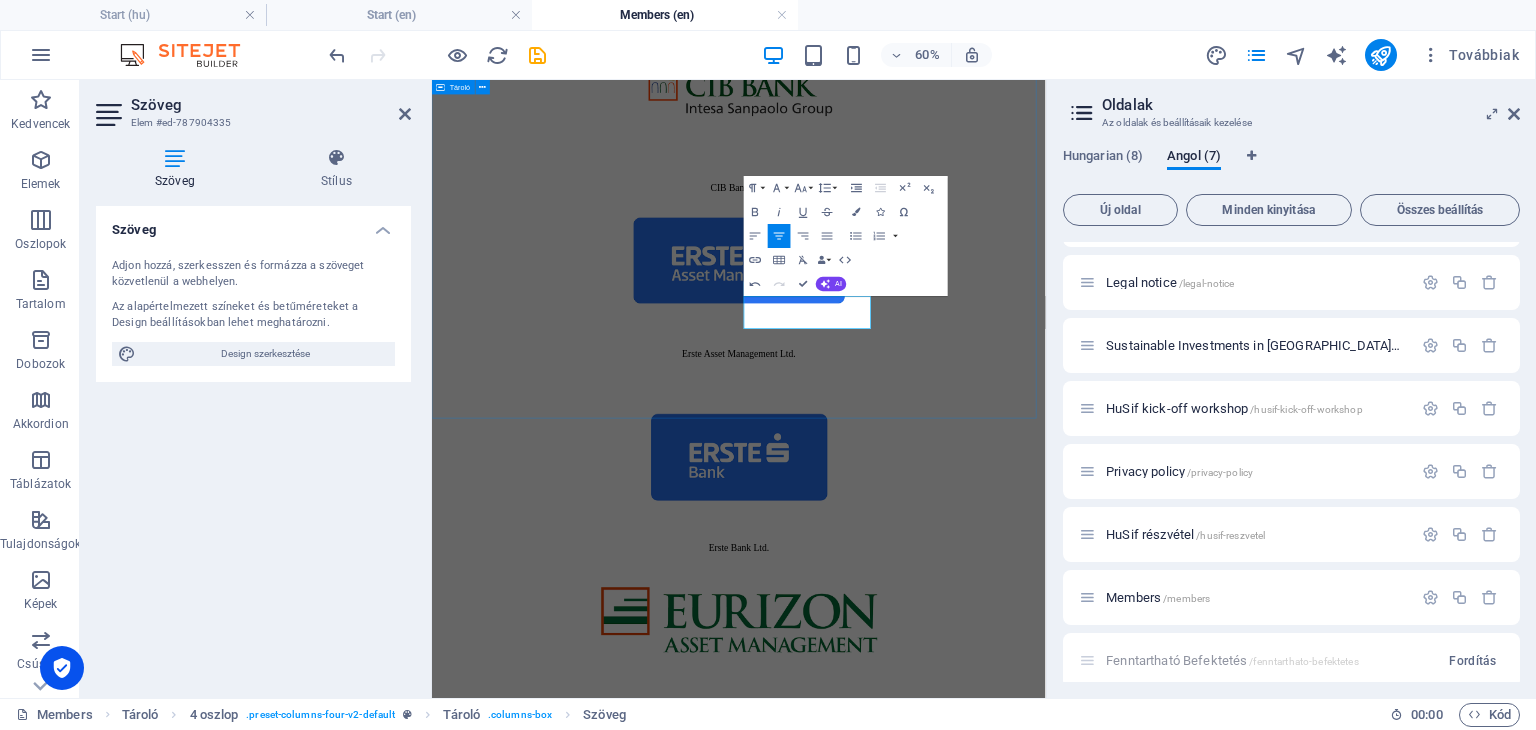 click on "OUR MEMBERS Allianz Hungária Ltd. Amundi Asset Management Ltd. CIB Bank Ltd. Erste Asset Management Ltd. Erste Bank Ltd. Eurizon Asset Management Hungary Ltd. FINEXT Investment Fund Management Ltd. Gránit Asset Management Ltd. HOLD Asset Management Ltd. K&H Bank Ltd. K&H Insurance Ltd. KBC Asset Management N.V. Branch Office in [GEOGRAPHIC_DATA] OTP Bank Plc. OTP Asset Management Ltd. VIG Asset Management Hungary Ltd . Aquincum Sustainable Finance Nonprofit Kft." at bounding box center (943, 2171) 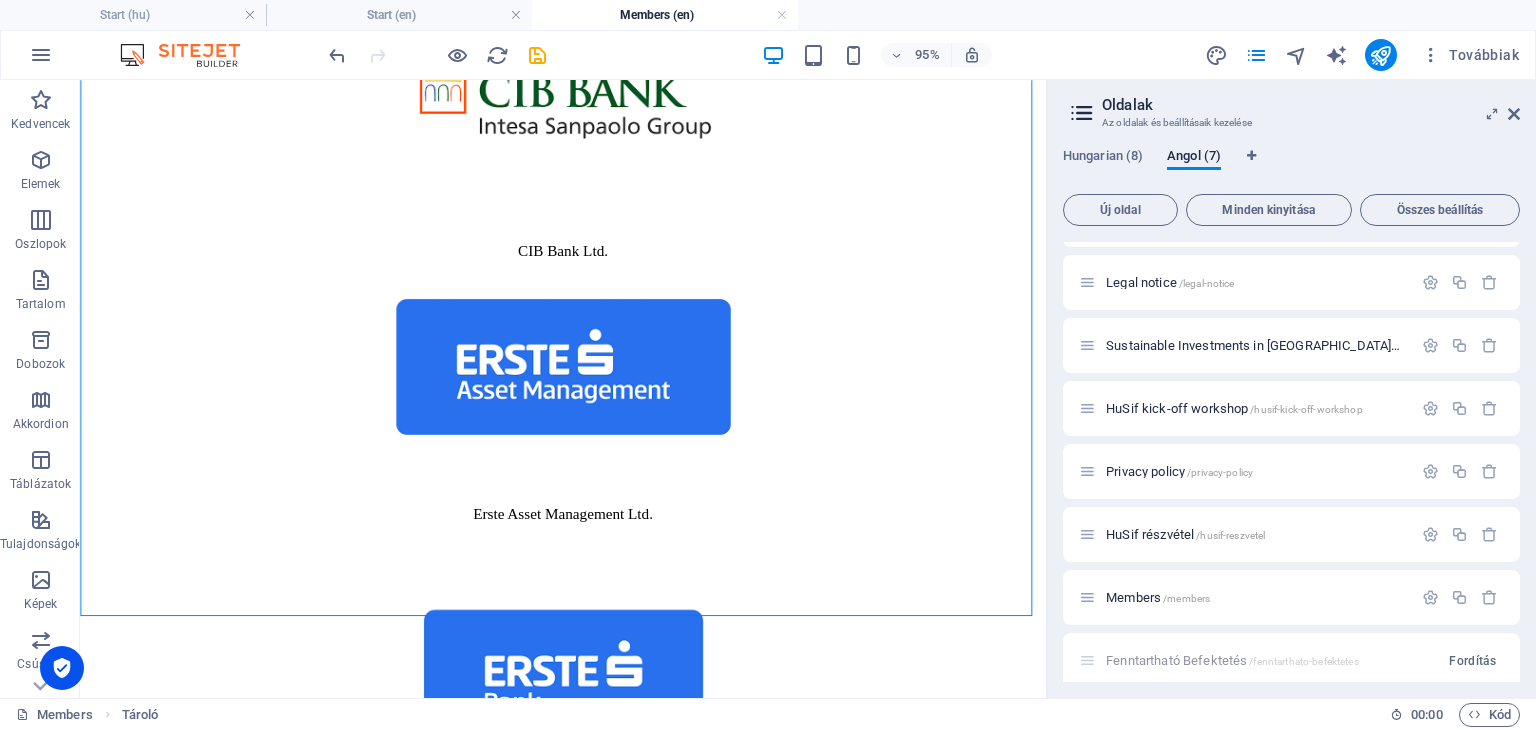 click on "Oldalak Az oldalak és beállításaik kezelése Hungarian (8) Angol (7) Új oldal Minden kinyitása Összes beállítás Start / Legal notice /legal-notice Sustainable Investments in [GEOGRAPHIC_DATA] /sustainable-investments-in-[GEOGRAPHIC_DATA] HuSif kick-off workshop /husif-kick-off-workshop Privacy policy /privacy-policy HuSif részvétel /husif-reszvetel Members /members Fenntartható Befektetés /fenntarthato-befektetes Fordítás" at bounding box center (1291, 389) 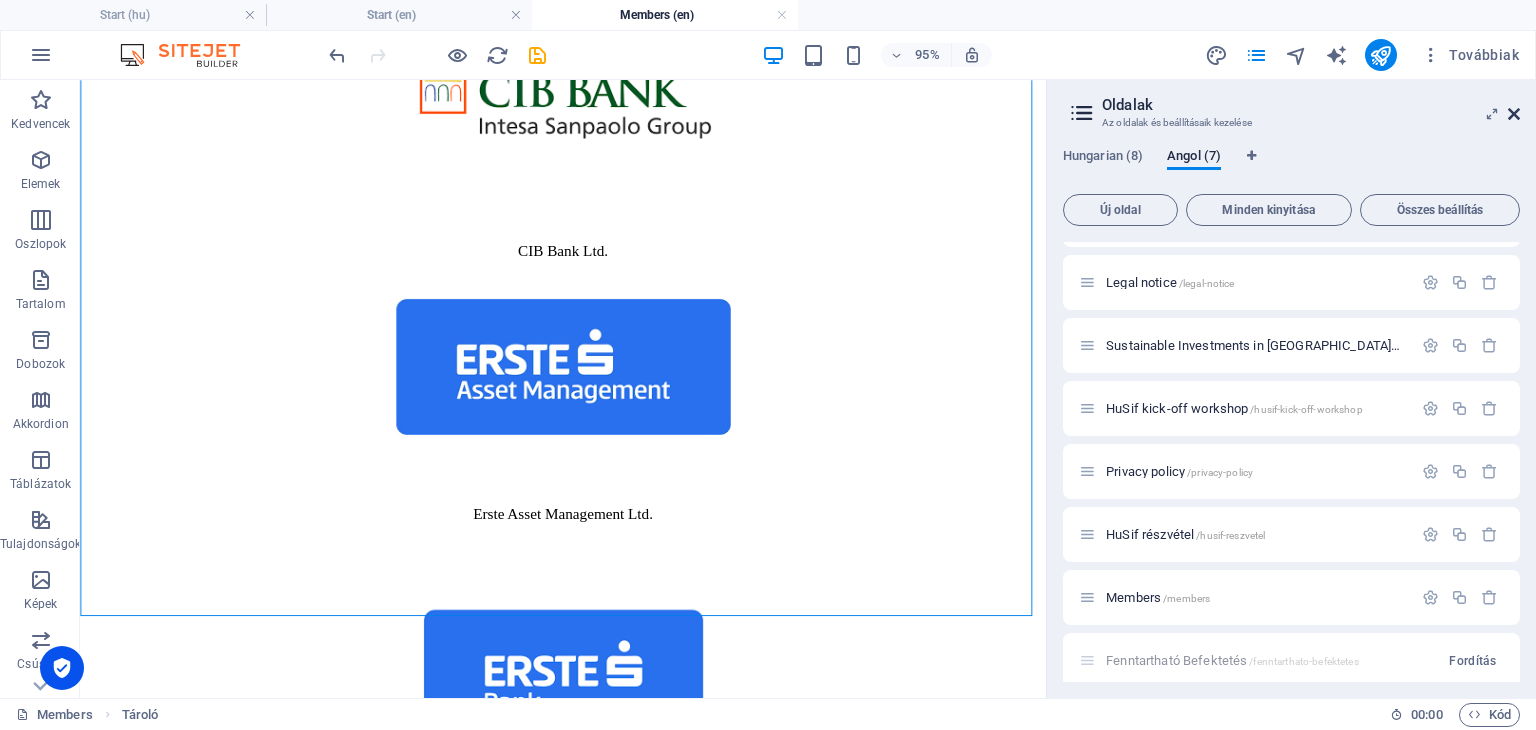 click at bounding box center [1514, 114] 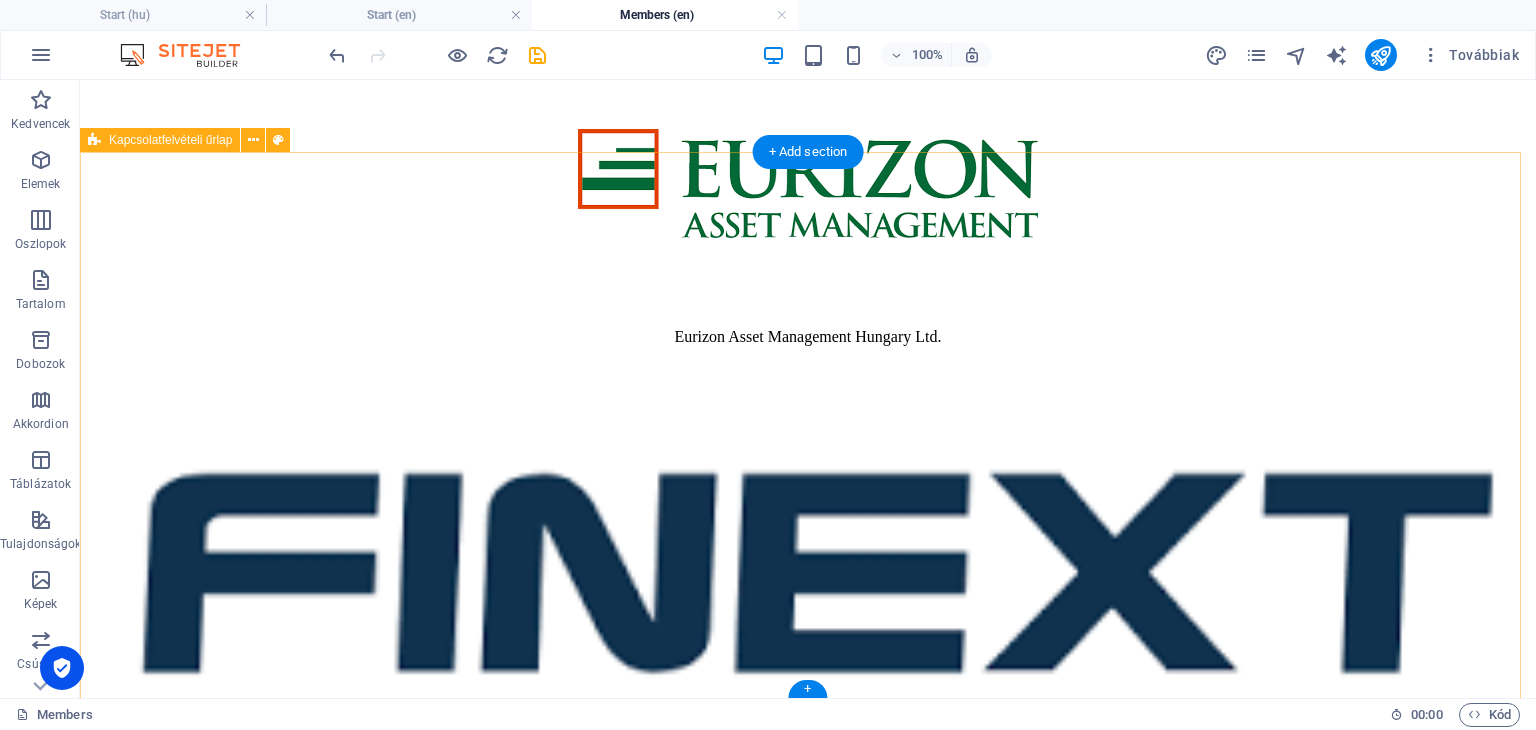 scroll, scrollTop: 1730, scrollLeft: 0, axis: vertical 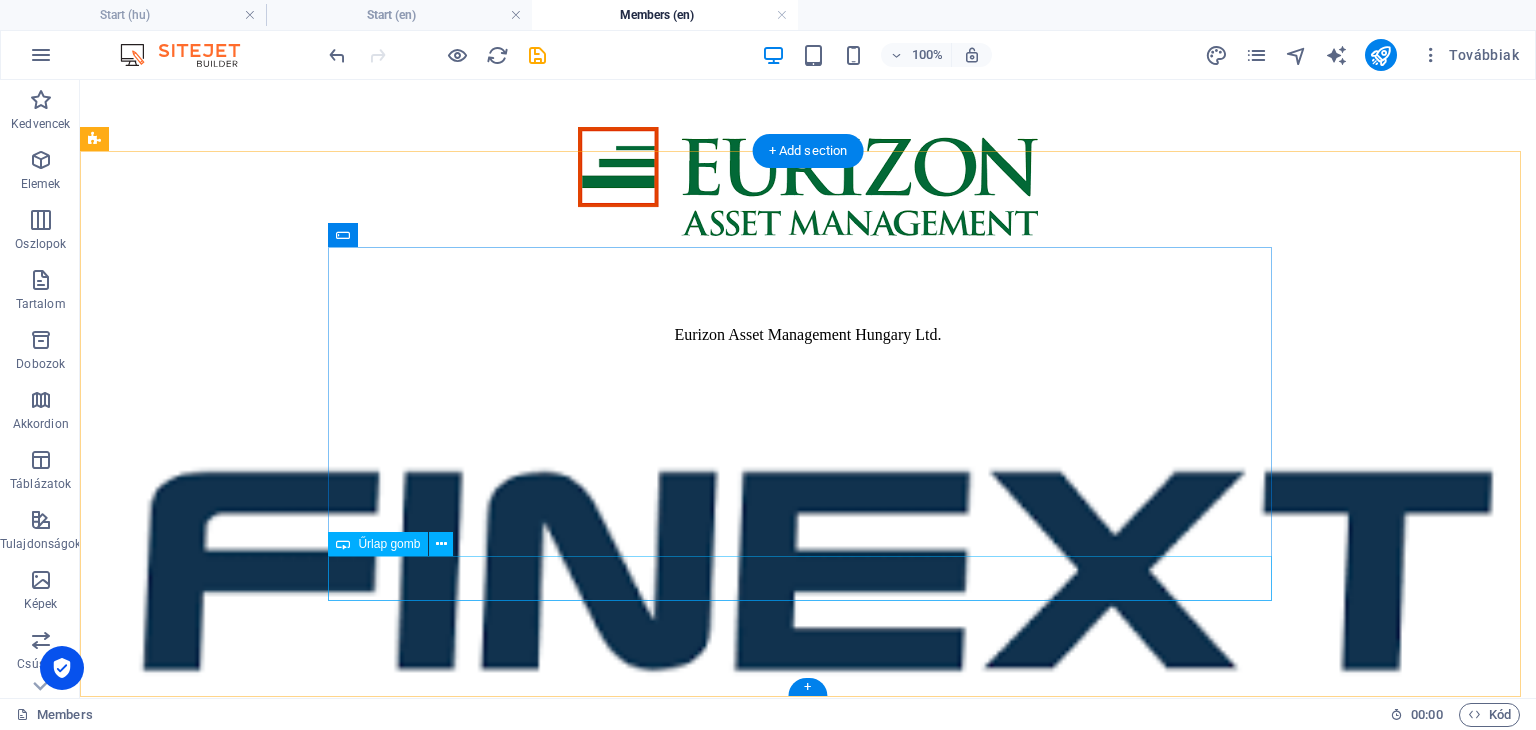 click on "Küldés" at bounding box center [808, 5438] 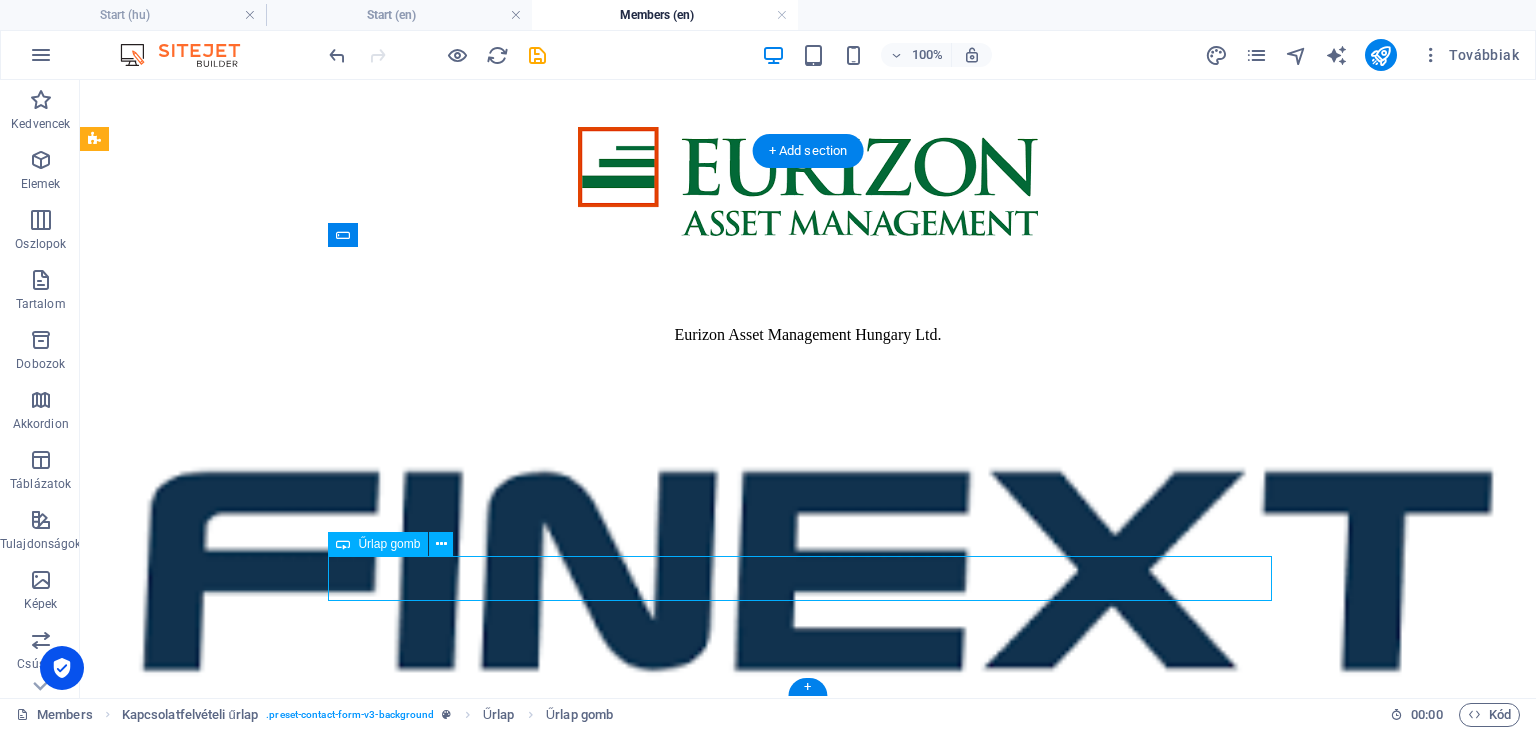 click on "Küldés" at bounding box center (808, 5438) 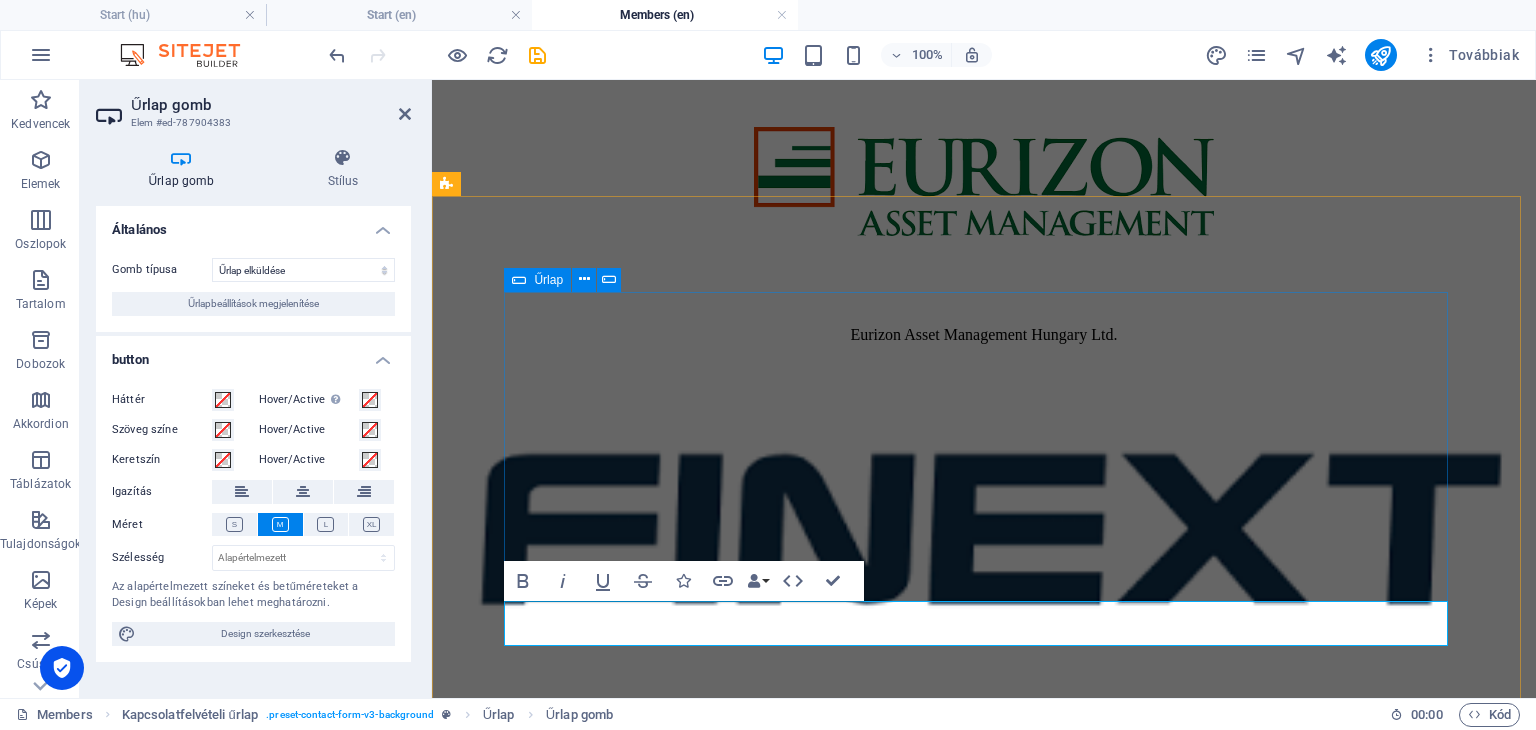scroll, scrollTop: 1685, scrollLeft: 0, axis: vertical 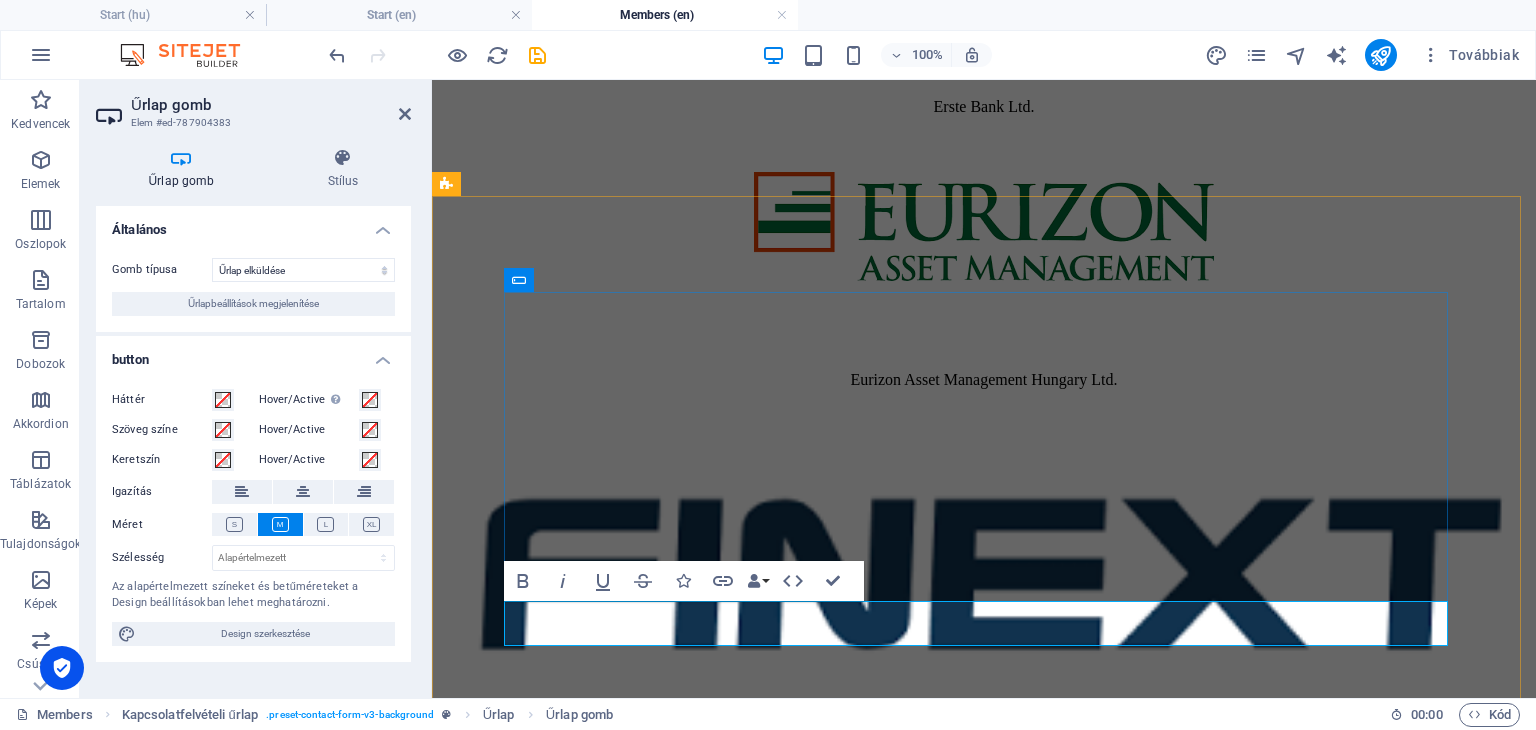 click on "Küldés" at bounding box center (468, 4928) 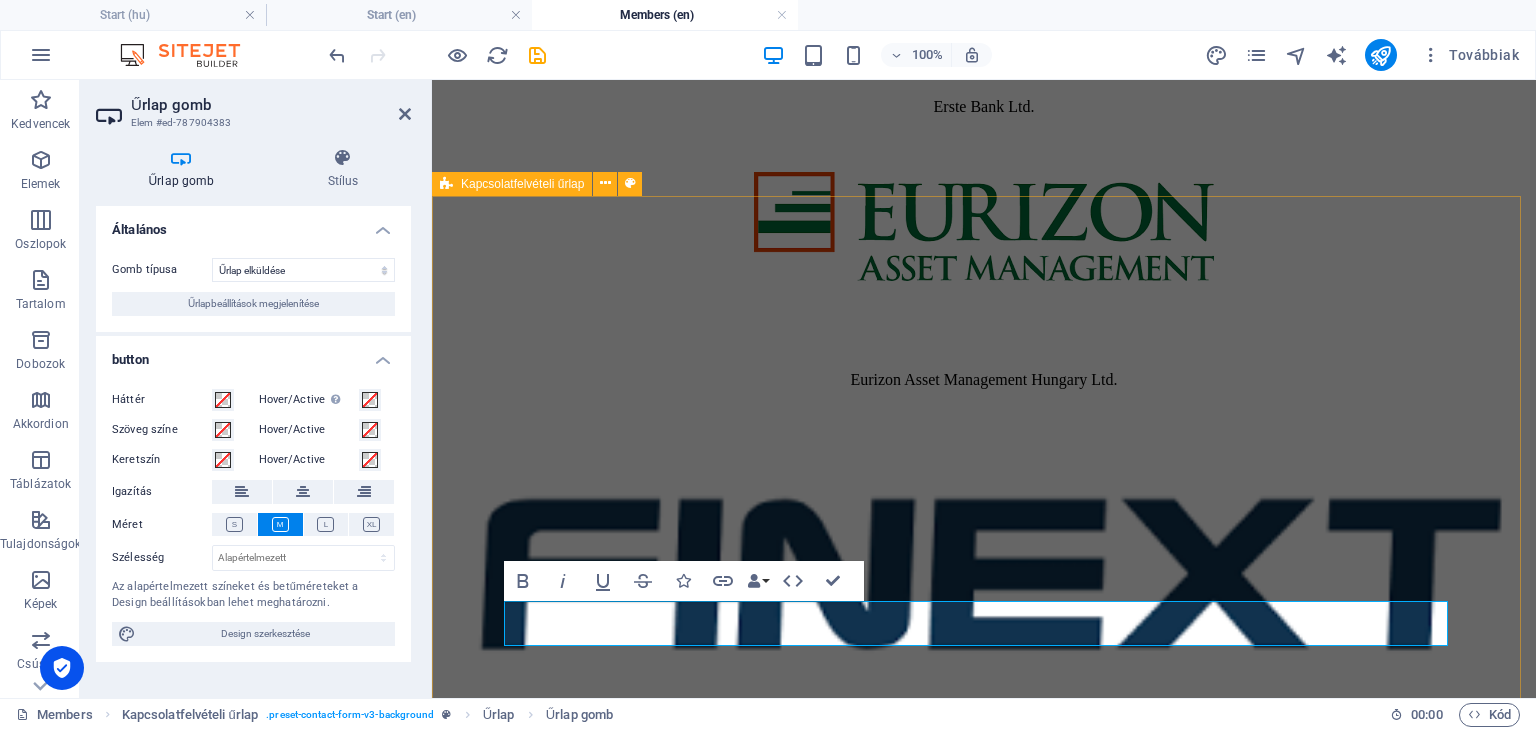 click on "{{ privacy policy }} Olvashatatlan? Regenerálás Send" at bounding box center [984, 4761] 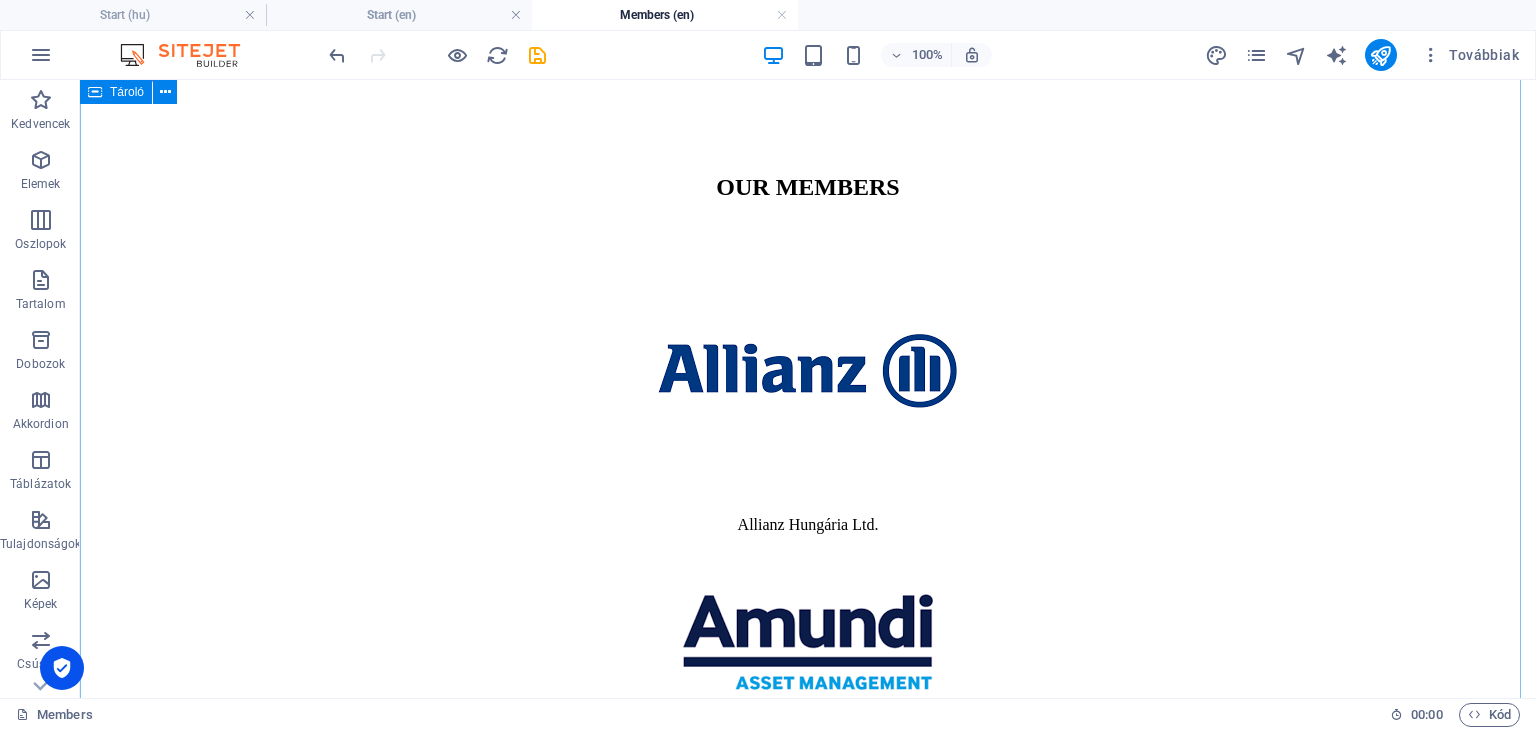 scroll, scrollTop: 0, scrollLeft: 0, axis: both 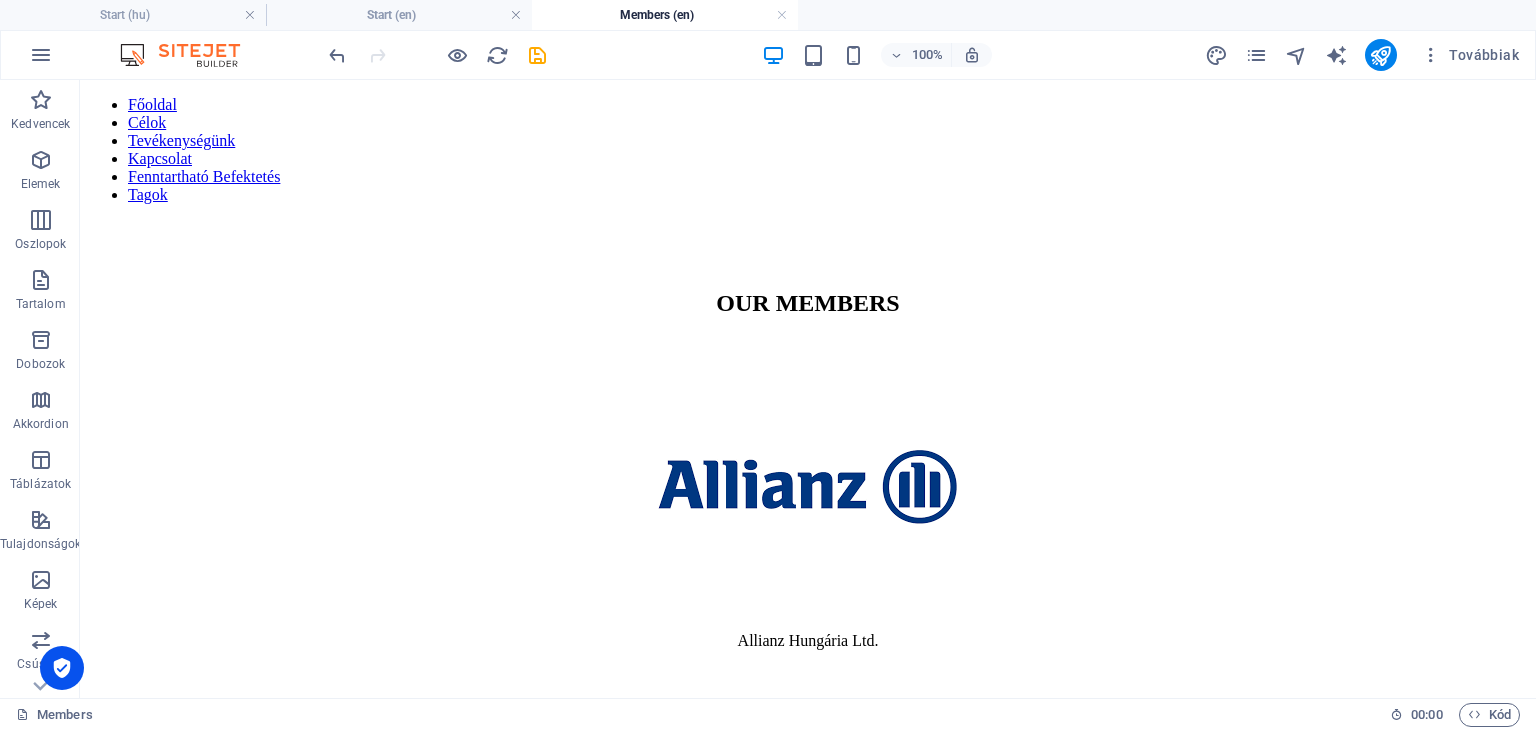 click on "Members (en)" at bounding box center (665, 15) 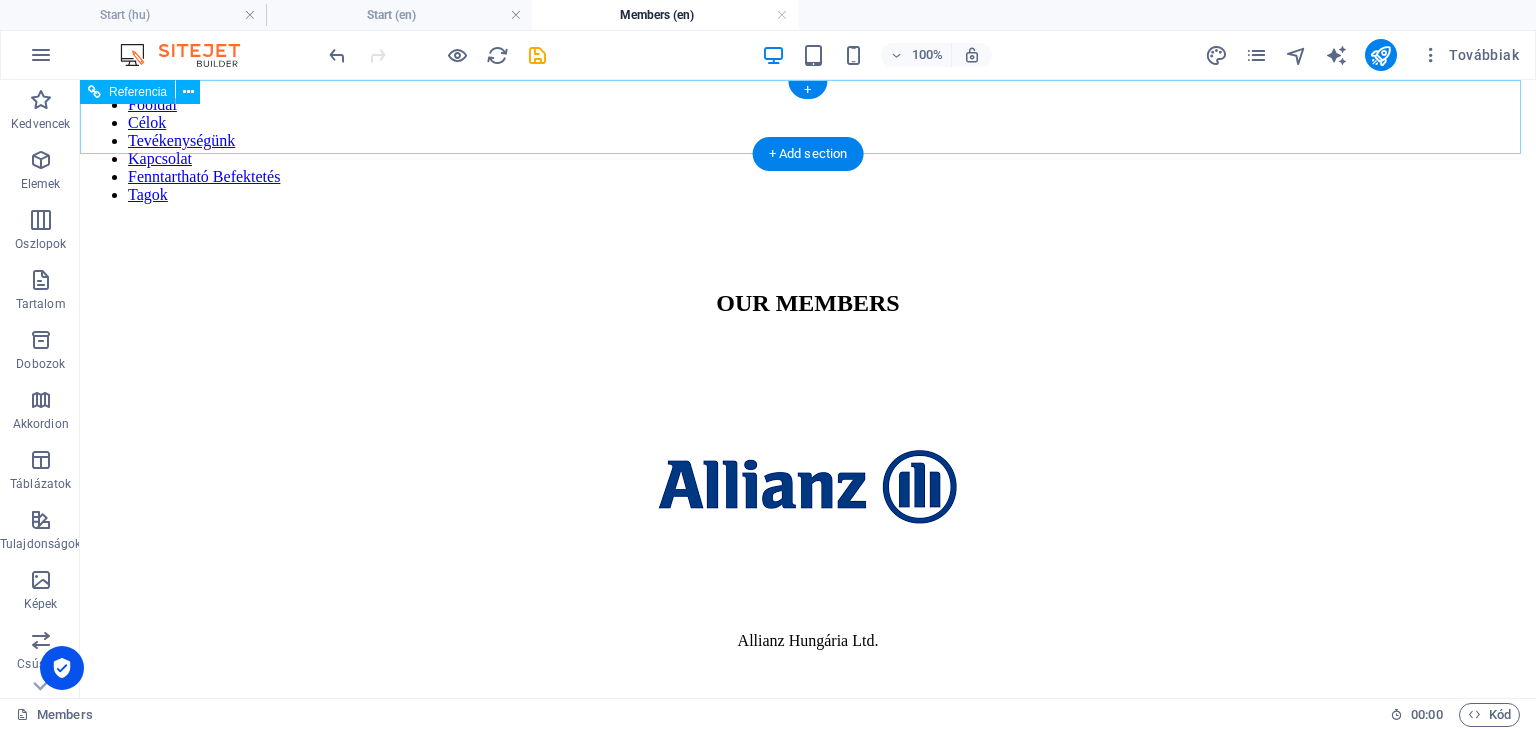 click on "Főoldal Célok Tevékenységünk Kapcsolat Fenntartható Befektetés Tagok" at bounding box center (808, 158) 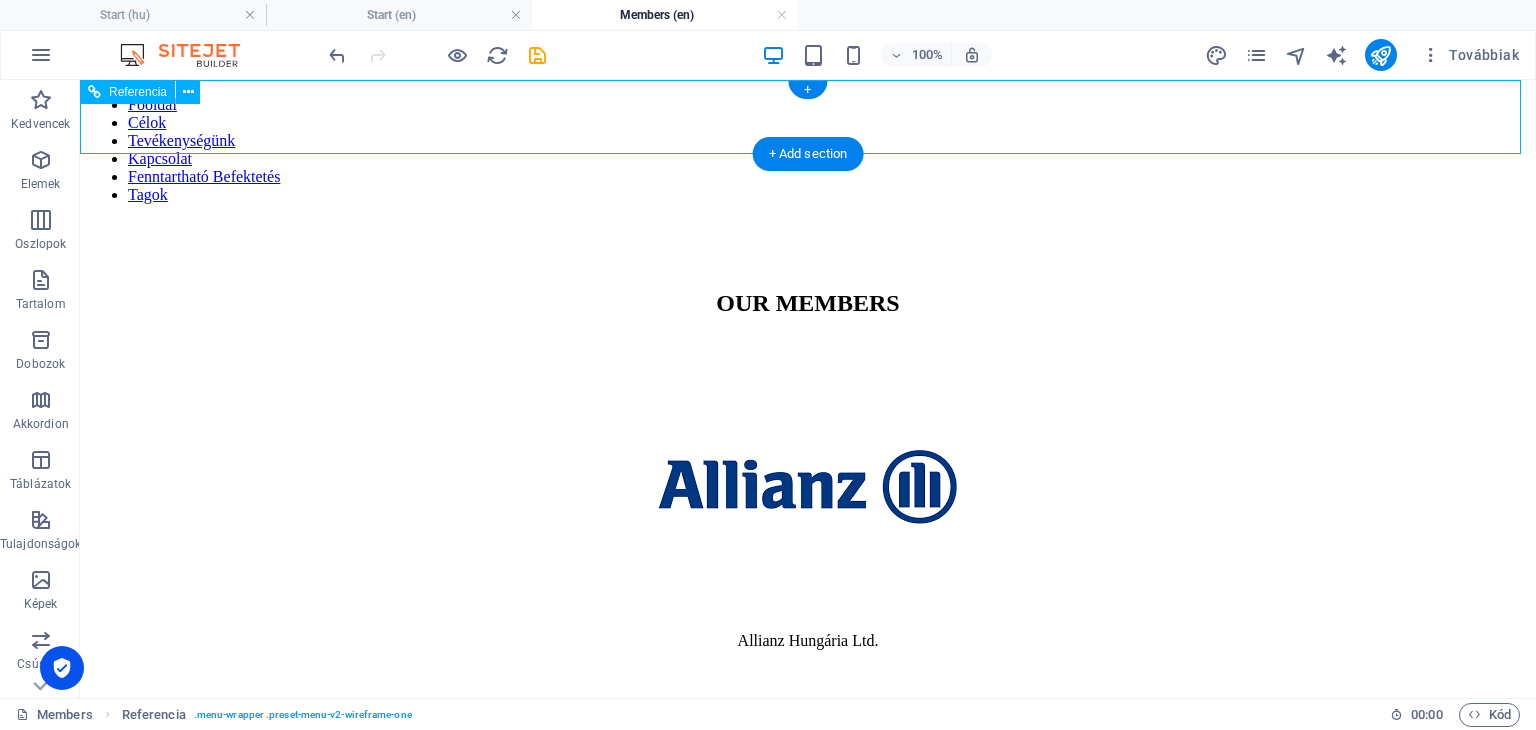 click on "Főoldal Célok Tevékenységünk Kapcsolat Fenntartható Befektetés Tagok" at bounding box center (808, 158) 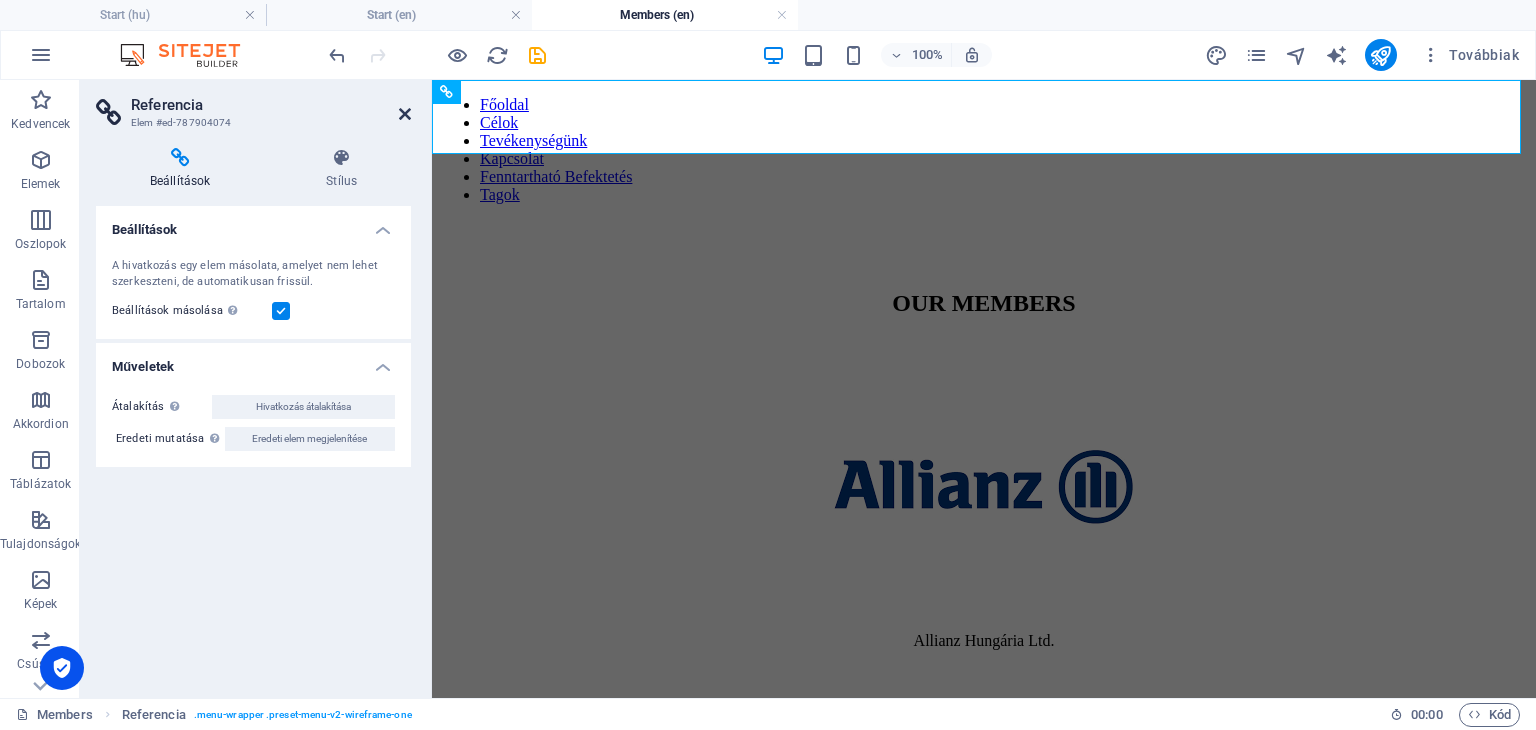 click at bounding box center (405, 114) 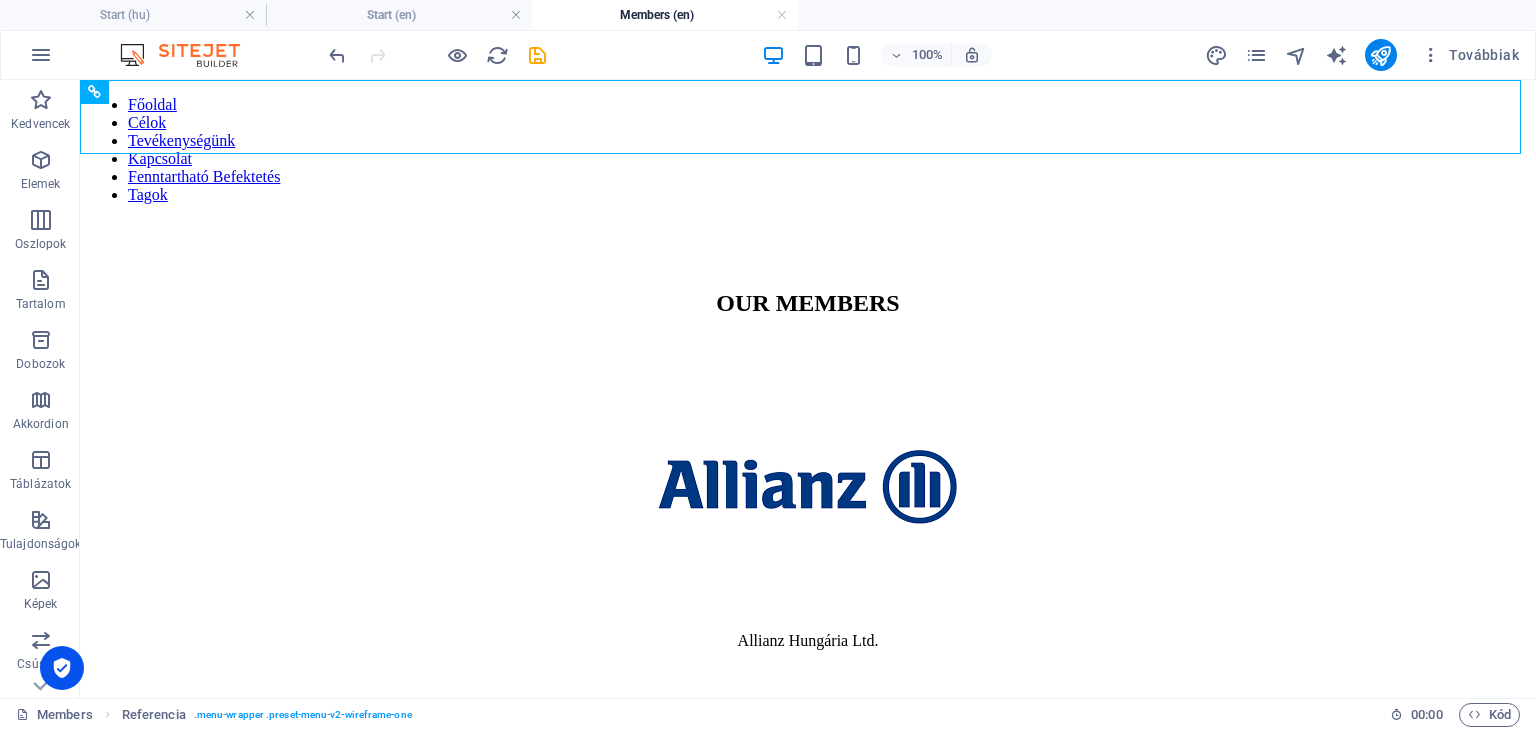 click on "Members (en)" at bounding box center (665, 15) 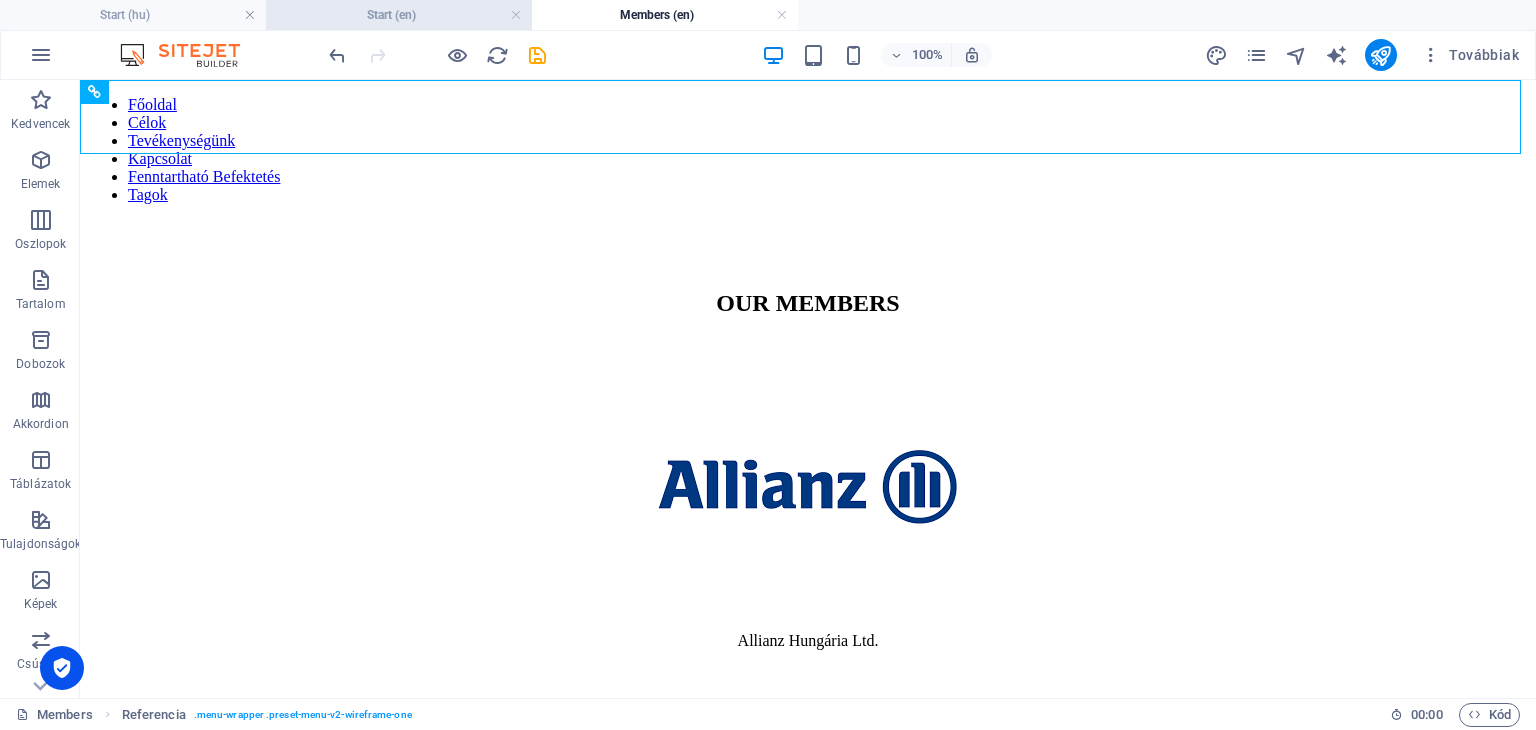 click on "Start (en)" at bounding box center (399, 15) 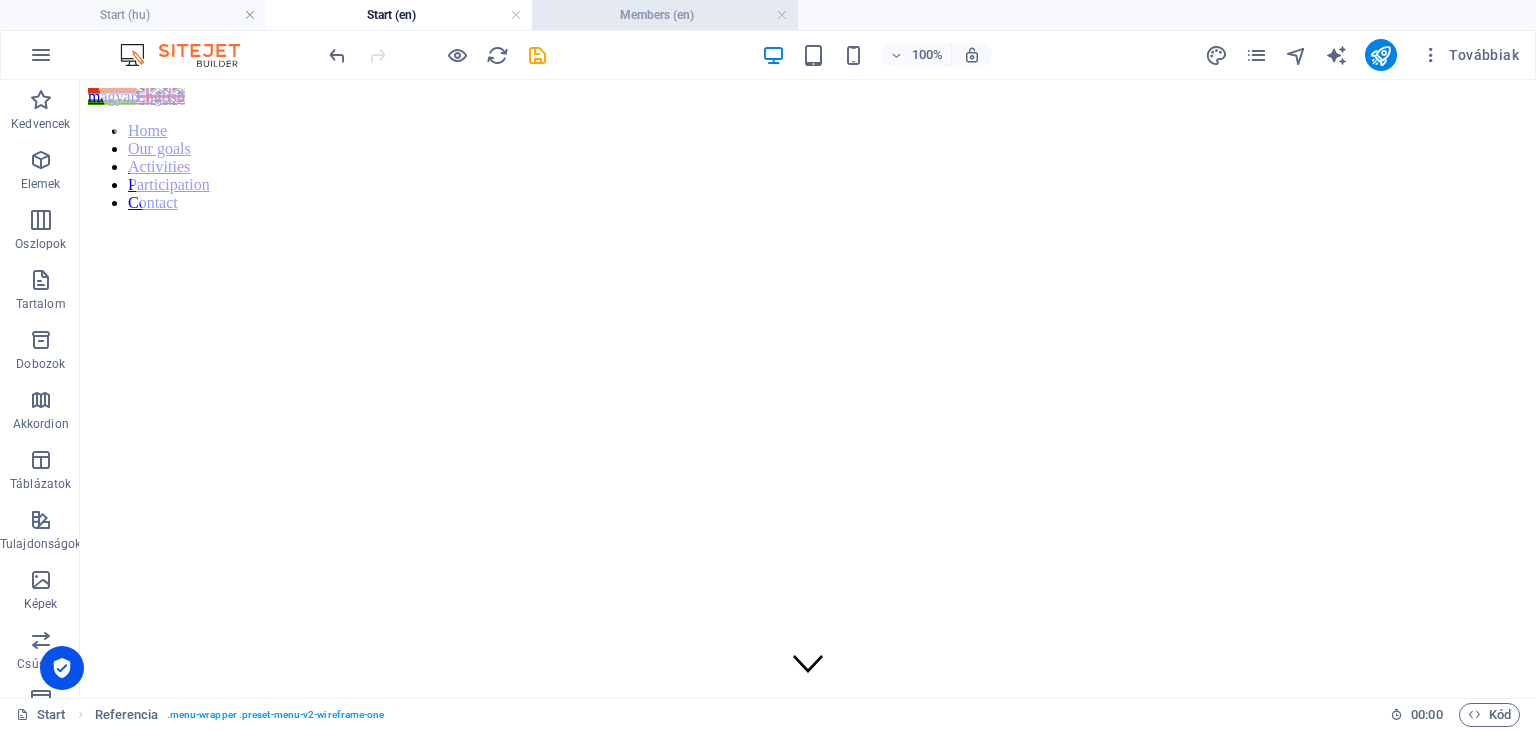 click on "Members (en)" at bounding box center [665, 15] 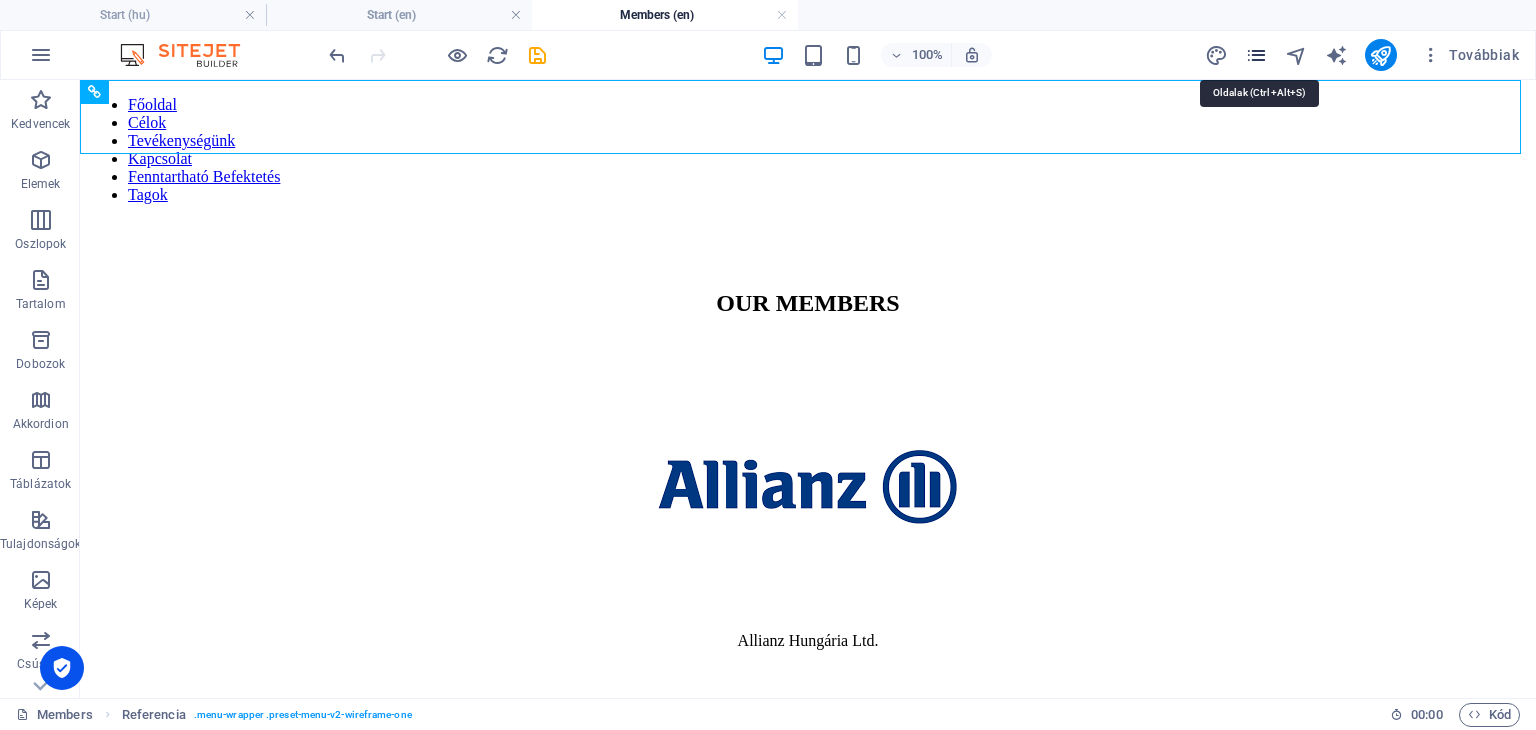 click at bounding box center (1256, 55) 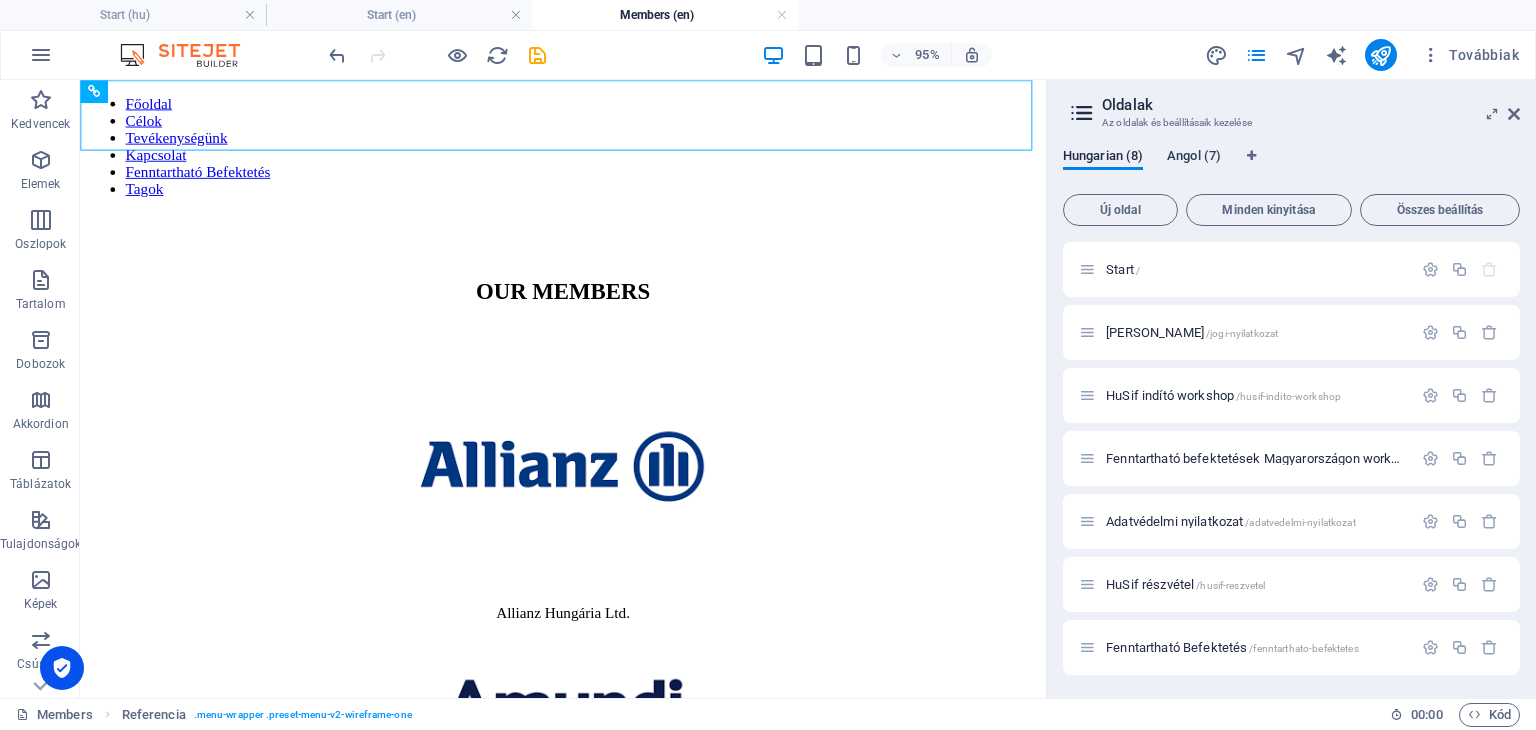 click on "Angol (7)" at bounding box center [1194, 158] 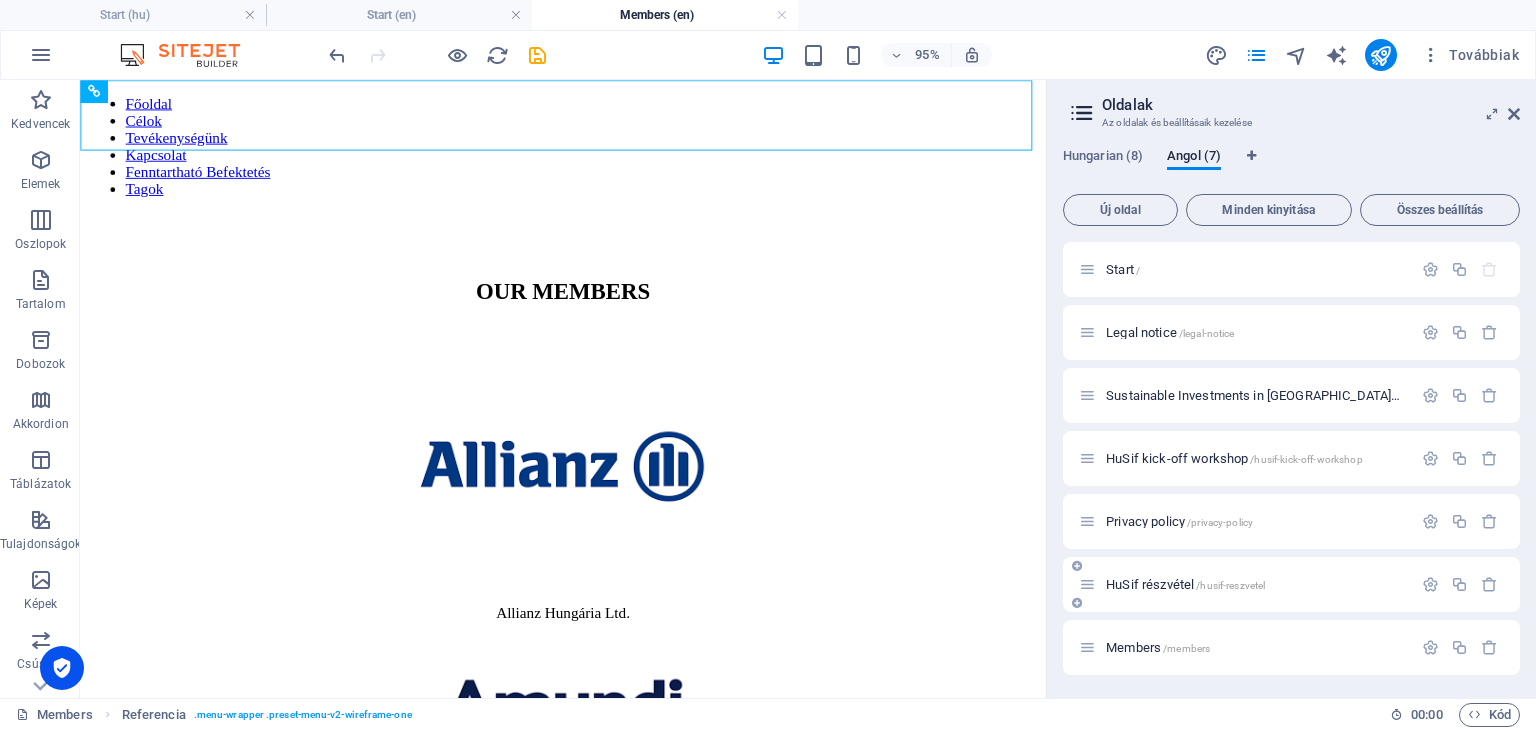 scroll, scrollTop: 64, scrollLeft: 0, axis: vertical 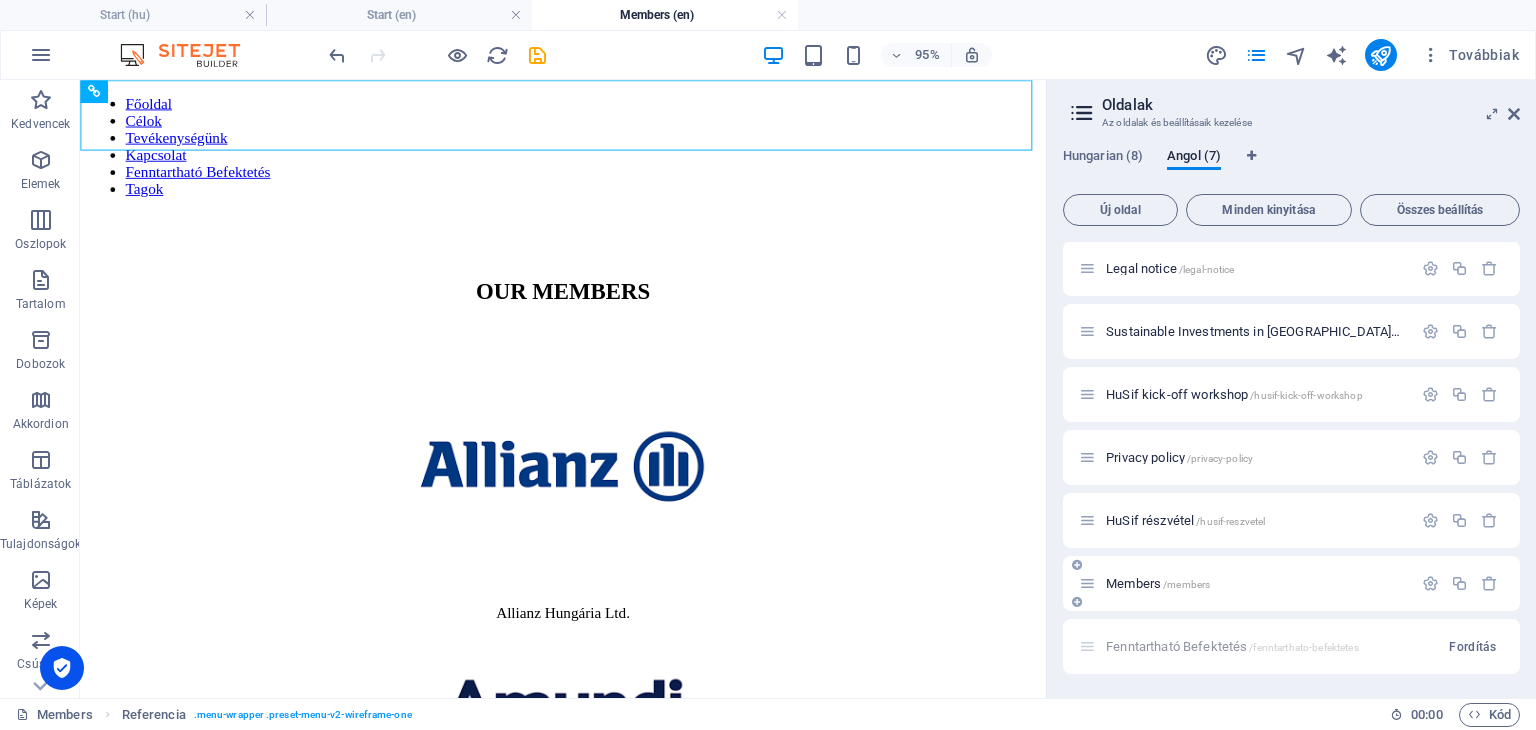 click on "/members" at bounding box center (1186, 584) 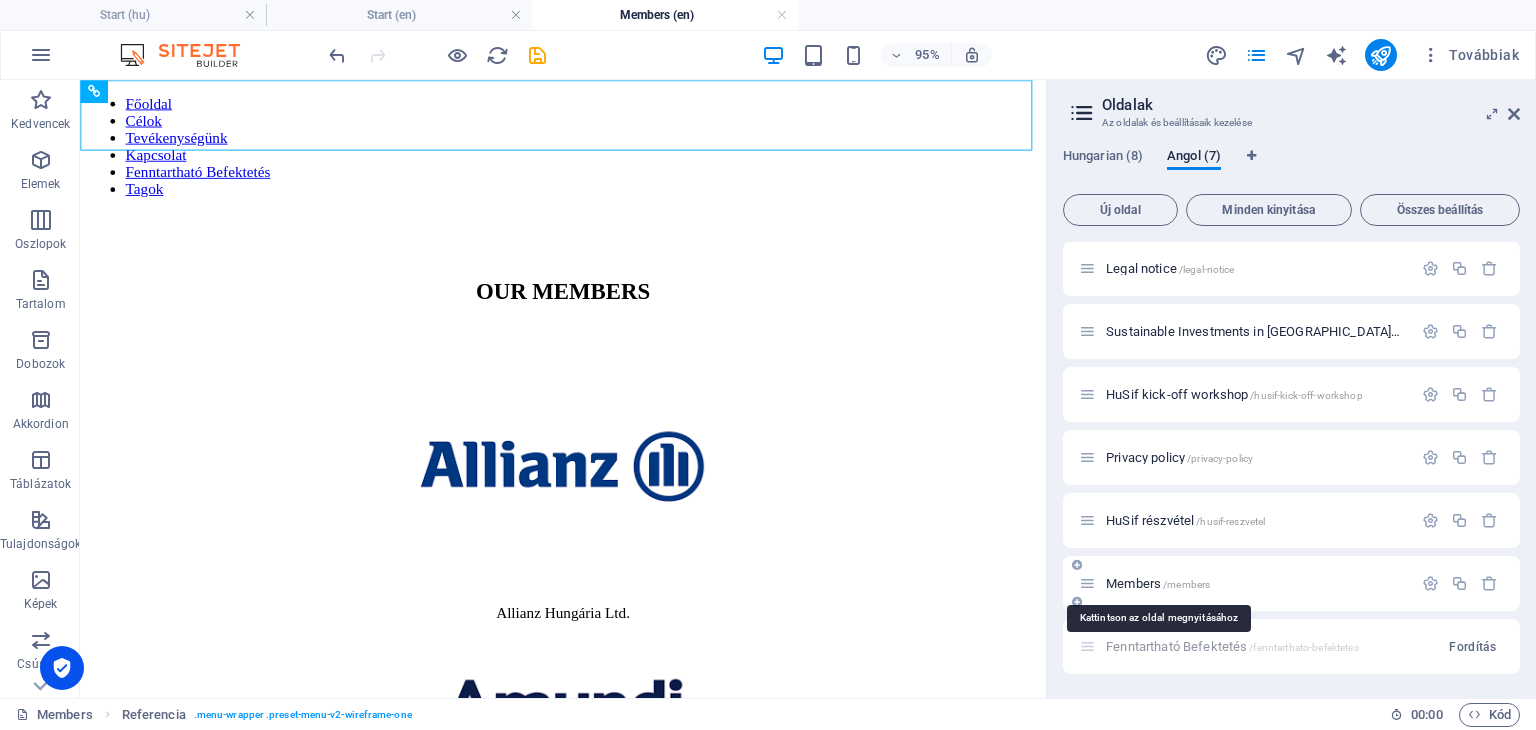 click on "/members" at bounding box center (1186, 584) 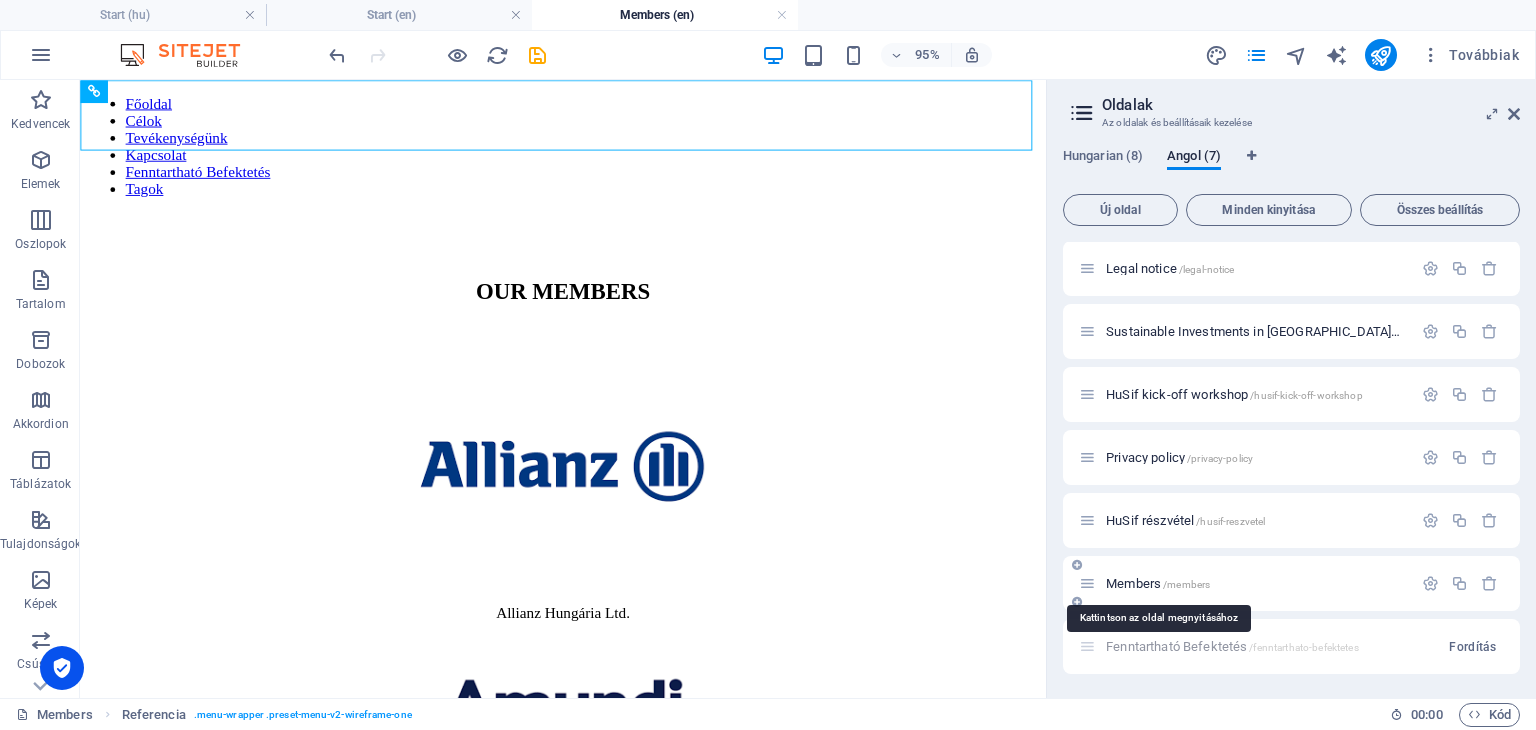 click on "Members /members" at bounding box center (1158, 583) 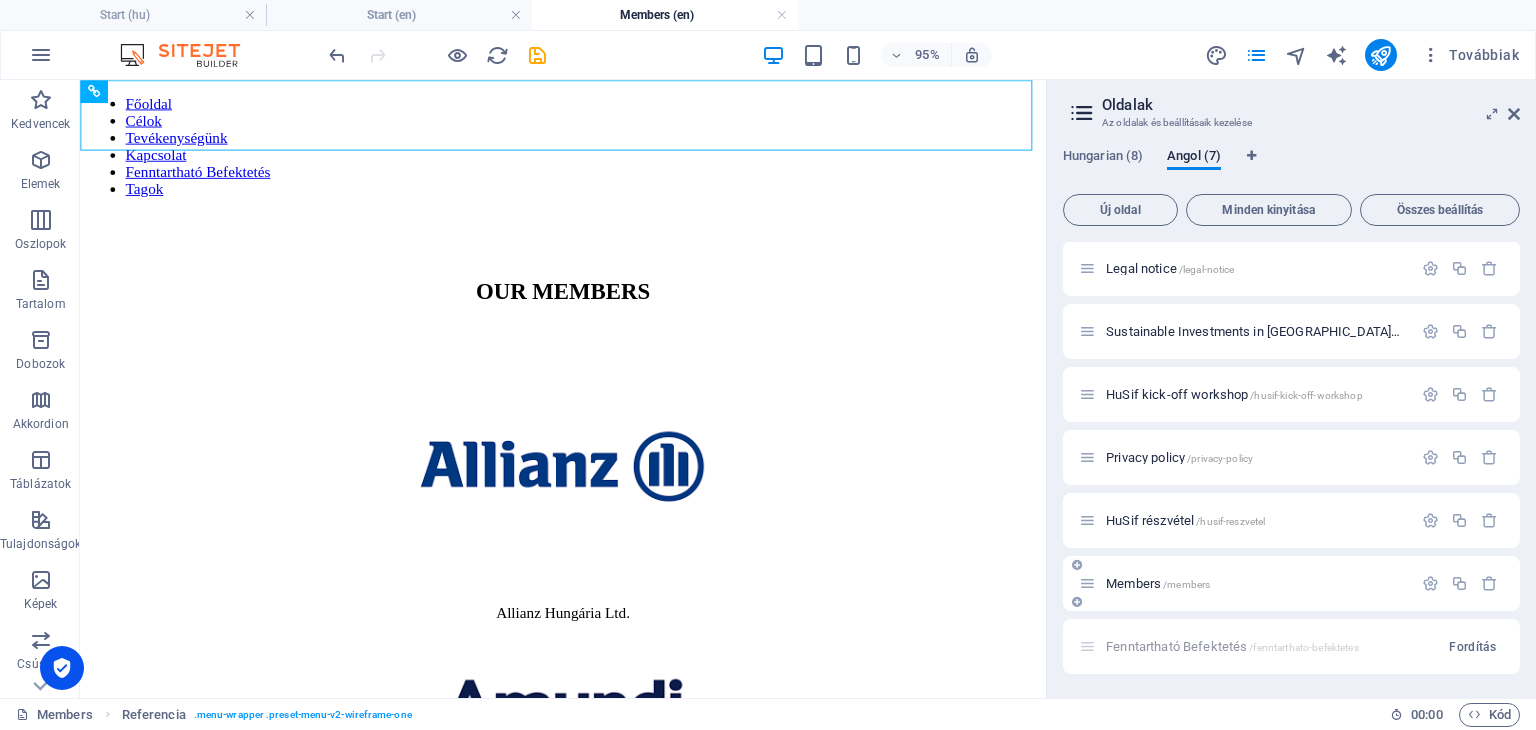 click on "Members /members" at bounding box center (1291, 583) 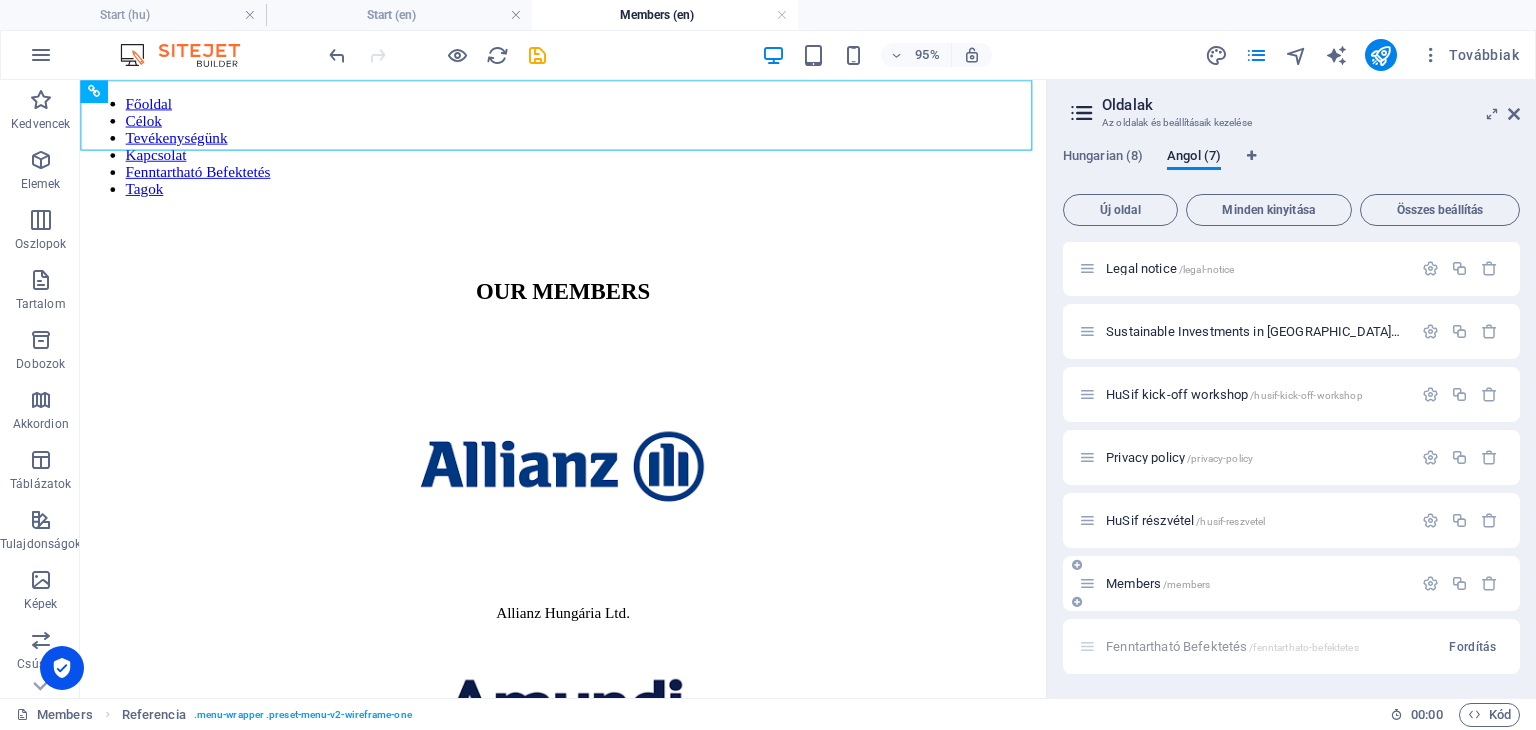 click on "/members" at bounding box center [1186, 584] 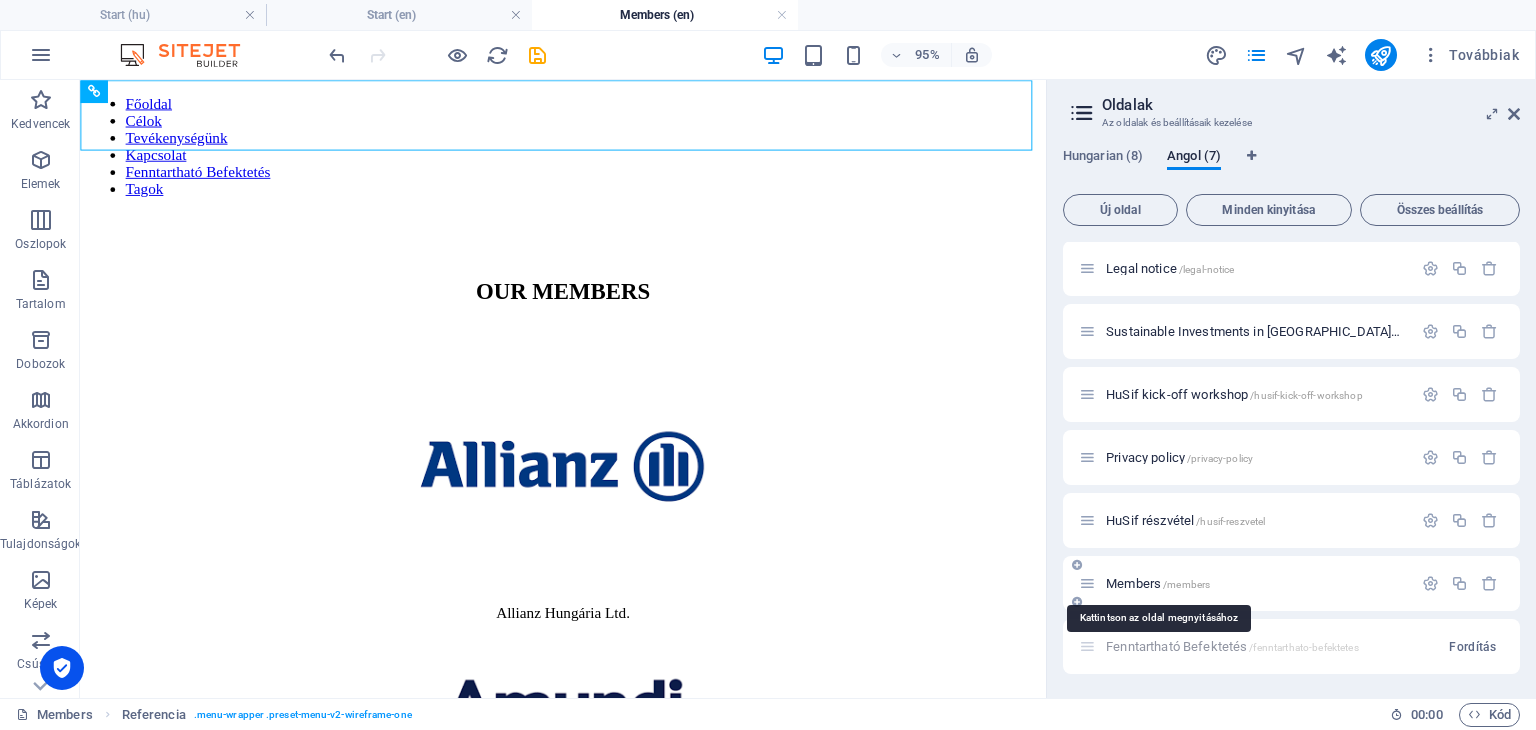 click on "/members" at bounding box center [1186, 584] 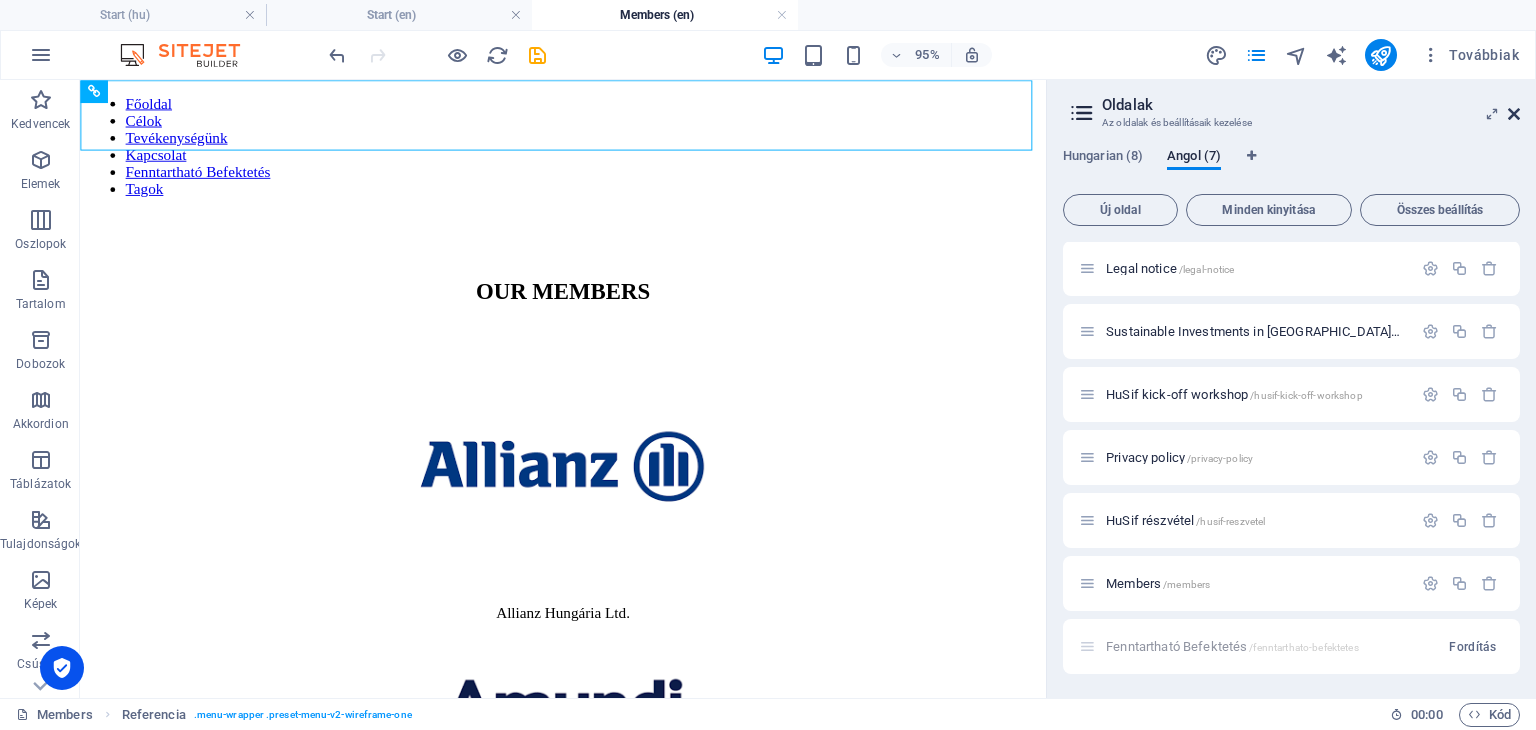click at bounding box center [1514, 114] 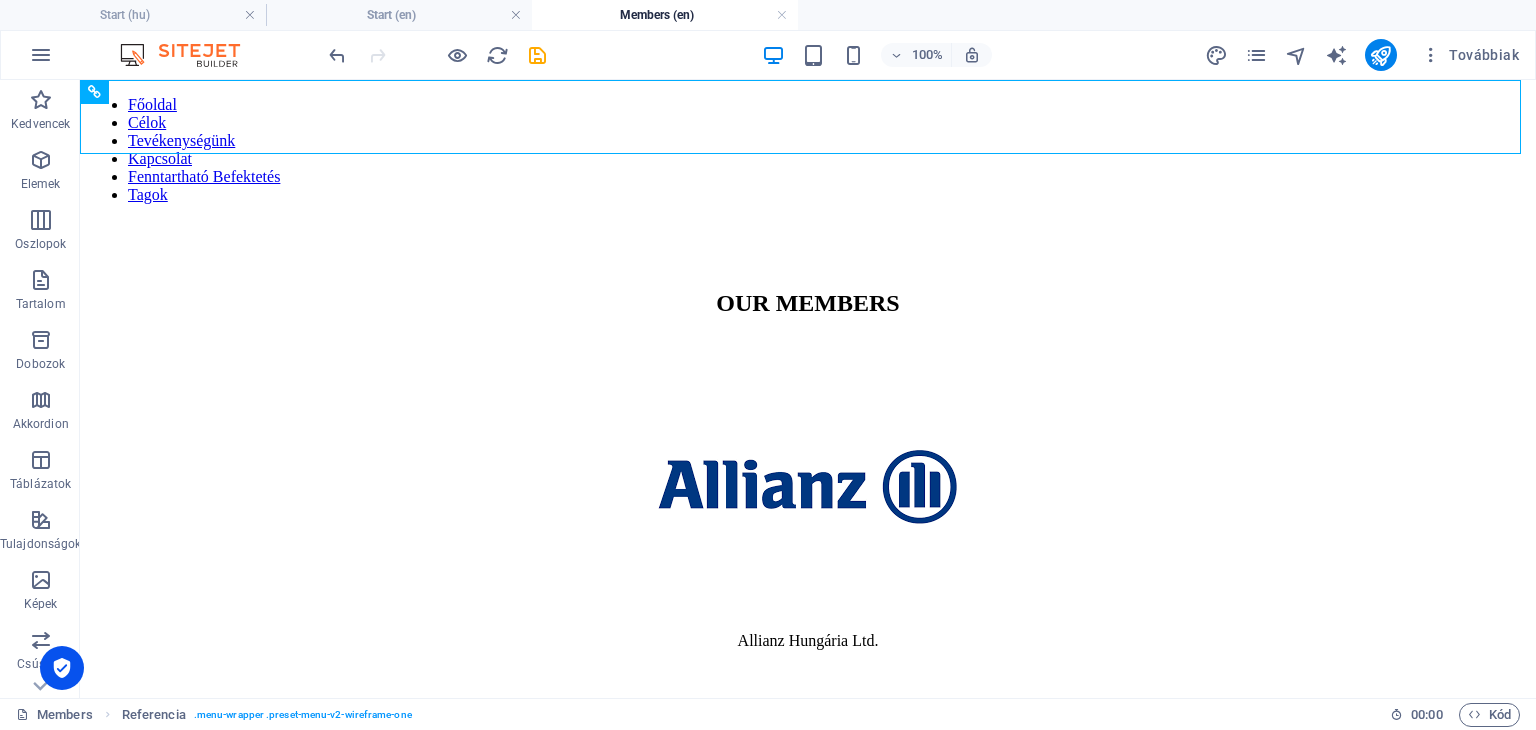 click on "Members (en)" at bounding box center (665, 15) 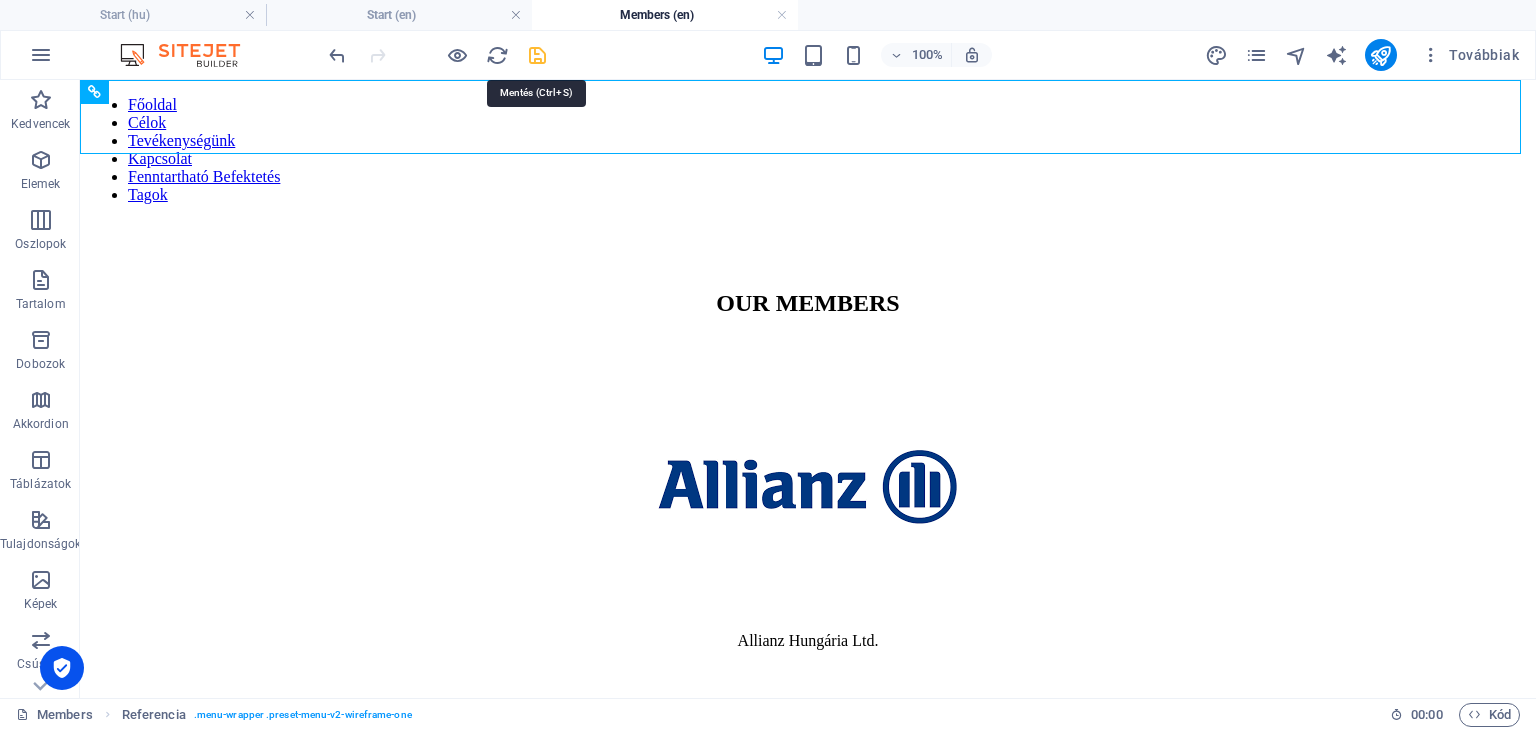 click at bounding box center (537, 55) 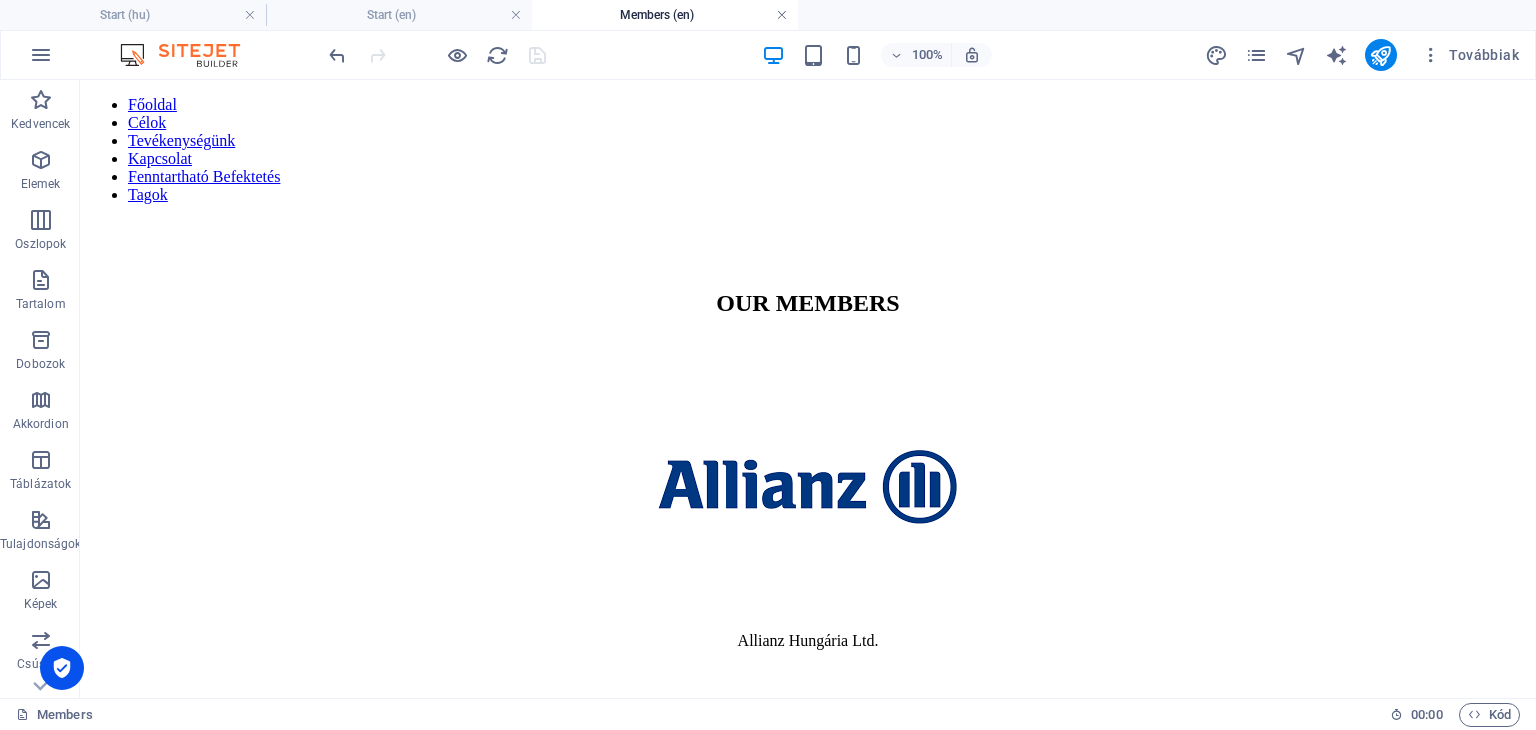 click at bounding box center [782, 15] 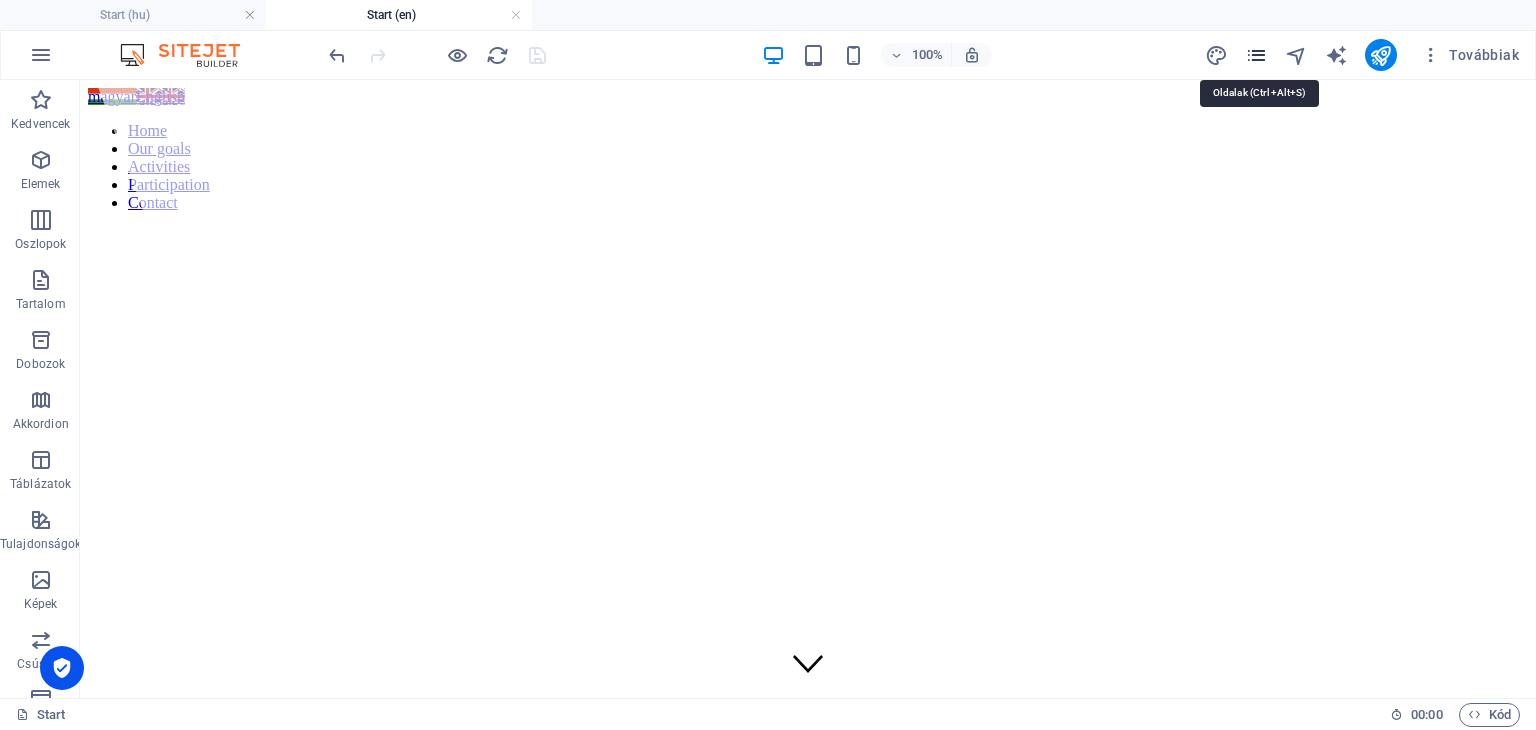 click at bounding box center [1256, 55] 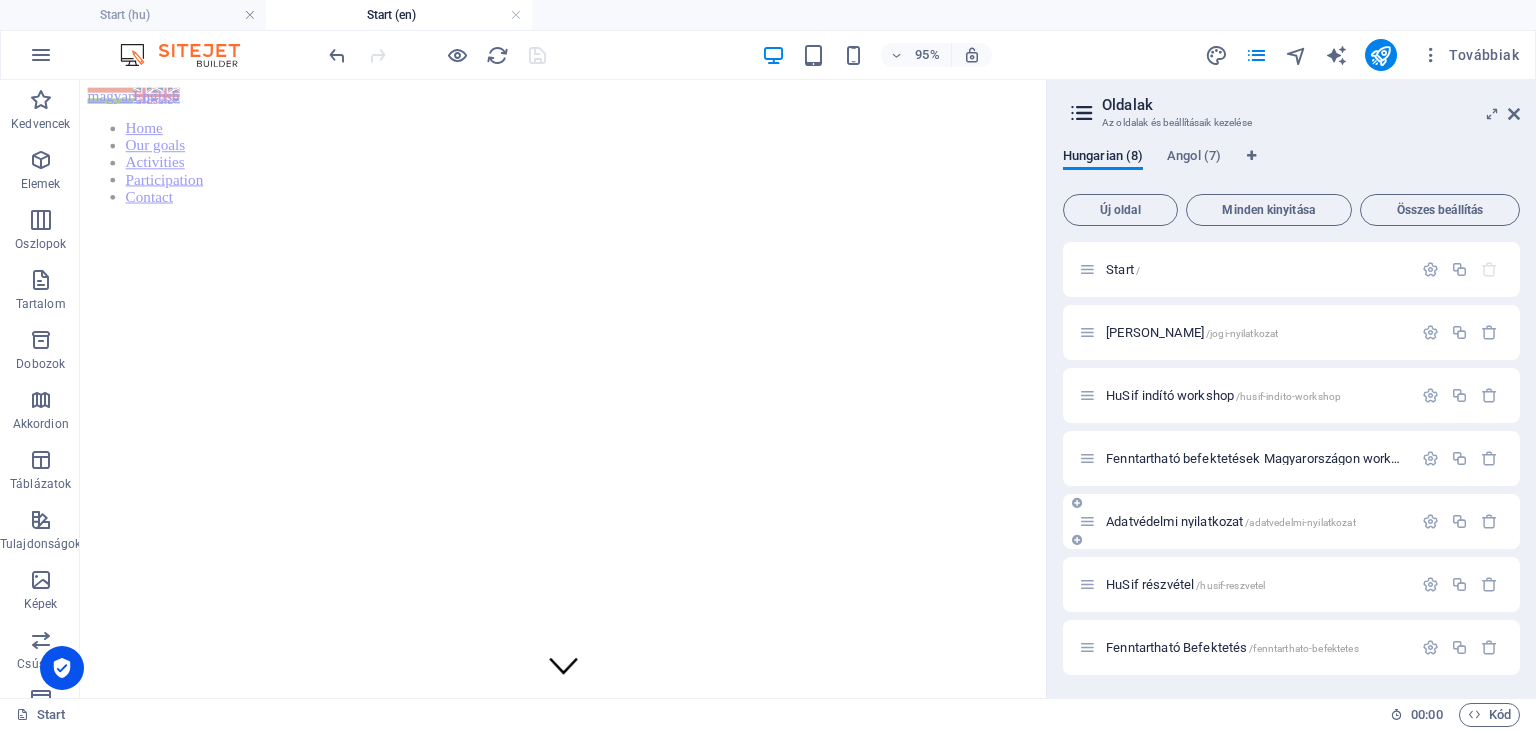 scroll, scrollTop: 64, scrollLeft: 0, axis: vertical 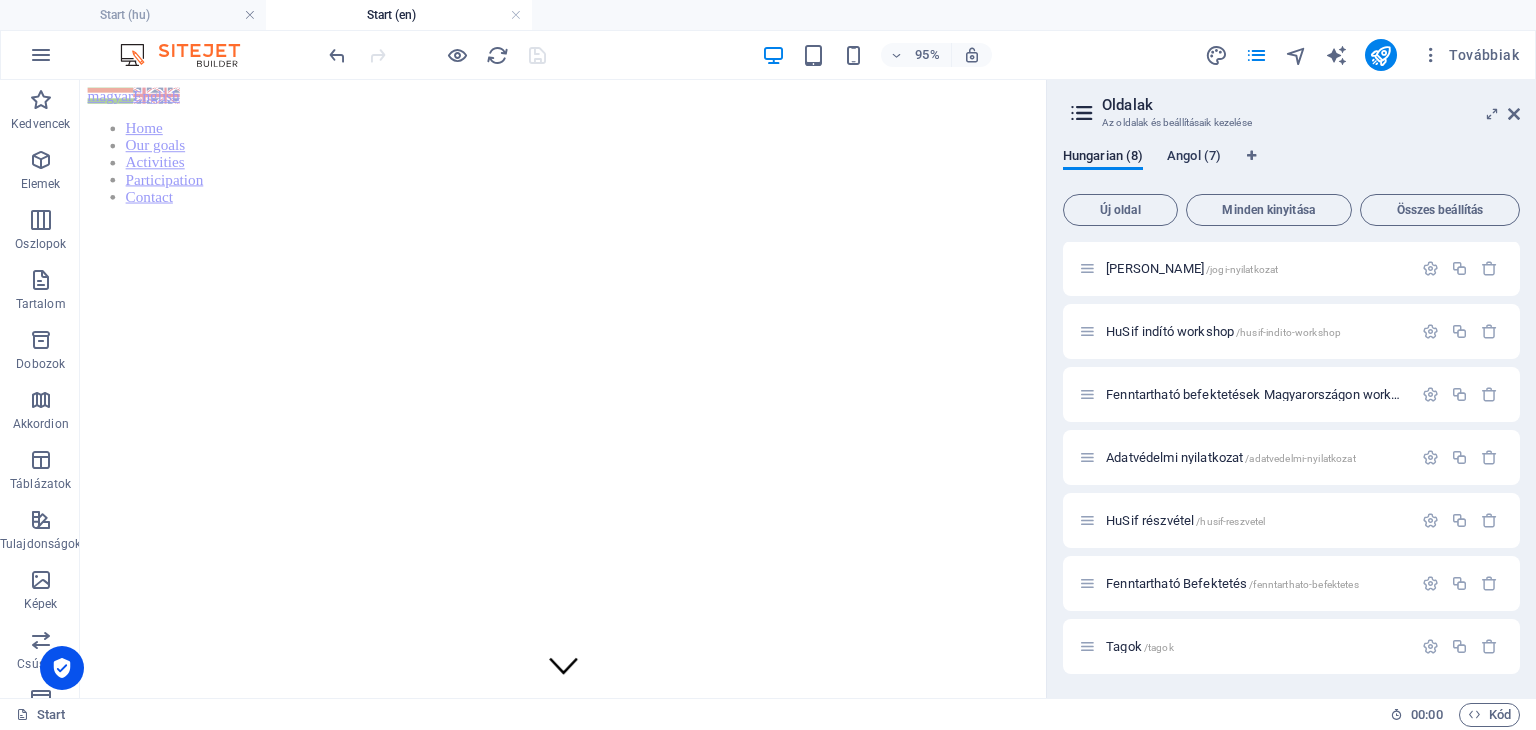 click on "Angol (7)" at bounding box center [1194, 158] 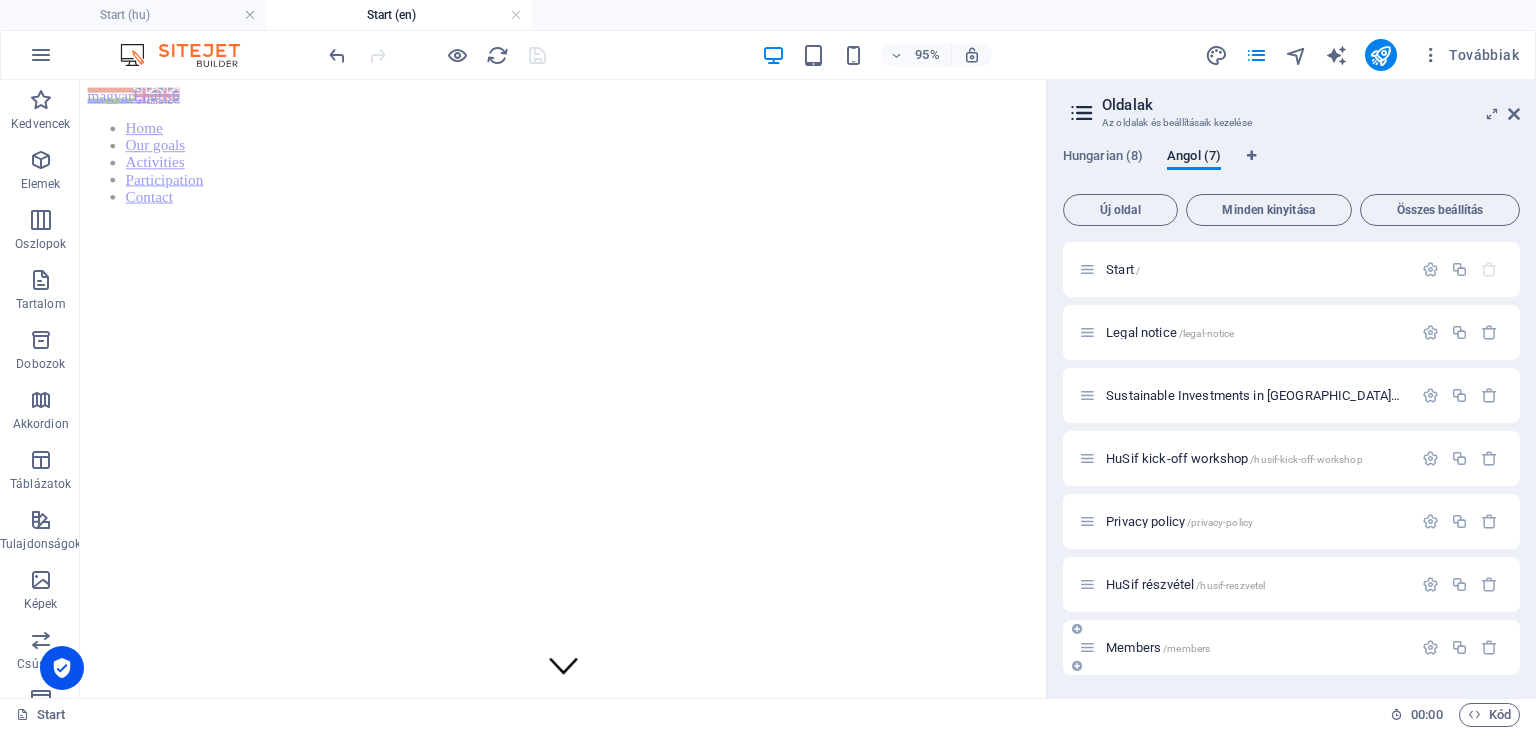click on "Members /members" at bounding box center [1158, 647] 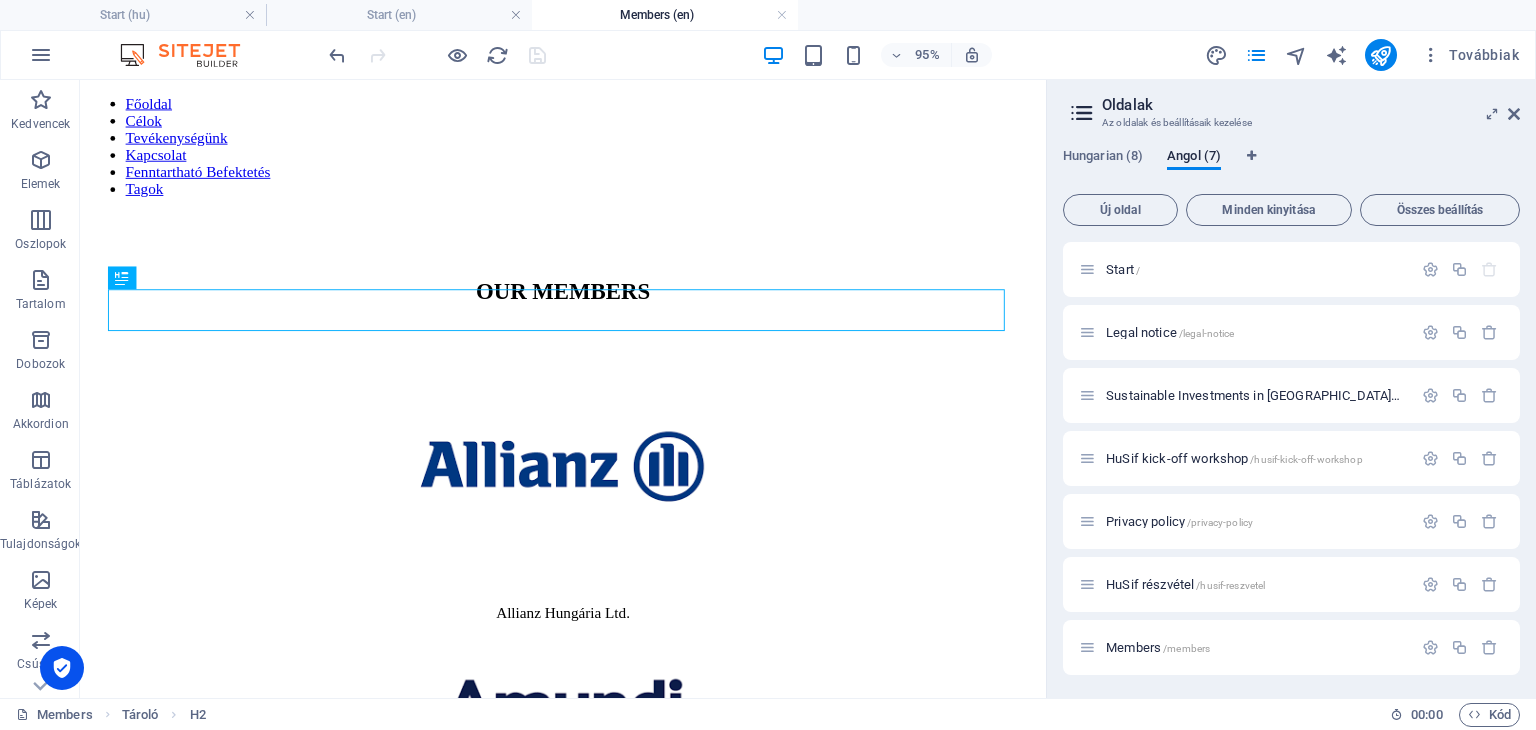 scroll, scrollTop: 0, scrollLeft: 0, axis: both 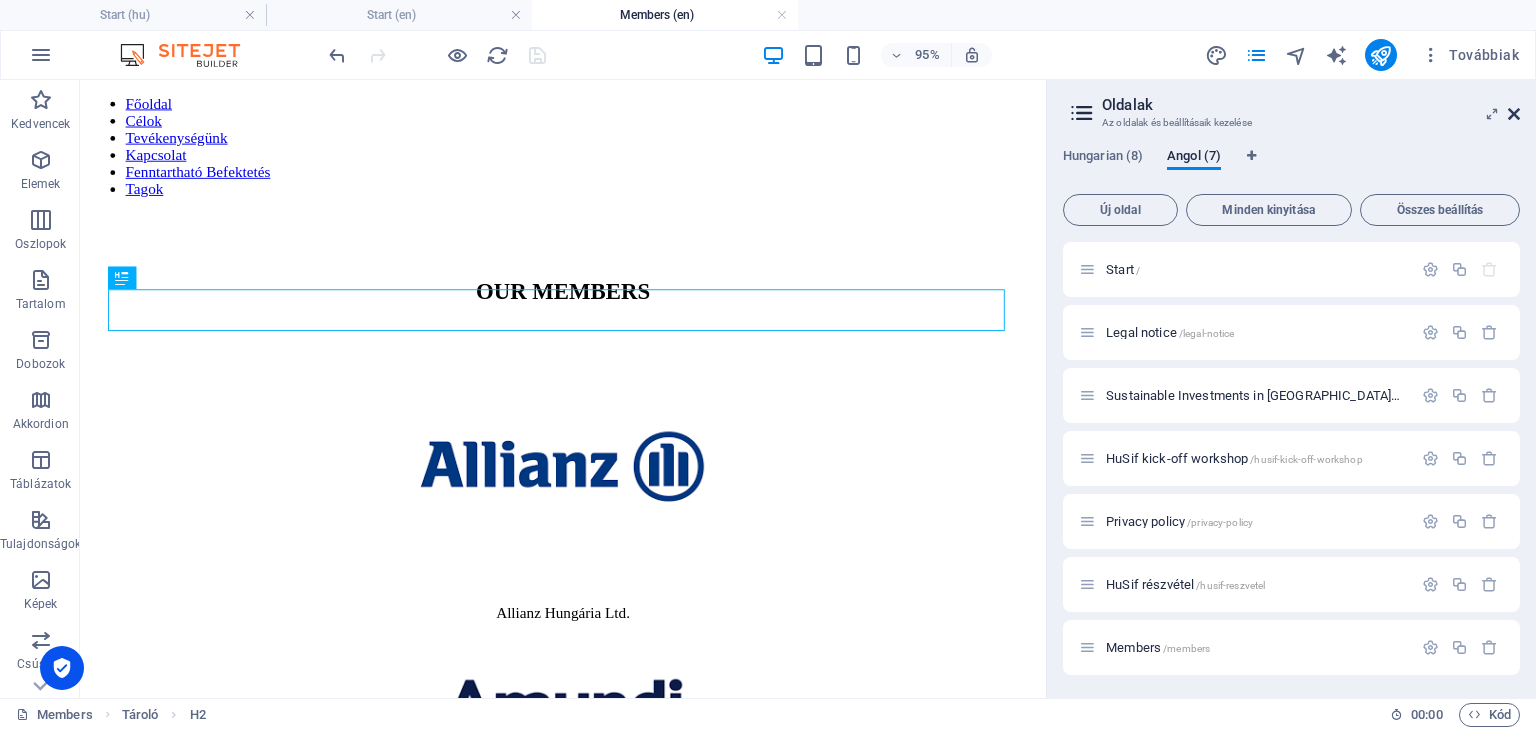 click at bounding box center [1514, 114] 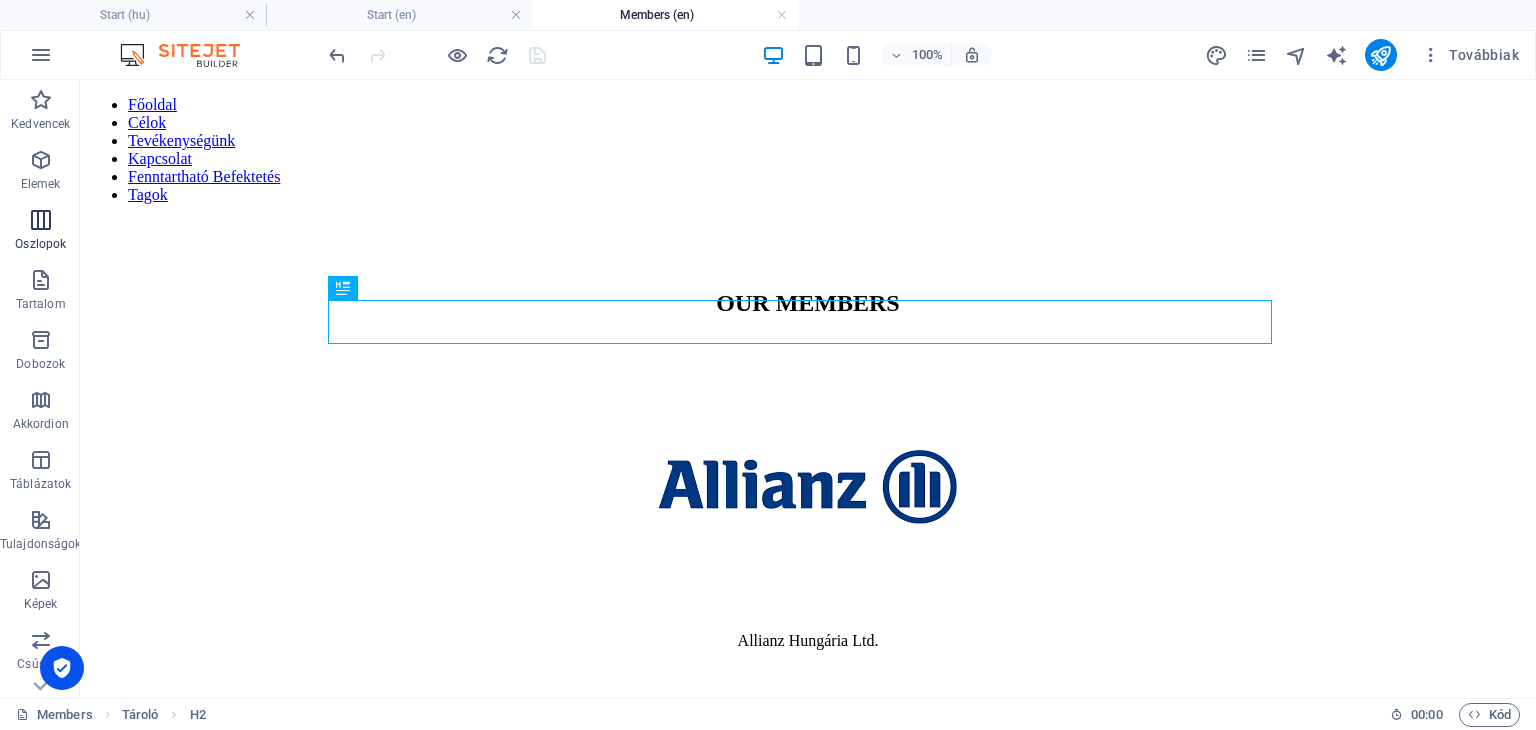 click at bounding box center (41, 220) 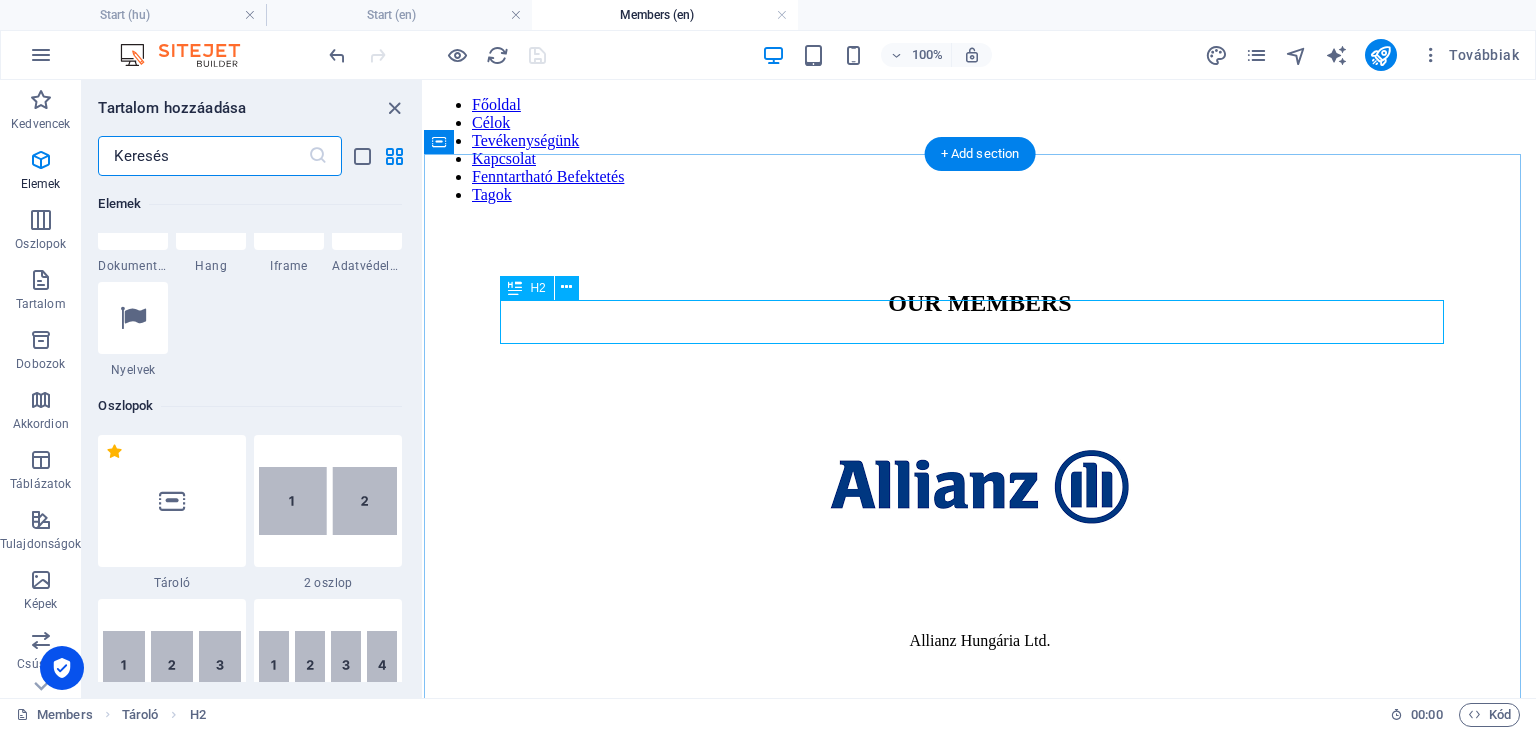 scroll, scrollTop: 990, scrollLeft: 0, axis: vertical 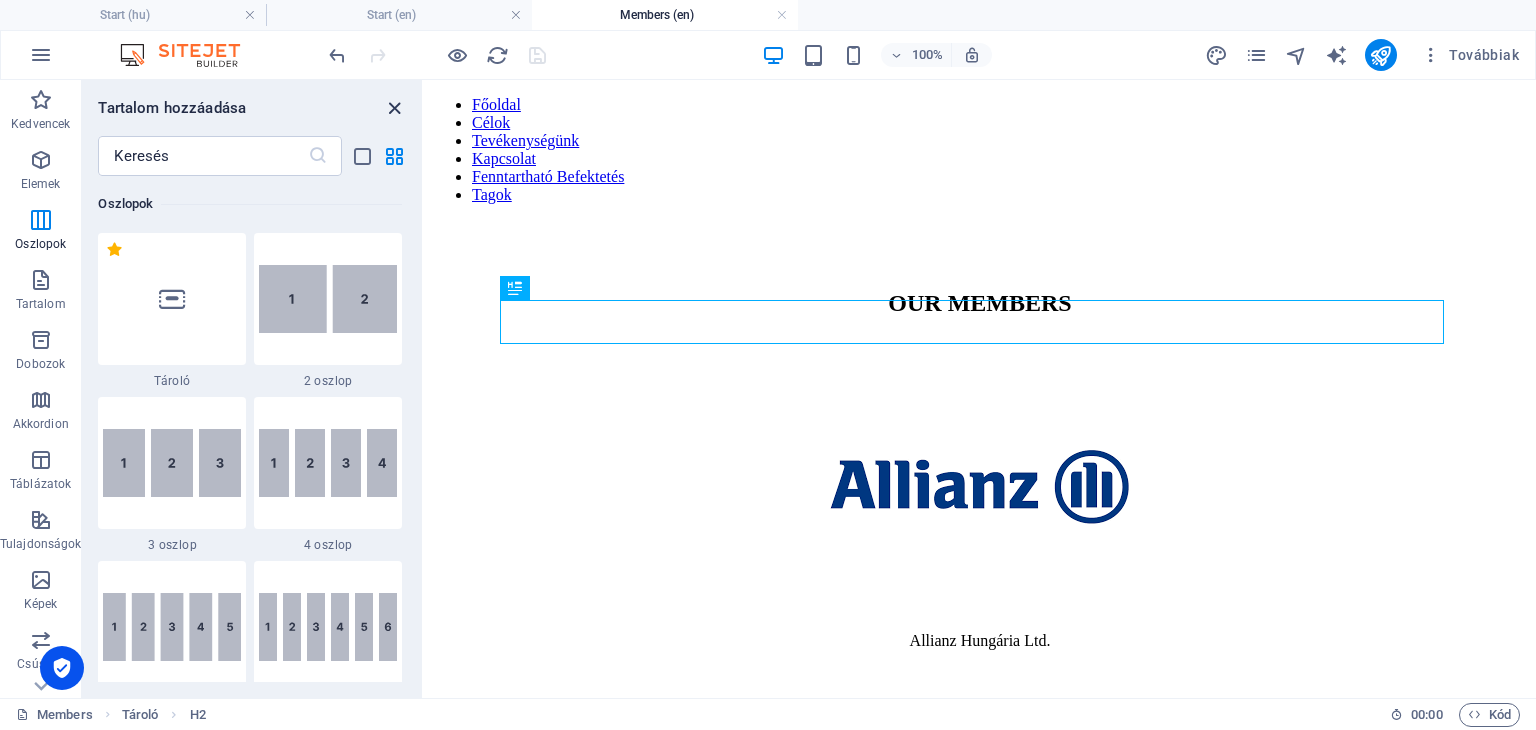 click at bounding box center [394, 108] 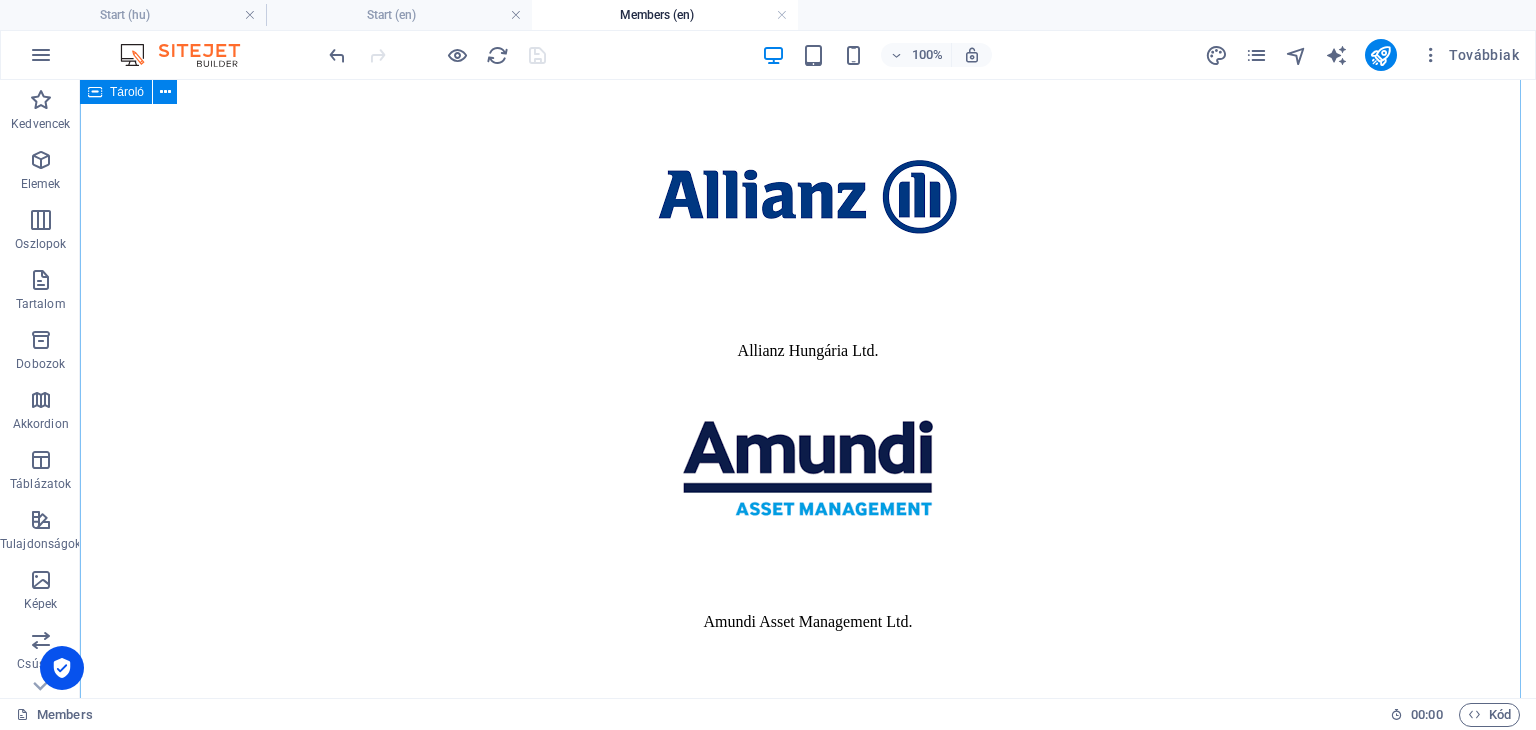 scroll, scrollTop: 0, scrollLeft: 0, axis: both 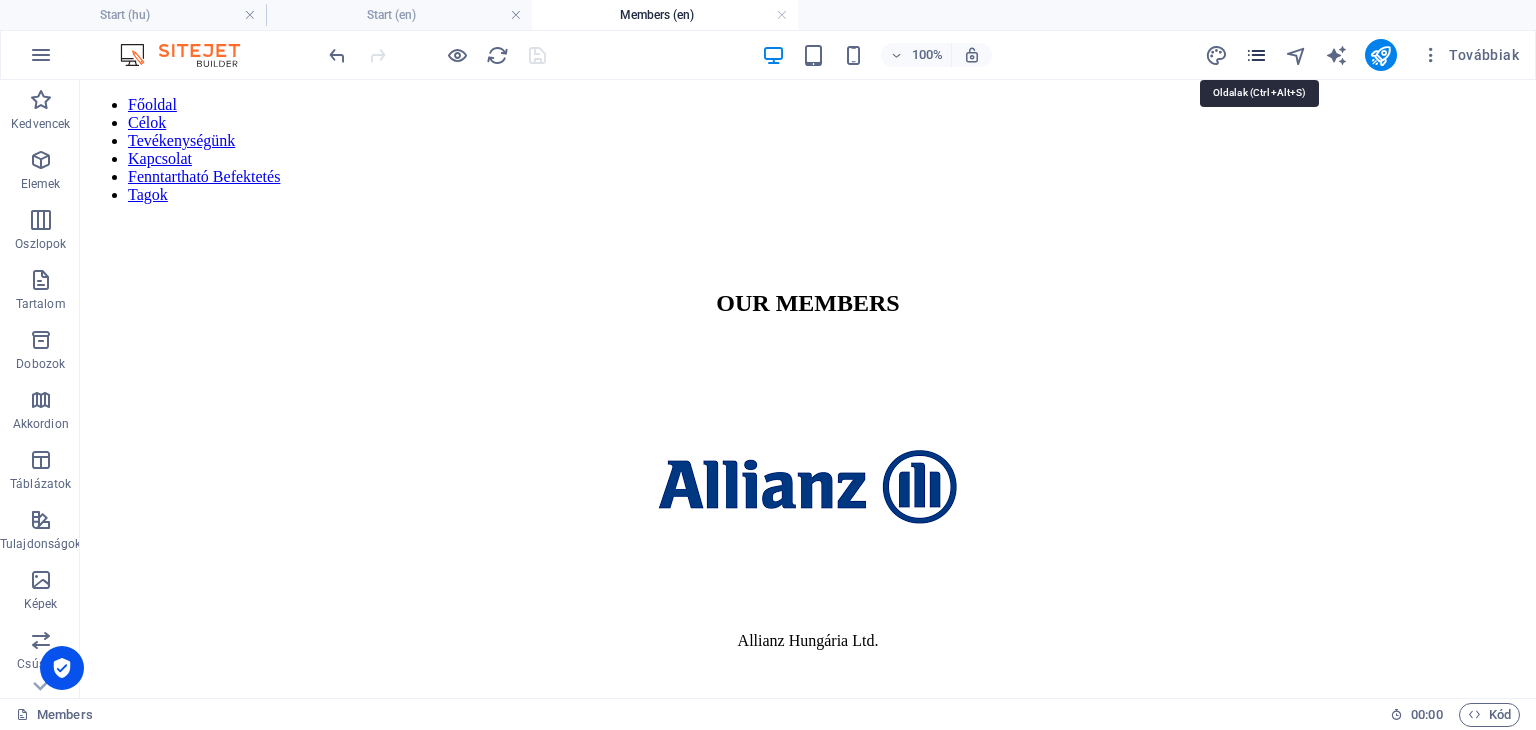 click at bounding box center (1256, 55) 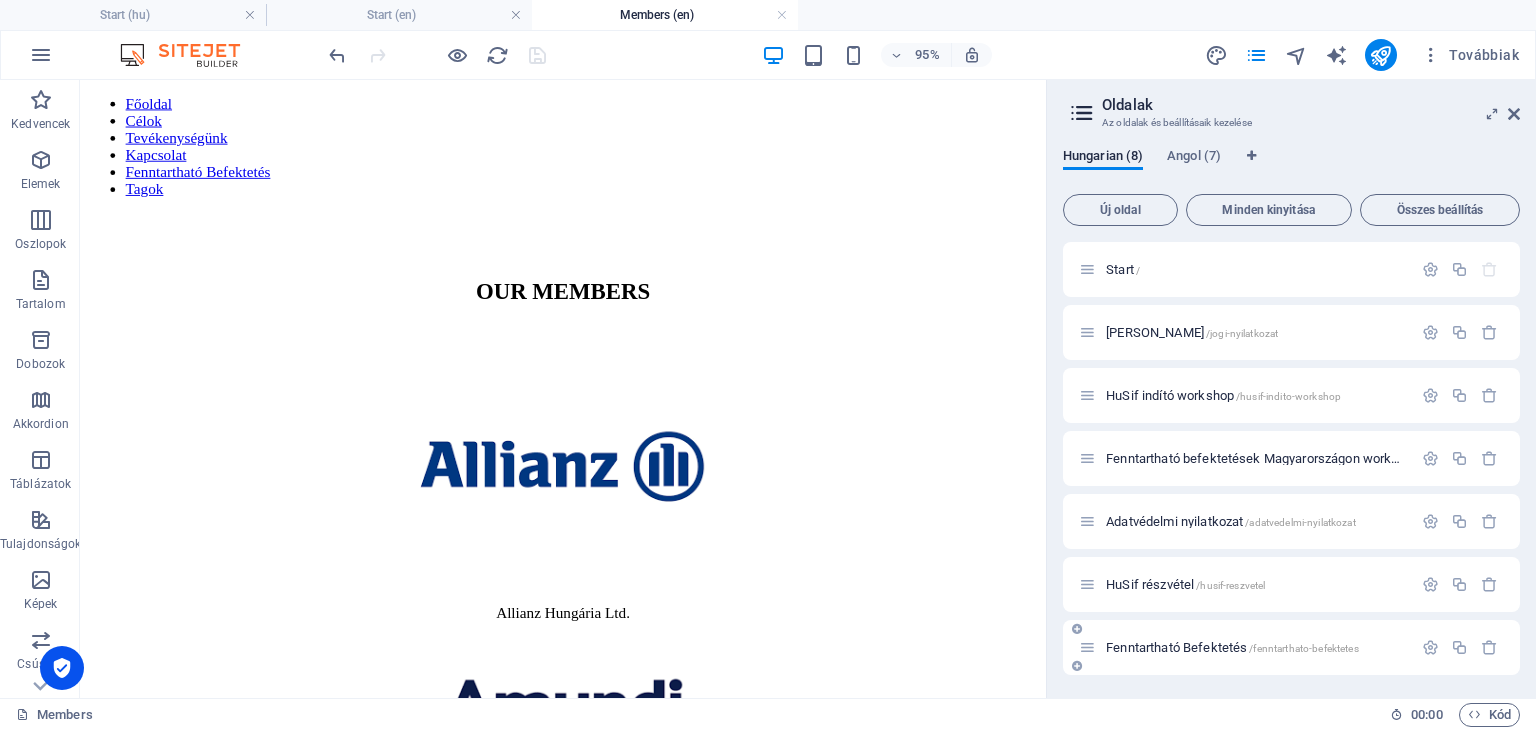 scroll, scrollTop: 64, scrollLeft: 0, axis: vertical 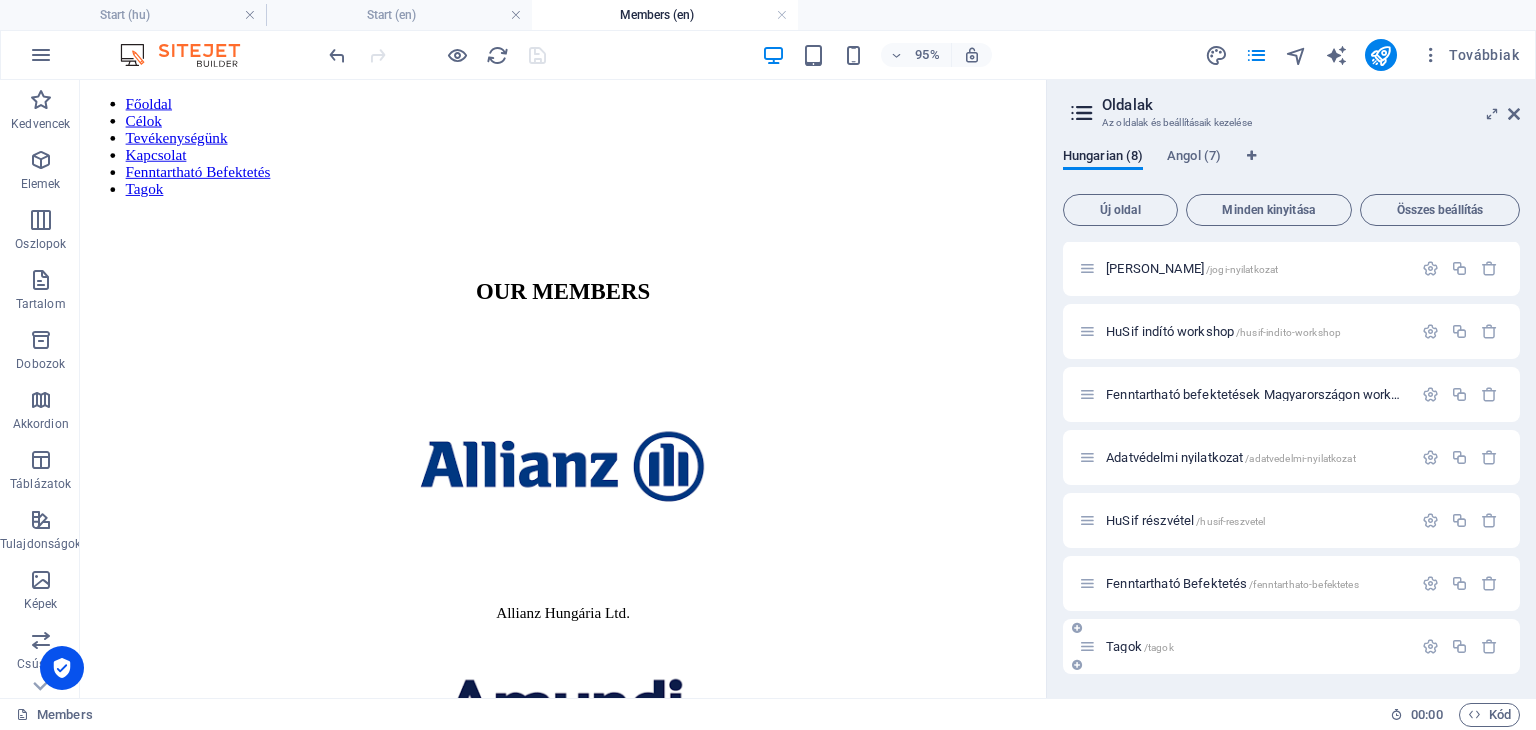 click on "Tagok /tagok" at bounding box center (1140, 646) 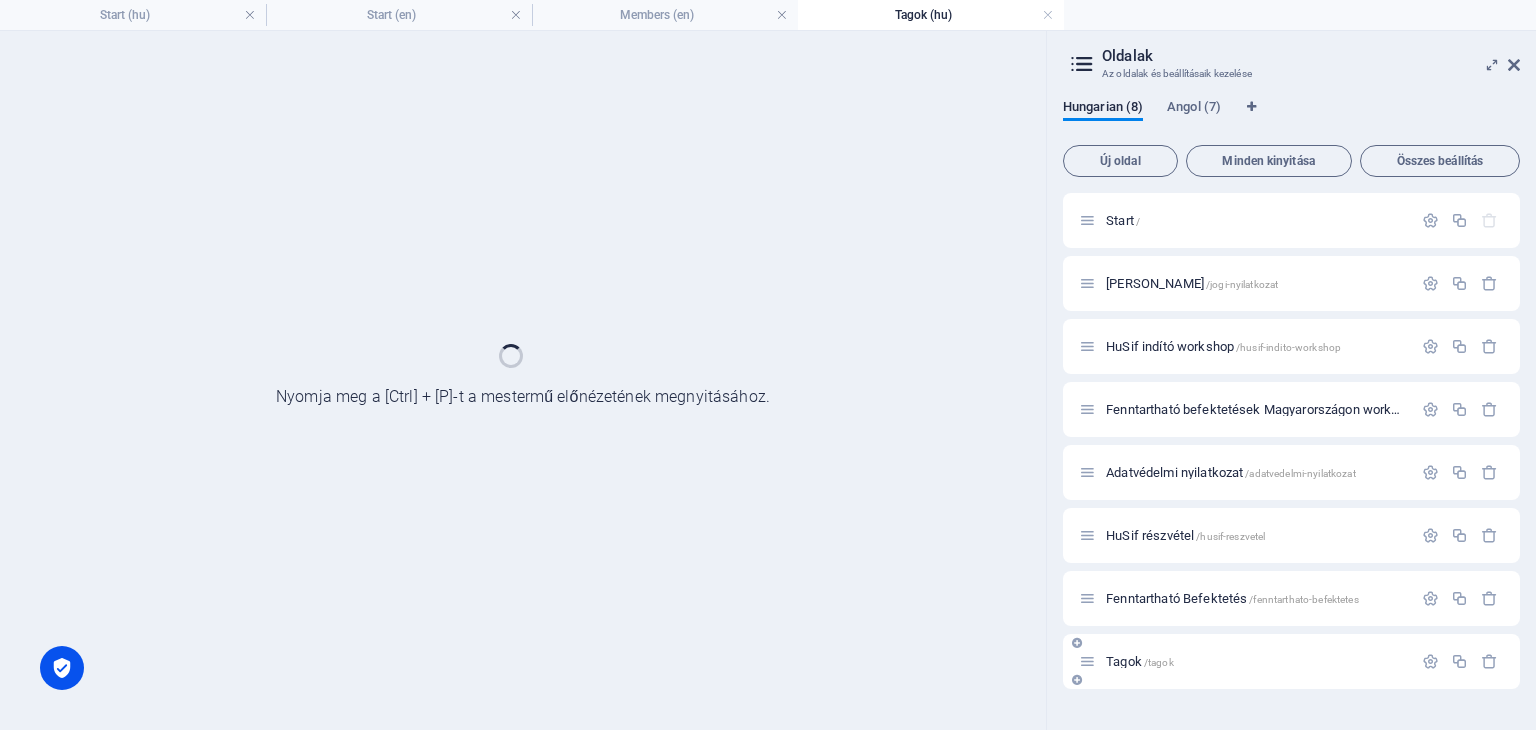 scroll, scrollTop: 0, scrollLeft: 0, axis: both 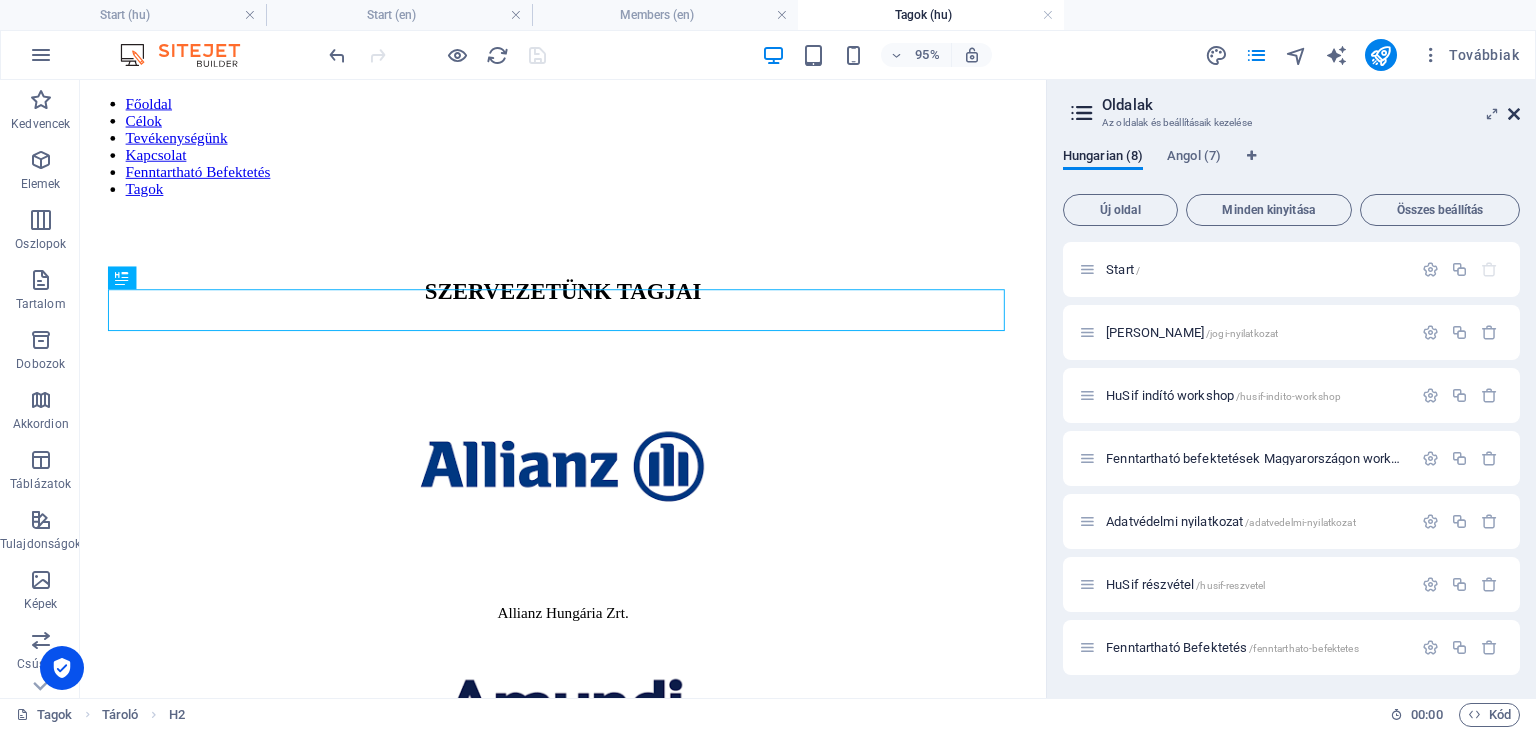 click at bounding box center [1514, 114] 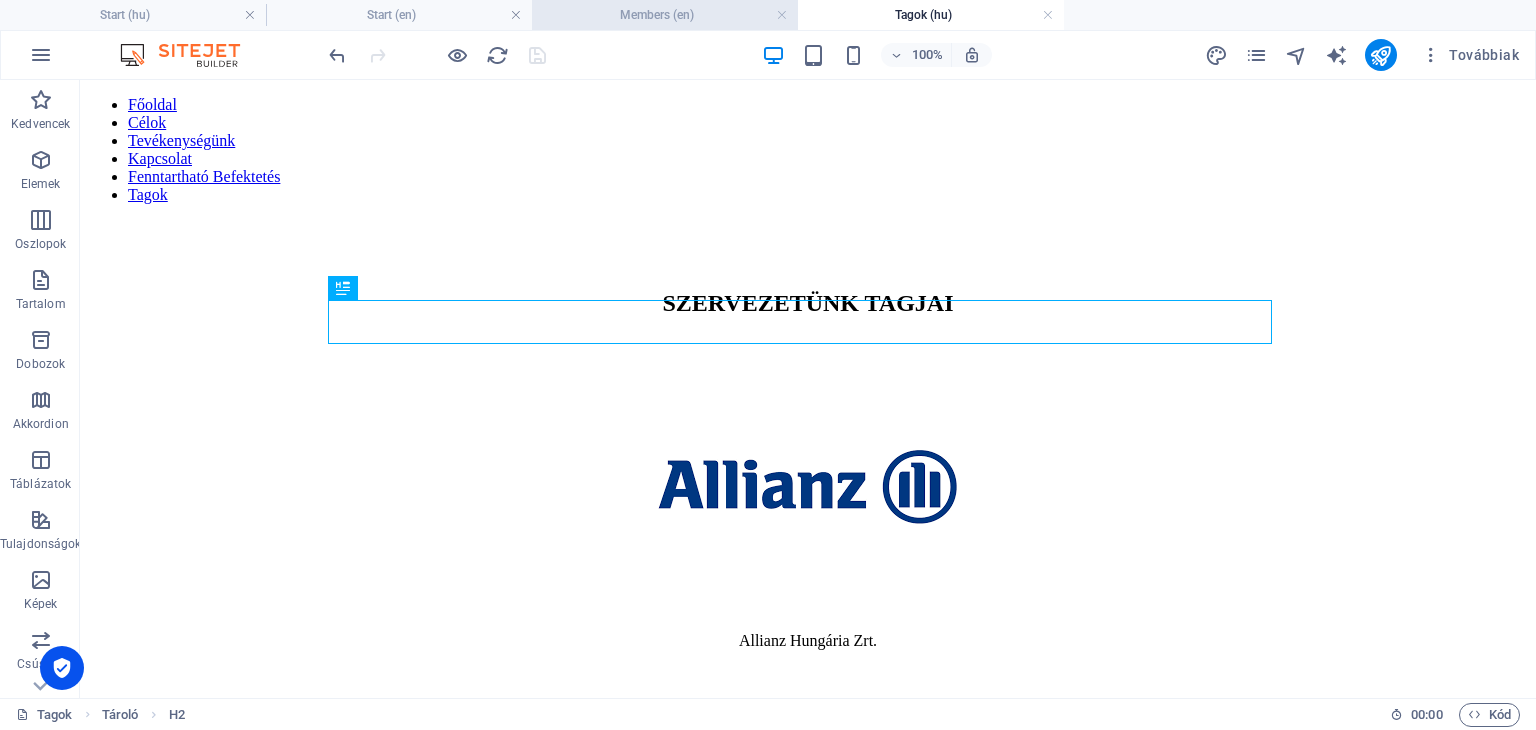 click on "Members (en)" at bounding box center [665, 15] 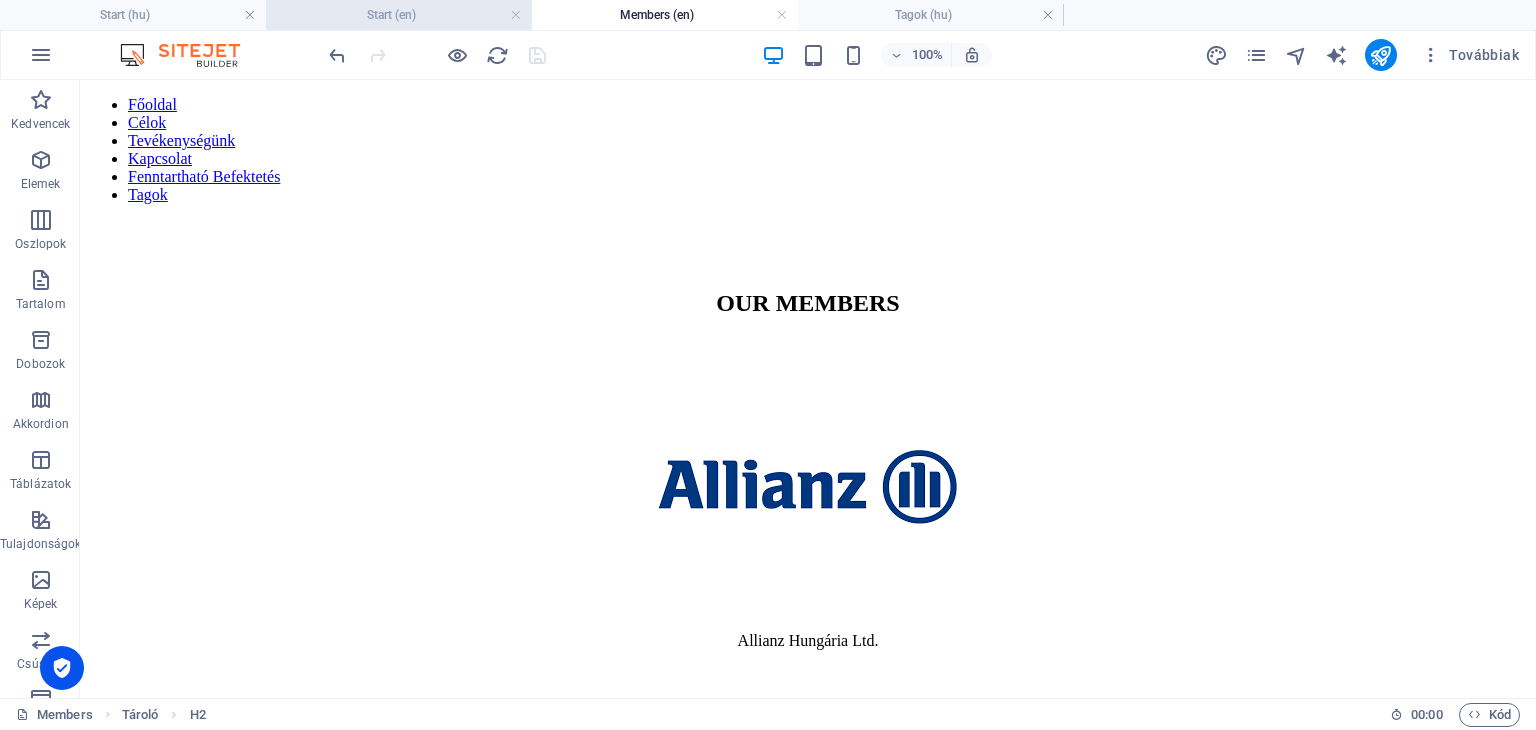 click on "Start (en)" at bounding box center (399, 15) 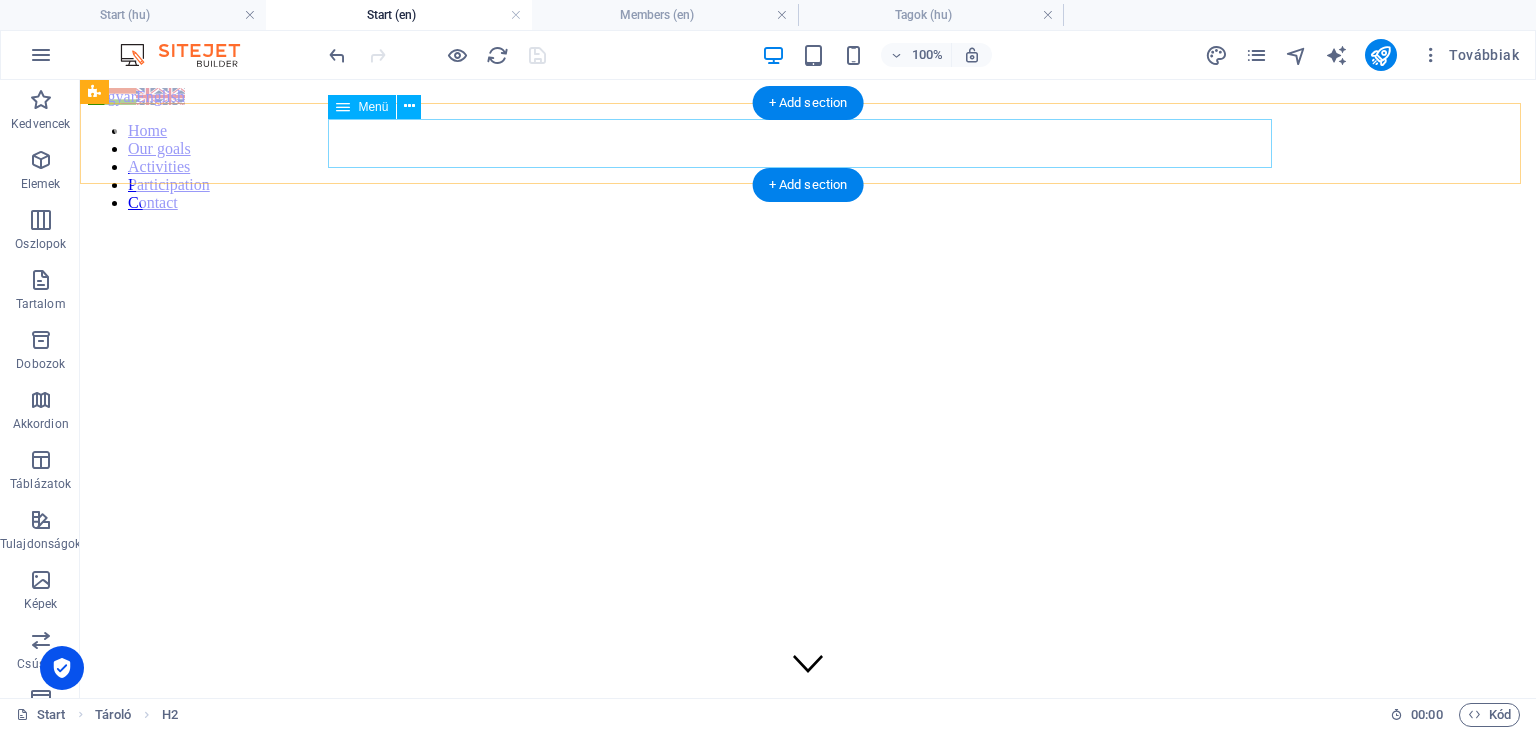 click on "Home Our goals Activities Participation Contact" at bounding box center [808, 167] 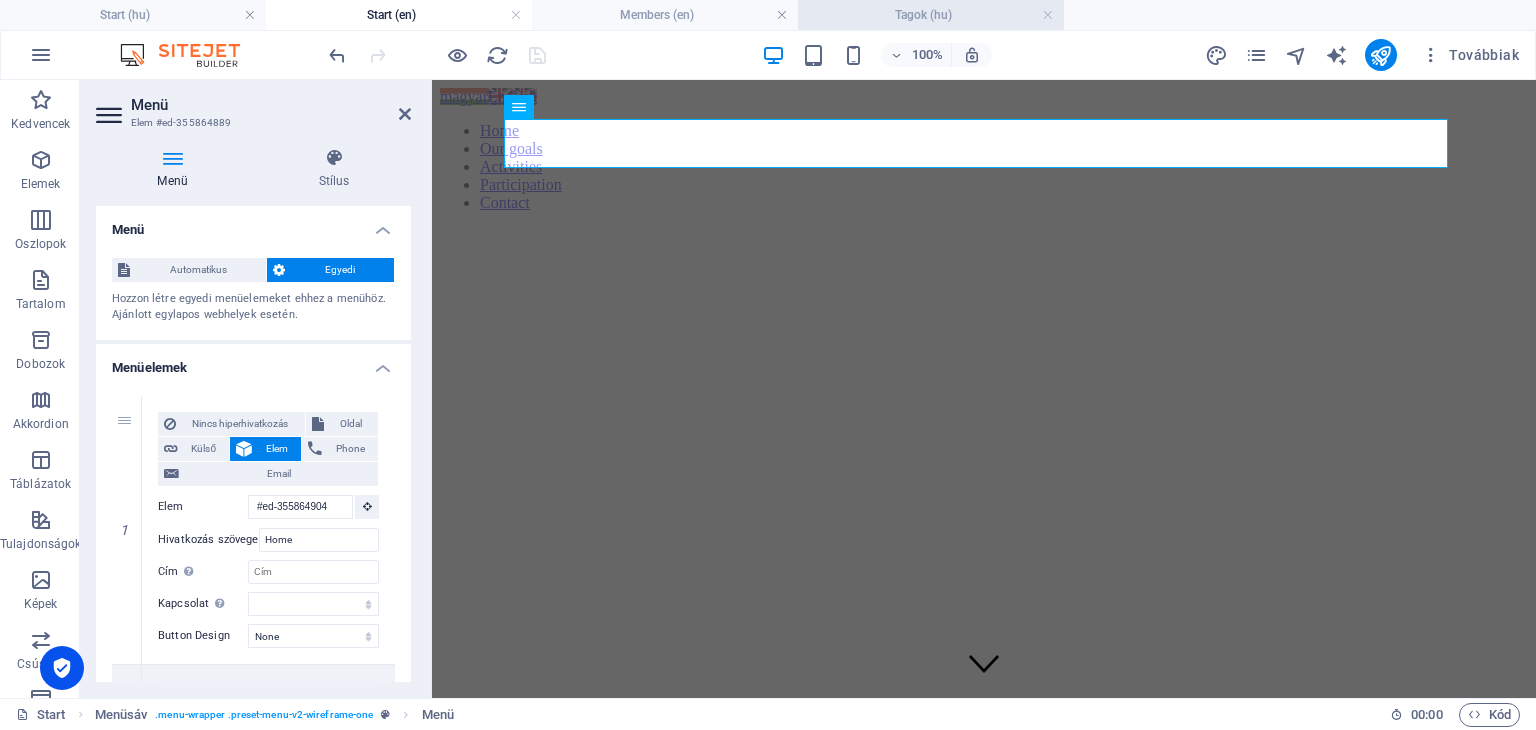 click on "Tagok (hu)" at bounding box center (931, 15) 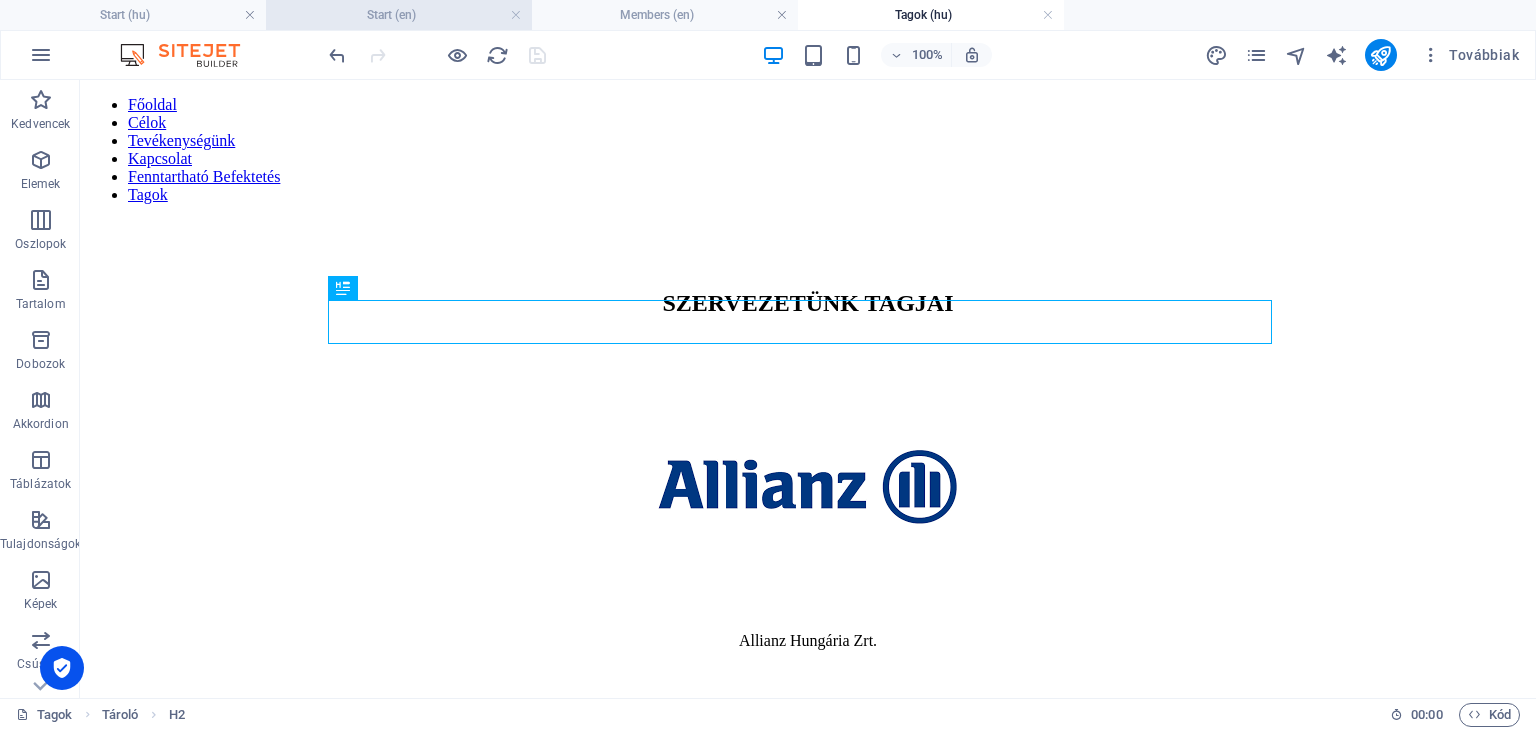click on "Start (en)" at bounding box center (399, 15) 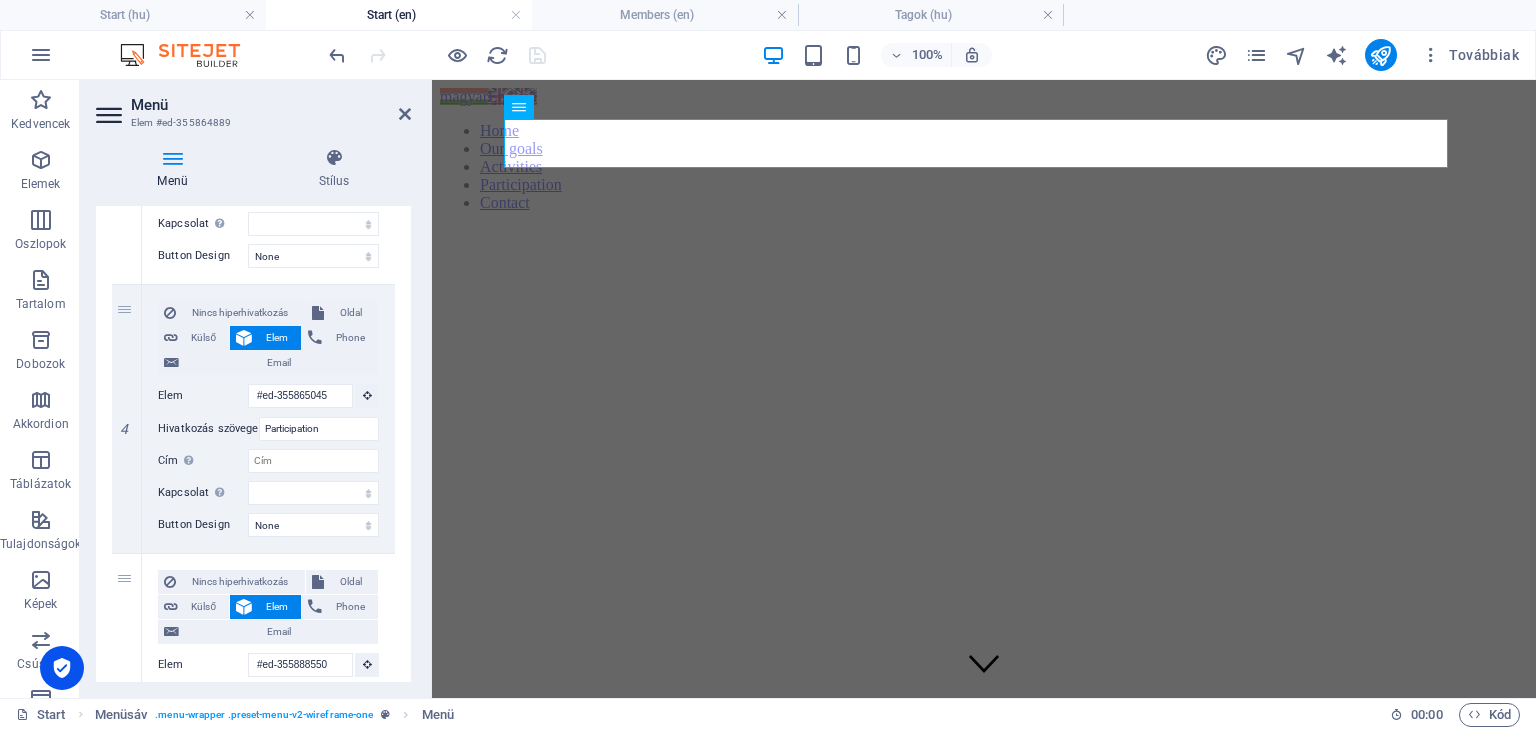 scroll, scrollTop: 1128, scrollLeft: 0, axis: vertical 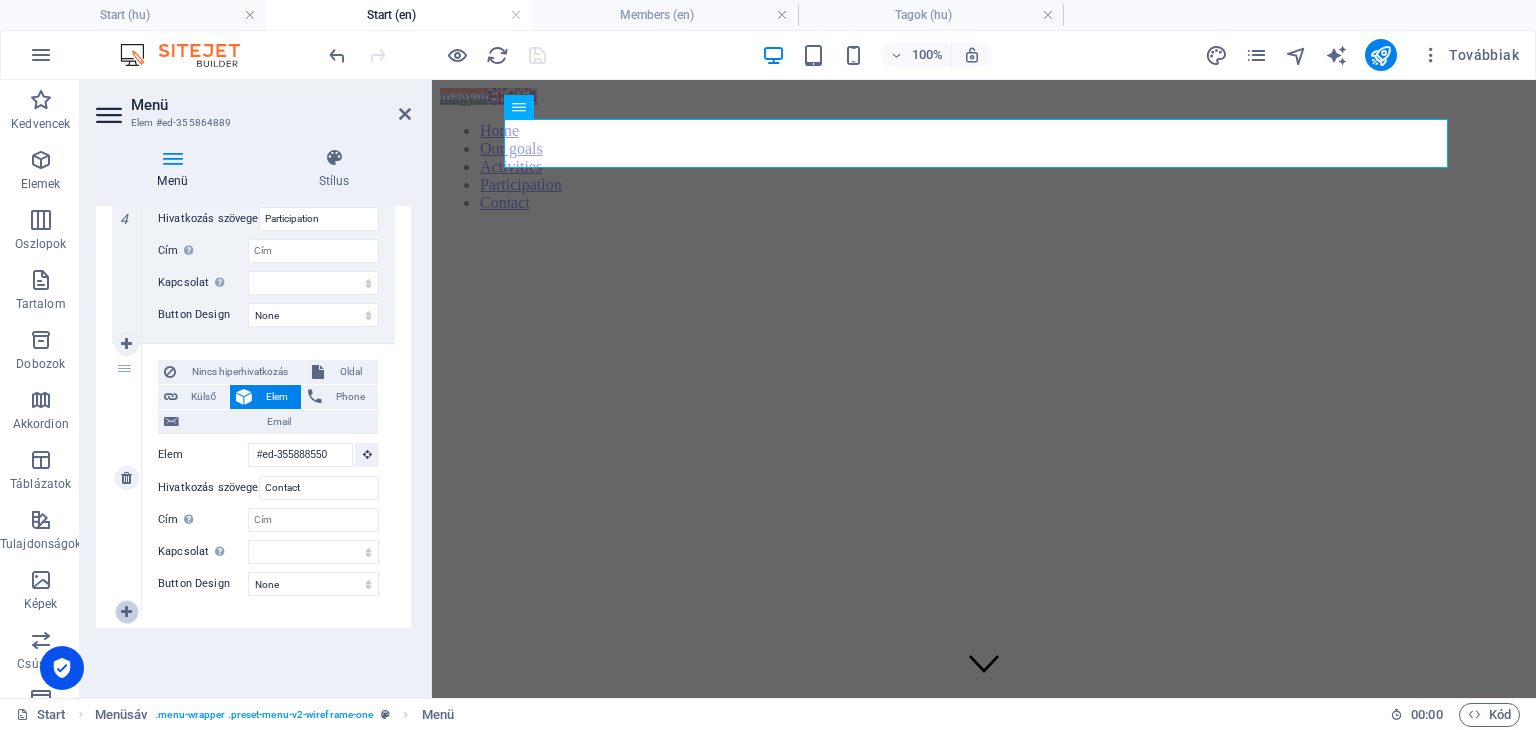 click at bounding box center [126, 612] 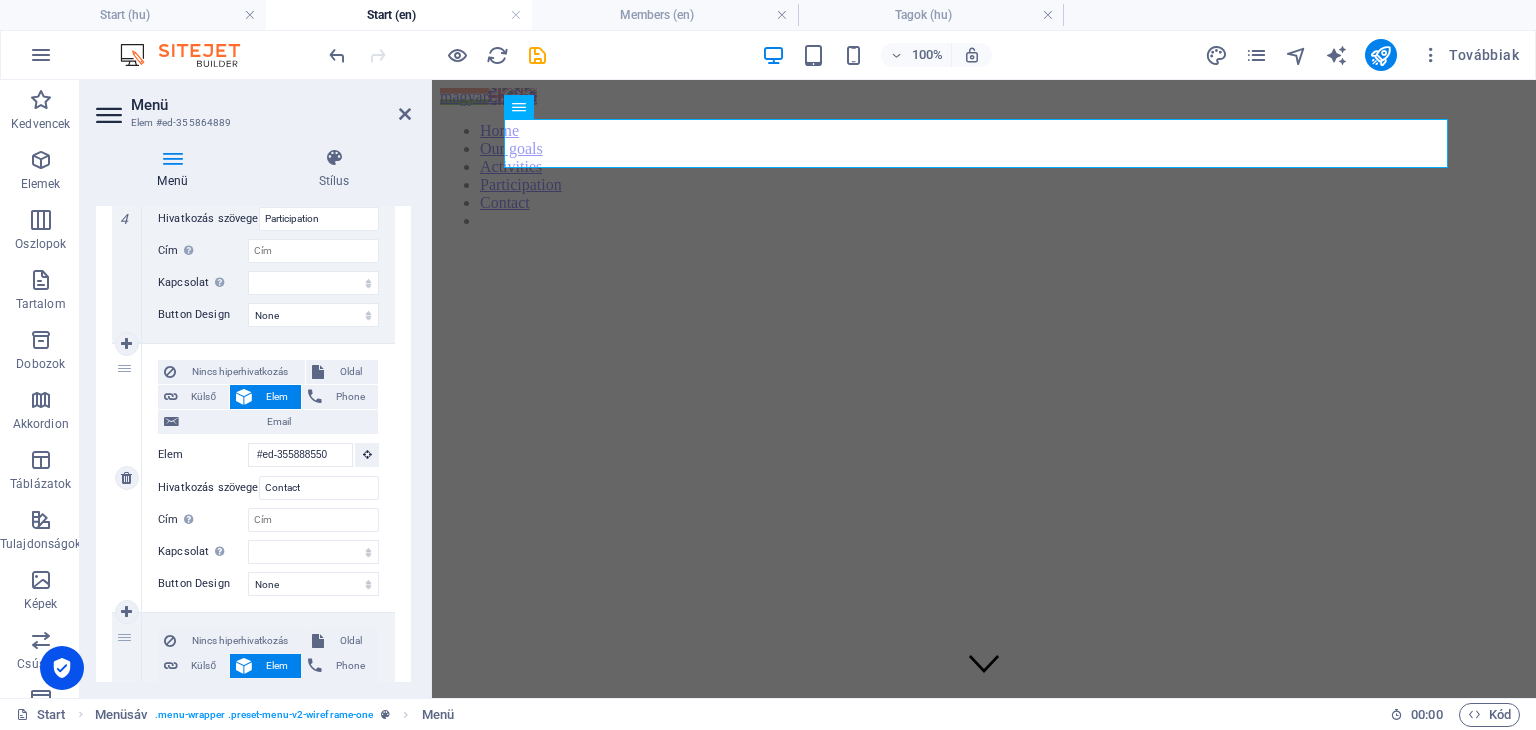 scroll, scrollTop: 1397, scrollLeft: 0, axis: vertical 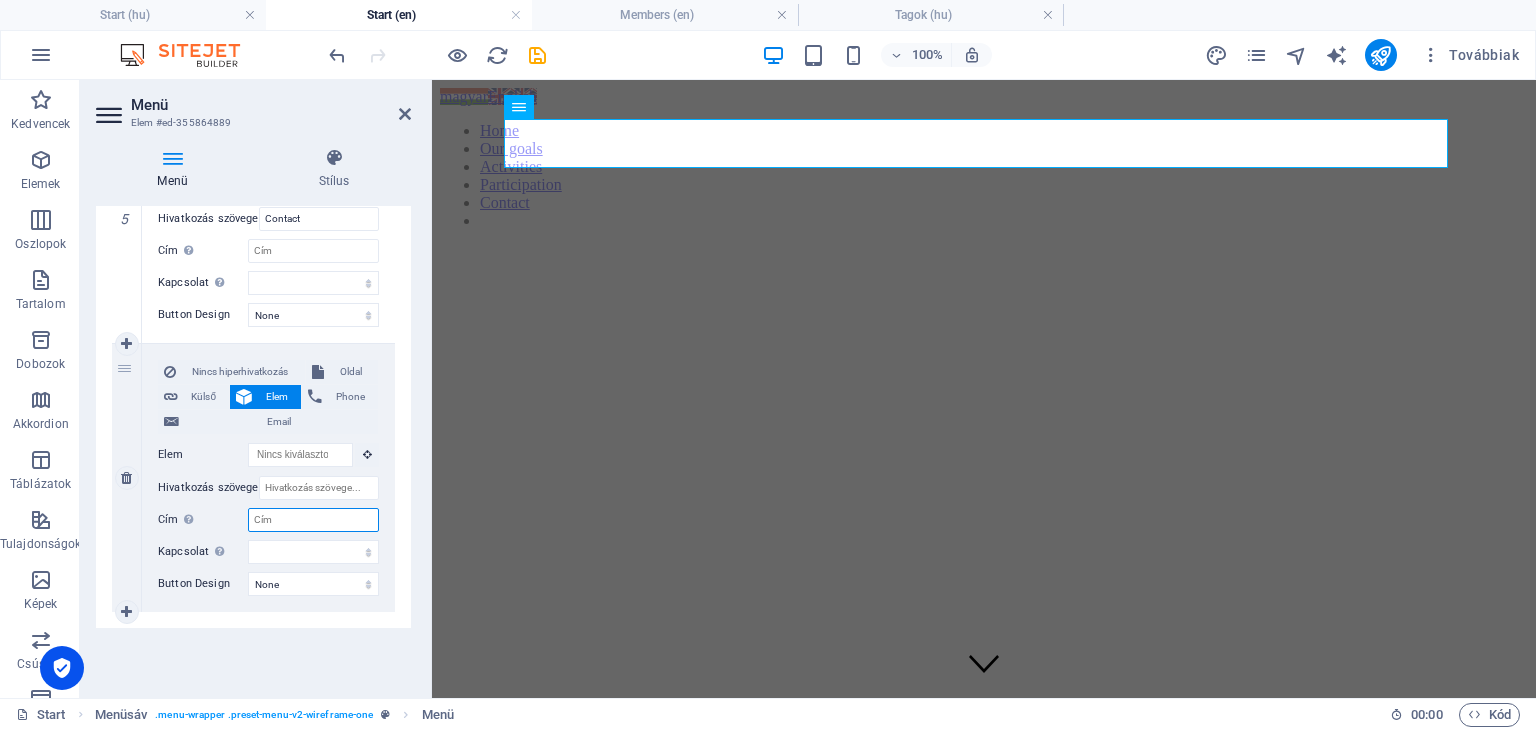 click on "Cím További hivatkozás leírás, ne legyen azonos a hivatkozás szövegével. A címet általában akkor jelenítik meg, mint egy feliratkozást, amikor az egeret az elem felett mozgatják. Hagyd üresen, ha bizonytalan vagy." at bounding box center [313, 520] 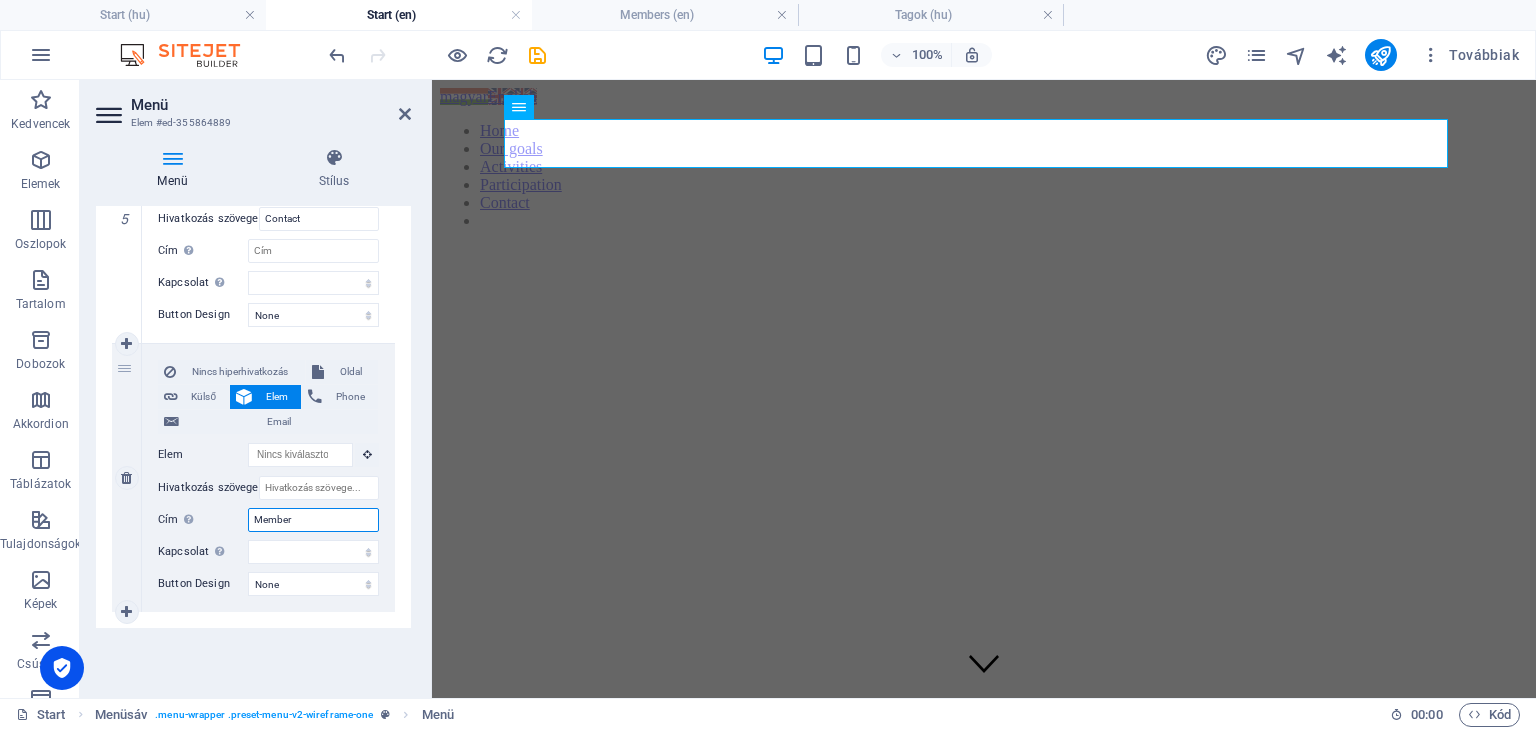 type on "Members" 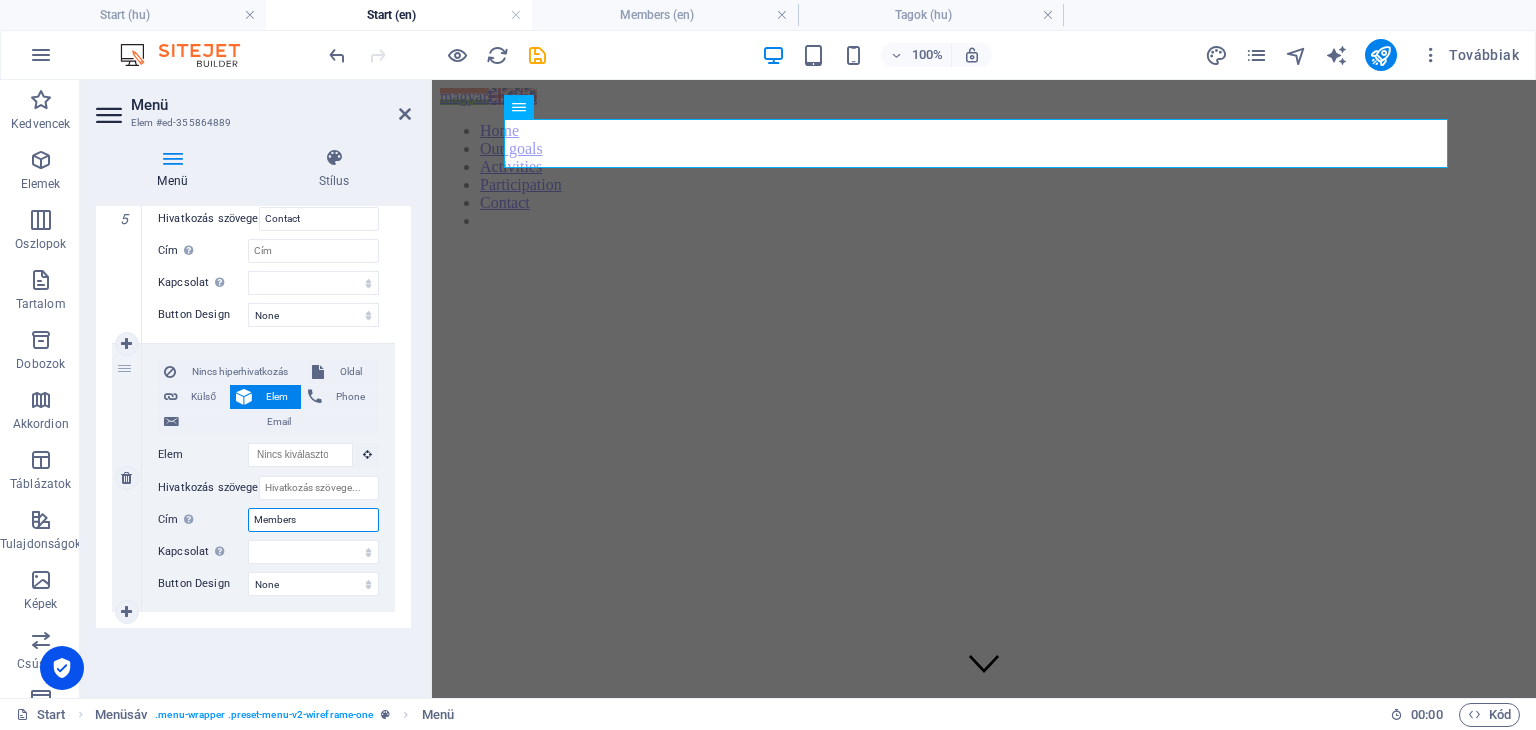 select 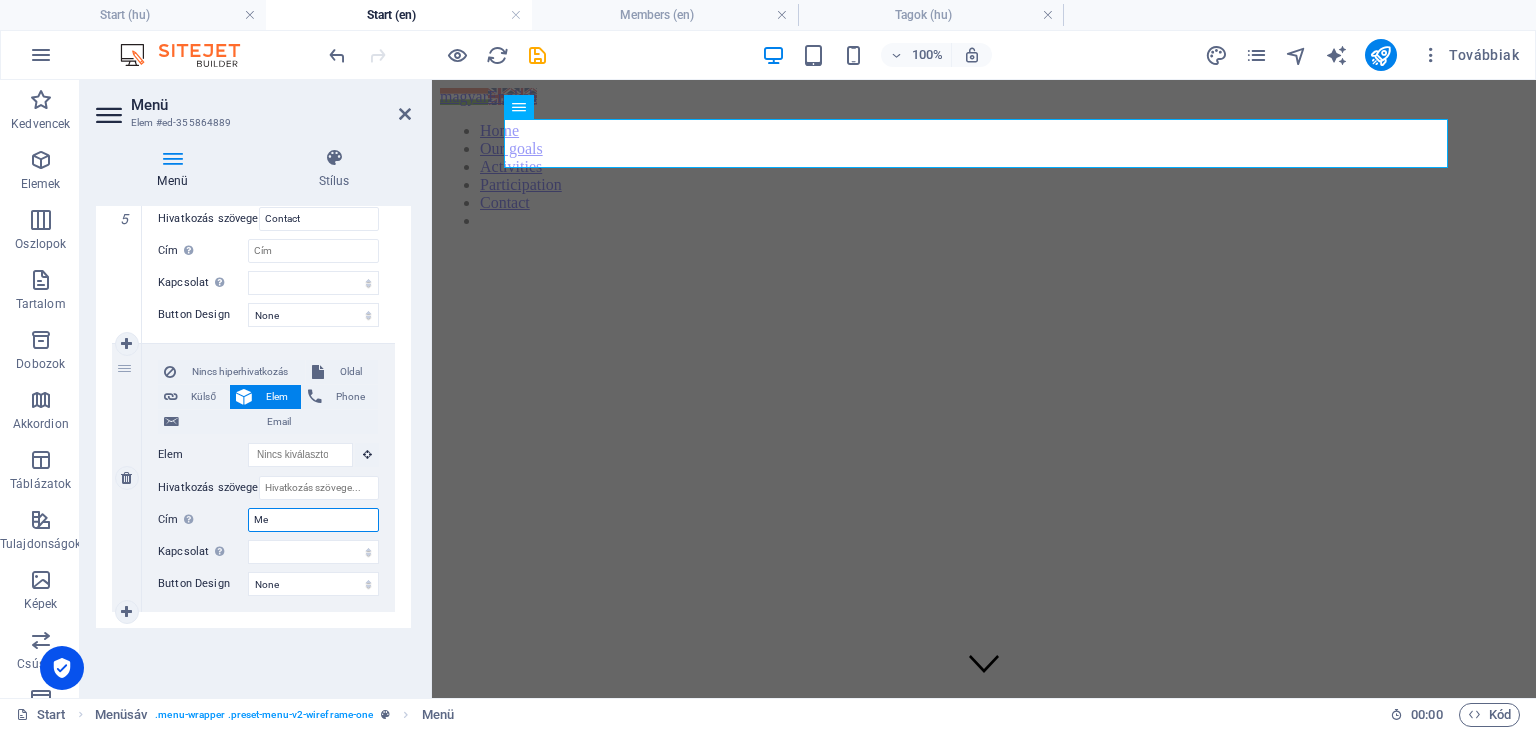 type on "M" 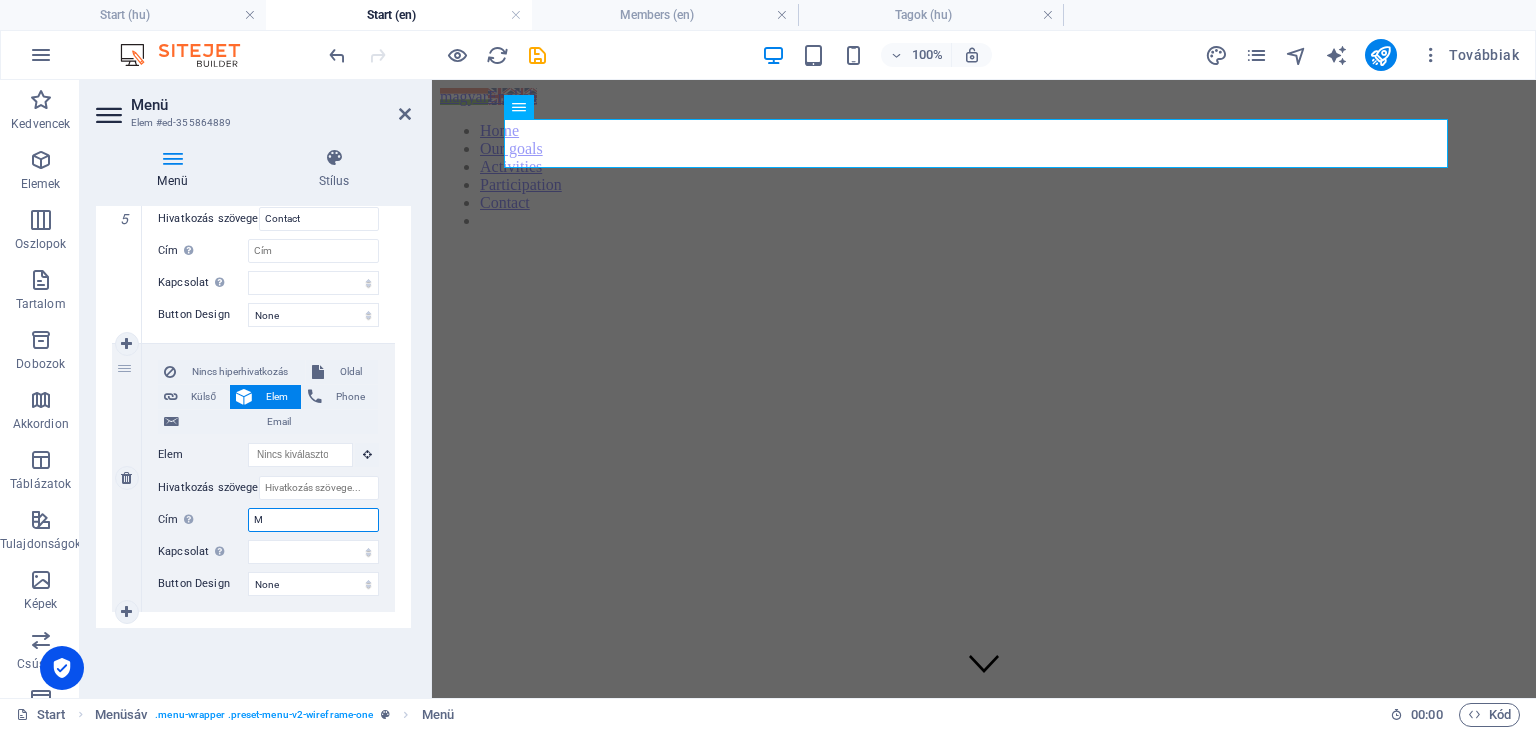 type 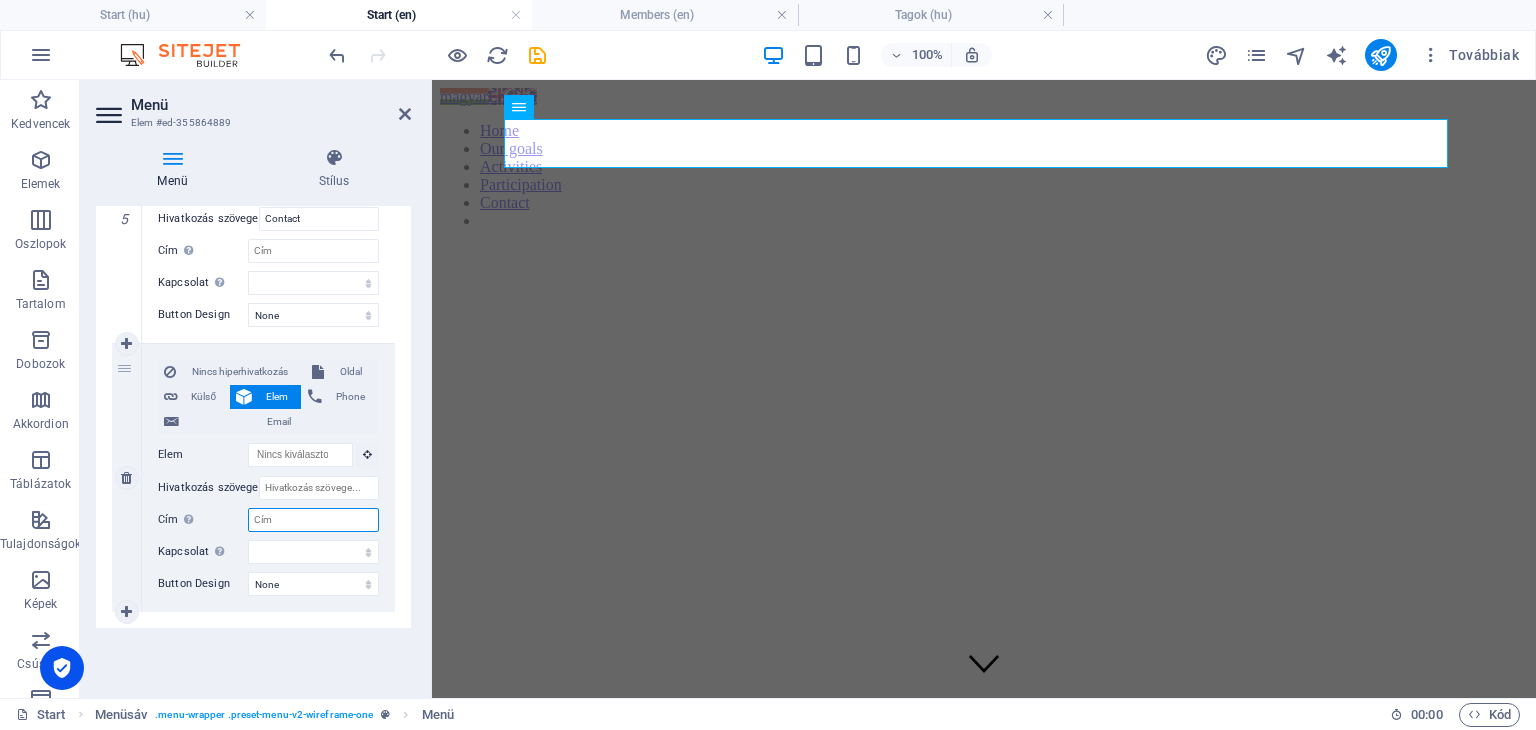 select 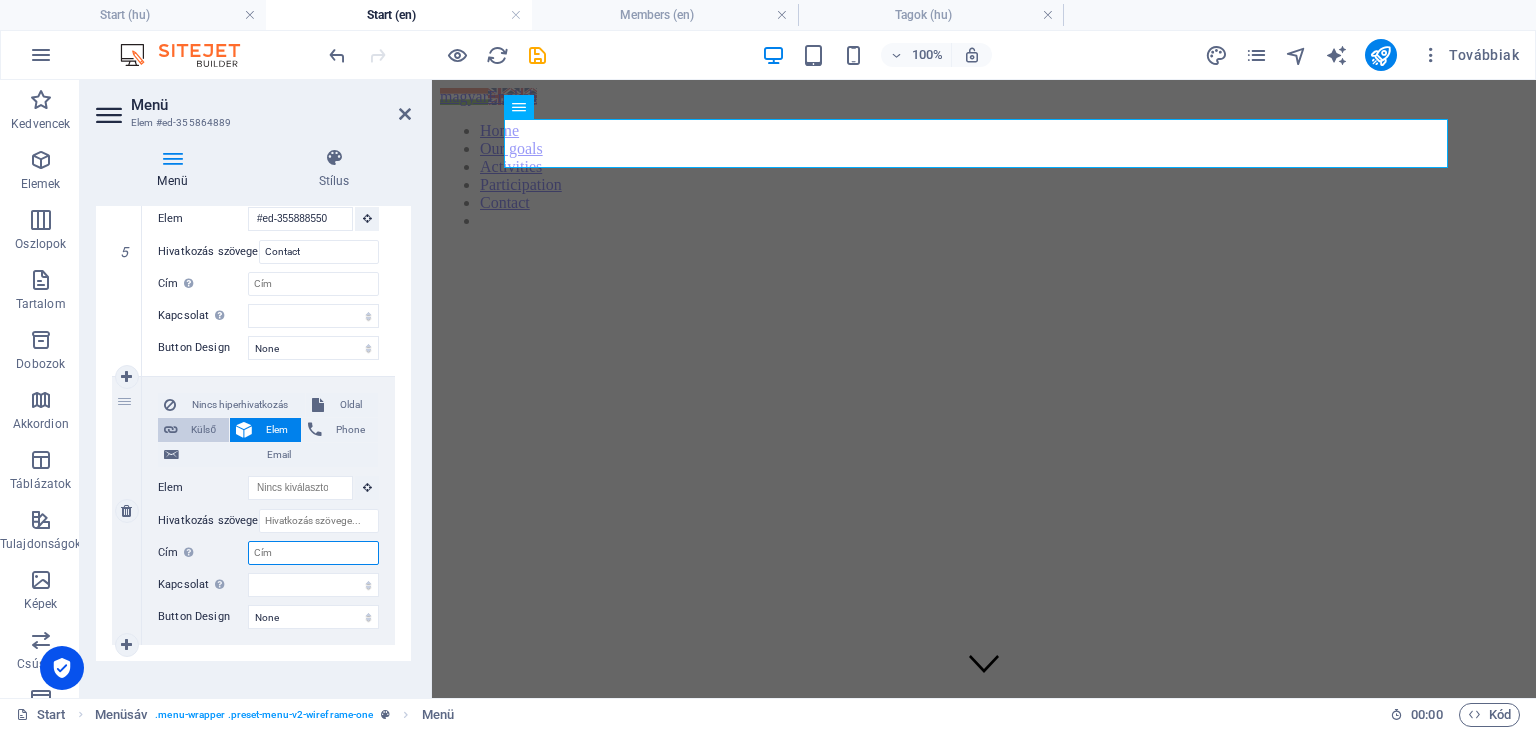 scroll, scrollTop: 1366, scrollLeft: 0, axis: vertical 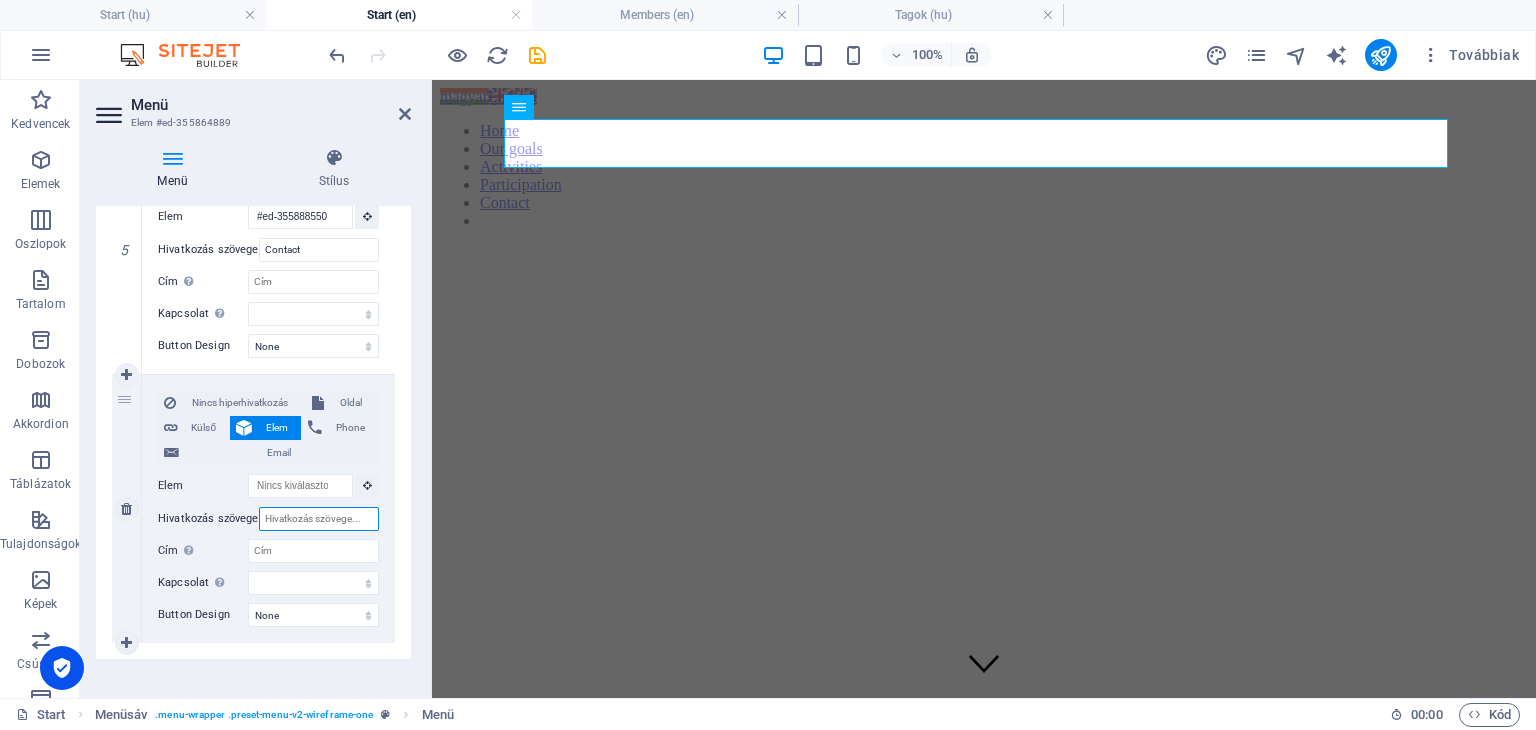 click on "Hivatkozás szövege" at bounding box center (319, 519) 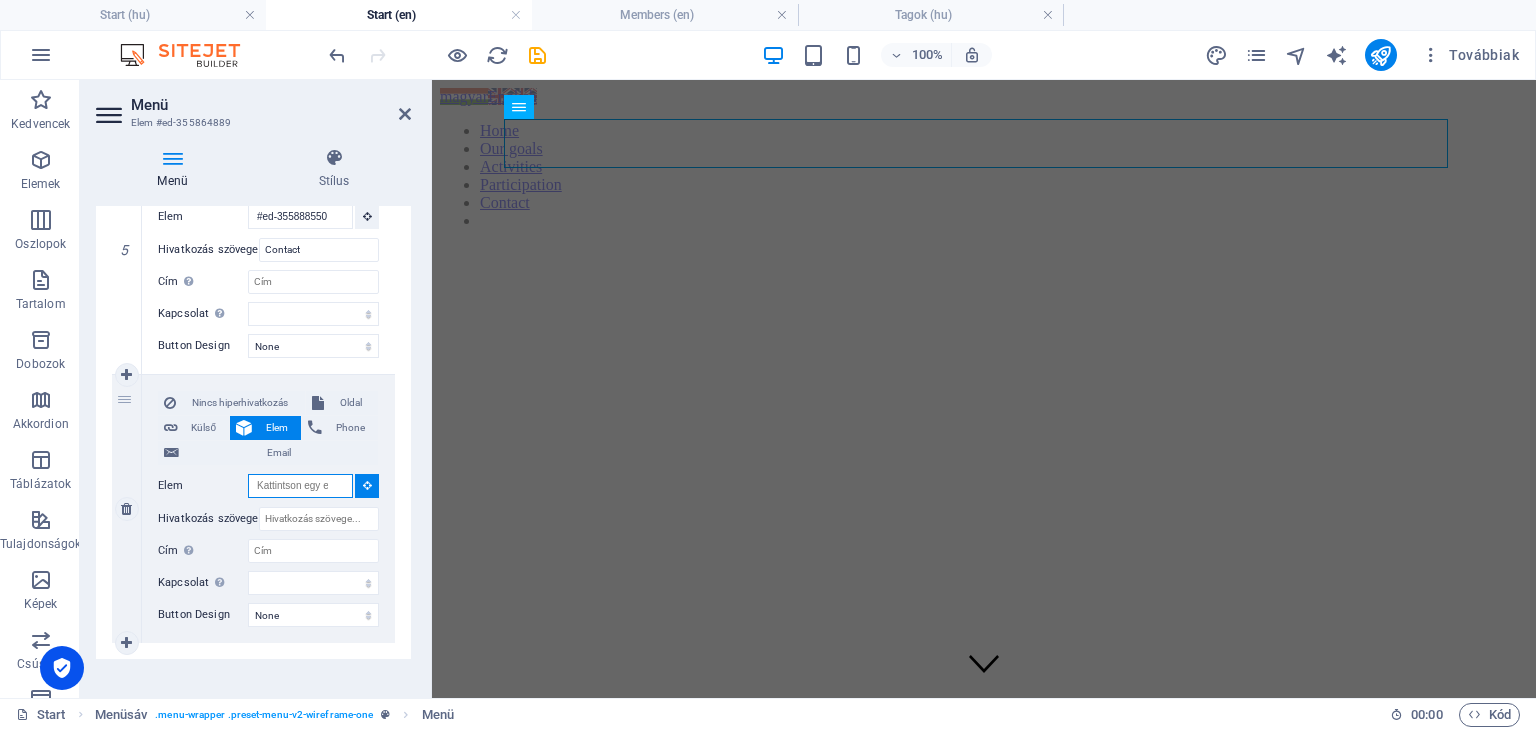 click on "Elem" at bounding box center (300, 486) 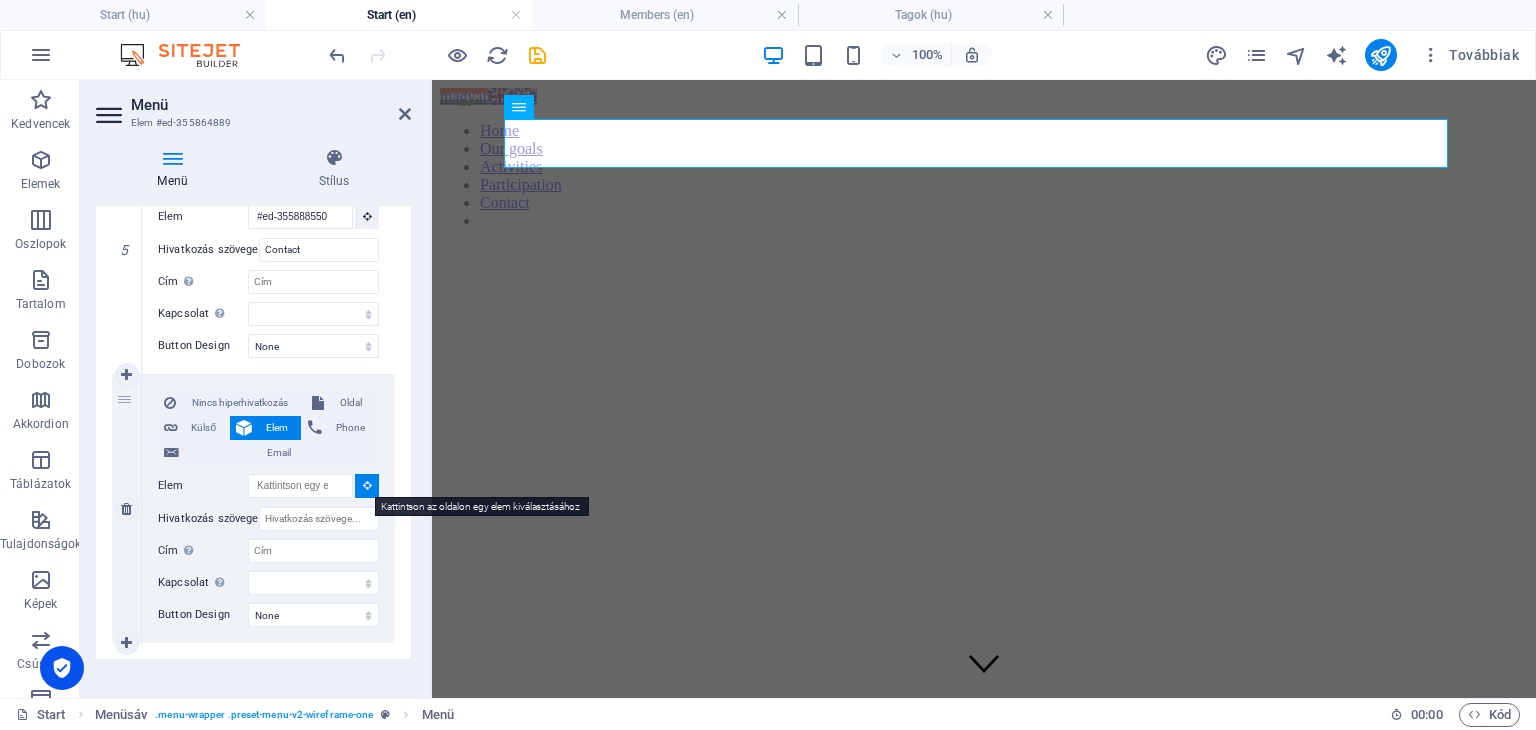 click at bounding box center (367, 485) 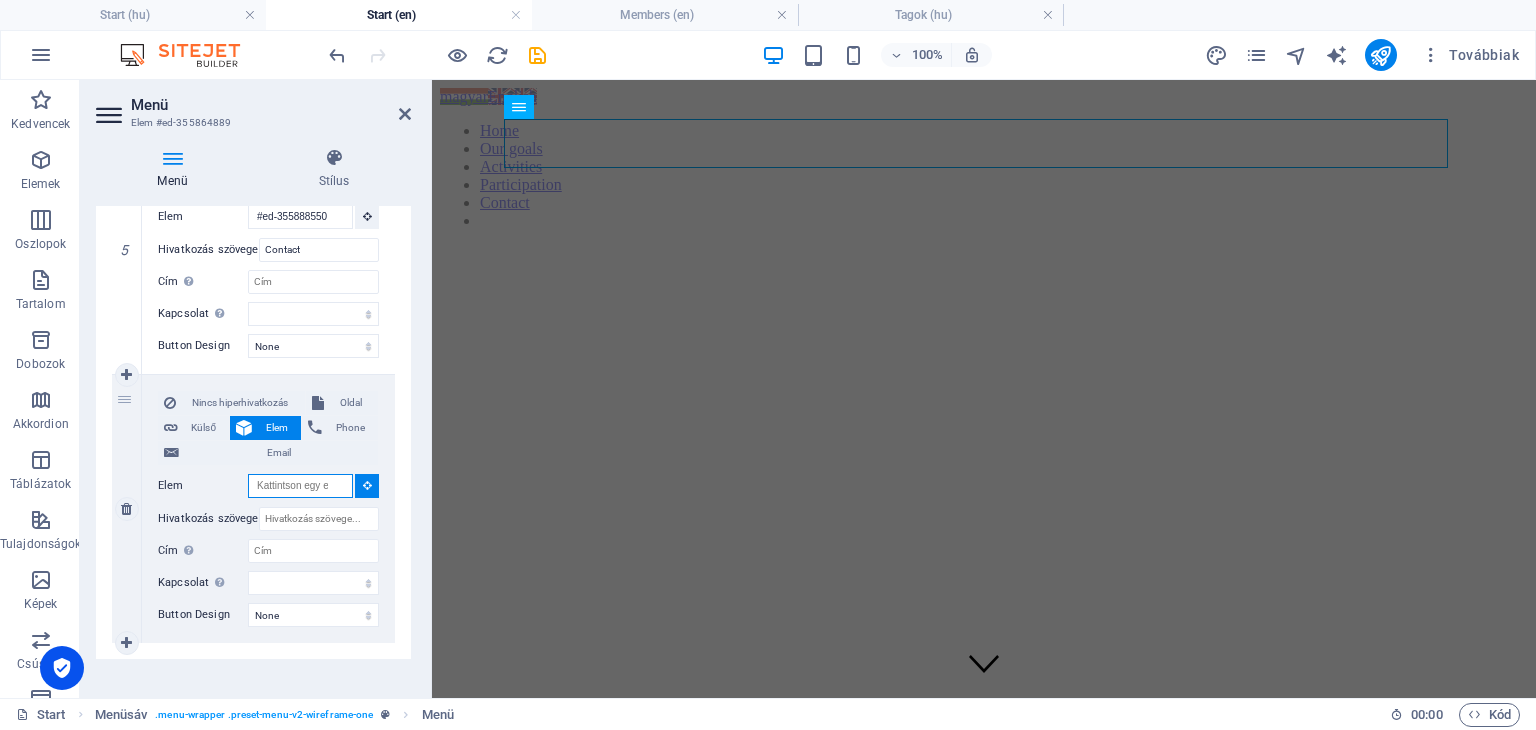 click on "Elem" at bounding box center [300, 486] 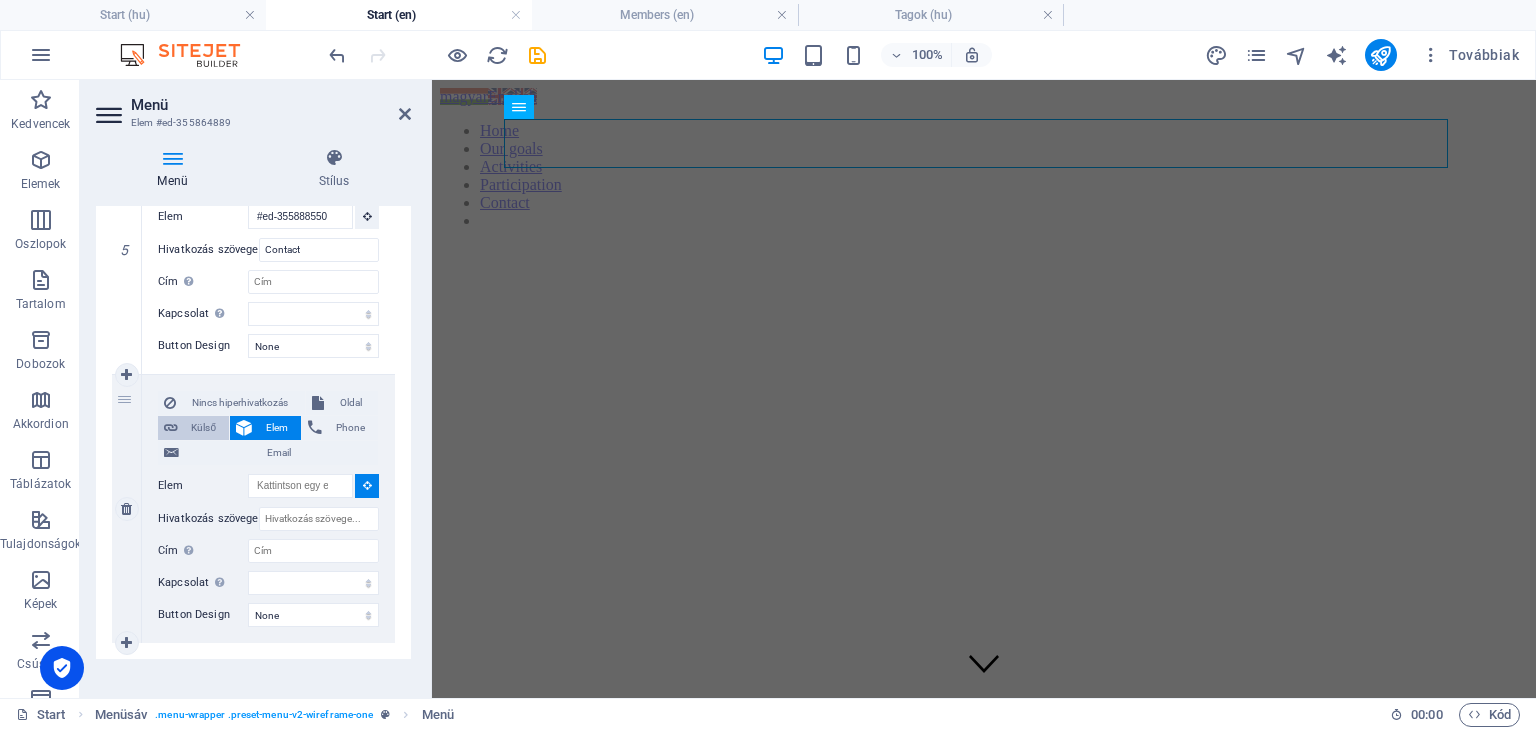 click on "Külső" at bounding box center [203, 428] 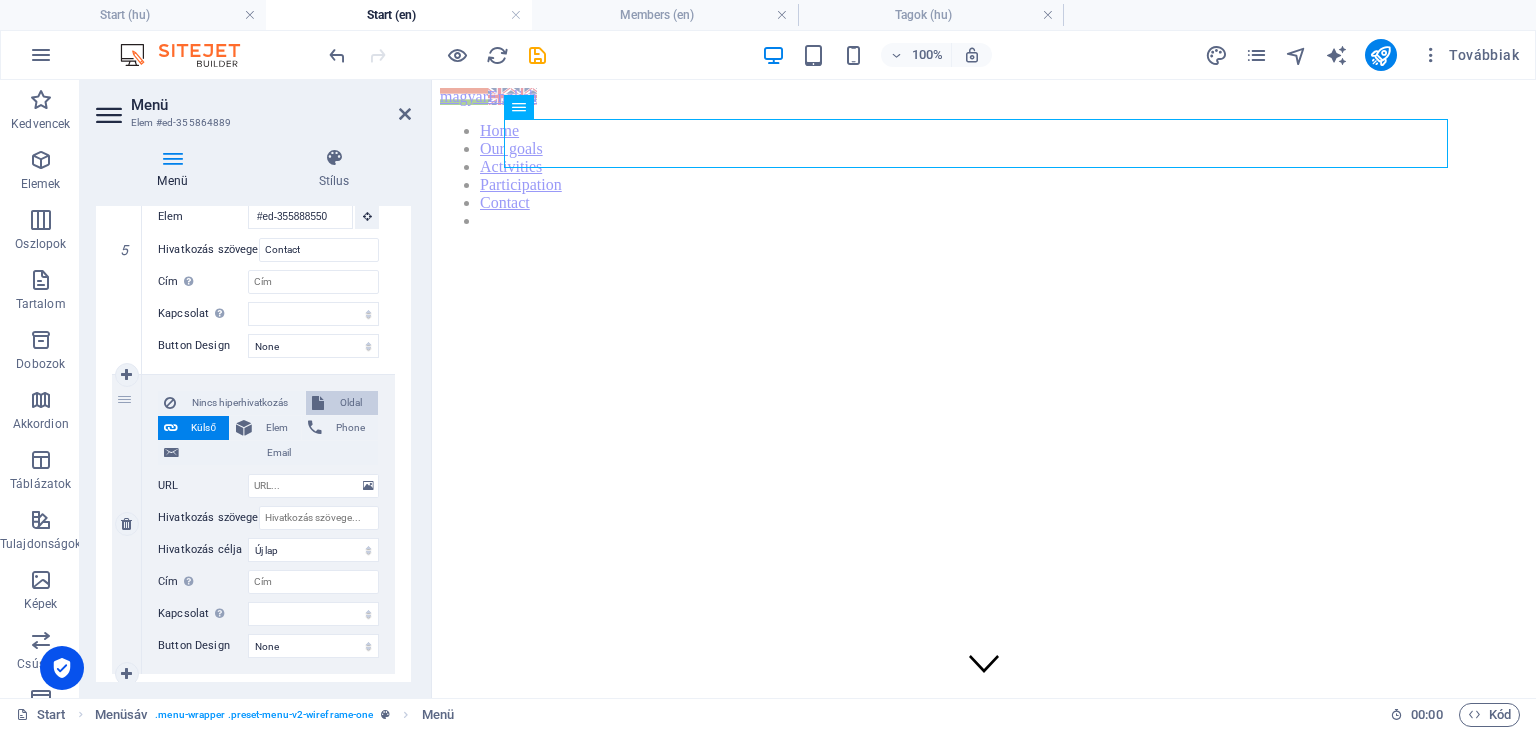 click on "Oldal" at bounding box center [351, 403] 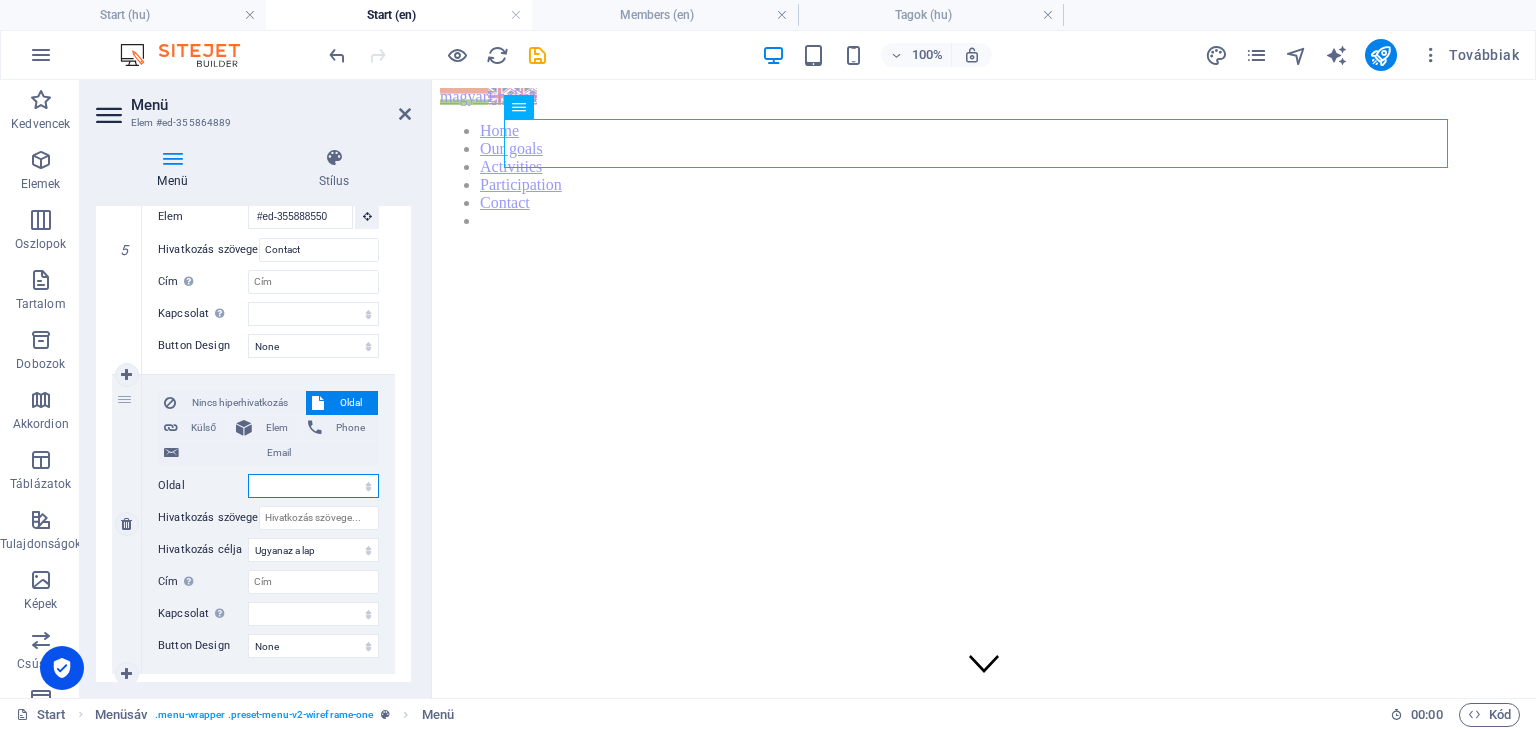 click on "Start Jogi nyilatkozat HuSif indító workshop Fenntartható befektetések Magyarországon workshop Adatvédelmi nyilatkozat HuSif részvétel Fenntartható Befektetés Tagok Start Legal notice Sustainable Investments in [GEOGRAPHIC_DATA] HuSif kick-off workshop Privacy policy HuSif részvétel Members" at bounding box center (313, 486) 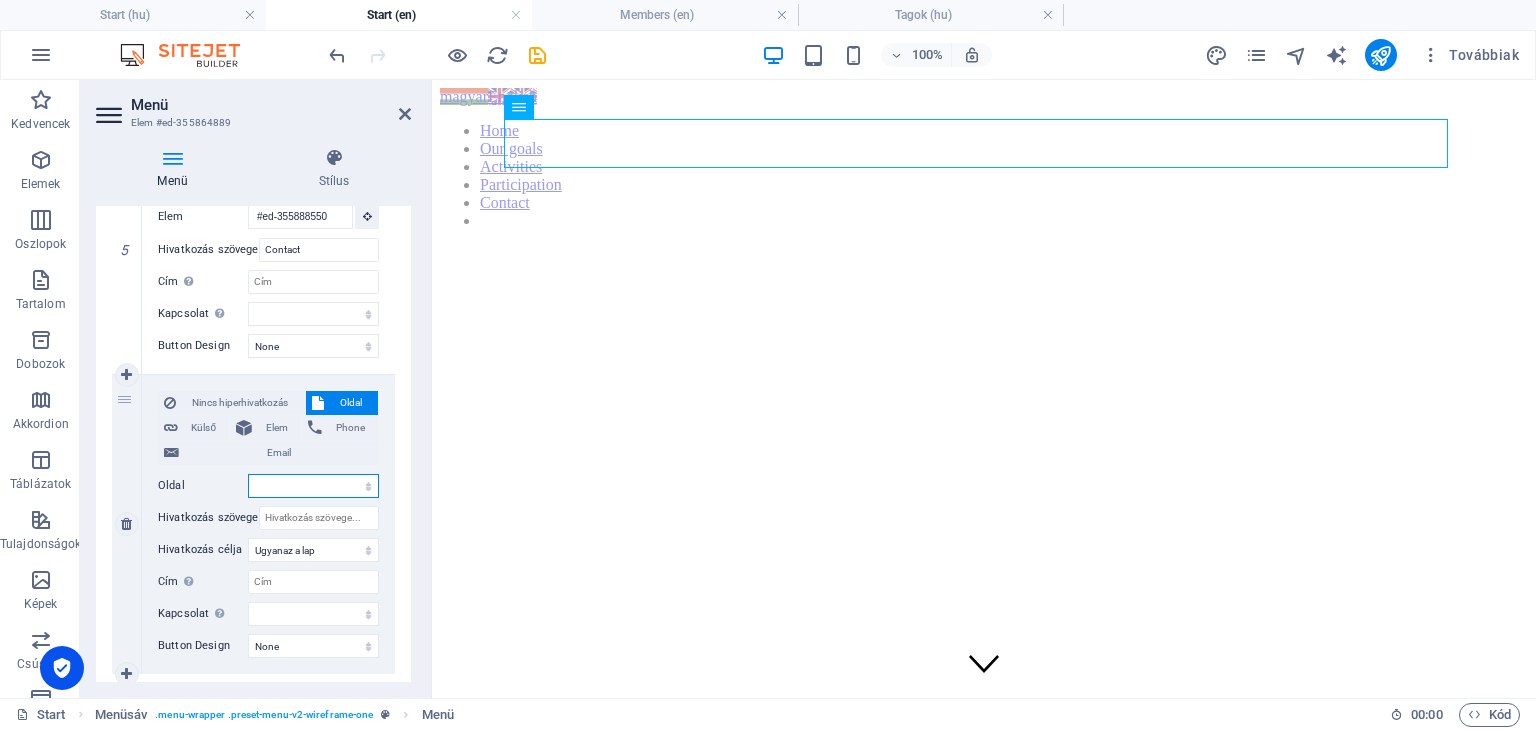 select on "14" 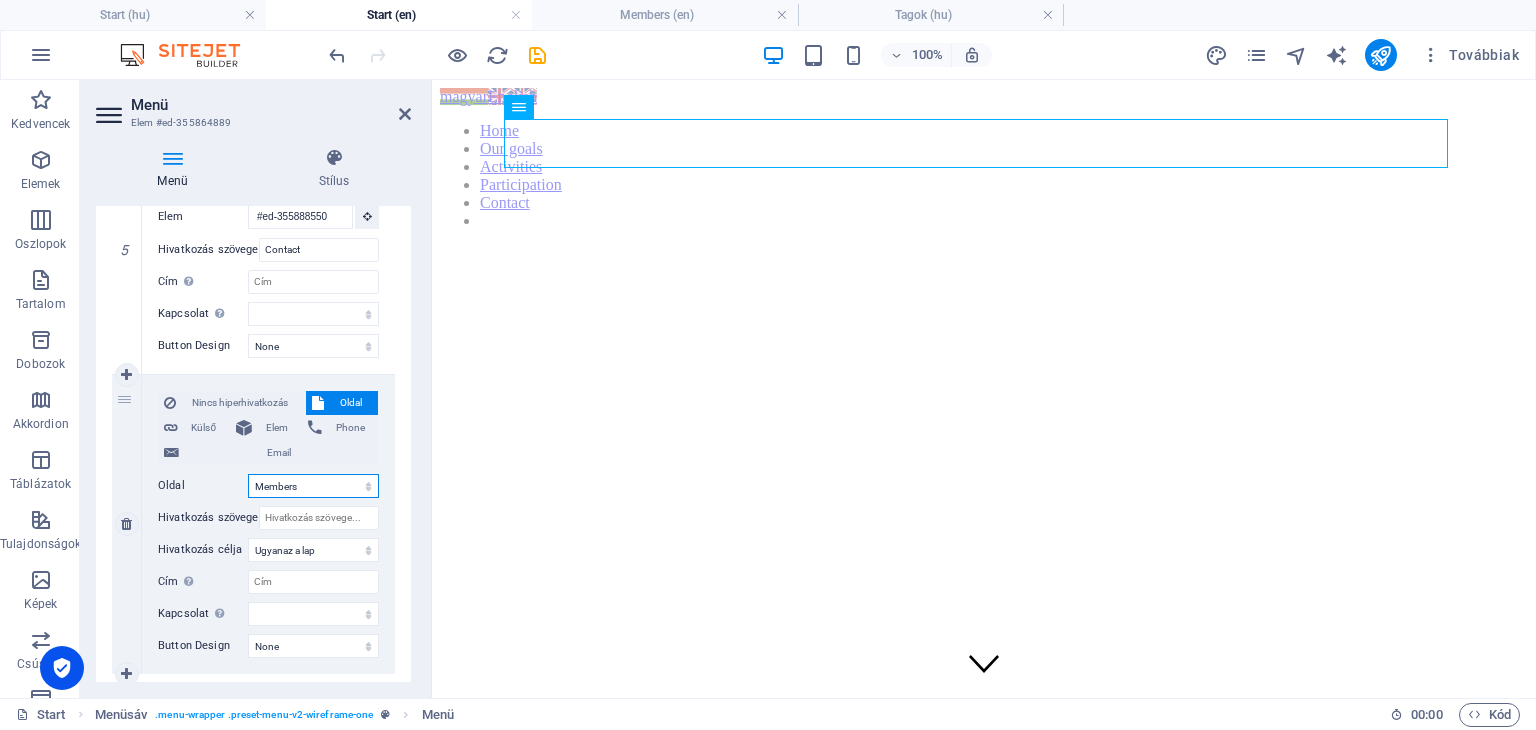 click on "Start Jogi nyilatkozat HuSif indító workshop Fenntartható befektetések Magyarországon workshop Adatvédelmi nyilatkozat HuSif részvétel Fenntartható Befektetés Tagok Start Legal notice Sustainable Investments in [GEOGRAPHIC_DATA] HuSif kick-off workshop Privacy policy HuSif részvétel Members" at bounding box center (313, 486) 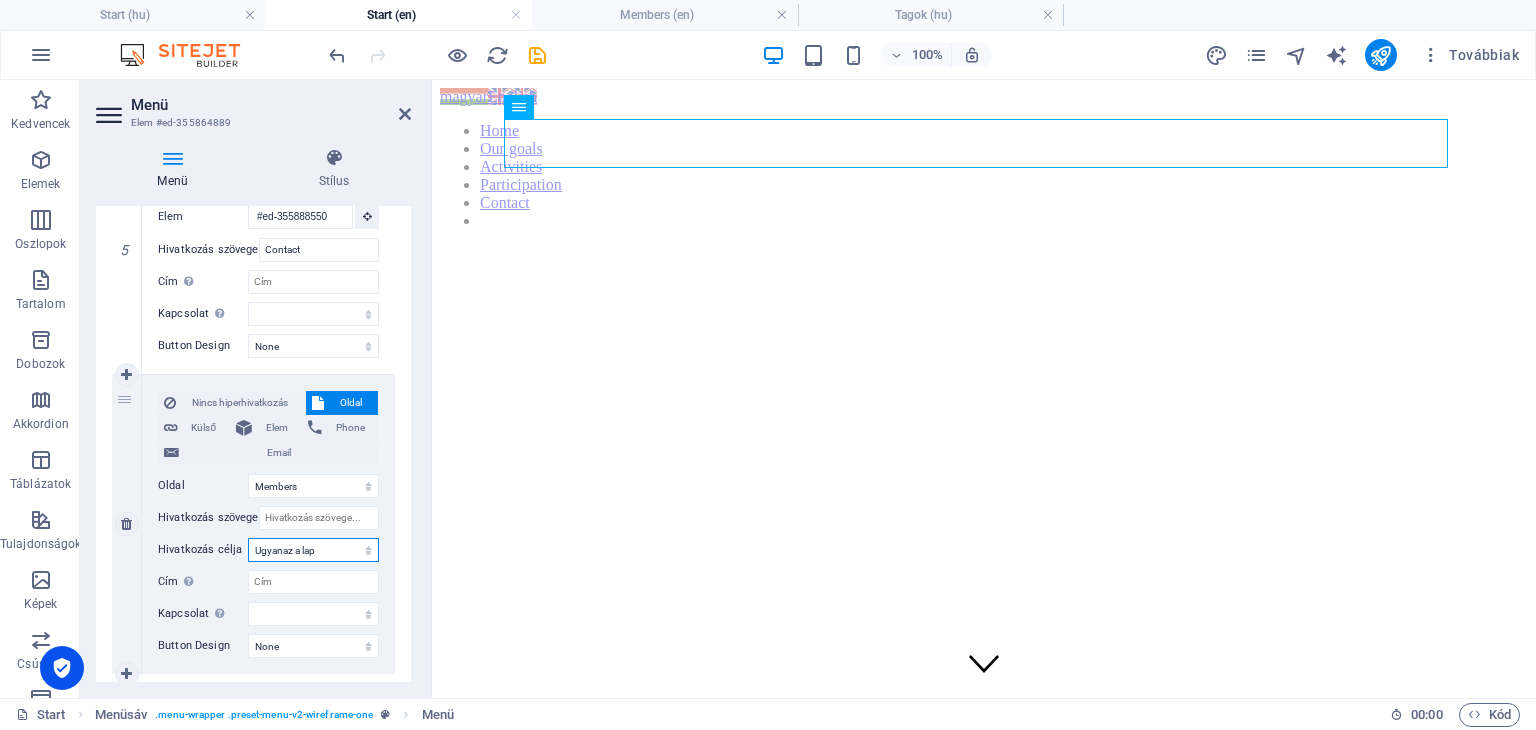 click on "Új lap Ugyanaz a lap Átfedés" at bounding box center (313, 550) 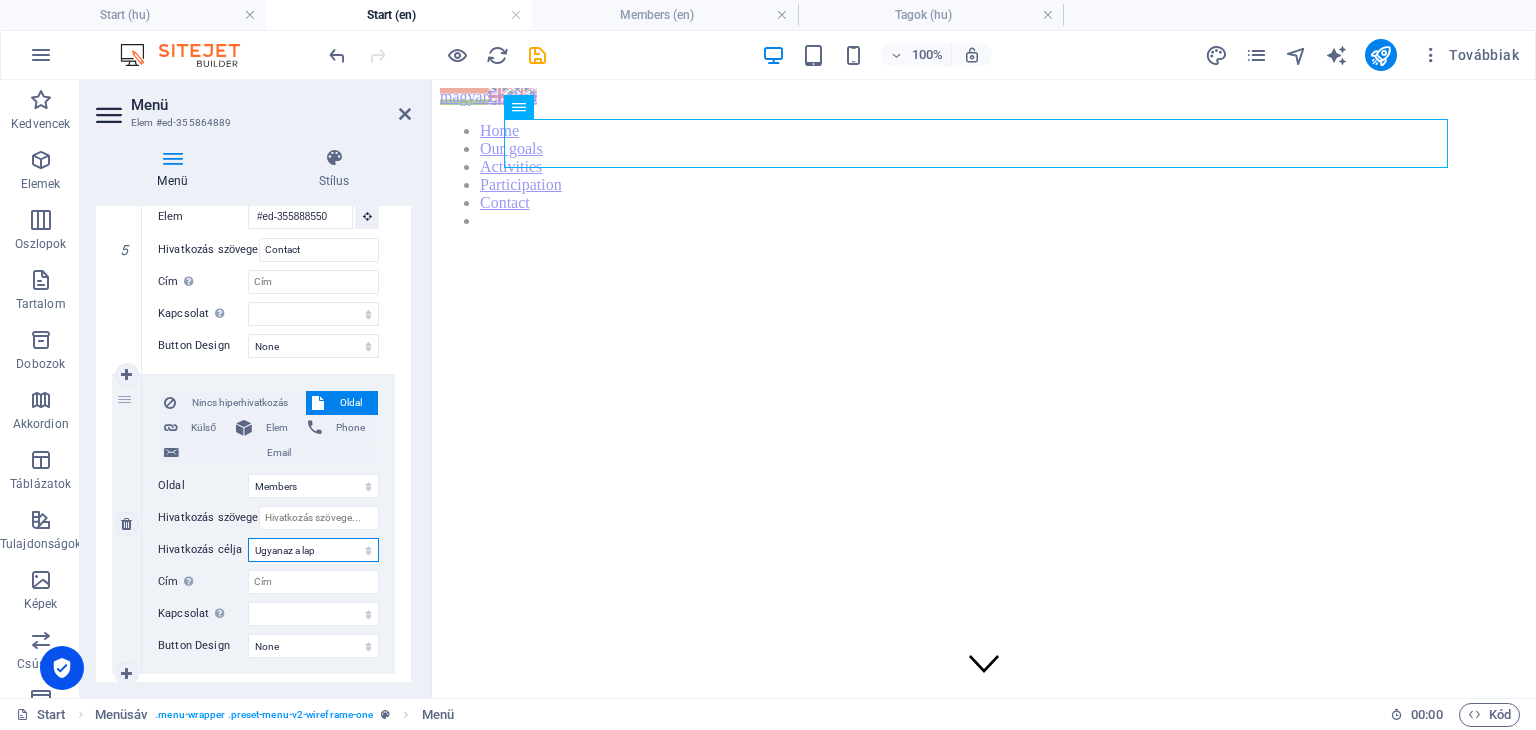 select on "blank" 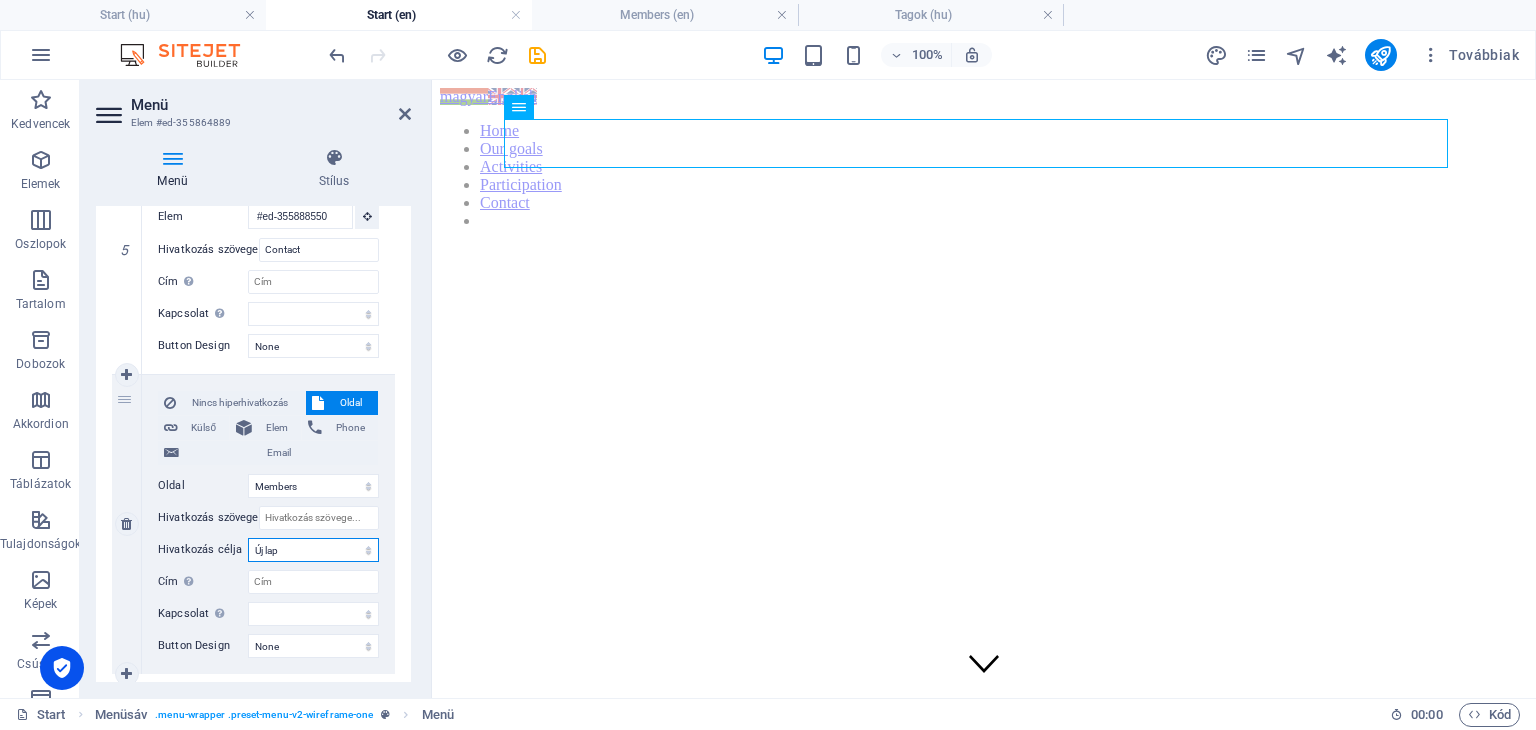 click on "Új lap Ugyanaz a lap Átfedés" at bounding box center (313, 550) 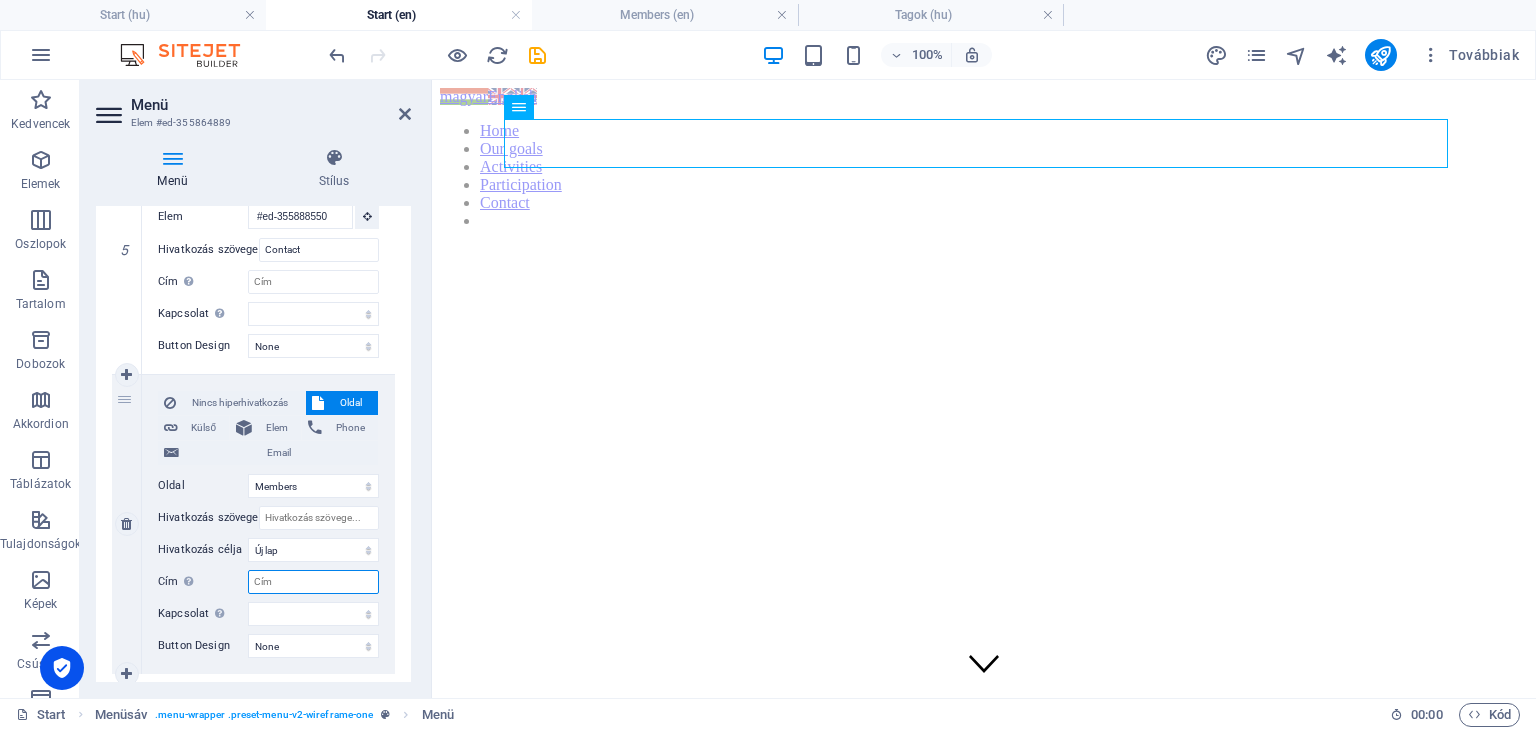 click on "Cím További hivatkozás leírás, ne legyen azonos a hivatkozás szövegével. A címet általában akkor jelenítik meg, mint egy feliratkozást, amikor az egeret az elem felett mozgatják. Hagyd üresen, ha bizonytalan vagy." at bounding box center (313, 582) 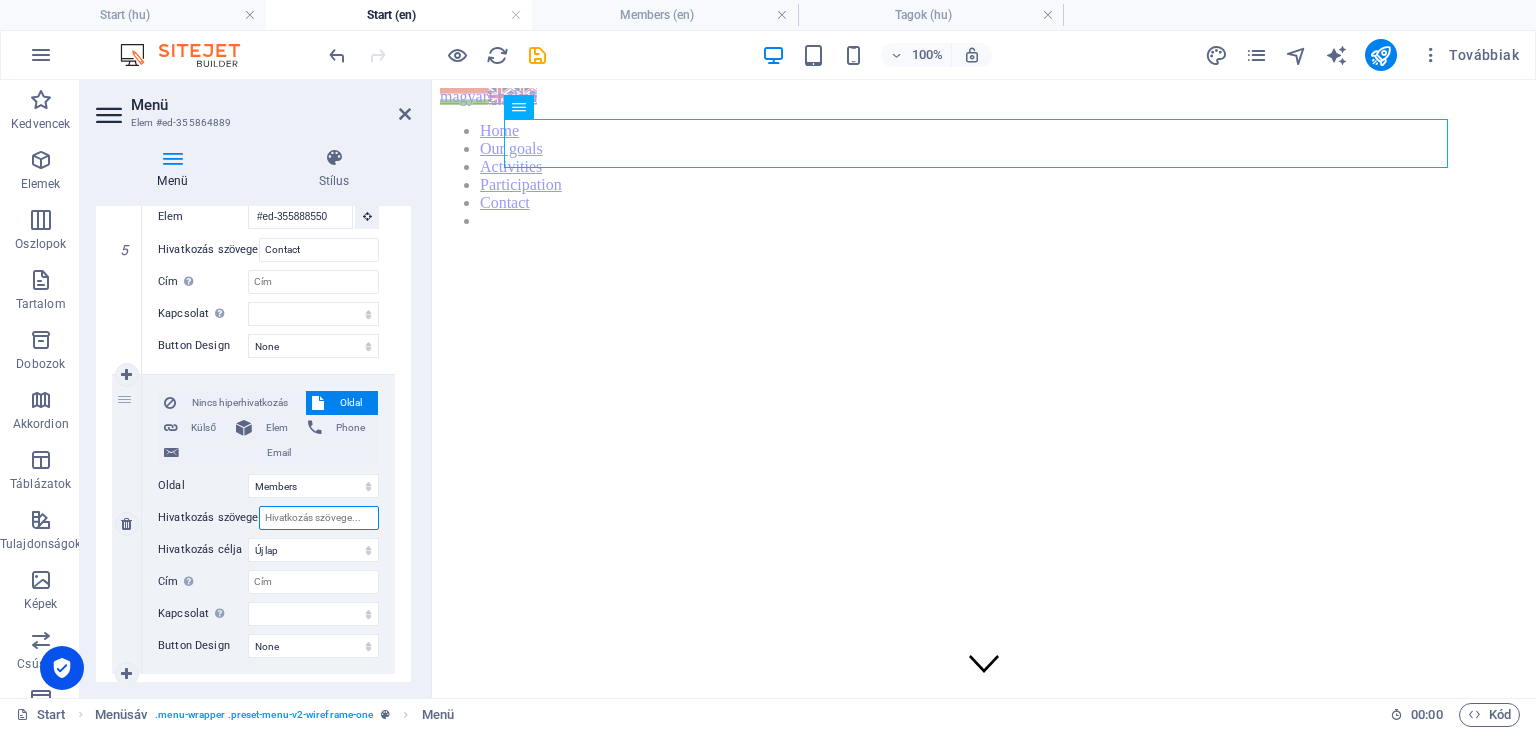 click on "Hivatkozás szövege" at bounding box center [319, 518] 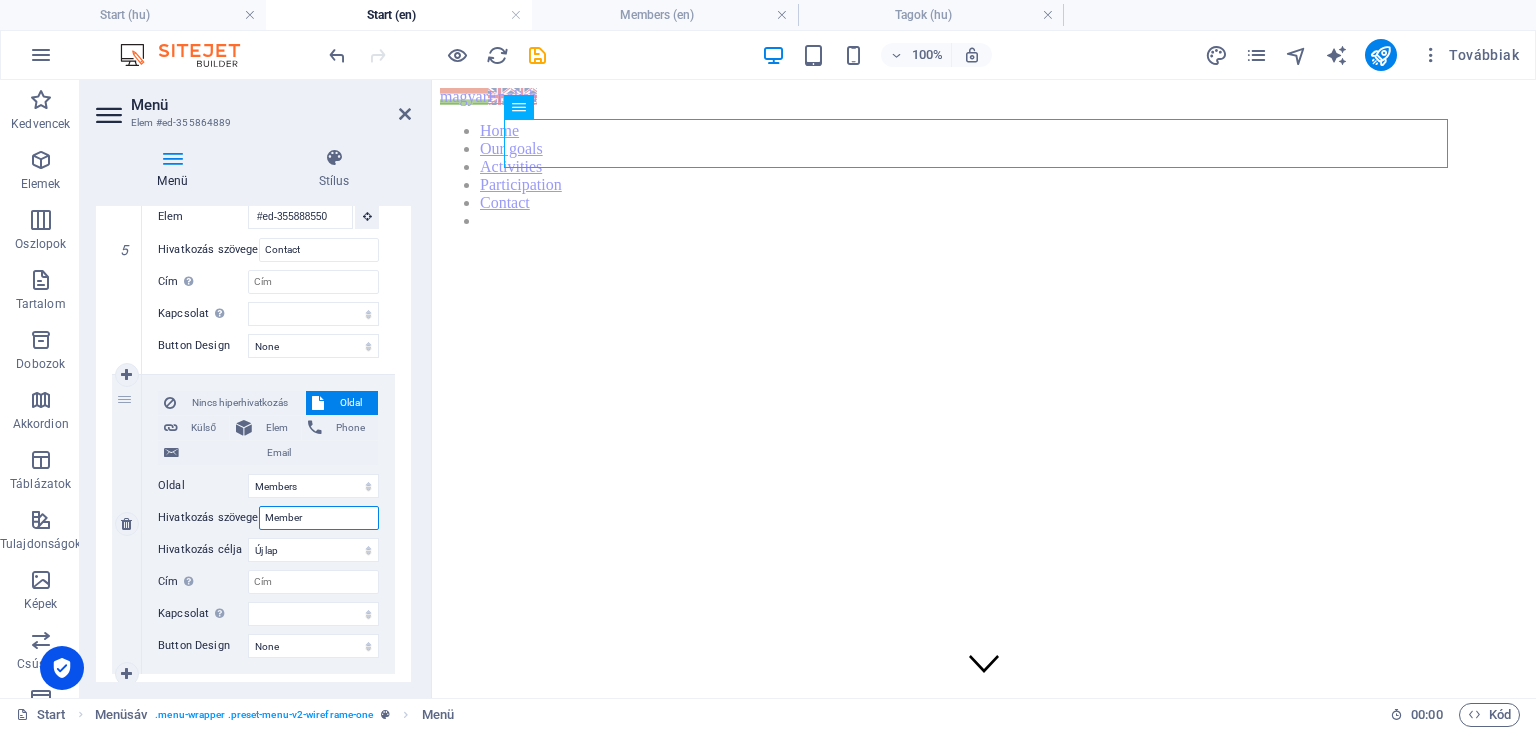 type on "Members" 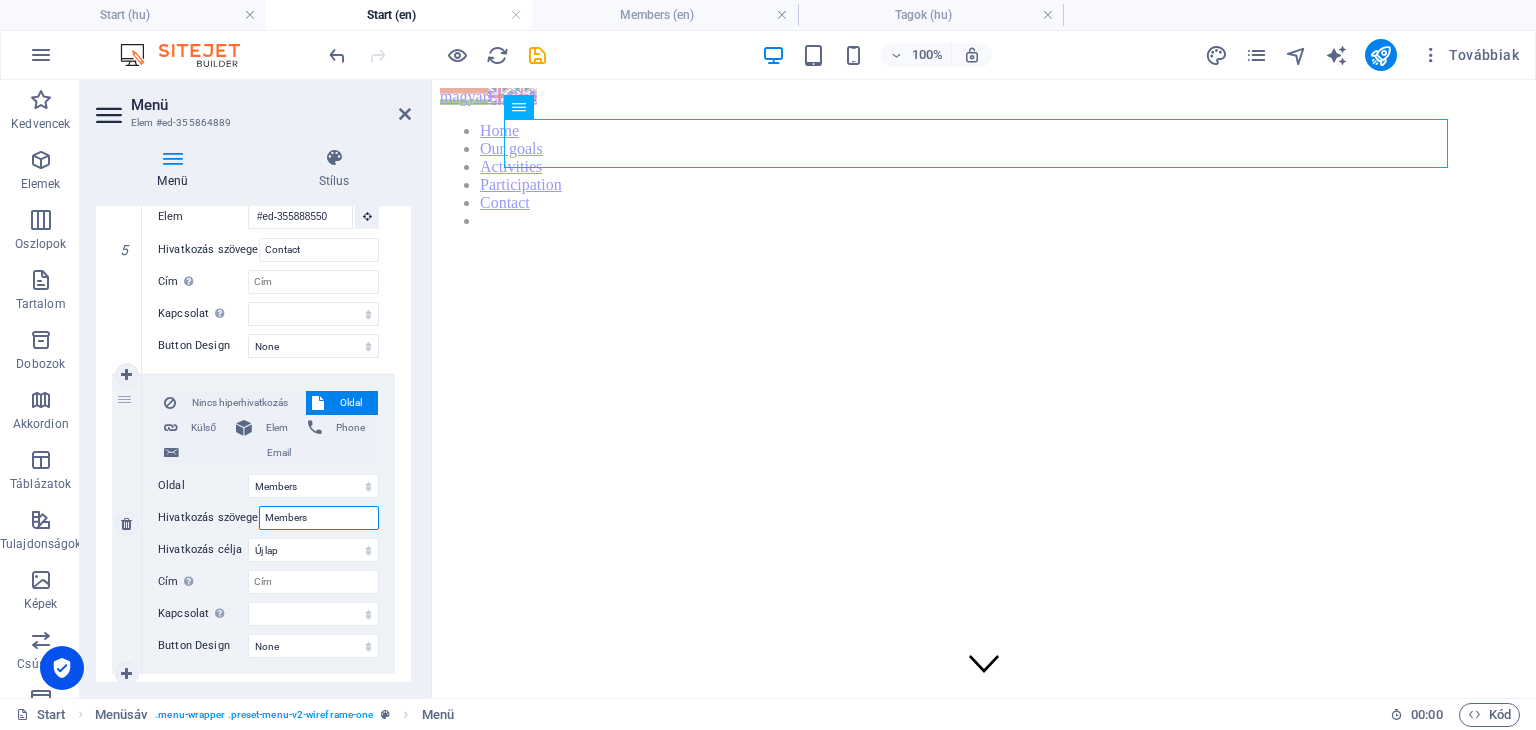 select 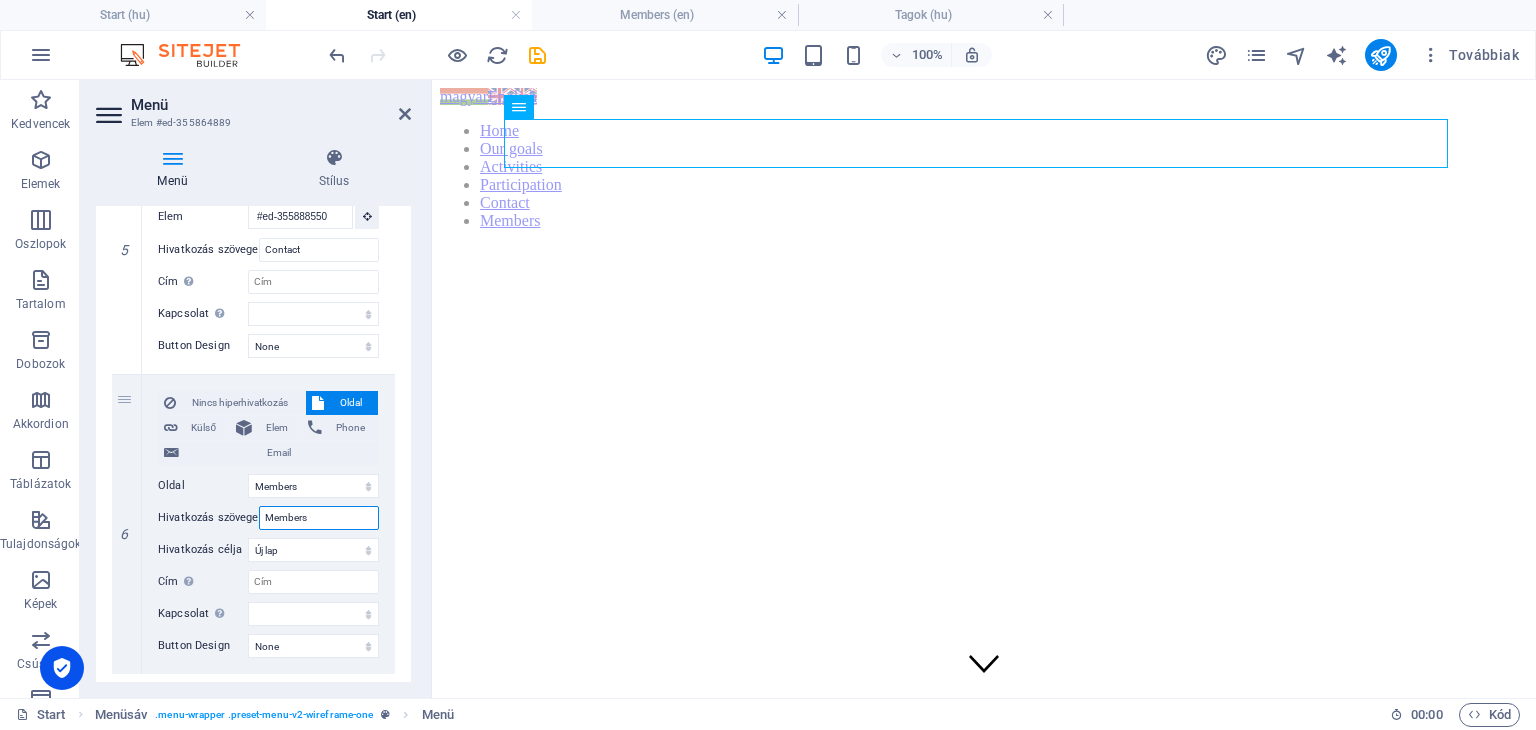 type on "Members" 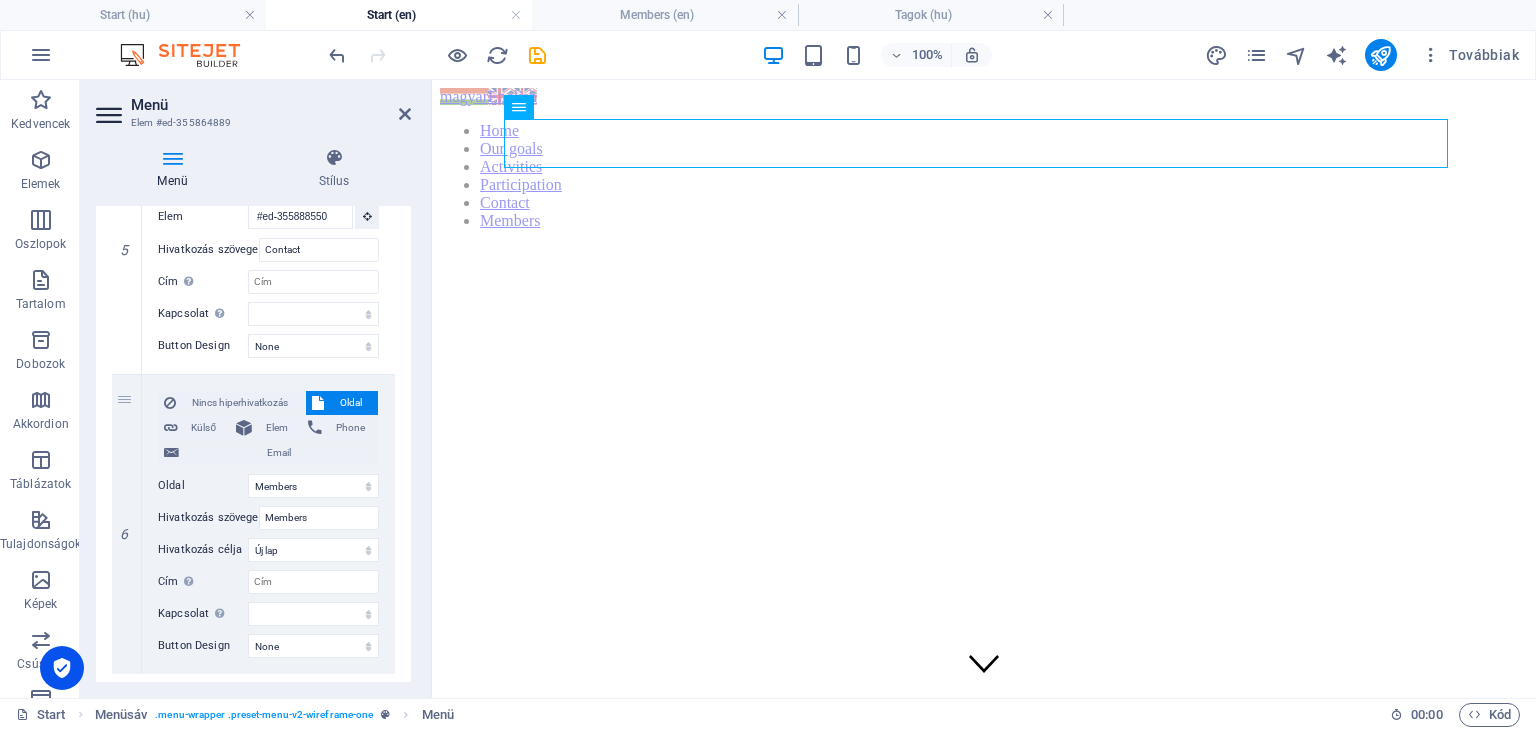 click on "1 Nincs hiperhivatkozás Oldal Külső Elem Phone Email Oldal Start Jogi nyilatkozat HuSif indító workshop Fenntartható befektetések Magyarországon workshop Adatvédelmi nyilatkozat HuSif részvétel Fenntartható Befektetés Tagok Start Legal notice Sustainable Investments in [GEOGRAPHIC_DATA] HuSif kick-off workshop Privacy policy HuSif részvétel Members Elem #ed-355864904
URL Telefon Email Hivatkozás szövege Home Hivatkozás célja Új lap Ugyanaz a lap Átfedés Cím További hivatkozás leírás, ne legyen azonos a hivatkozás szövegével. A címet általában akkor jelenítik meg, mint egy feliratkozást, amikor az egeret az elem felett mozgatják. Hagyd üresen, ha bizonytalan vagy. Kapcsolat Beállítja a hivatkozás kapcsolatát a hivatkozási célhoz. Például a "nofollow" érték utasítja a keresőmotort, hogy ne kövesse a hivatkozást. Hagyható üresen. alternatív szerző könyvjelző külső segítség licenc következő nofollow noreferrer noopener előző keresés 2" at bounding box center (253, -148) 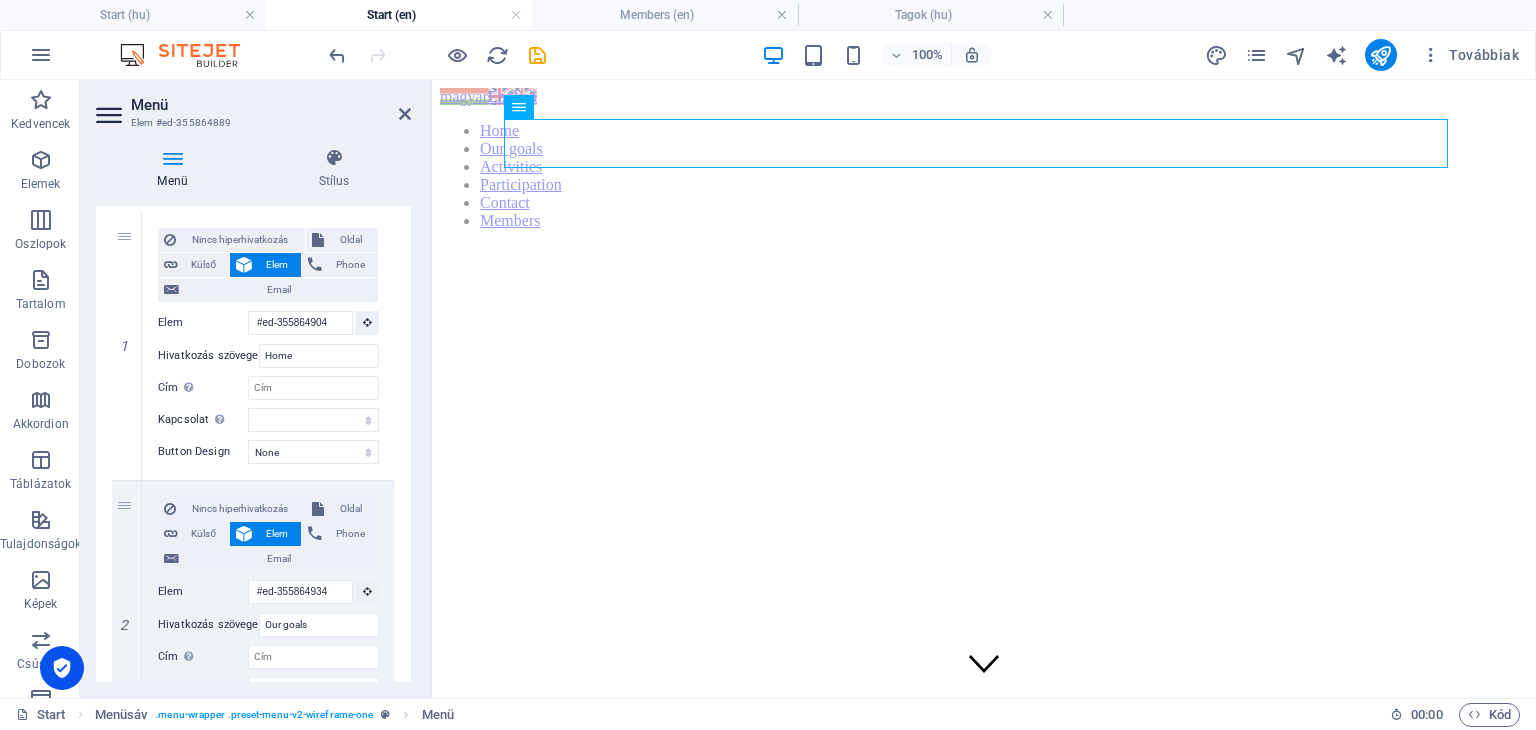 scroll, scrollTop: 0, scrollLeft: 0, axis: both 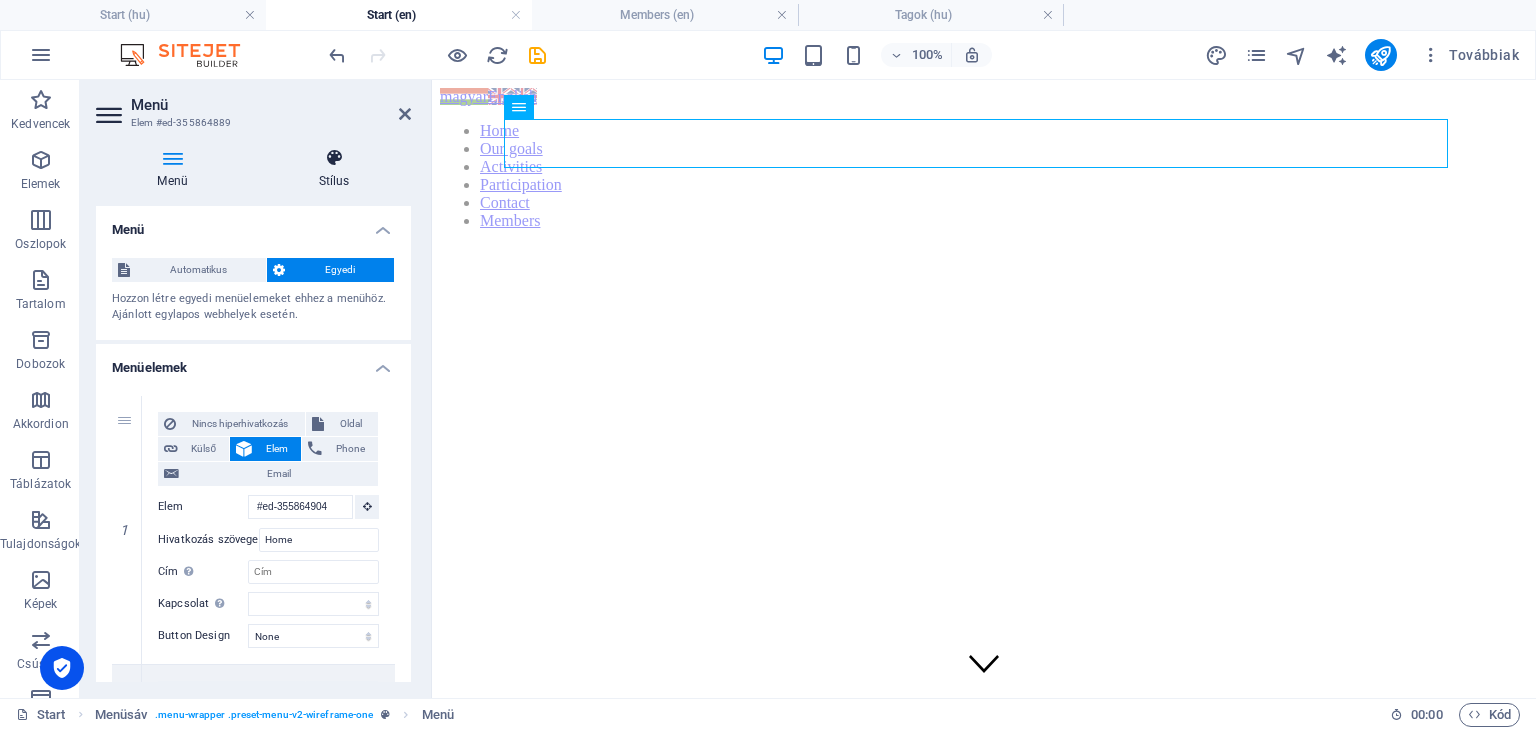 click on "Stílus" at bounding box center [334, 169] 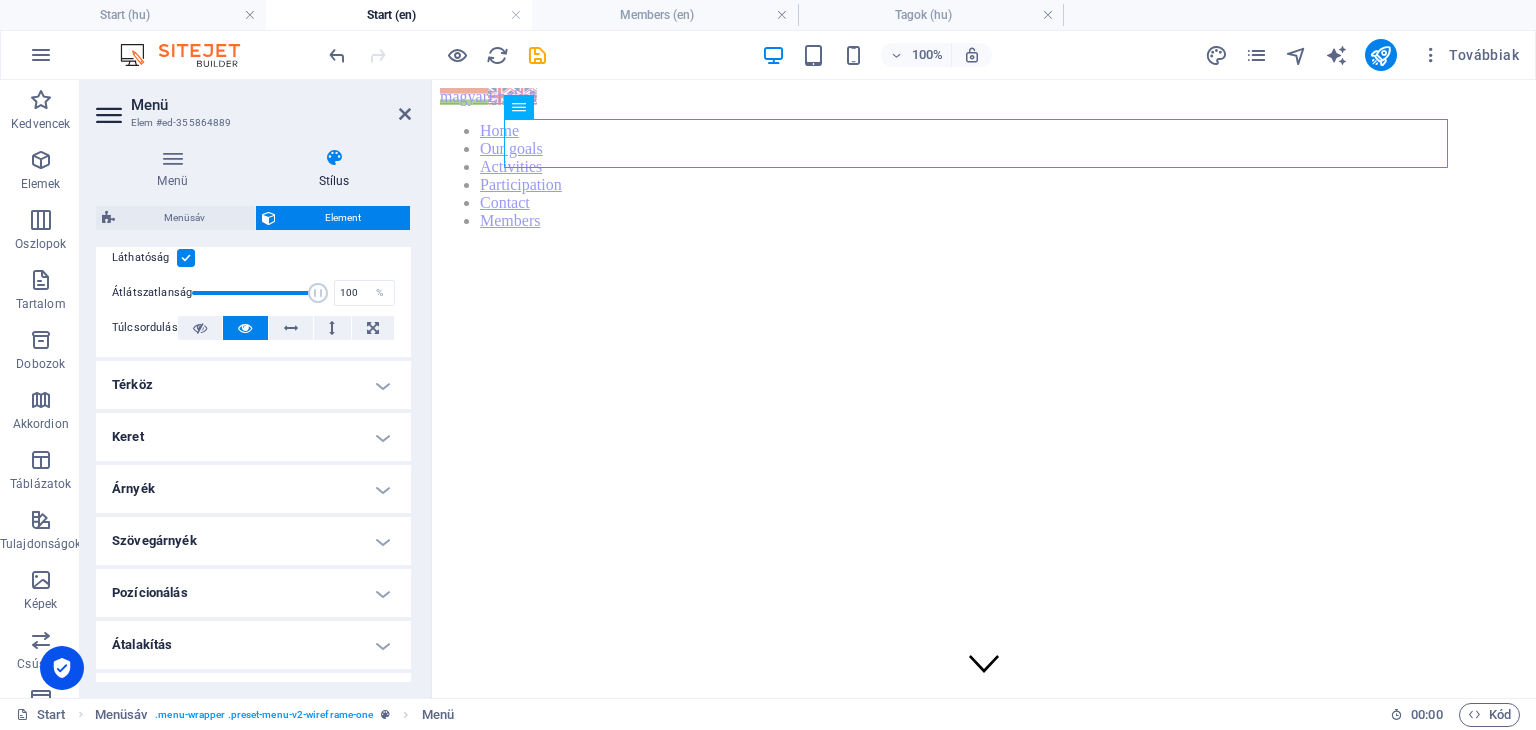 scroll, scrollTop: 384, scrollLeft: 0, axis: vertical 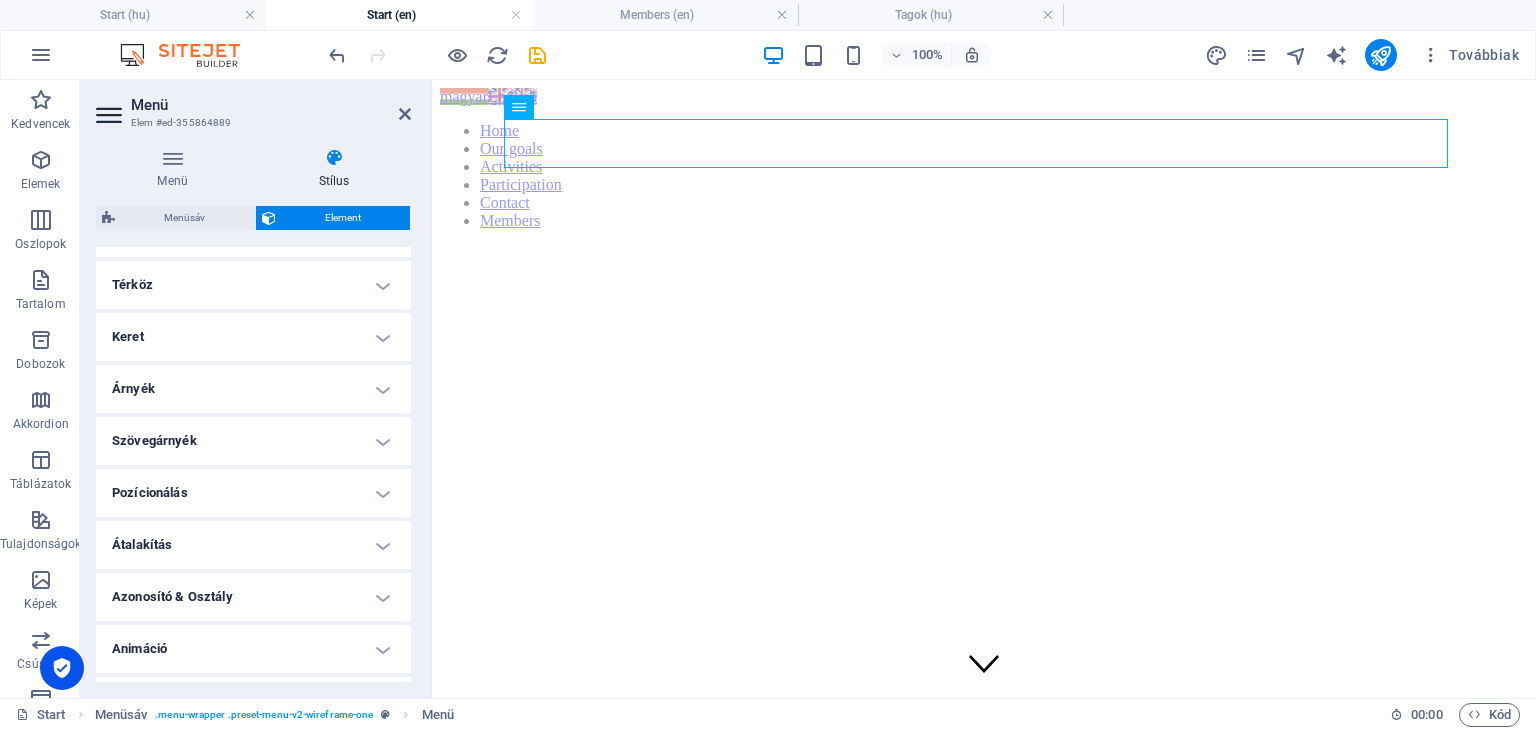 click on "Keret" at bounding box center (253, 337) 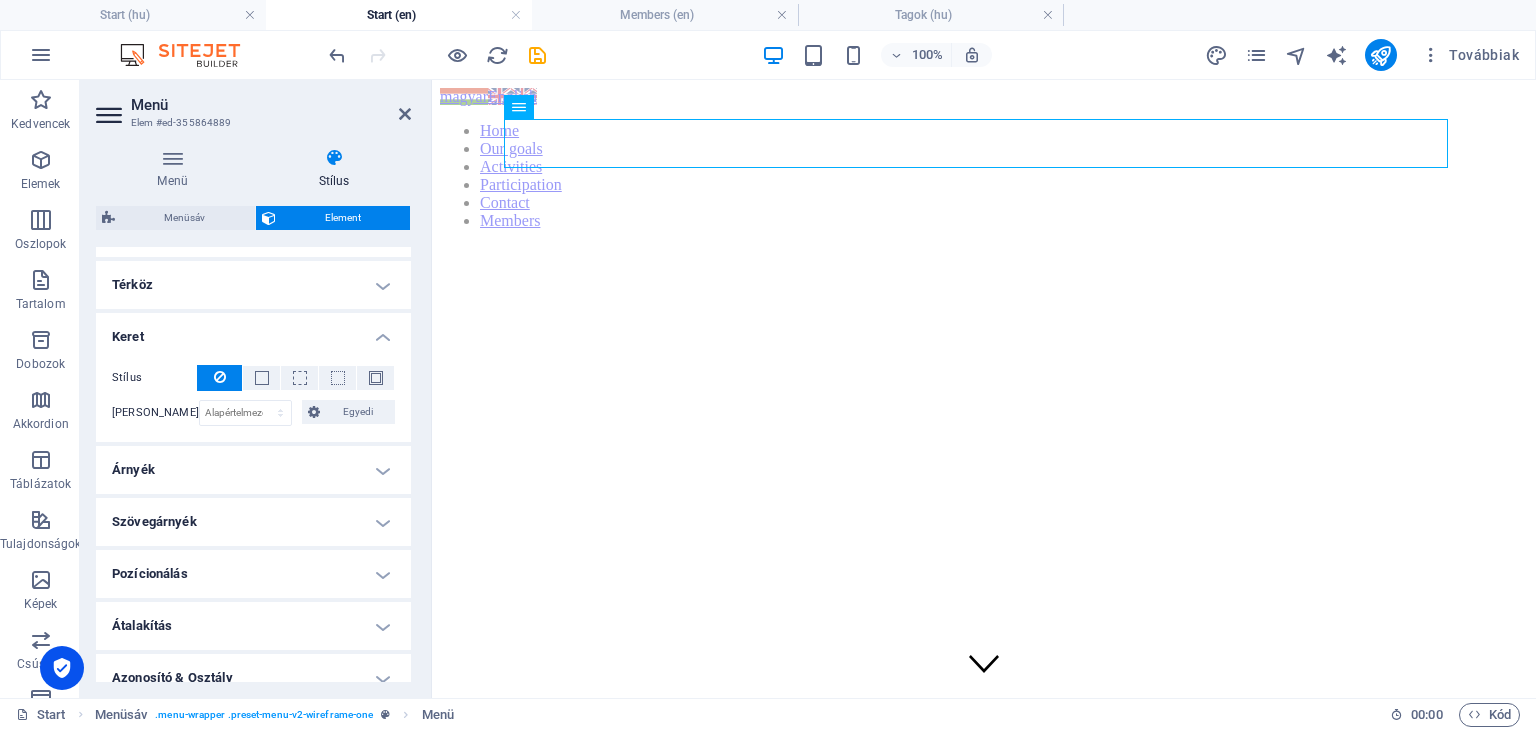 click on "Keret" at bounding box center [253, 331] 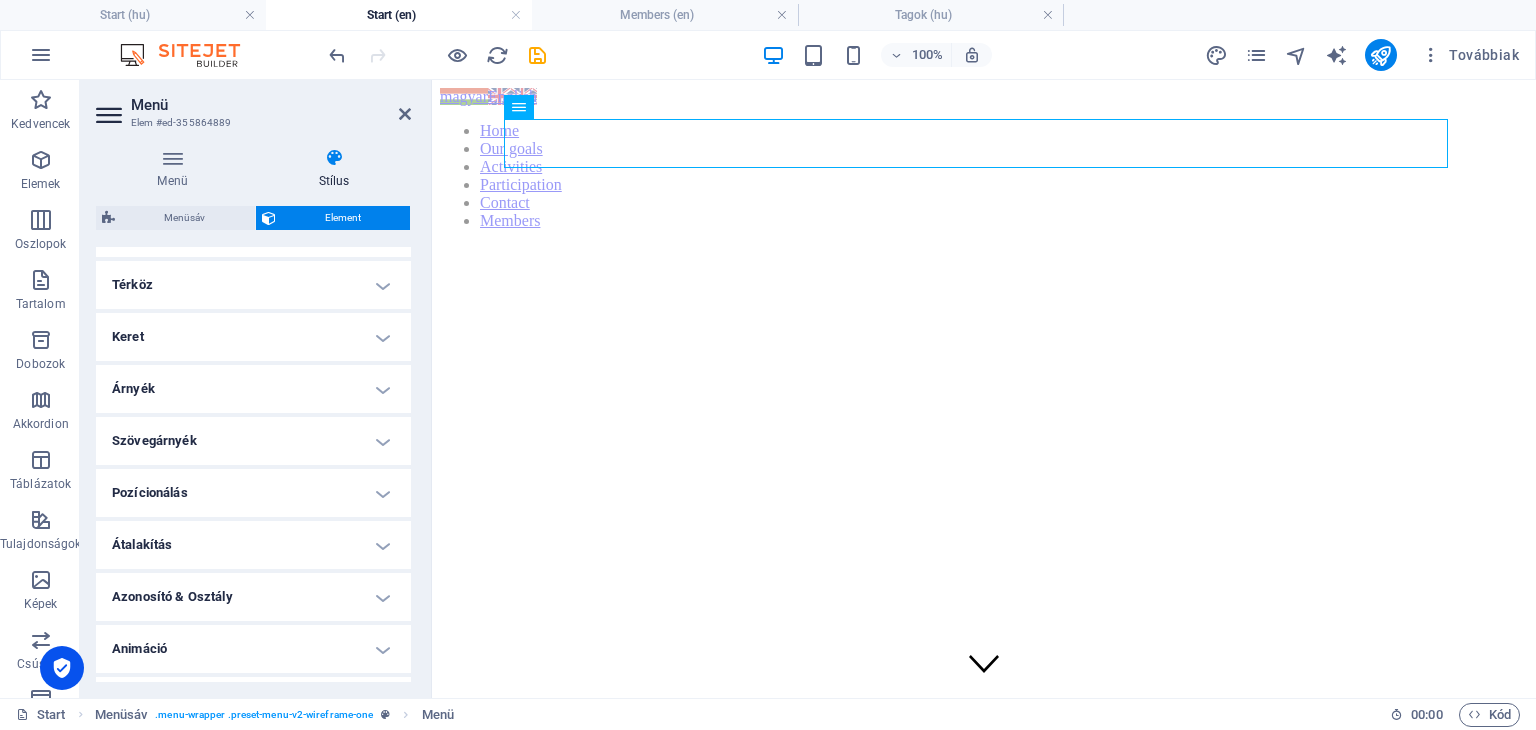 click on "Árnyék" at bounding box center [253, 389] 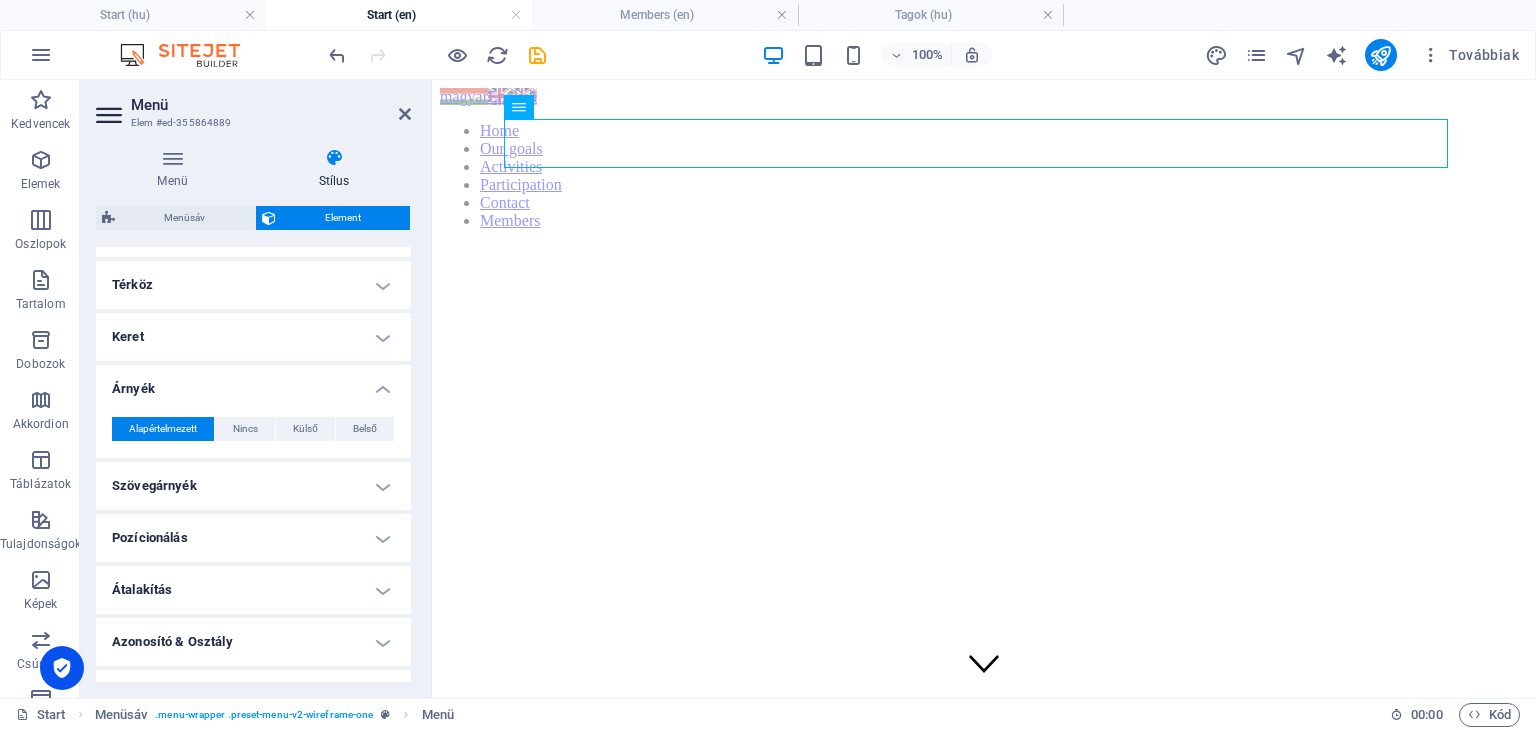click on "Árnyék" at bounding box center (253, 383) 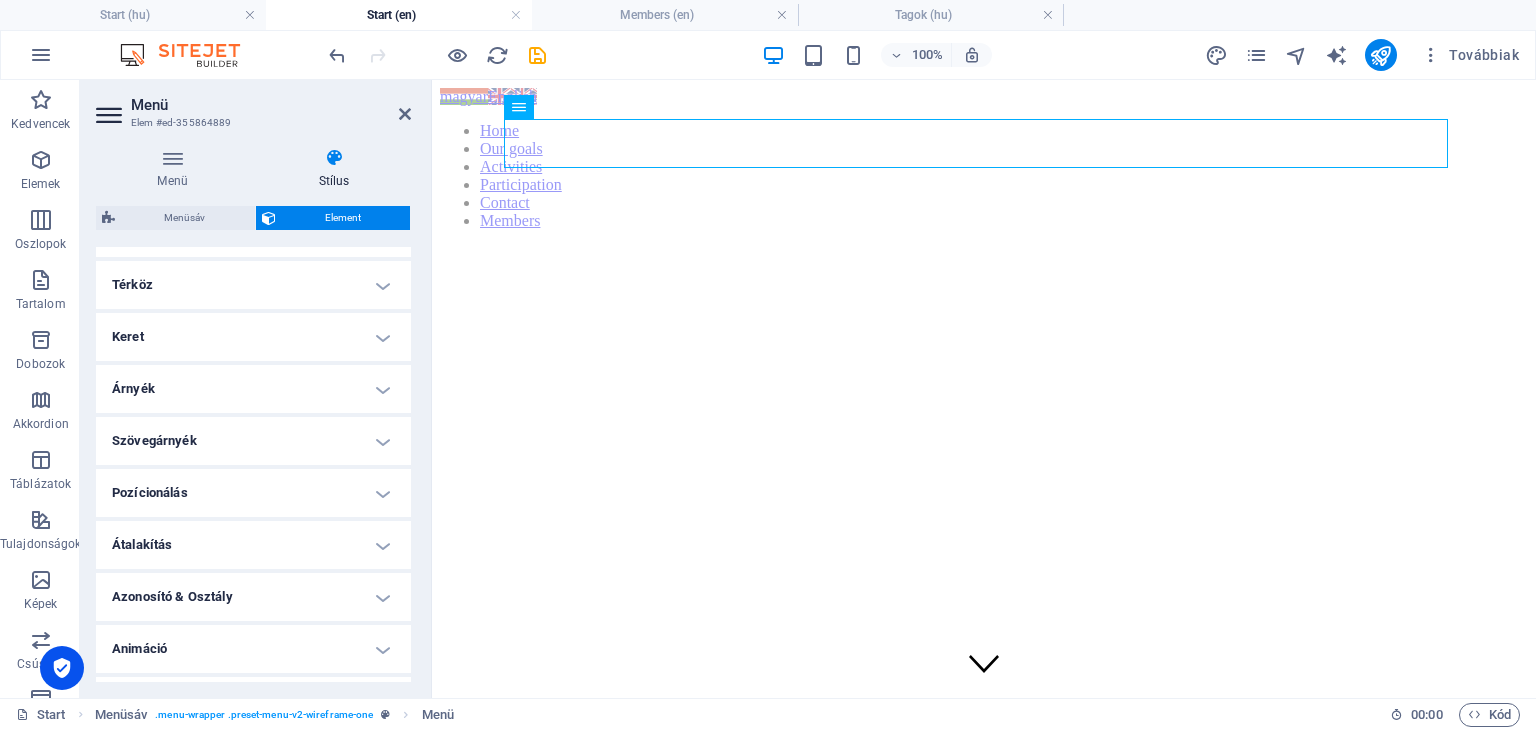 scroll, scrollTop: 426, scrollLeft: 0, axis: vertical 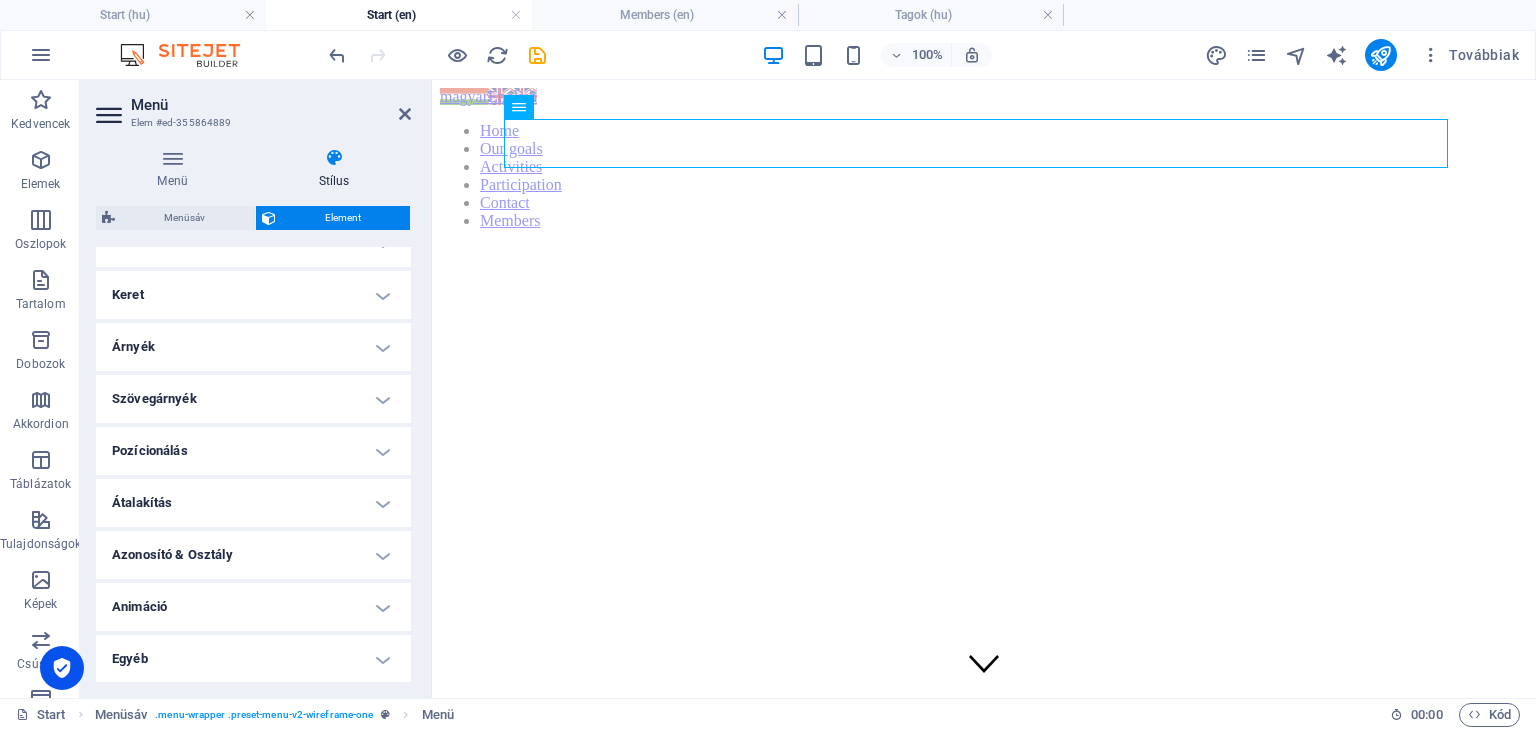 click on "Átalakítás" at bounding box center (253, 503) 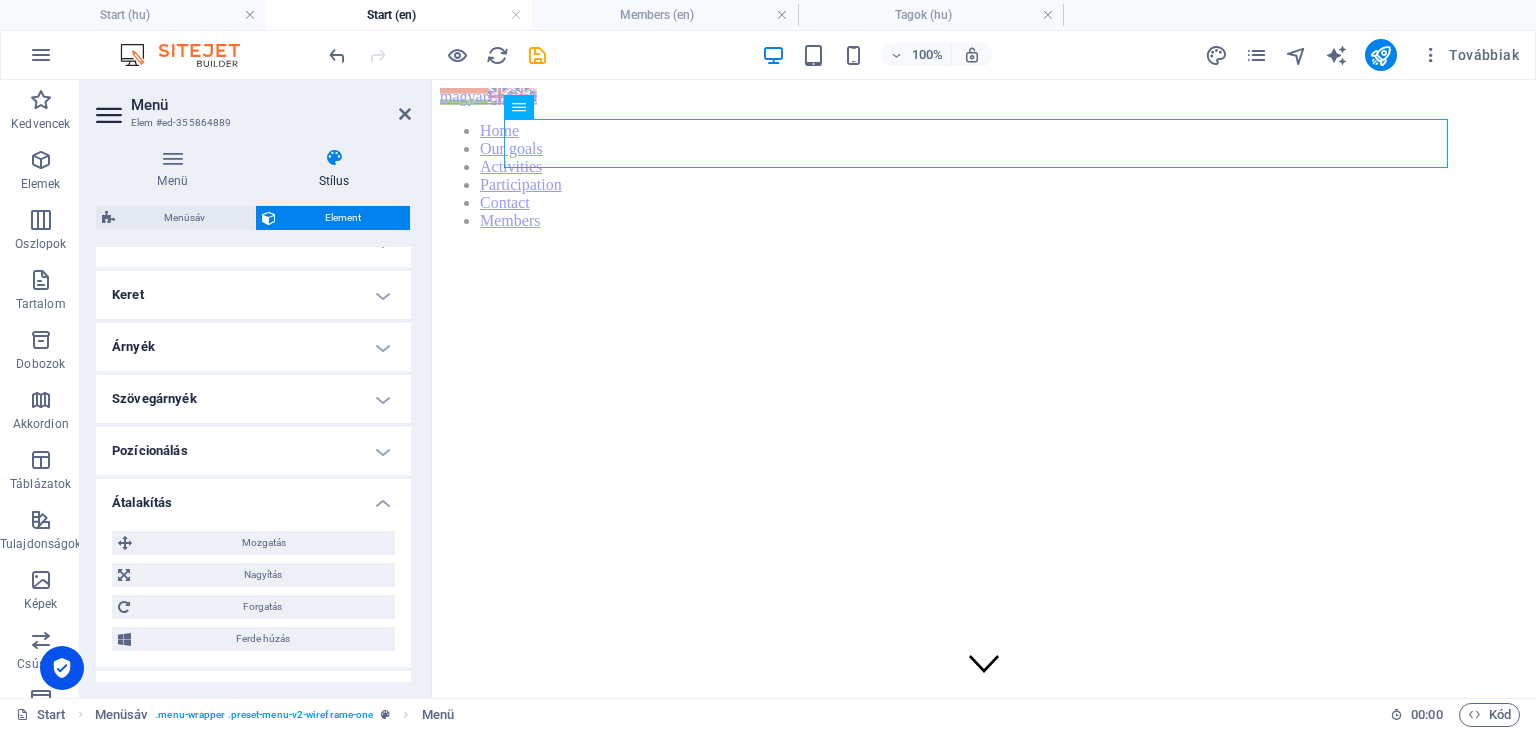 click on "Átalakítás" at bounding box center [253, 497] 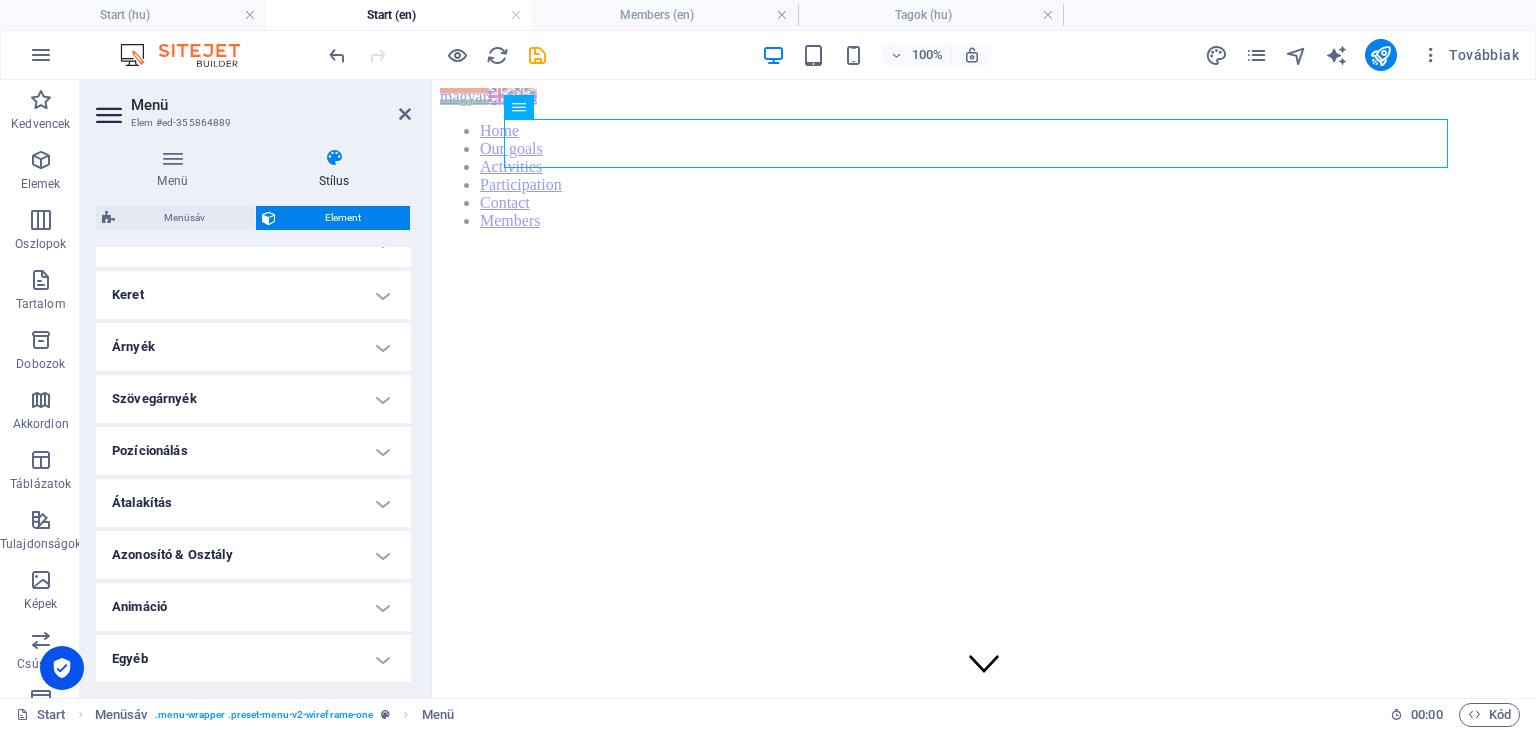 click on "Azonosító & Osztály" at bounding box center (253, 555) 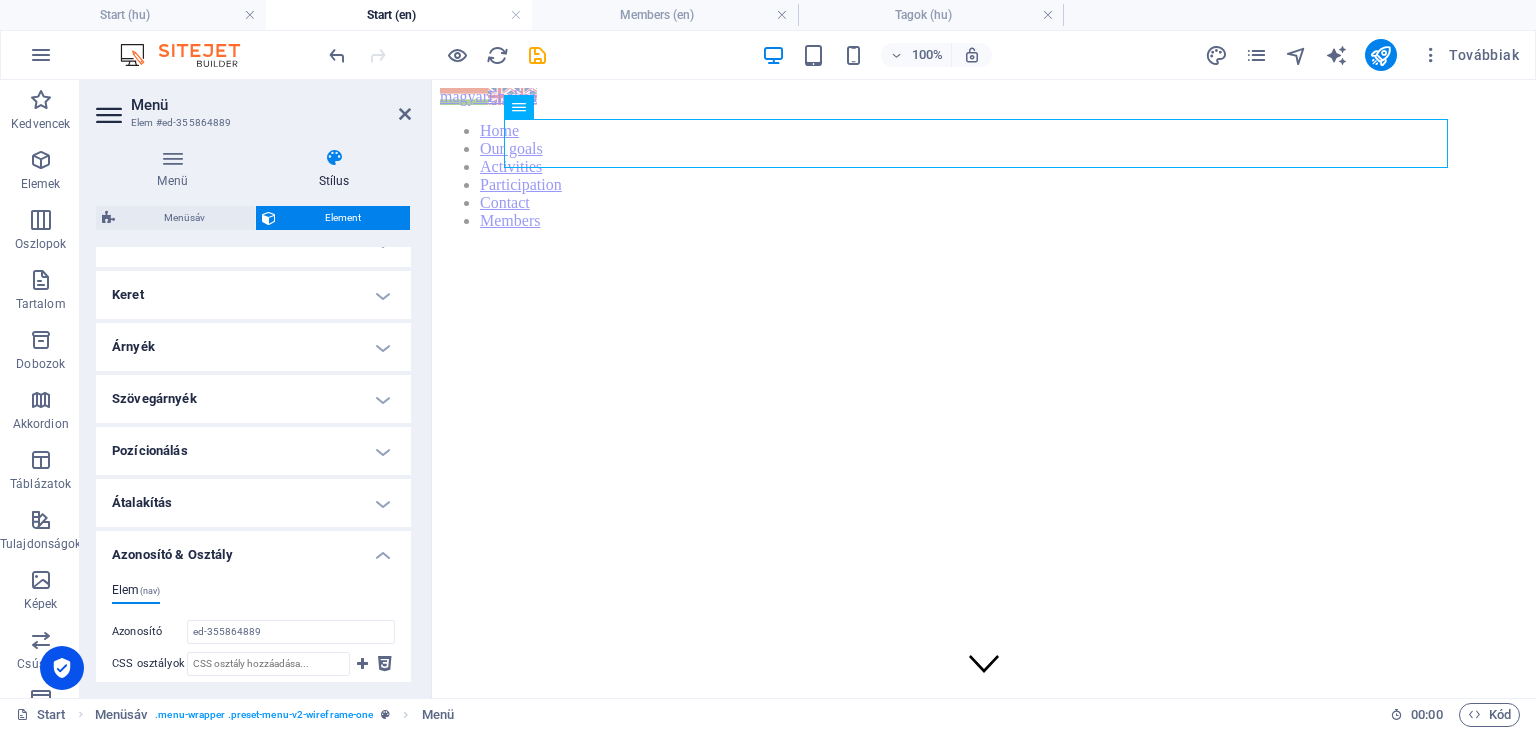 click on "Azonosító & Osztály" at bounding box center (253, 549) 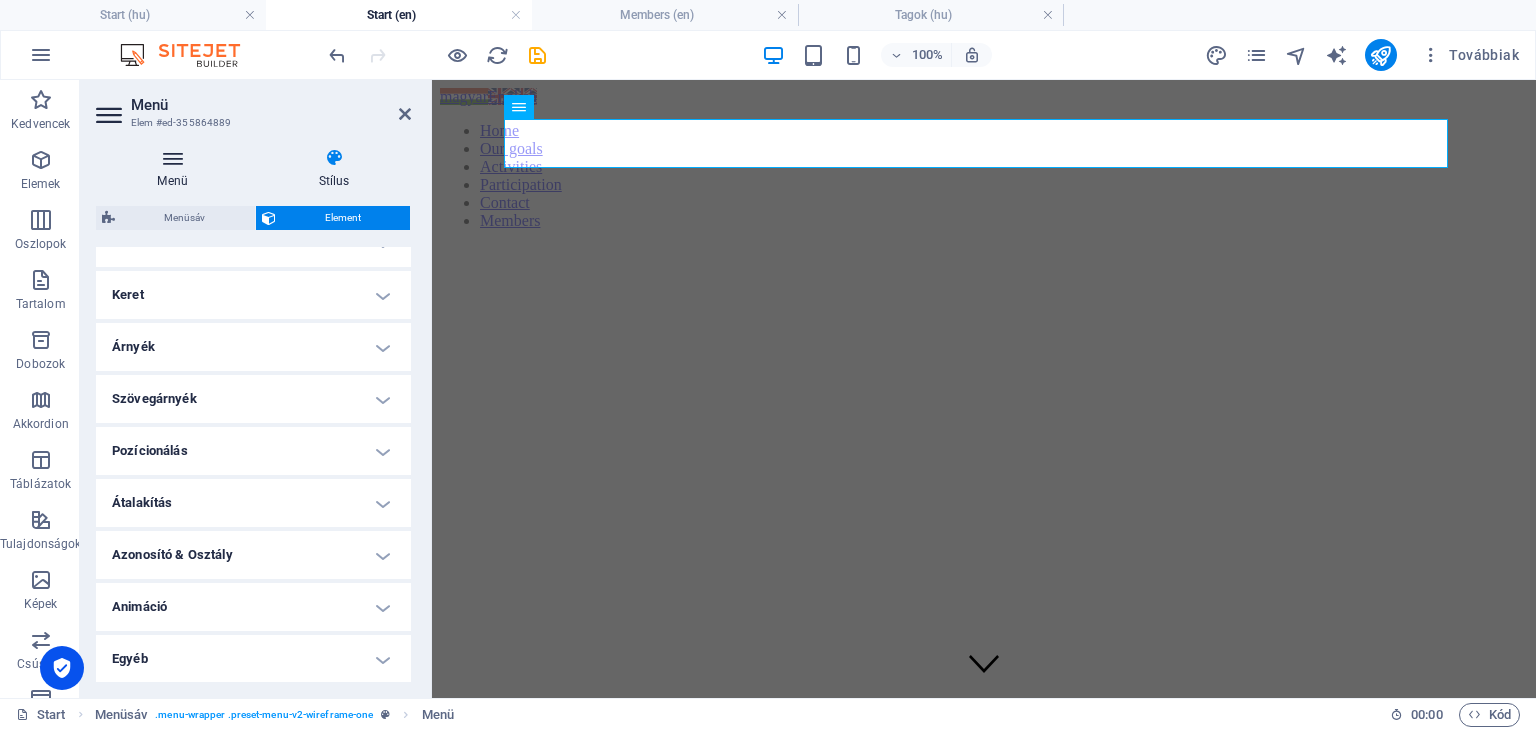 click at bounding box center (172, 158) 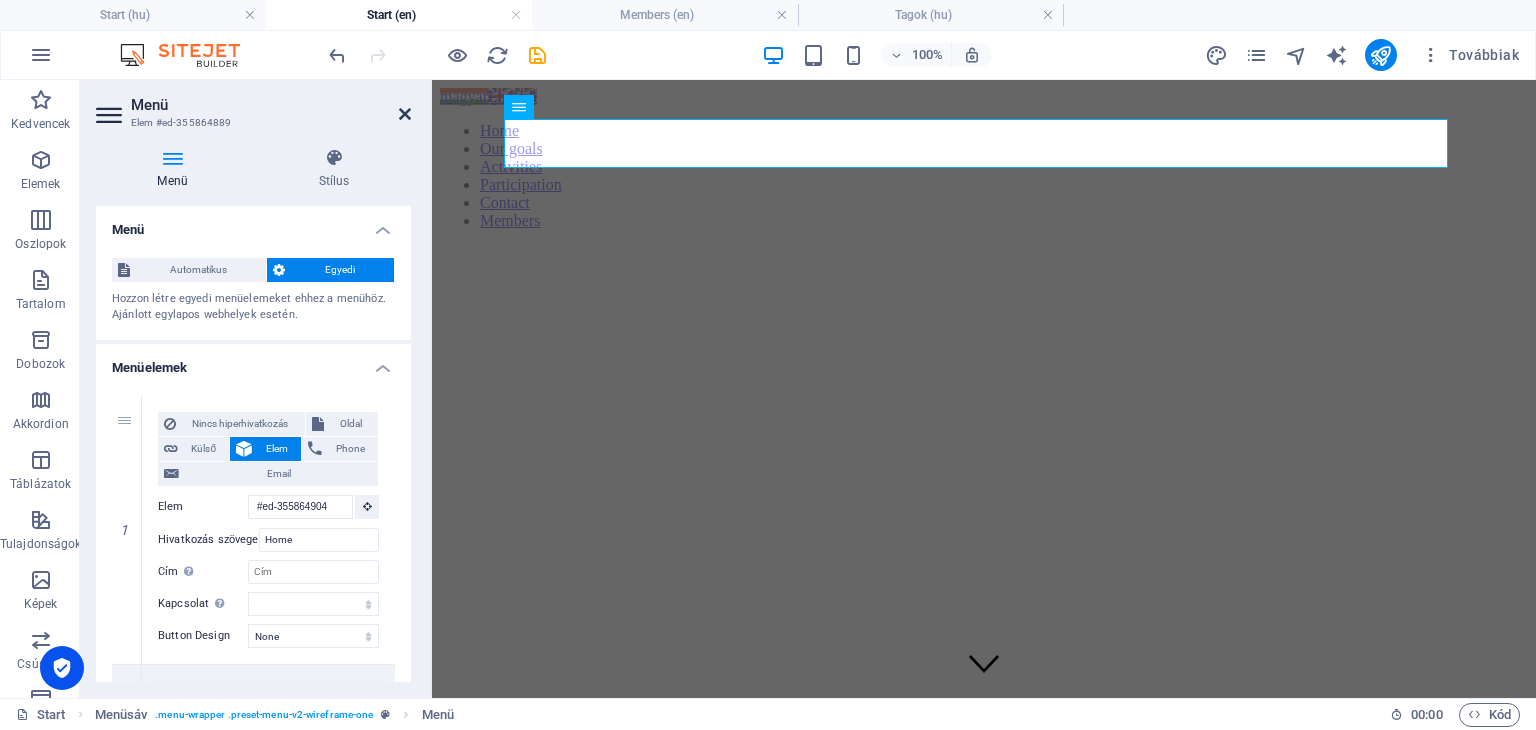 click at bounding box center (405, 114) 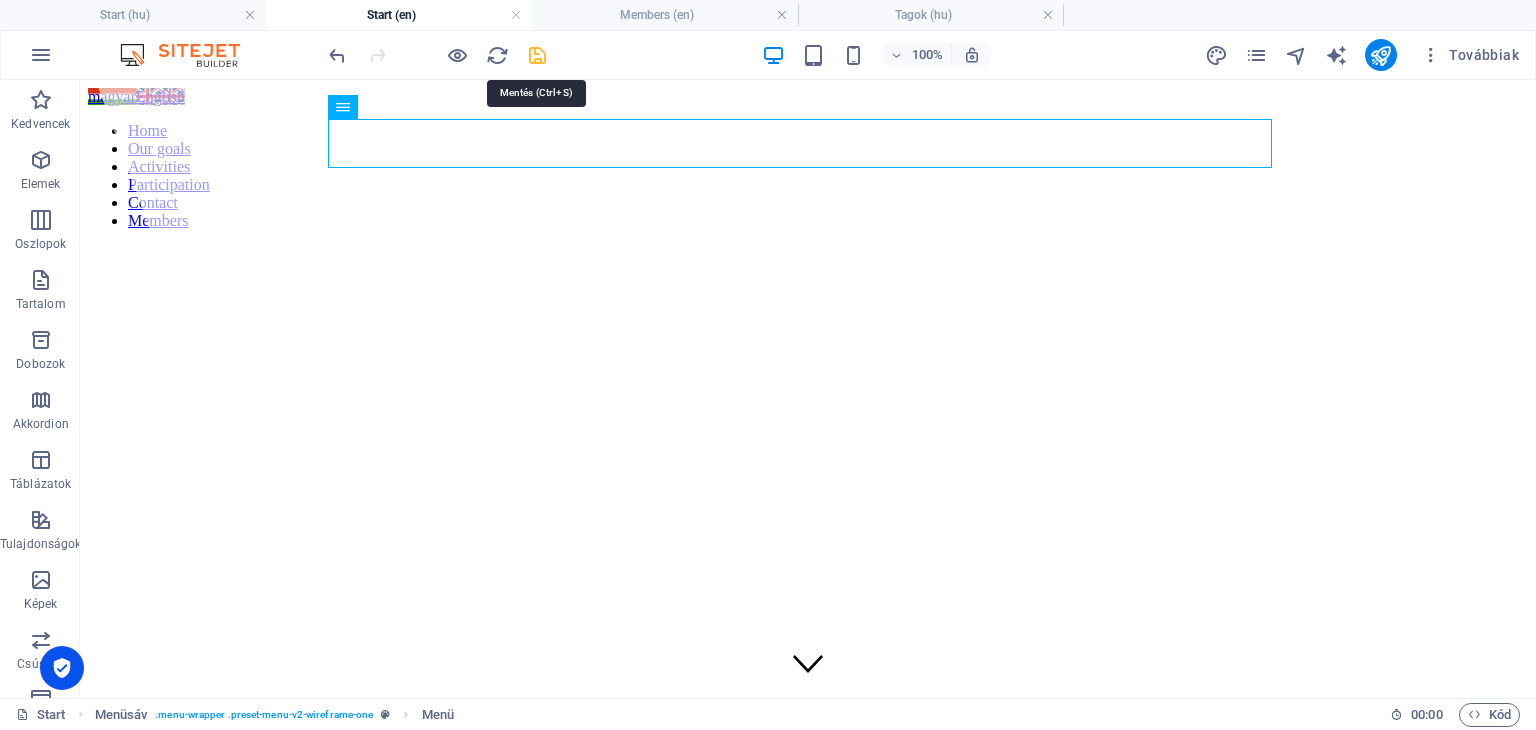 click at bounding box center (537, 55) 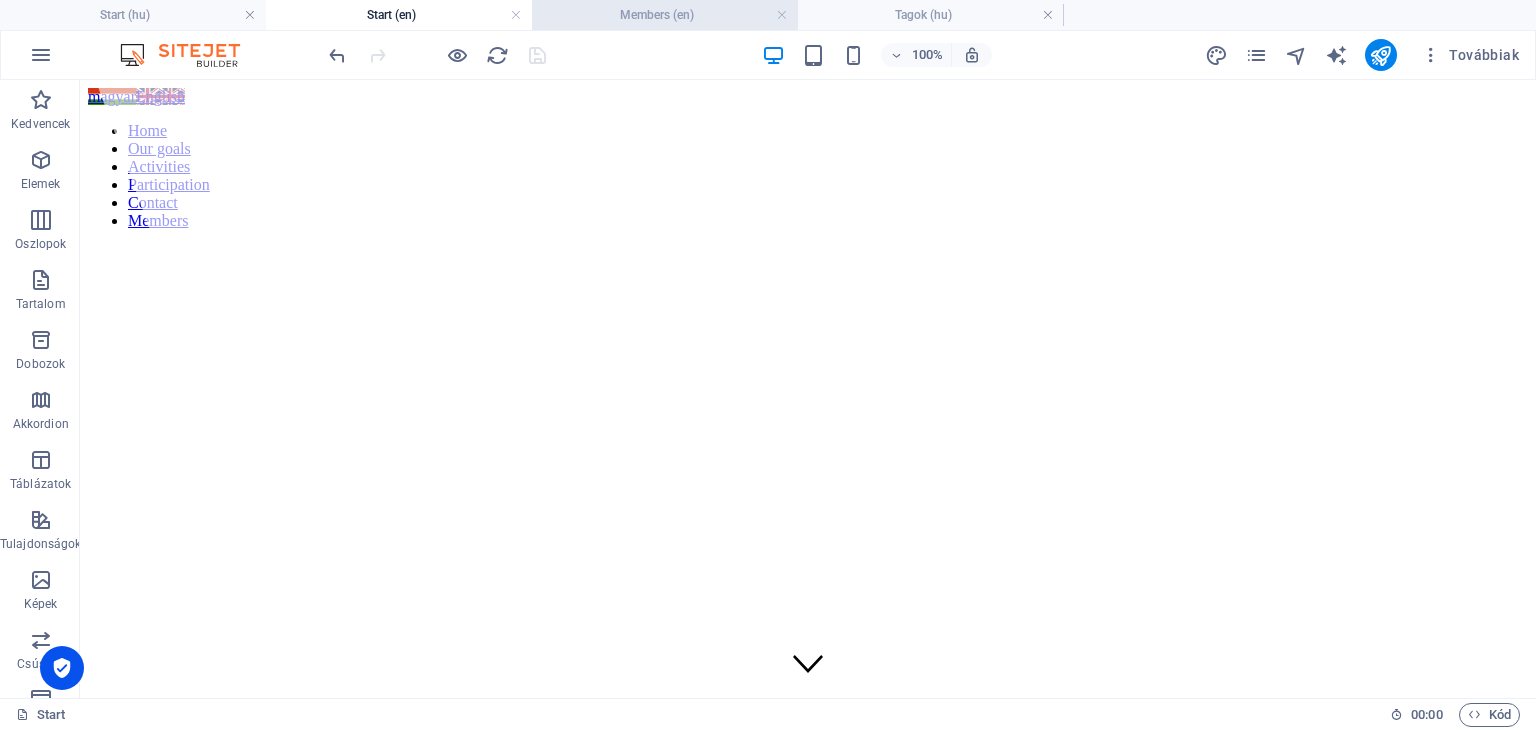 click on "Members (en)" at bounding box center [665, 15] 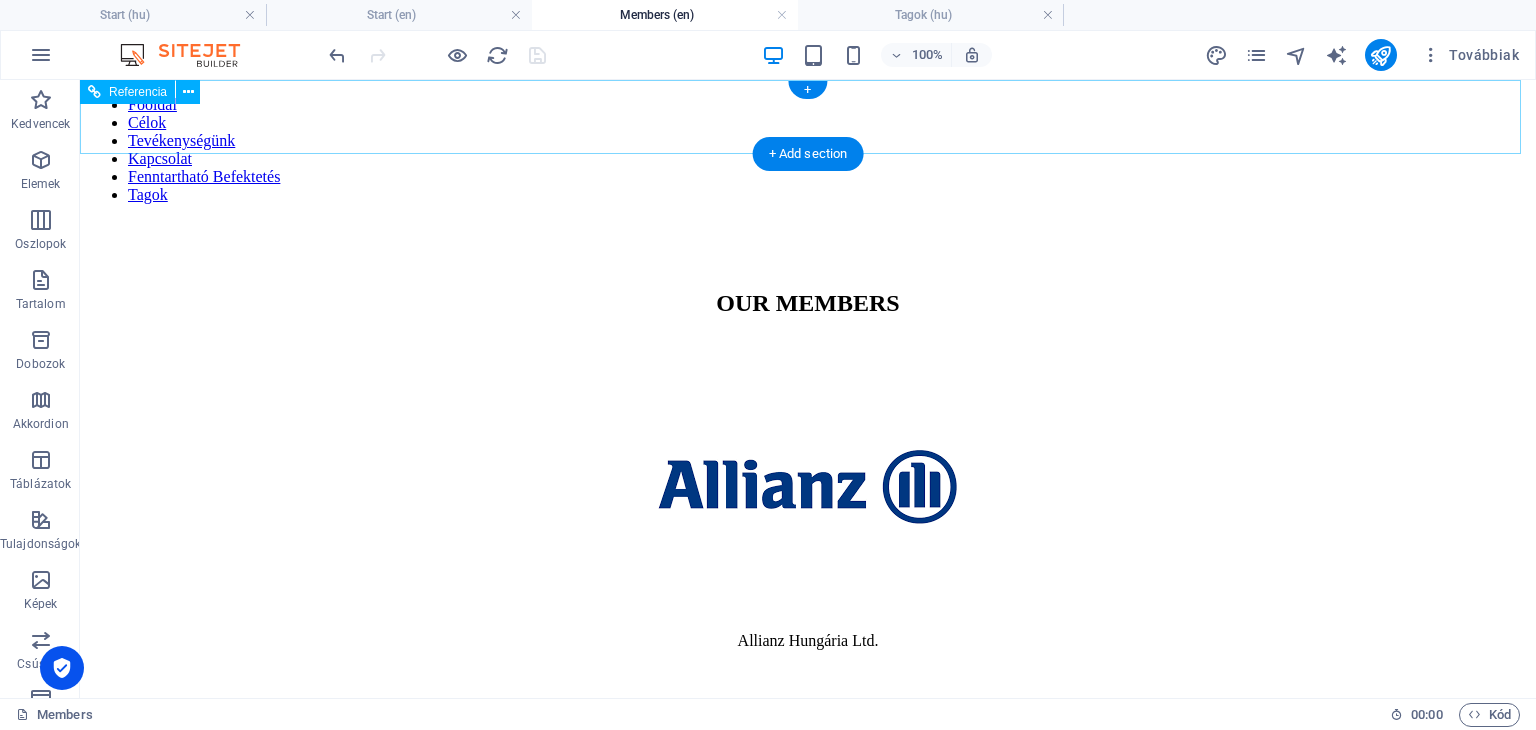 click on "Főoldal Célok Tevékenységünk Kapcsolat Fenntartható Befektetés Tagok" at bounding box center [808, 150] 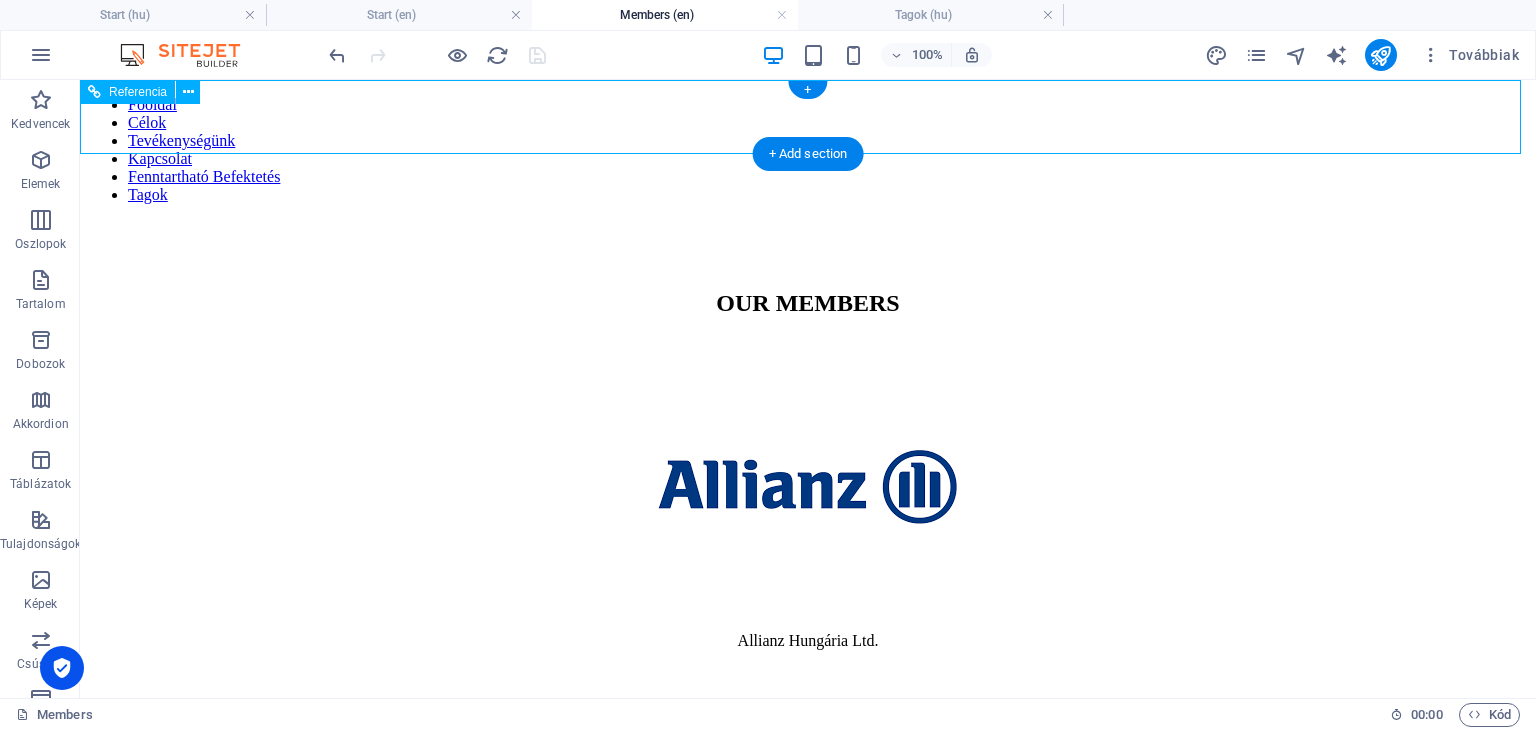click on "Főoldal Célok Tevékenységünk Kapcsolat Fenntartható Befektetés Tagok" at bounding box center (808, 150) 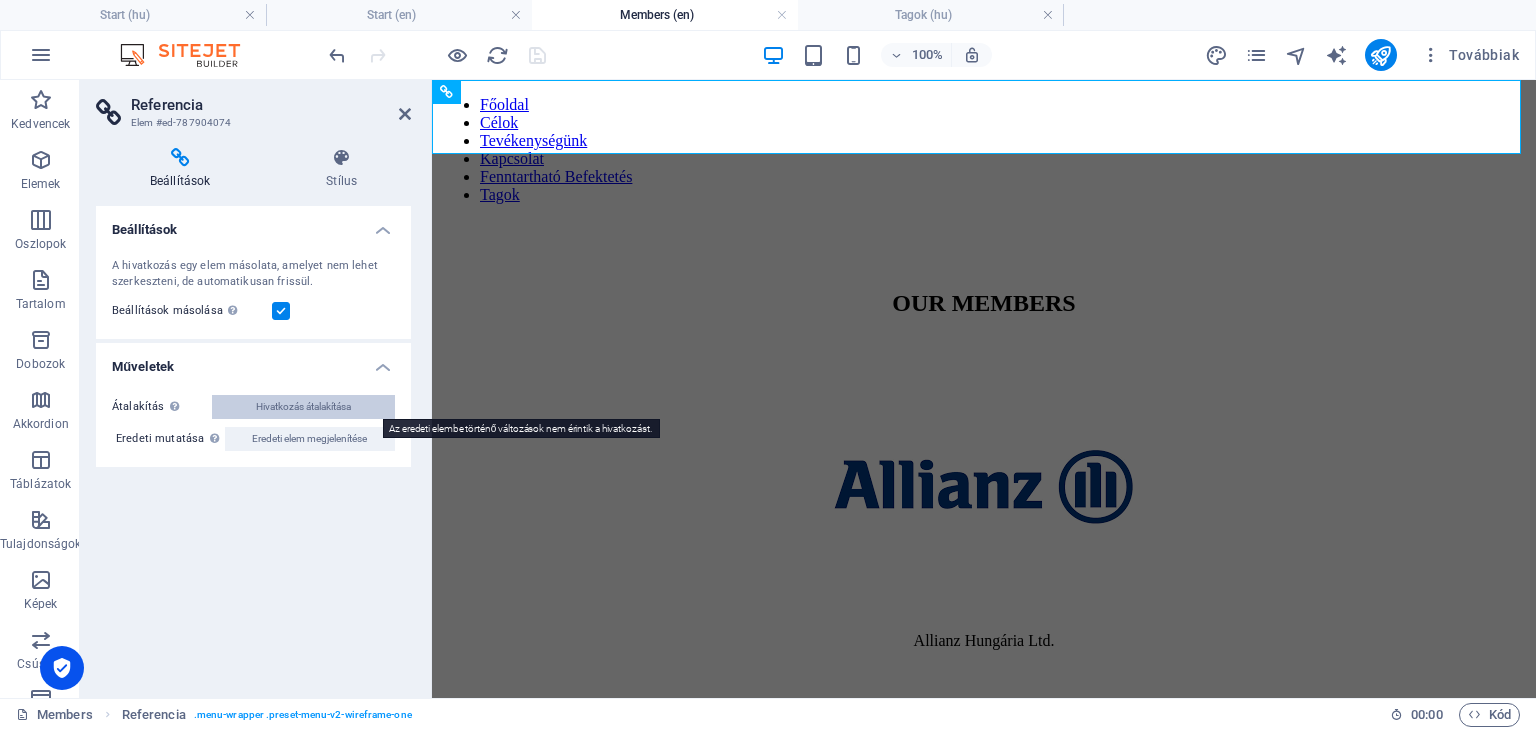 click on "Hivatkozás átalakítása" at bounding box center [303, 407] 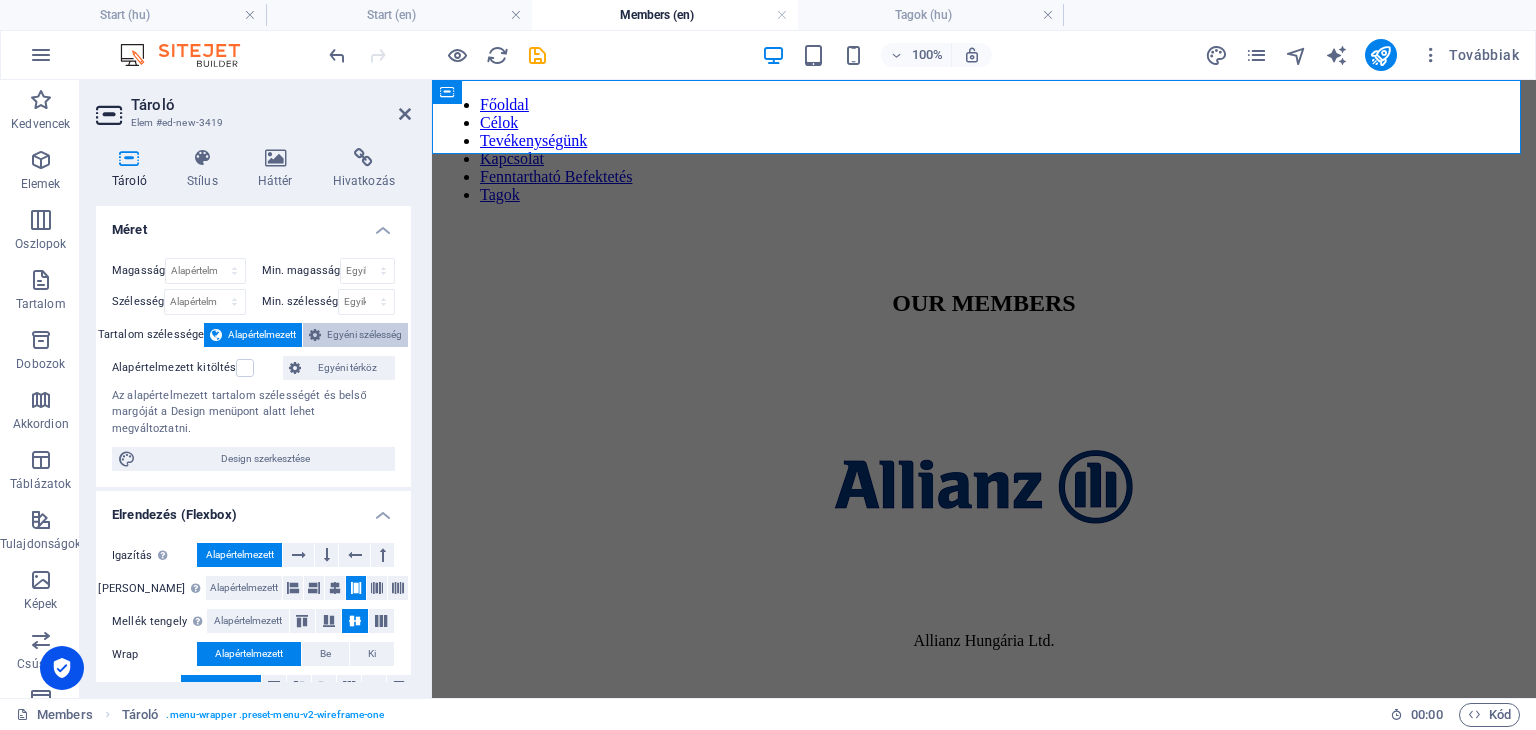 scroll, scrollTop: 298, scrollLeft: 0, axis: vertical 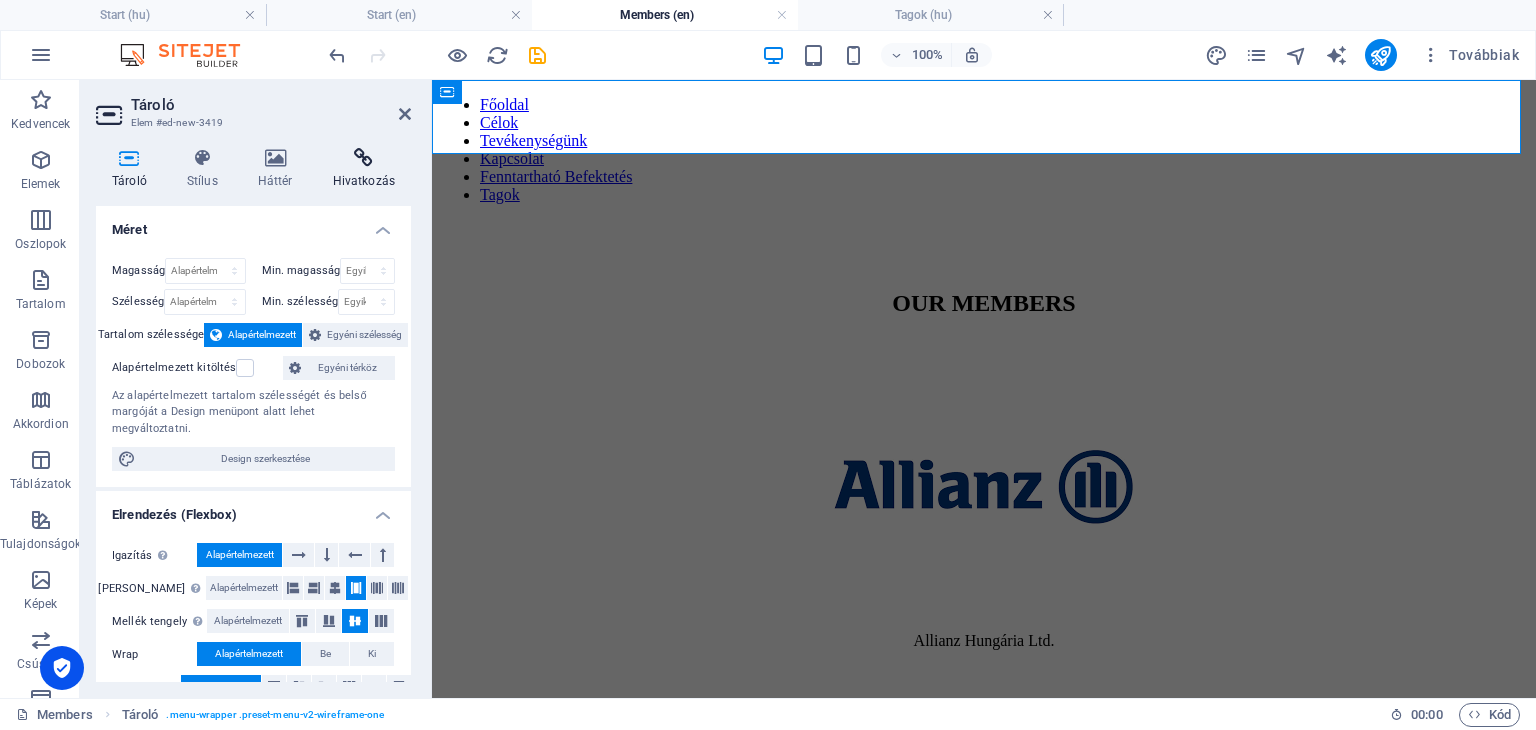 click on "Hivatkozás" at bounding box center (364, 169) 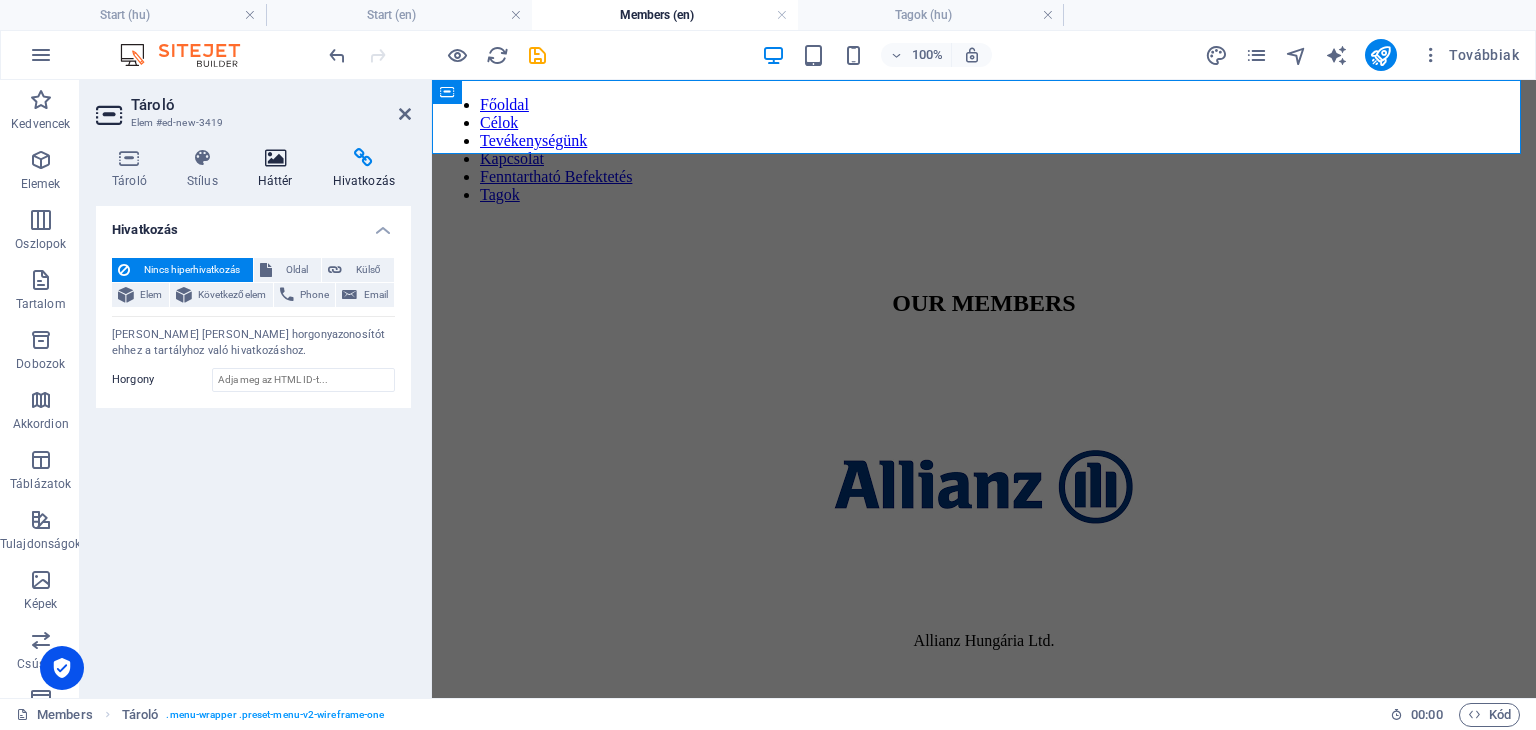 click on "Háttér" at bounding box center (279, 169) 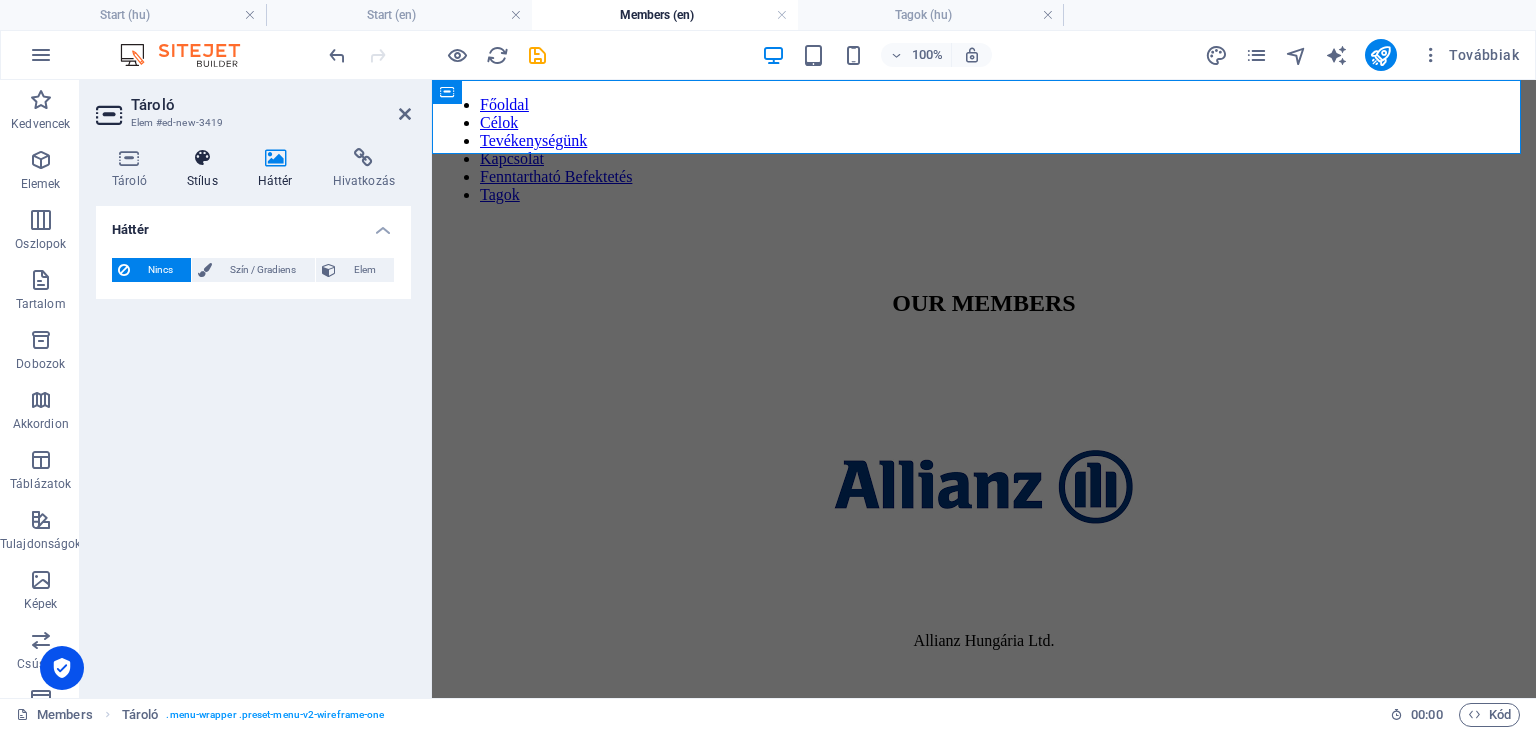 click on "Stílus" at bounding box center (206, 169) 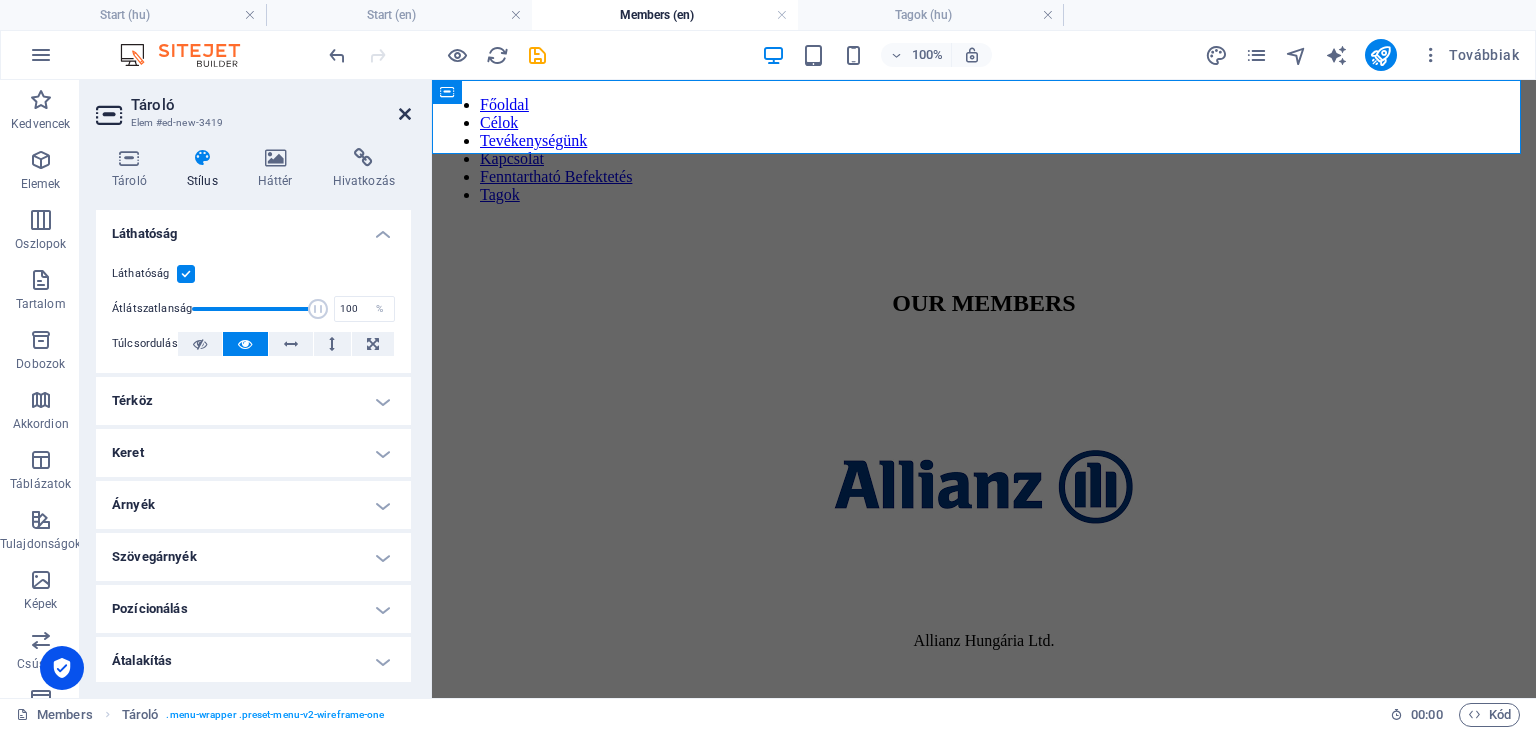 click at bounding box center (405, 114) 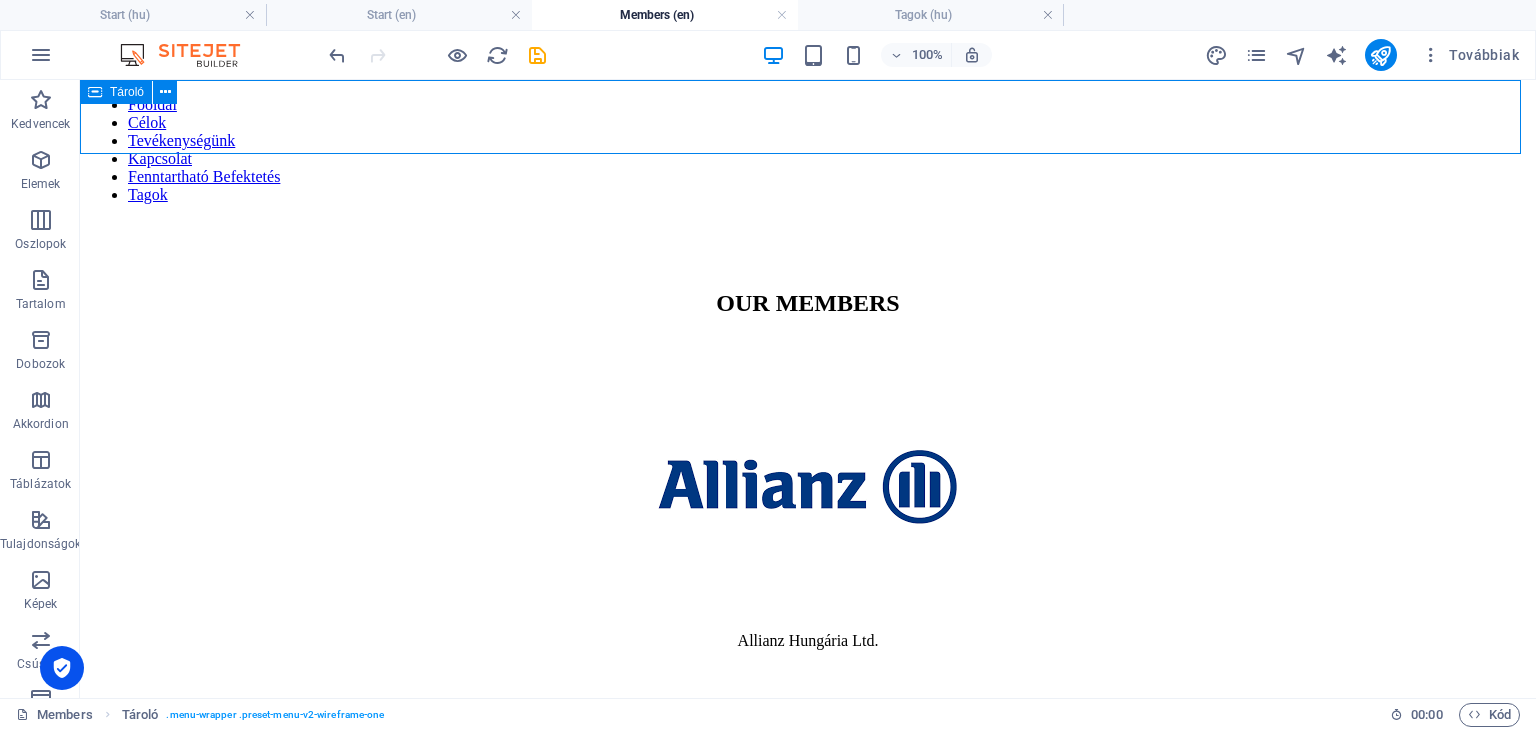 click at bounding box center [95, 92] 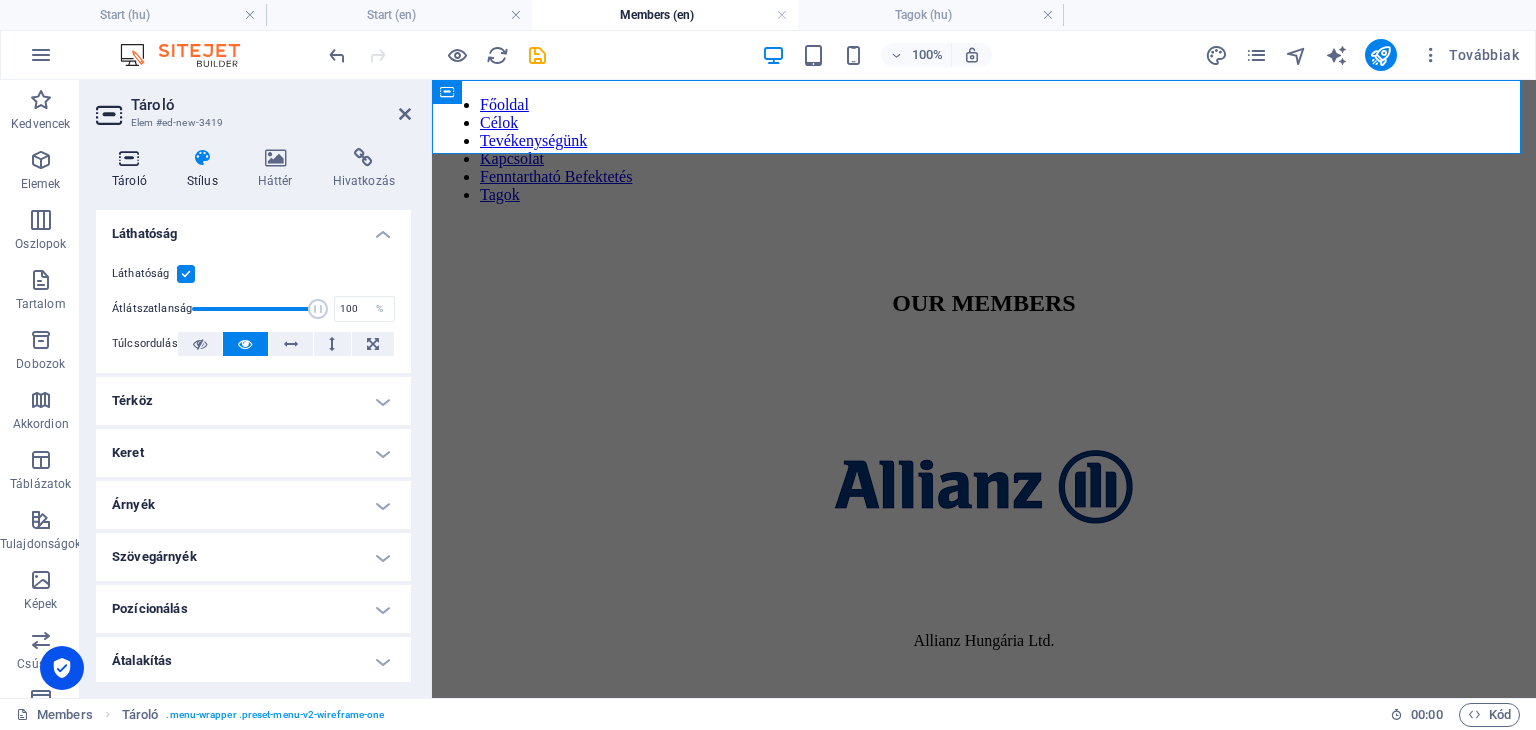 click on "Tároló" at bounding box center (133, 169) 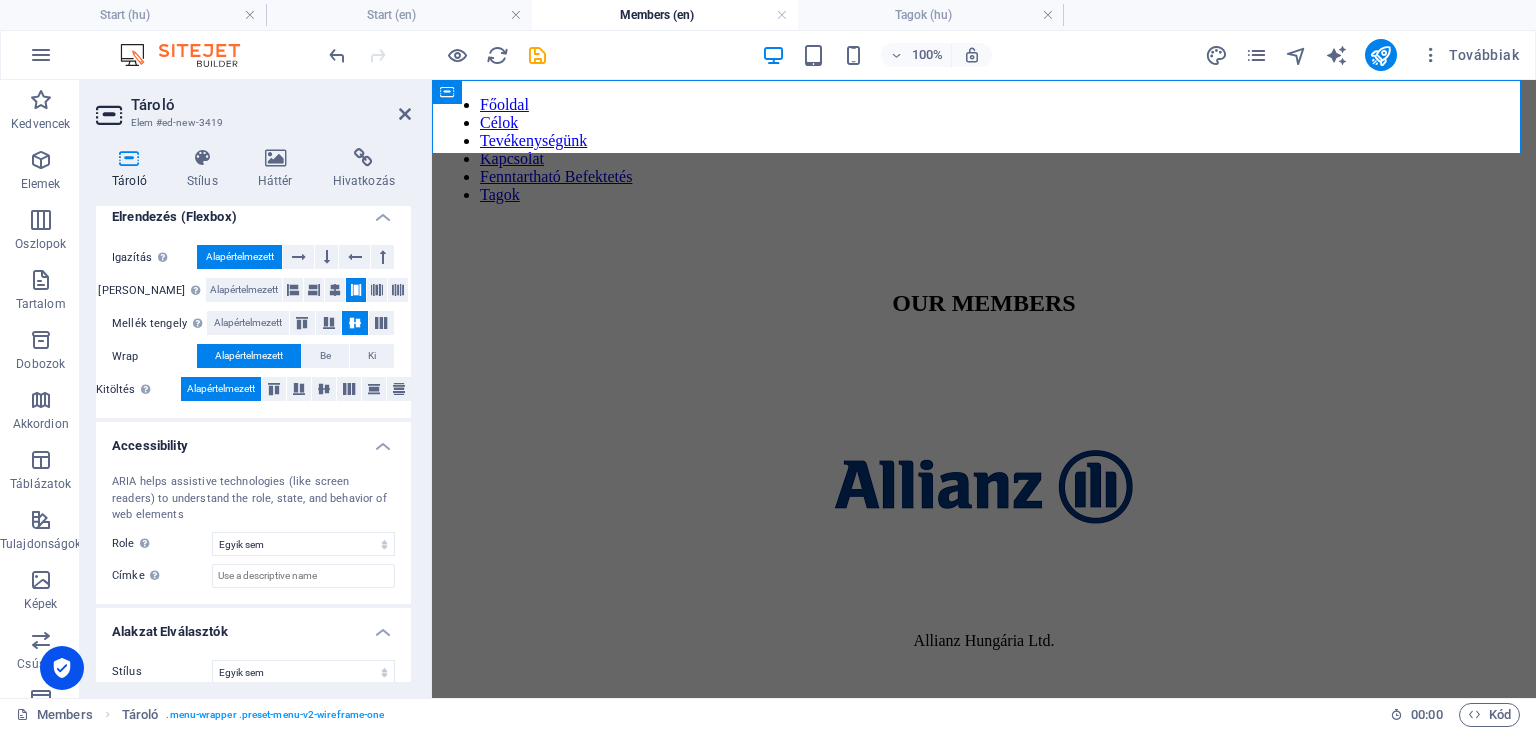 scroll, scrollTop: 0, scrollLeft: 0, axis: both 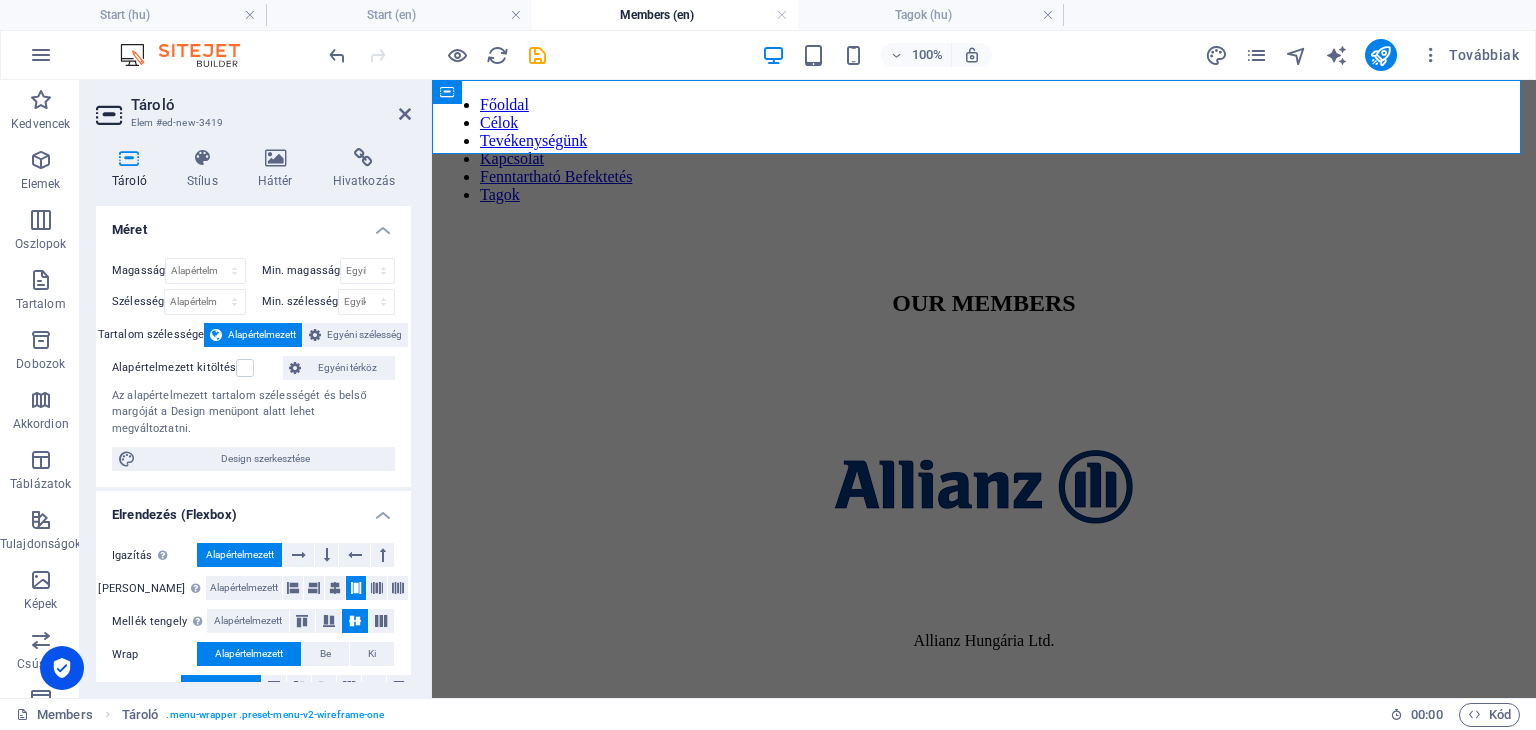click on "Elem #ed-new-3419" at bounding box center [251, 123] 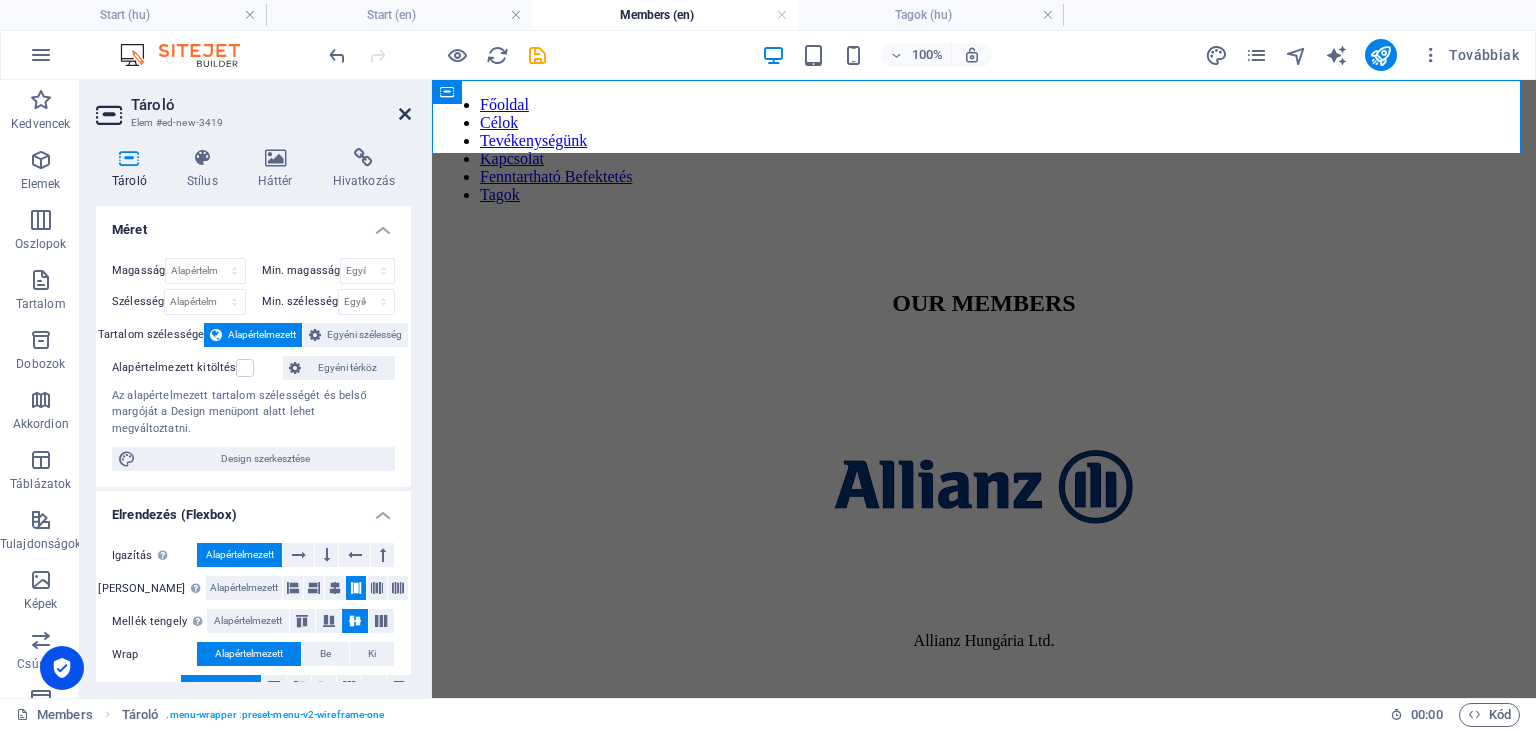 click at bounding box center (405, 114) 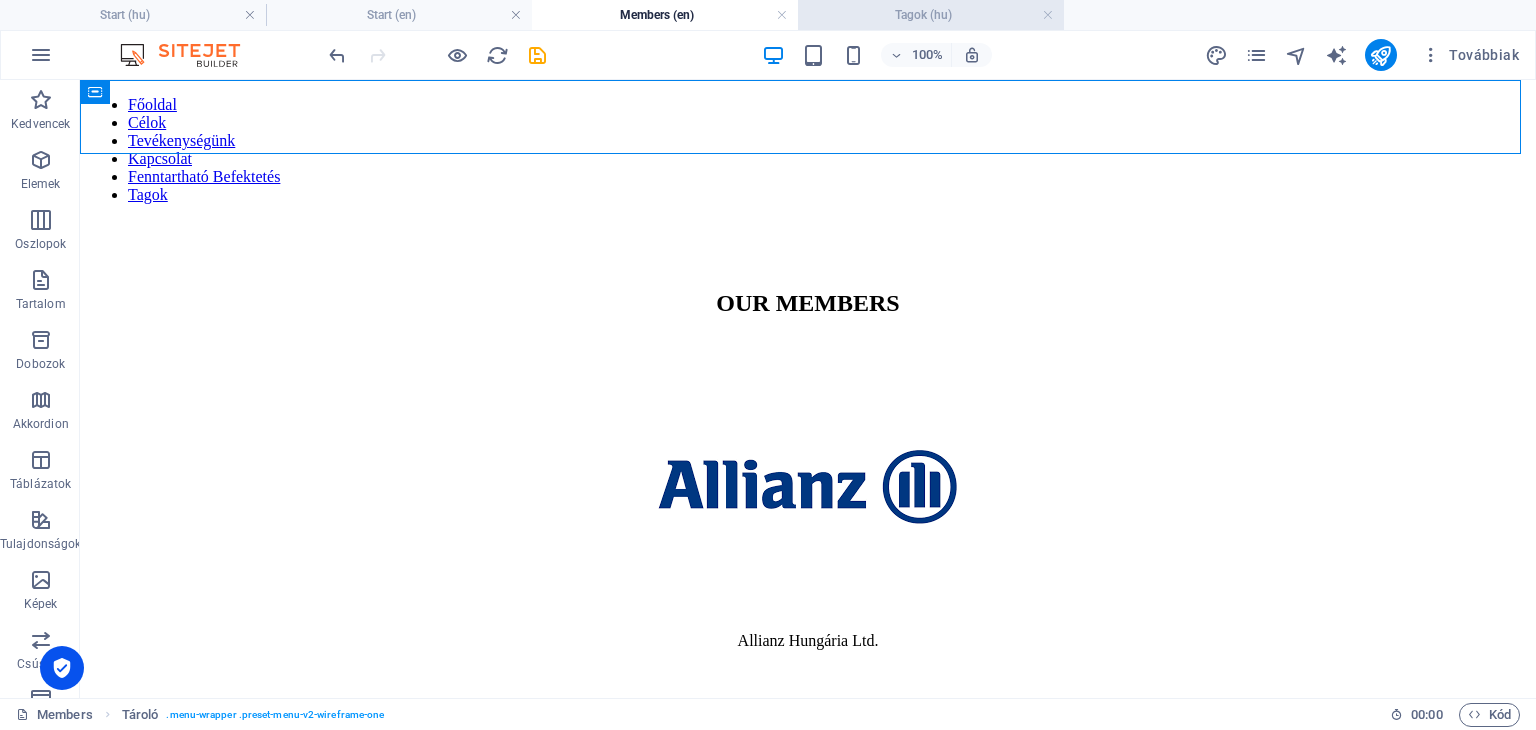 click on "Tagok (hu)" at bounding box center (931, 15) 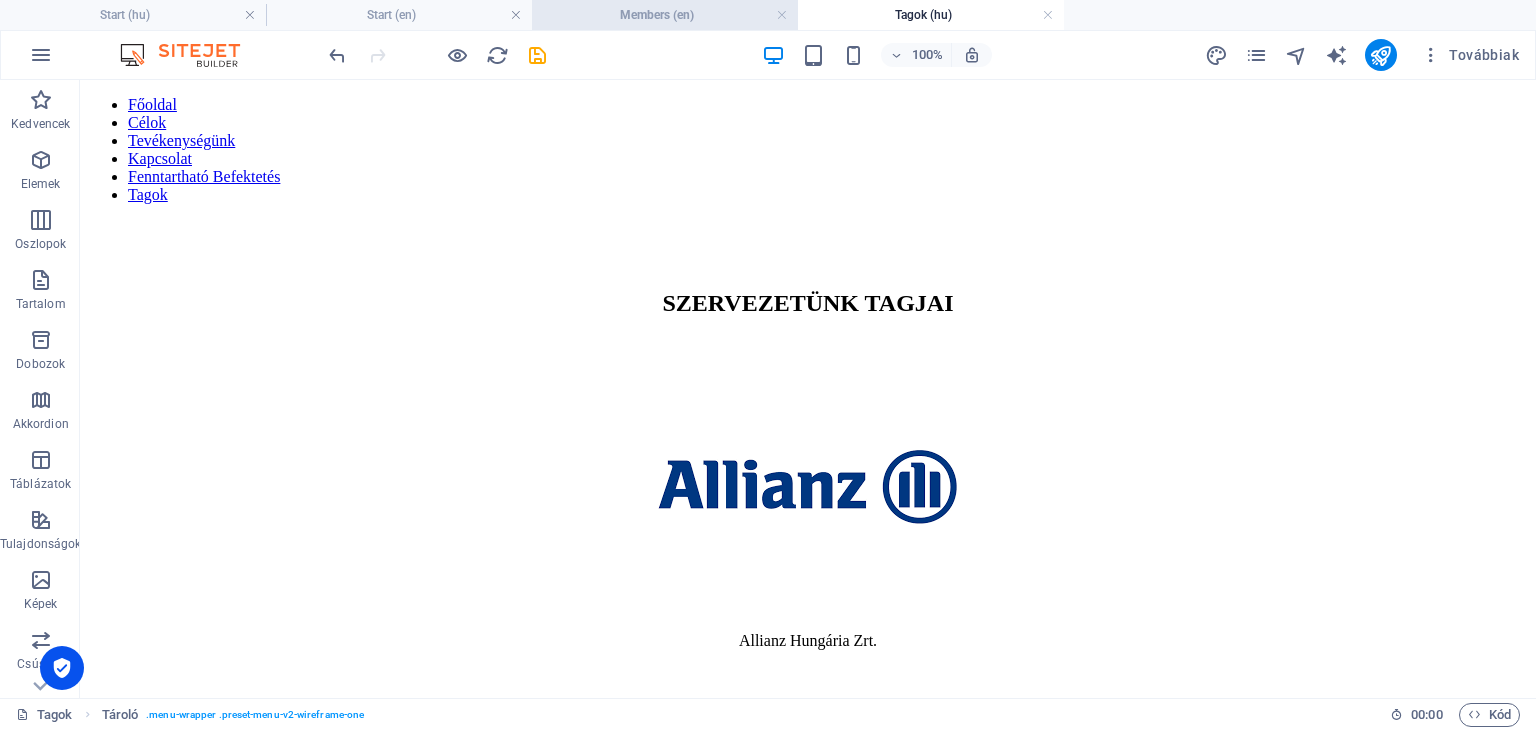 click on "Members (en)" at bounding box center (665, 15) 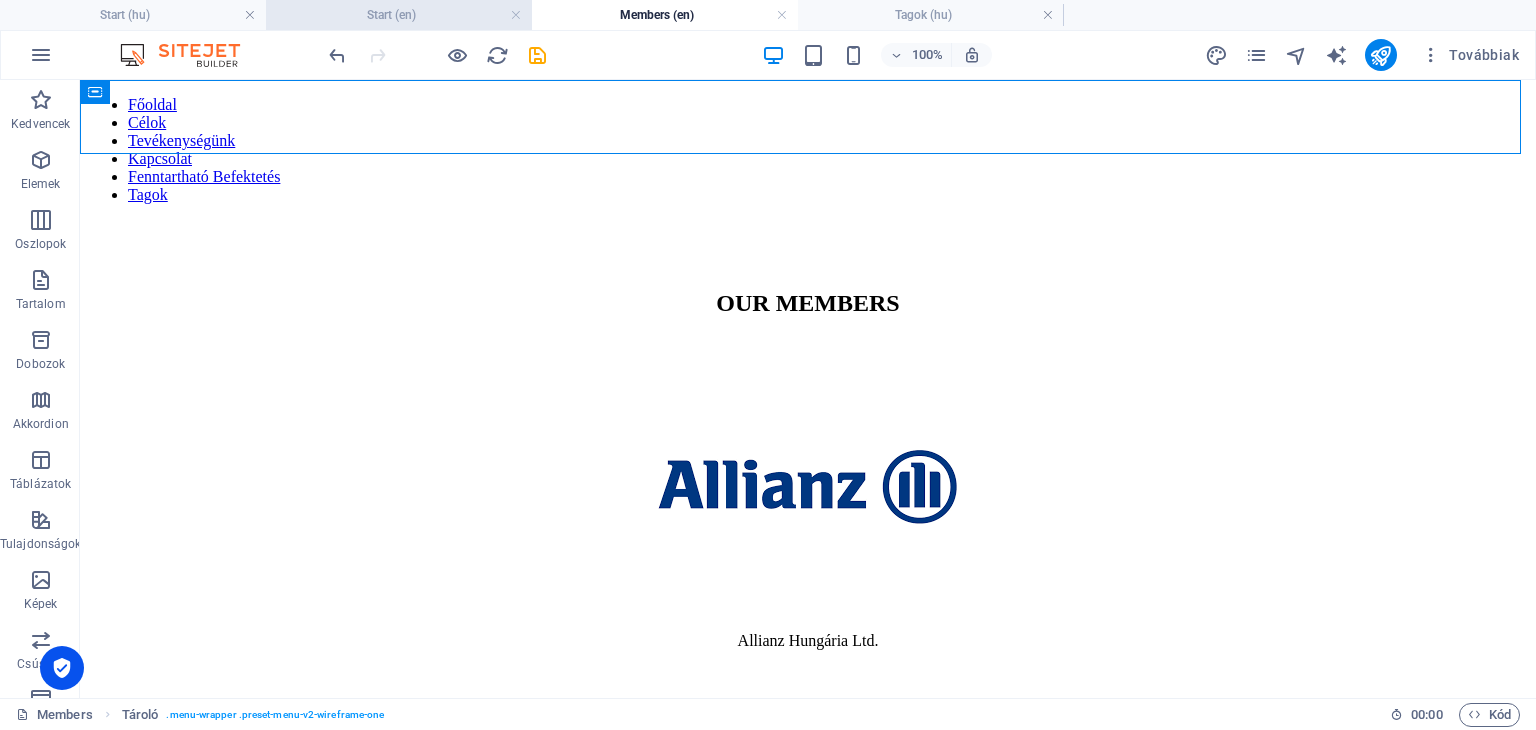 click on "Start (en)" at bounding box center [399, 15] 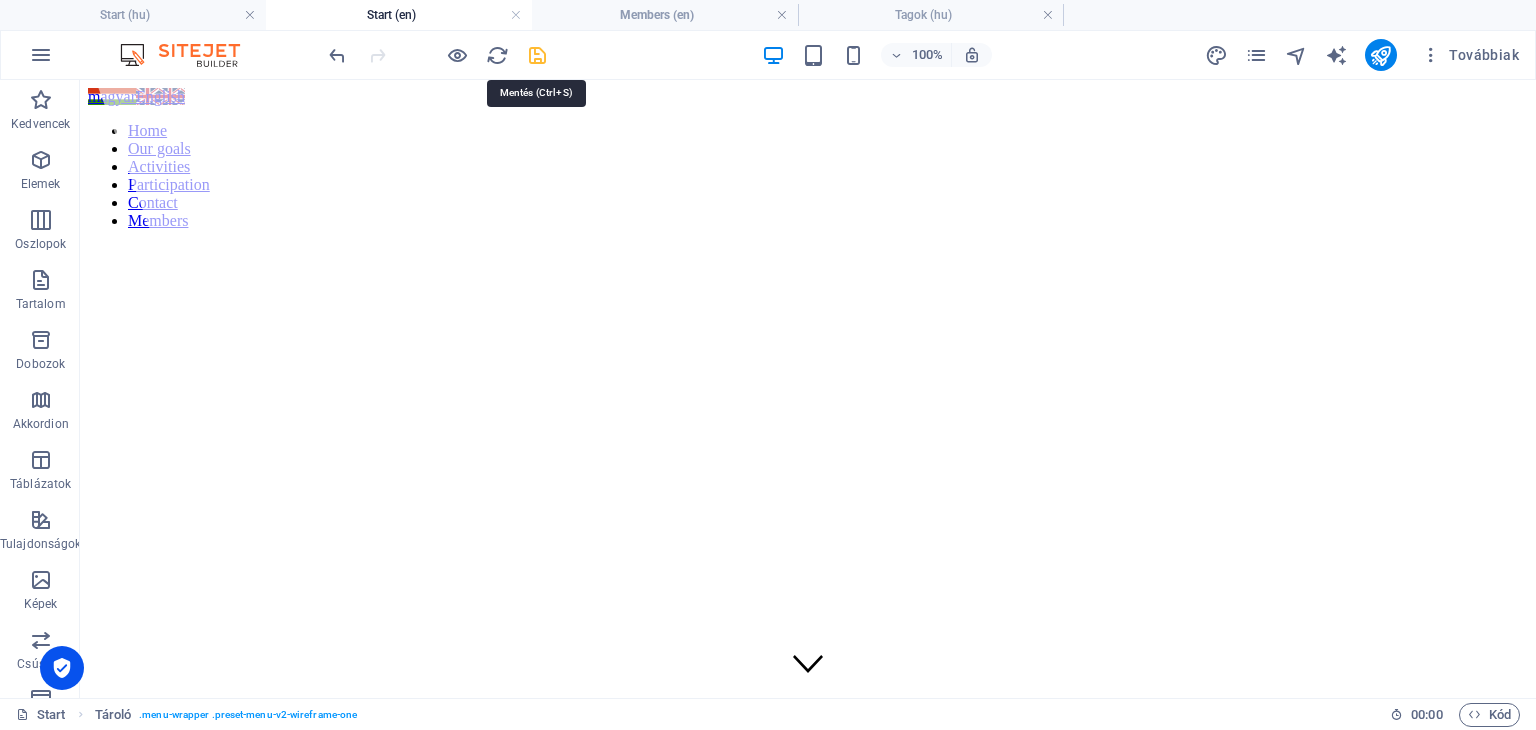 click at bounding box center (537, 55) 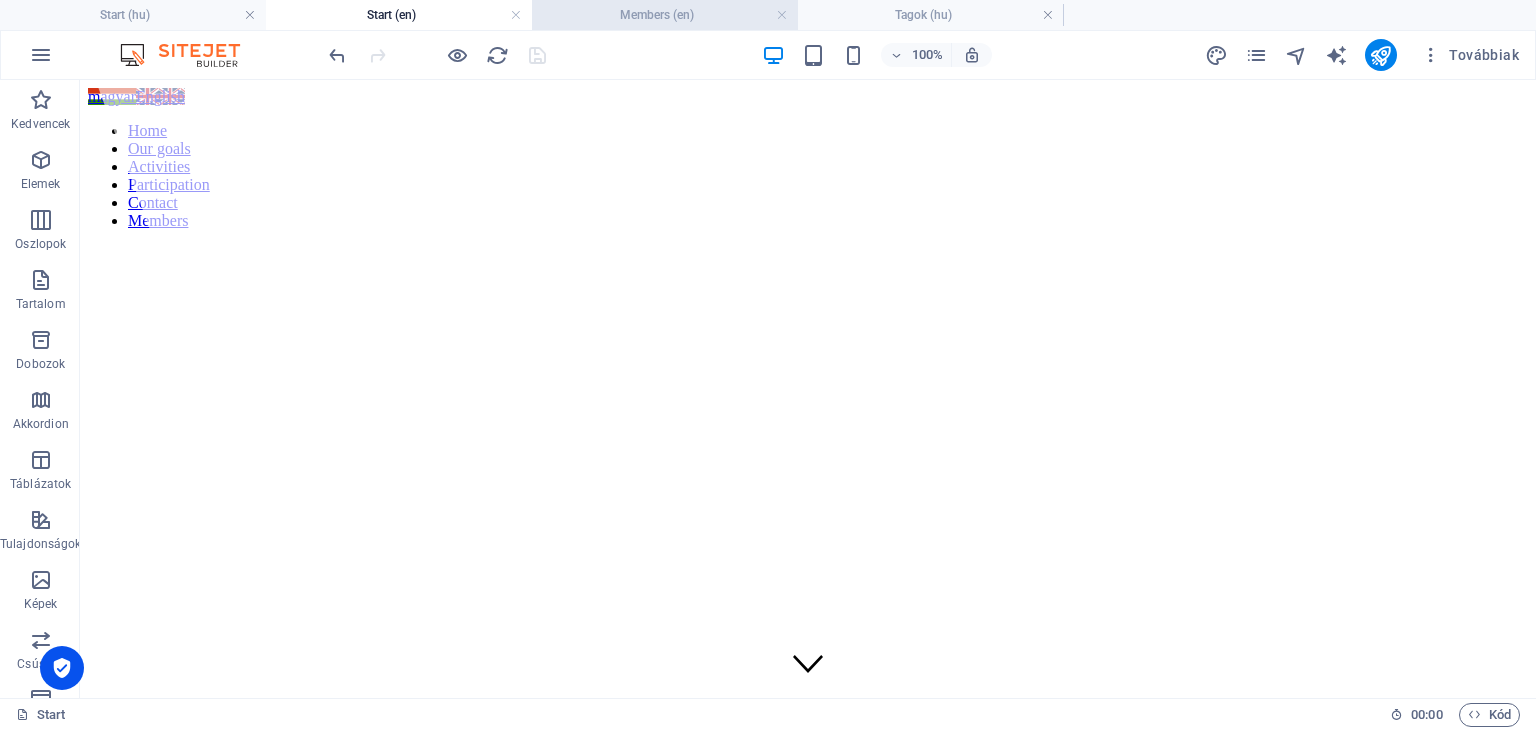 click on "Members (en)" at bounding box center [665, 15] 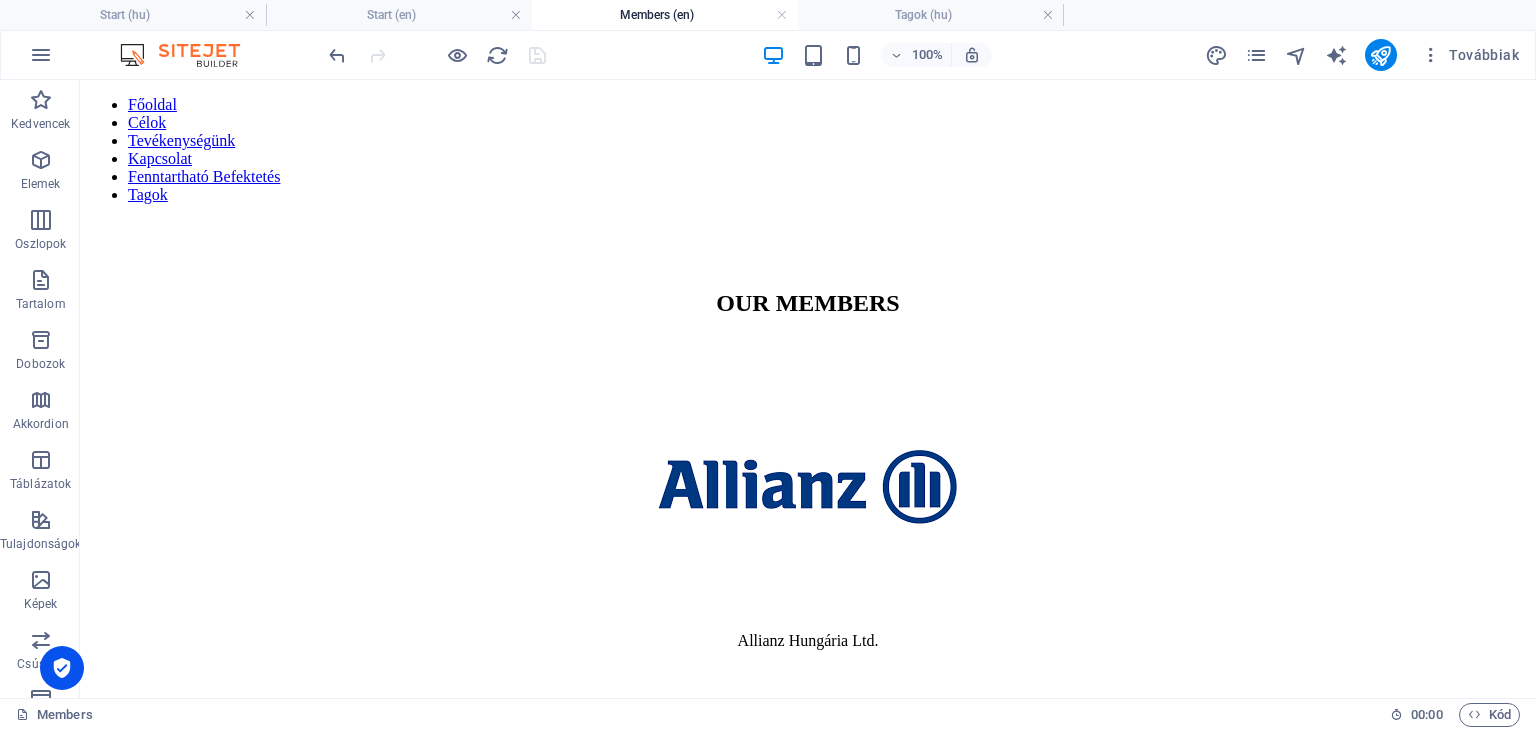 click on "Members (en)" at bounding box center [665, 15] 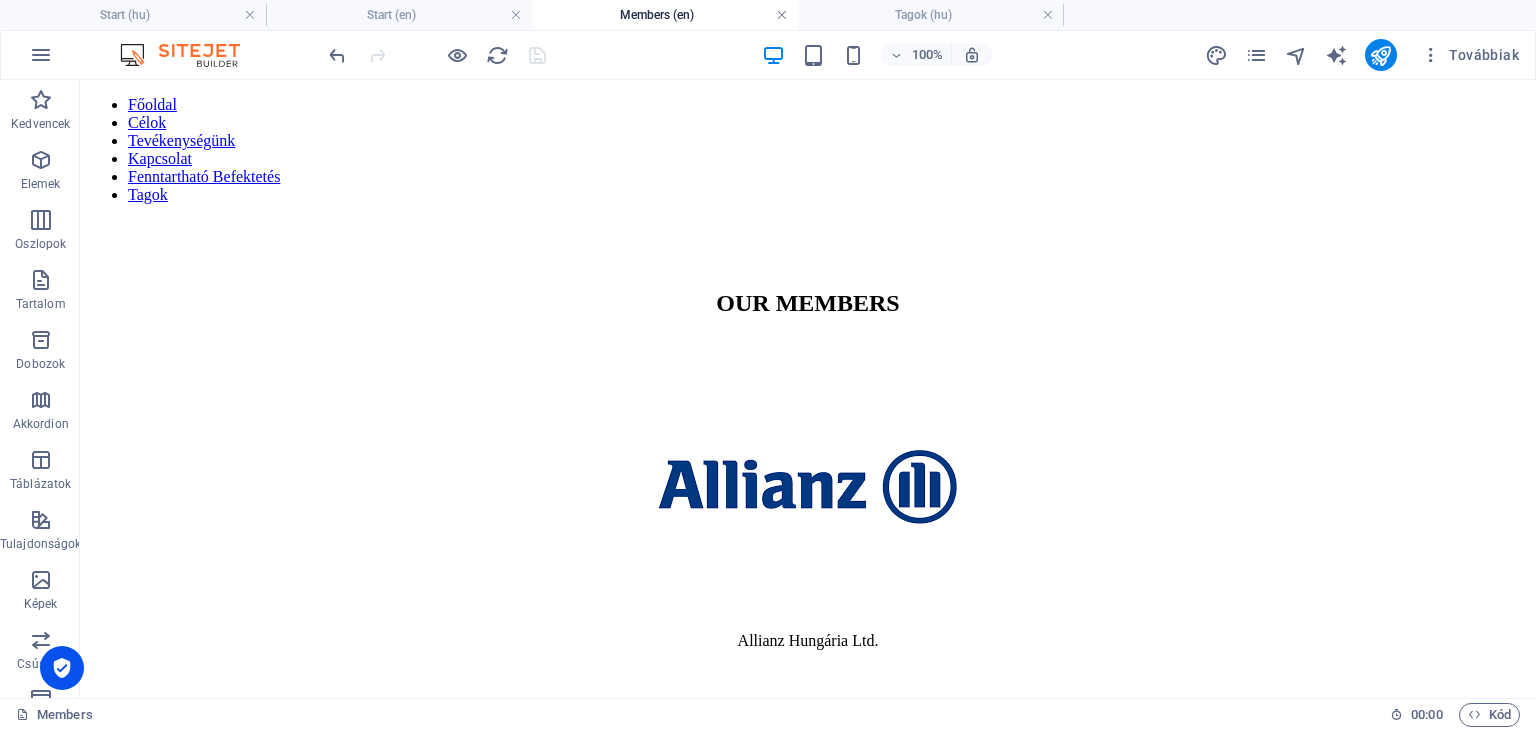 click at bounding box center (782, 15) 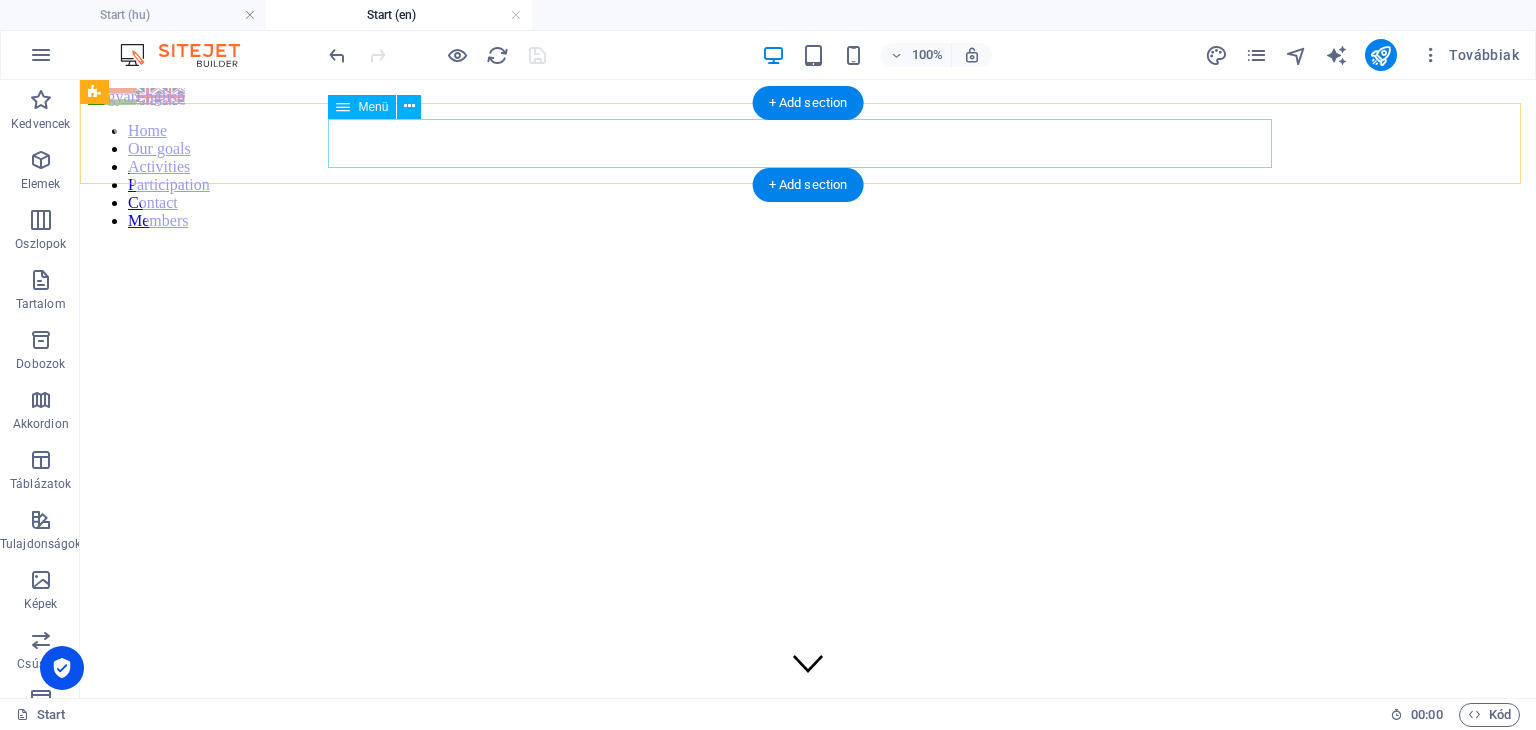 click on "Home Our goals Activities Participation Contact Members" at bounding box center (808, 176) 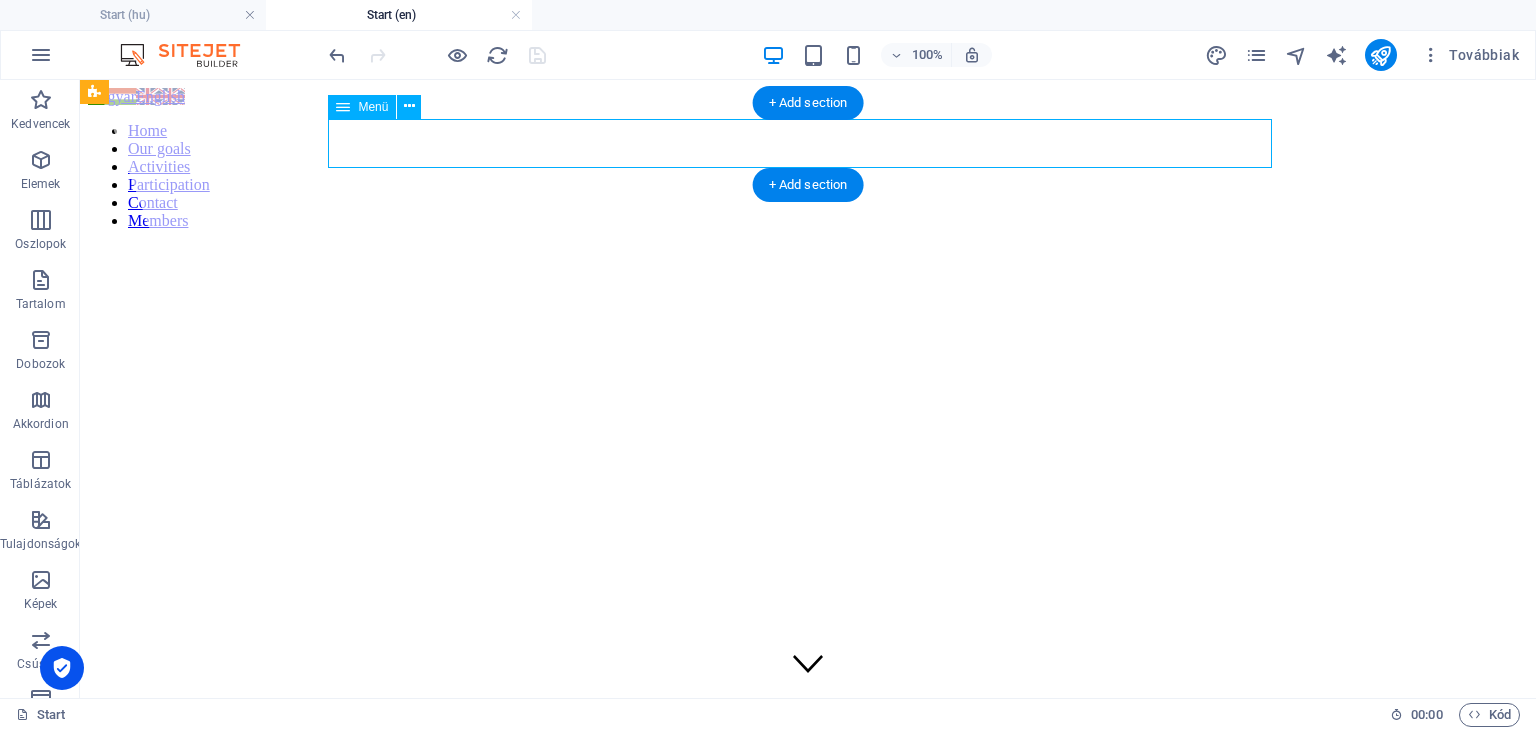click on "Home Our goals Activities Participation Contact Members" at bounding box center [808, 176] 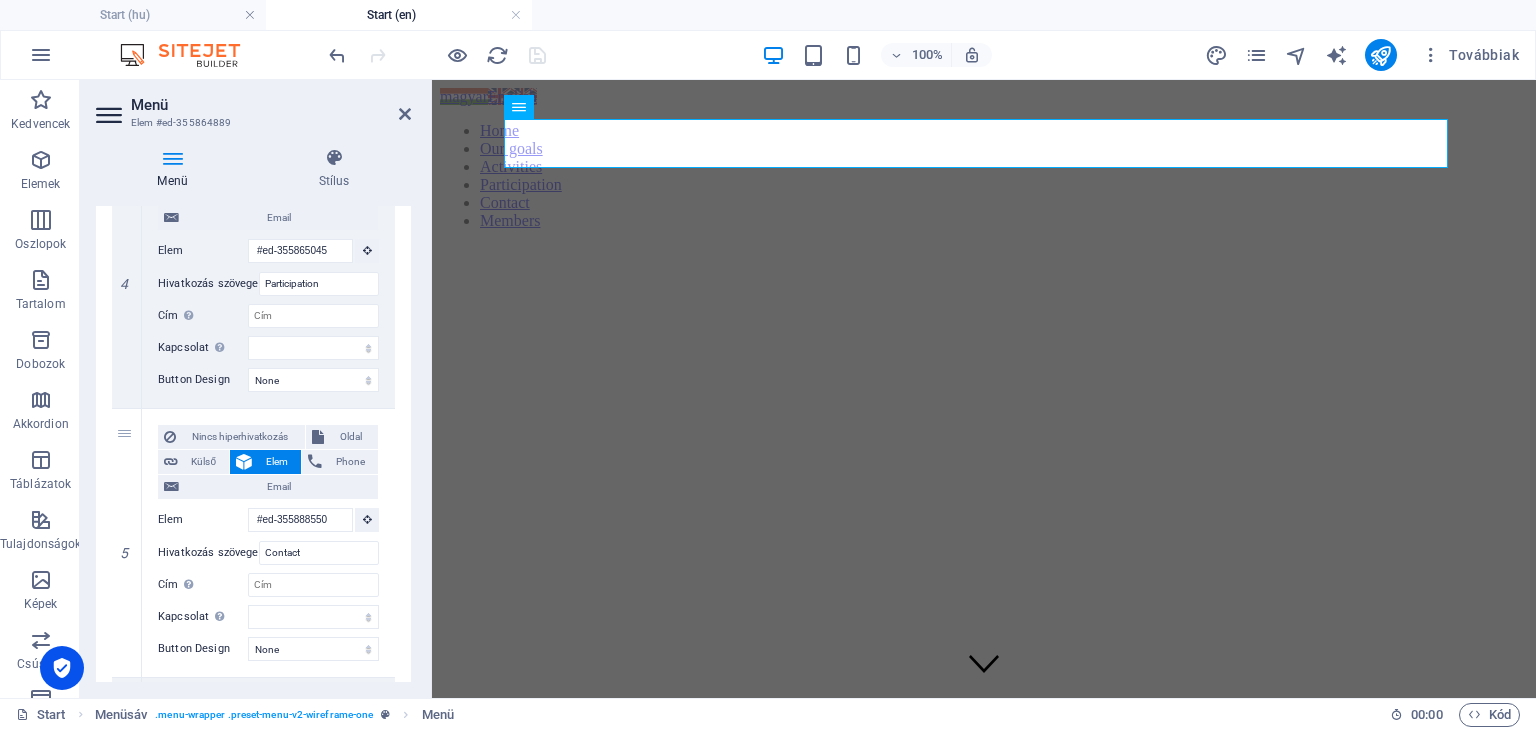 scroll, scrollTop: 1428, scrollLeft: 0, axis: vertical 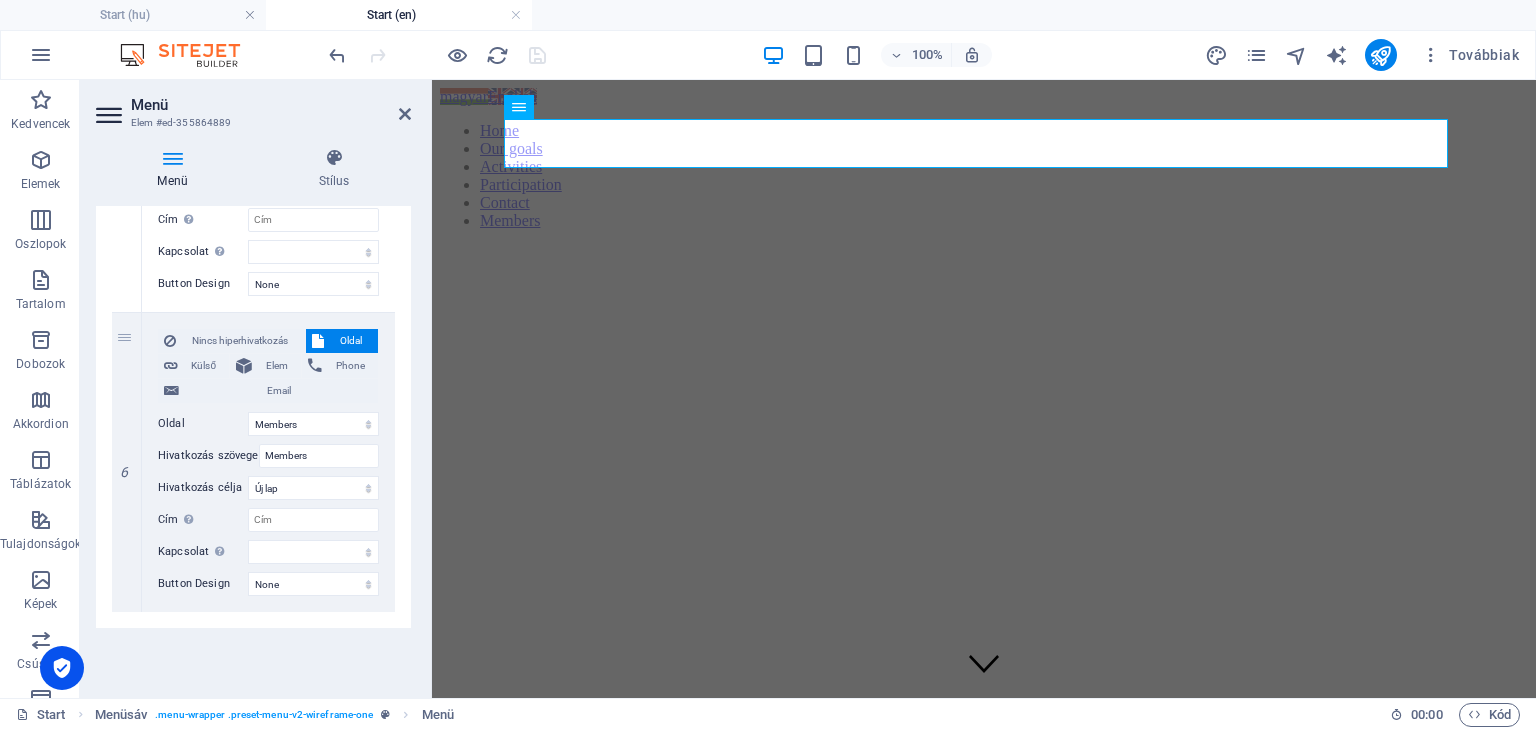 click on "Menü Automatikus Egyedi Hozzon létre egyedi menüelemeket ehhez a menühöz. Ajánlott egylapos webhelyek esetén. Oldalak kezelése Menüelemek 1 Nincs hiperhivatkozás Oldal Külső Elem Phone Email Oldal Start Jogi nyilatkozat HuSif indító workshop Fenntartható befektetések Magyarországon workshop Adatvédelmi nyilatkozat HuSif részvétel Fenntartható Befektetés Tagok Start Legal notice Sustainable Investments in Hungary HuSif kick-off workshop Privacy policy HuSif részvétel Members Elem #ed-355864904
URL Telefon Email Hivatkozás szövege Home Hivatkozás célja Új lap Ugyanaz a lap Átfedés Cím További hivatkozás leírás, ne legyen azonos a hivatkozás szövegével. A címet általában akkor jelenítik meg, mint egy feliratkozást, amikor az egeret az elem felett mozgatják. Hagyd üresen, ha bizonytalan vagy. Kapcsolat alternatív szerző könyvjelző külső segítség licenc következő nofollow noreferrer noopener előző keresés címke Button Design None 2" at bounding box center [253, 444] 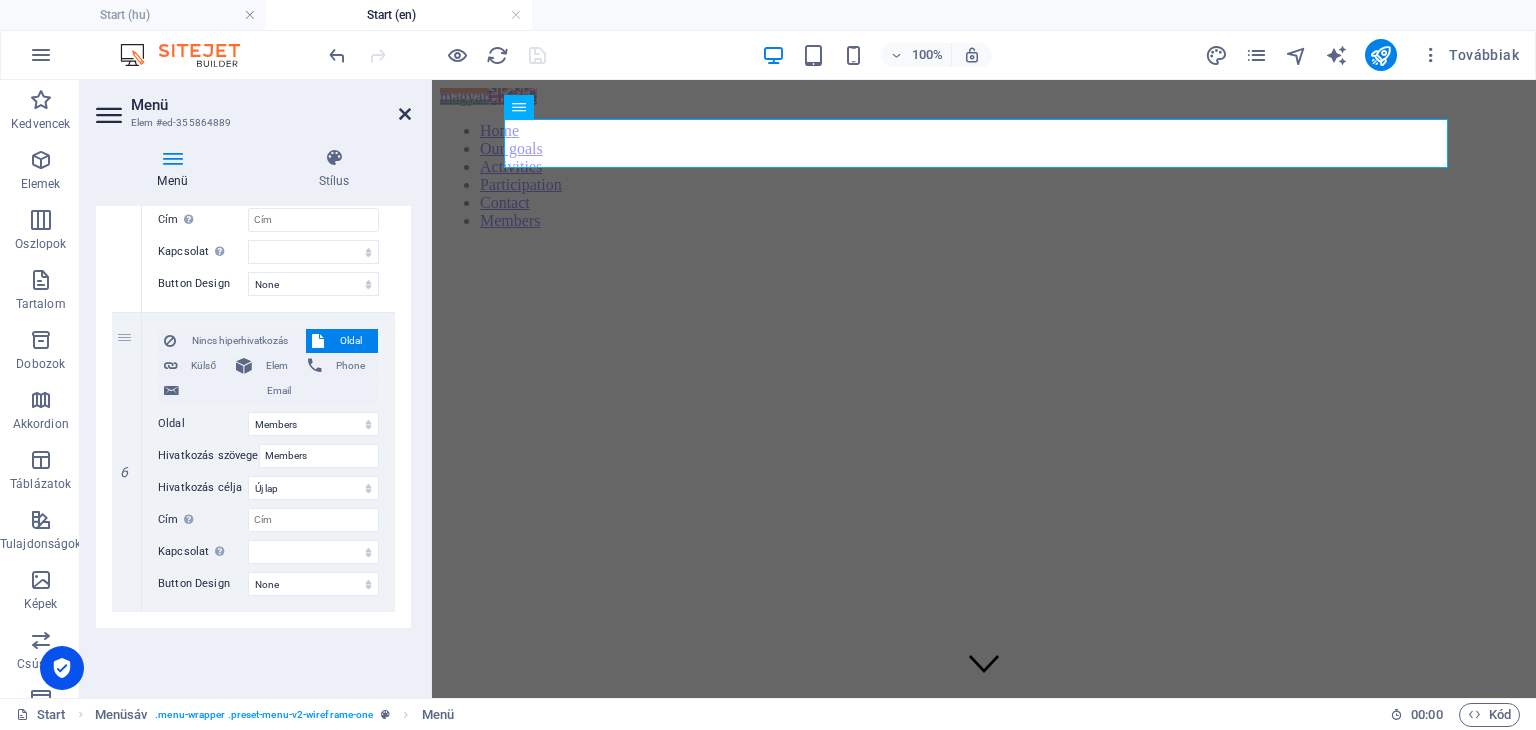 click at bounding box center (405, 114) 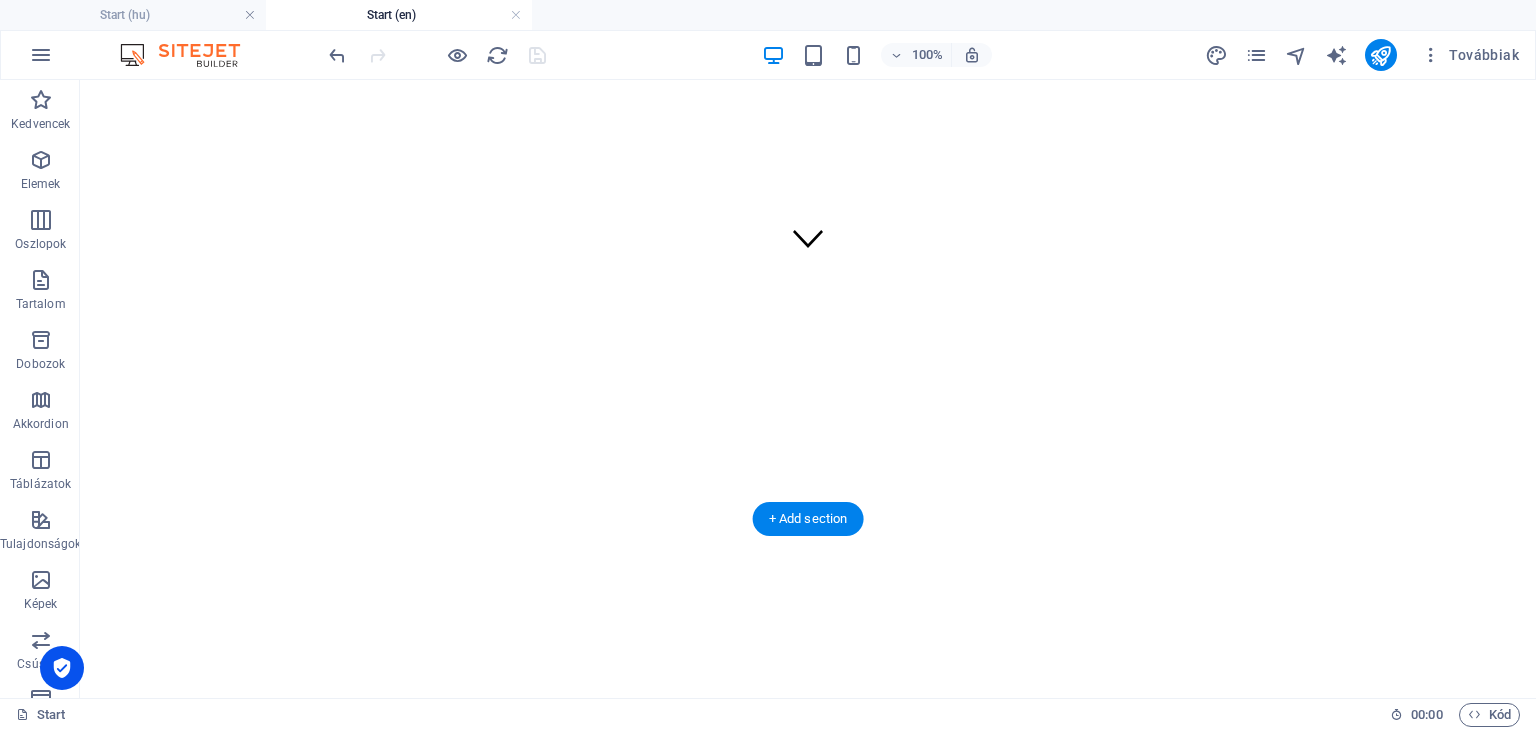 scroll, scrollTop: 0, scrollLeft: 0, axis: both 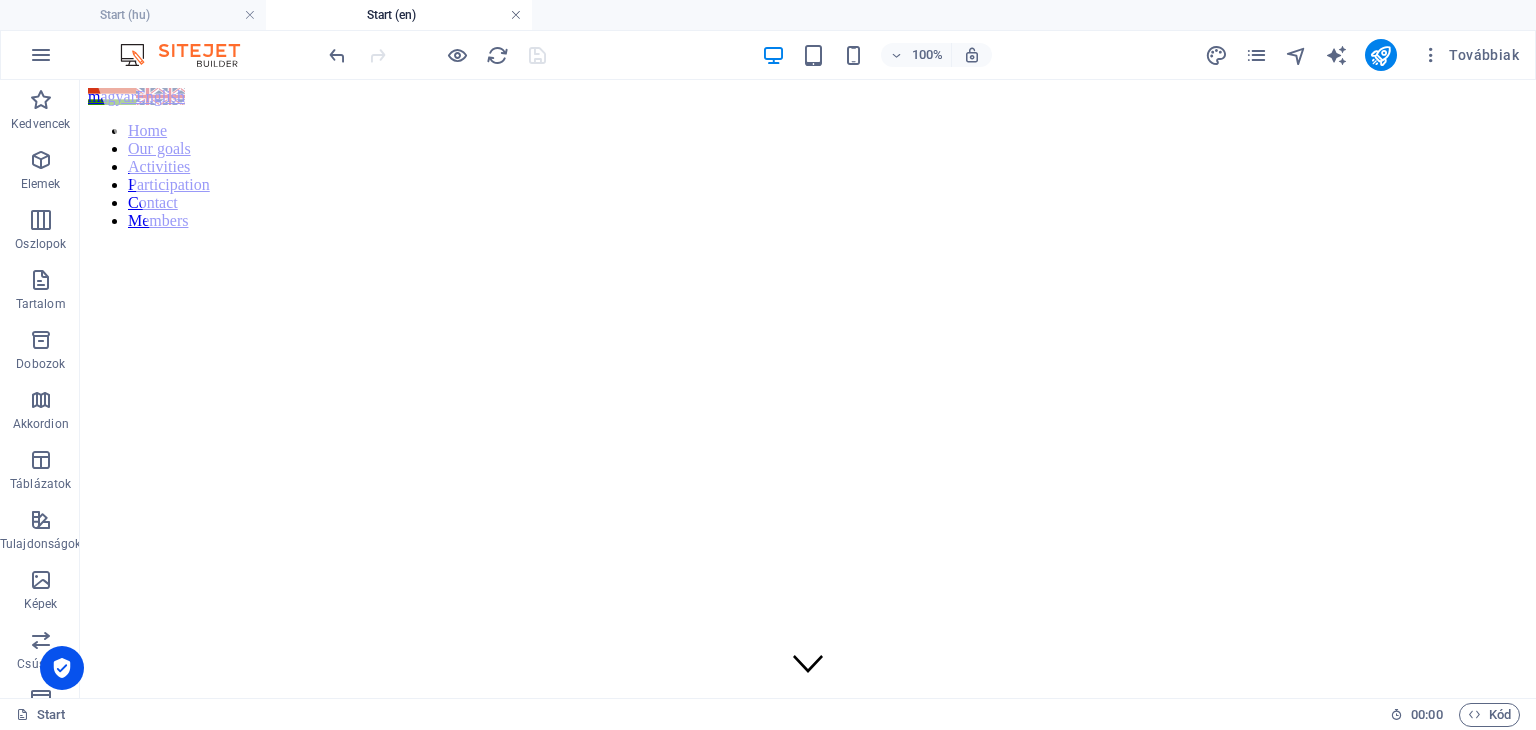 click at bounding box center [516, 15] 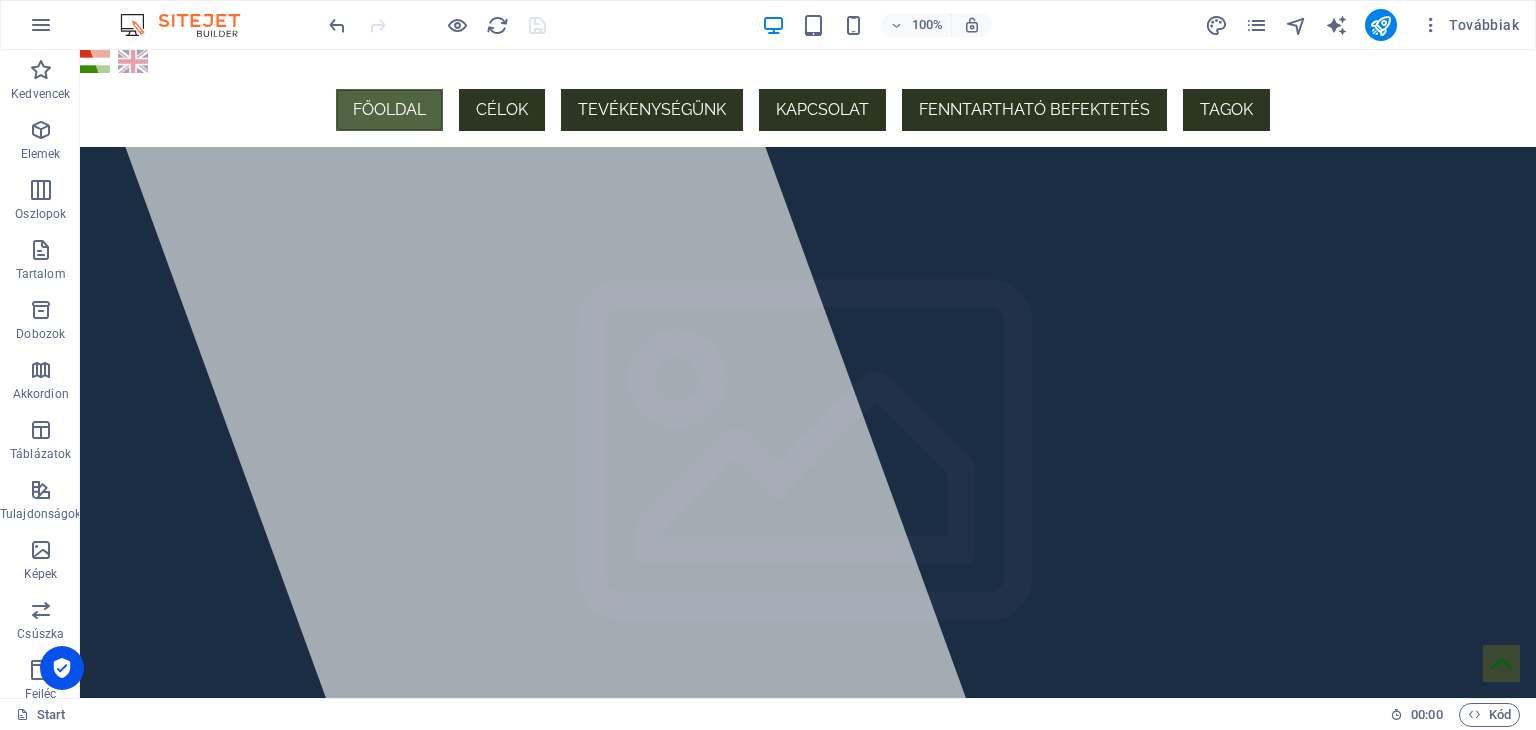 click at bounding box center [437, 25] 